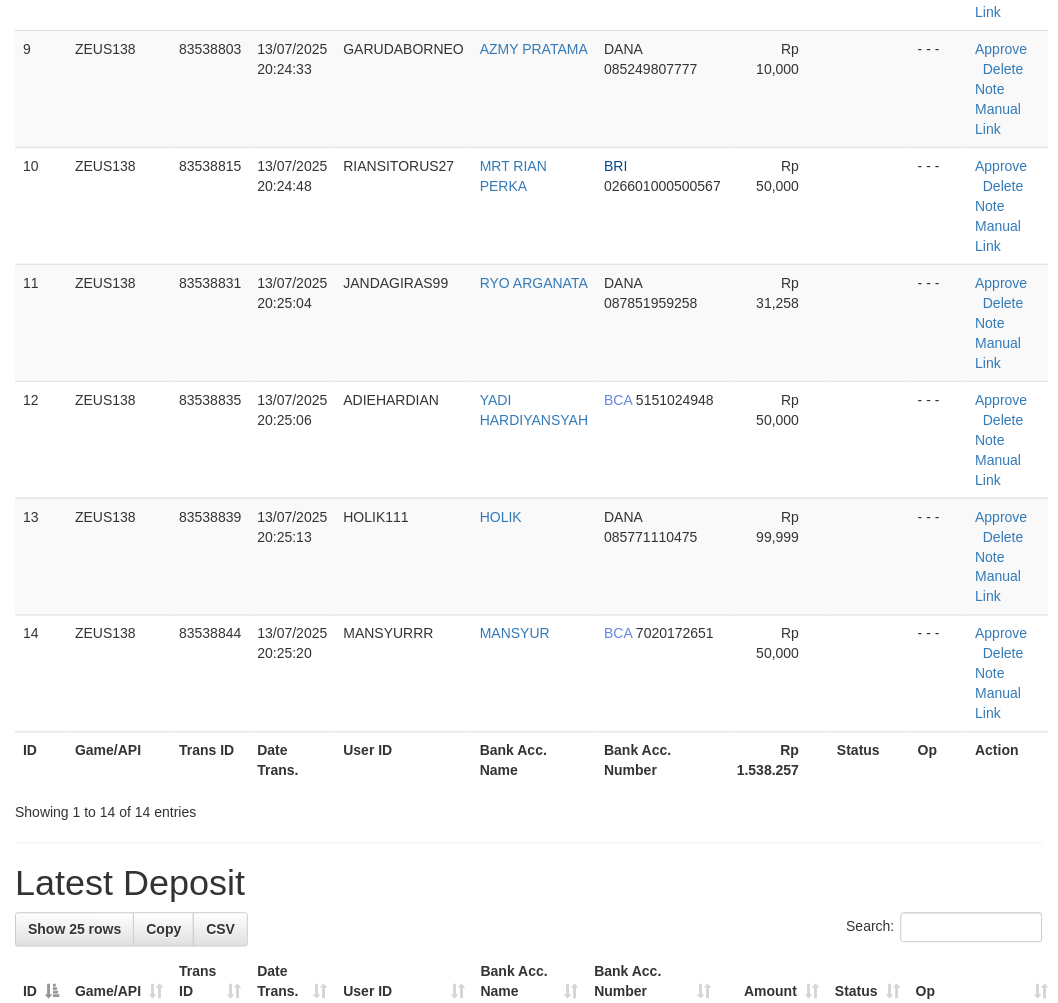 click on "Showing 1 to 14 of 14 entries" at bounding box center [220, 809] 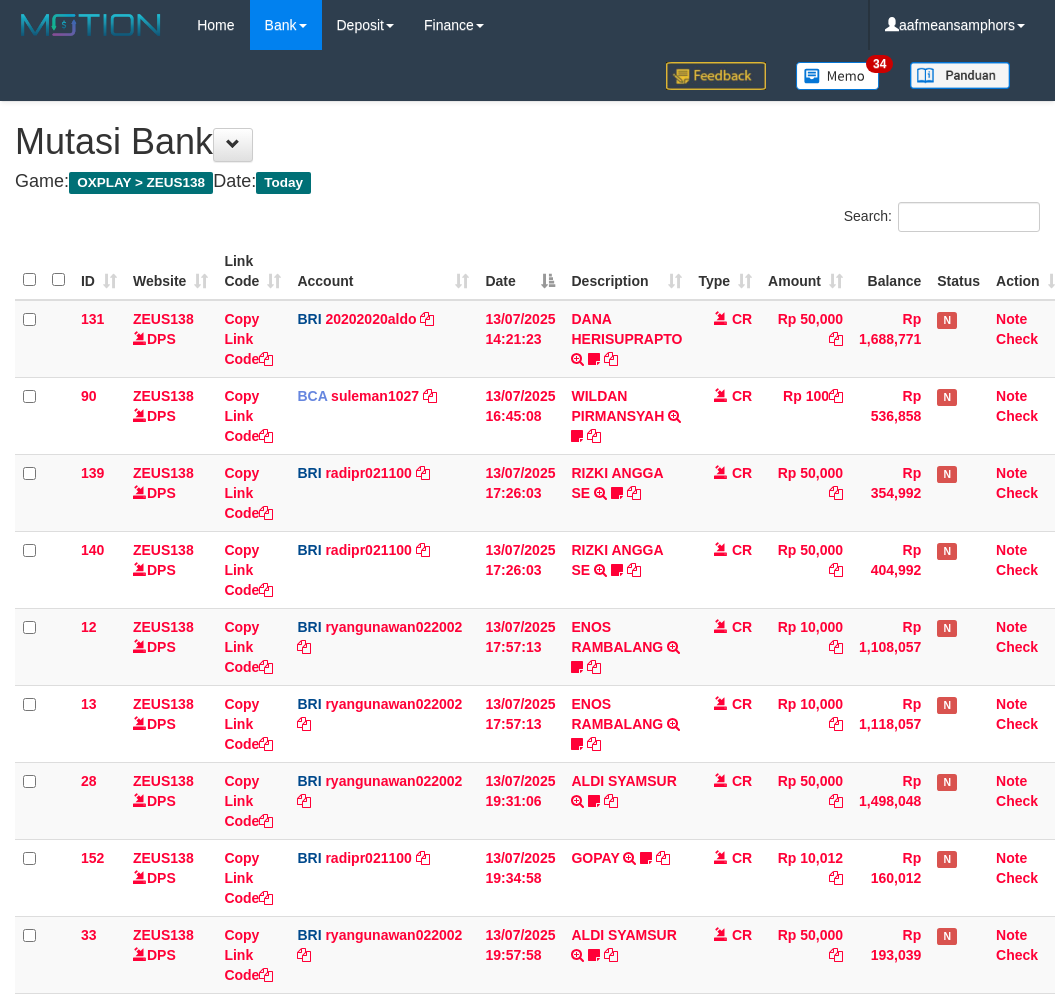 scroll, scrollTop: 377, scrollLeft: 0, axis: vertical 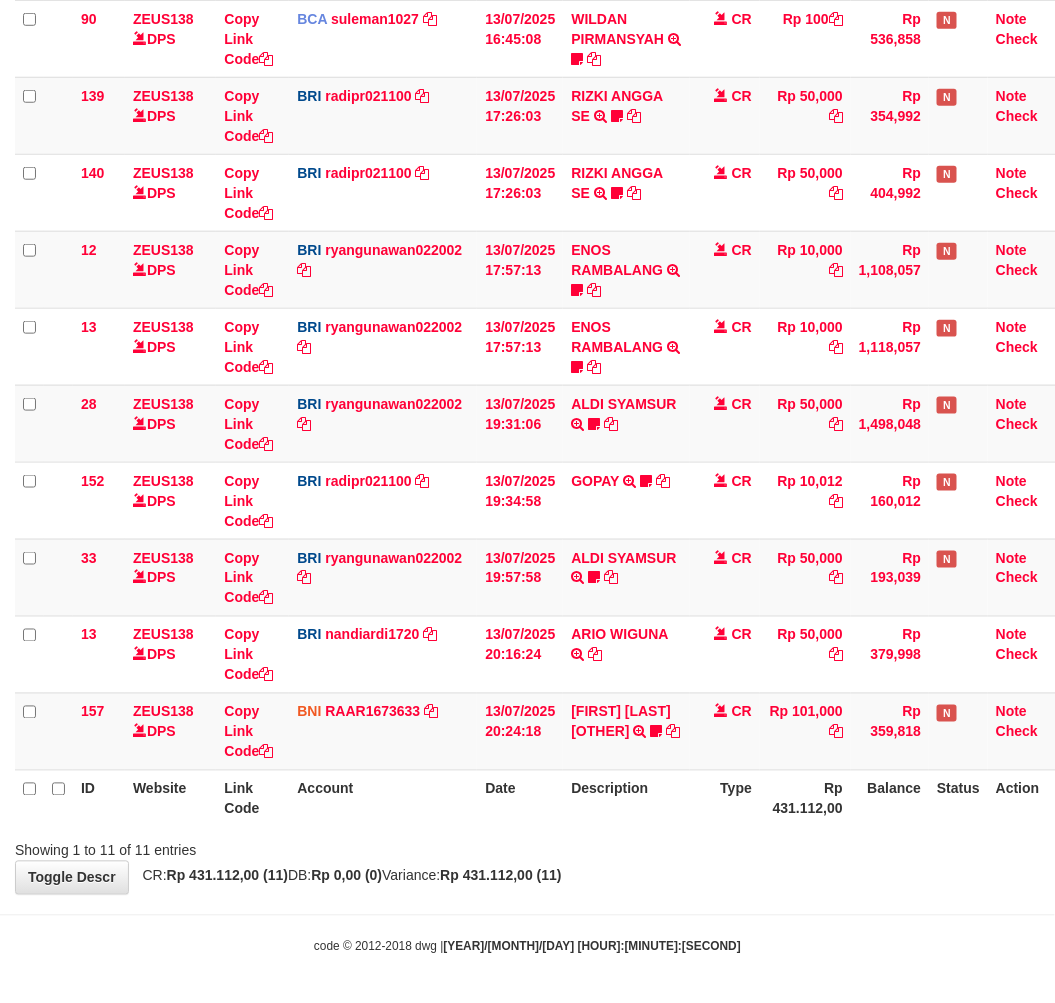 click on "Showing 1 to 11 of 11 entries" at bounding box center (527, 847) 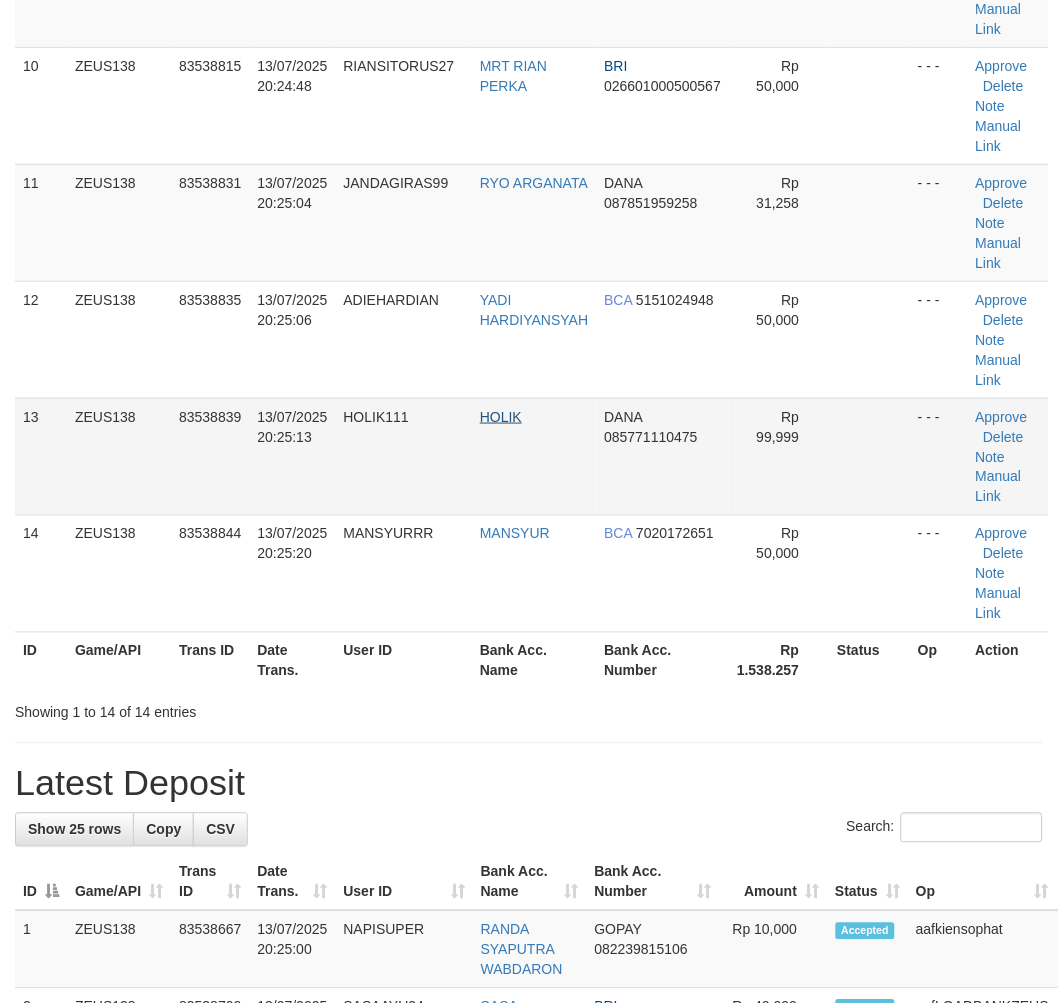 scroll, scrollTop: 1002, scrollLeft: 0, axis: vertical 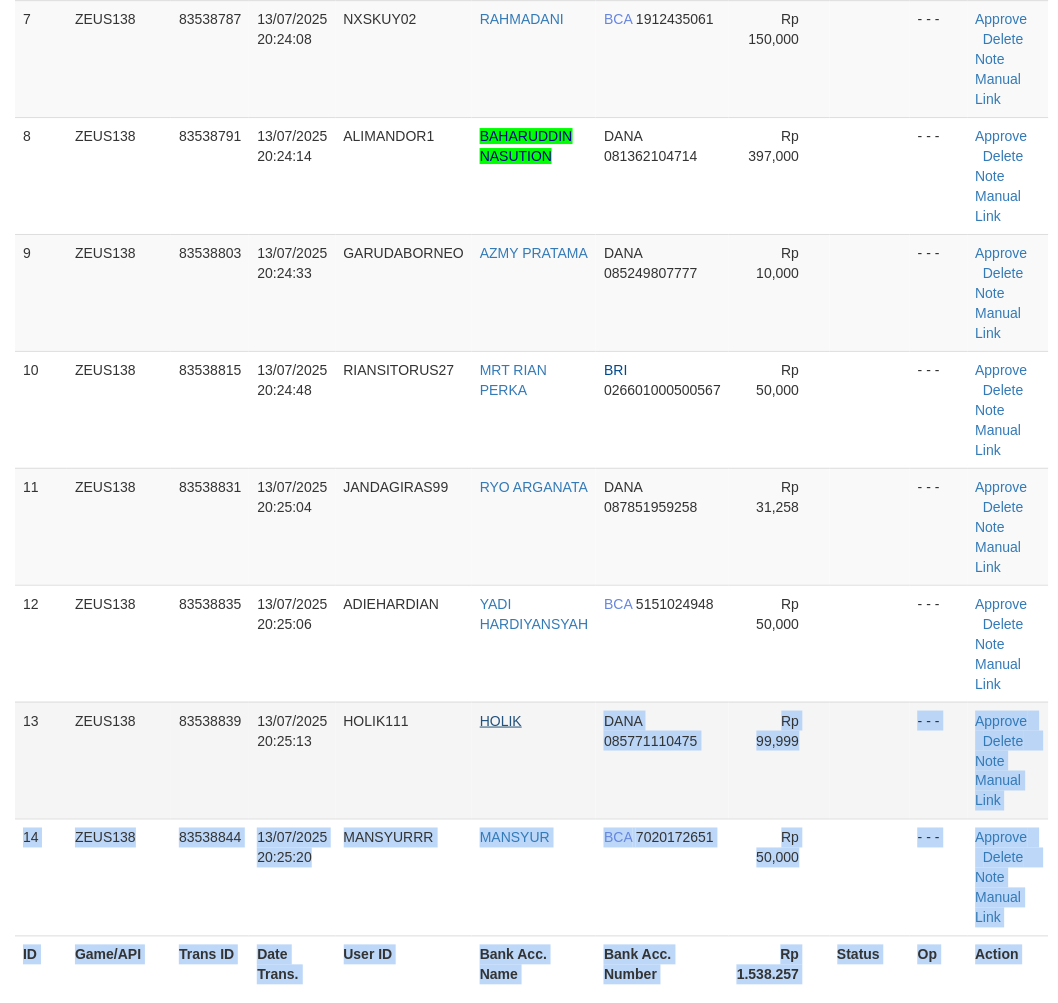 click on "Search:
ID Game/API Trans ID Date Trans. User ID Bank Acc. Name Bank Acc. Number Amount Status Op Action
1
ZEUS138
83538469
13/07/2025 20:16:54
BETEL123
SERI ROSDEWI PURBA
DANA
085119410480
Rp 10,000
- - -
Approve
Delete
Note
Manual Link
2
ZEUS138
83538557
13/07/2025 20:18:39
DANCOK18
WAWAN SYUHUDI HADI PRAYITNO
ID" at bounding box center (529, 113) 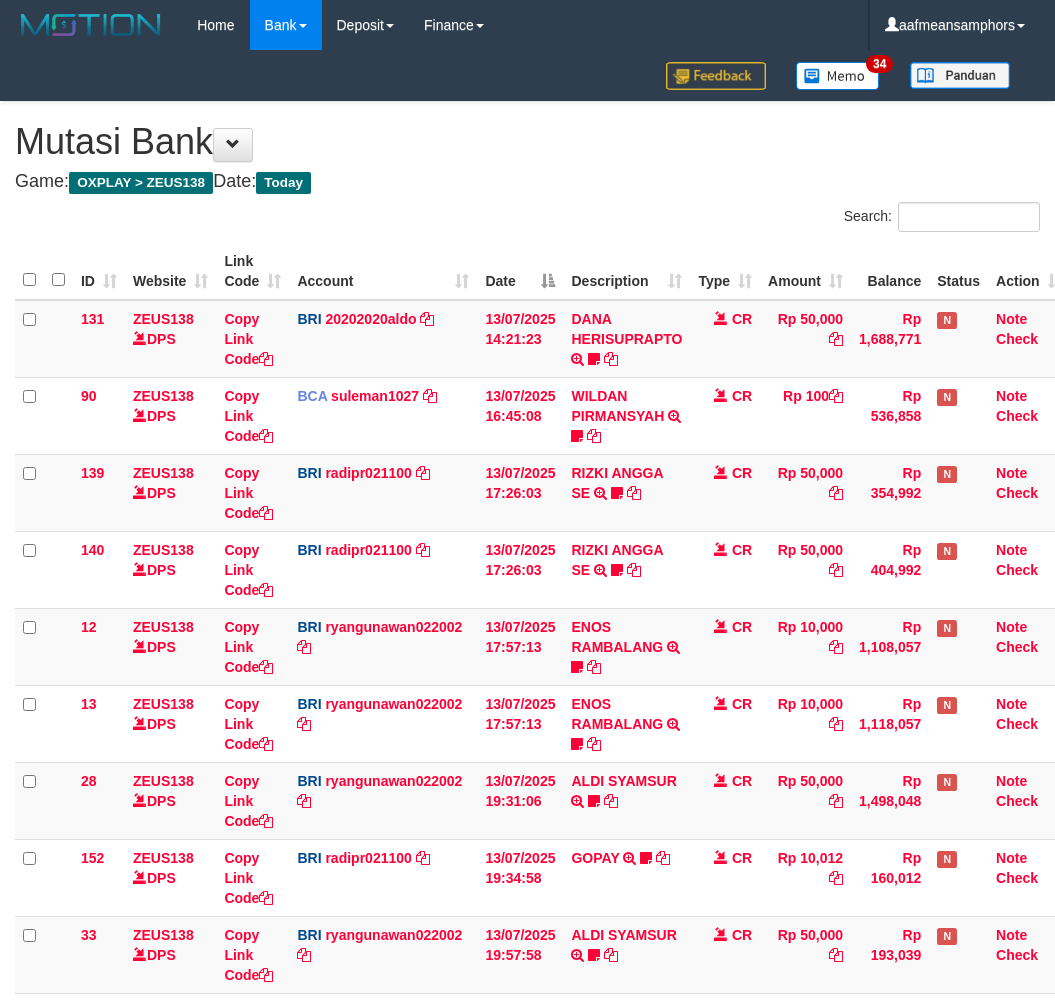 scroll, scrollTop: 377, scrollLeft: 0, axis: vertical 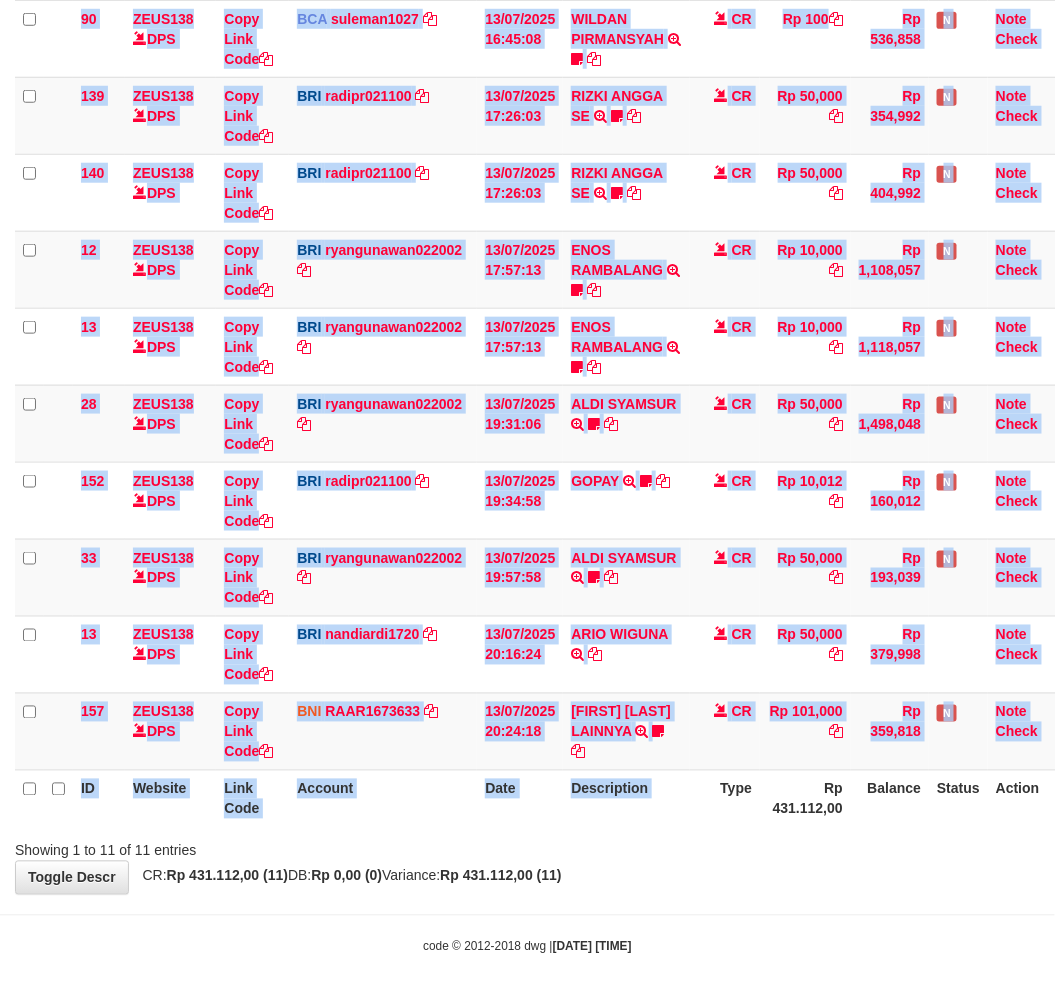 click on "ID Website Link Code Account Date Description Type Amount Balance Status Action
131
ZEUS138    DPS
Copy Link Code
BRI
20202020aldo
DPS
REVALDO SAGITA
mutasi_20250713_3778 | 131
mutasi_20250713_3778 | 131
13/07/2025 14:21:23
DANA HERISUPRAPTO            TRANSFER NBMB DANA HERISUPRAPTO TO REVALDO SAGITA    Herisuprapto
CR
Rp 50,000
Rp 1,688,771
N
Note
Check
90
ZEUS138    DPS
Copy Link Code
BCA
suleman1027" at bounding box center (527, 346) 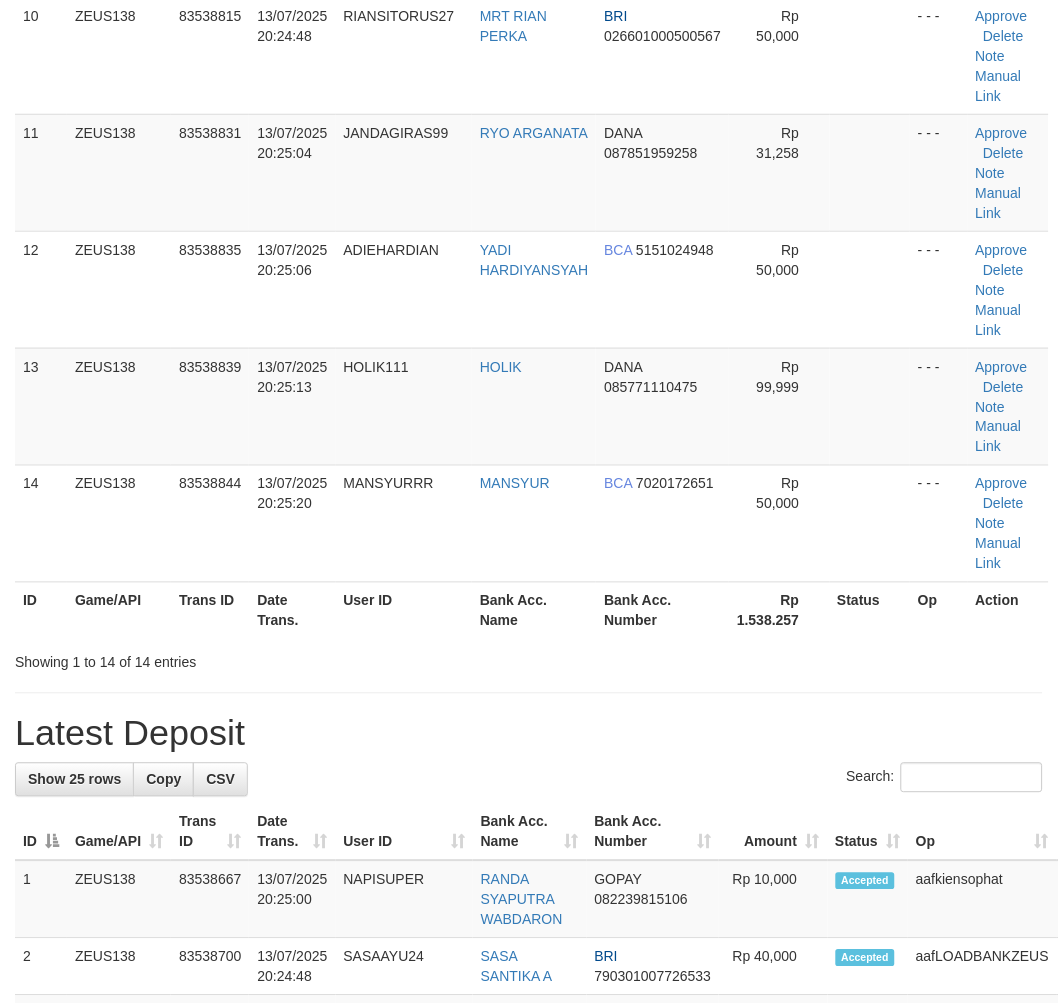 click on "**********" at bounding box center [529, 613] 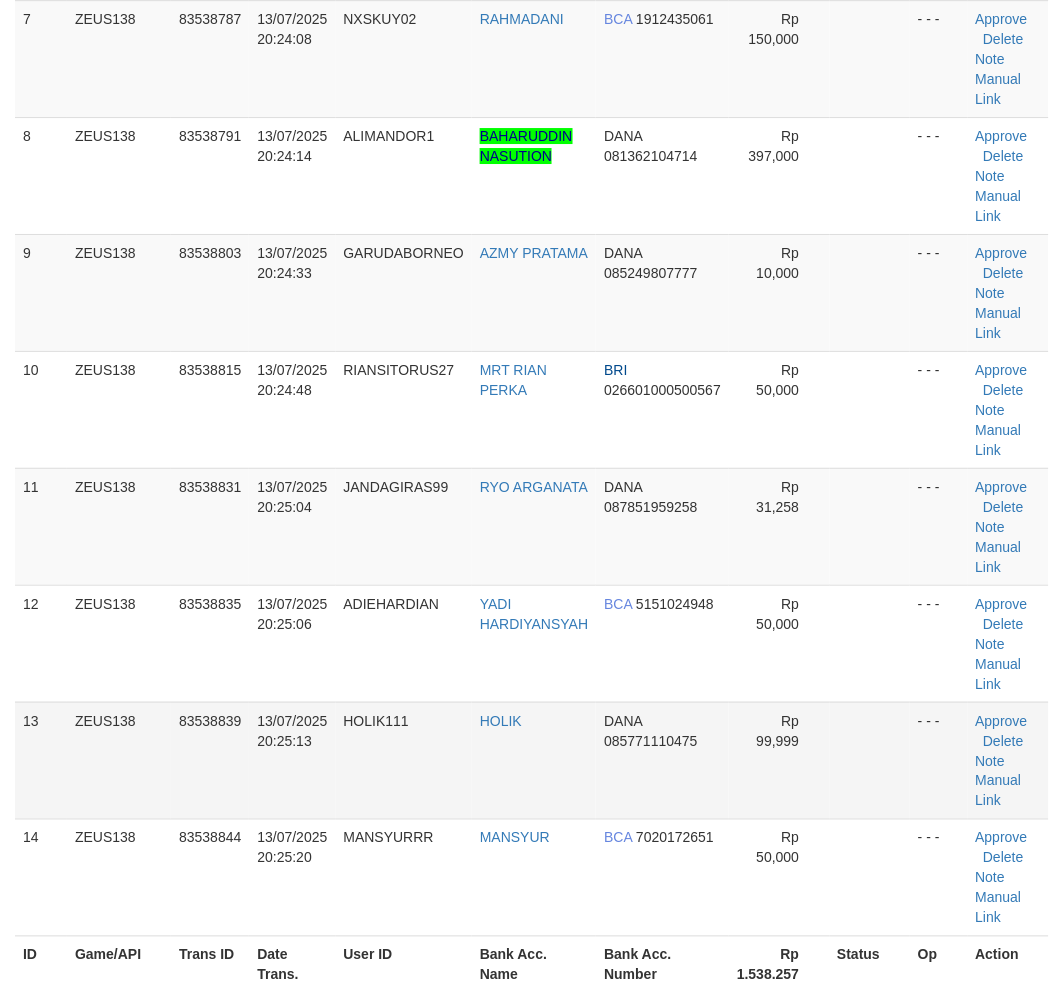 scroll, scrollTop: 1052, scrollLeft: 0, axis: vertical 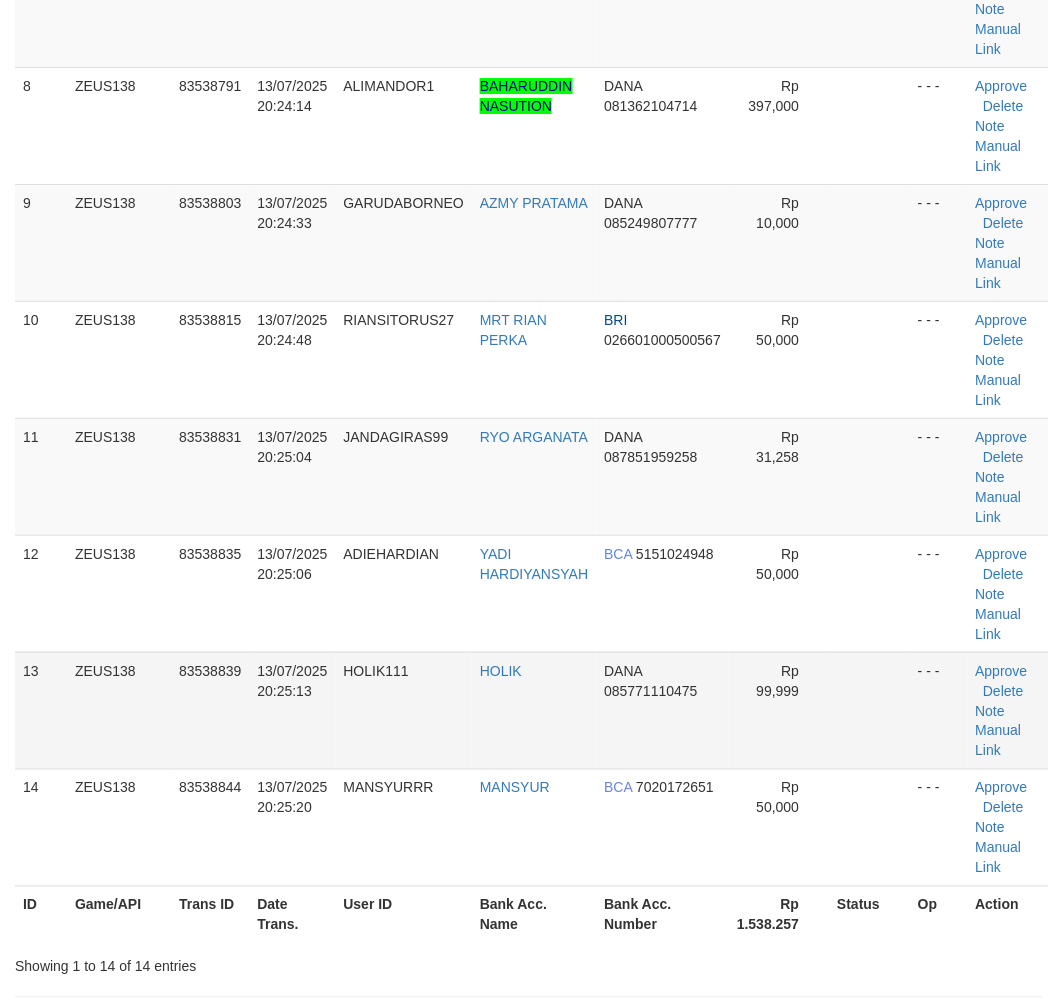 click on "HOLIK" at bounding box center (534, 710) 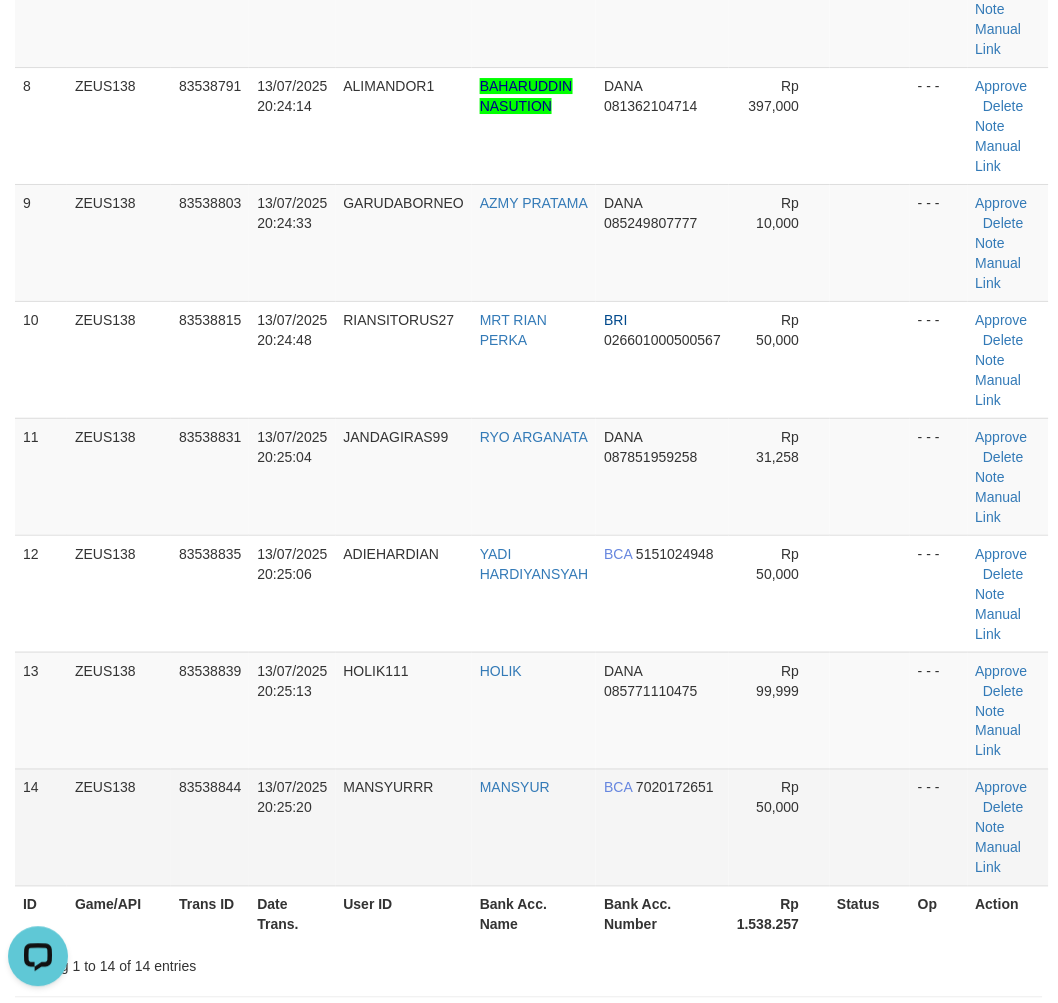 scroll, scrollTop: 0, scrollLeft: 0, axis: both 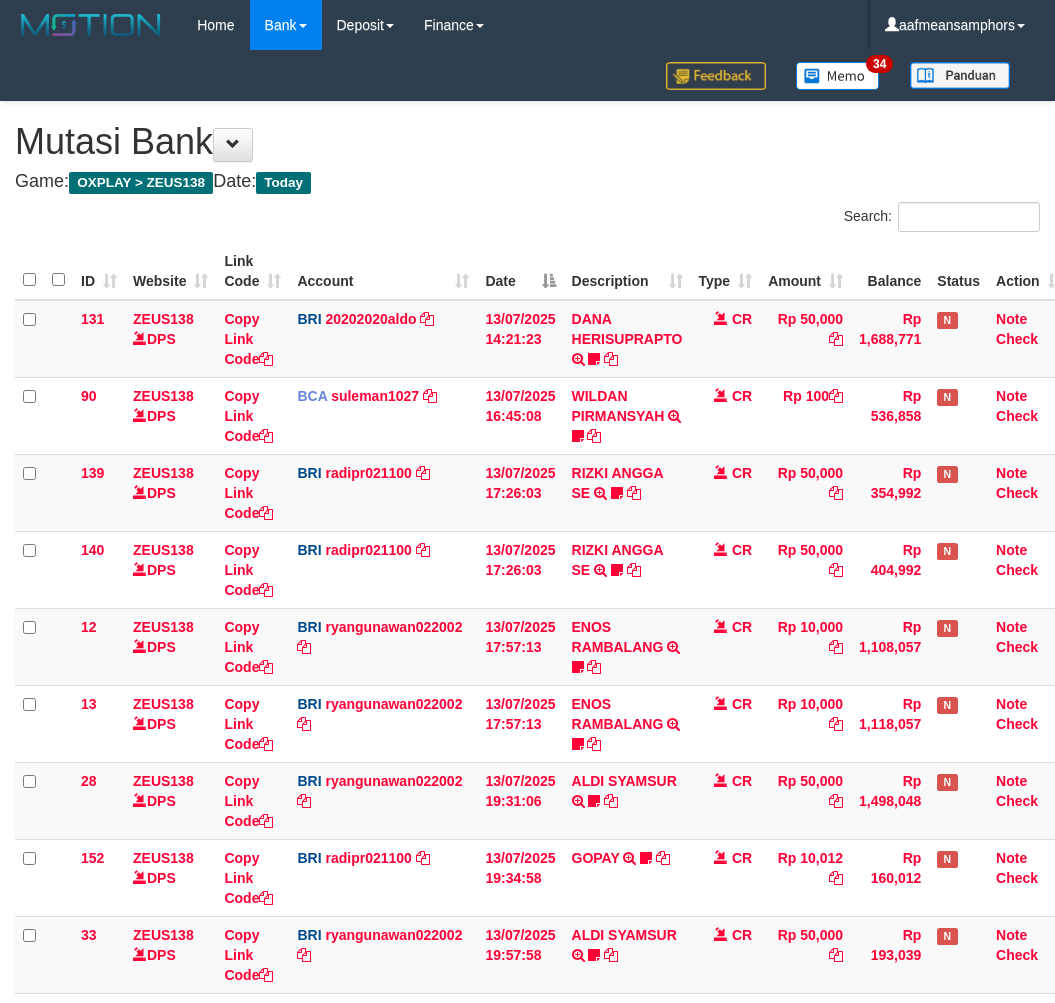 drag, startPoint x: 0, startPoint y: 0, endPoint x: 723, endPoint y: 830, distance: 1100.7402 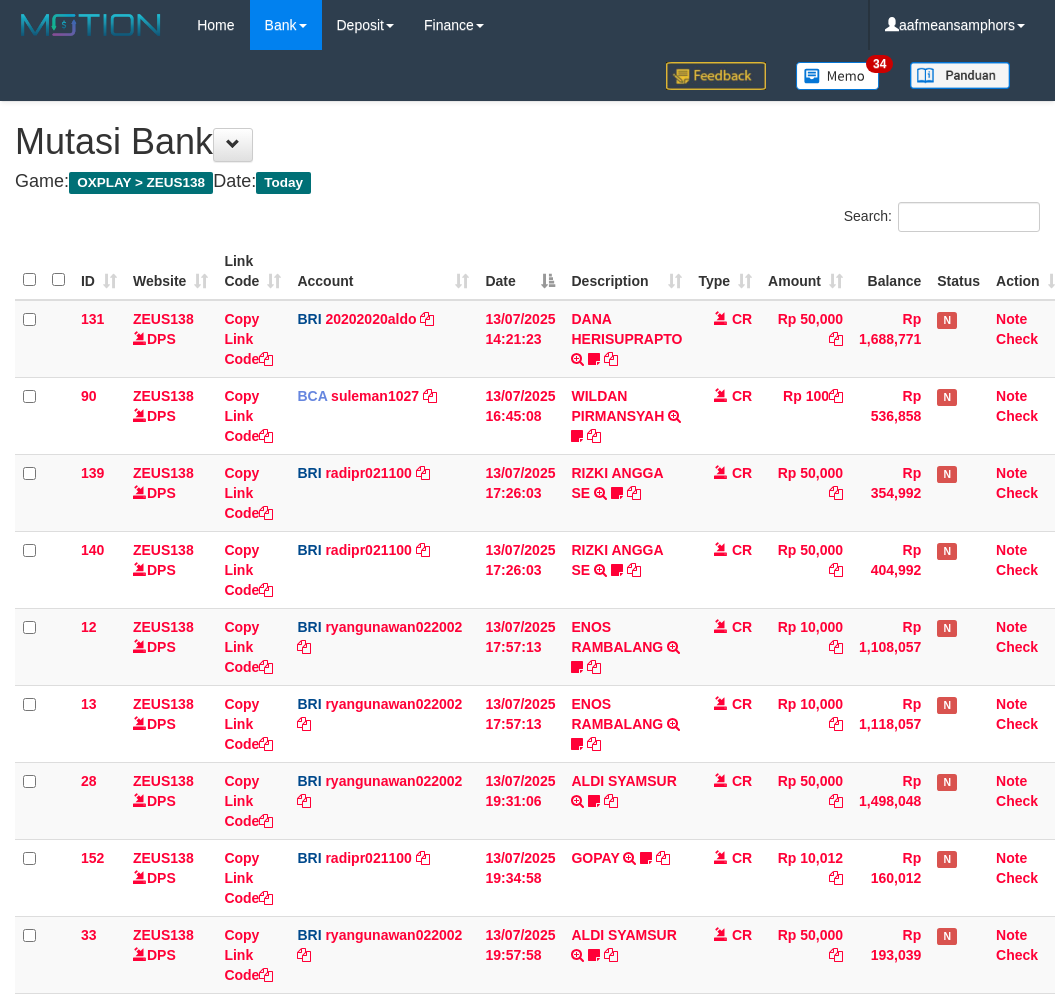 scroll, scrollTop: 377, scrollLeft: 0, axis: vertical 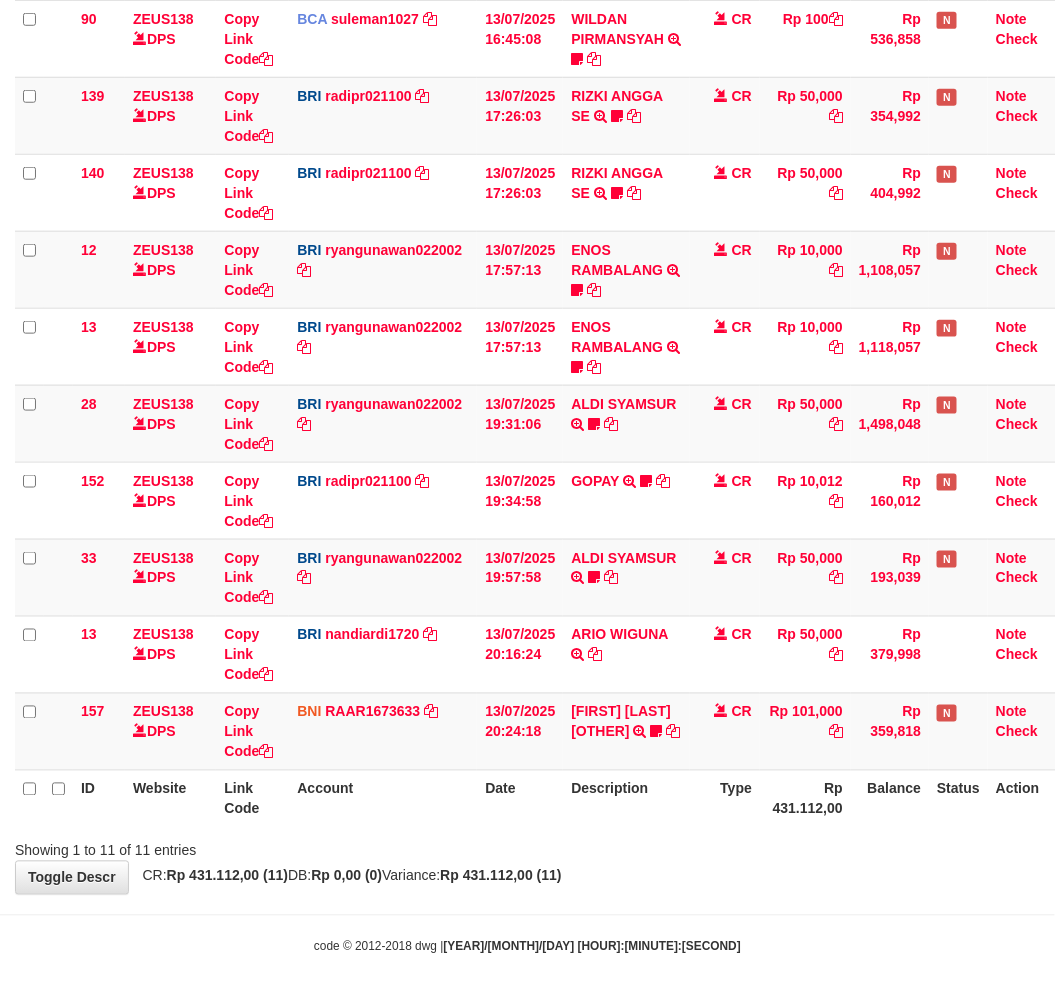 drag, startPoint x: 647, startPoint y: 854, endPoint x: 601, endPoint y: 860, distance: 46.389652 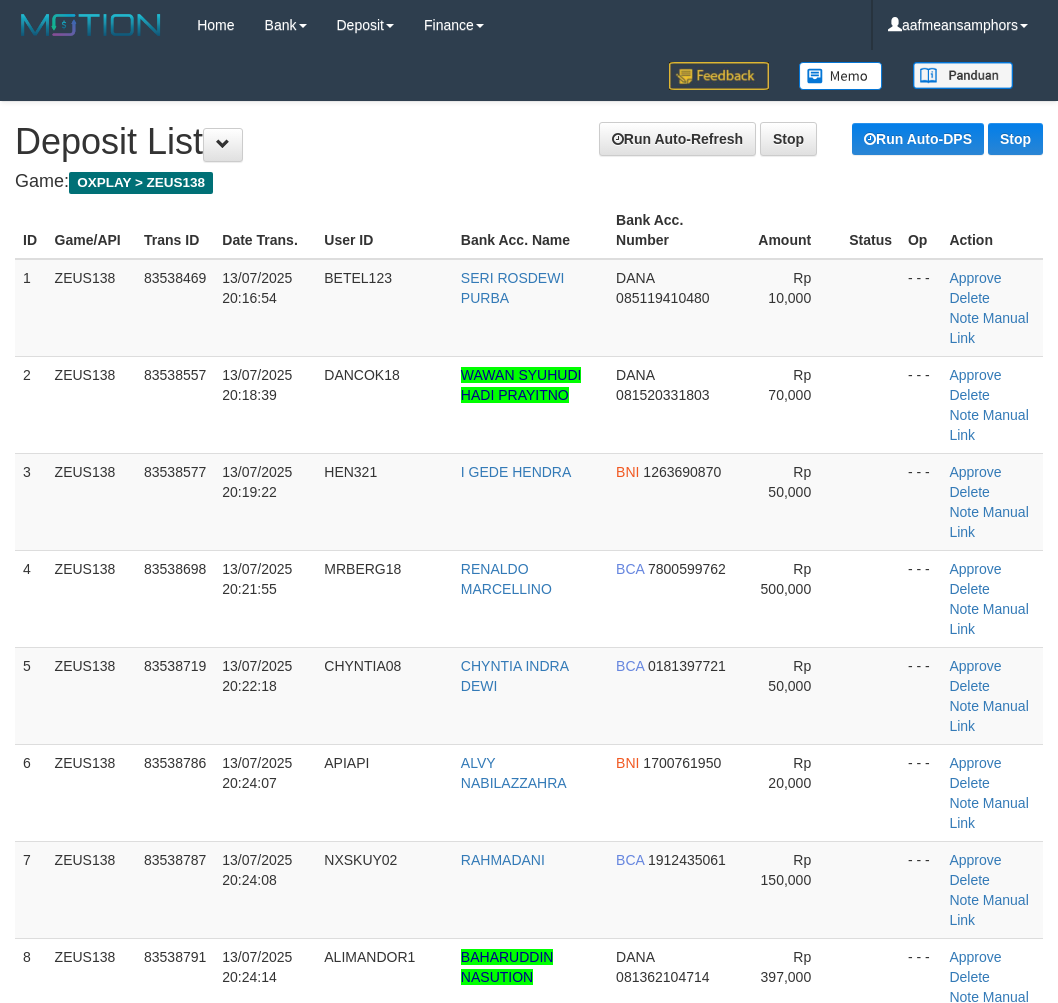 click on "User ID" at bounding box center [380, 1792] 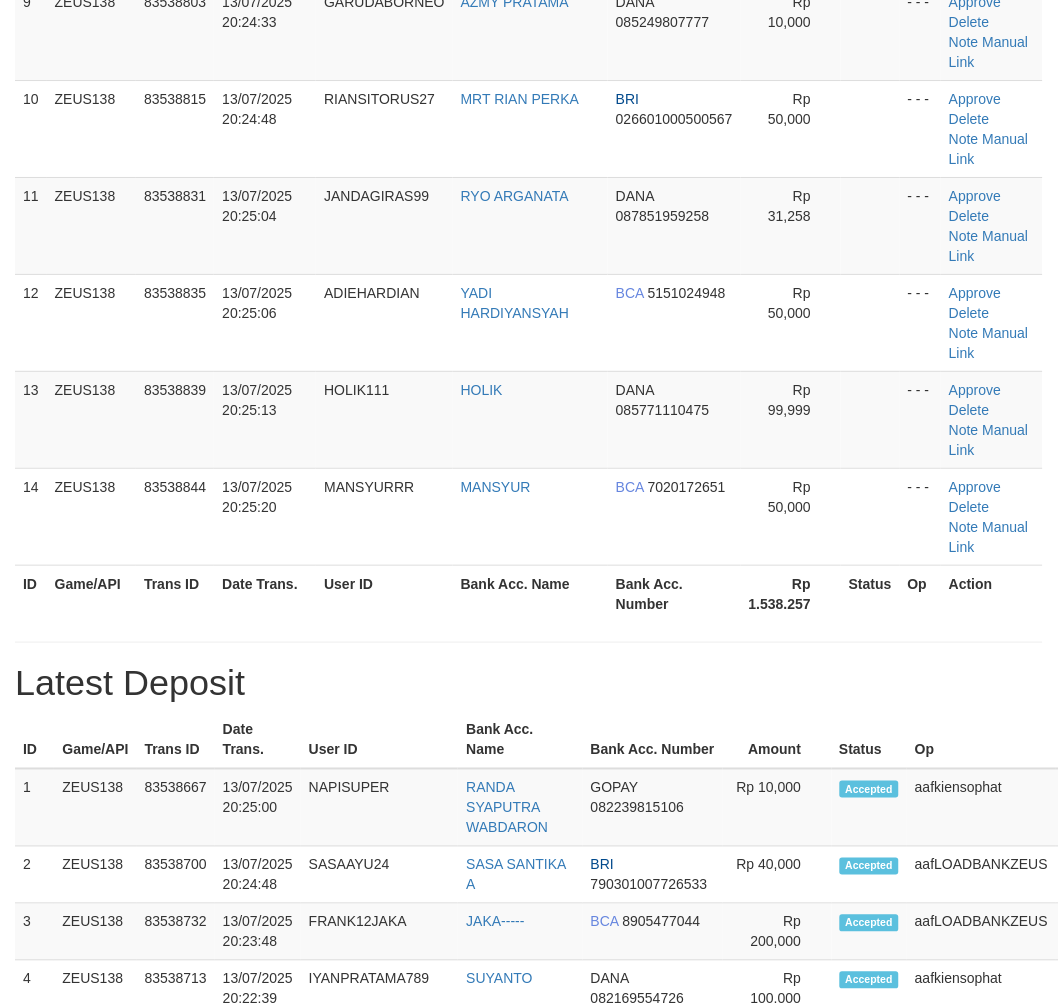 scroll, scrollTop: 1406, scrollLeft: 0, axis: vertical 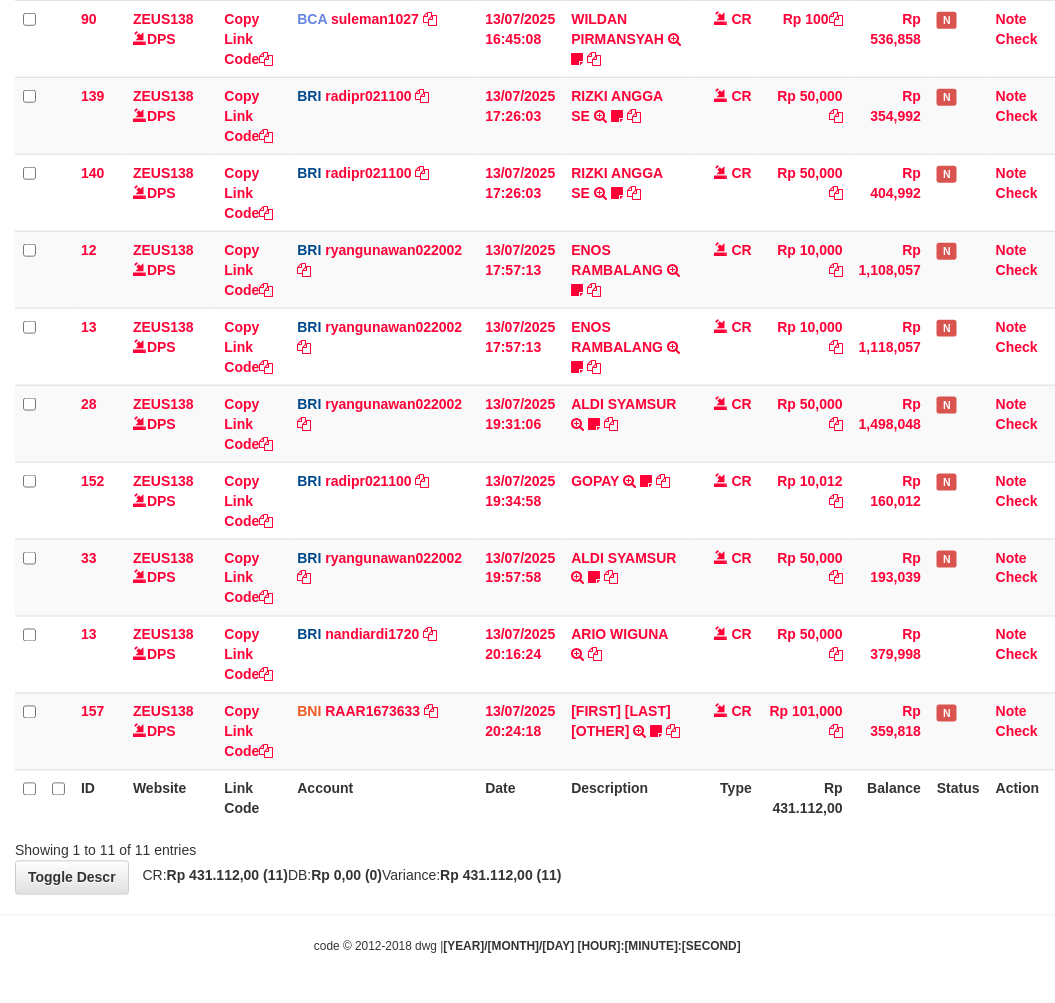 click on "Showing 1 to 11 of 11 entries" at bounding box center [527, 847] 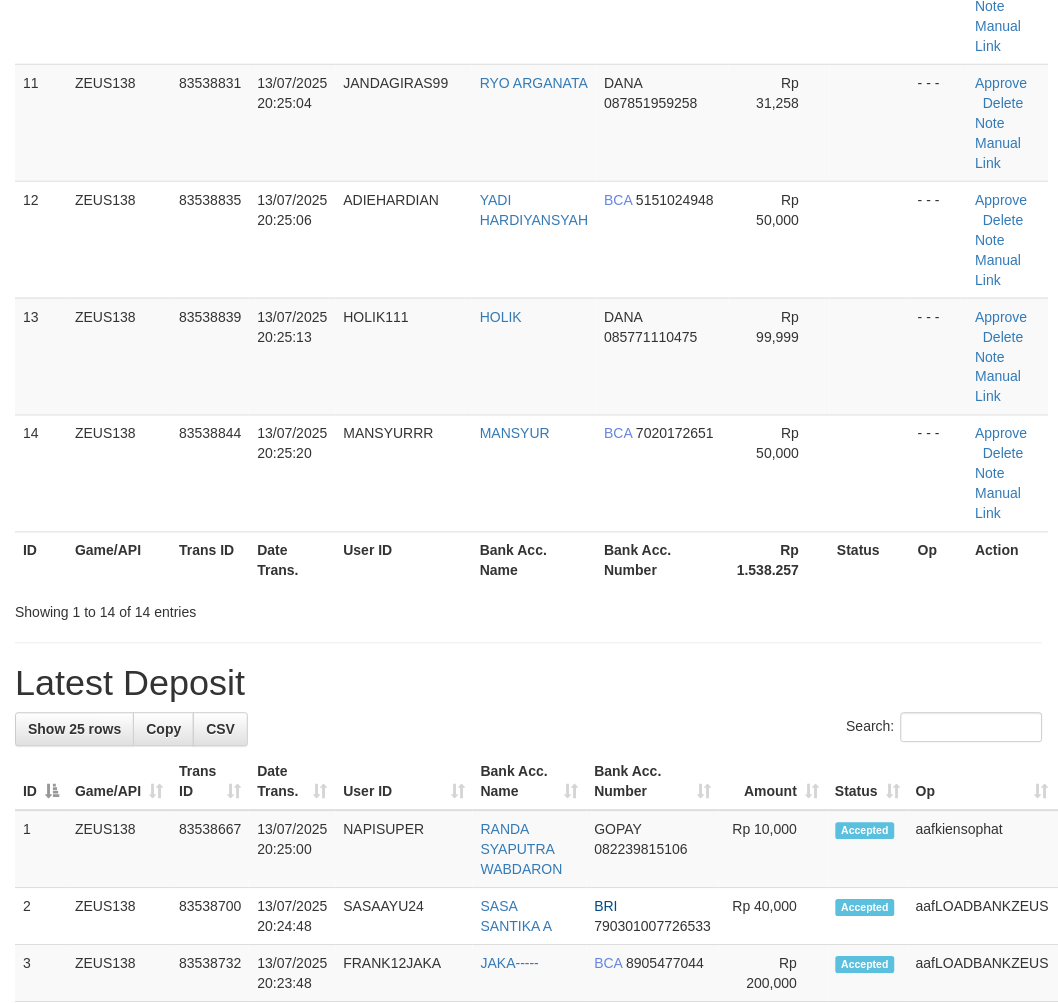 click on "Showing 1 to 14 of 14 entries" at bounding box center (529, 609) 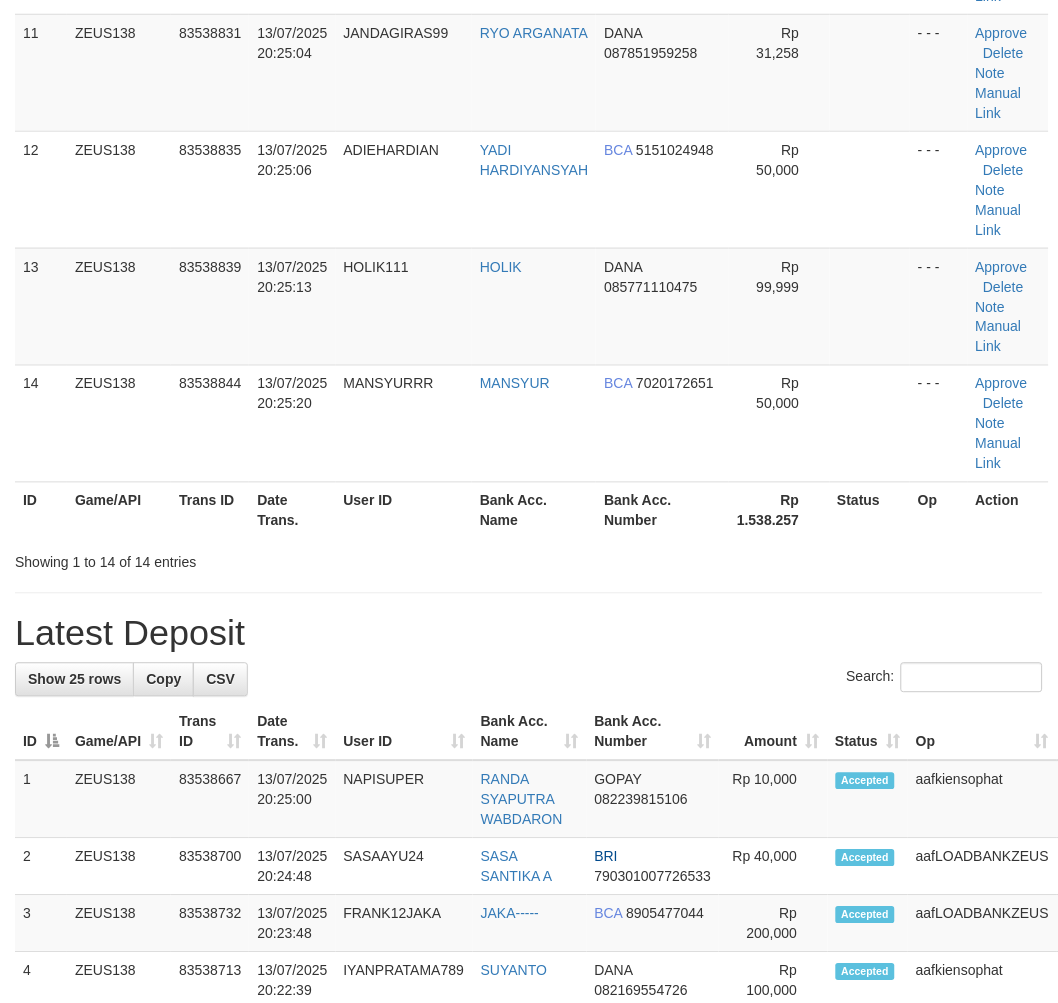 click on "Latest Deposit" at bounding box center (529, 634) 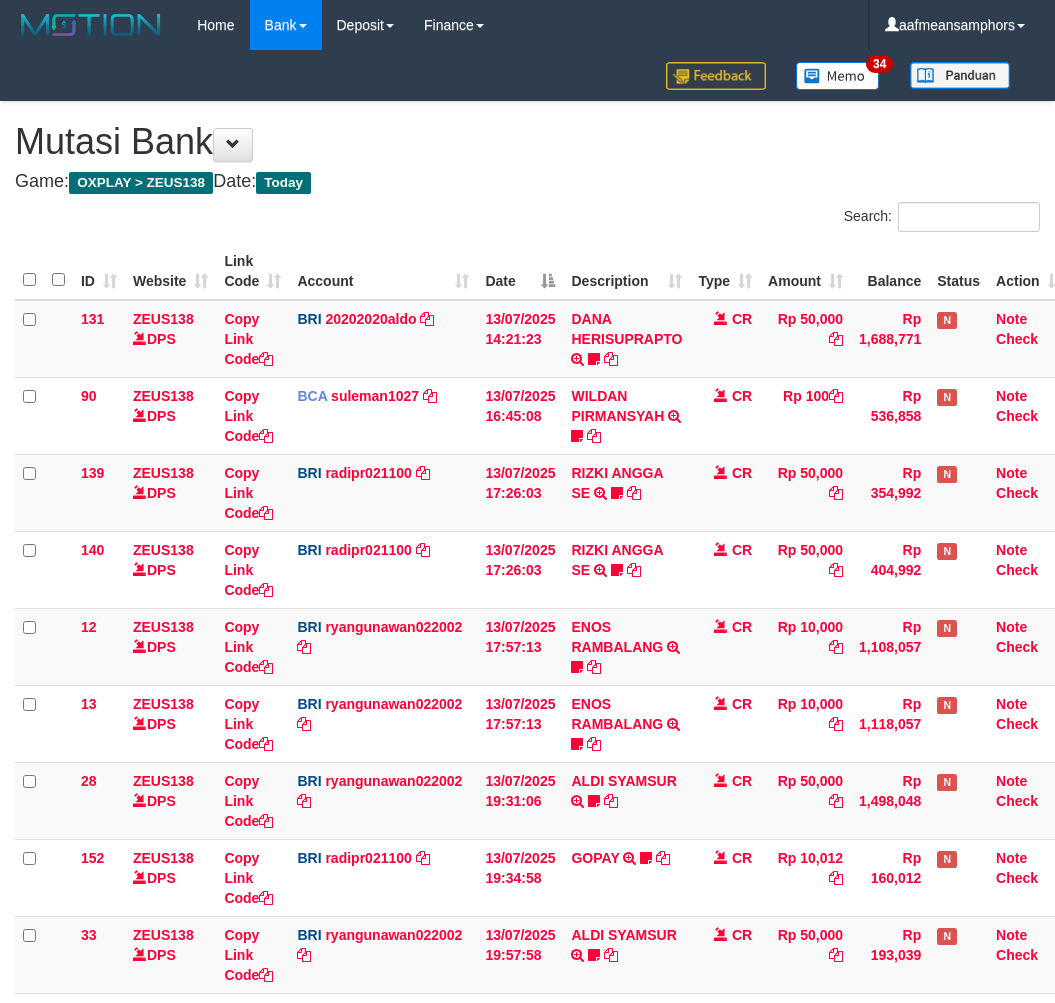 scroll, scrollTop: 377, scrollLeft: 0, axis: vertical 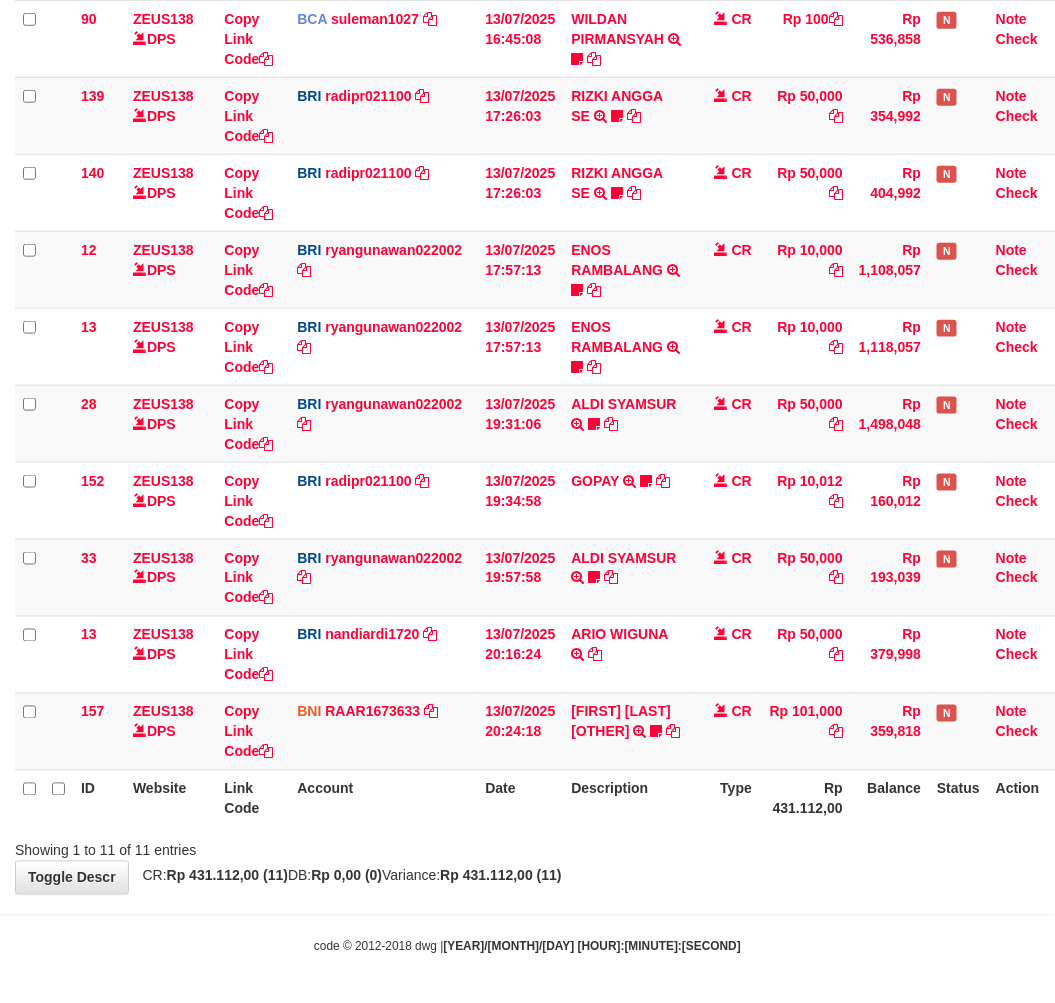 click on "Type" at bounding box center [725, 798] 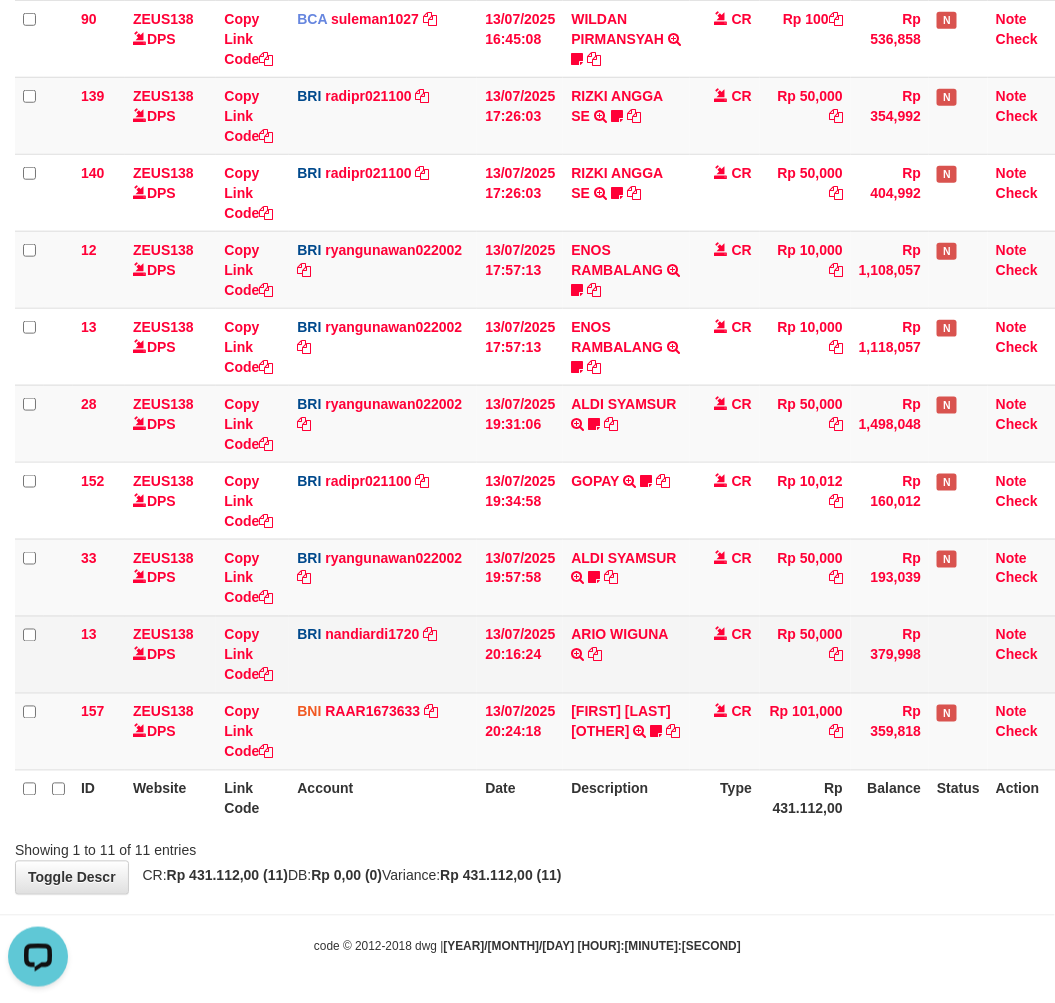 scroll, scrollTop: 0, scrollLeft: 0, axis: both 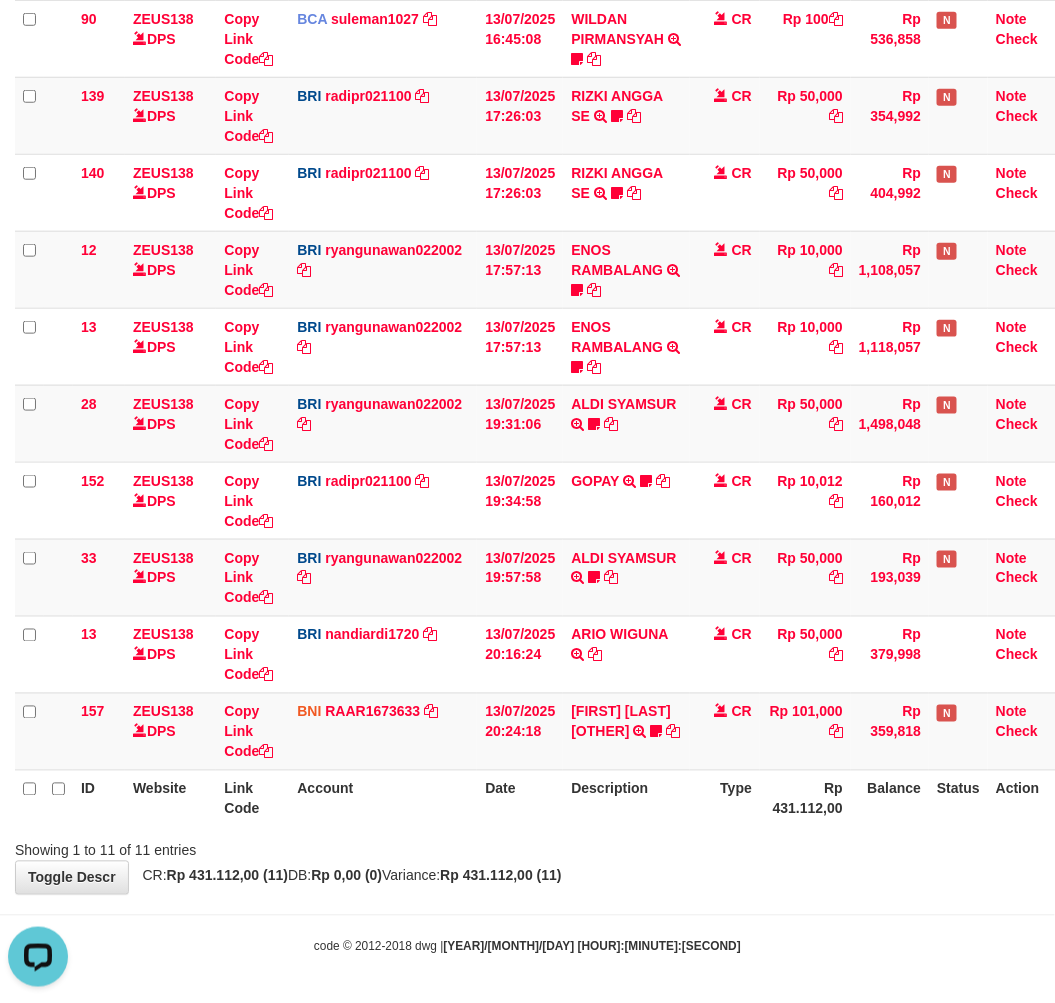 click on "Showing 1 to 11 of 11 entries" at bounding box center (527, 847) 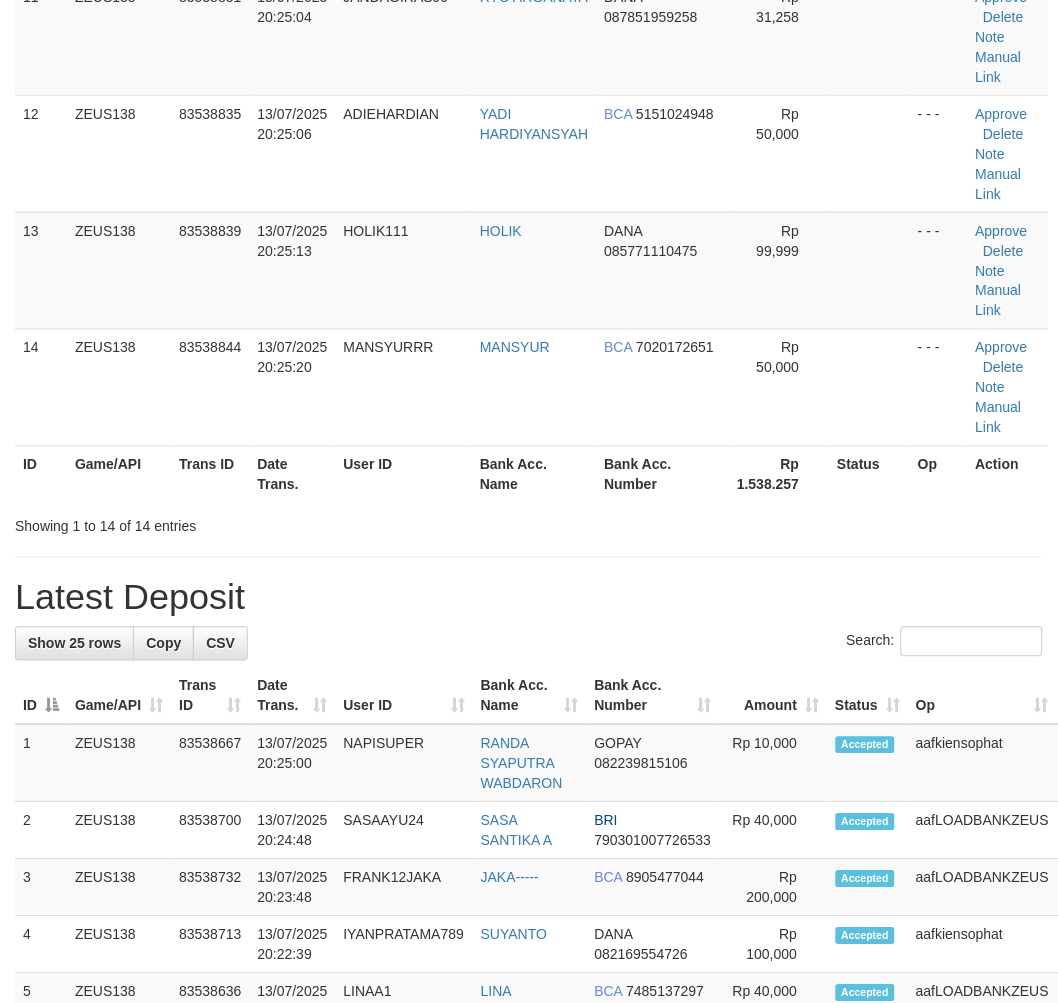 scroll, scrollTop: 1284, scrollLeft: 0, axis: vertical 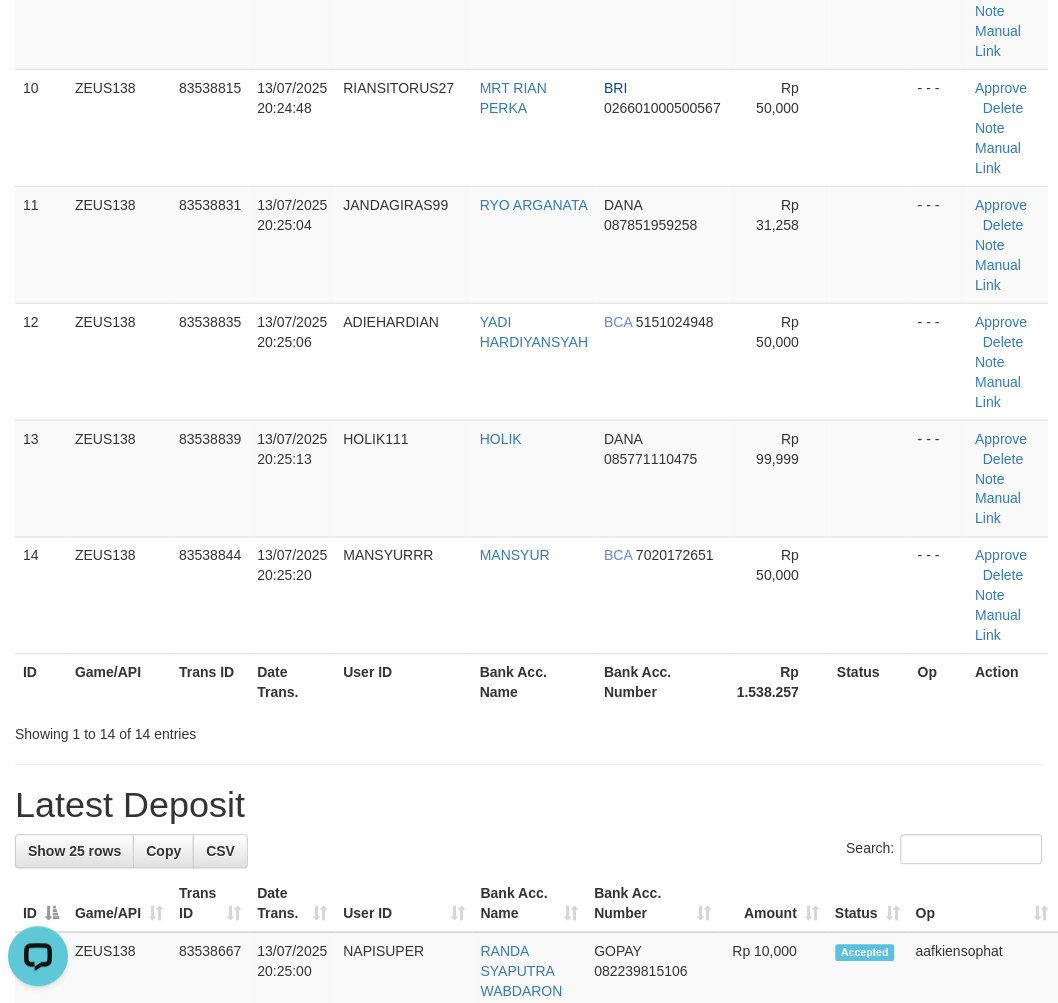click on "Bank Acc. Name" at bounding box center (534, 682) 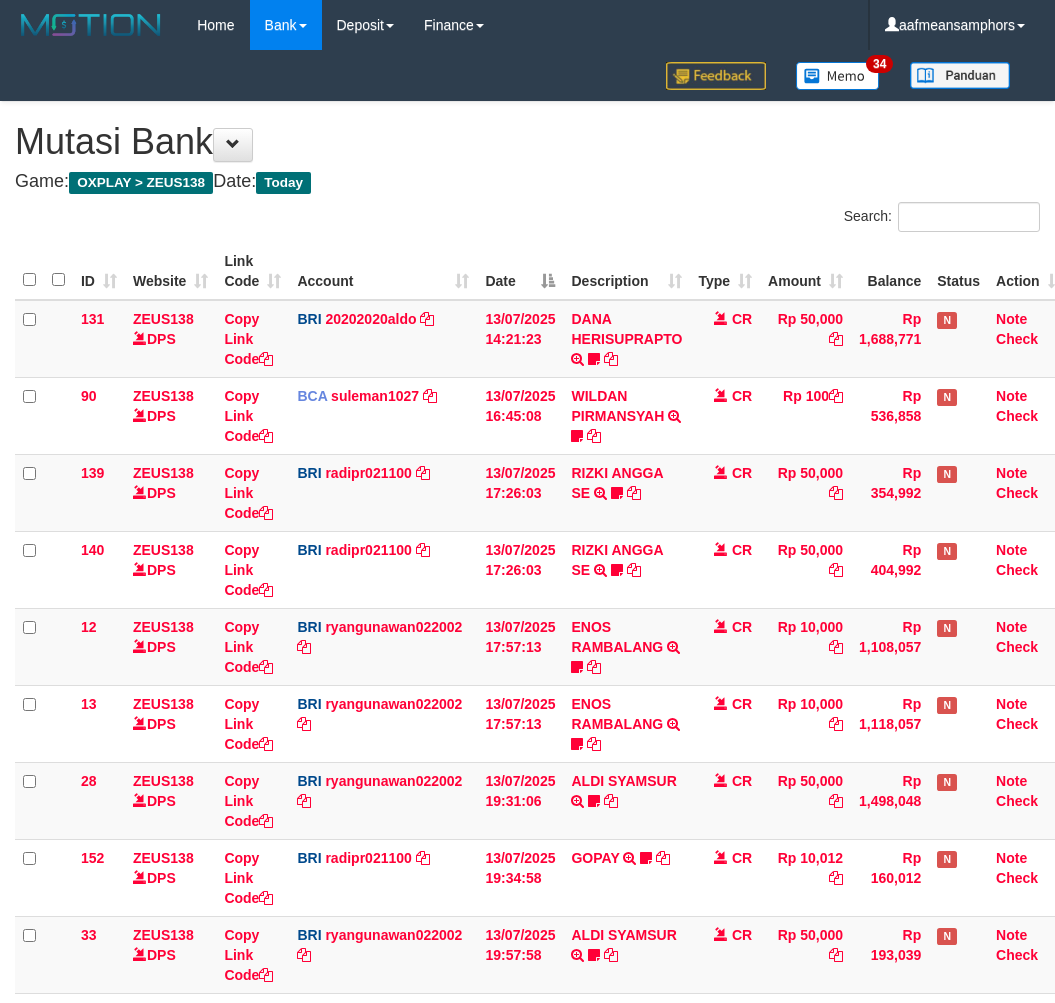 scroll, scrollTop: 377, scrollLeft: 0, axis: vertical 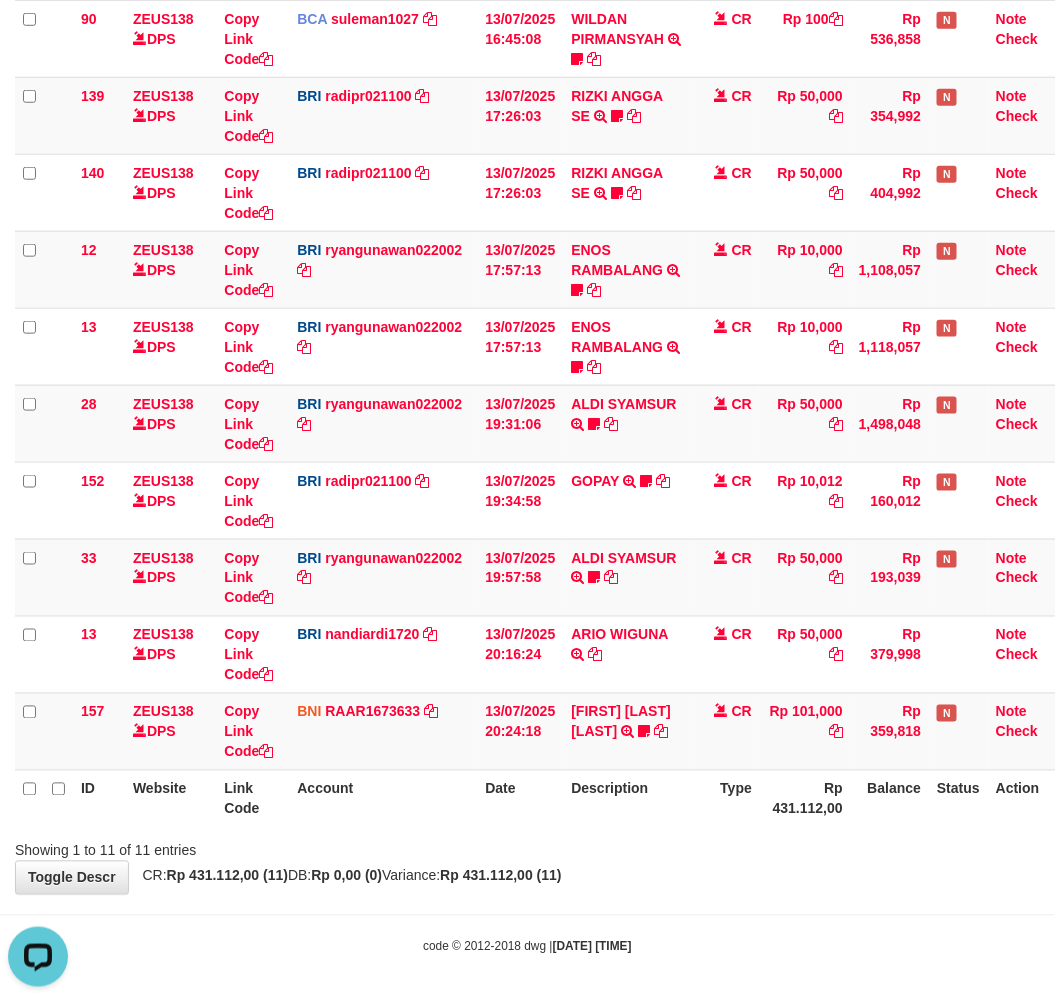 click on "Showing 1 to 11 of 11 entries" at bounding box center (527, 847) 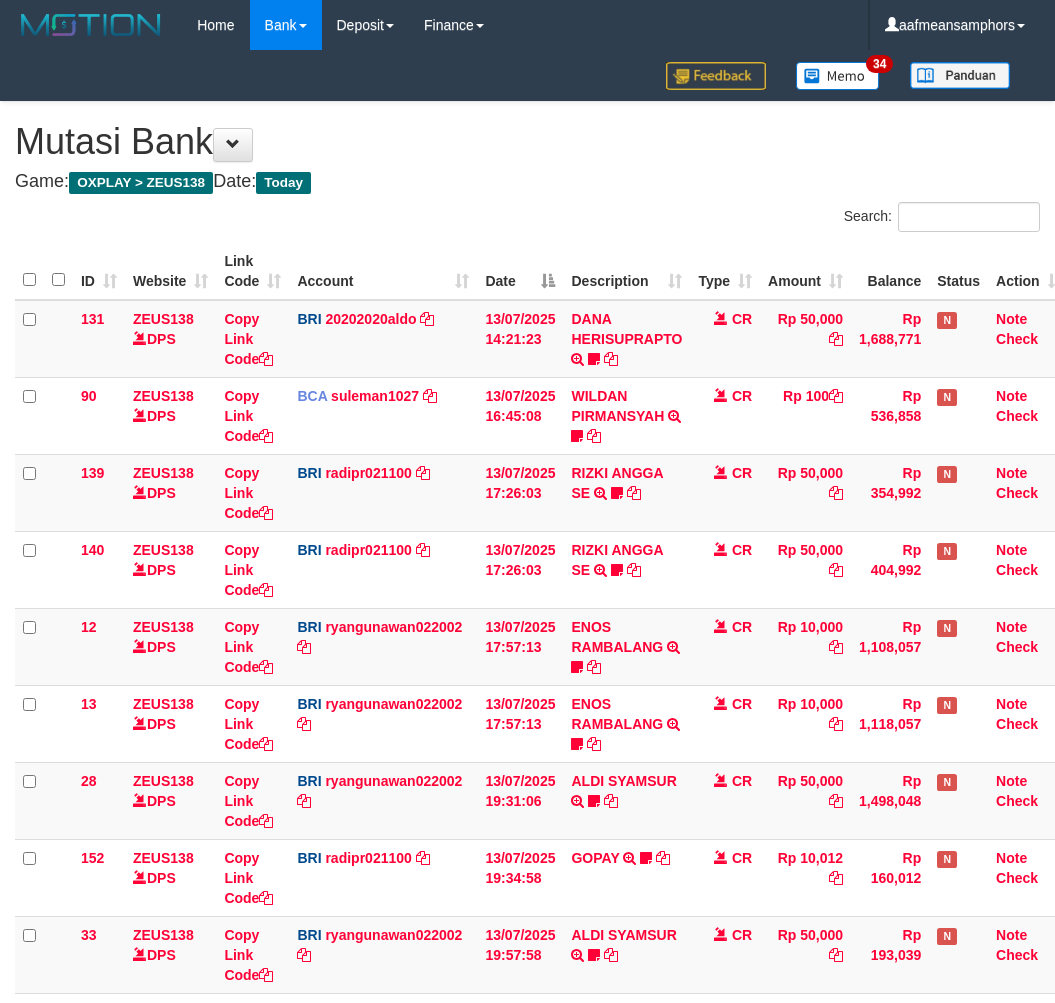 scroll, scrollTop: 377, scrollLeft: 0, axis: vertical 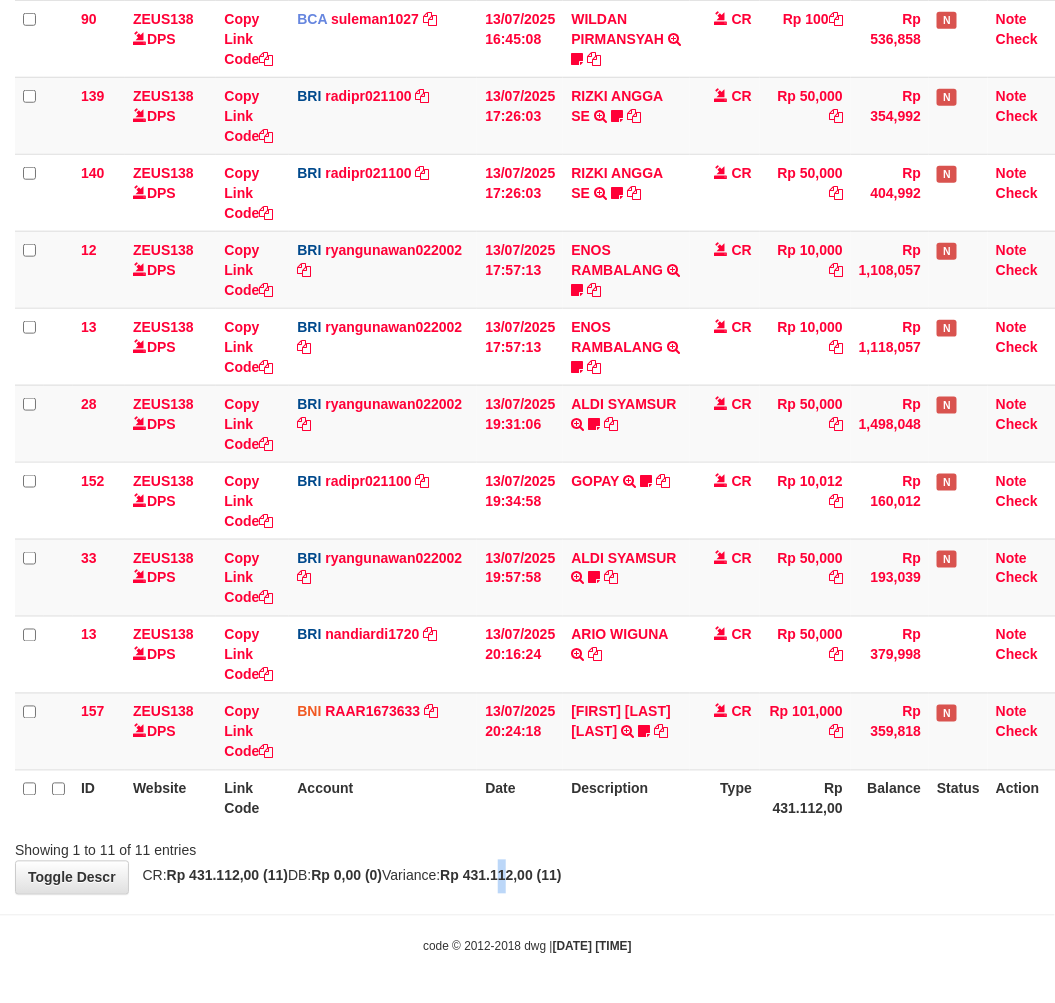 click on "**********" at bounding box center (527, 309) 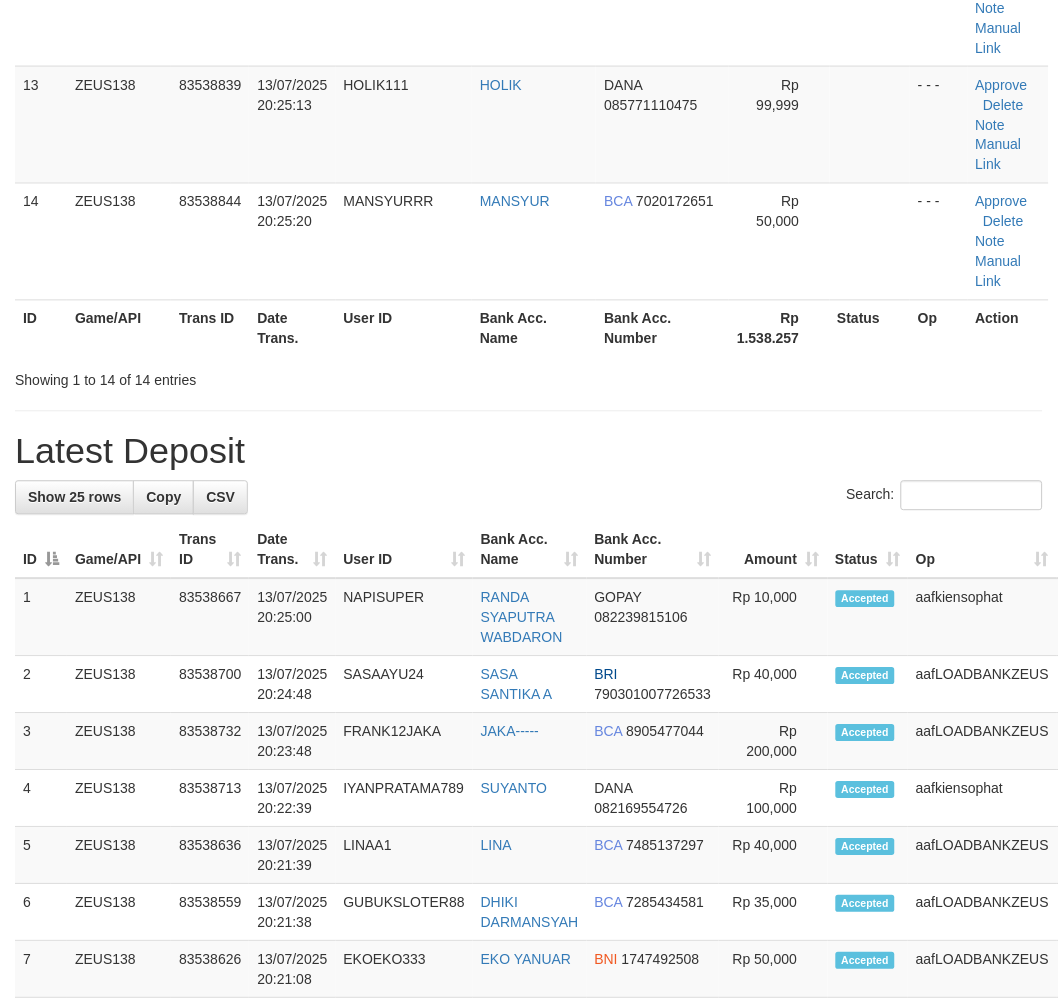 scroll, scrollTop: 1334, scrollLeft: 0, axis: vertical 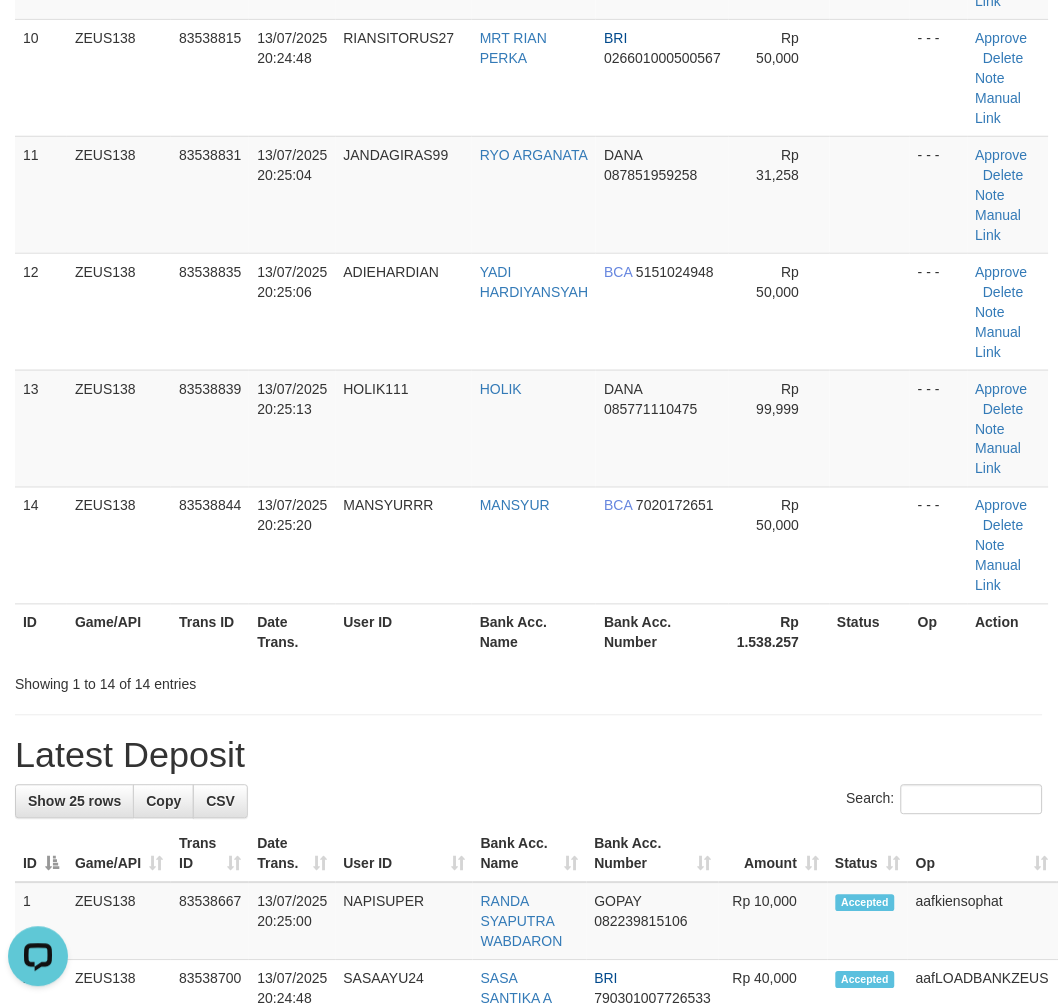 click on "Latest Deposit" at bounding box center [529, 756] 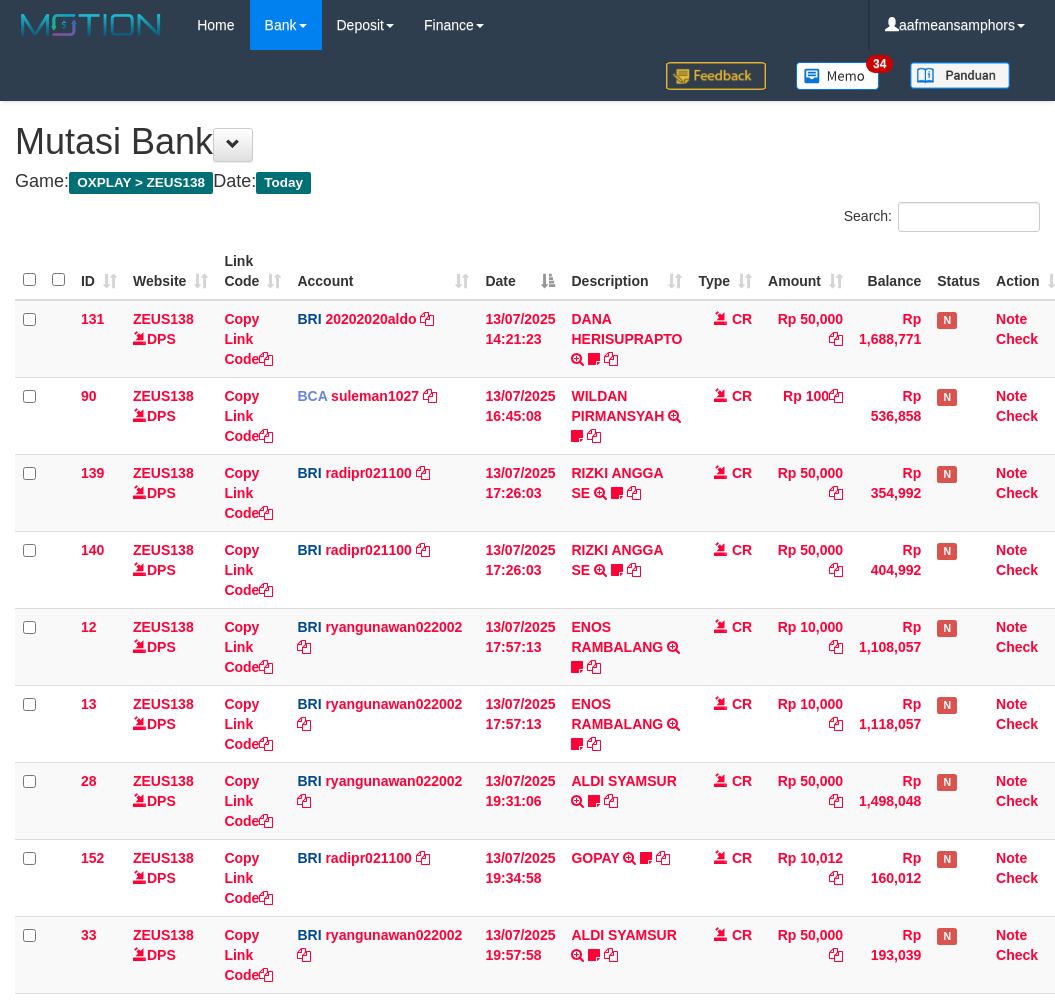 scroll, scrollTop: 377, scrollLeft: 0, axis: vertical 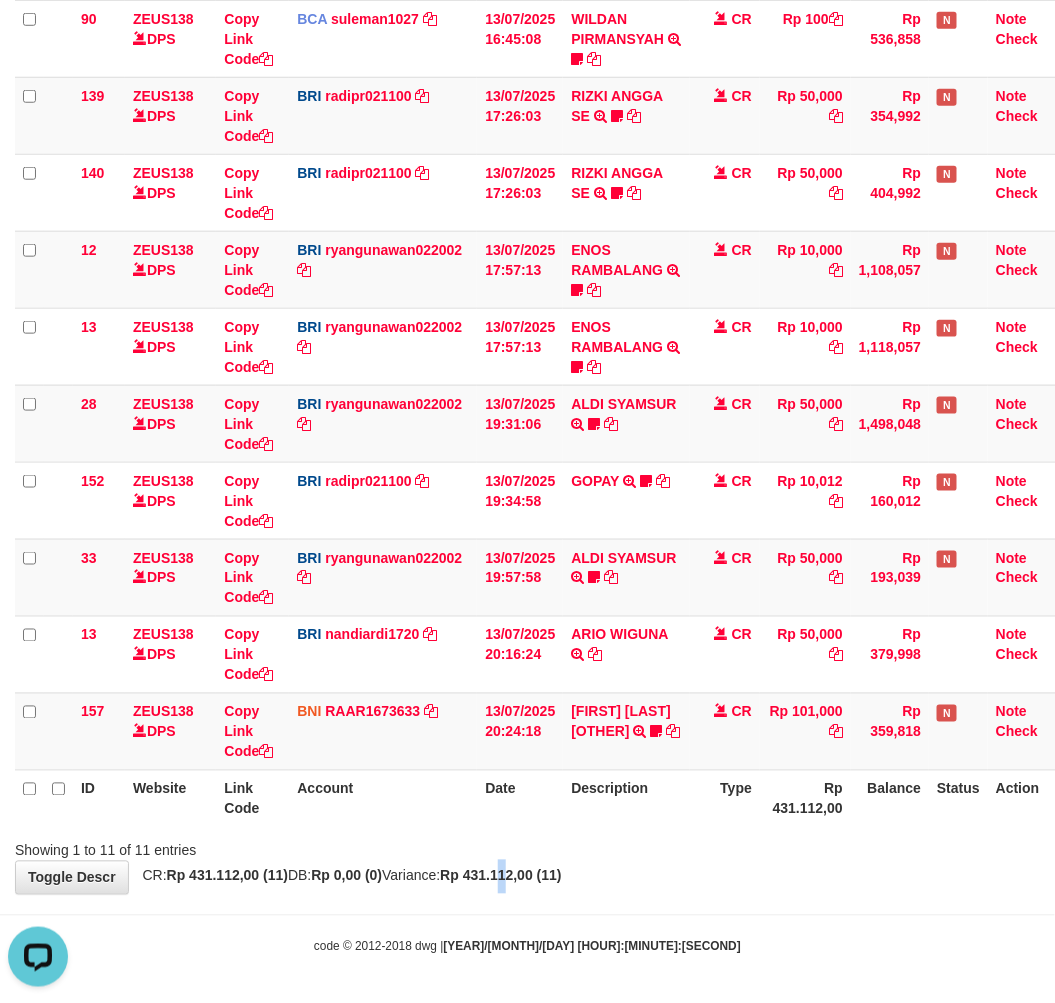 click on "Rp 431.112,00 (11)" at bounding box center (500, 876) 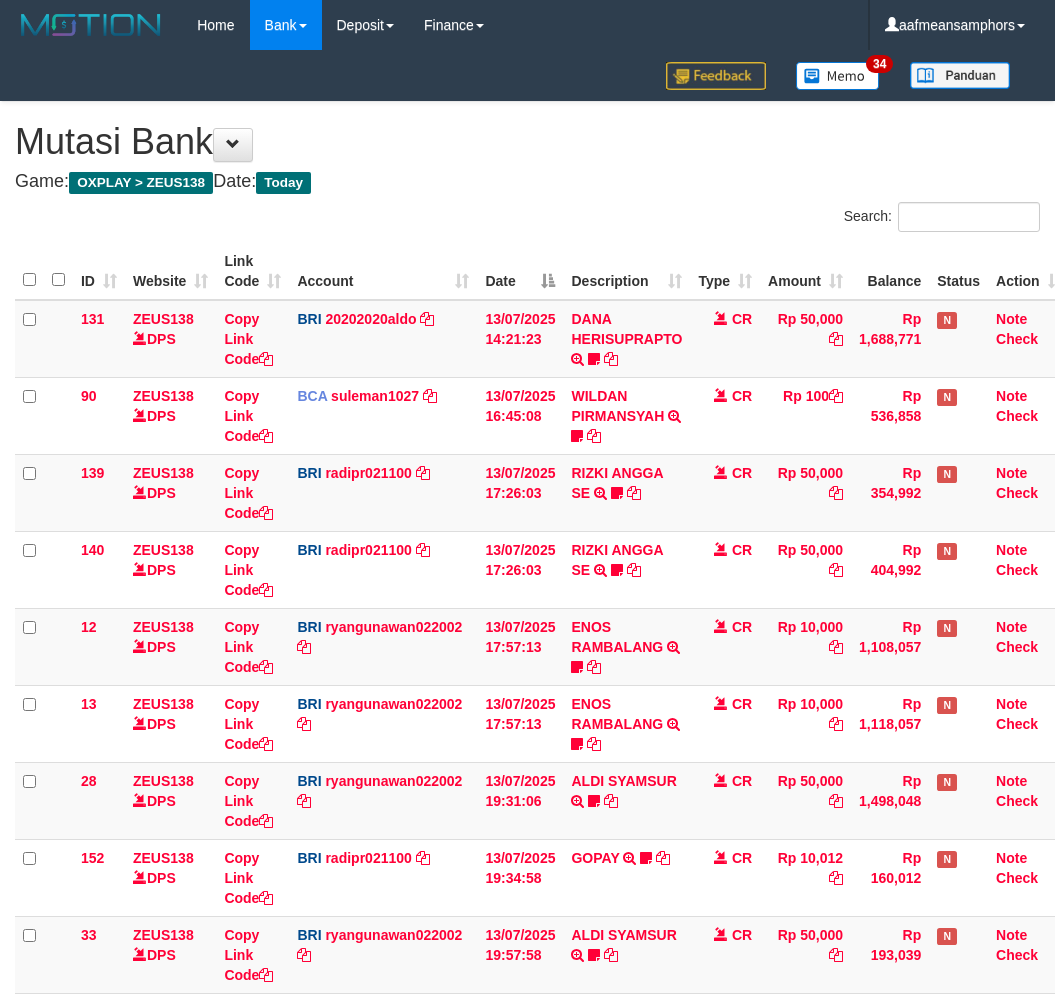 scroll, scrollTop: 377, scrollLeft: 0, axis: vertical 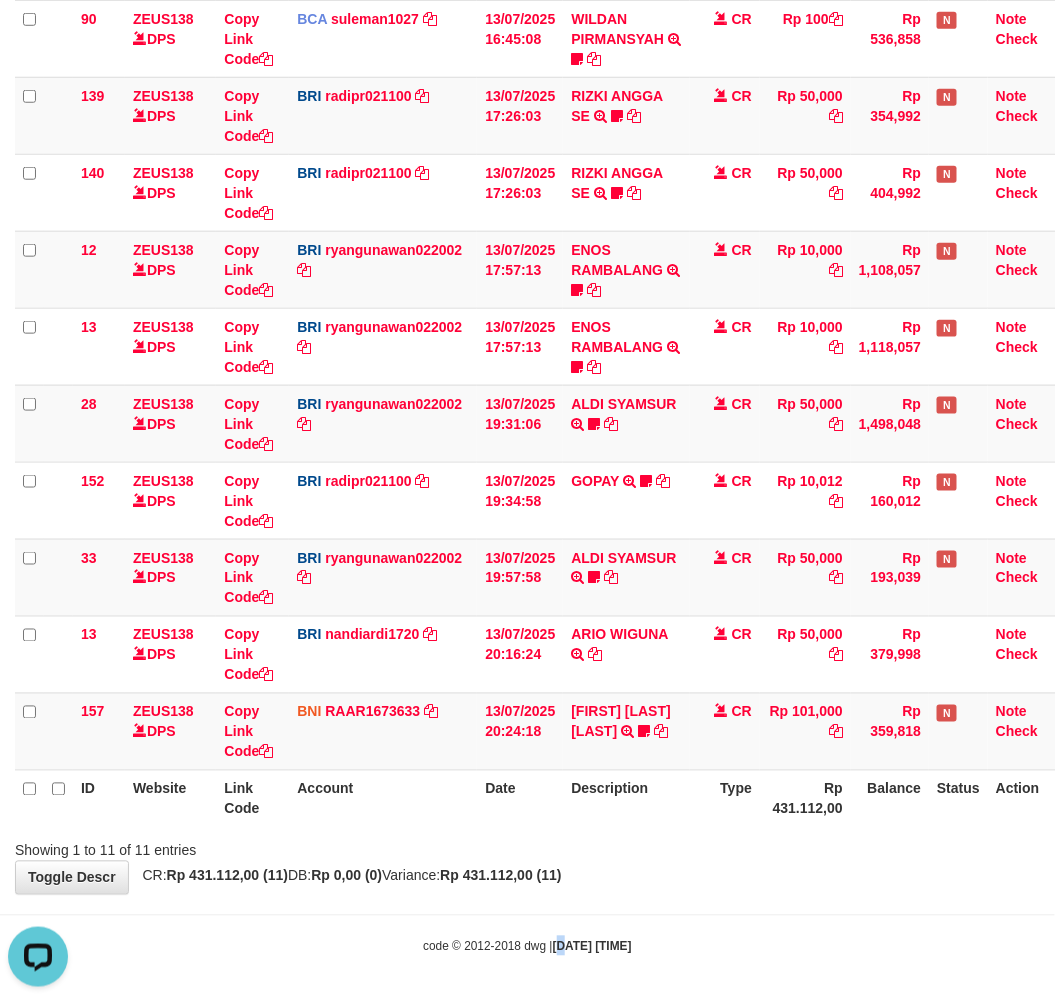 click on "Toggle navigation
Home
Bank
Account List
Load
By Website
Group
[OXPLAY]													ZEUS138
By Load Group (DPS)" at bounding box center (527, 314) 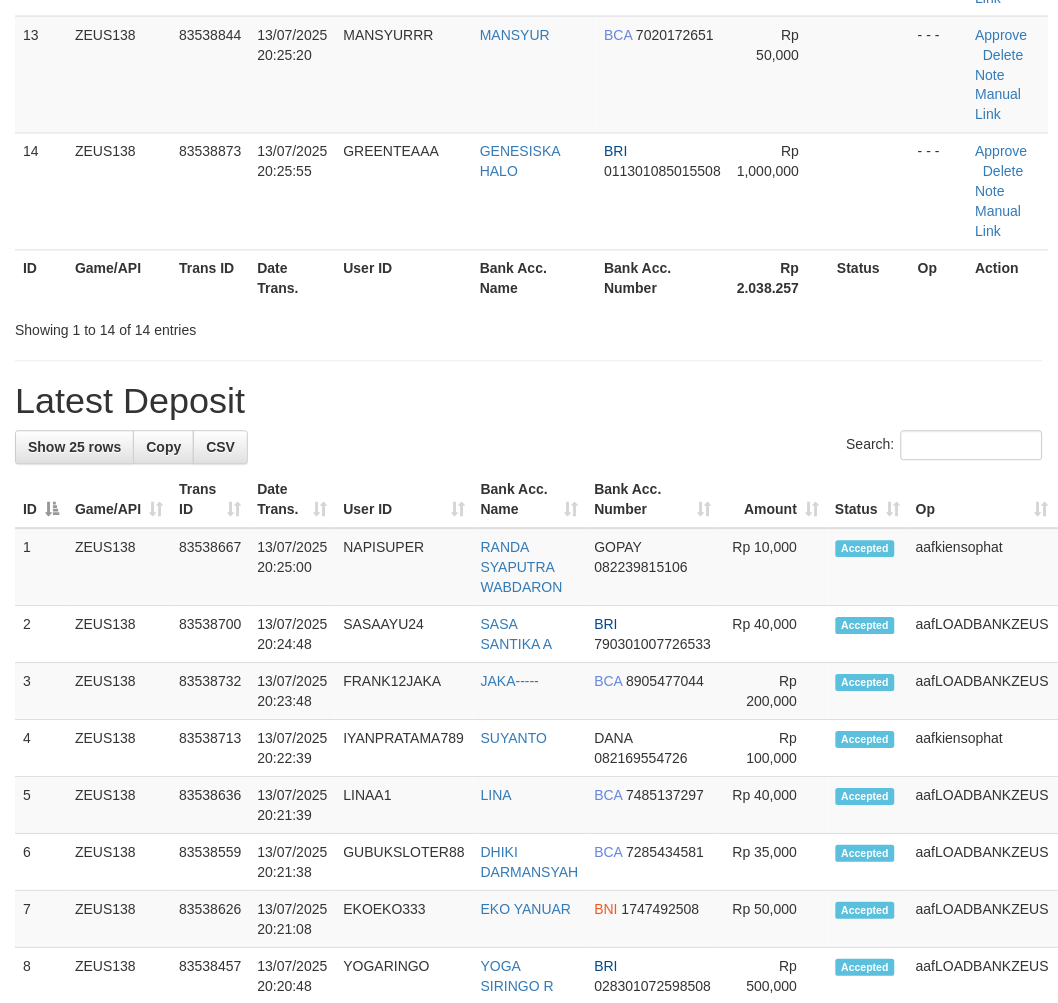 scroll, scrollTop: 1384, scrollLeft: 0, axis: vertical 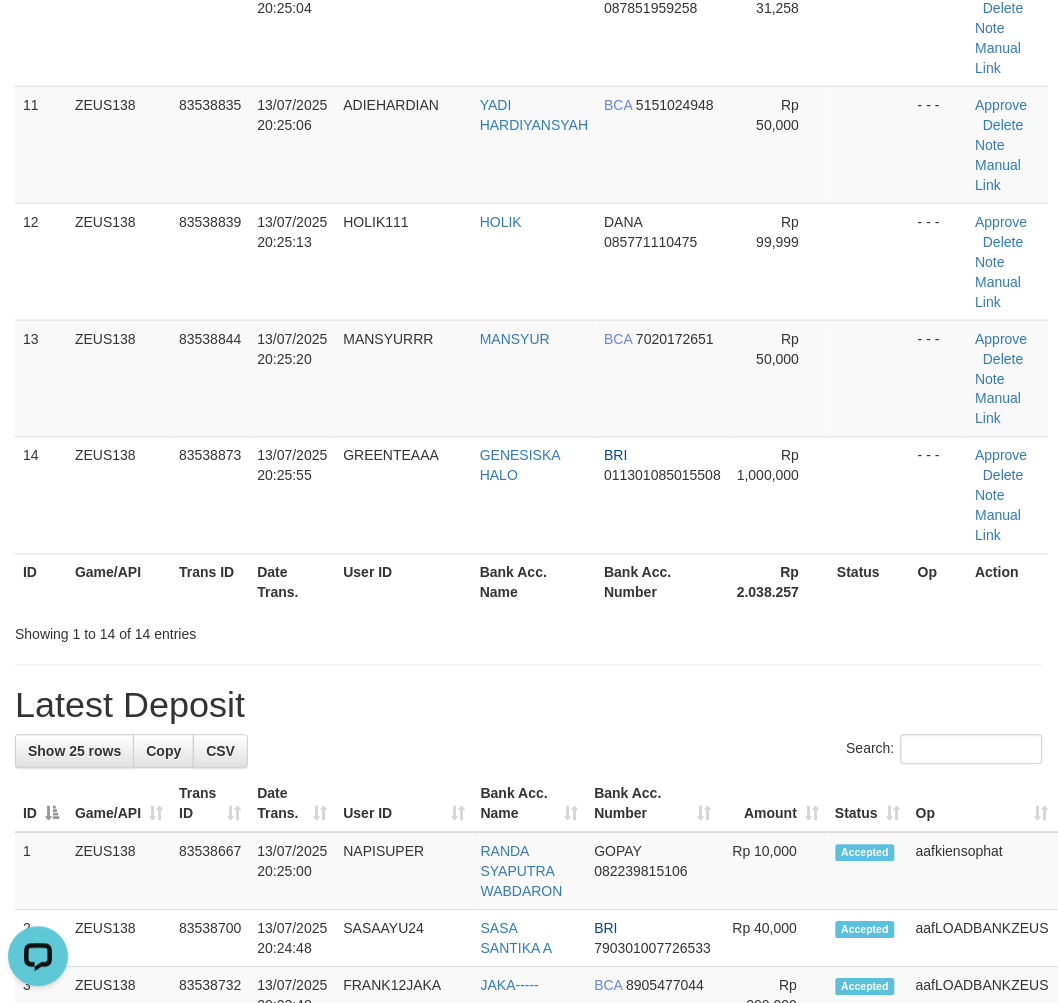 click on "User ID" at bounding box center [404, 582] 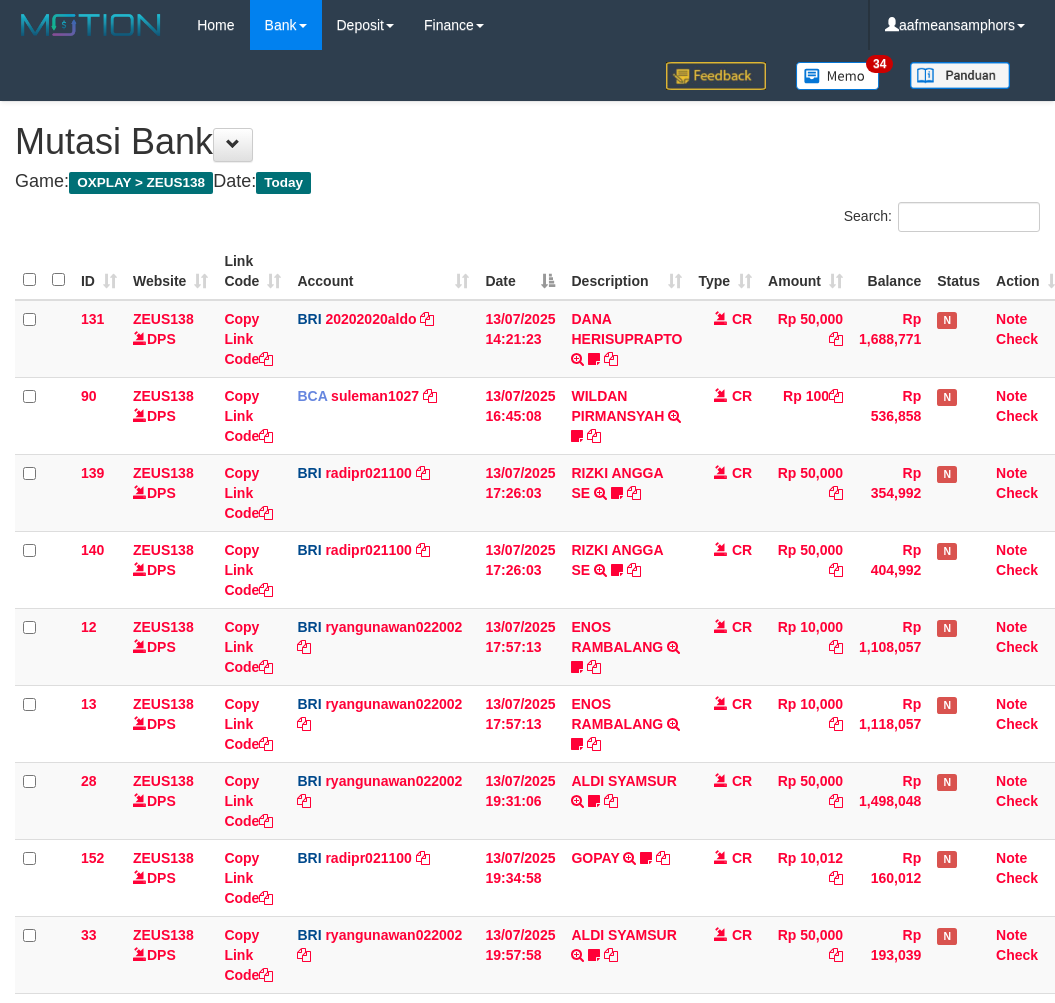 scroll, scrollTop: 377, scrollLeft: 0, axis: vertical 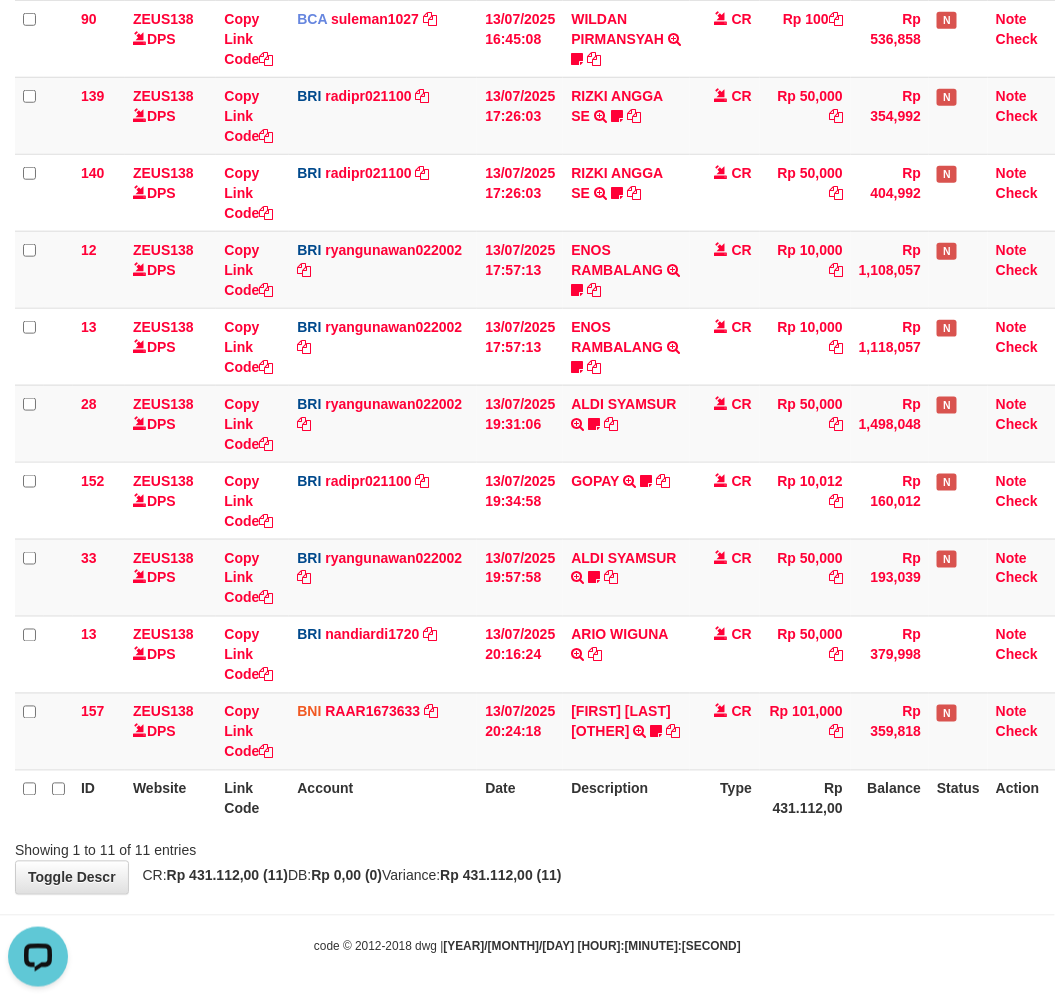 click on "Rp 431.112,00" at bounding box center [805, 798] 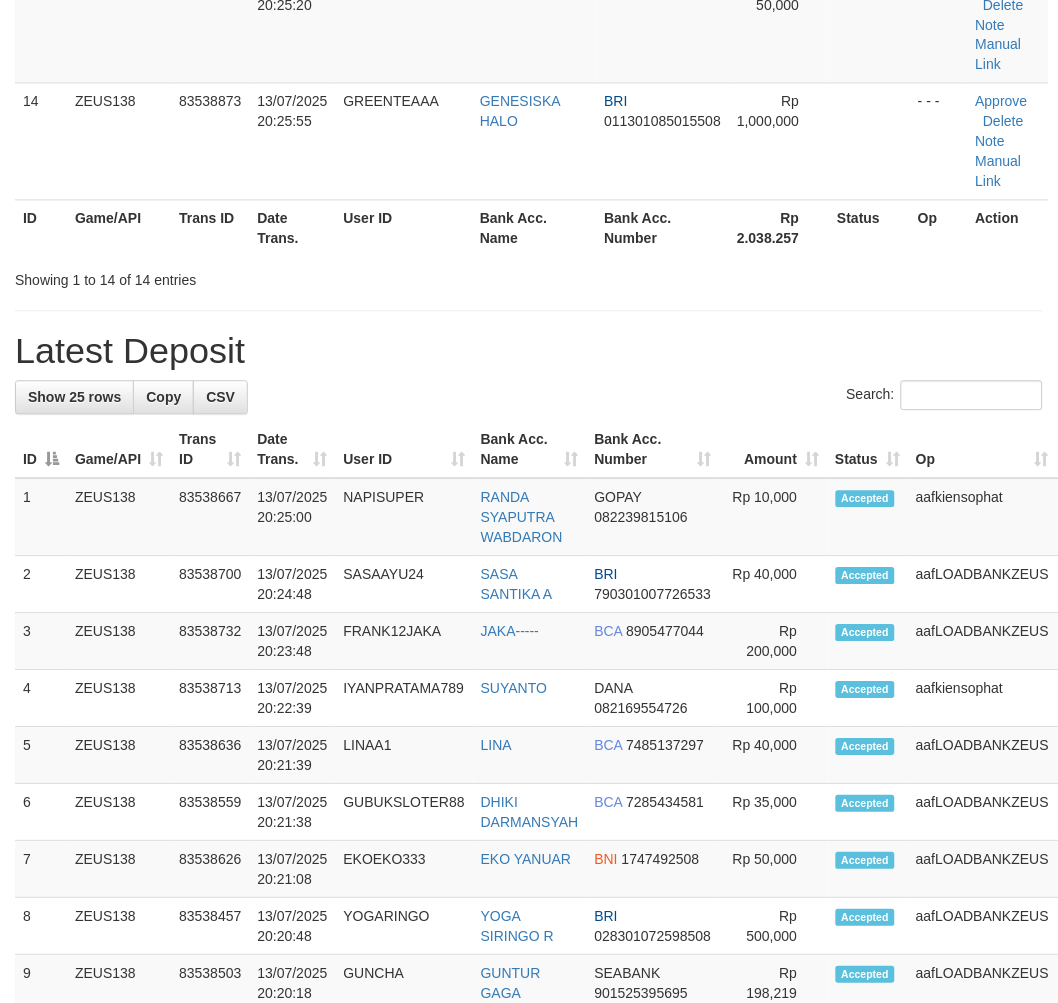 scroll, scrollTop: 1434, scrollLeft: 0, axis: vertical 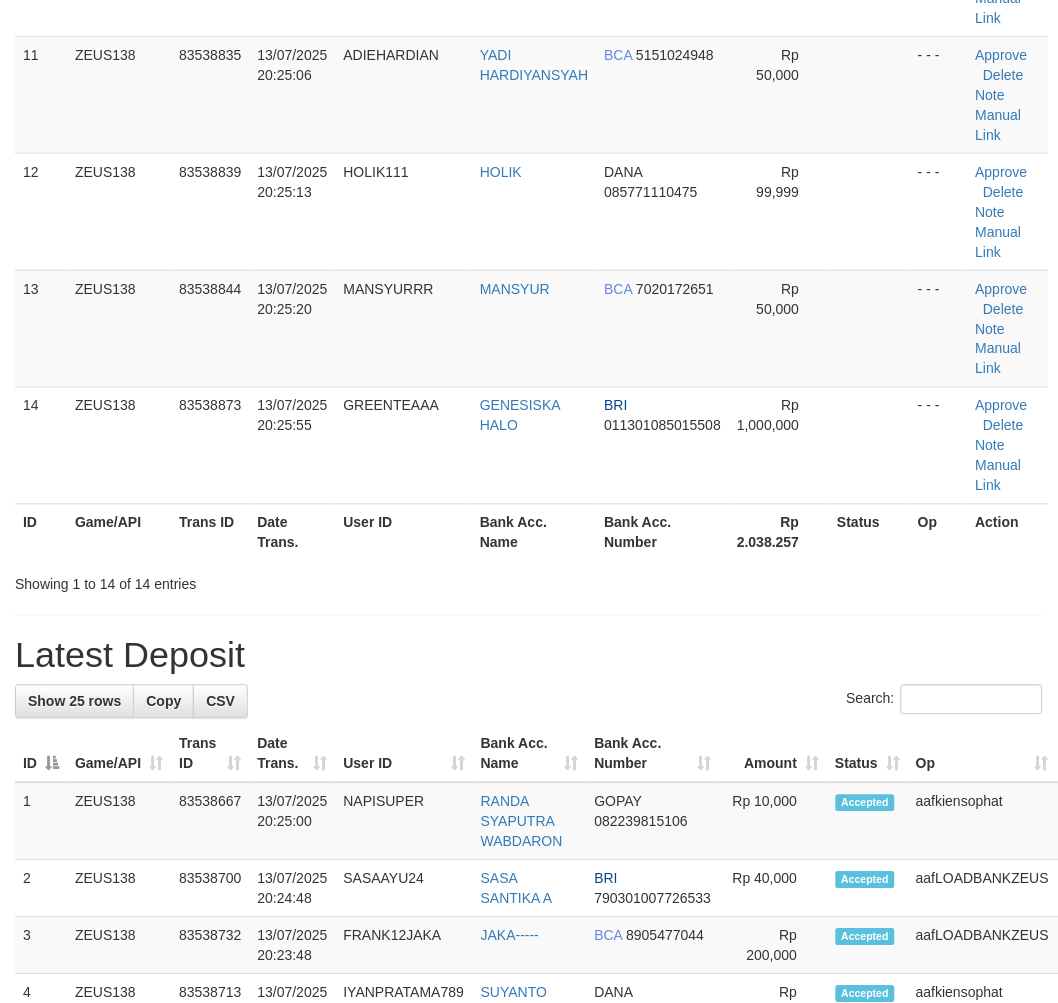 click on "User ID" at bounding box center (404, 532) 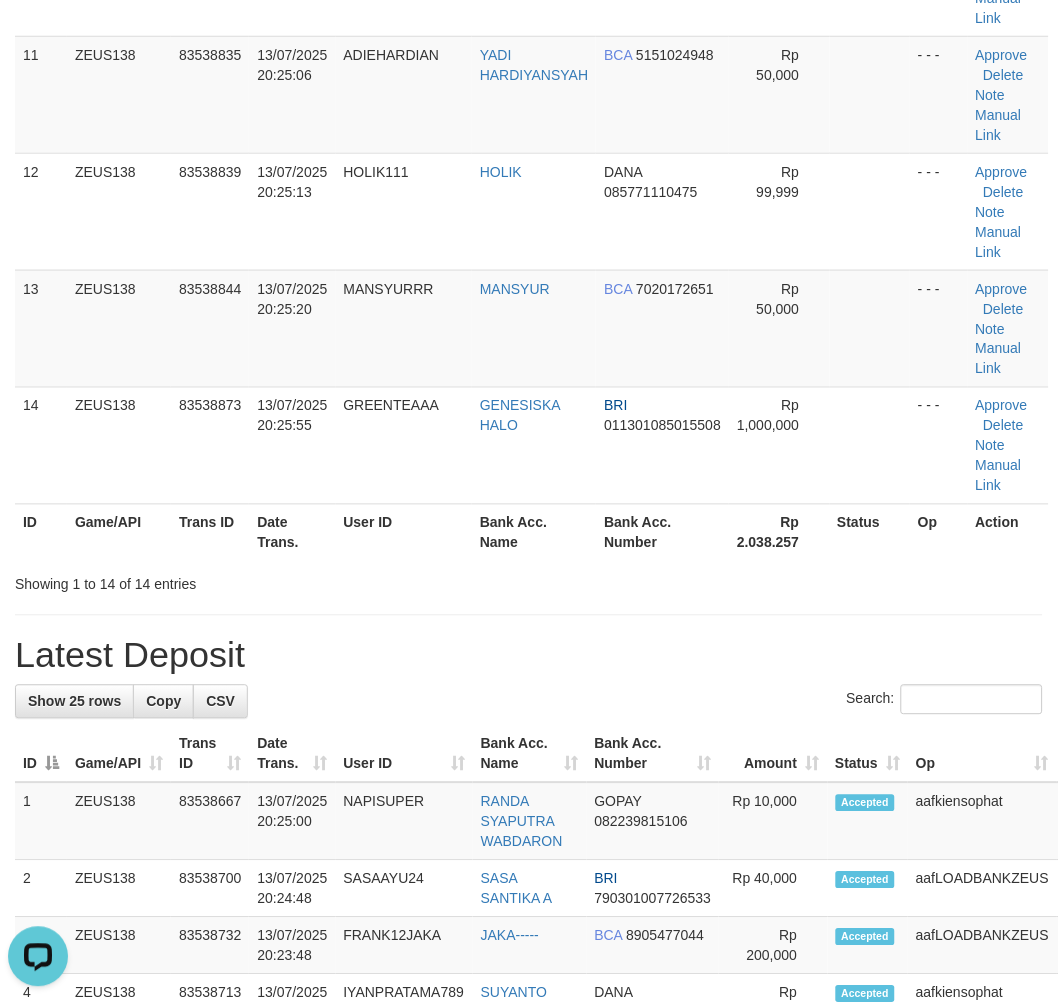 scroll, scrollTop: 0, scrollLeft: 0, axis: both 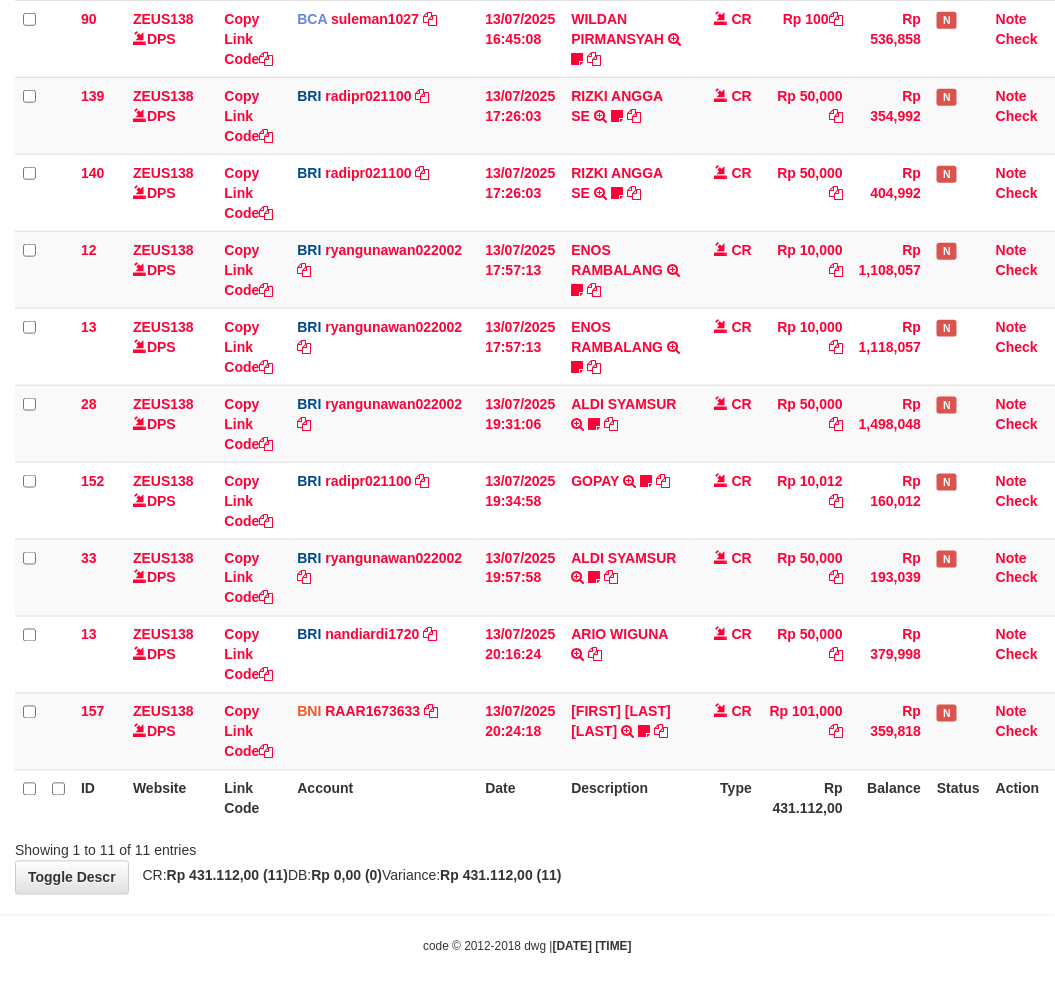 click on "Description" at bounding box center [626, 798] 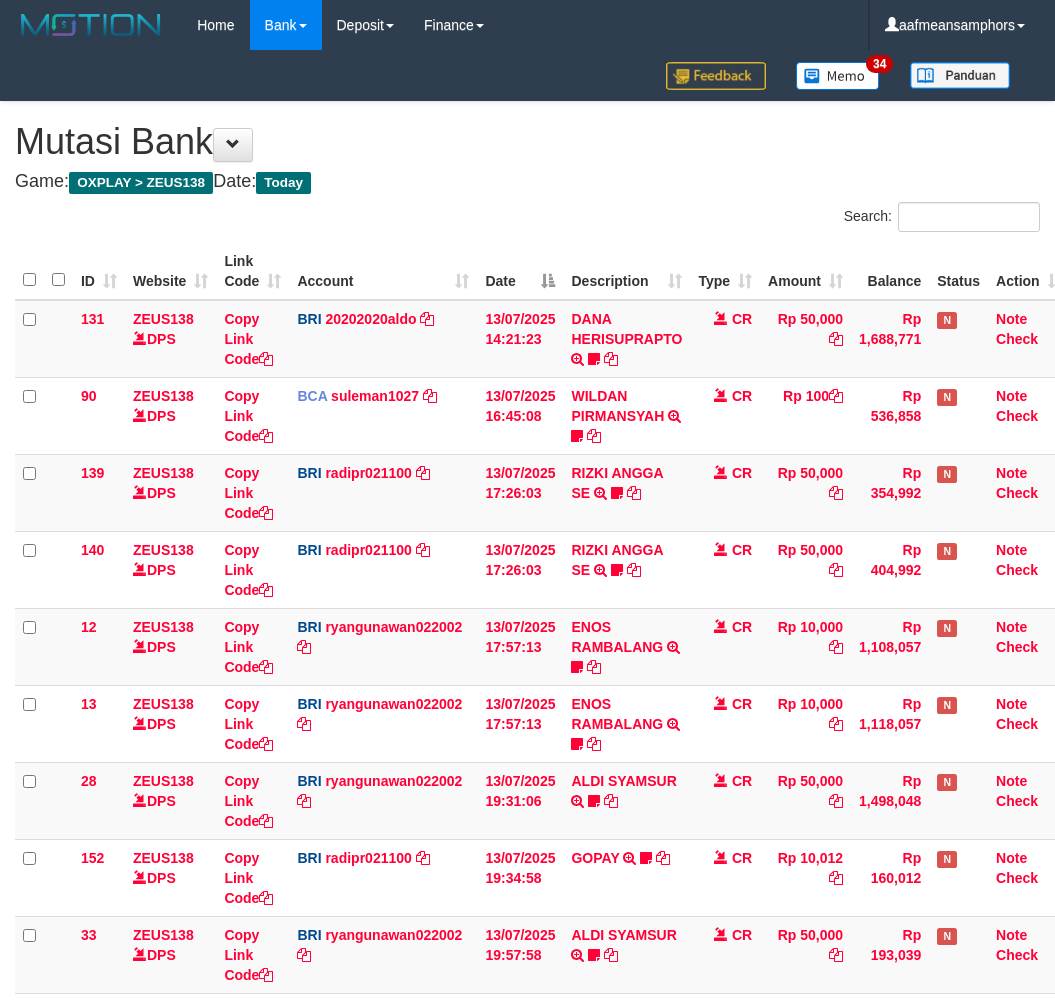 scroll, scrollTop: 377, scrollLeft: 0, axis: vertical 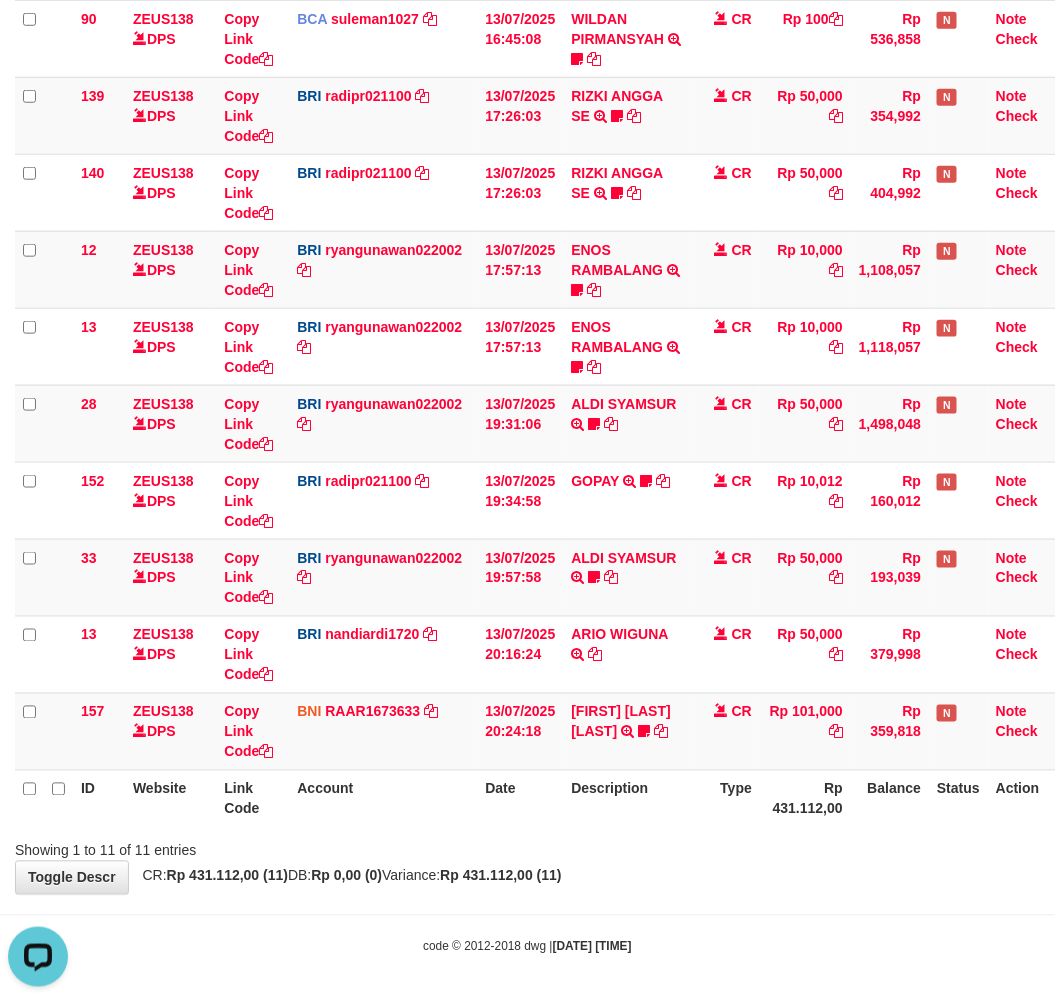drag, startPoint x: 672, startPoint y: 875, endPoint x: 701, endPoint y: 843, distance: 43.185646 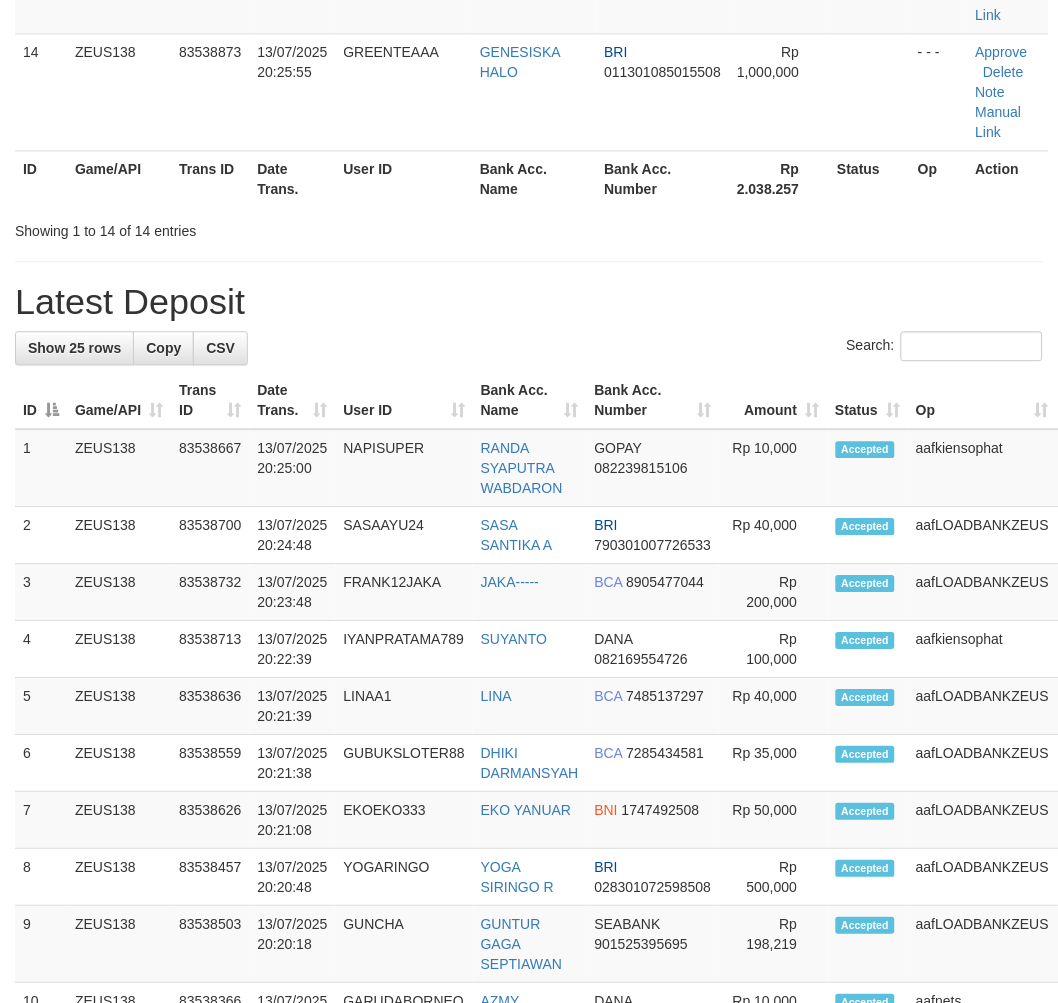 scroll, scrollTop: 1484, scrollLeft: 0, axis: vertical 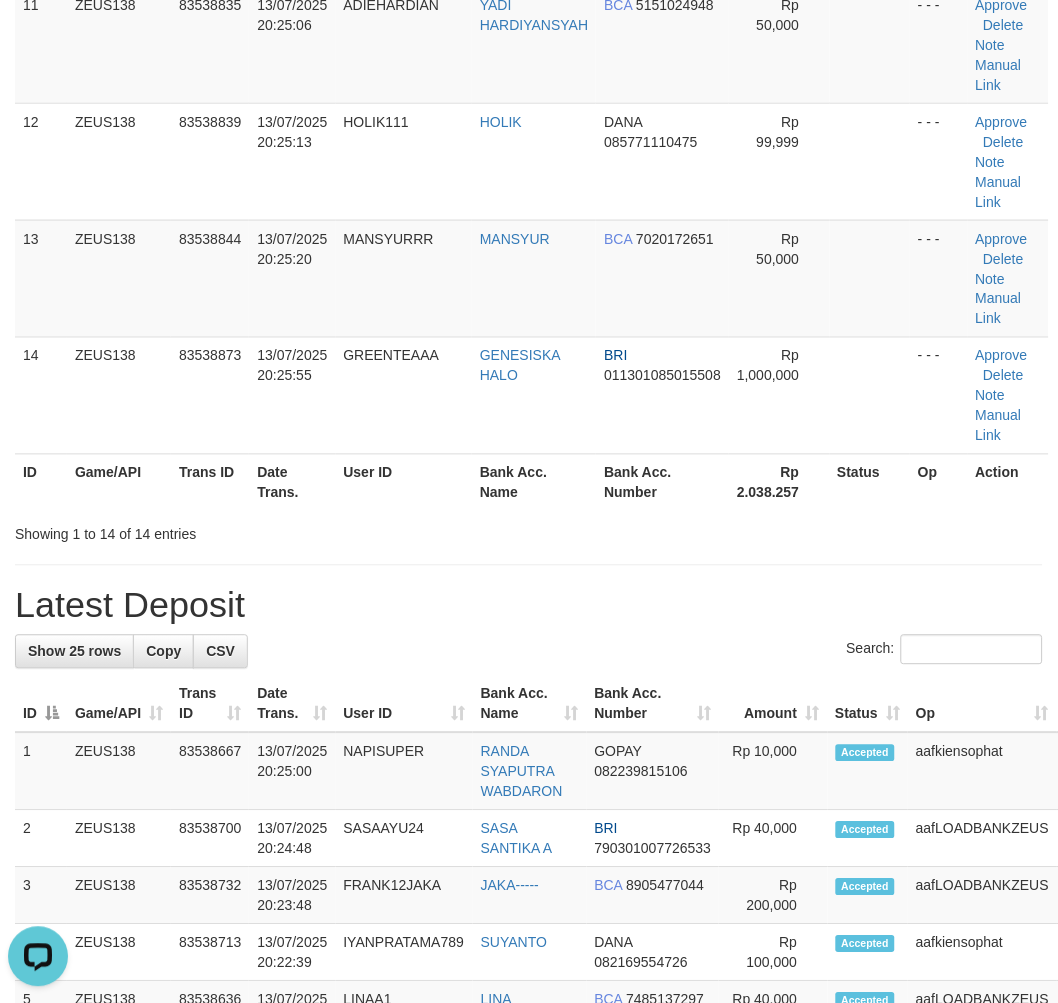 click on "Showing 1 to 14 of 14 entries" at bounding box center [529, 531] 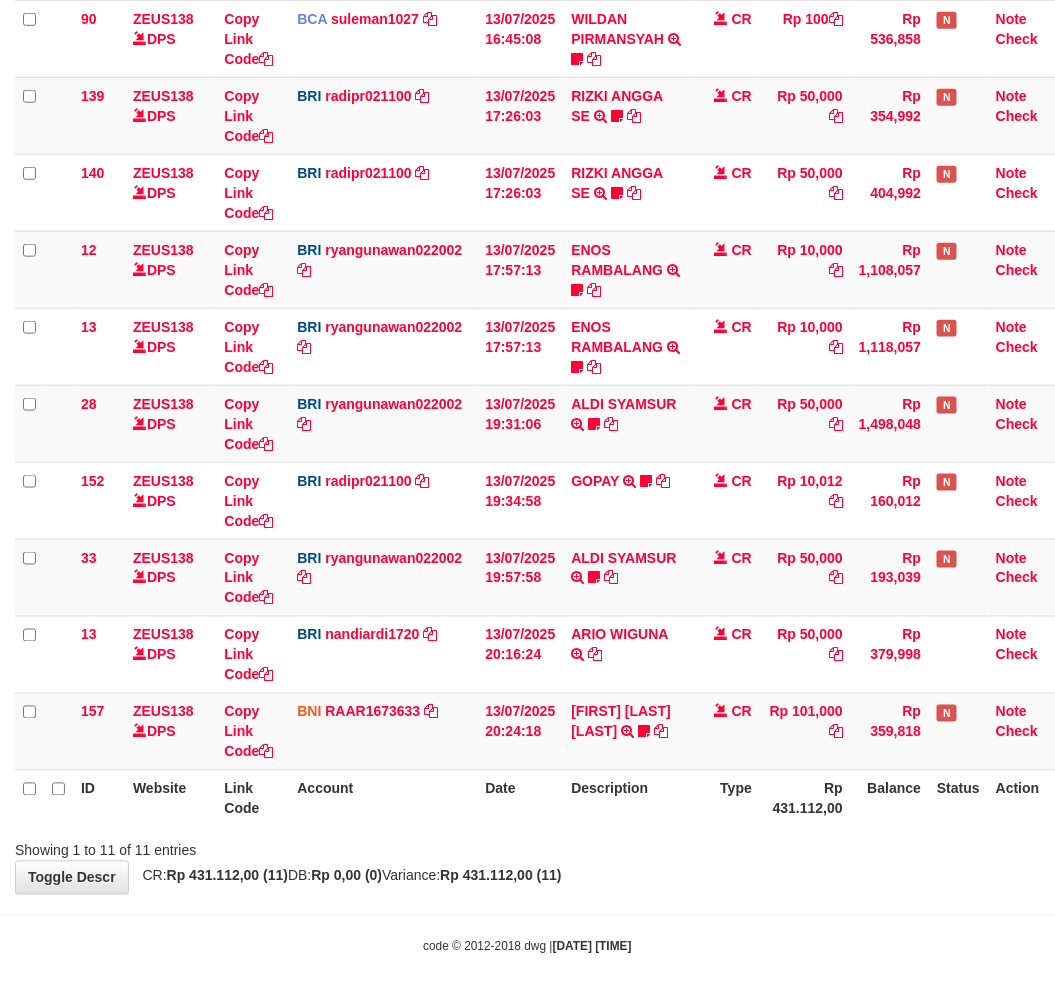 click on "Showing 1 to 11 of 11 entries" at bounding box center [527, 847] 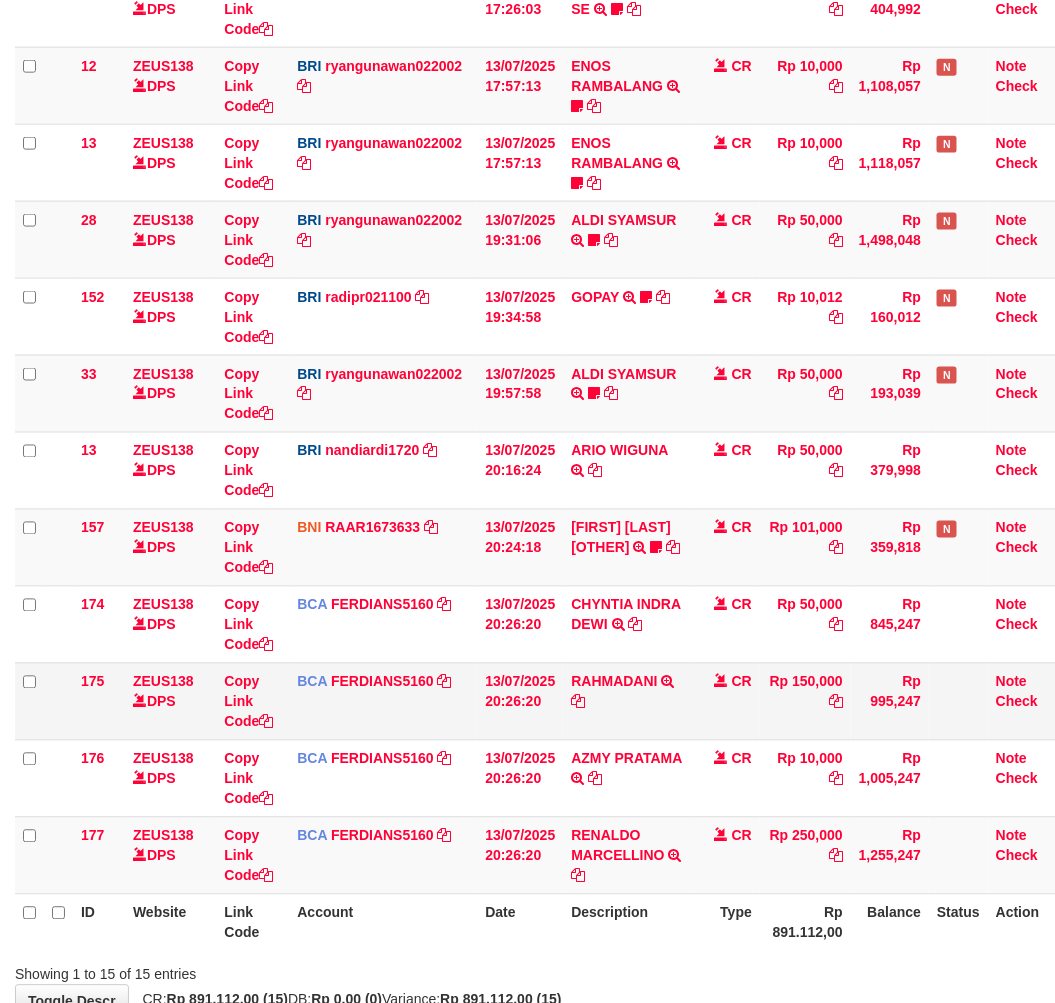scroll, scrollTop: 600, scrollLeft: 0, axis: vertical 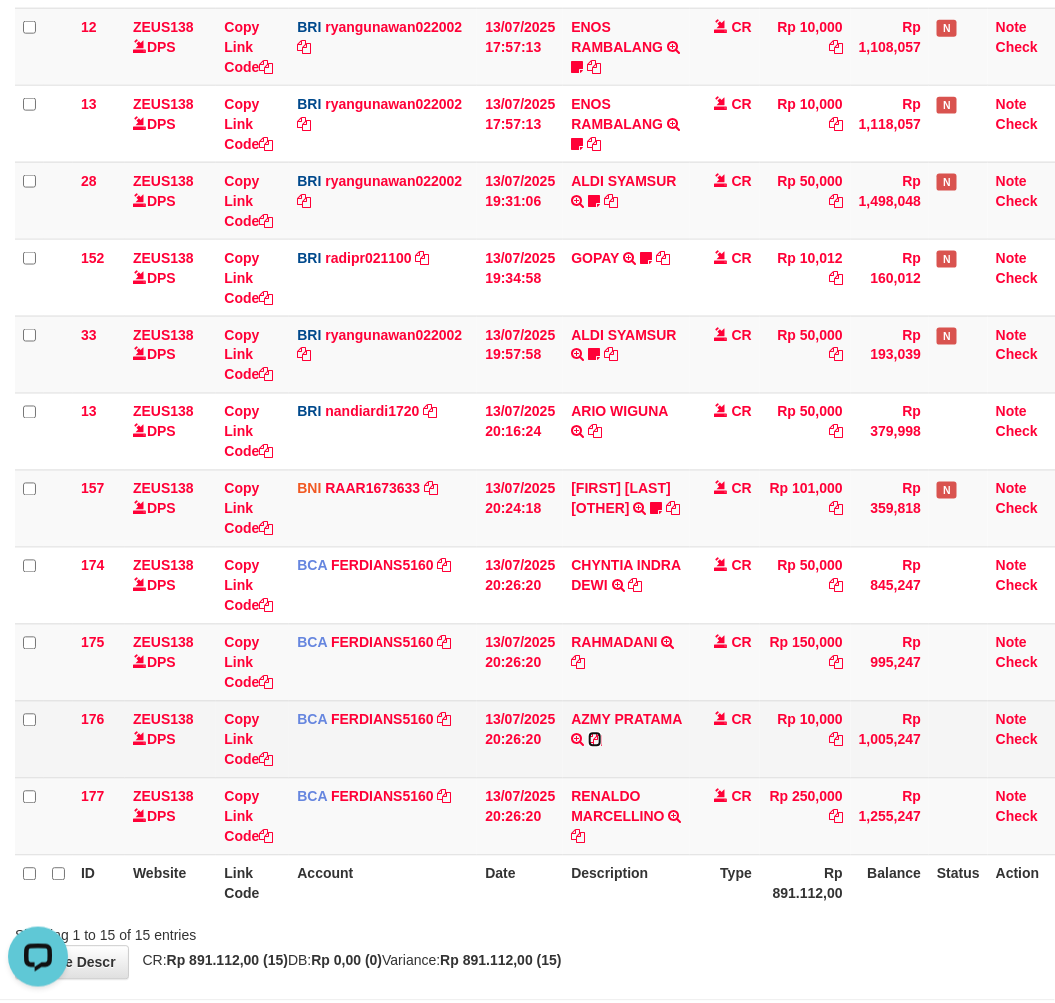 drag, startPoint x: 597, startPoint y: 758, endPoint x: 635, endPoint y: 755, distance: 38.118237 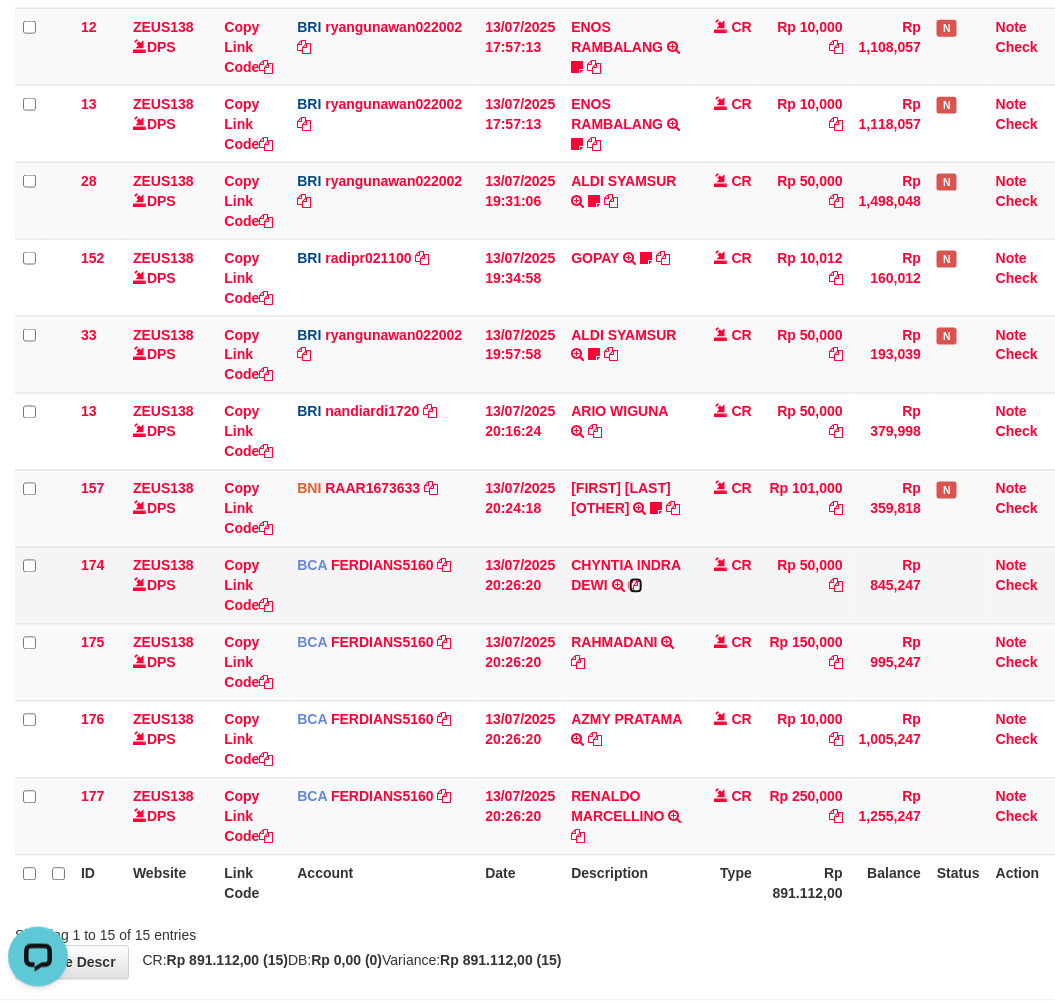 drag, startPoint x: 633, startPoint y: 603, endPoint x: 690, endPoint y: 612, distance: 57.706154 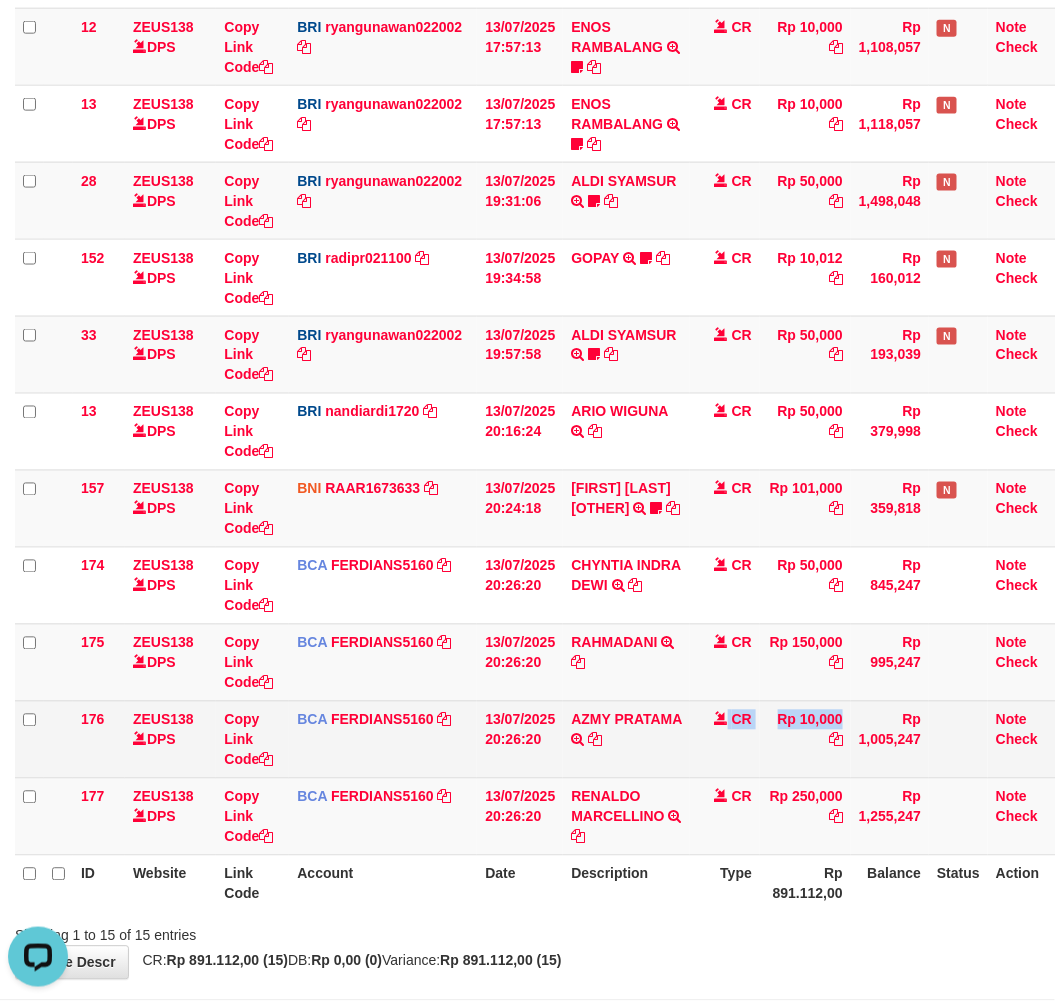 click on "176
ZEUS138    DPS
Copy Link Code
BCA
FERDIANS5160
DPS
FERDIANSYAH
mutasi_20250713_4733 | 176
mutasi_20250713_4733 | 176
13/07/2025 20:26:20
AZMY PRATAMA         TRSF E-BANKING CR 1307/FTSCY/WS95031
10000.00AZMY PRATAMA
CR
Rp 10,000
Rp 1,005,247
Note
Check" at bounding box center [542, 739] 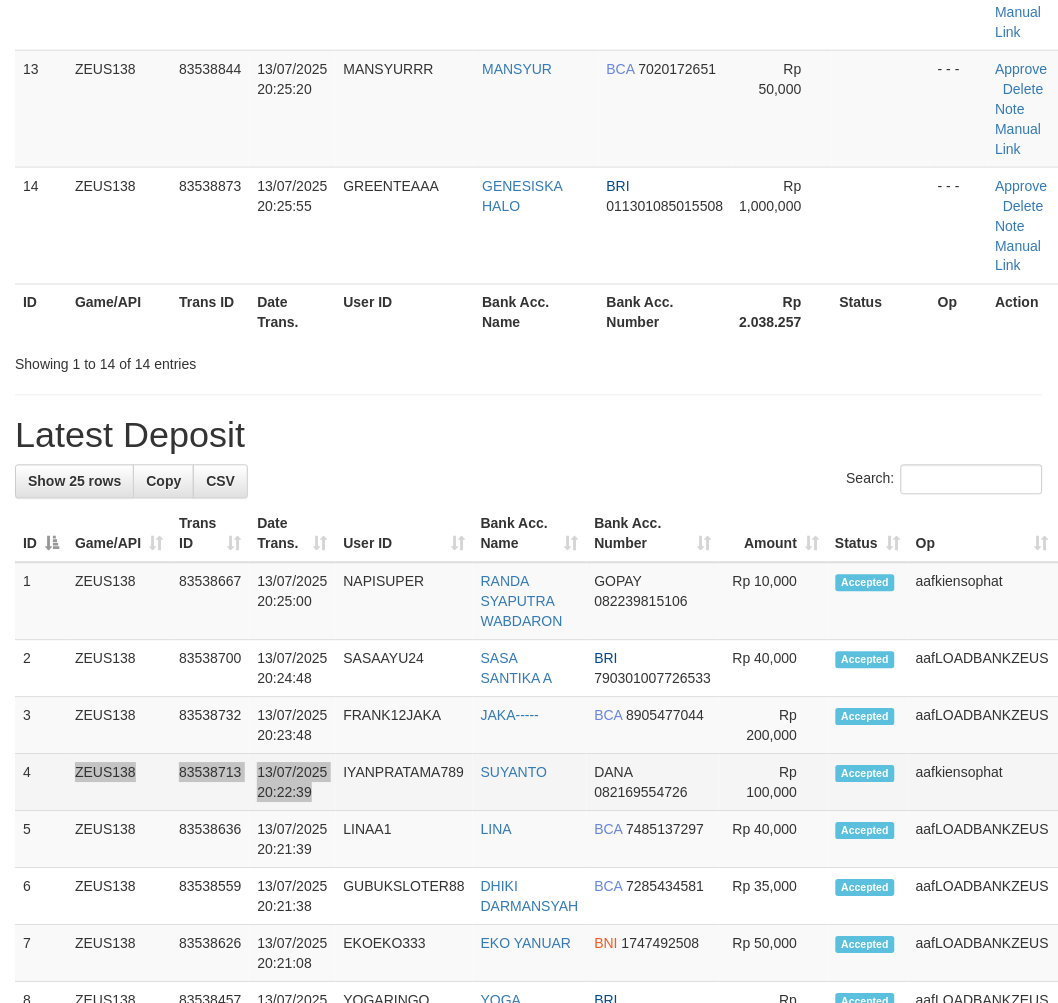 click on "4
ZEUS138
83538713
[DATE] [TIME]
IYANPRATAMA789
SUYANTO
DANA
[PHONE]
Rp 100,000
Accepted
aafkiensophat
Note" at bounding box center [577, 783] 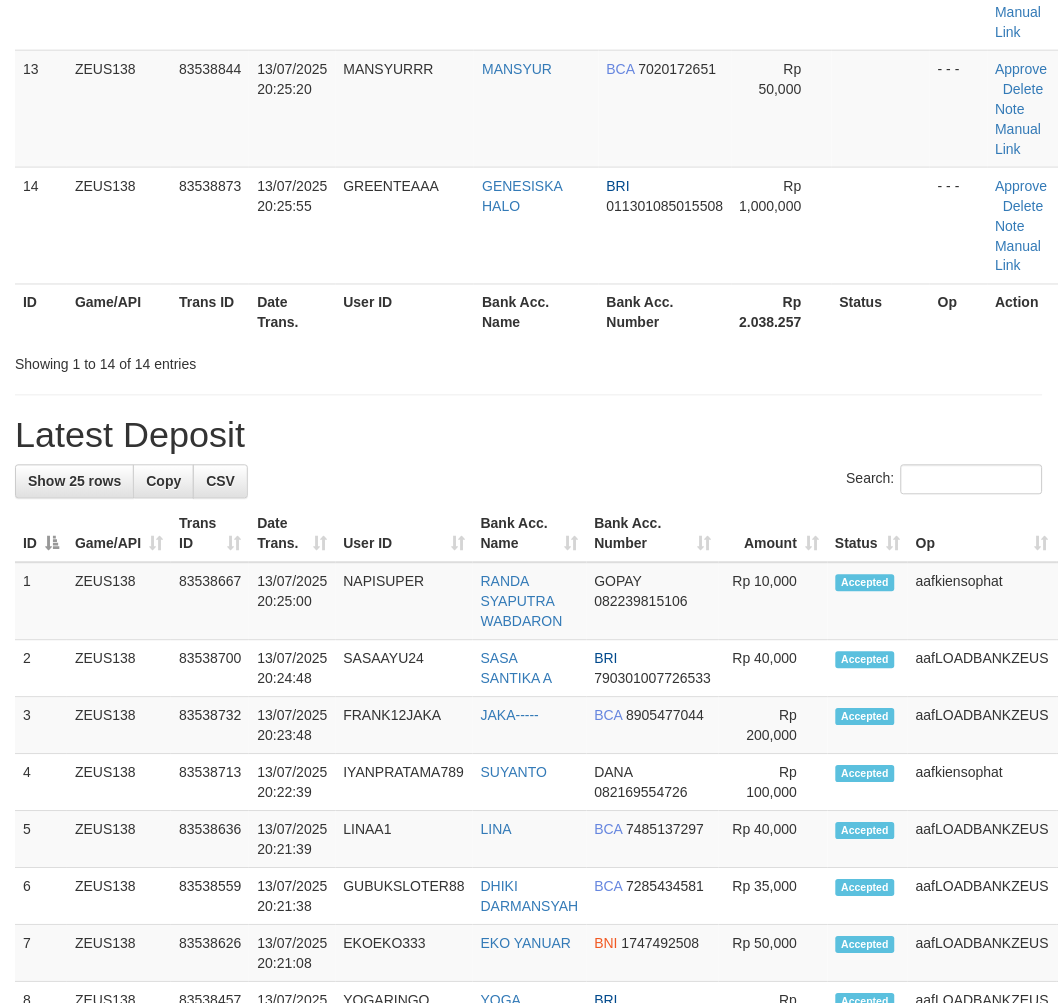 scroll, scrollTop: 564, scrollLeft: 0, axis: vertical 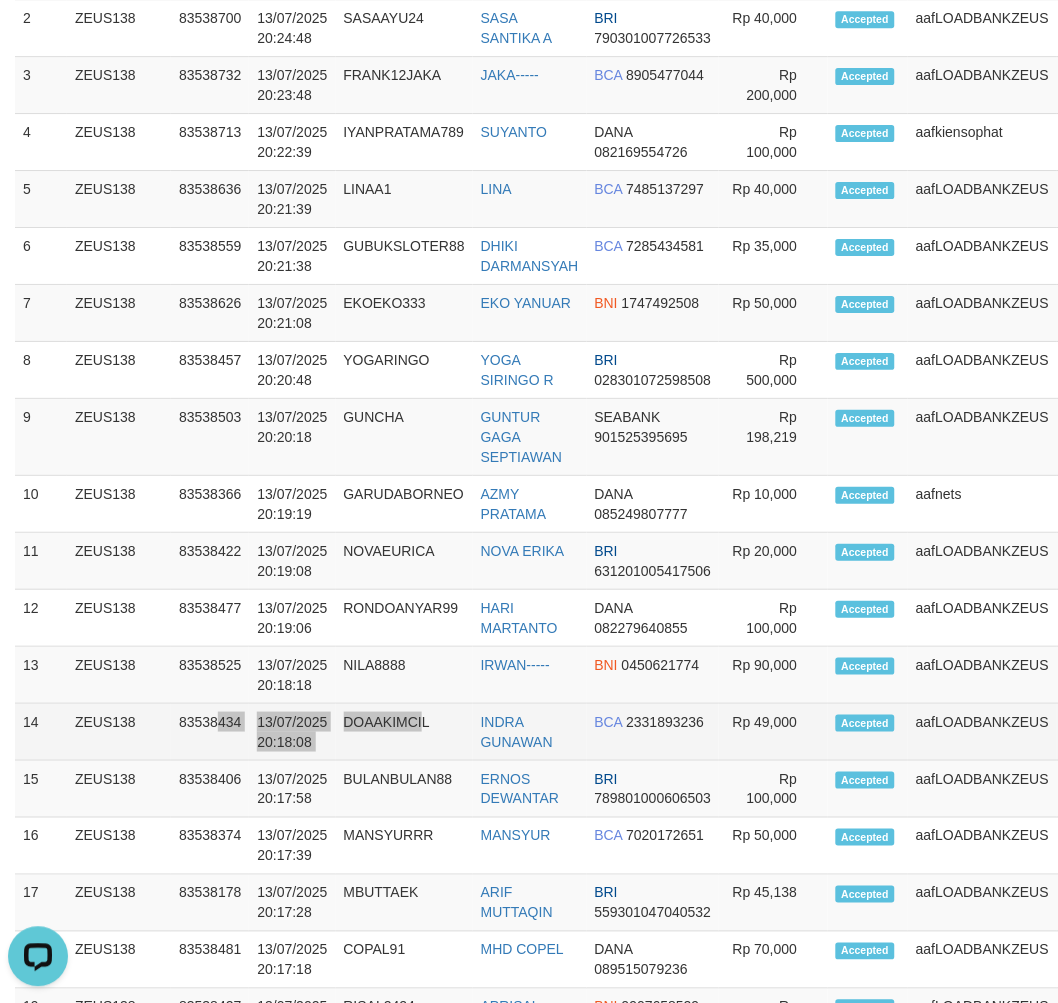 click on "14
ZEUS138
83538434
13/07/2025 20:18:08
DOAAKIMCIL
INDRA GUNAWAN
BCA
2331893236
Rp 49,000
Accepted
aafLOADBANKZEUS
Note" at bounding box center [577, 732] 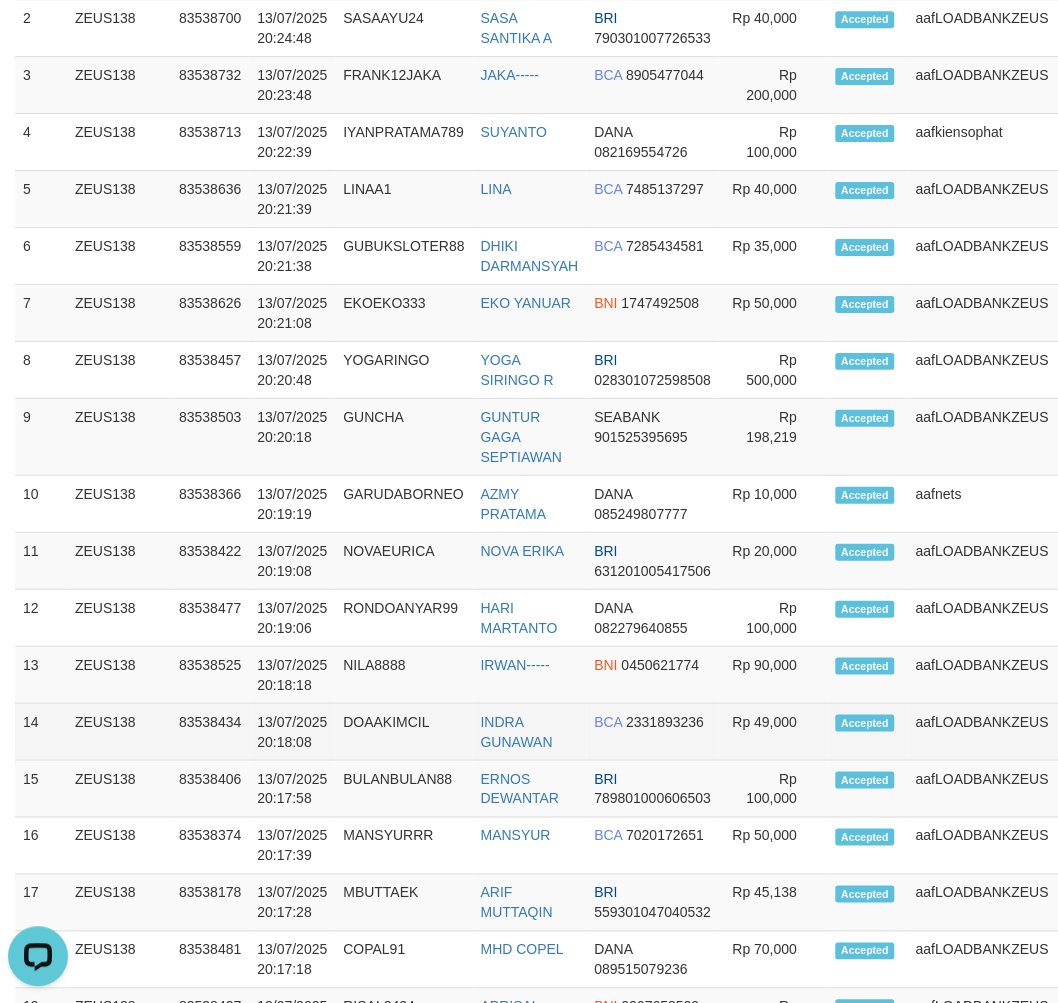scroll, scrollTop: 175, scrollLeft: 0, axis: vertical 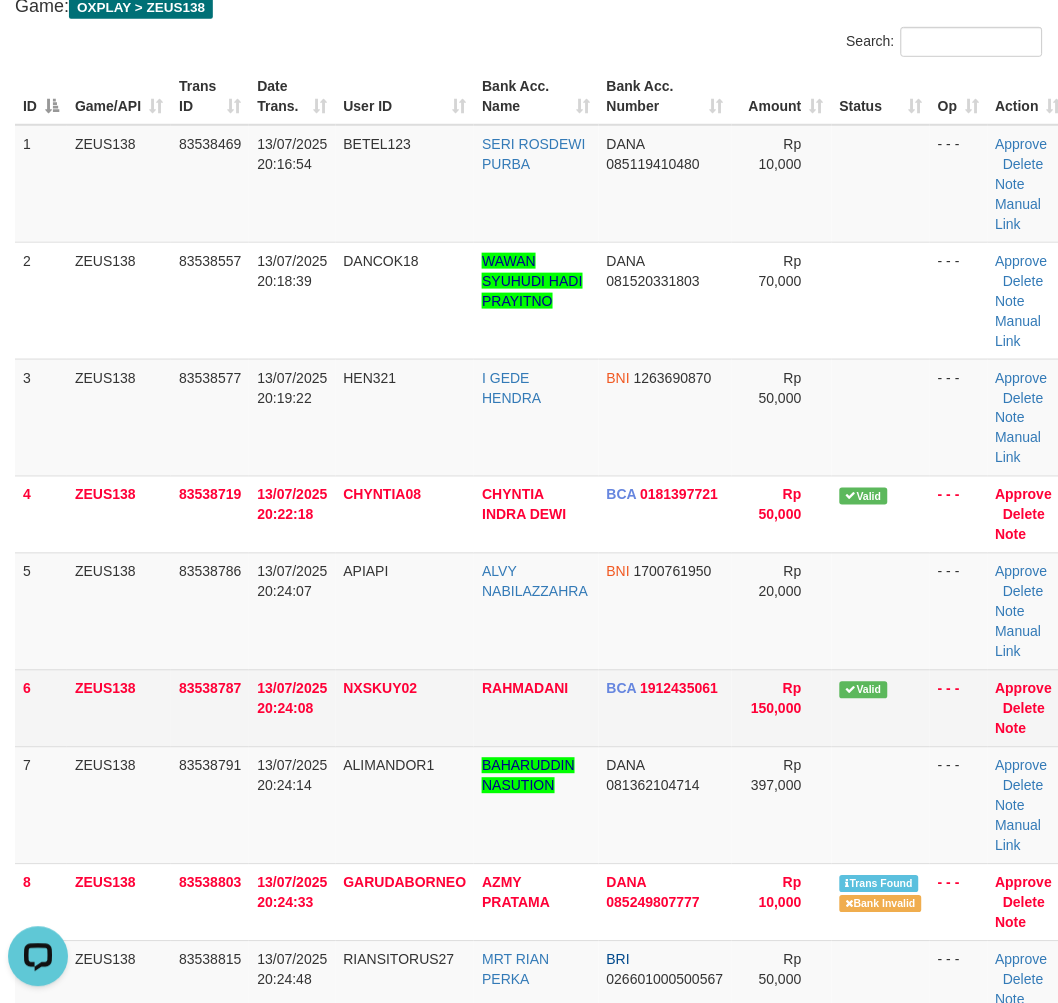 click on "NXSKUY02" at bounding box center [405, 708] 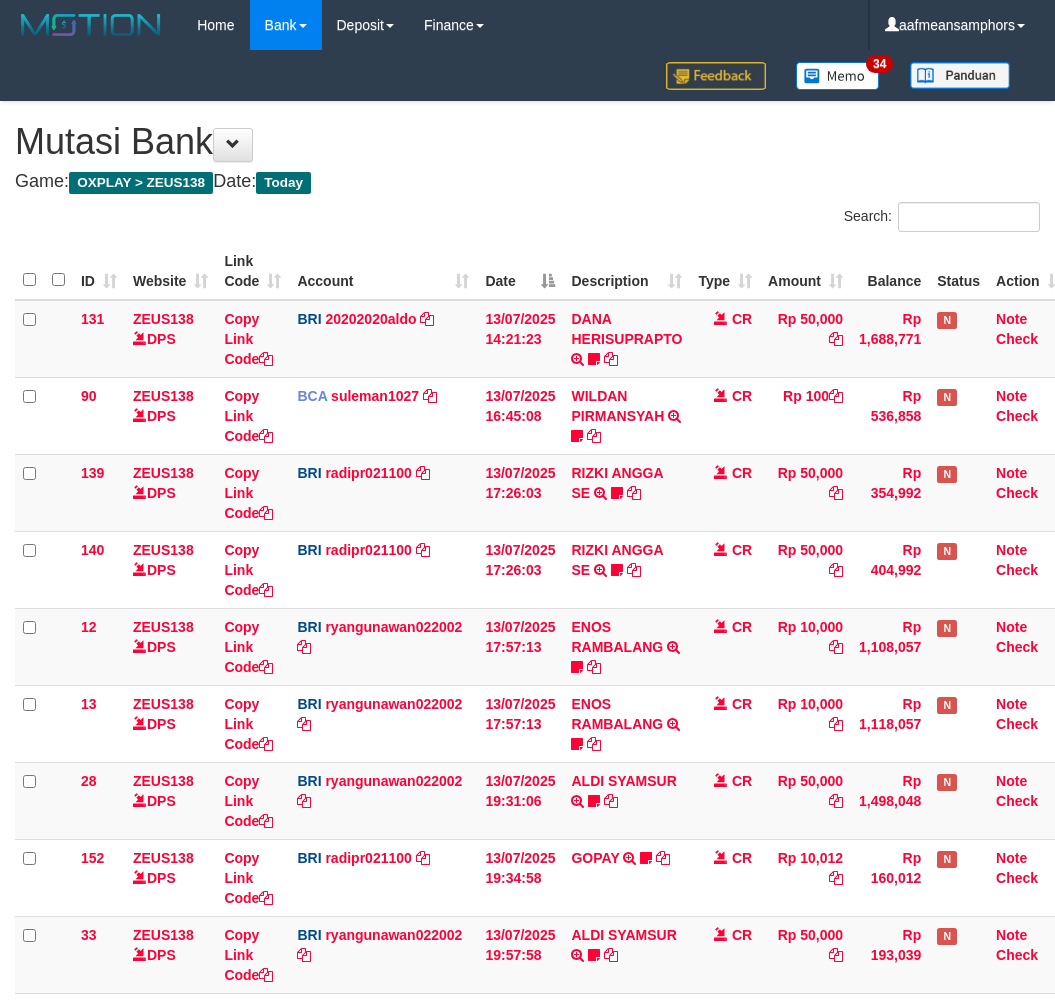 scroll, scrollTop: 706, scrollLeft: 0, axis: vertical 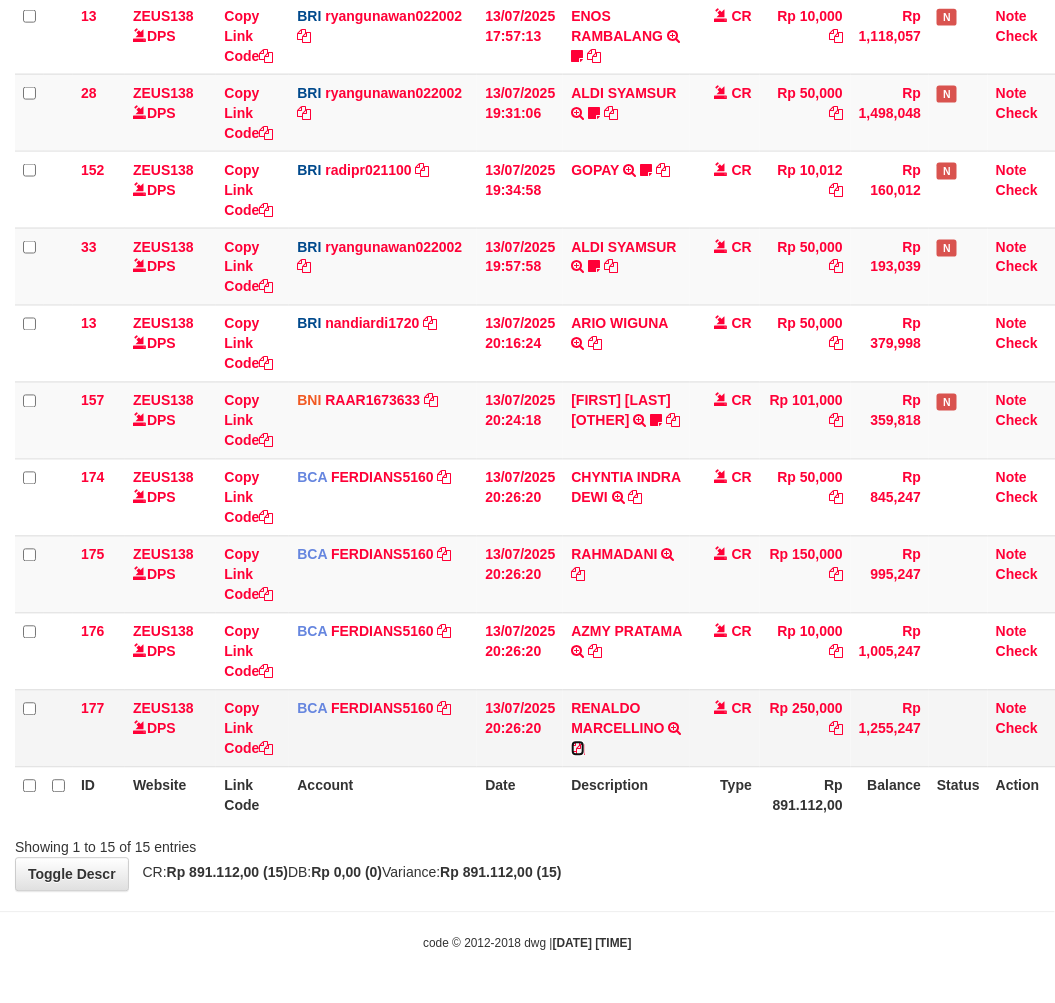 click at bounding box center (578, 749) 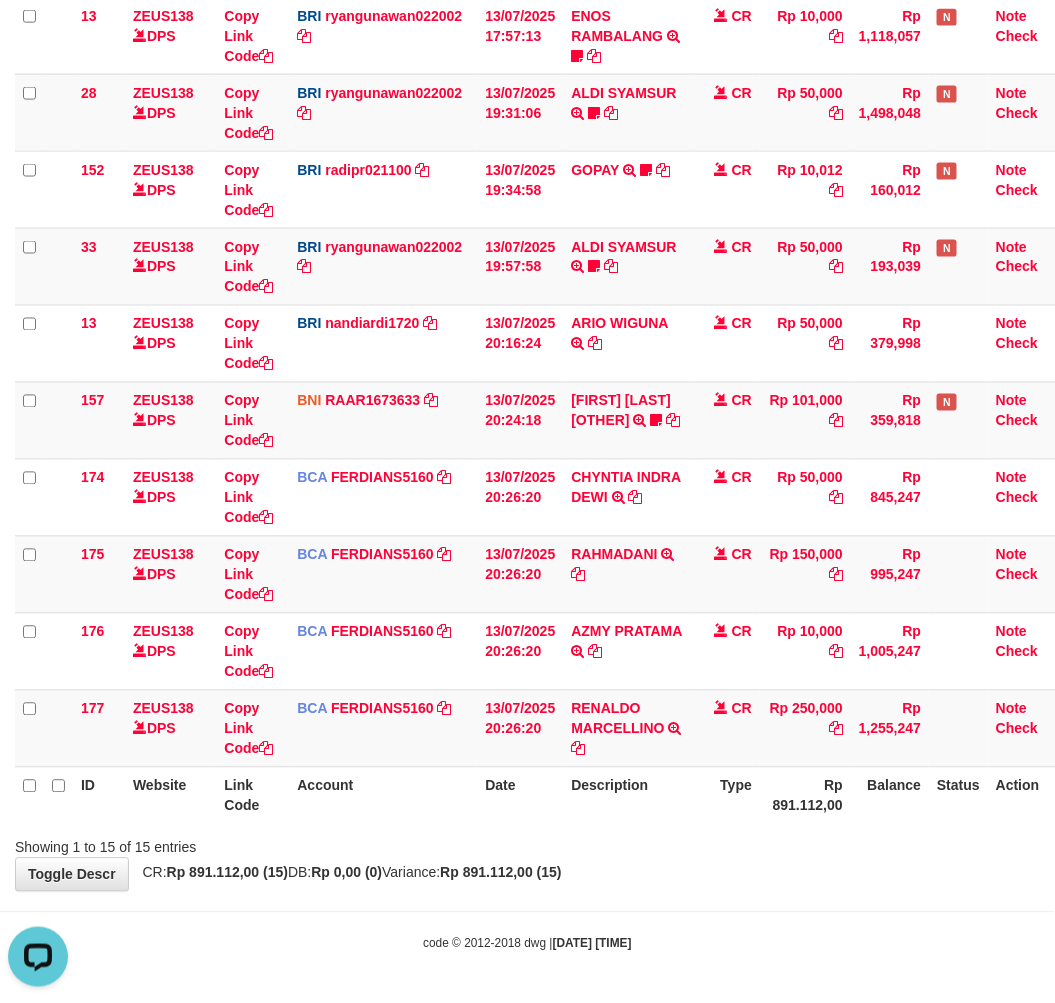 scroll, scrollTop: 0, scrollLeft: 0, axis: both 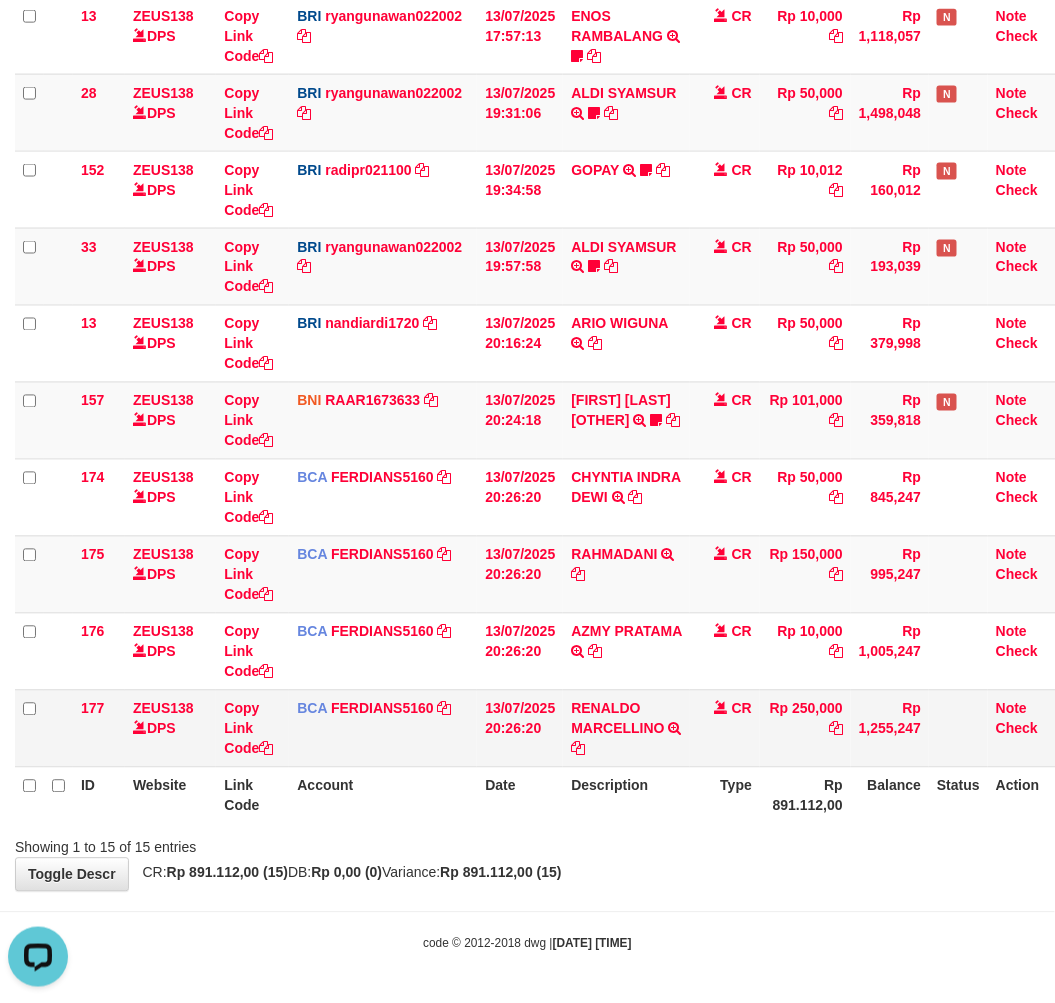 click on "RENALDO MARCELLINO         TRSF E-BANKING CR 1307/FTSCY/WS95031
250000.00RENALDO MARCELLINO" at bounding box center [626, 728] 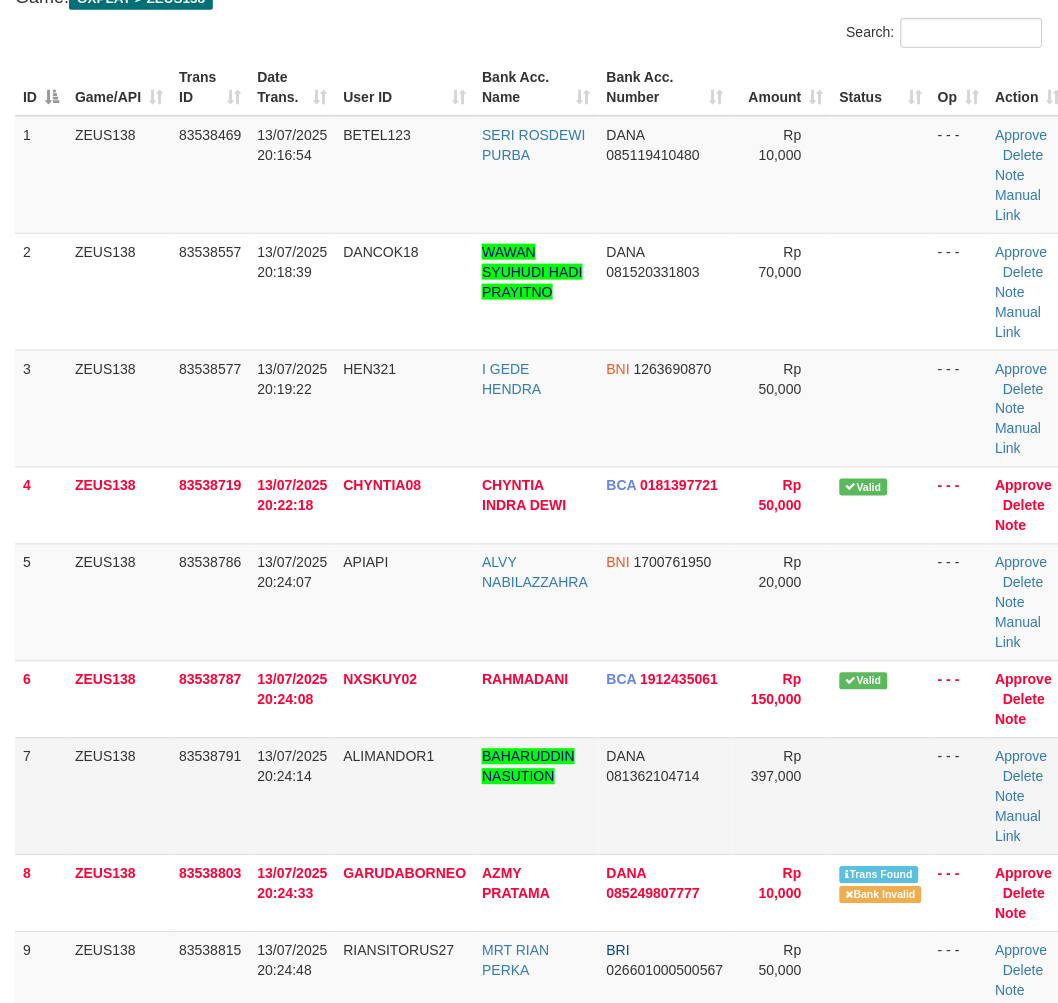 click on "7
ZEUS138
83538791
[DATE] [TIME]
ALIMANDOR1
[FIRST] [LAST]
DANA
[PHONE]
Rp 397,000
- - -
Approve
Delete
Note
Manual Link" at bounding box center [542, 796] 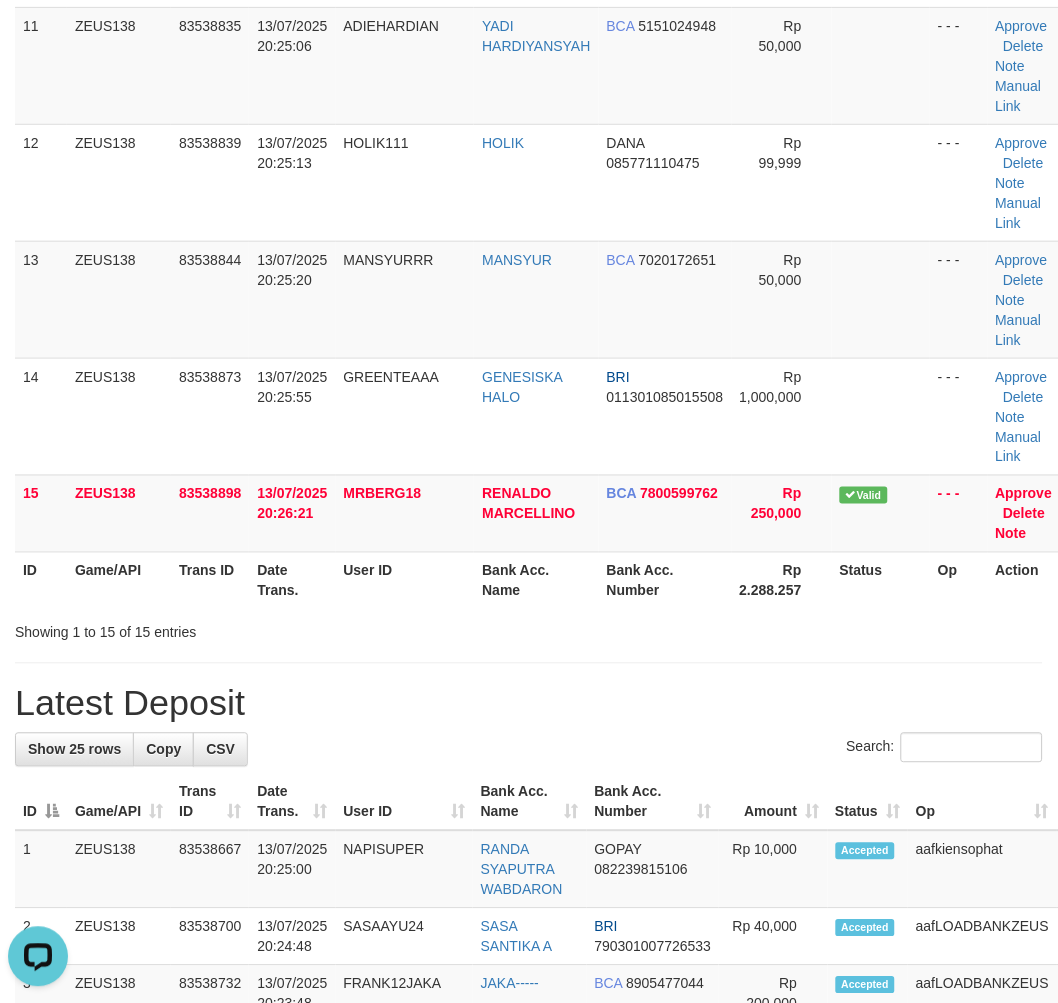 scroll, scrollTop: 0, scrollLeft: 0, axis: both 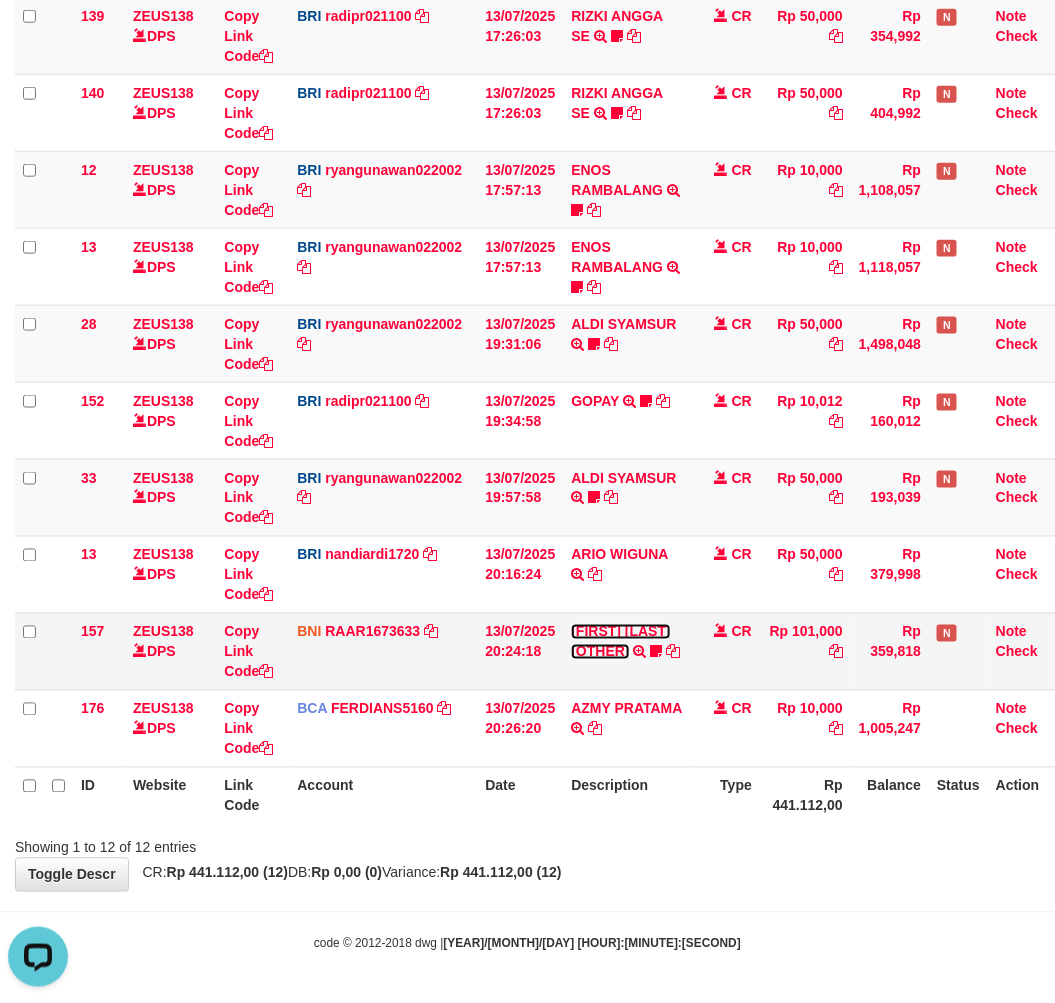 drag, startPoint x: 606, startPoint y: 652, endPoint x: 608, endPoint y: 666, distance: 14.142136 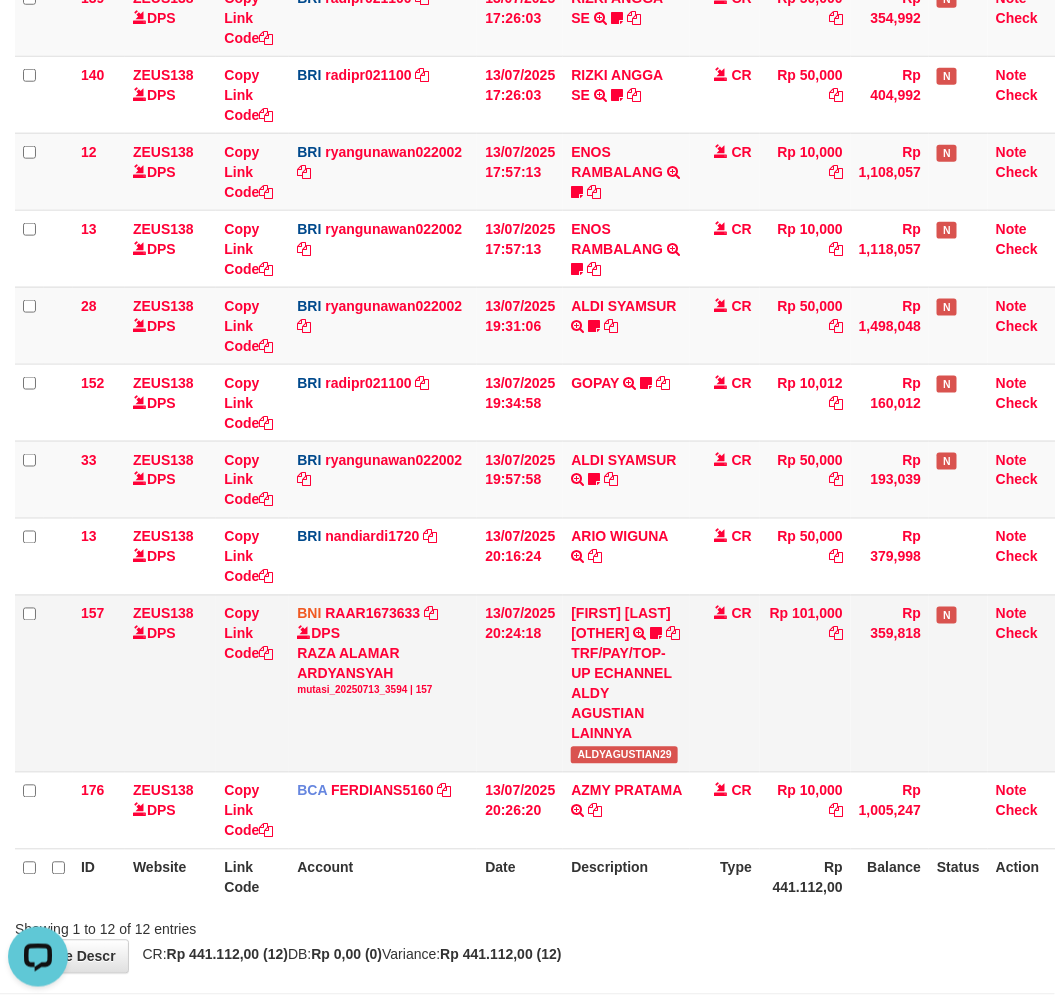 click on "ALDYAGUSTIAN29" at bounding box center (624, 755) 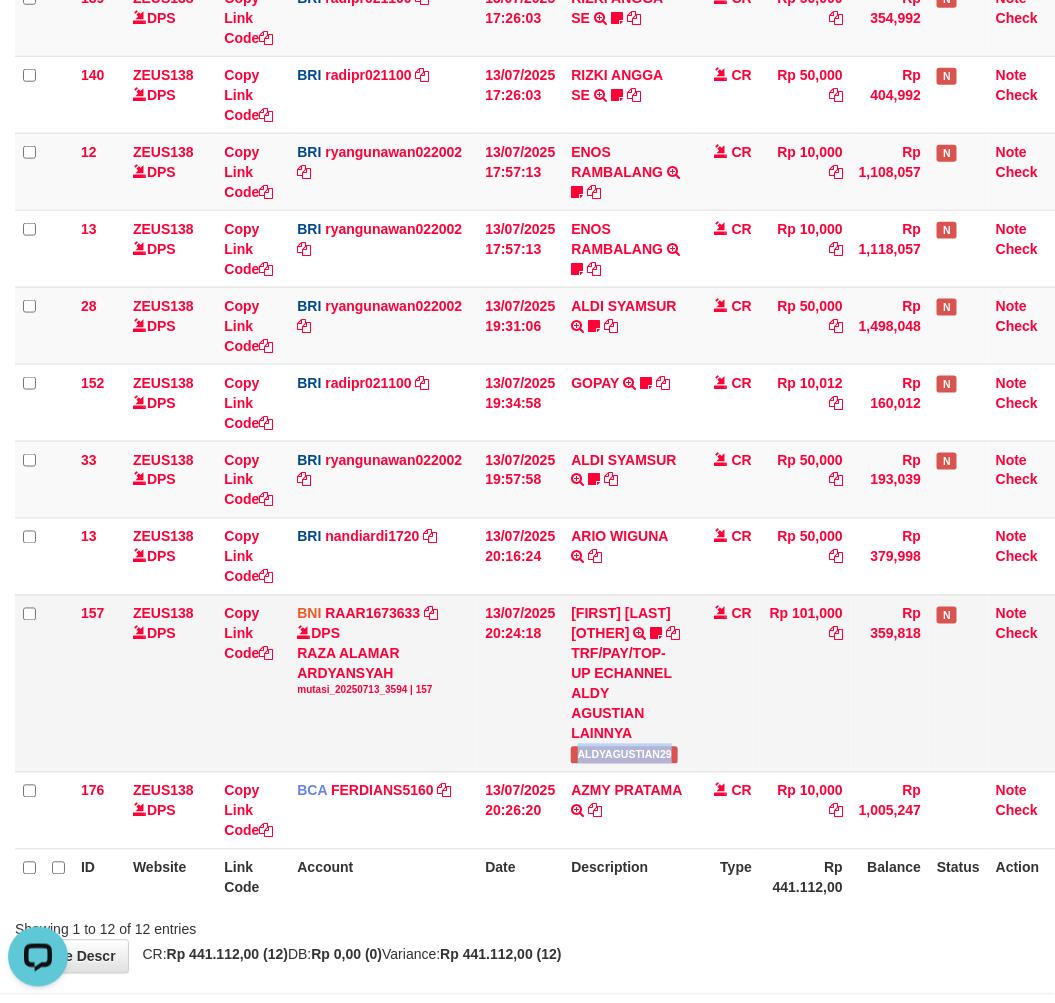 click on "ALDYAGUSTIAN29" at bounding box center (624, 755) 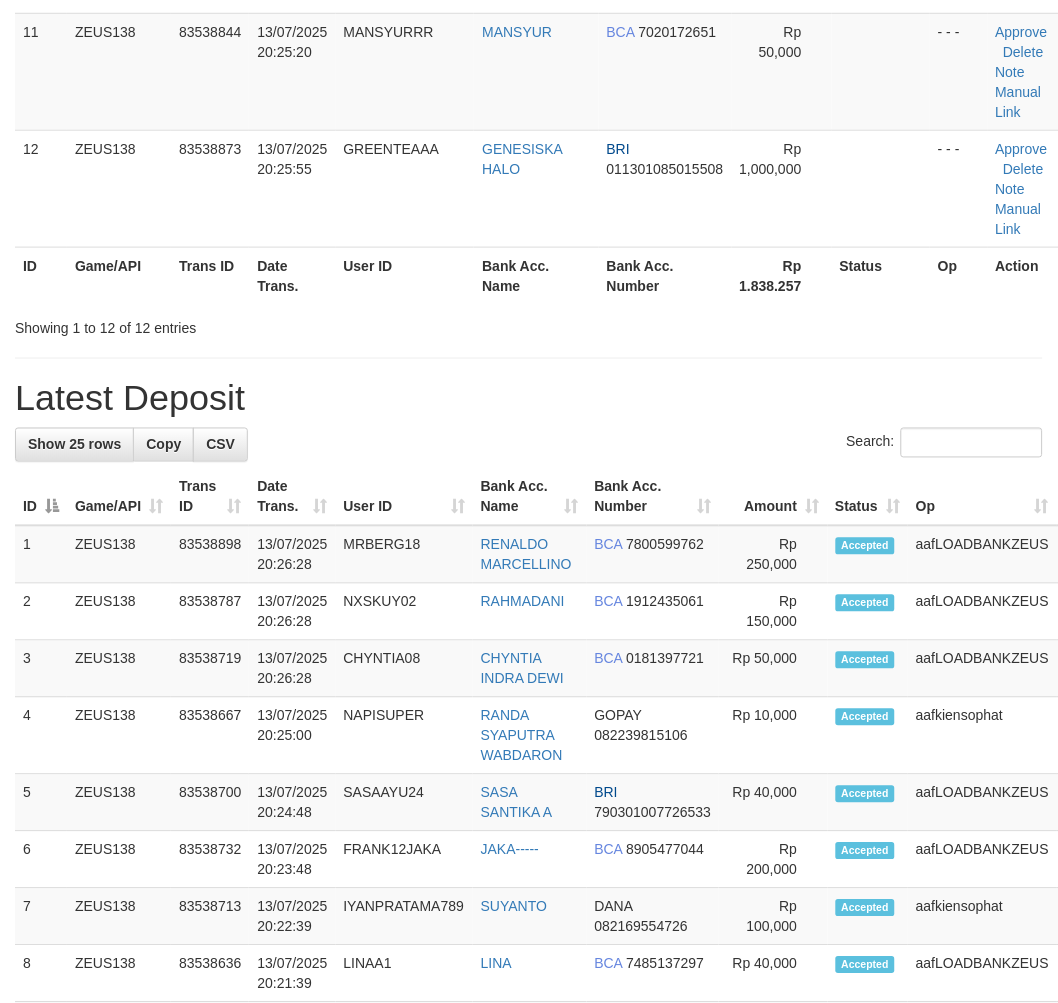 scroll, scrollTop: 1393, scrollLeft: 0, axis: vertical 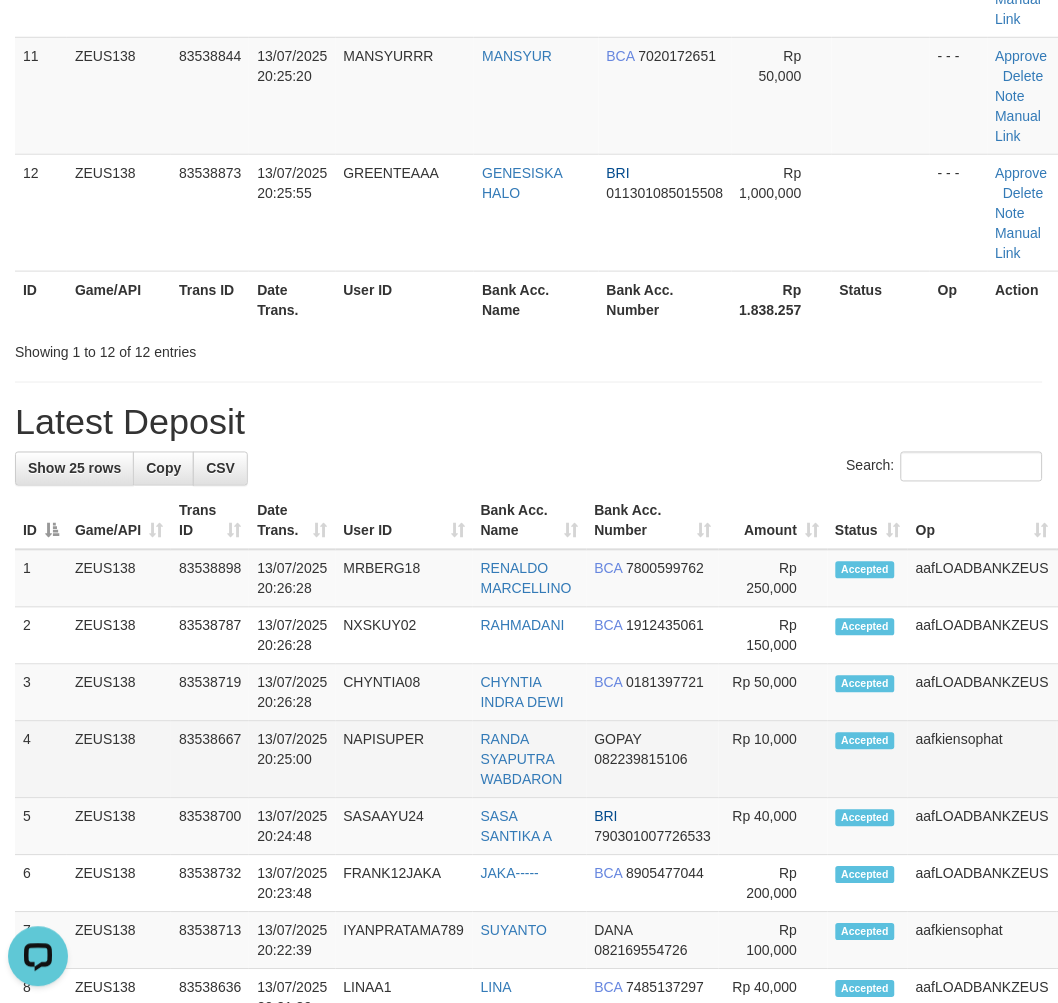click on "4
ZEUS138
83538667
[DATE] [TIME]
NAPISUPER
[FIRST] [LAST]
GOPAY
[PHONE]
Rp 10,000
Accepted
aafkiensophat
Note" at bounding box center [577, 760] 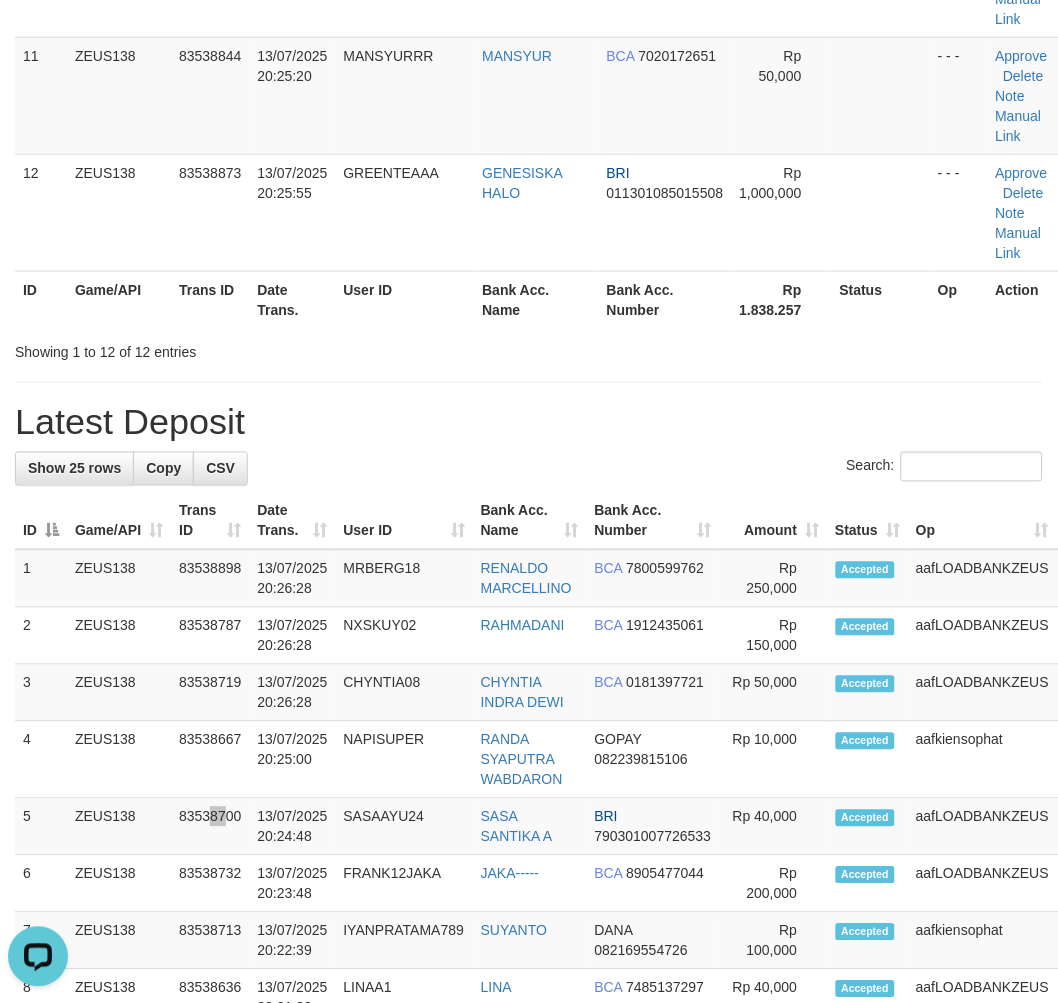 drag, startPoint x: 218, startPoint y: 808, endPoint x: 457, endPoint y: 374, distance: 495.45636 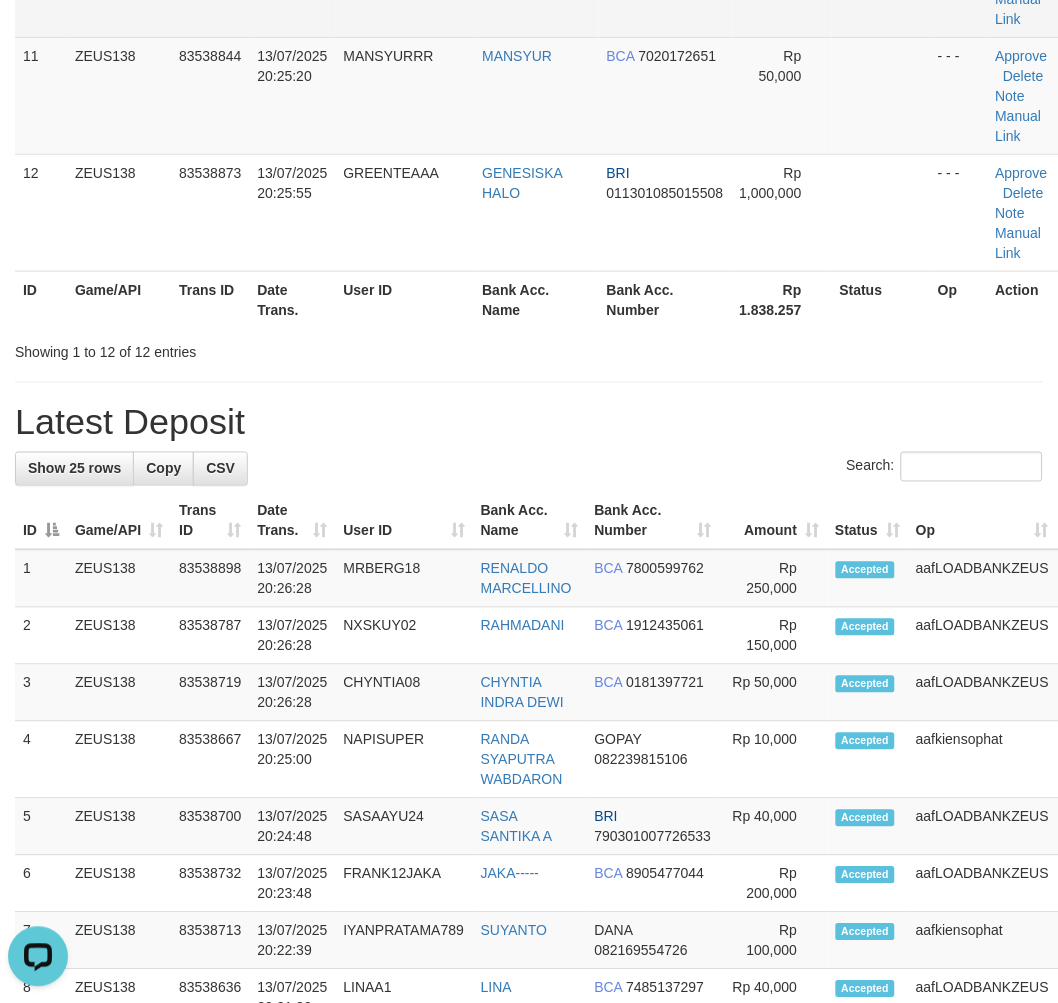 scroll, scrollTop: 293, scrollLeft: 0, axis: vertical 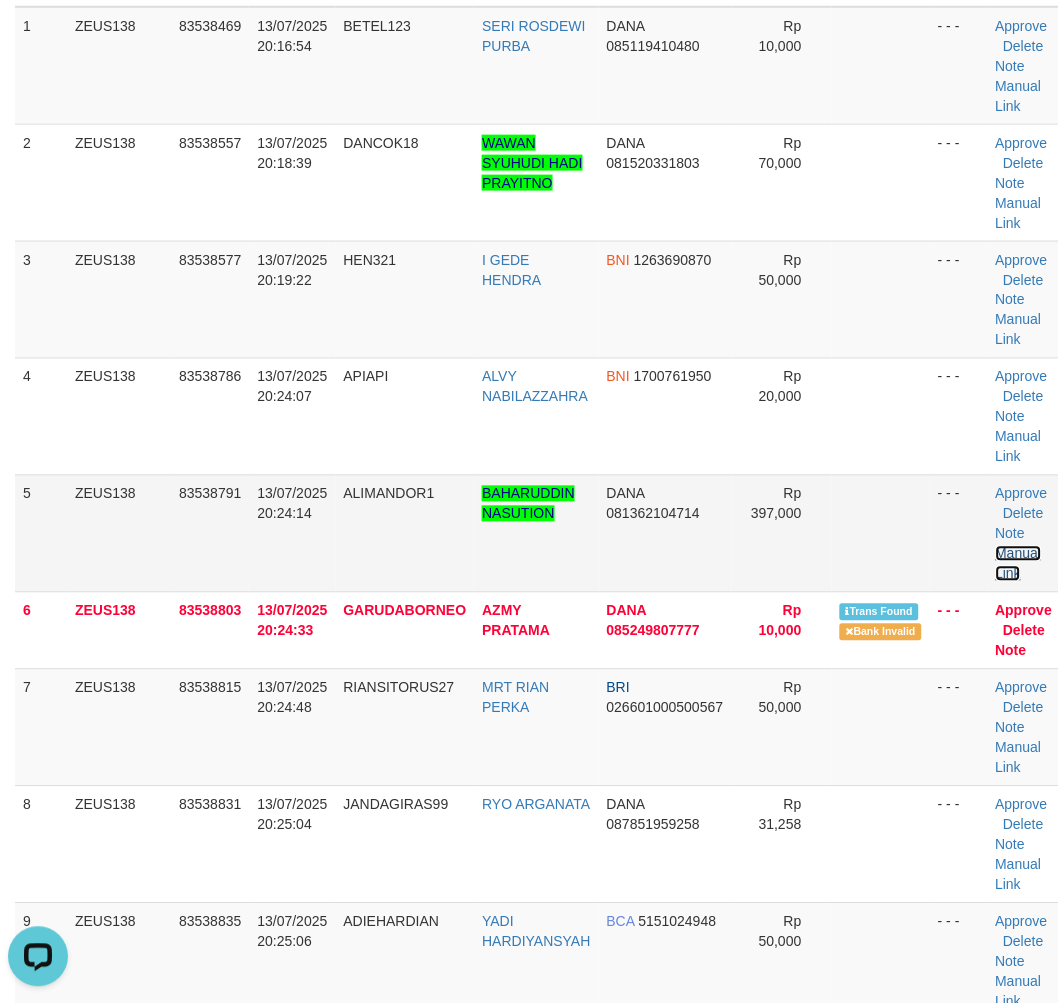click on "Manual Link" at bounding box center (1019, 564) 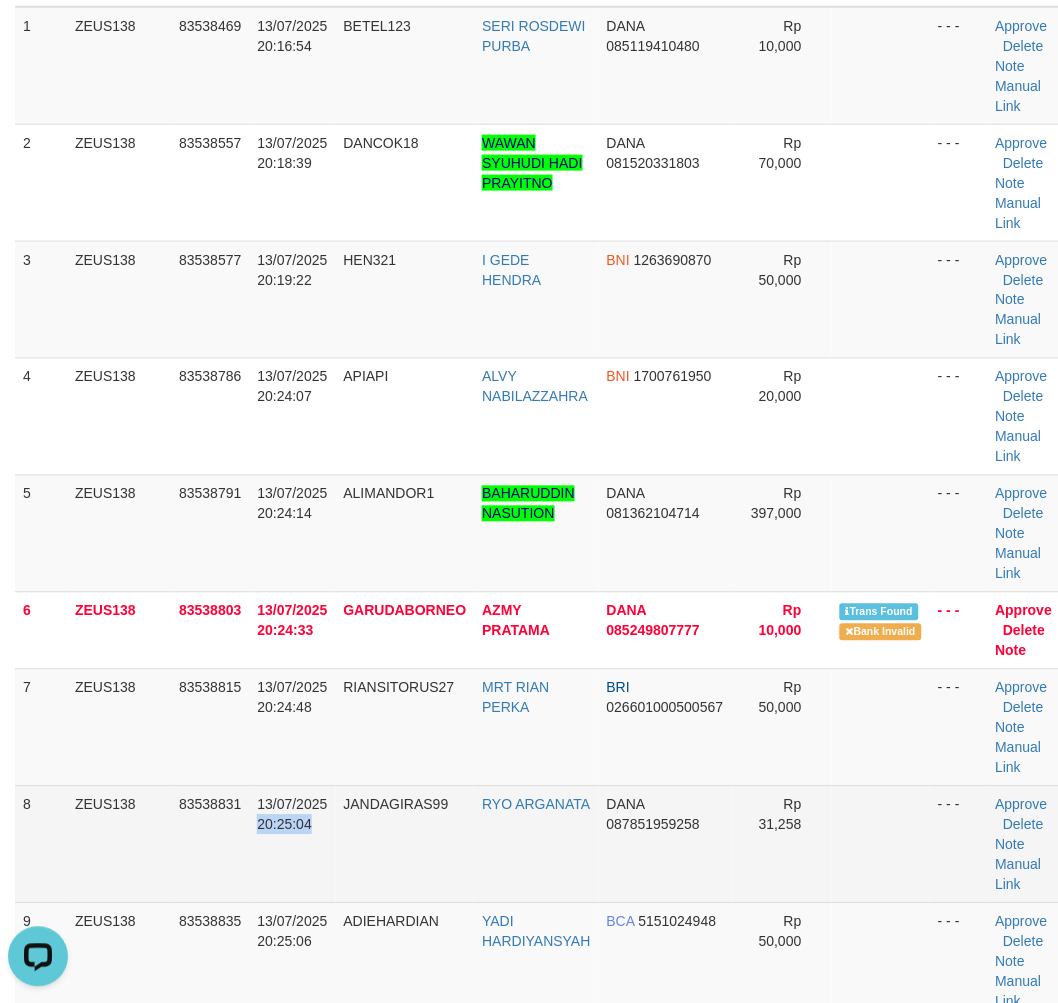 drag, startPoint x: 307, startPoint y: 842, endPoint x: 293, endPoint y: 818, distance: 27.784887 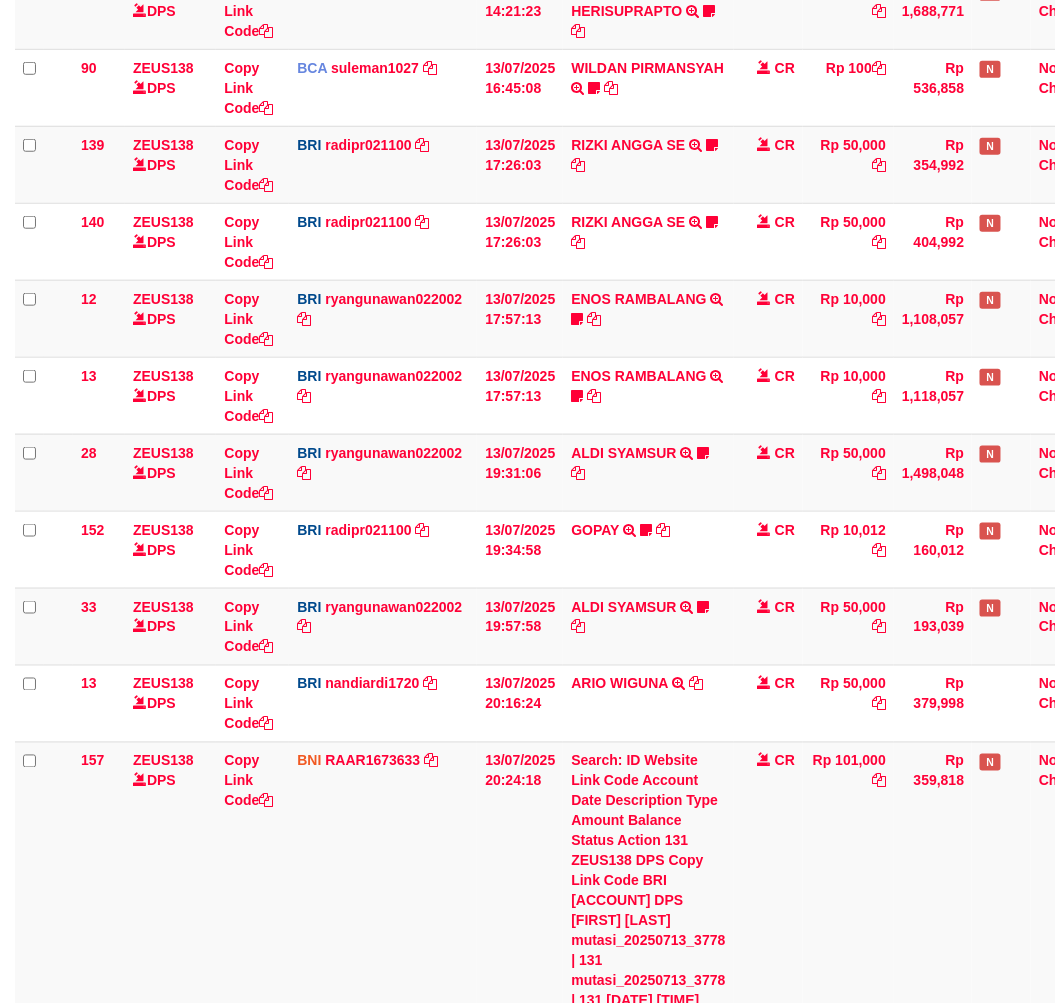 scroll, scrollTop: 398, scrollLeft: 0, axis: vertical 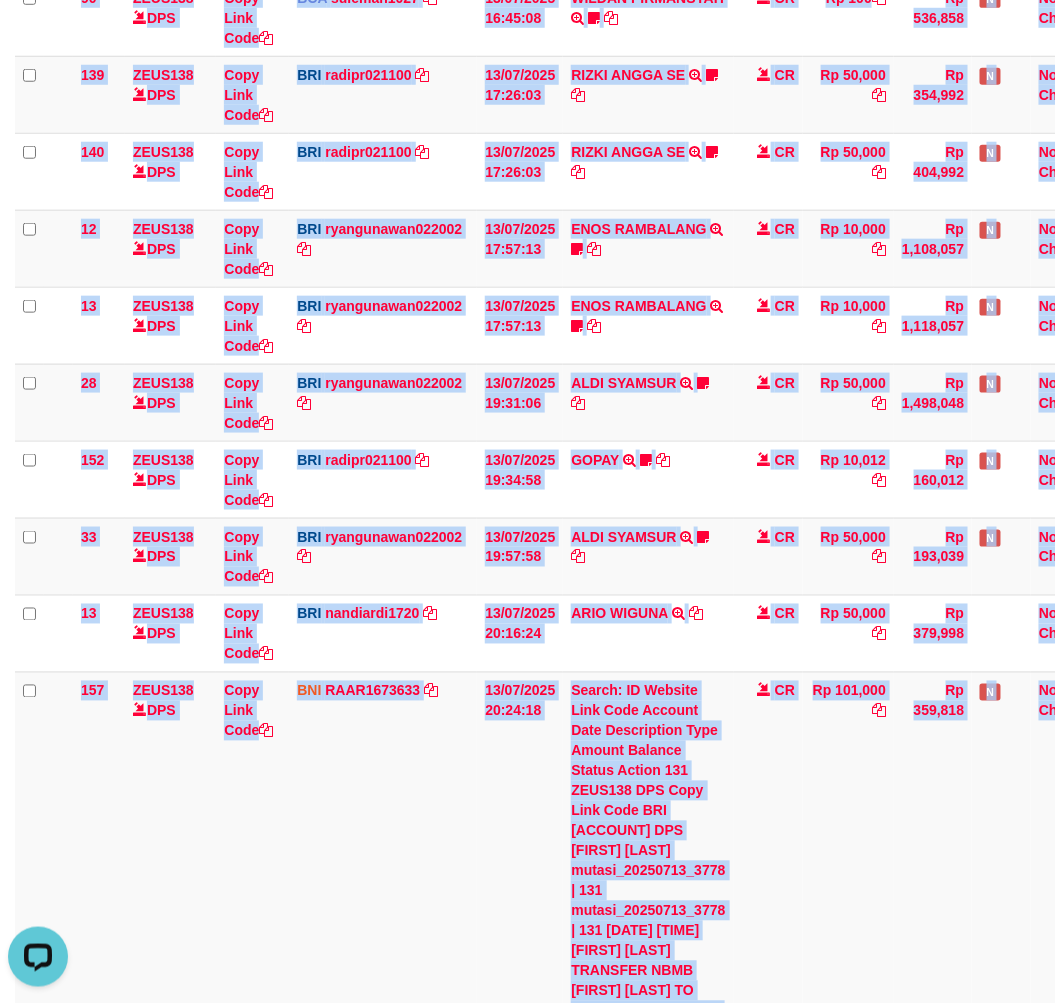 click on "Search:
ID Website Link Code Account Date Description Type Amount Balance Status Action
131
ZEUS138    DPS
Copy Link Code
BRI
20202020aldo
DPS
REVALDO SAGITA
mutasi_20250713_3778 | 131
mutasi_20250713_3778 | 131
13/07/2025 14:21:23
DANA HERISUPRAPTO            TRANSFER NBMB DANA HERISUPRAPTO TO REVALDO SAGITA    Herisuprapto
CR
Rp 50,000
Rp 1,688,771
N
Note
Check
90
ZEUS138    DPS
Copy Link Code
BCA" at bounding box center (527, 532) 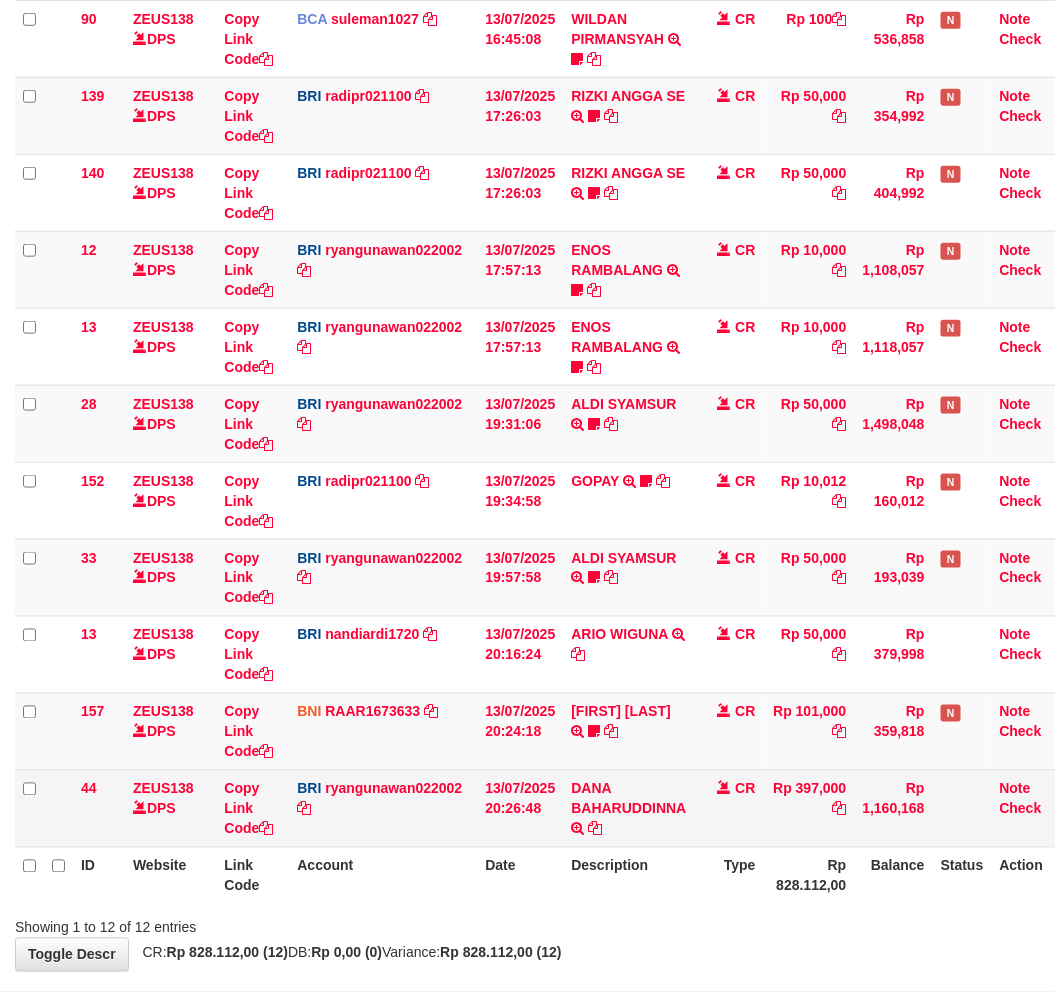 scroll, scrollTop: 398, scrollLeft: 0, axis: vertical 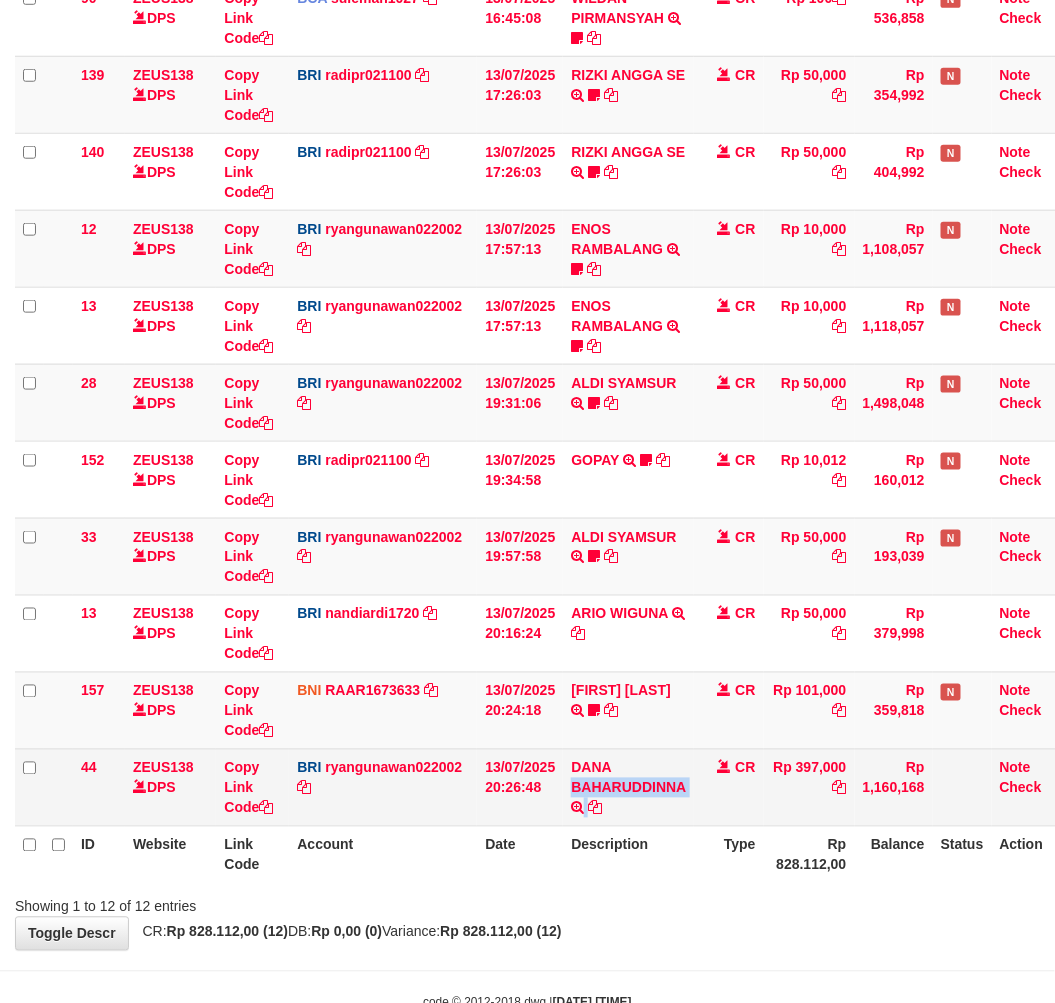 drag, startPoint x: 622, startPoint y: 808, endPoint x: 666, endPoint y: 810, distance: 44.04543 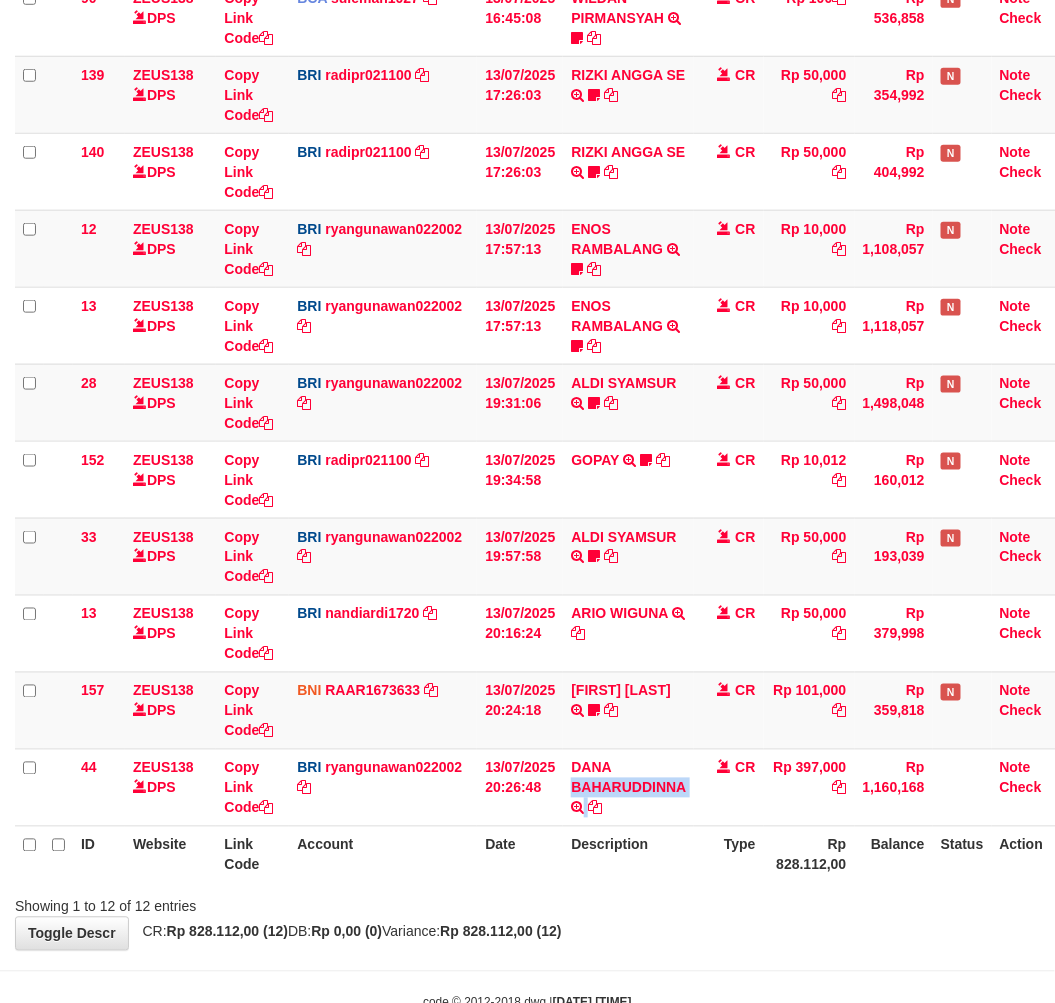 copy on "BAHARUDDINNA" 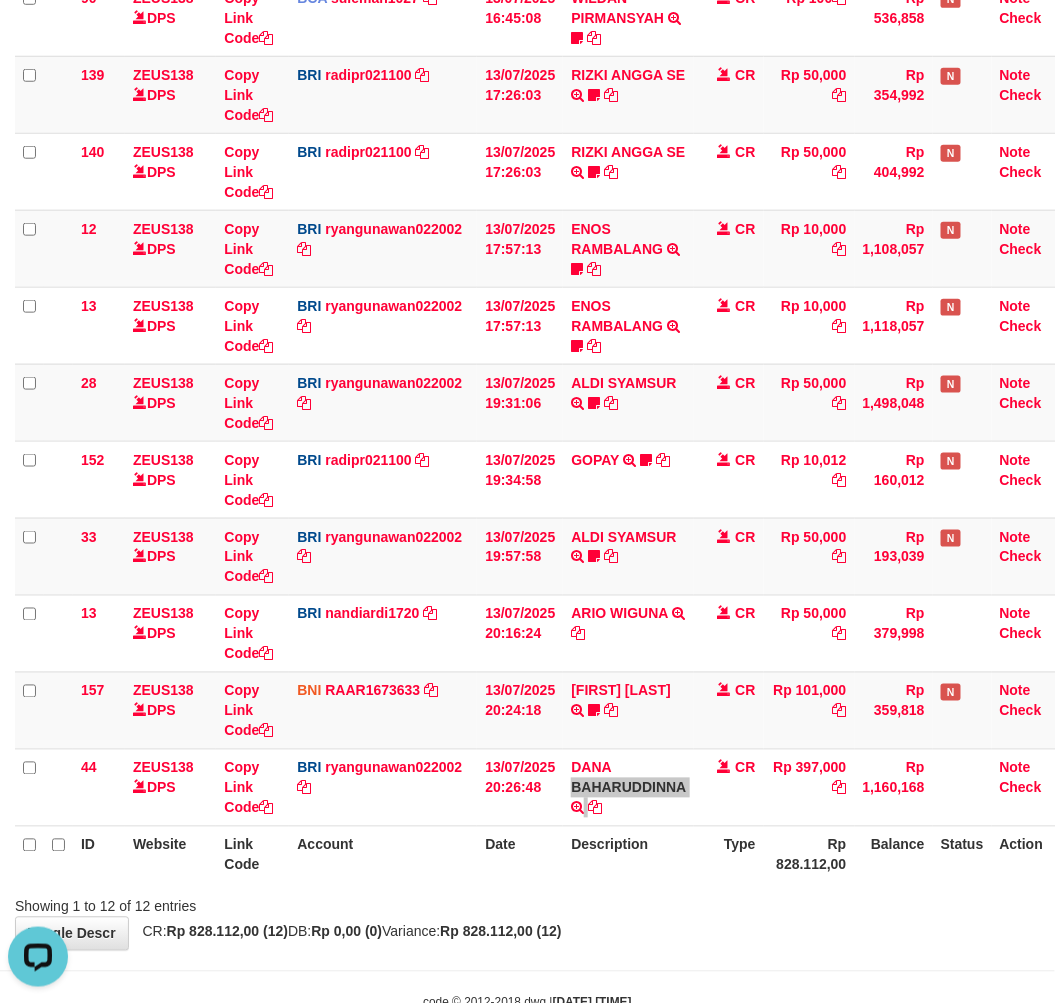scroll, scrollTop: 0, scrollLeft: 0, axis: both 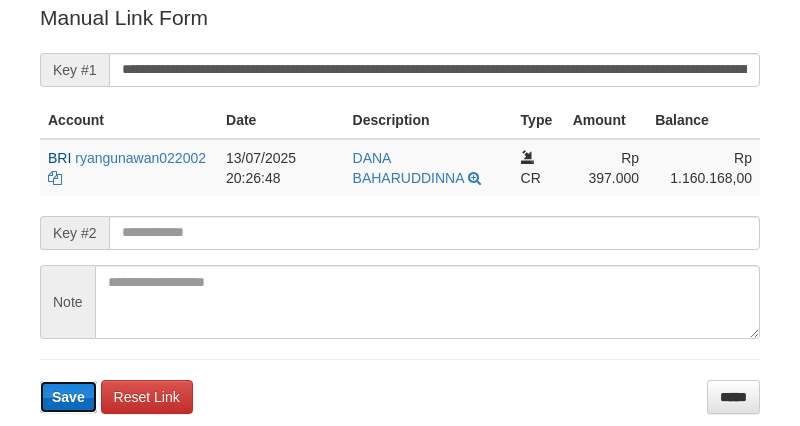 click on "Save" at bounding box center [68, 397] 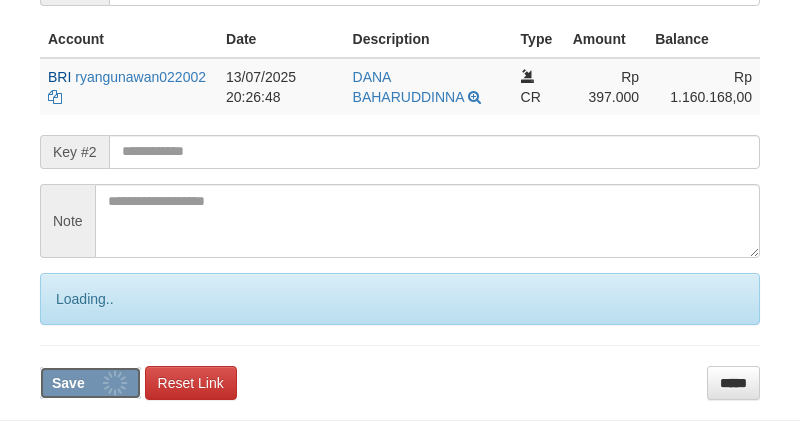 scroll, scrollTop: 566, scrollLeft: 0, axis: vertical 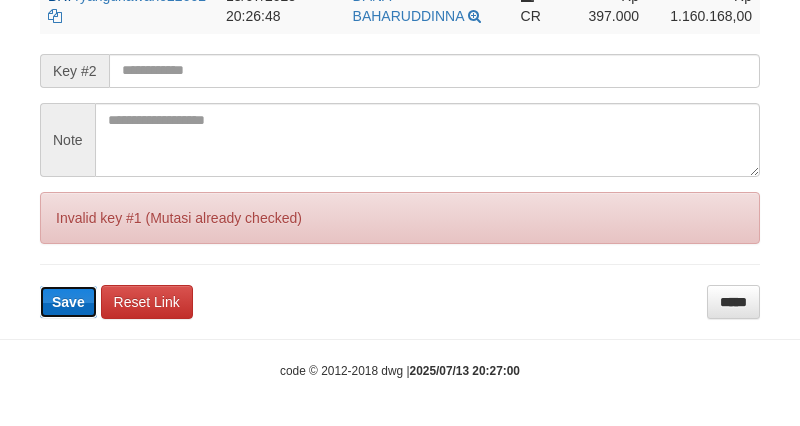 click on "Deposit Detail
Game/API
Trans ID
Date Trans.
User ID
Bank Acc. Name
Bank Acc. Number
Amount
ZEUS138
83538791
[DATE] [TIME]
ALIMANDOR1
[FIRST] [LAST]
DANA
[PHONE]
Rp 397,000
Manual Link History
#
Admin
Key #1
Key #2
Note
Date
1
aafkiensophat
mutasi_20250713_3775|44
[DATE] [TIME]
Account
Date
Description
Type
Amount
Balance
BRI
ryangunawan022002
CR" at bounding box center (400, -68) 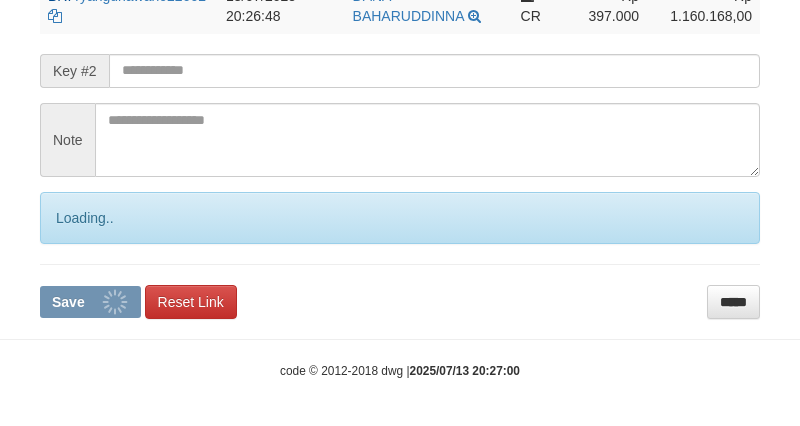 click on "Save" at bounding box center (68, 302) 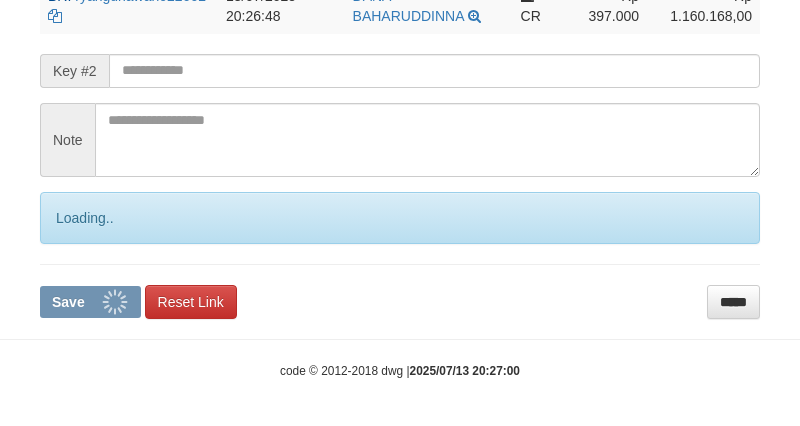 click on "Save" at bounding box center [68, 302] 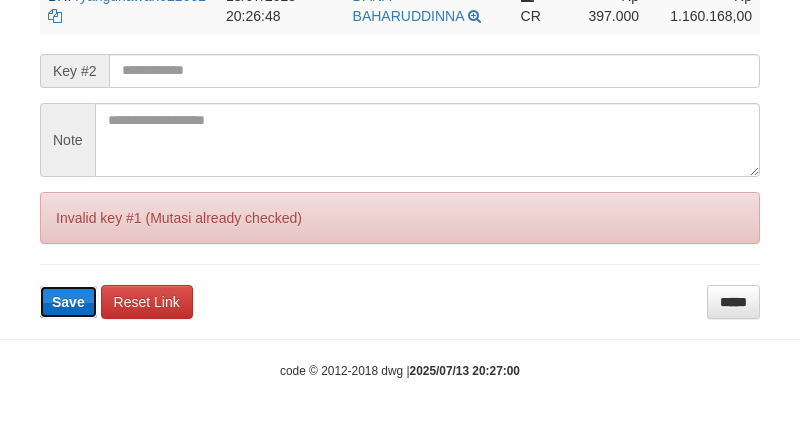 click on "Save" at bounding box center [68, 302] 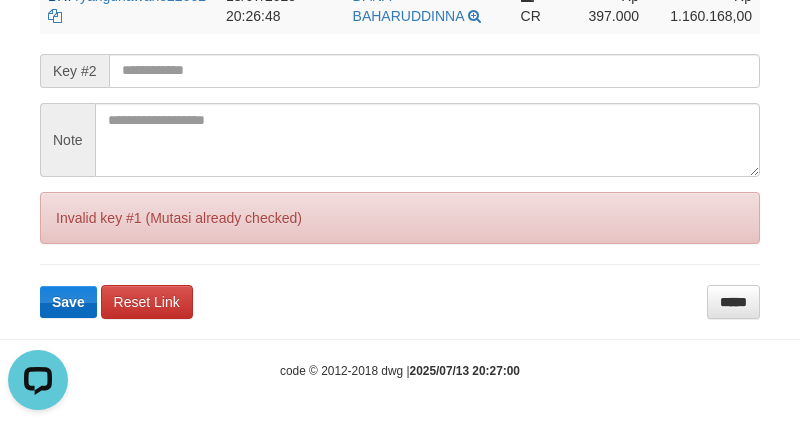 scroll, scrollTop: 0, scrollLeft: 0, axis: both 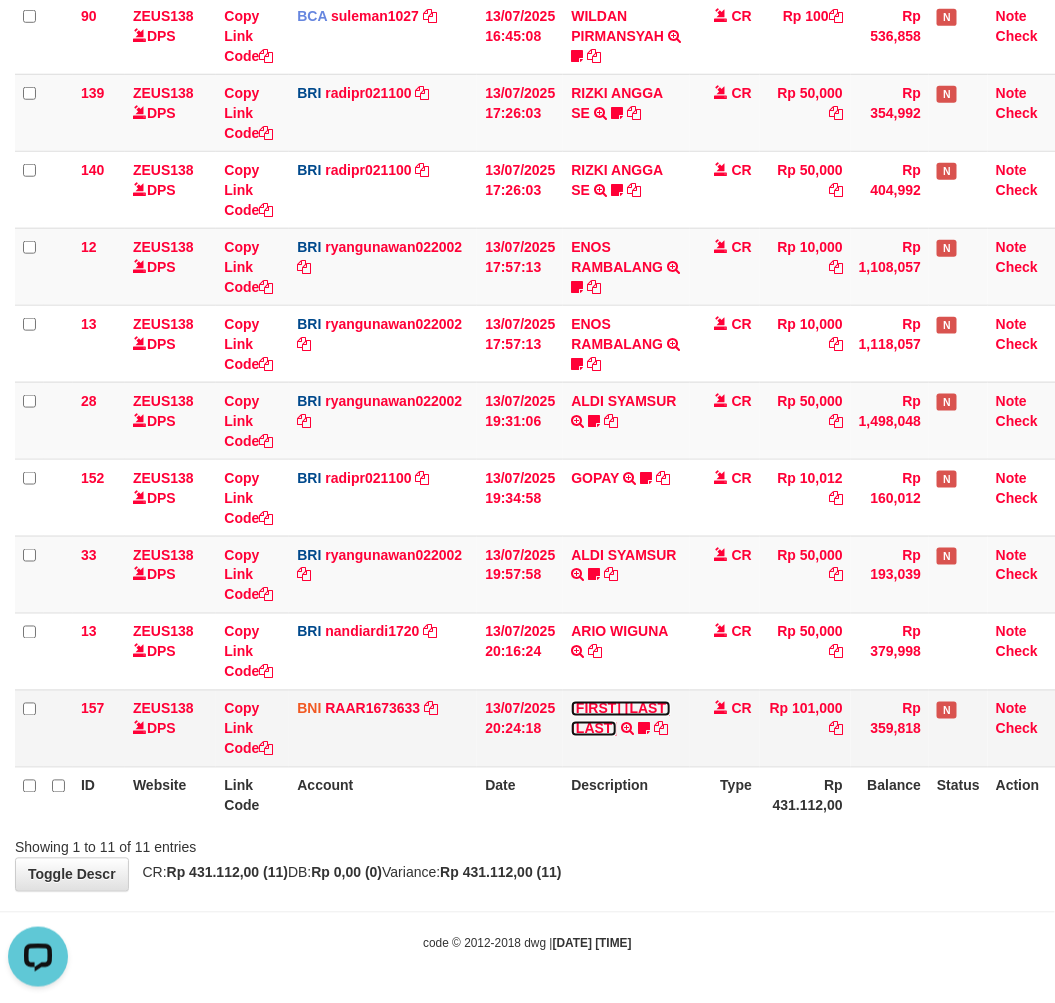 click on "ALDY AGUSTIAN LAINNYA" at bounding box center [621, 719] 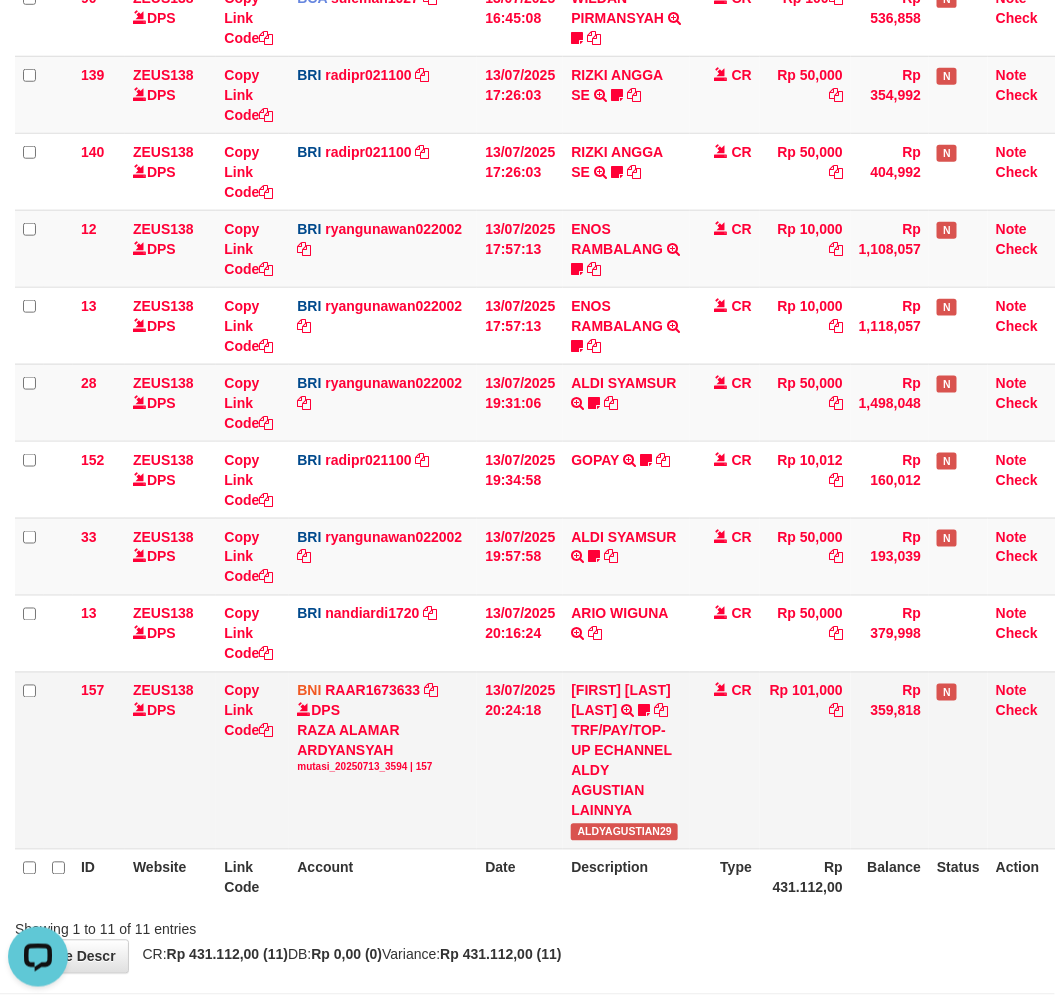 click on "TRF/PAY/TOP-UP ECHANNEL ALDY AGUSTIAN LAINNYA" at bounding box center [626, 771] 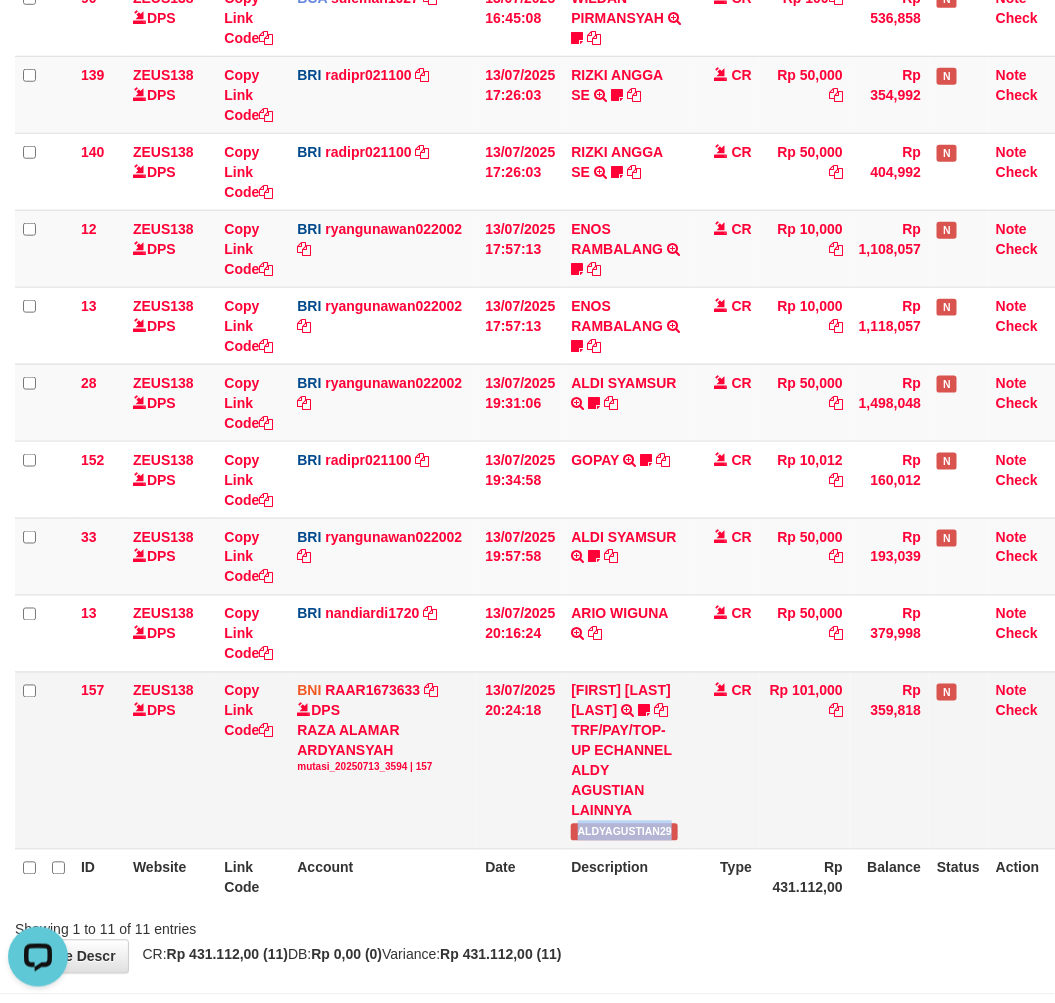 click on "ALDYAGUSTIAN29" at bounding box center (624, 832) 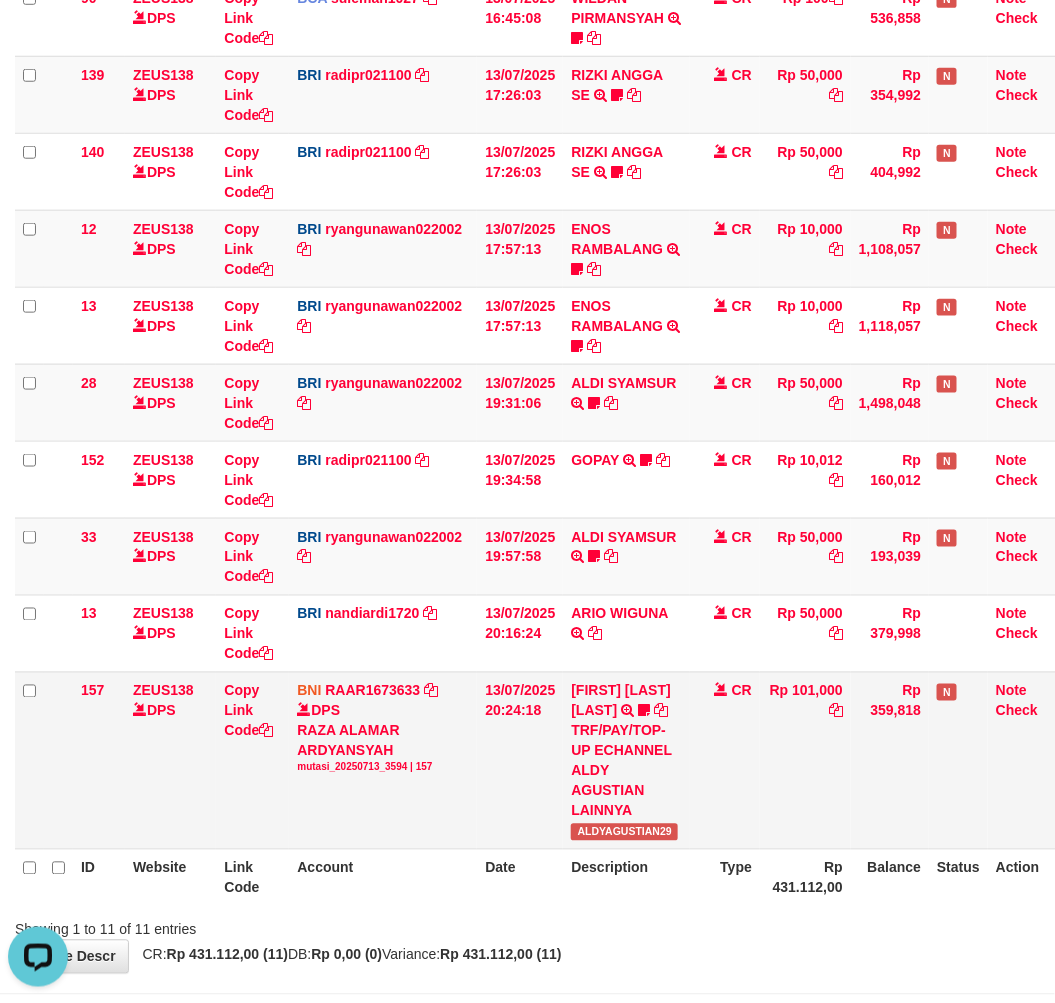 click on "TRF/PAY/TOP-UP ECHANNEL ALDY AGUSTIAN LAINNYA" at bounding box center [626, 771] 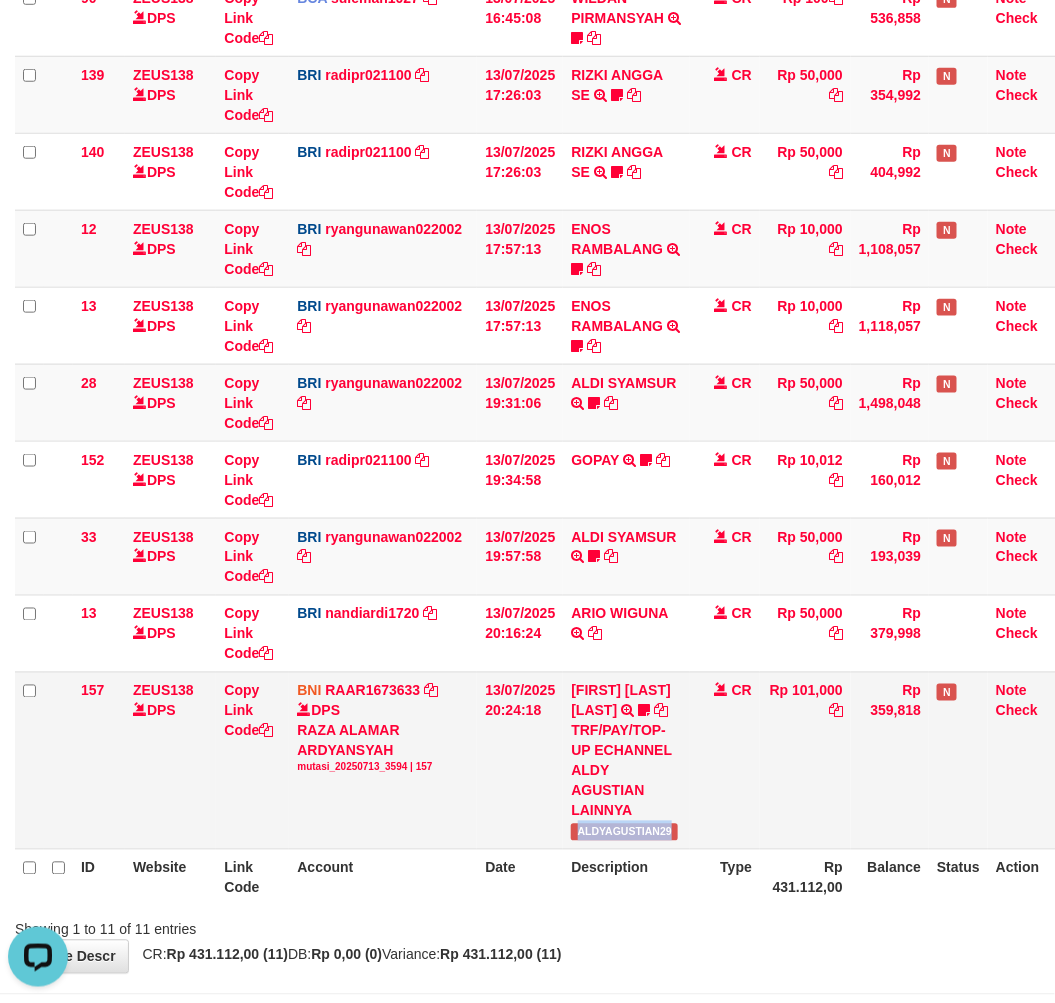 click on "ALDYAGUSTIAN29" at bounding box center (624, 832) 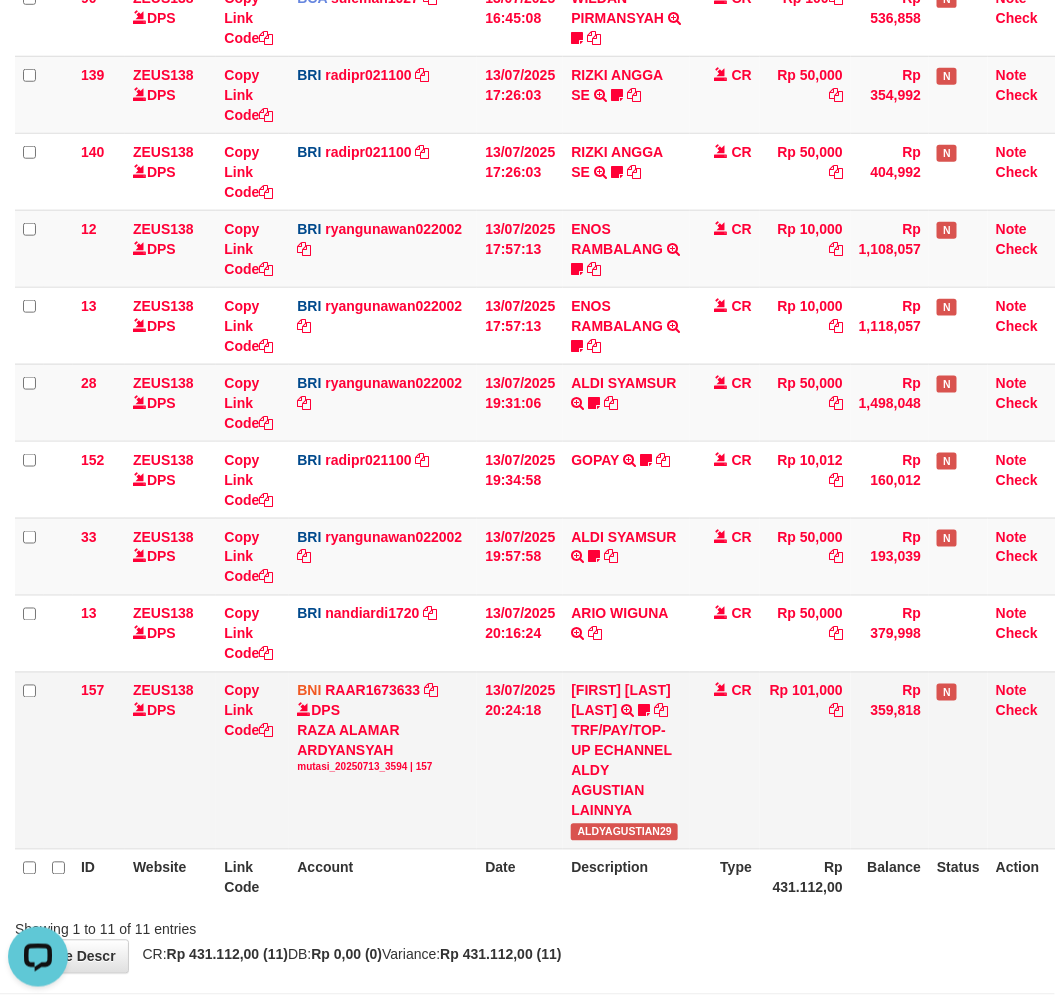 click on "Rp 101,000" at bounding box center (805, 760) 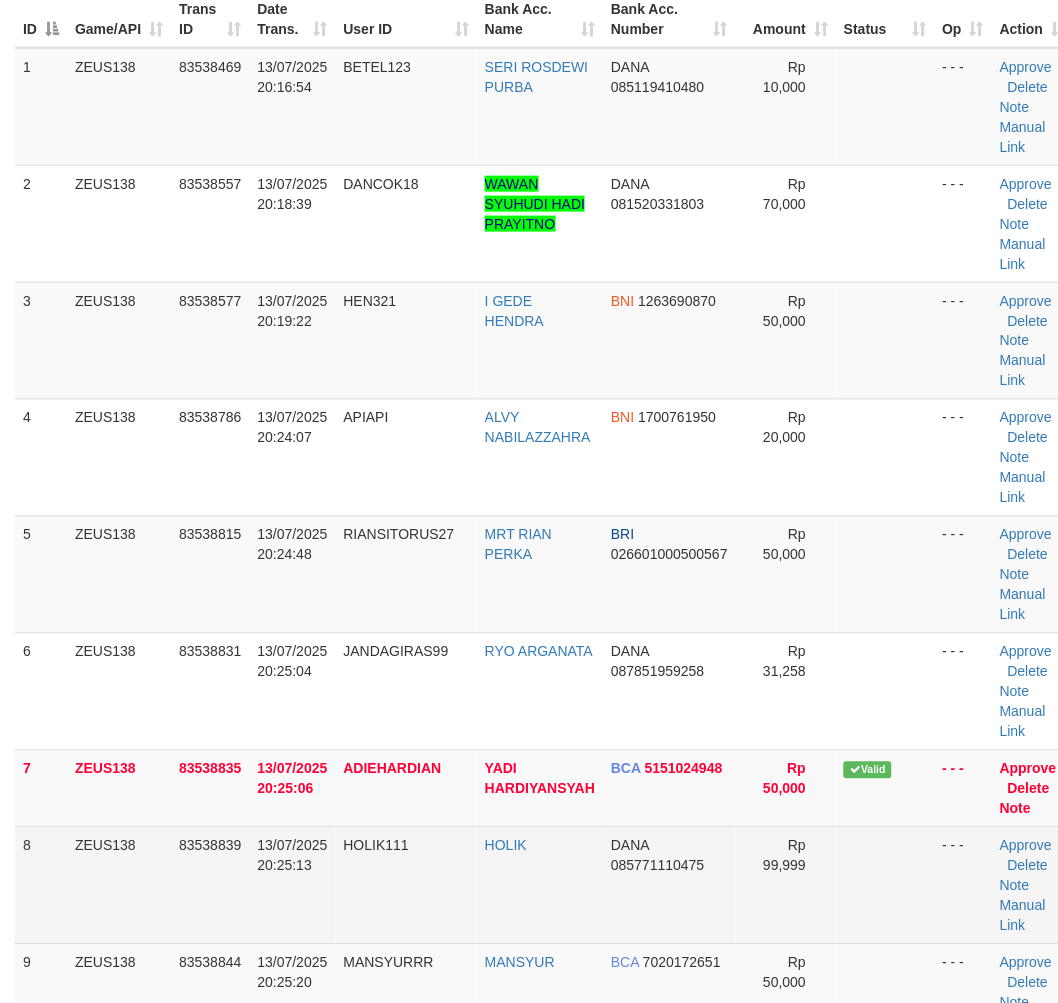 drag, startPoint x: 88, startPoint y: 840, endPoint x: 373, endPoint y: 846, distance: 285.06314 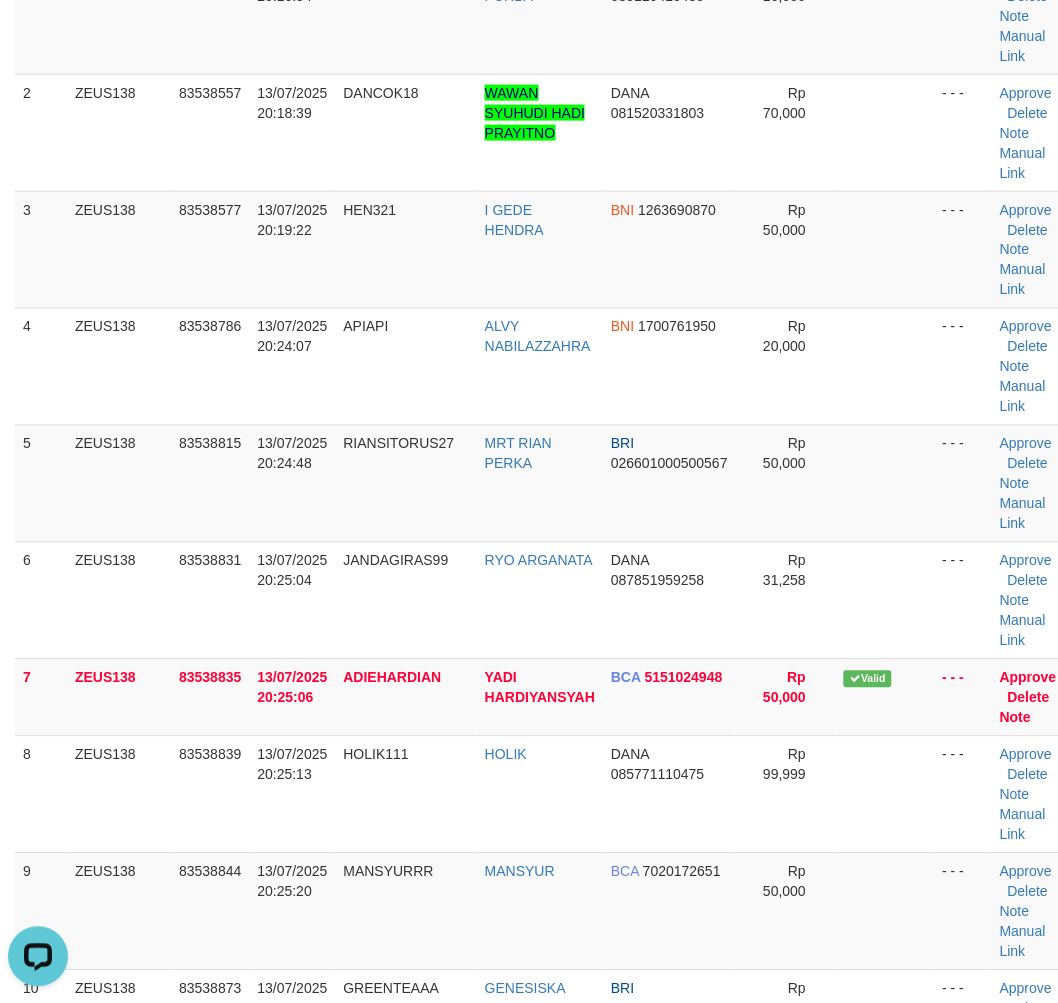 scroll, scrollTop: 0, scrollLeft: 0, axis: both 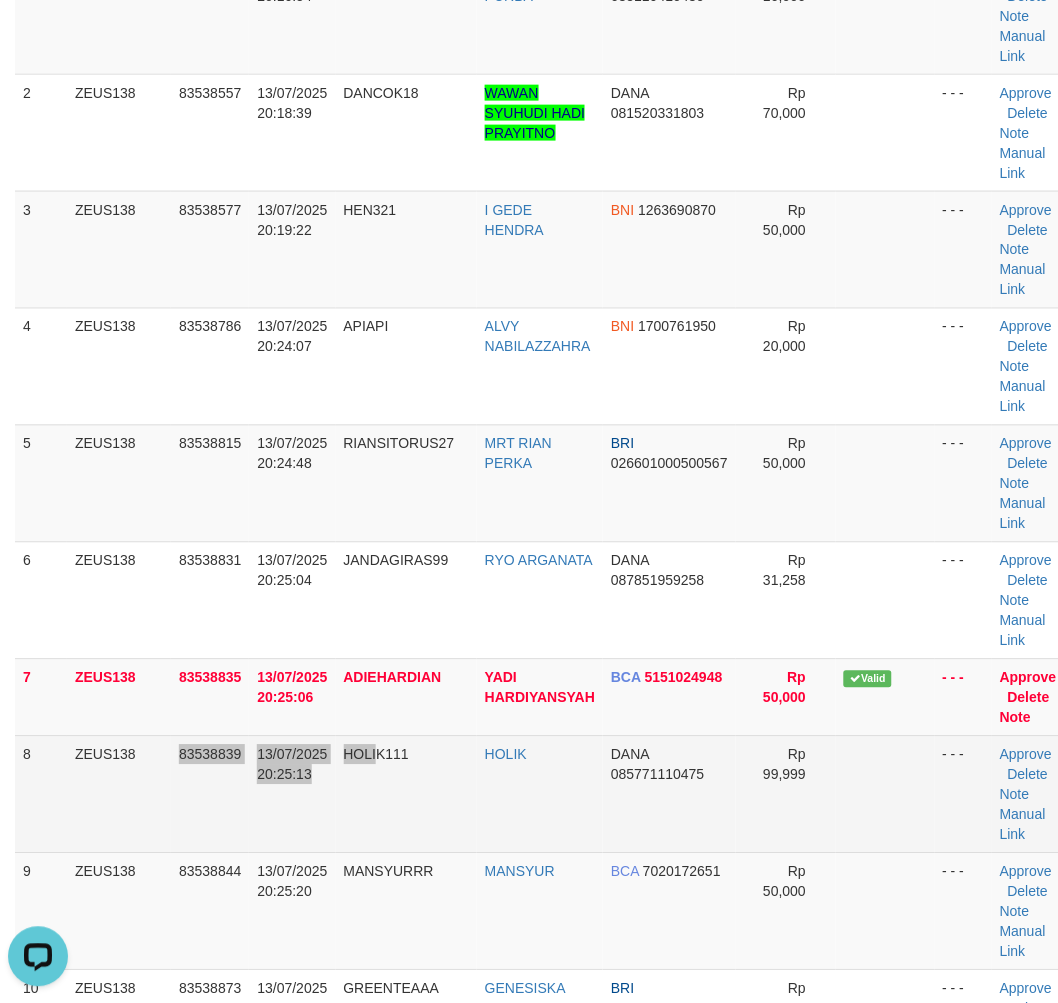click on "8
ZEUS138
83538839
13/07/2025 20:25:13
HOLIK111
HOLIK
DANA
085771110475
Rp 99,999
- - -
Approve
Delete
Note
Manual Link" at bounding box center (544, 794) 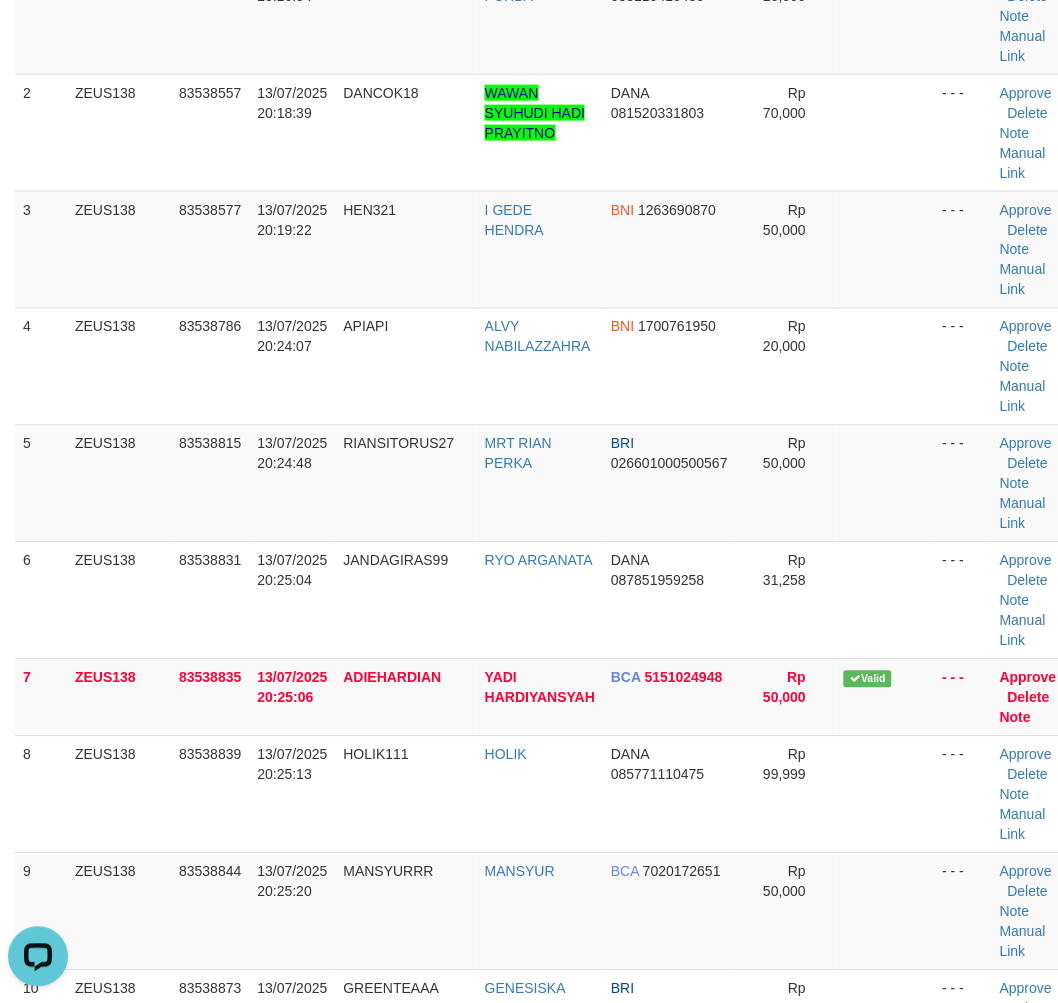 scroll, scrollTop: 945, scrollLeft: 0, axis: vertical 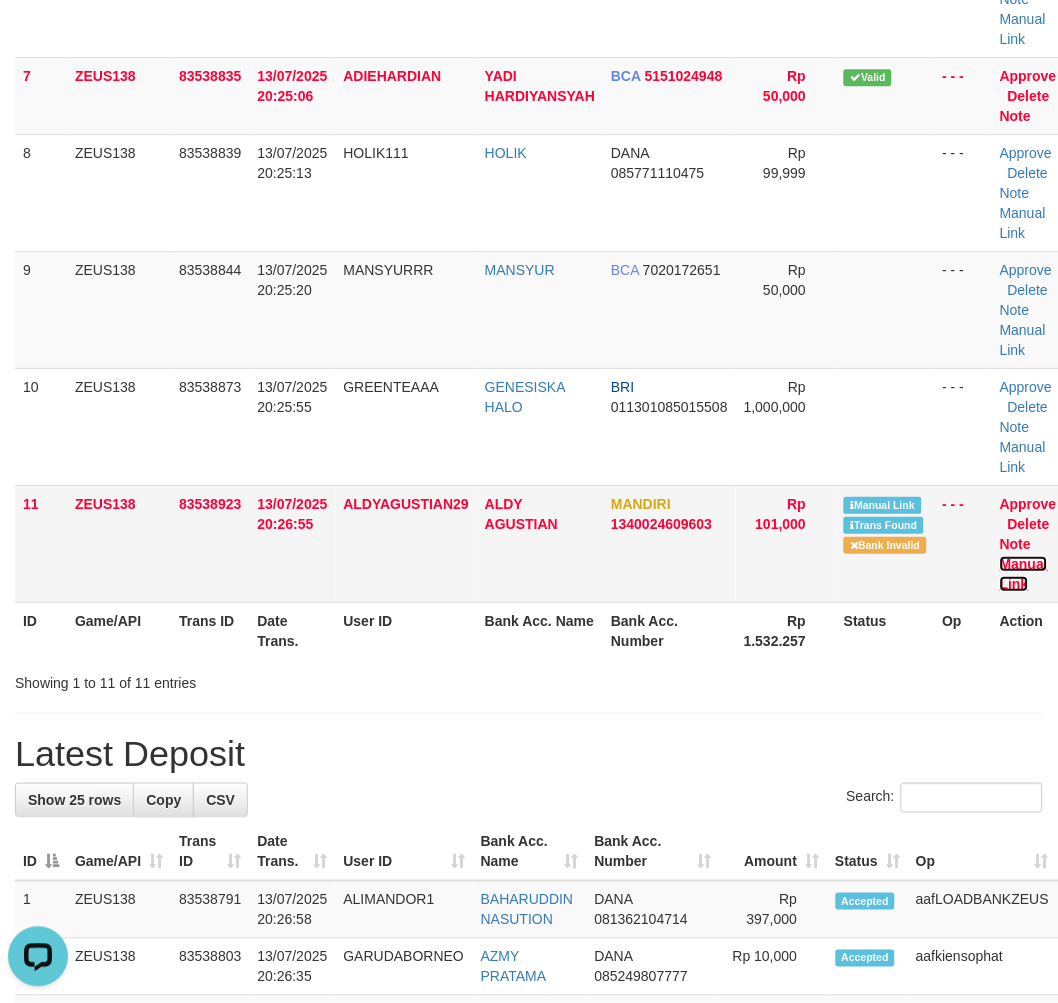 click on "Manual Link" at bounding box center [1024, 574] 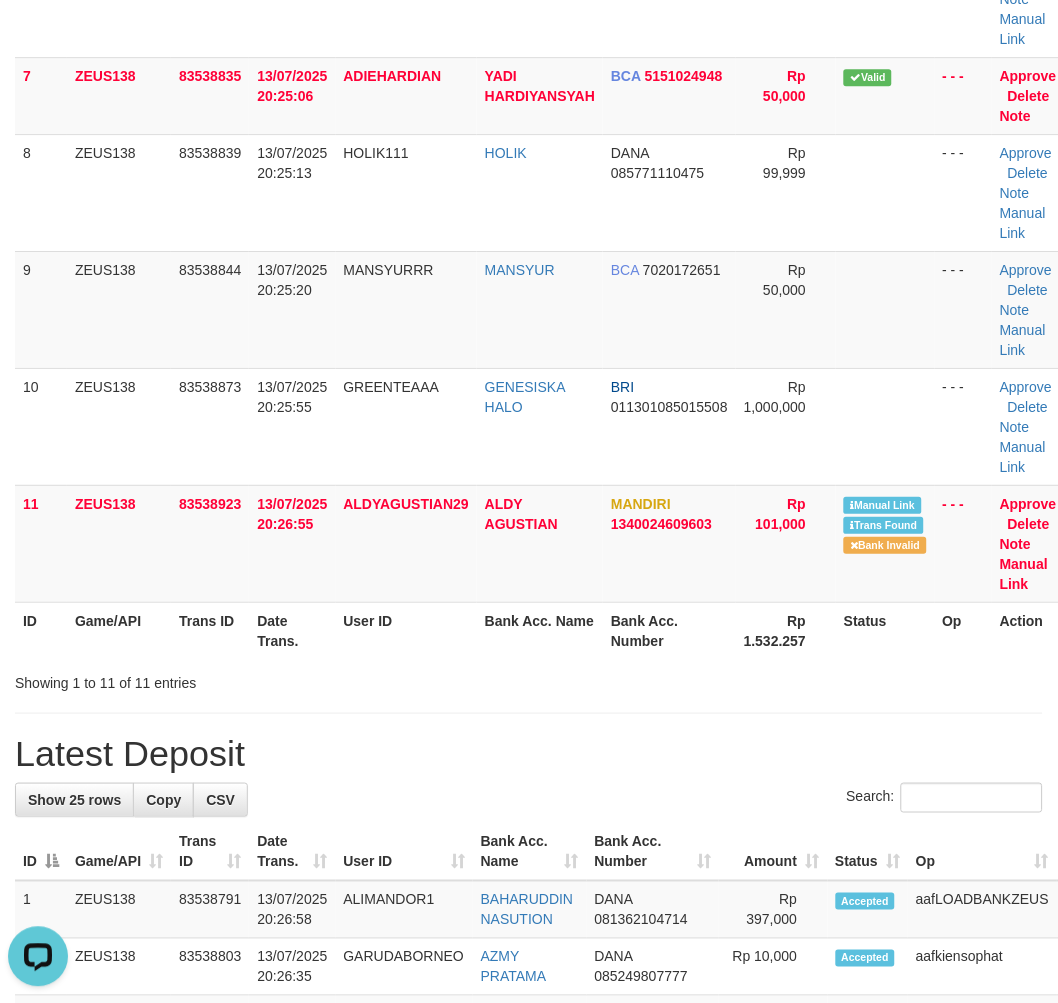 click on "Search:" at bounding box center [529, 800] 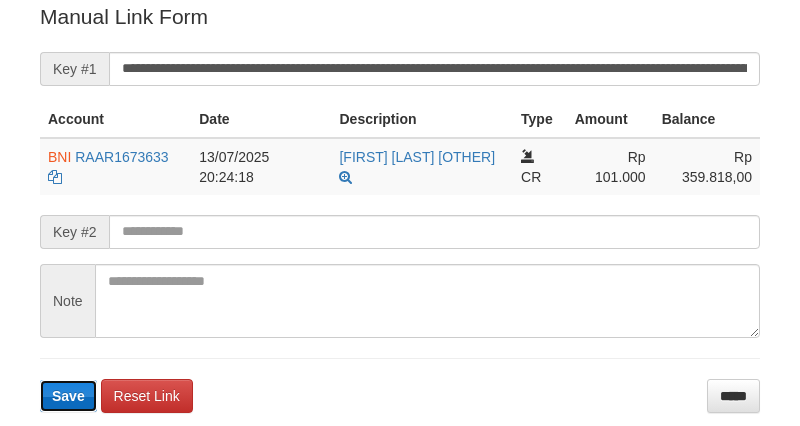 click on "Save" at bounding box center (68, 396) 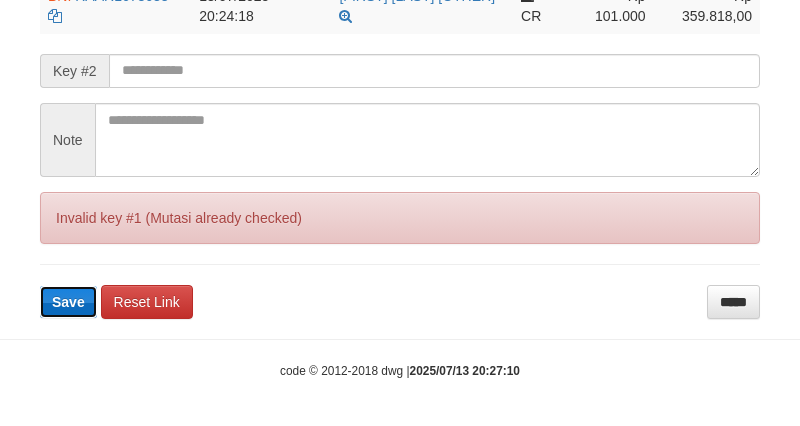 click on "Save" at bounding box center [68, 302] 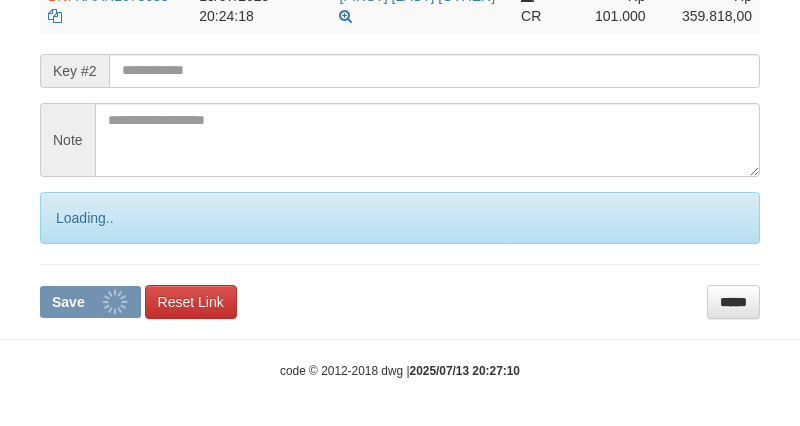 scroll, scrollTop: 565, scrollLeft: 0, axis: vertical 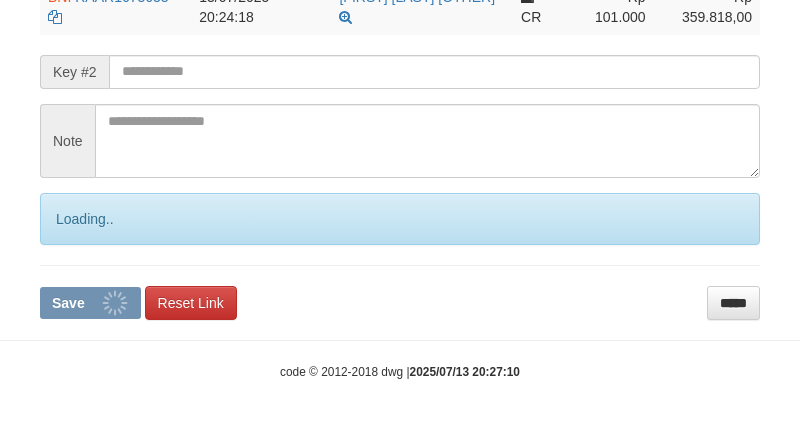 click on "Save" at bounding box center (90, 303) 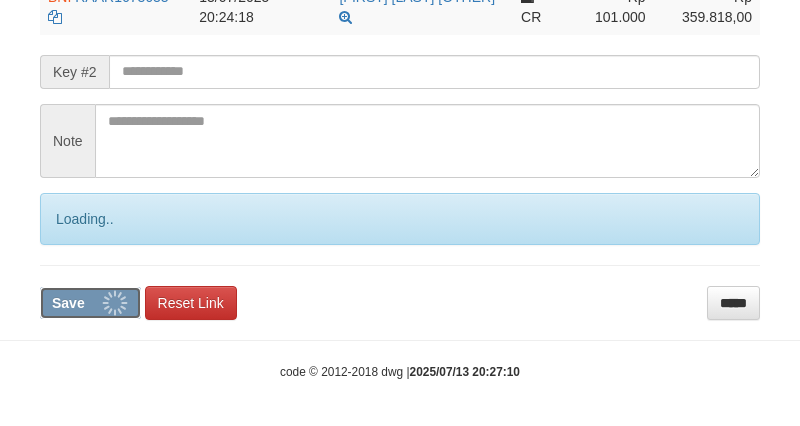 click on "Save" at bounding box center [90, 303] 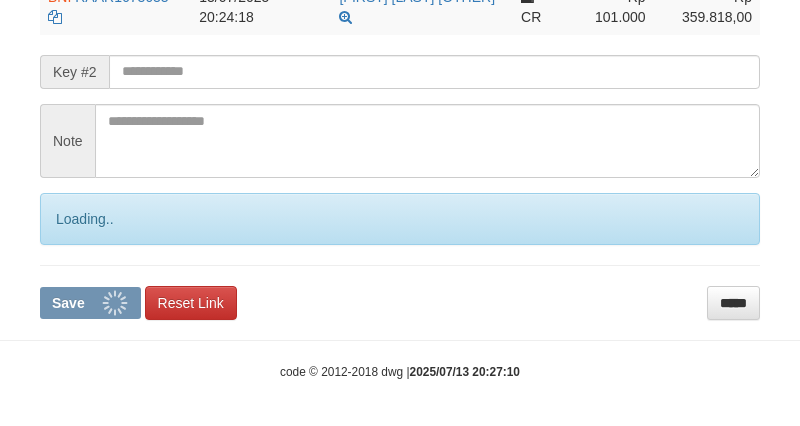 click on "Save" at bounding box center [90, 303] 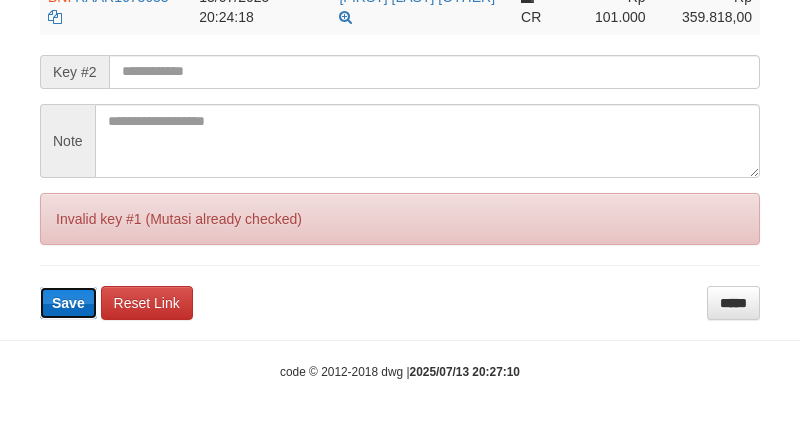 click on "Save" at bounding box center [68, 303] 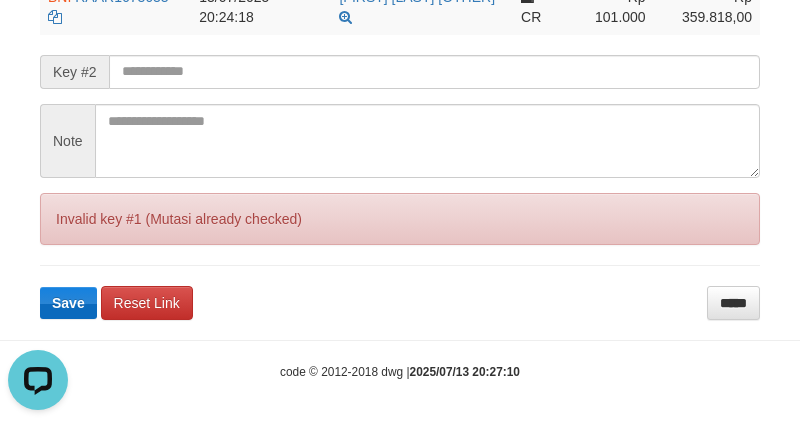 scroll, scrollTop: 0, scrollLeft: 0, axis: both 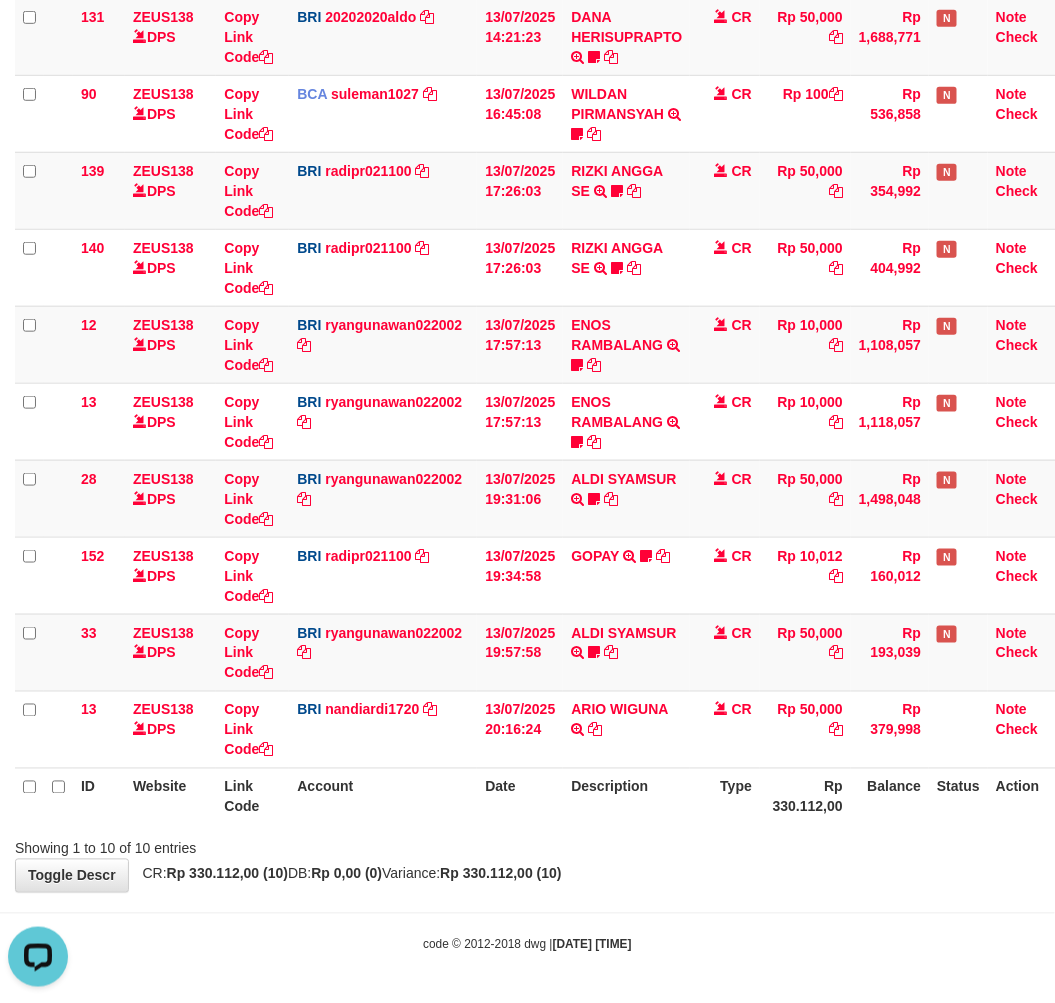 click on "Showing 1 to 10 of 10 entries" at bounding box center [527, 845] 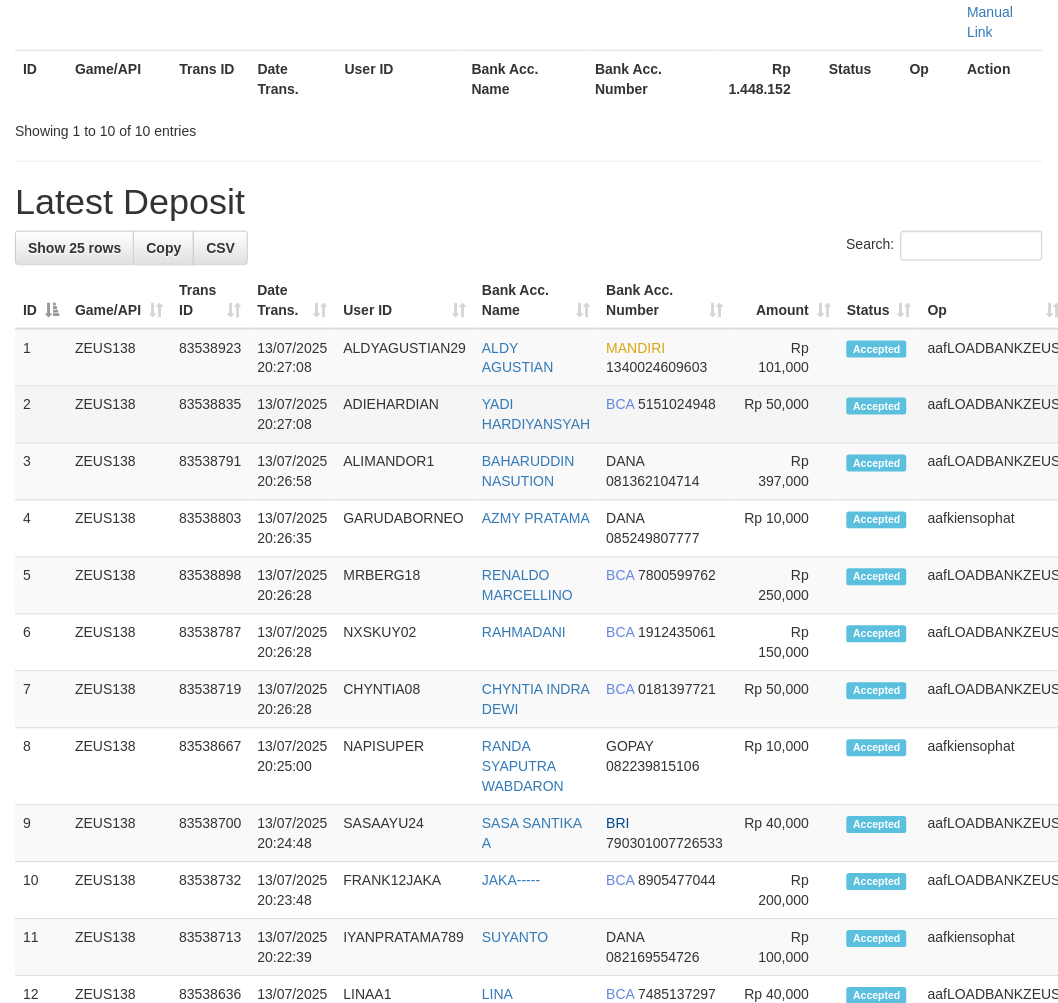 scroll, scrollTop: 995, scrollLeft: 0, axis: vertical 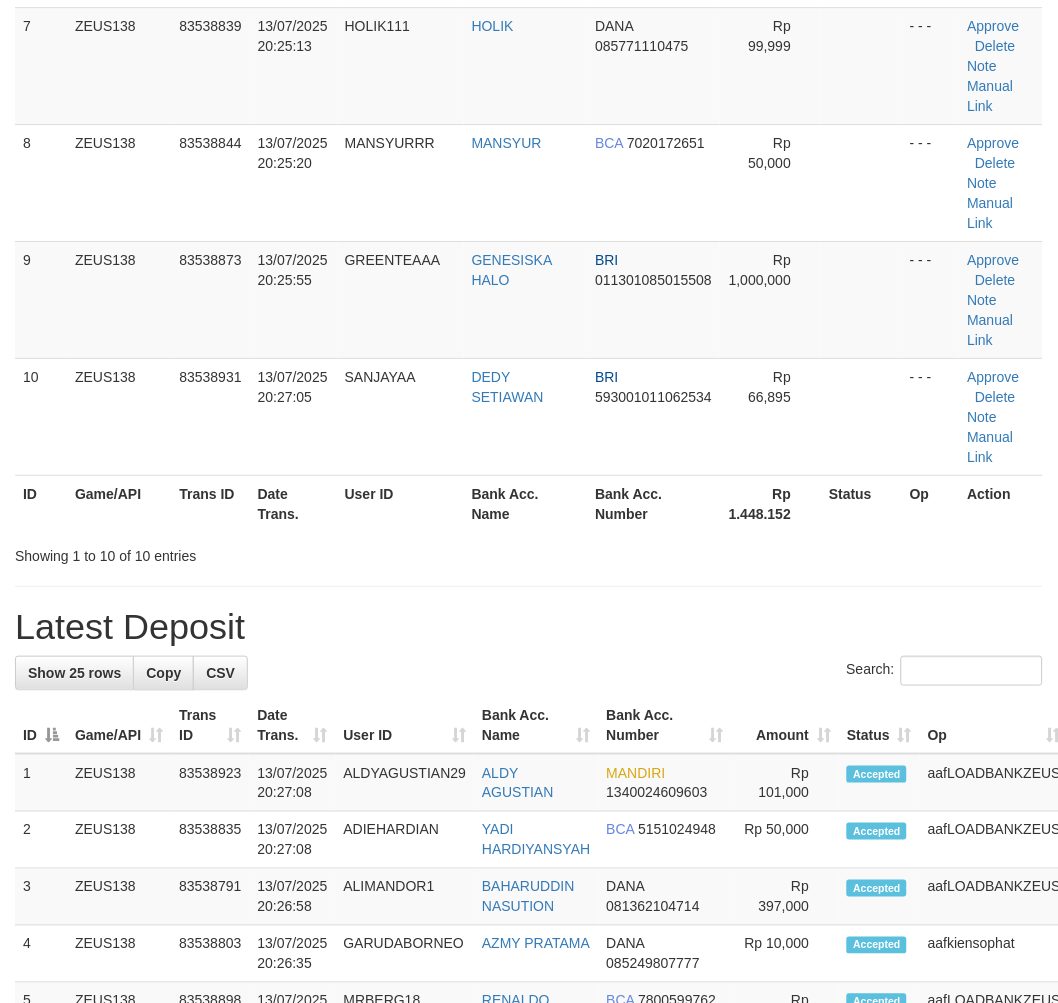 click on "Bank Acc. Name" at bounding box center (526, 503) 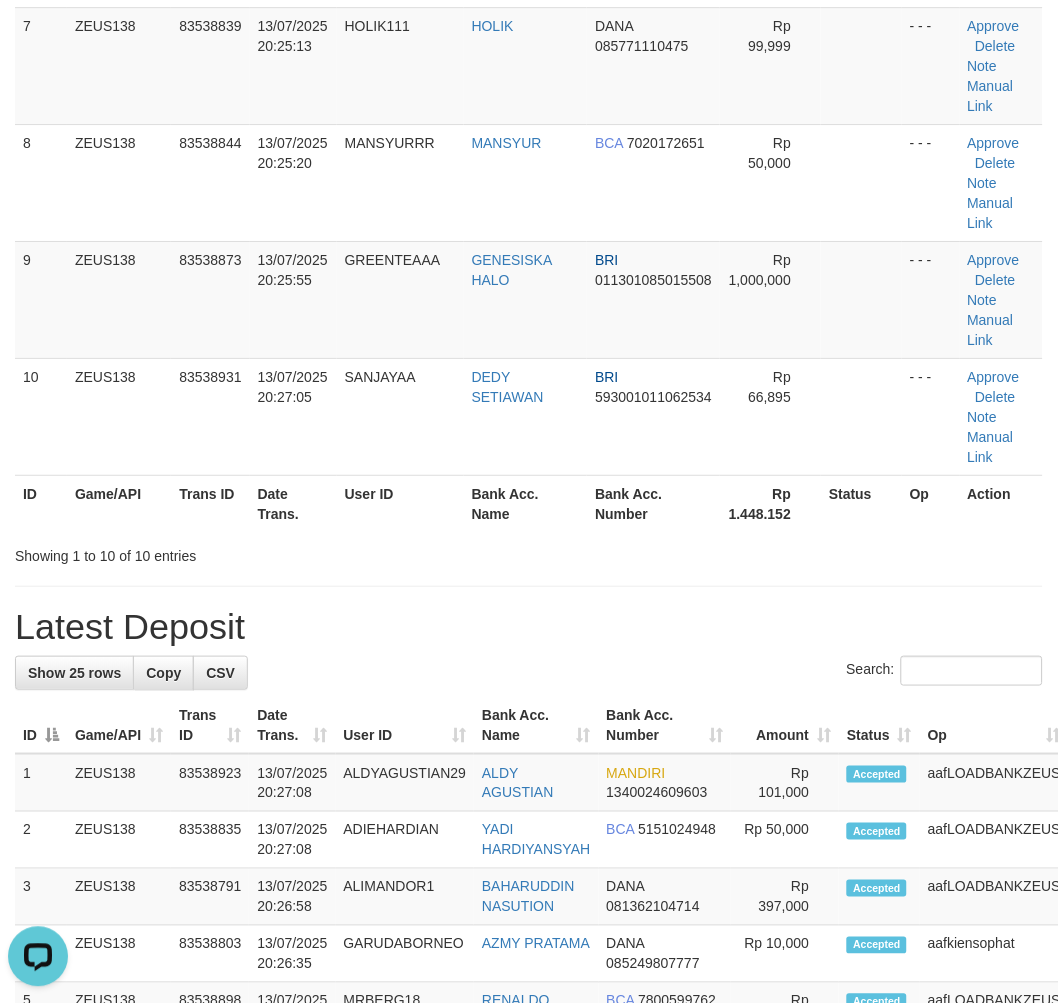 scroll, scrollTop: 0, scrollLeft: 0, axis: both 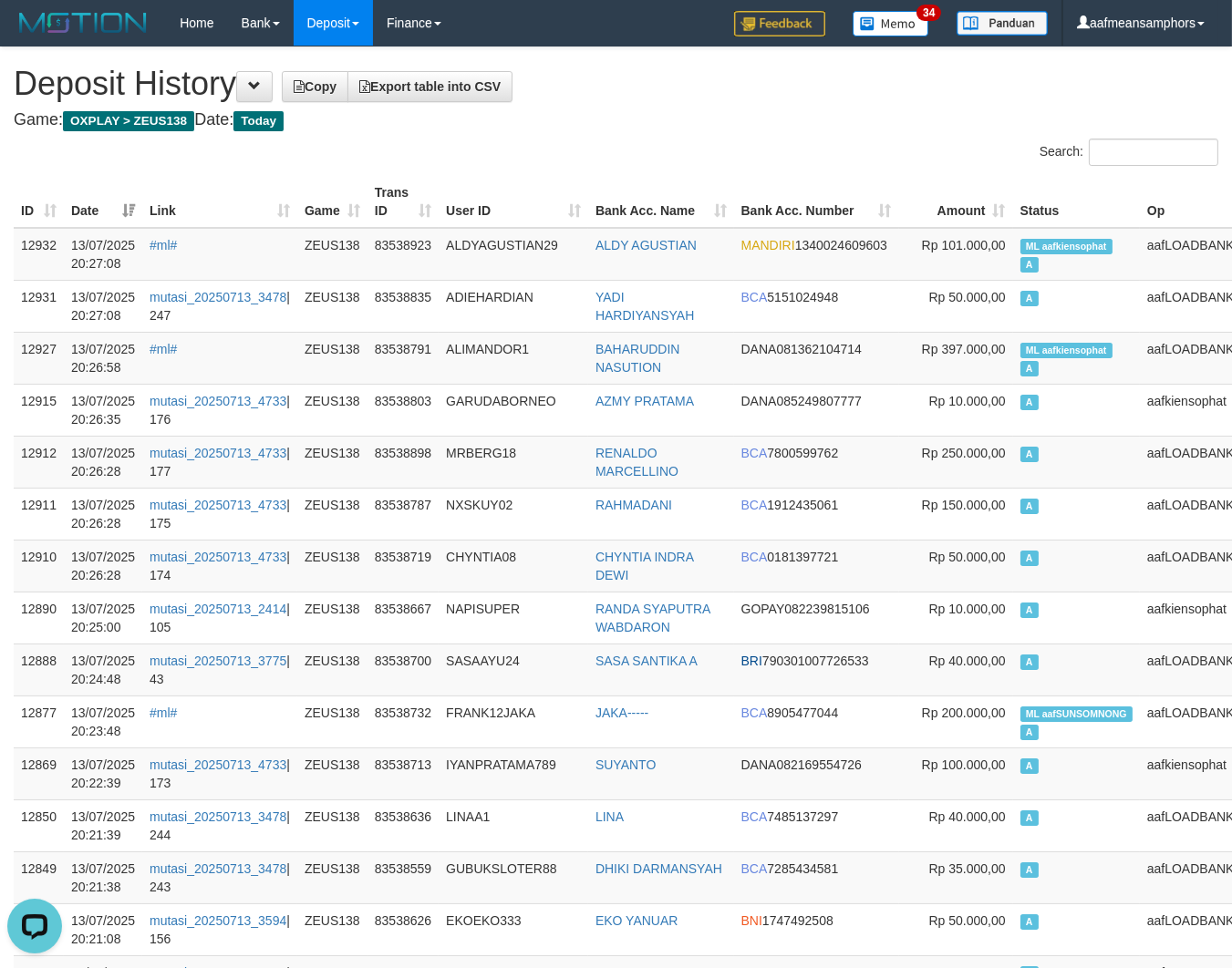click on "Search:" at bounding box center [616, 154] 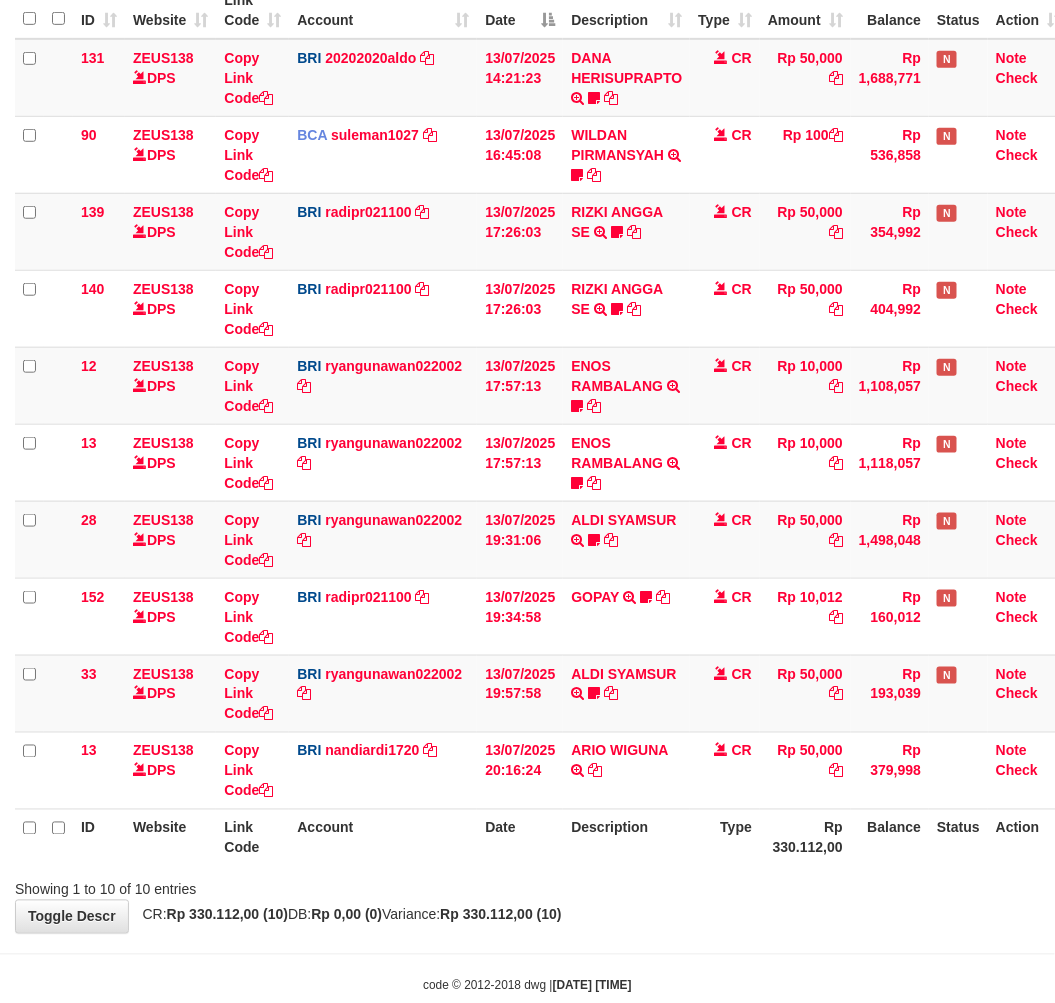 scroll, scrollTop: 302, scrollLeft: 0, axis: vertical 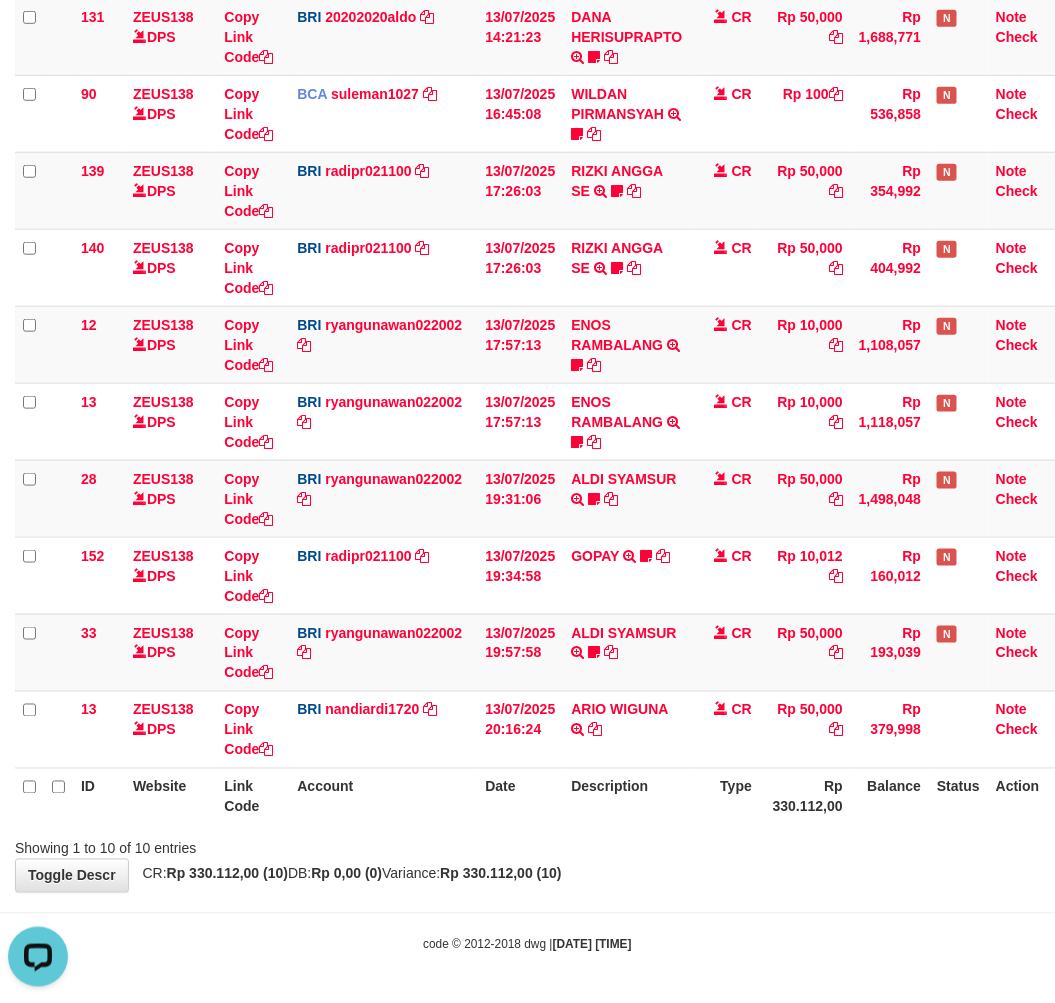 click on "ID Website Link Code Account Date Description Type Amount Balance Status Action
131
ZEUS138    DPS
Copy Link Code
BRI
20202020aldo
DPS
REVALDO SAGITA
mutasi_20250713_3778 | 131
mutasi_20250713_3778 | 131
13/07/2025 14:21:23
DANA HERISUPRAPTO            TRANSFER NBMB DANA HERISUPRAPTO TO REVALDO SAGITA    Herisuprapto
CR
Rp 50,000
Rp 1,688,771
N
Note
Check
90
ZEUS138    DPS
Copy Link Code
BCA
suleman1027" at bounding box center (527, 383) 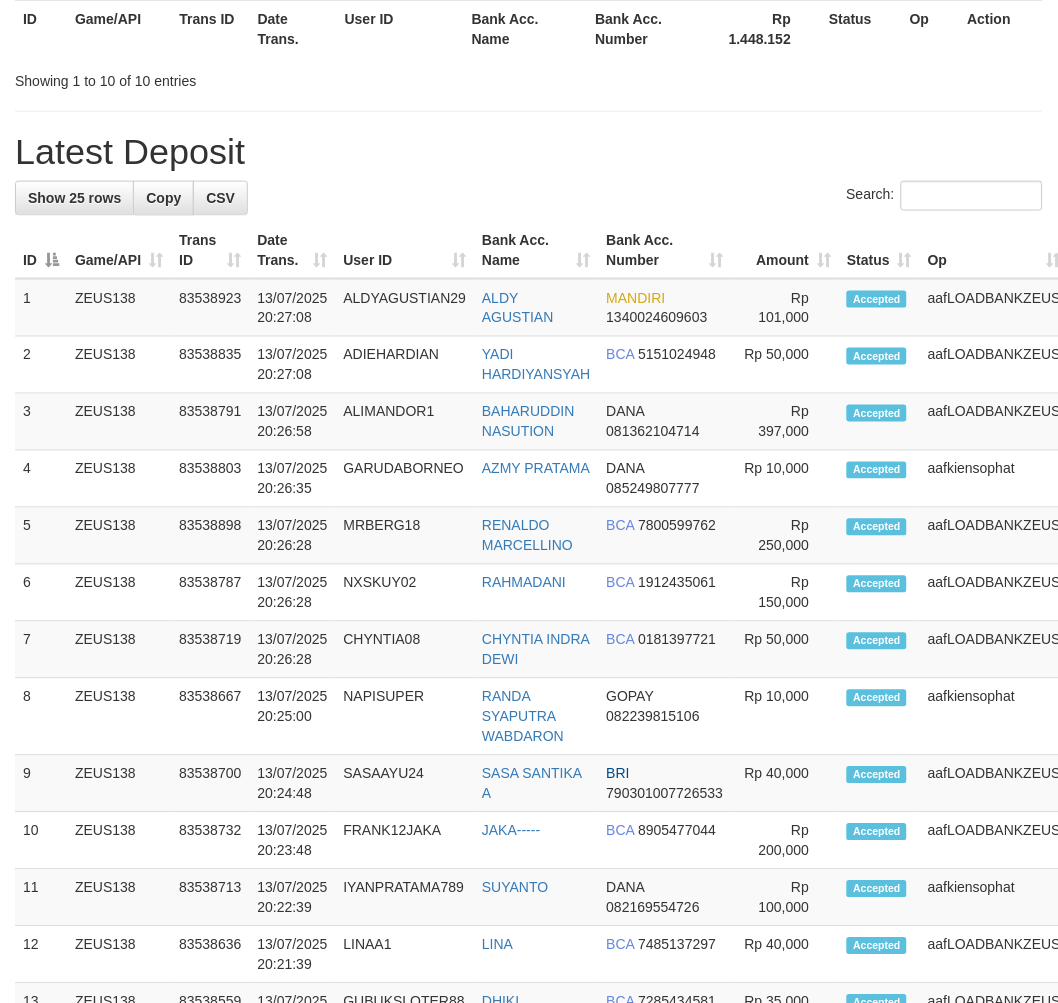 scroll, scrollTop: 1045, scrollLeft: 0, axis: vertical 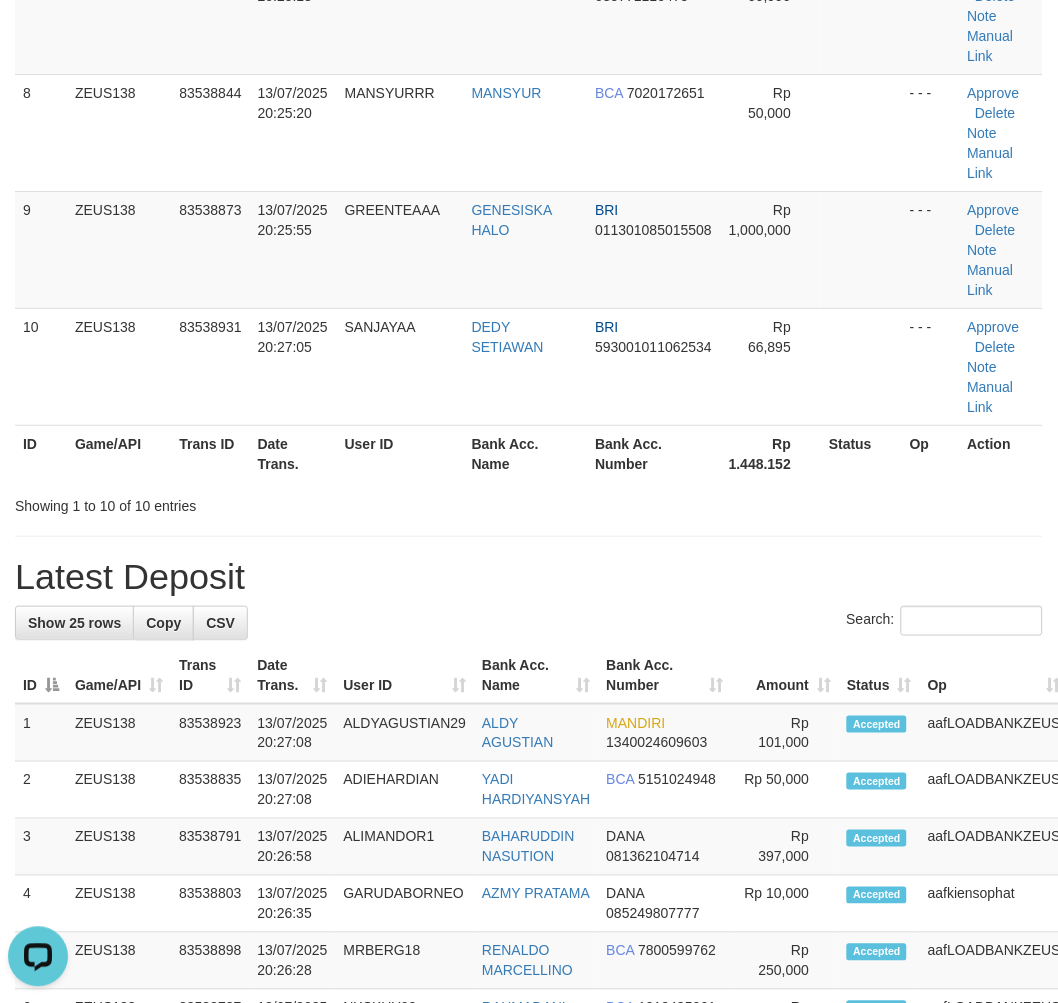 click on "Latest Deposit" at bounding box center (529, 577) 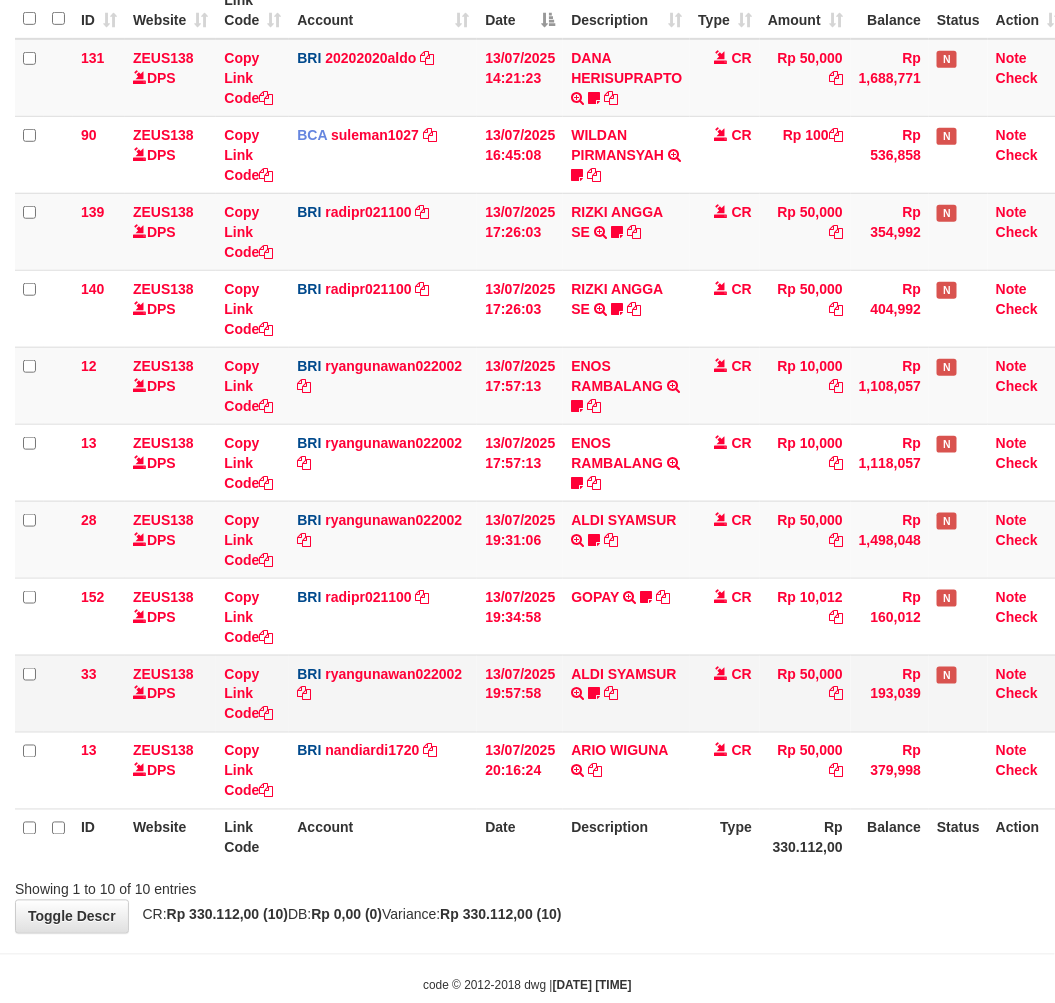 scroll, scrollTop: 302, scrollLeft: 0, axis: vertical 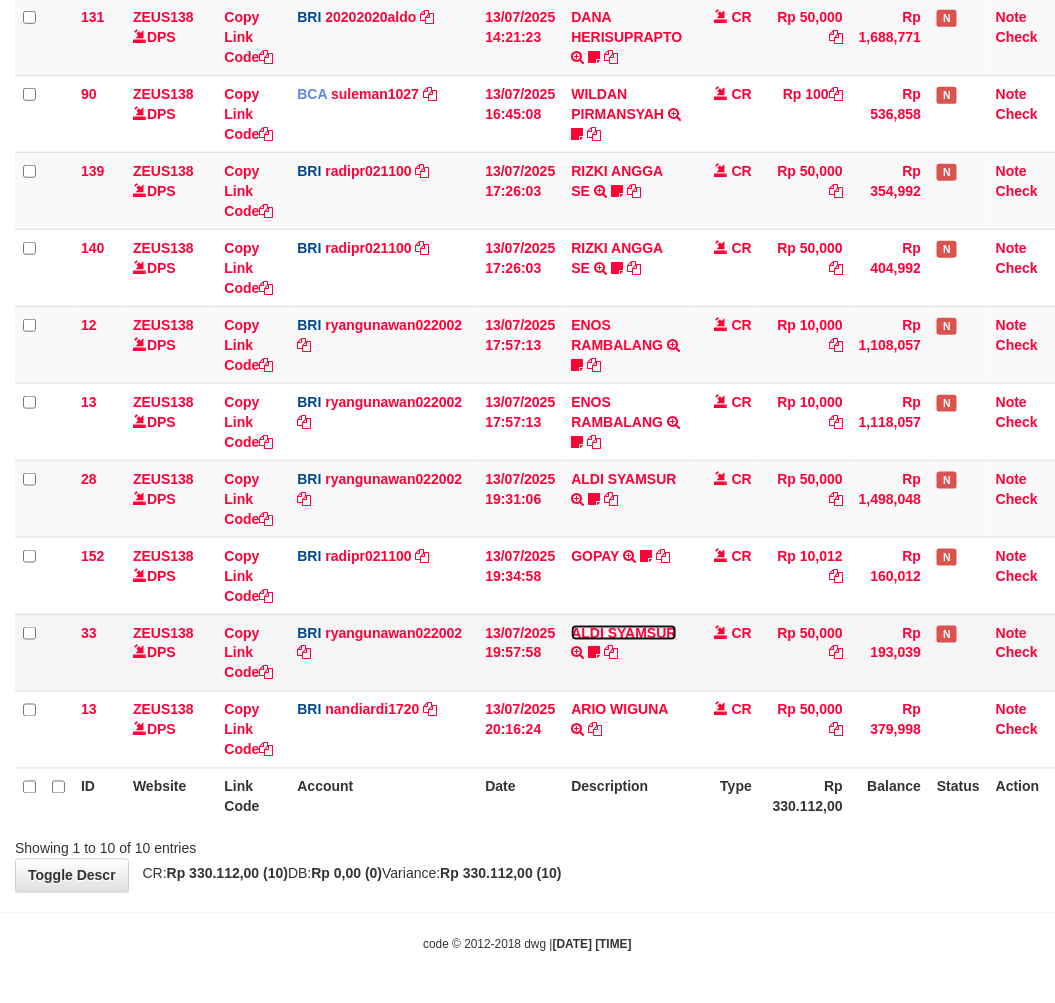 click on "ALDI SYAMSUR" at bounding box center (623, 633) 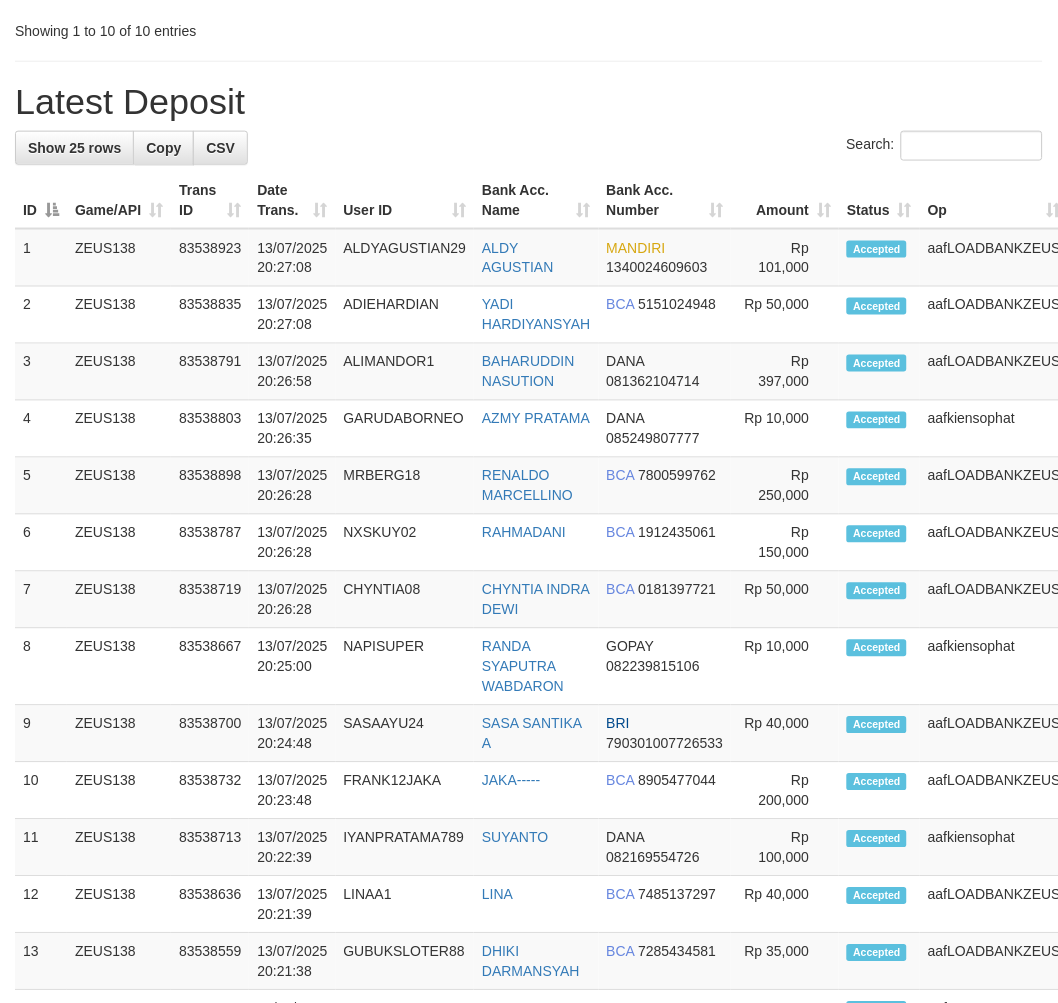 scroll, scrollTop: 1095, scrollLeft: 0, axis: vertical 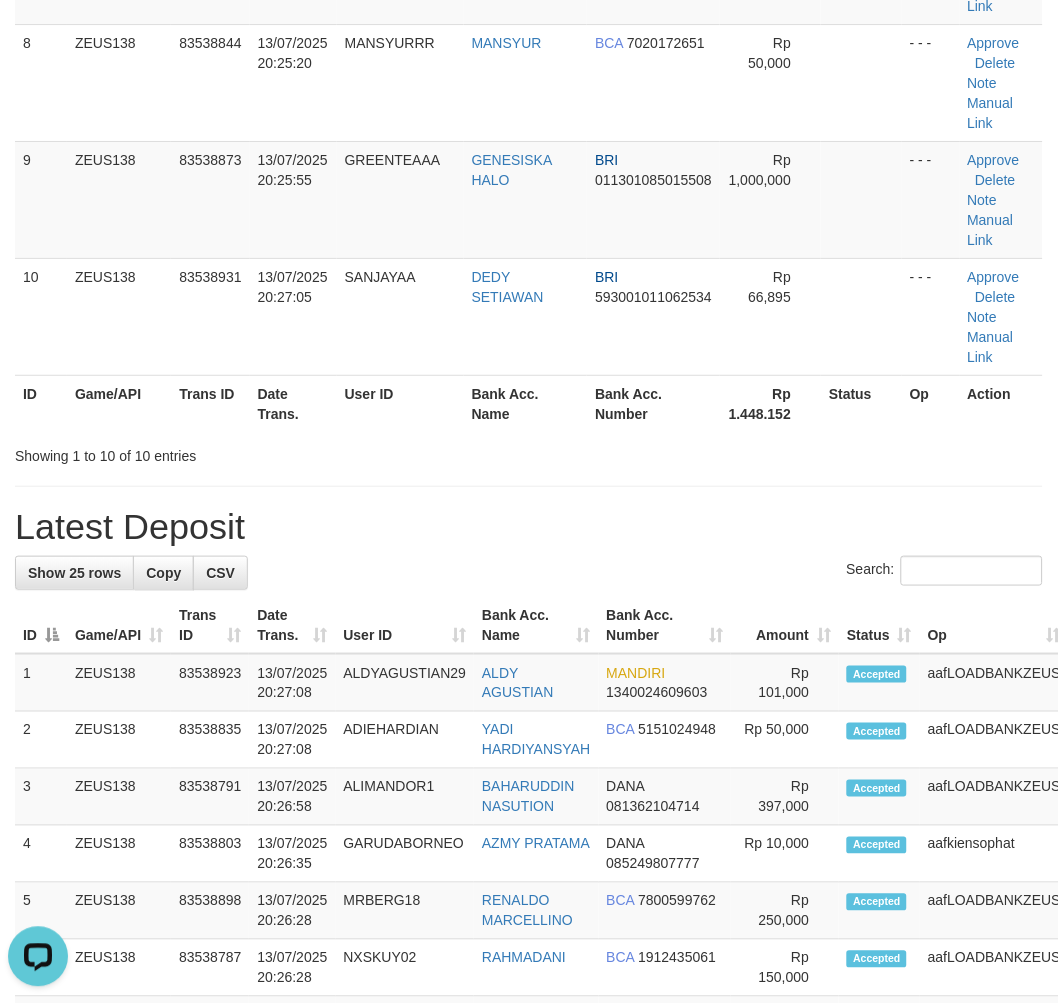 drag, startPoint x: 434, startPoint y: 451, endPoint x: 444, endPoint y: 444, distance: 12.206555 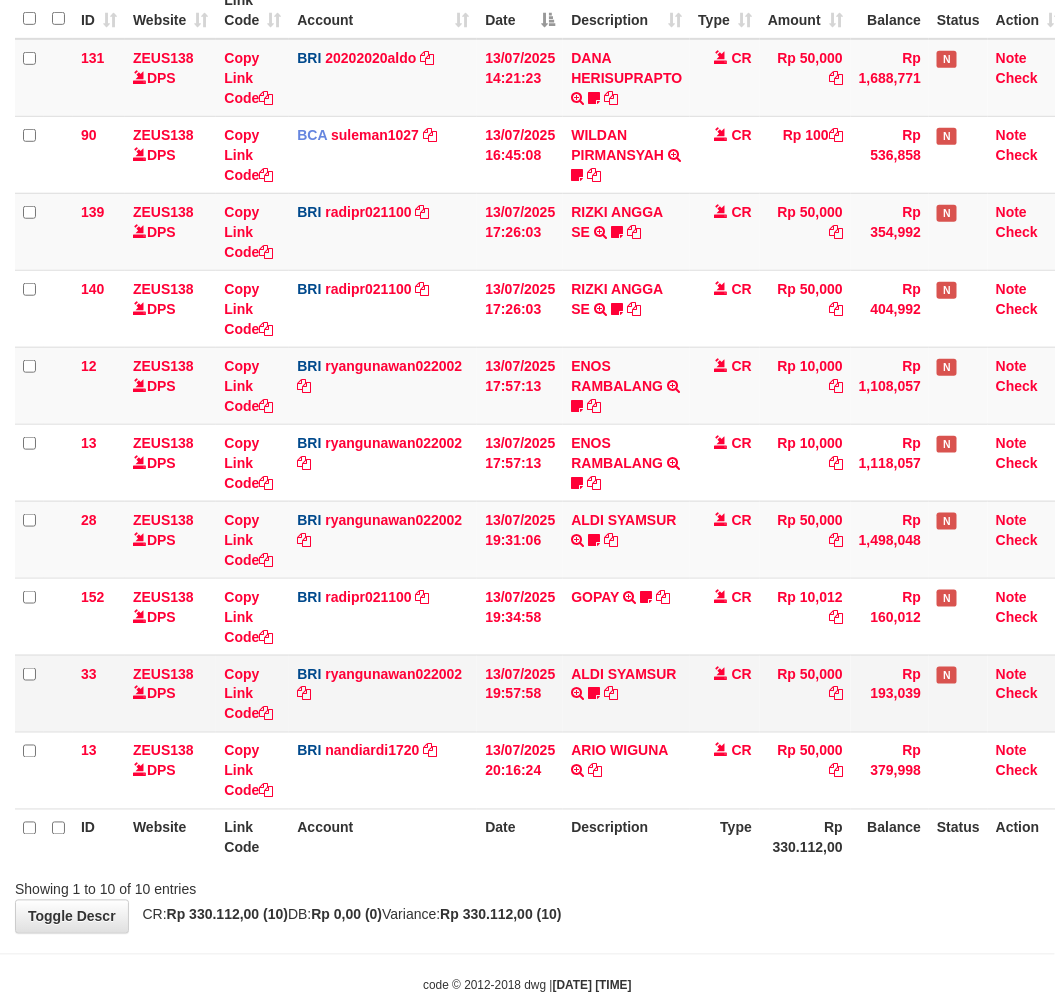 scroll, scrollTop: 302, scrollLeft: 0, axis: vertical 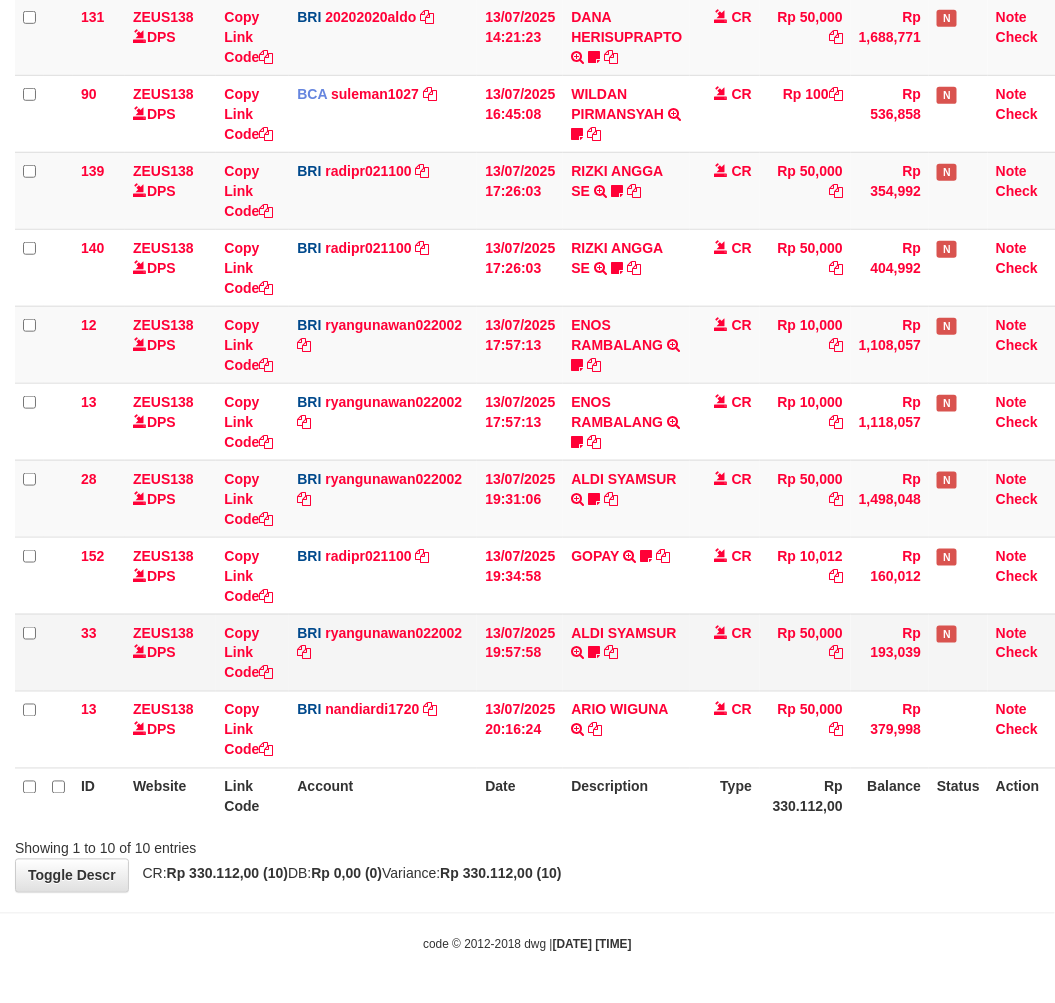 click on "ALDI SYAMSUR            TRANSFER NBMB ALDI SYAMSUR TO RYAN GUNAWAN    ALDISYAMSUR" at bounding box center (626, 652) 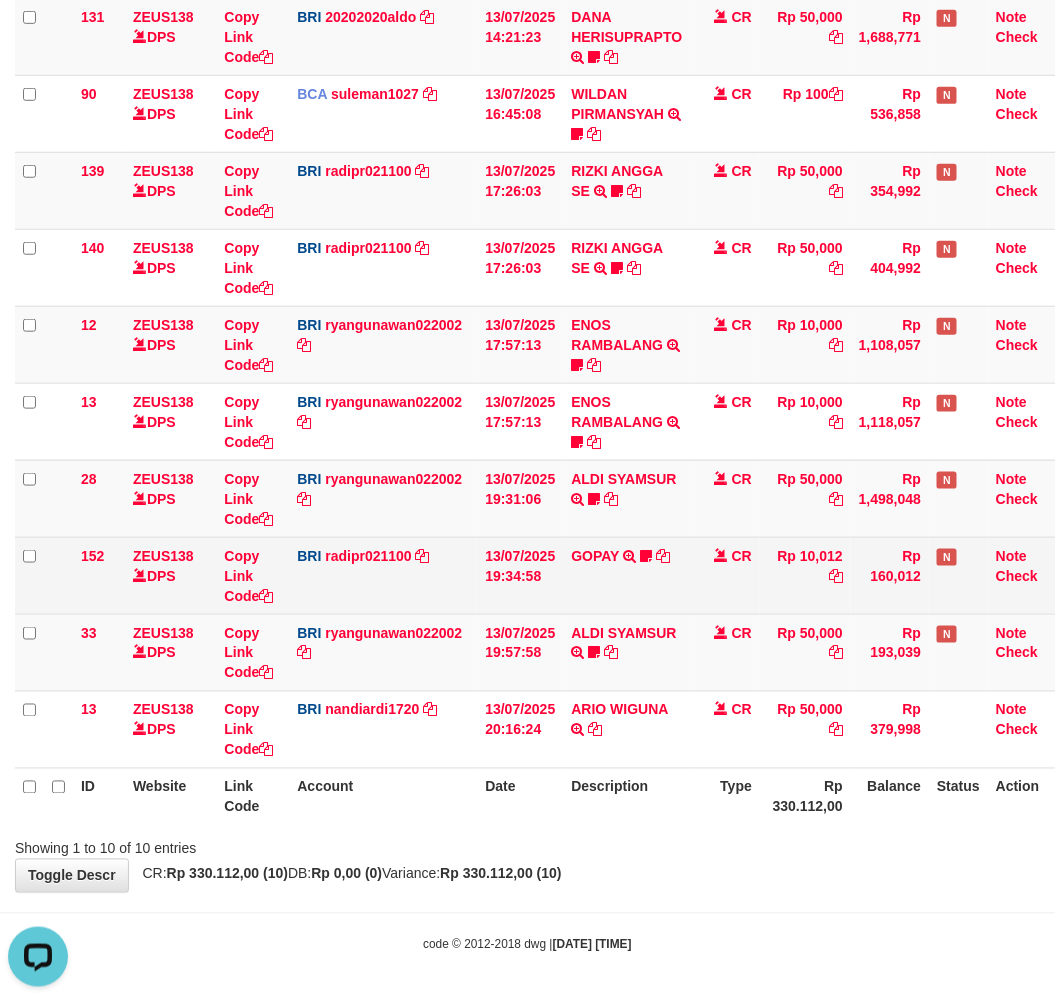 scroll, scrollTop: 0, scrollLeft: 0, axis: both 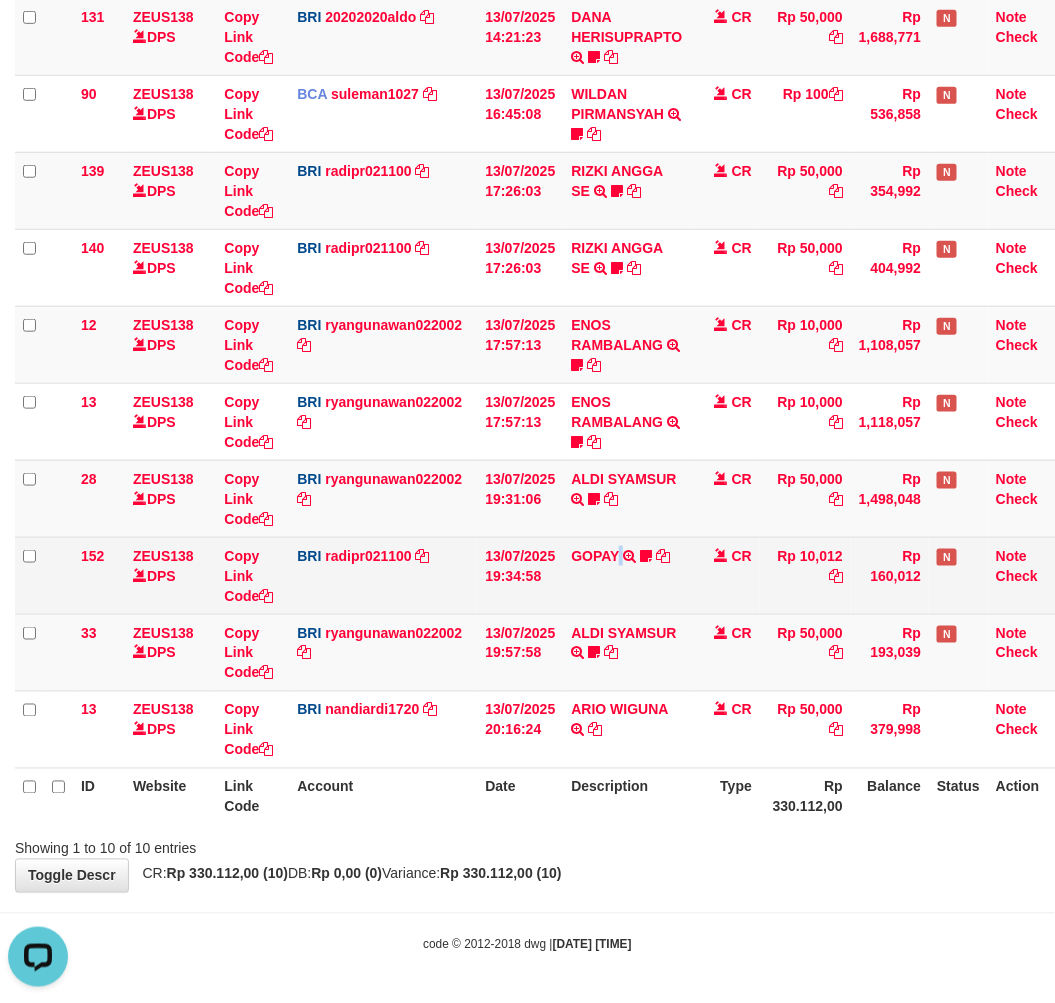 drag, startPoint x: 621, startPoint y: 601, endPoint x: 632, endPoint y: 600, distance: 11.045361 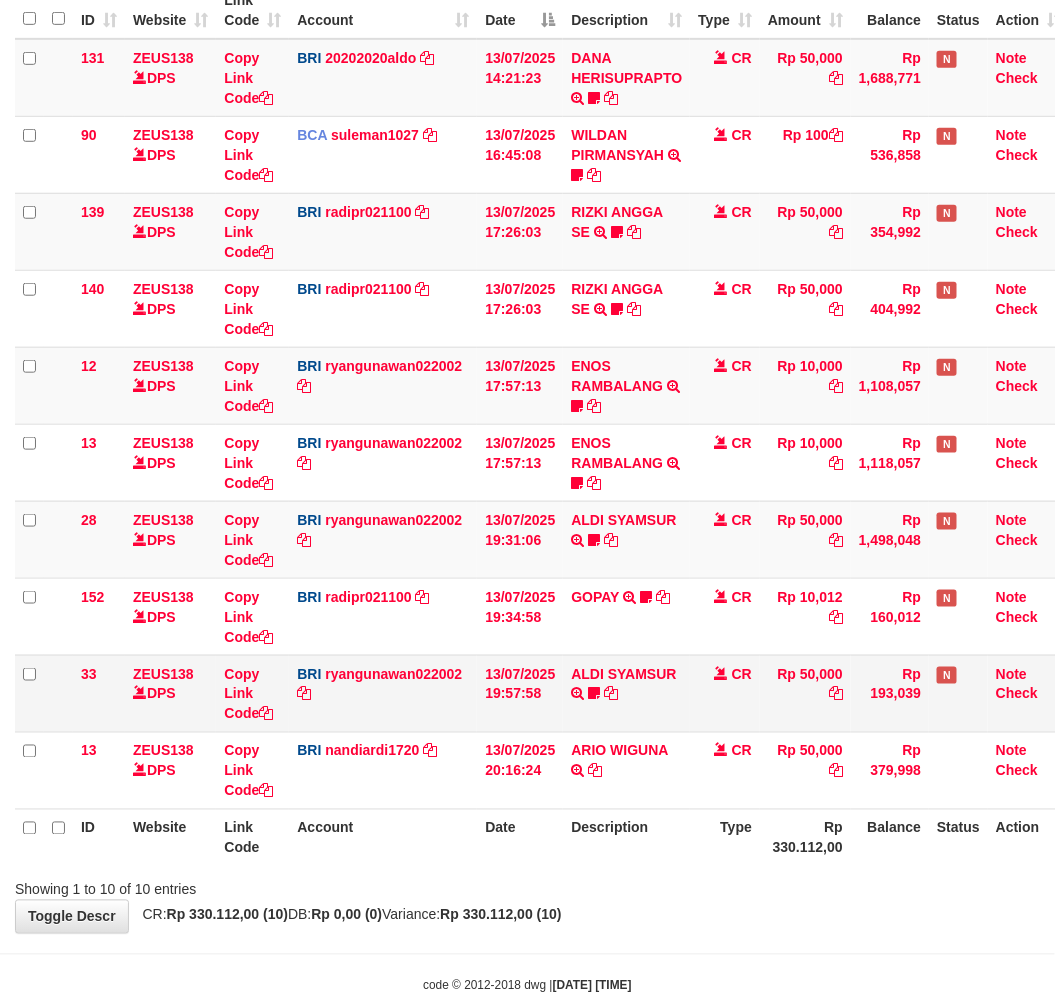 scroll, scrollTop: 302, scrollLeft: 0, axis: vertical 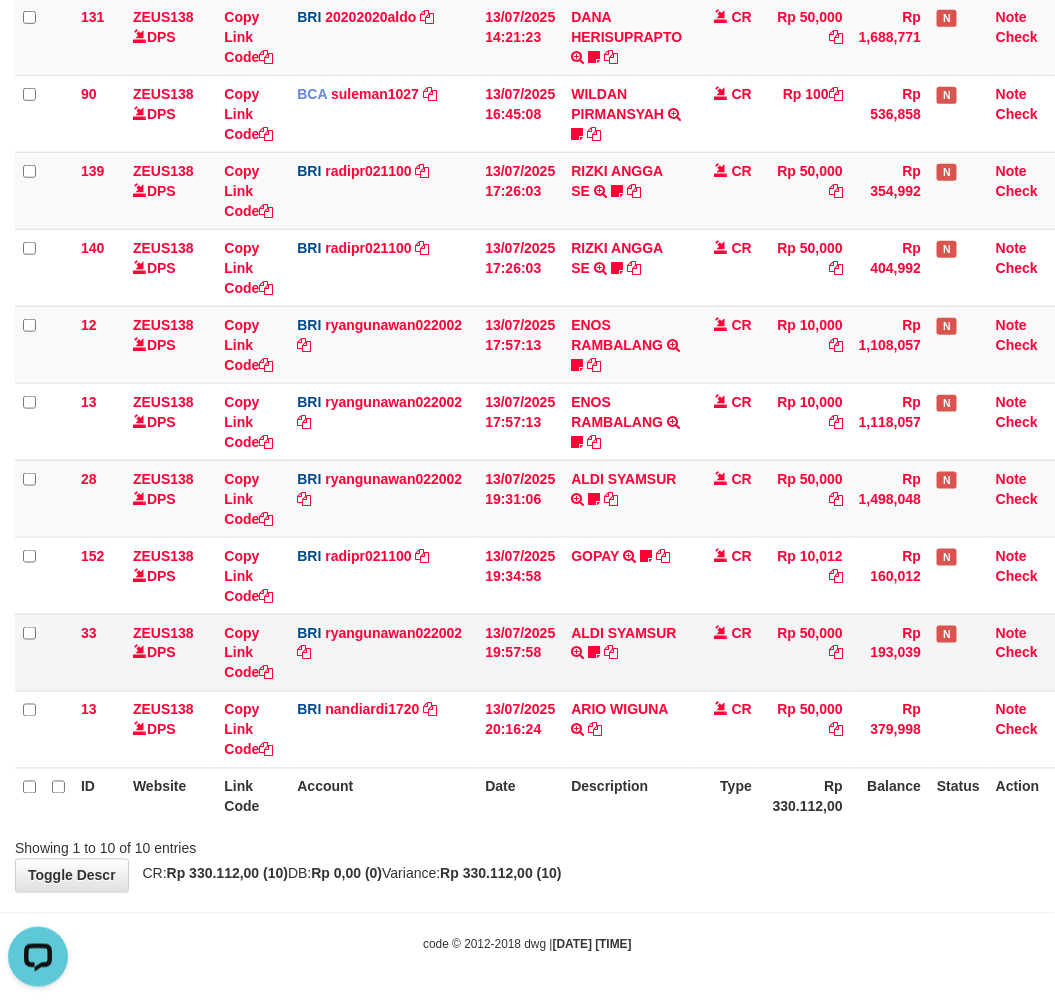 click on "ALDI SYAMSUR            TRANSFER NBMB ALDI SYAMSUR TO RYAN GUNAWAN    ALDISYAMSUR" at bounding box center (626, 652) 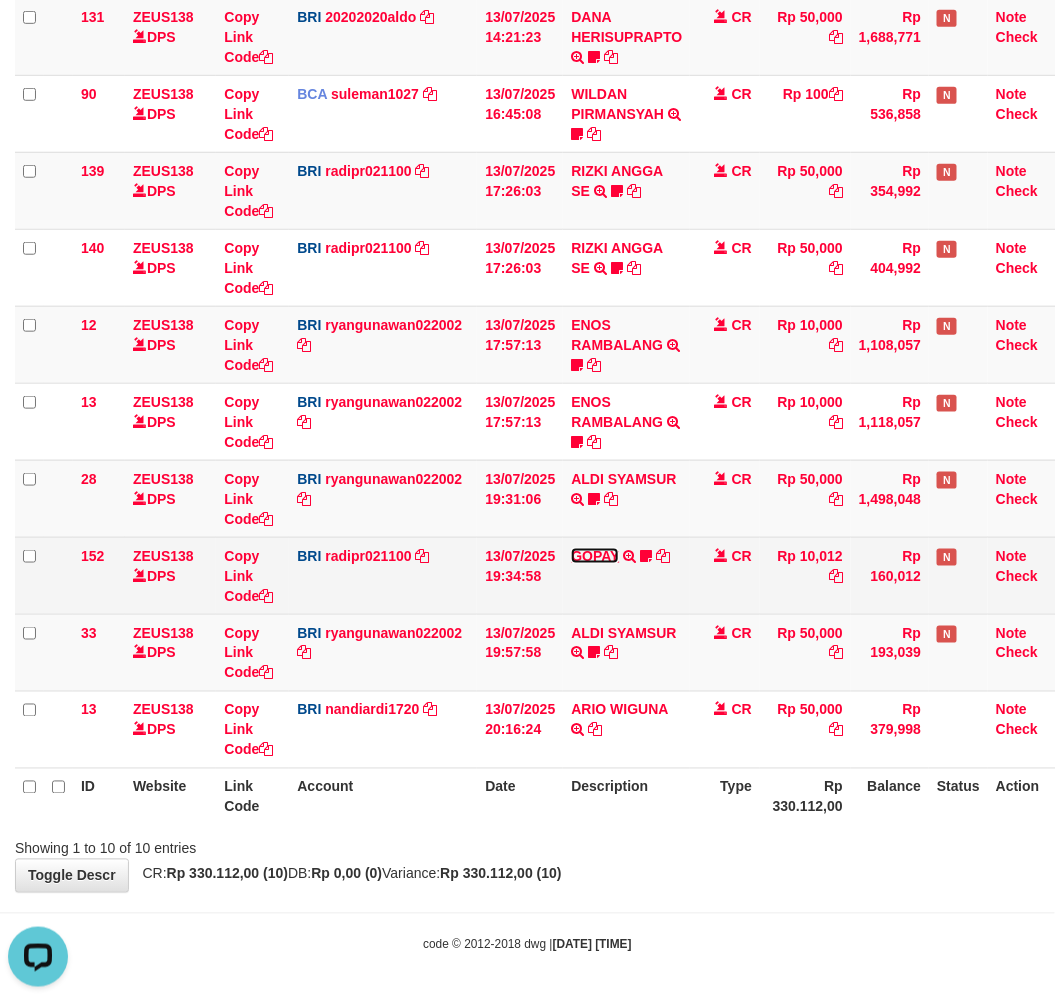 click on "GOPAY" at bounding box center [595, 556] 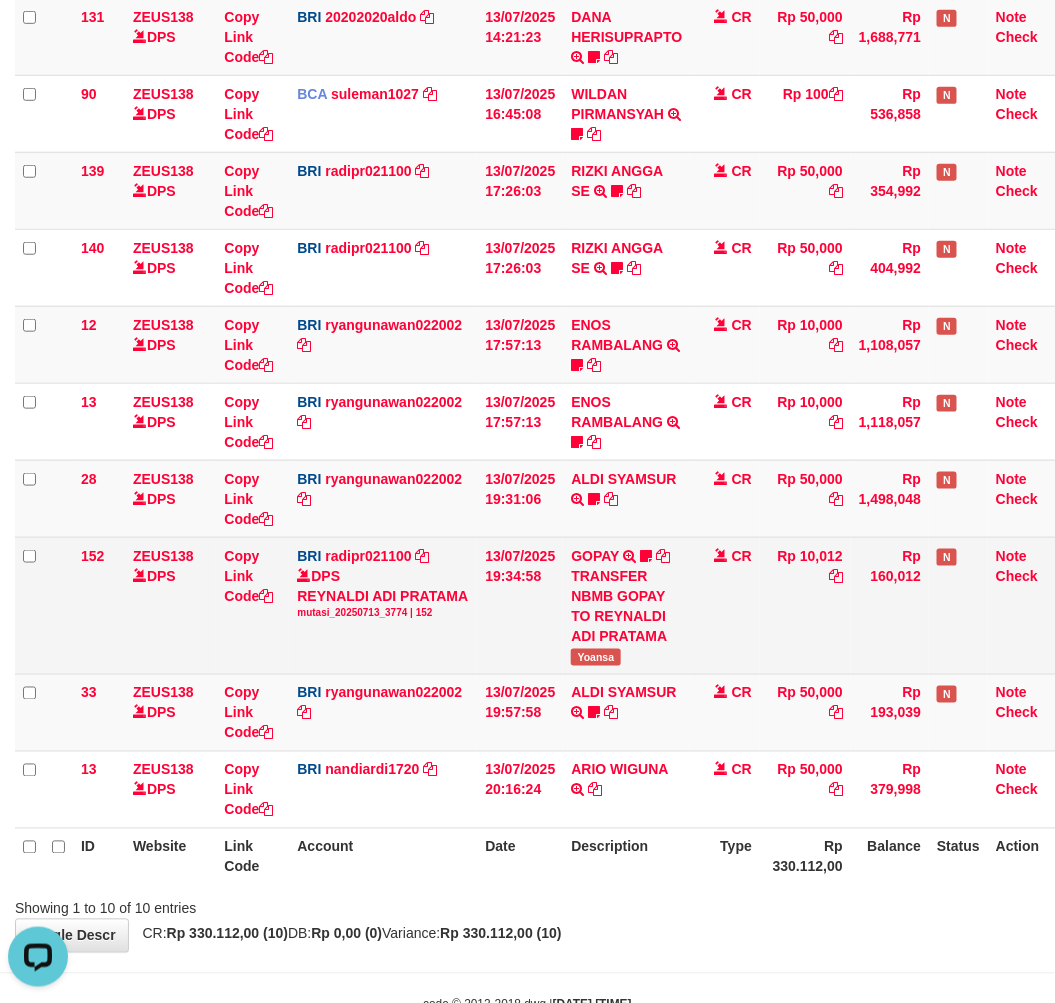 click on "Yoansa" at bounding box center [595, 657] 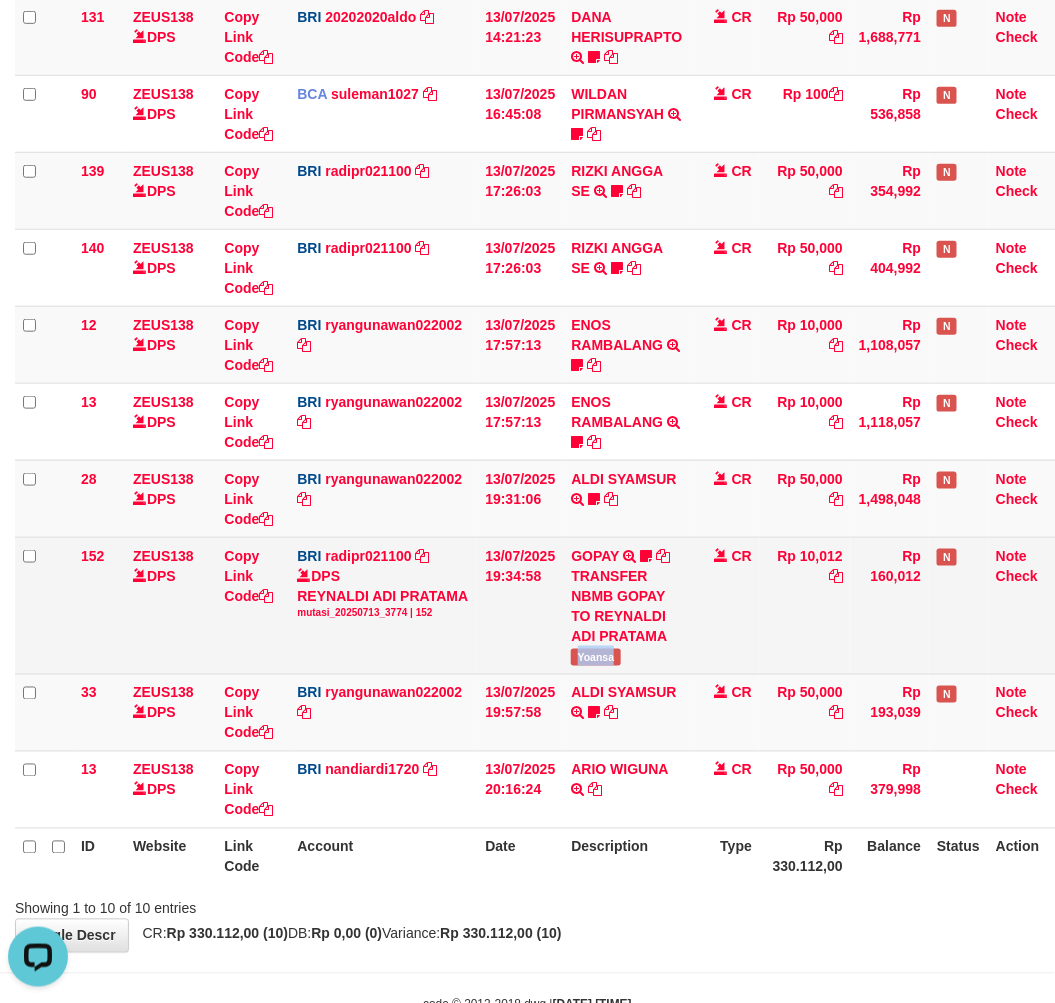 click on "Yoansa" at bounding box center [595, 657] 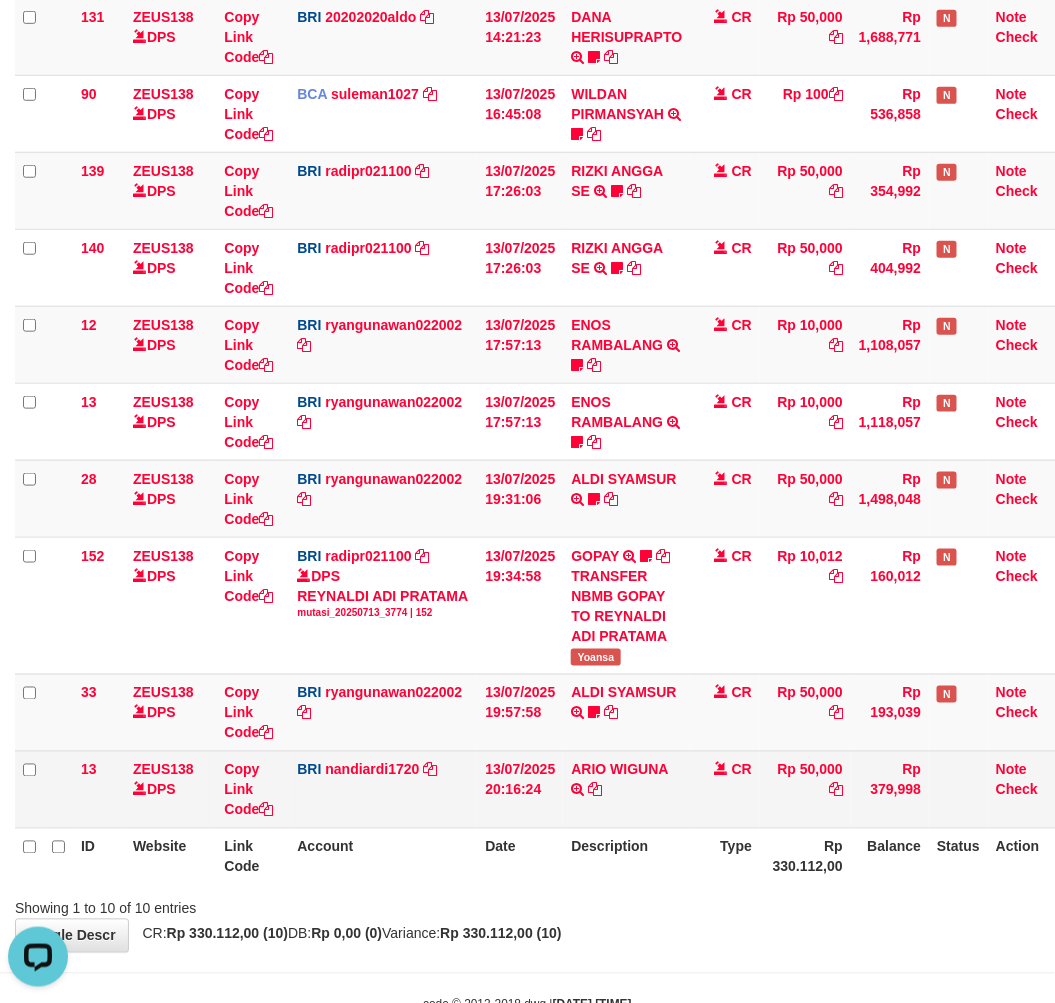 click on "CR" at bounding box center [725, 789] 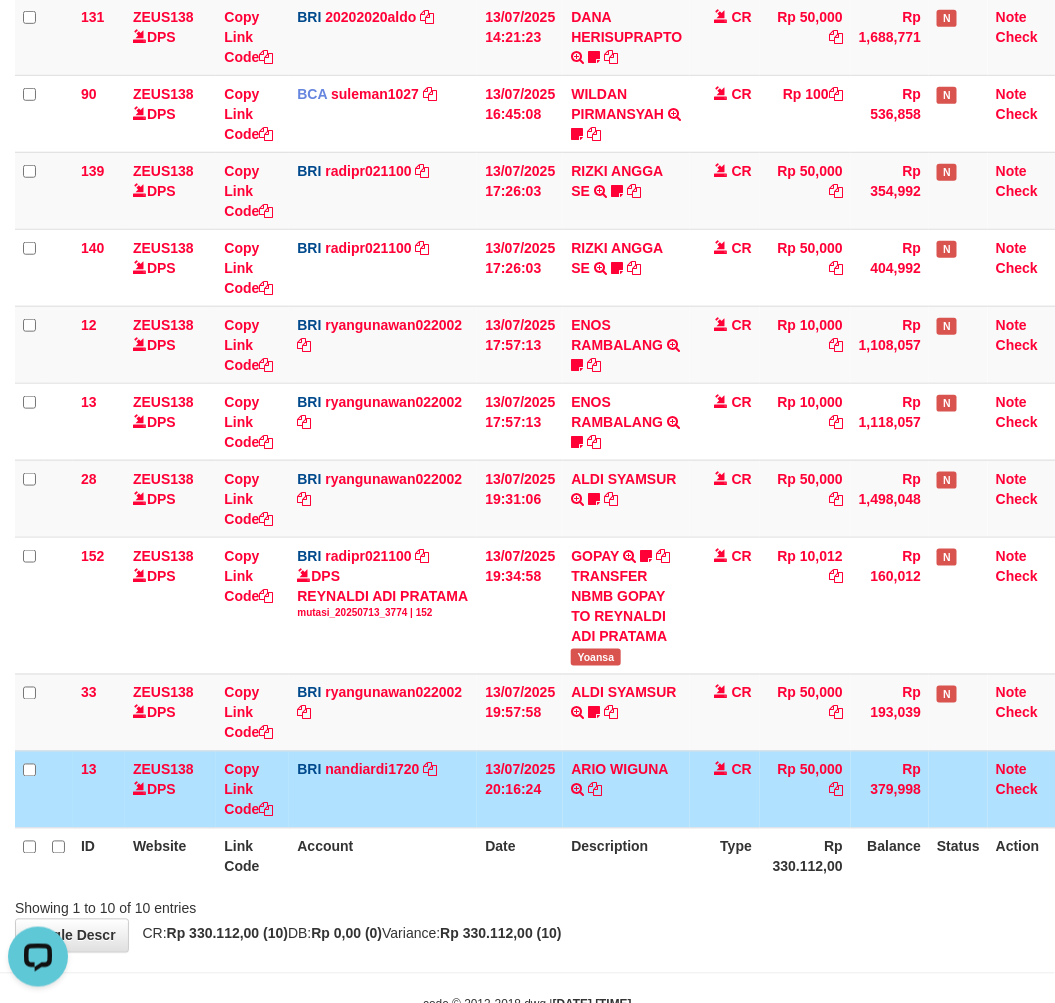 click on "ARIO WIGUNA         TRANSFER NBMB ARIO WIGUNA TO NANDI ARDIANSYAH" at bounding box center [626, 789] 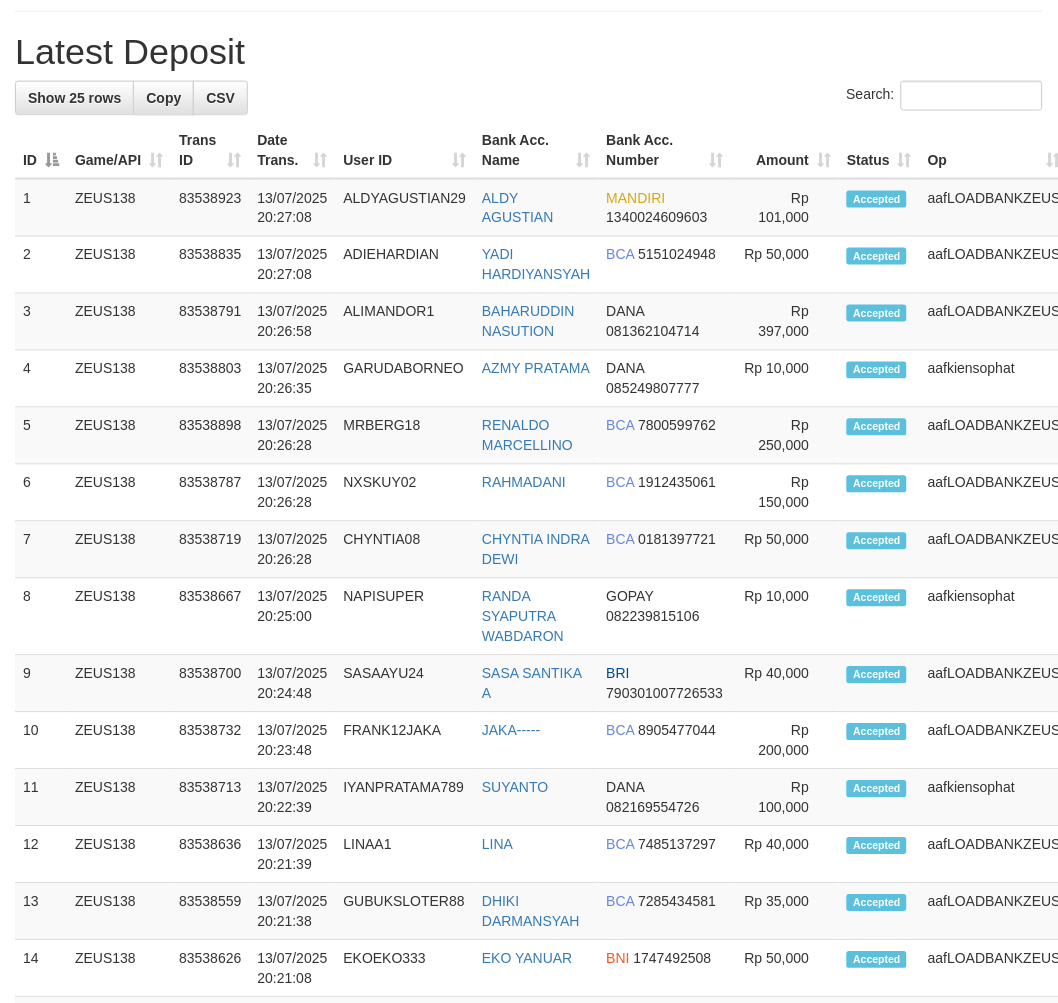 scroll, scrollTop: 1145, scrollLeft: 0, axis: vertical 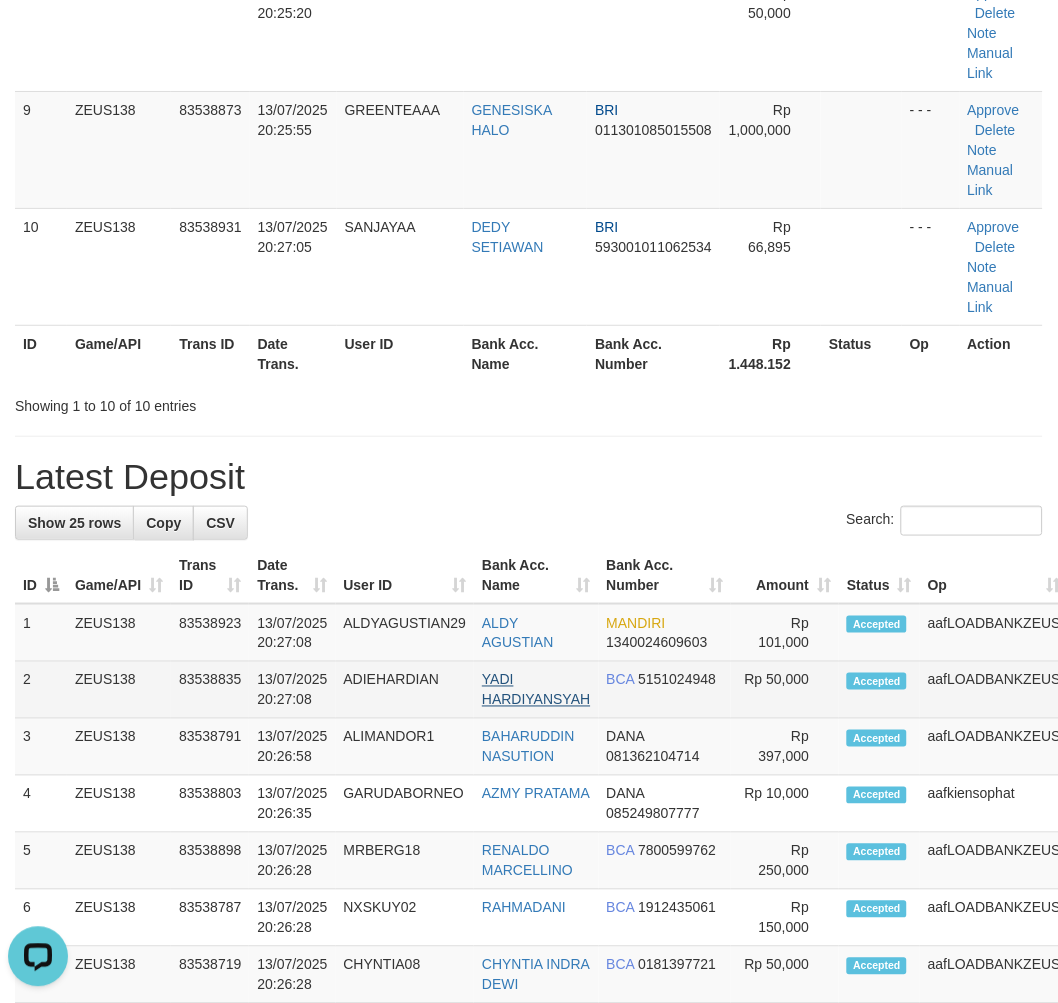 drag, startPoint x: 418, startPoint y: 683, endPoint x: 572, endPoint y: 698, distance: 154.72879 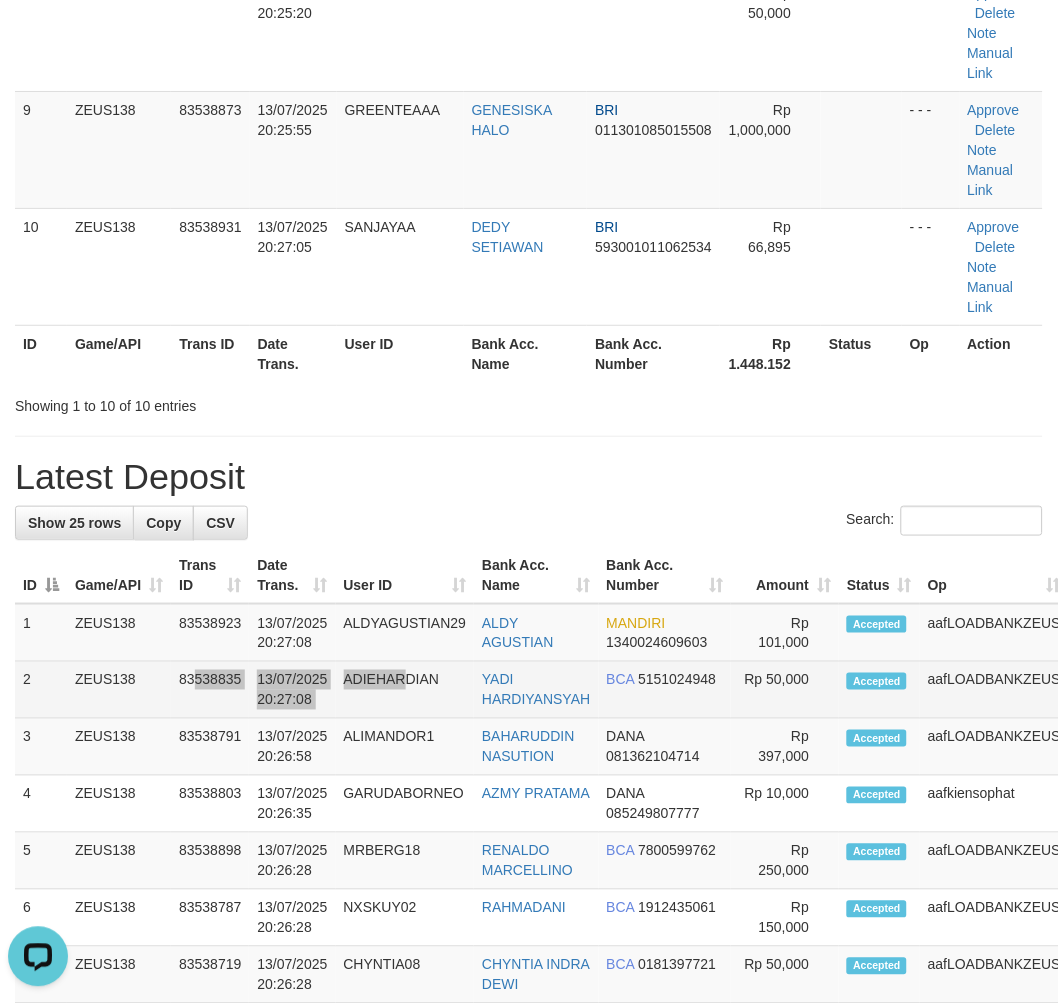 drag, startPoint x: 267, startPoint y: 676, endPoint x: 407, endPoint y: 692, distance: 140.91132 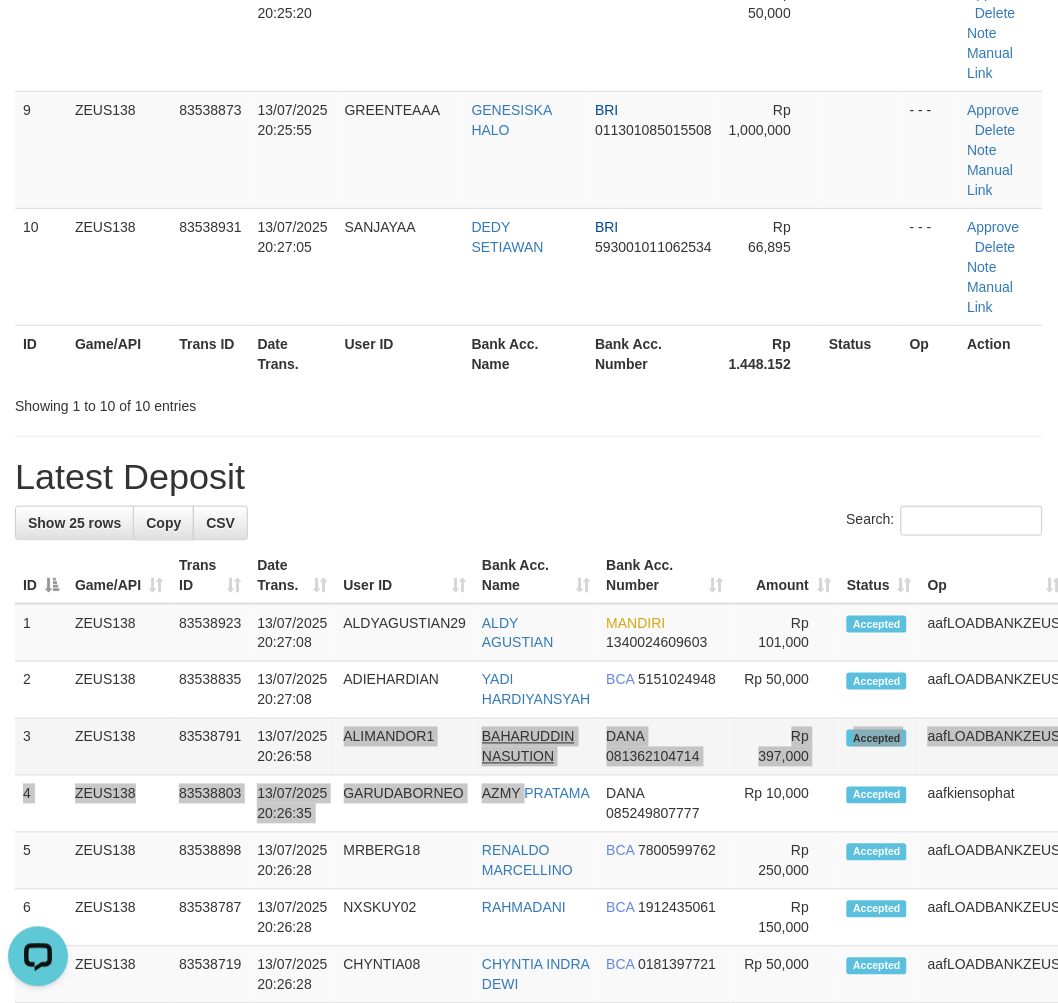 drag, startPoint x: 526, startPoint y: 783, endPoint x: 532, endPoint y: 757, distance: 26.683329 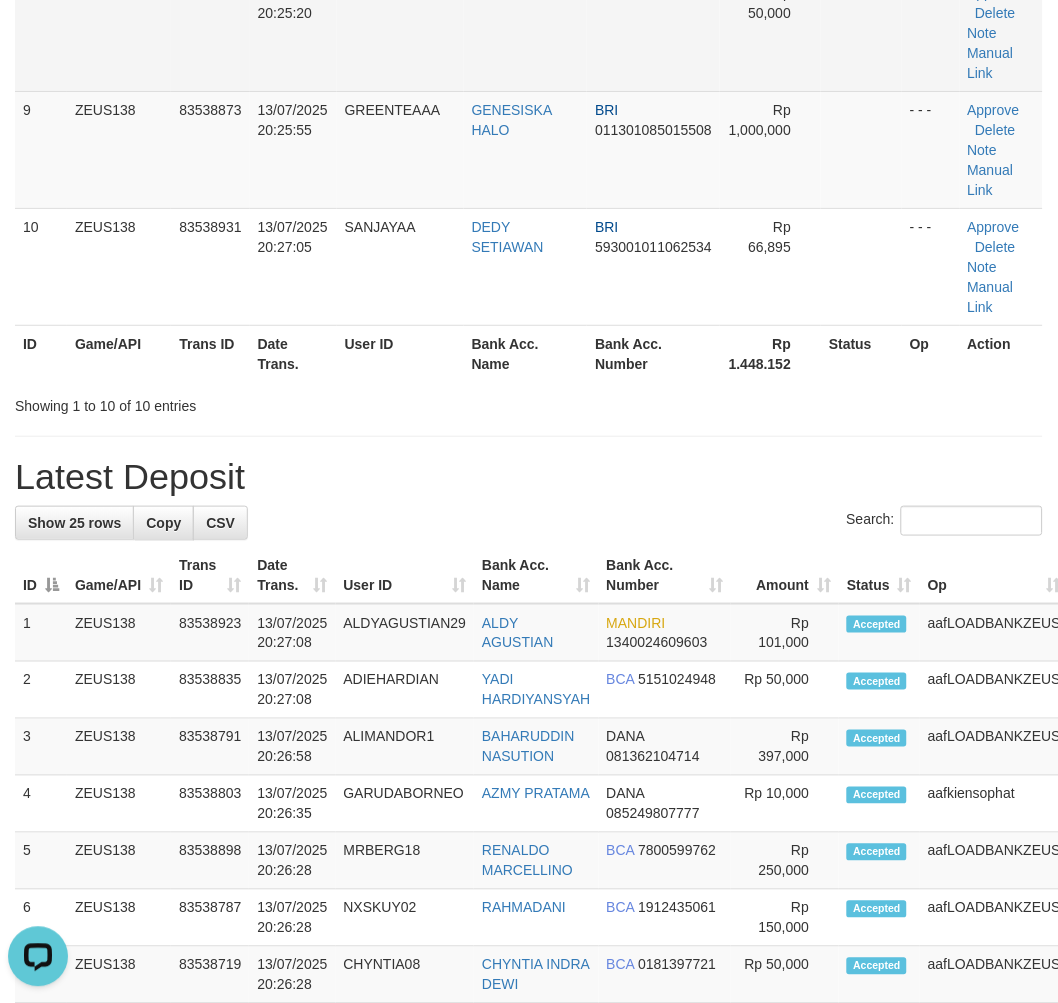 scroll, scrollTop: 420, scrollLeft: 0, axis: vertical 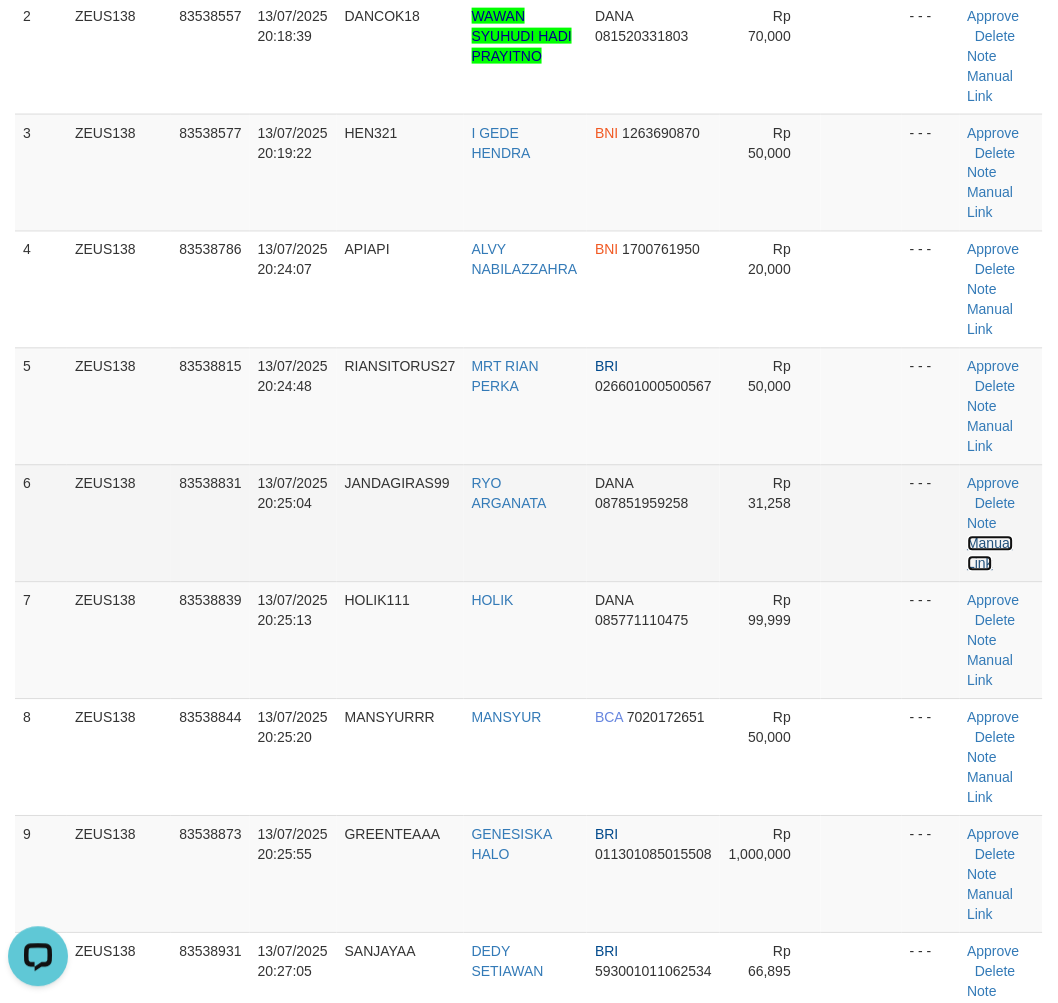 click on "Manual Link" at bounding box center [991, 554] 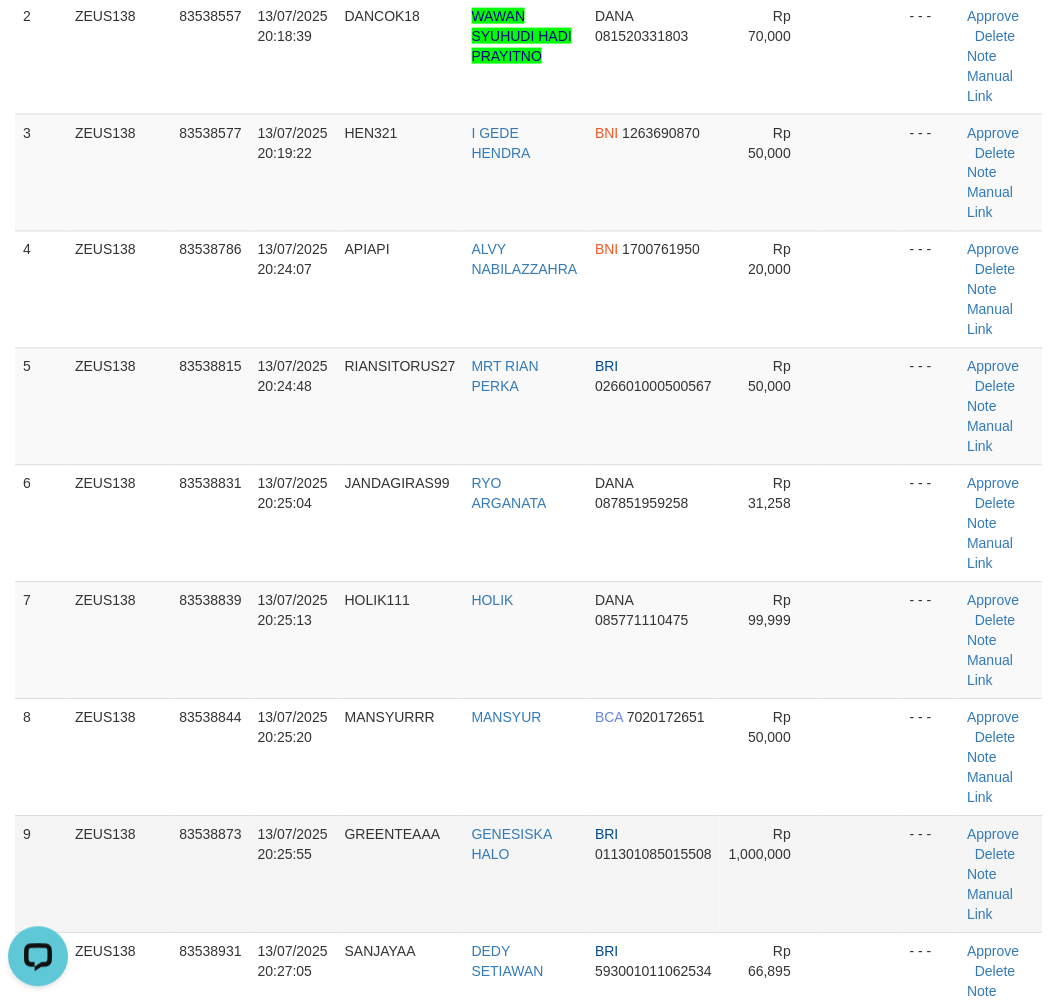click on "1
ZEUS138
83538469
13/07/2025 20:16:54
BETEL123
SERI ROSDEWI PURBA
DANA
085119410480
Rp 10,000
- - -
Approve
Delete
Note
Manual Link
2
ZEUS138
83538557
13/07/2025 20:18:39
DANCOK18
WAWAN SYUHUDI HADI PRAYITNO
DANA
081520331803
Rp 70,000
- - -" at bounding box center [529, 465] 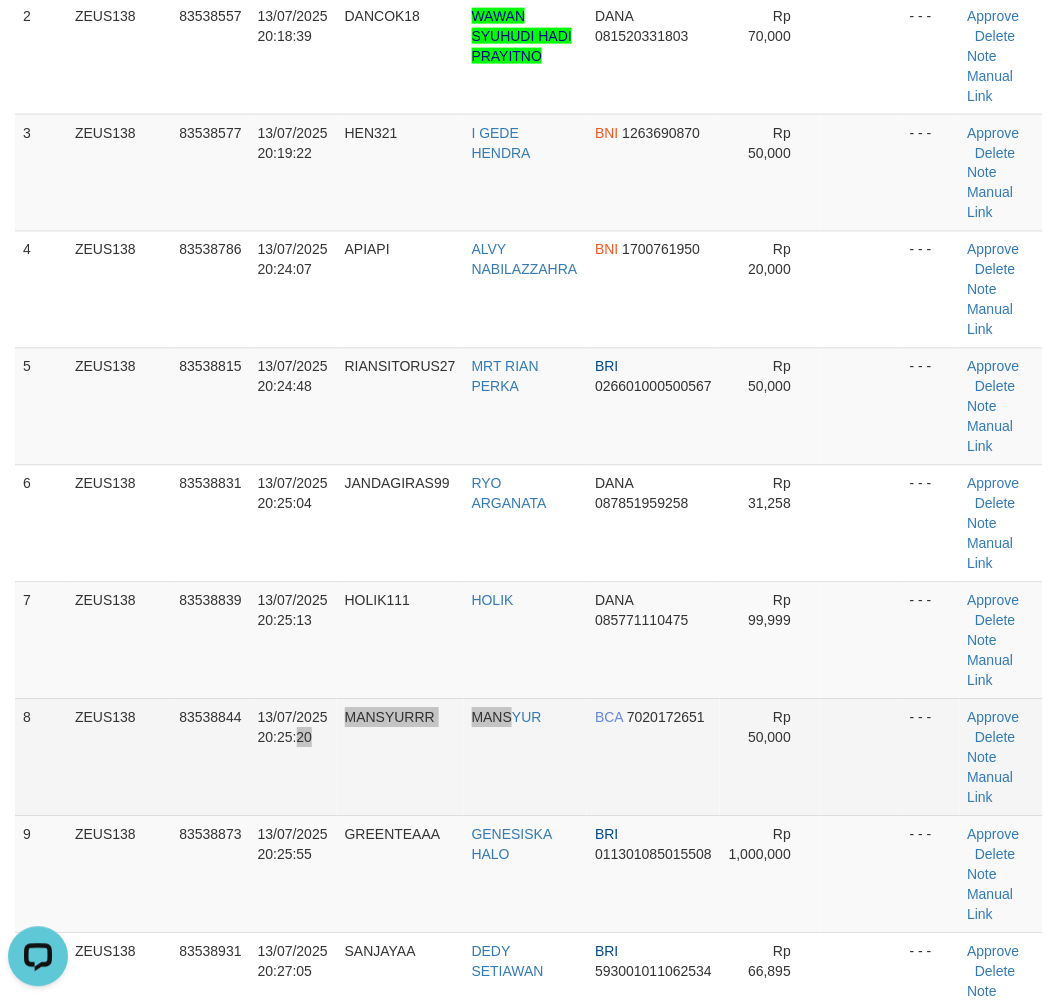 click on "8
ZEUS138
83538844
13/07/2025 20:25:20
MANSYURRR
MANSYUR
BCA
7020172651
Rp 50,000
- - -
Approve
Delete
Note
Manual Link" at bounding box center [529, 757] 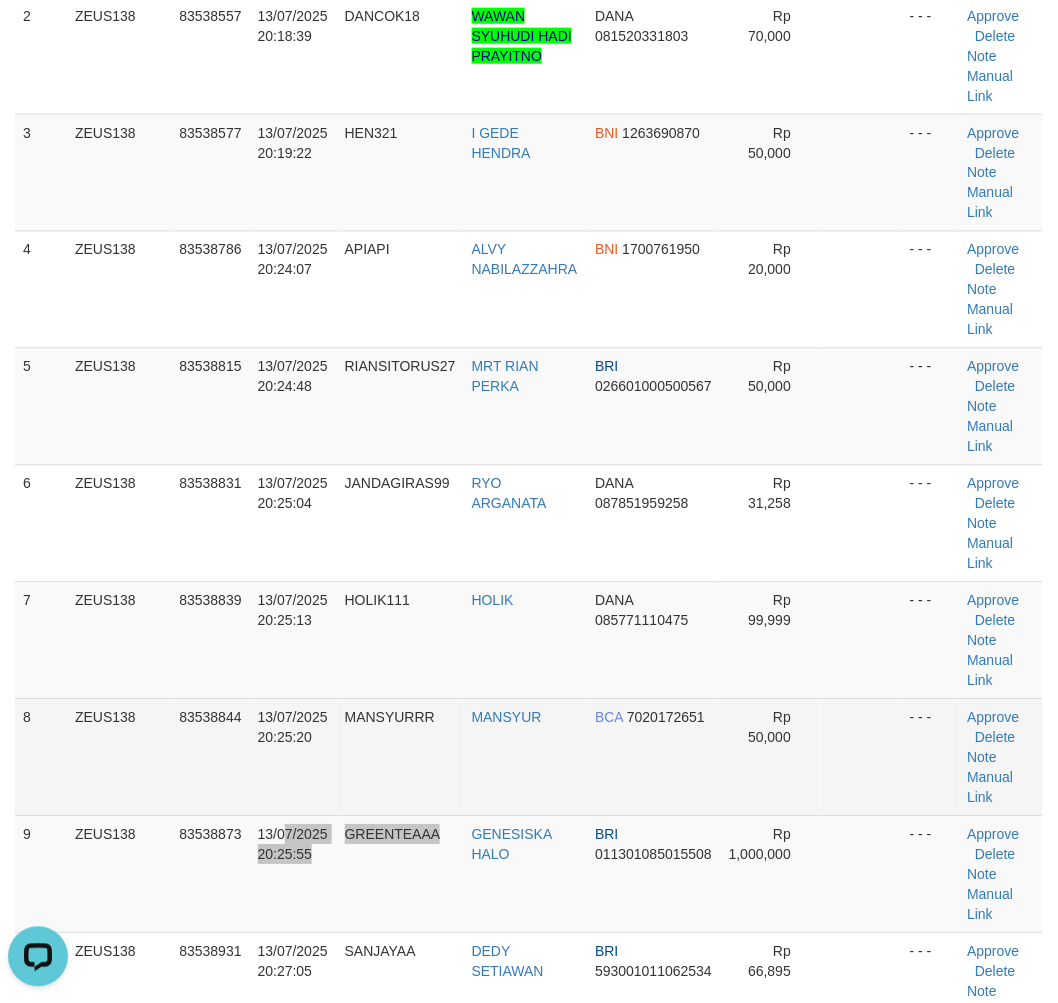 drag, startPoint x: 452, startPoint y: 830, endPoint x: 475, endPoint y: 761, distance: 72.73238 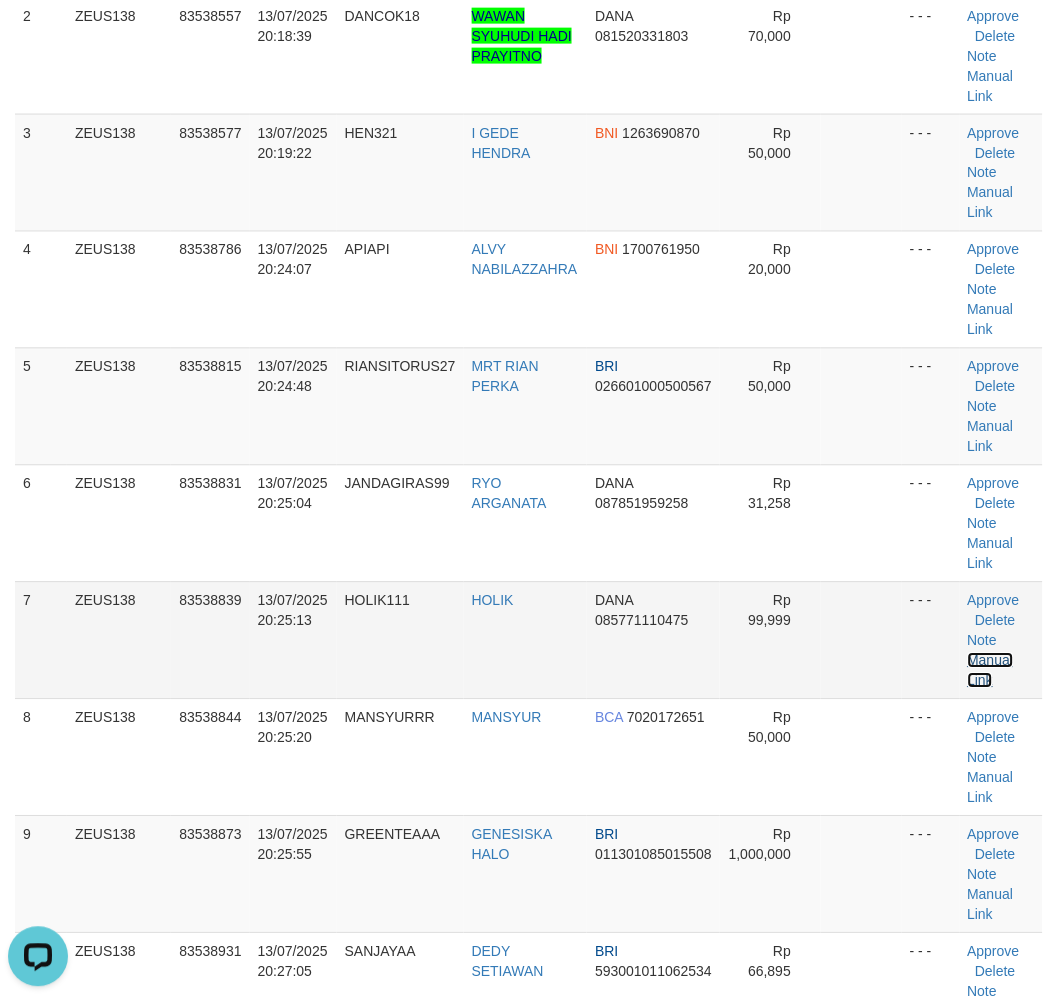 click on "Manual Link" at bounding box center [991, 671] 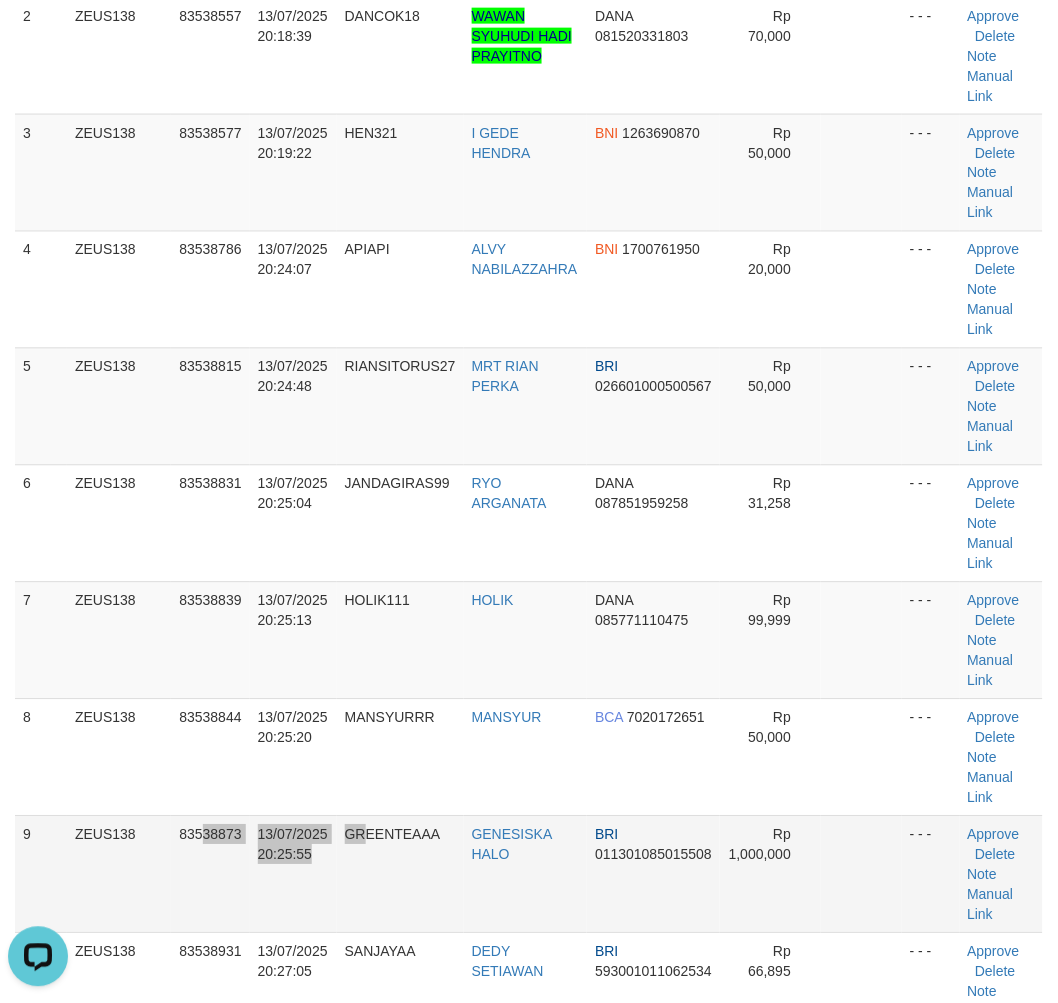 drag, startPoint x: 341, startPoint y: 904, endPoint x: 367, endPoint y: 910, distance: 26.683329 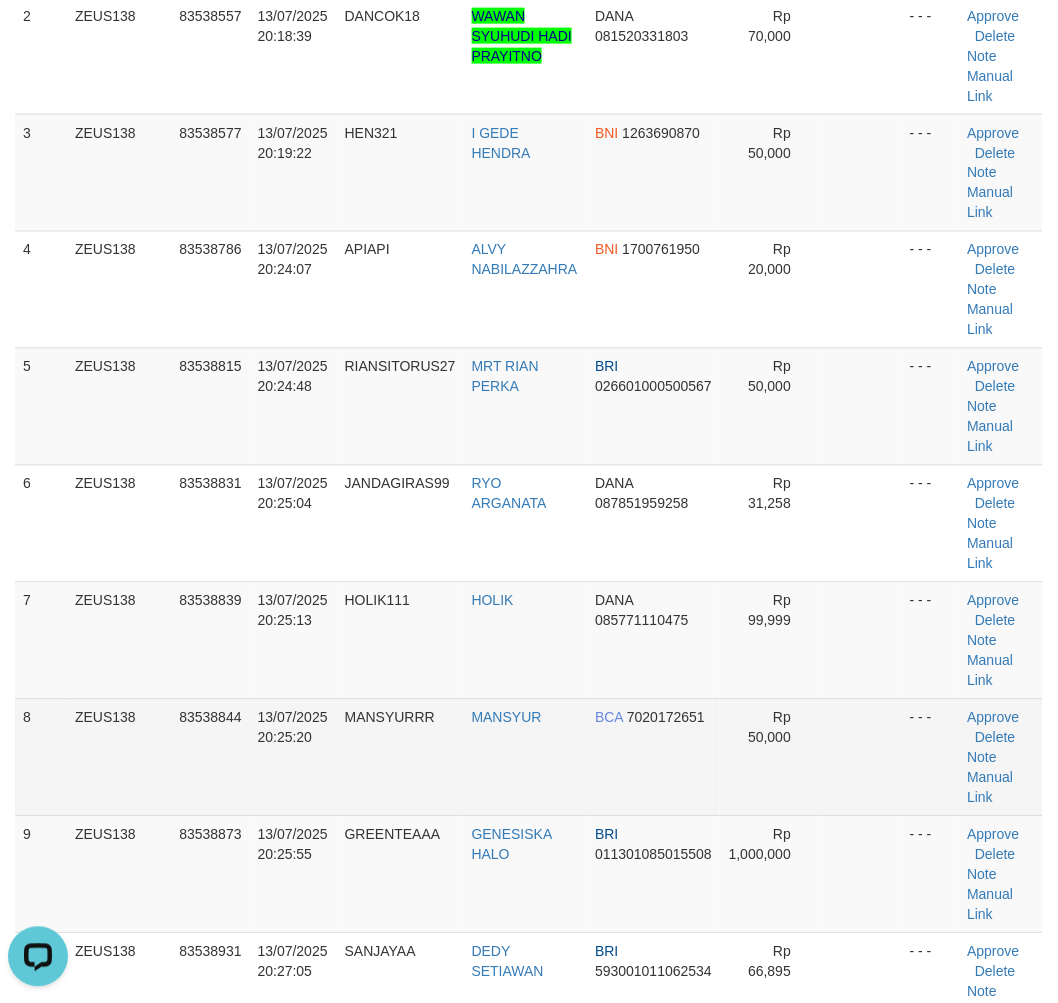click on "MANSYURRR" at bounding box center (400, 757) 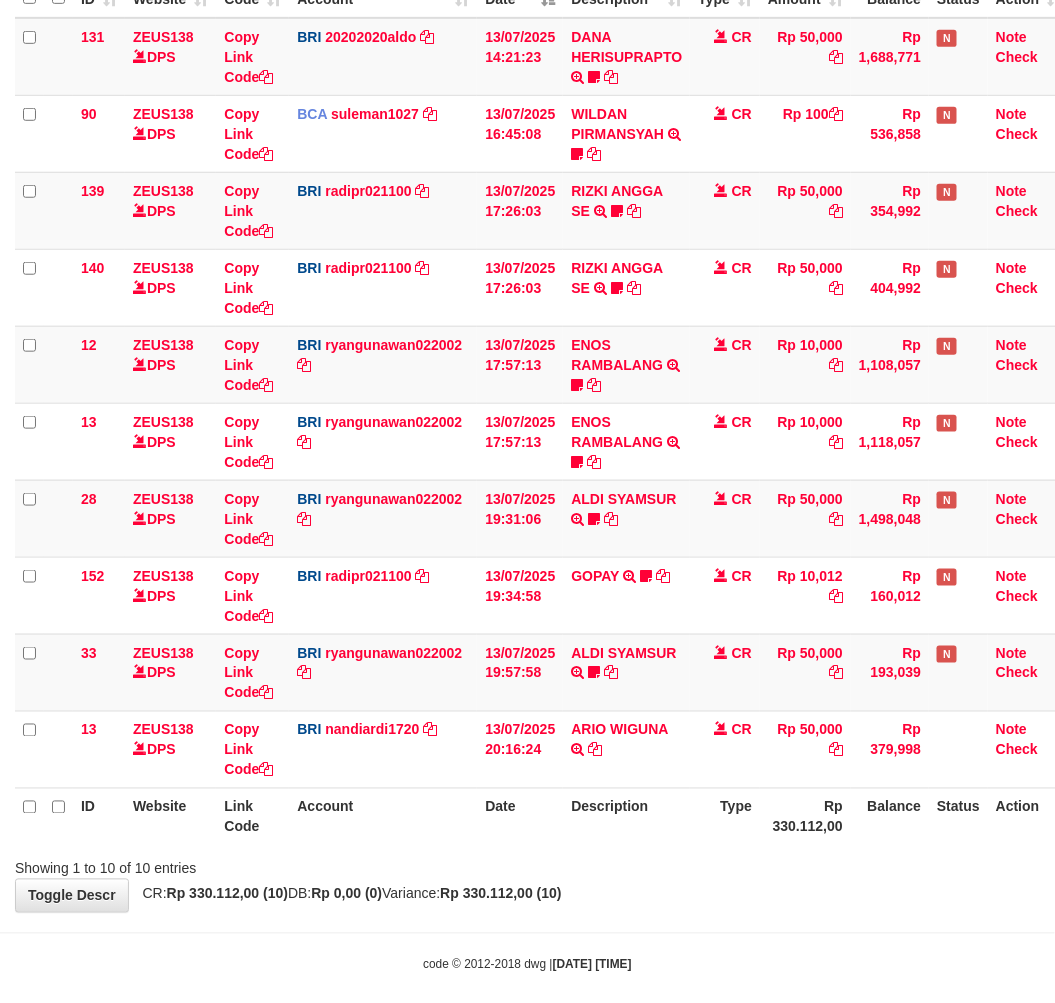 scroll, scrollTop: 302, scrollLeft: 0, axis: vertical 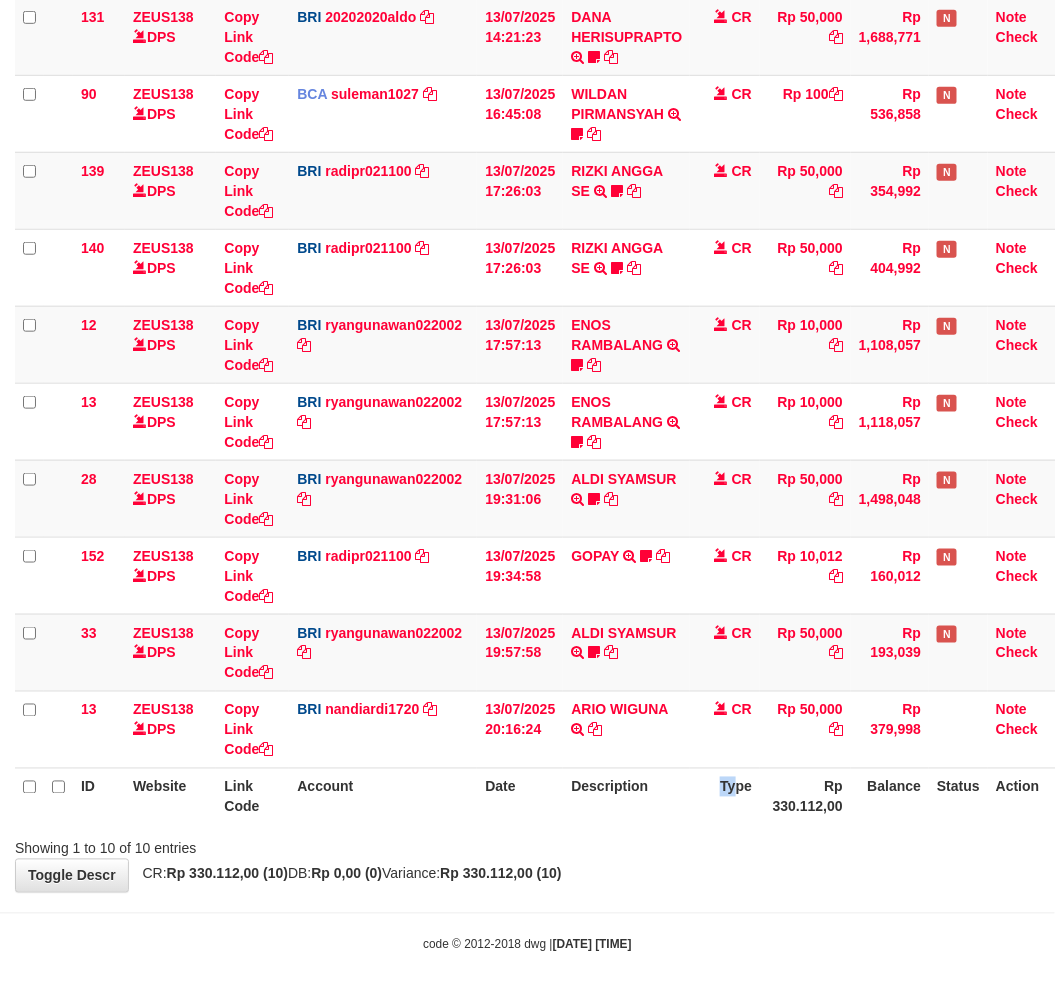 click on "Type" at bounding box center [725, 796] 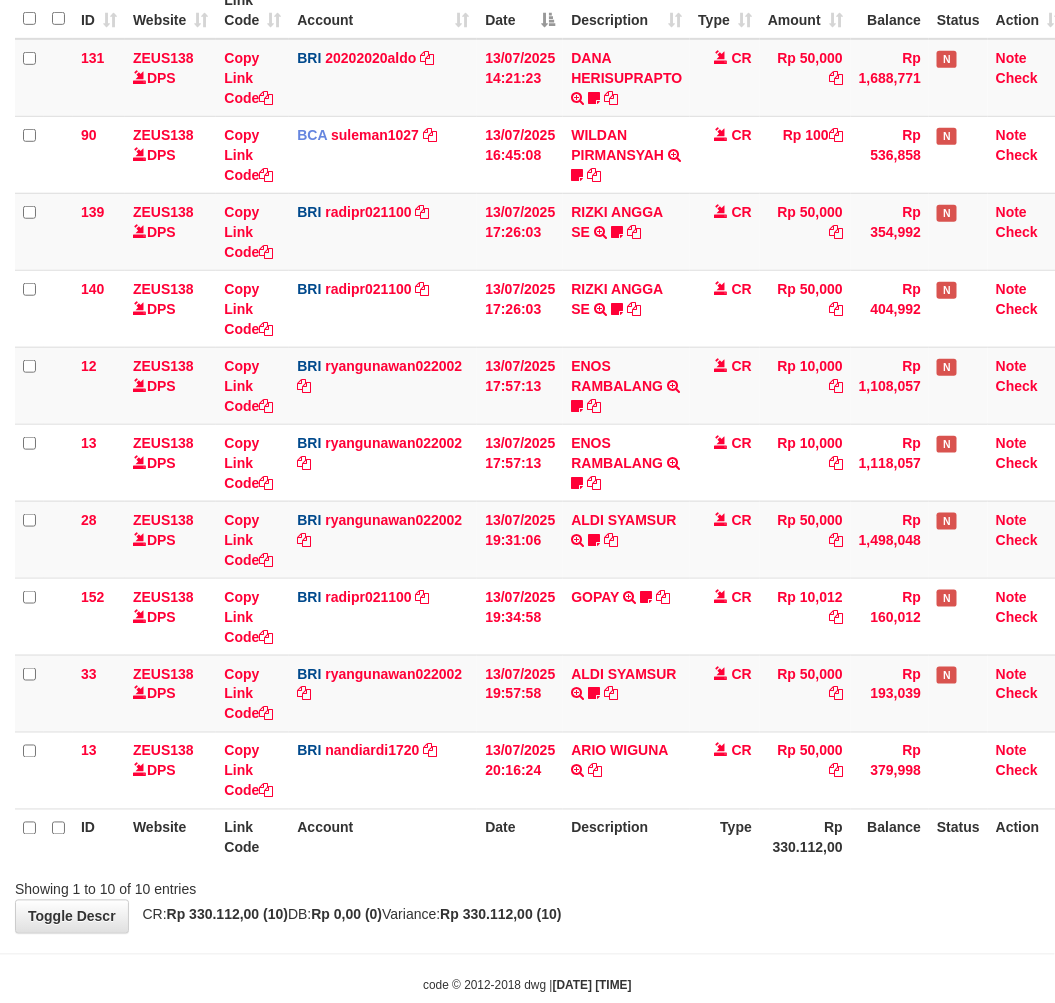 scroll, scrollTop: 302, scrollLeft: 0, axis: vertical 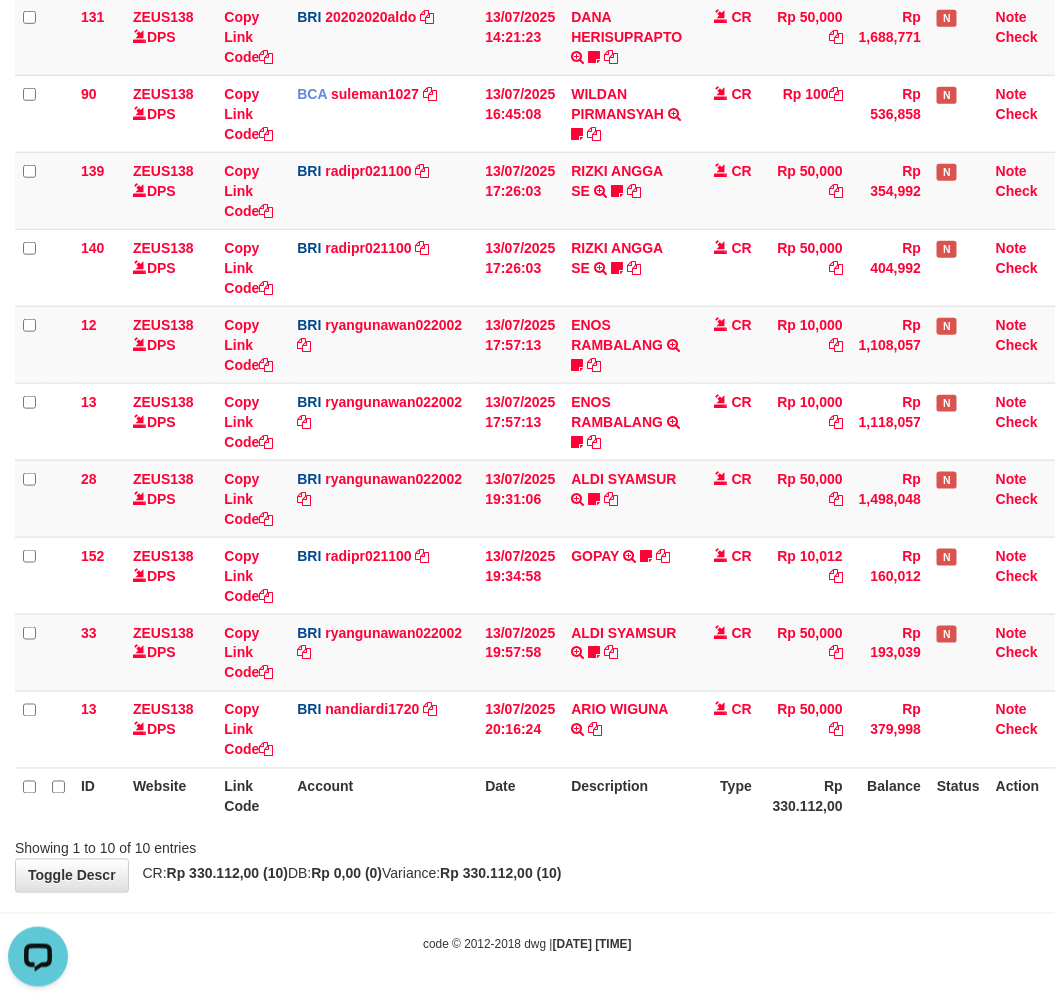 click on "Toggle navigation
Home
Bank
Account List
Load
By Website
Group
[OXPLAY]													ZEUS138
By Load Group (DPS)" at bounding box center [527, 351] 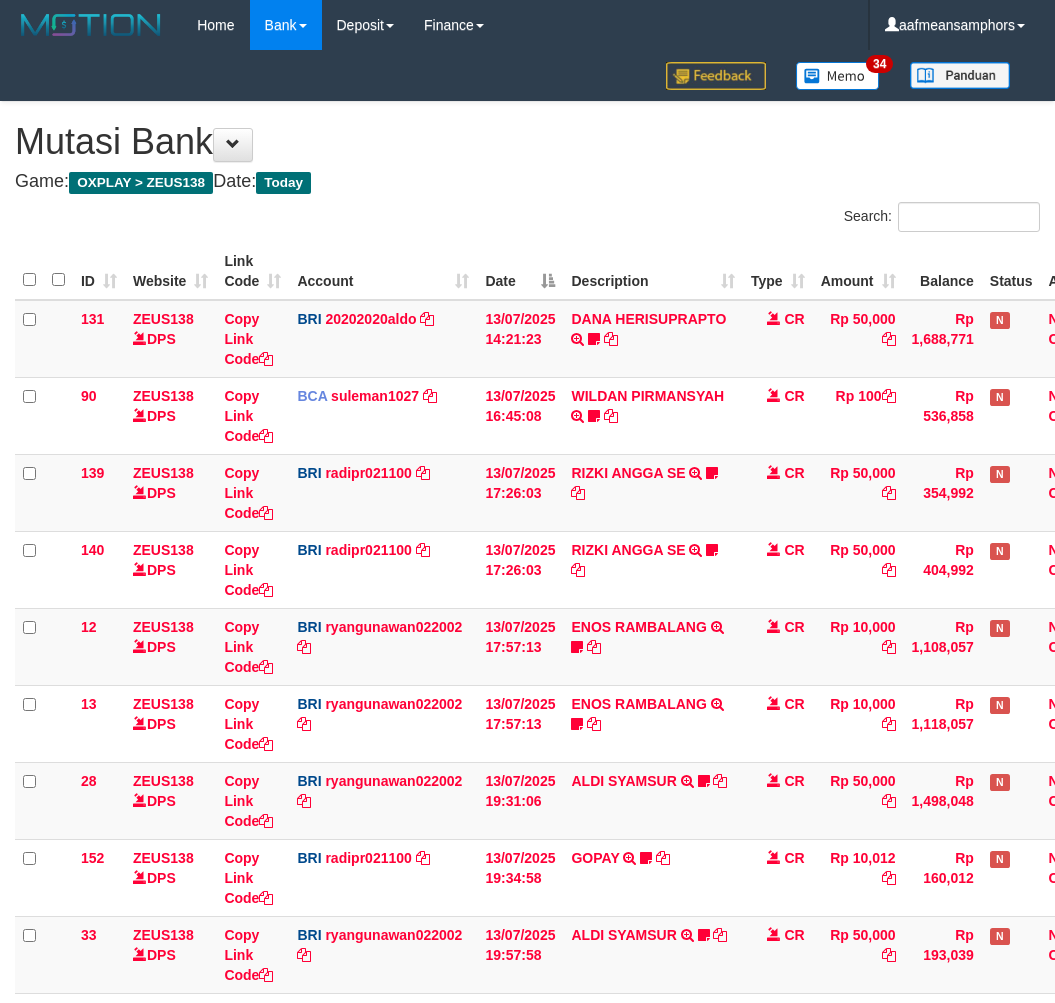 scroll, scrollTop: 261, scrollLeft: 0, axis: vertical 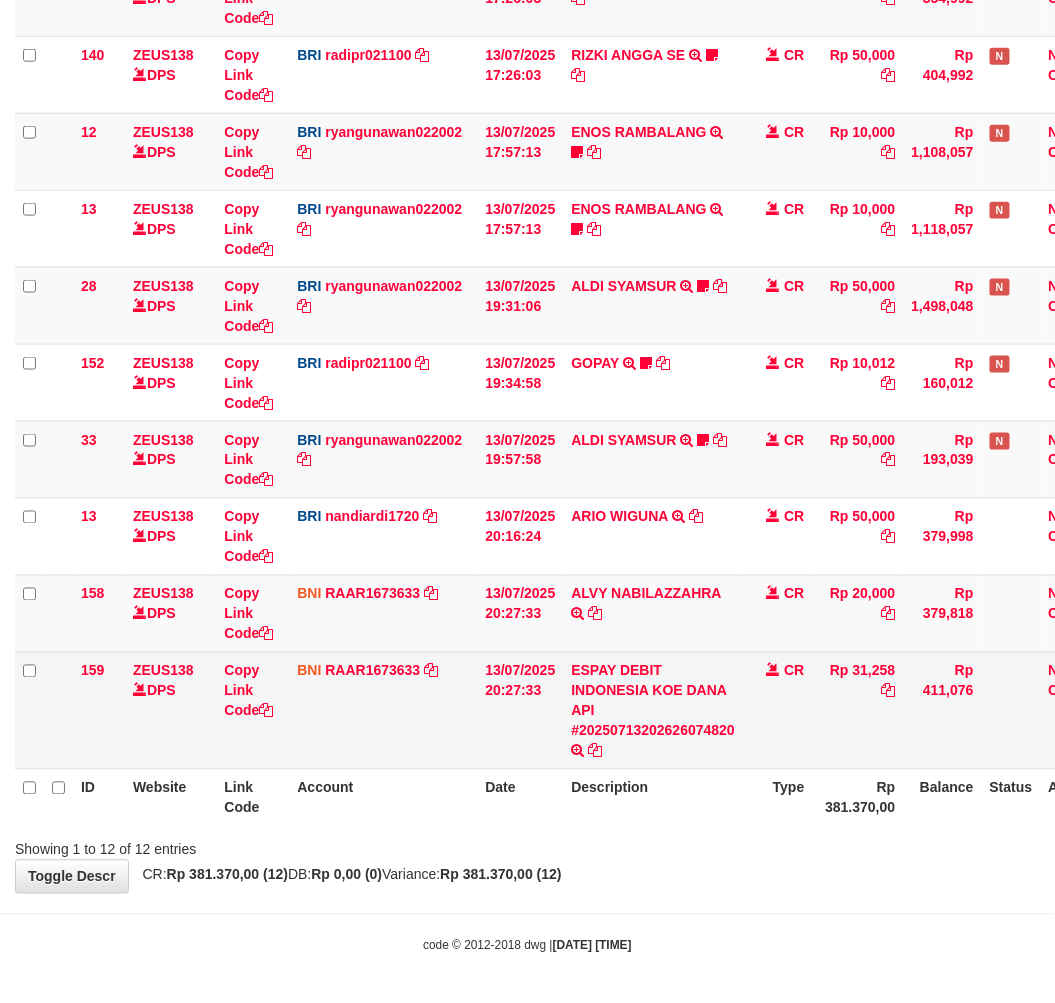 click on "Rp 31,258" at bounding box center (858, 710) 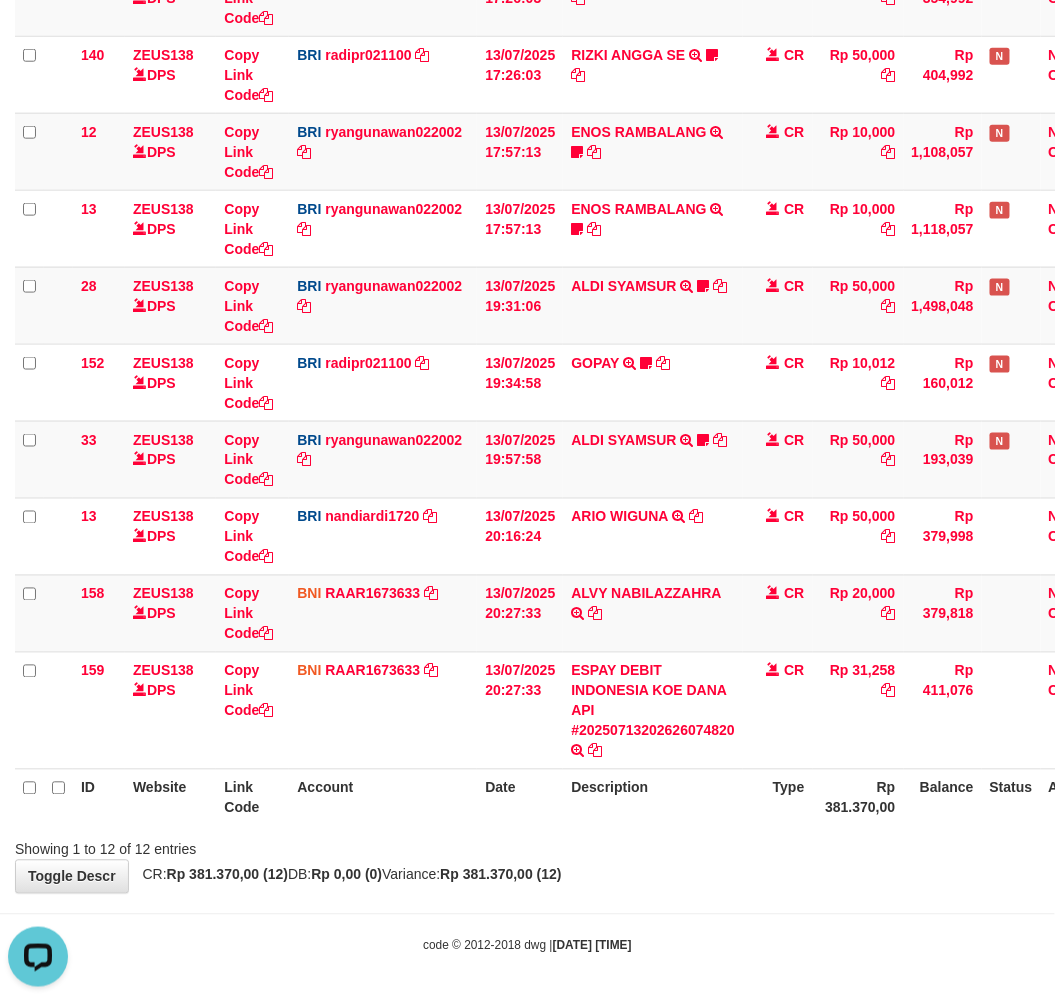 scroll, scrollTop: 0, scrollLeft: 0, axis: both 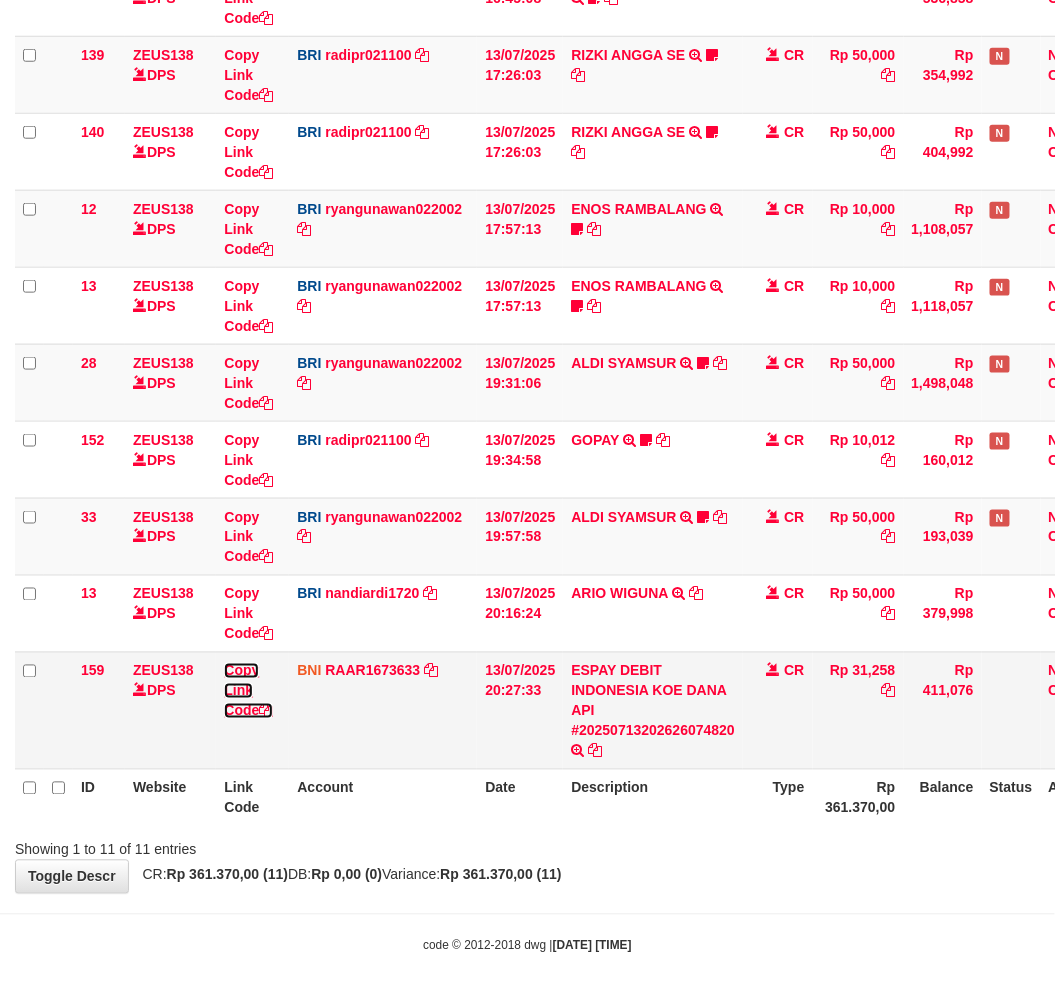 click on "Copy Link Code" at bounding box center [248, 691] 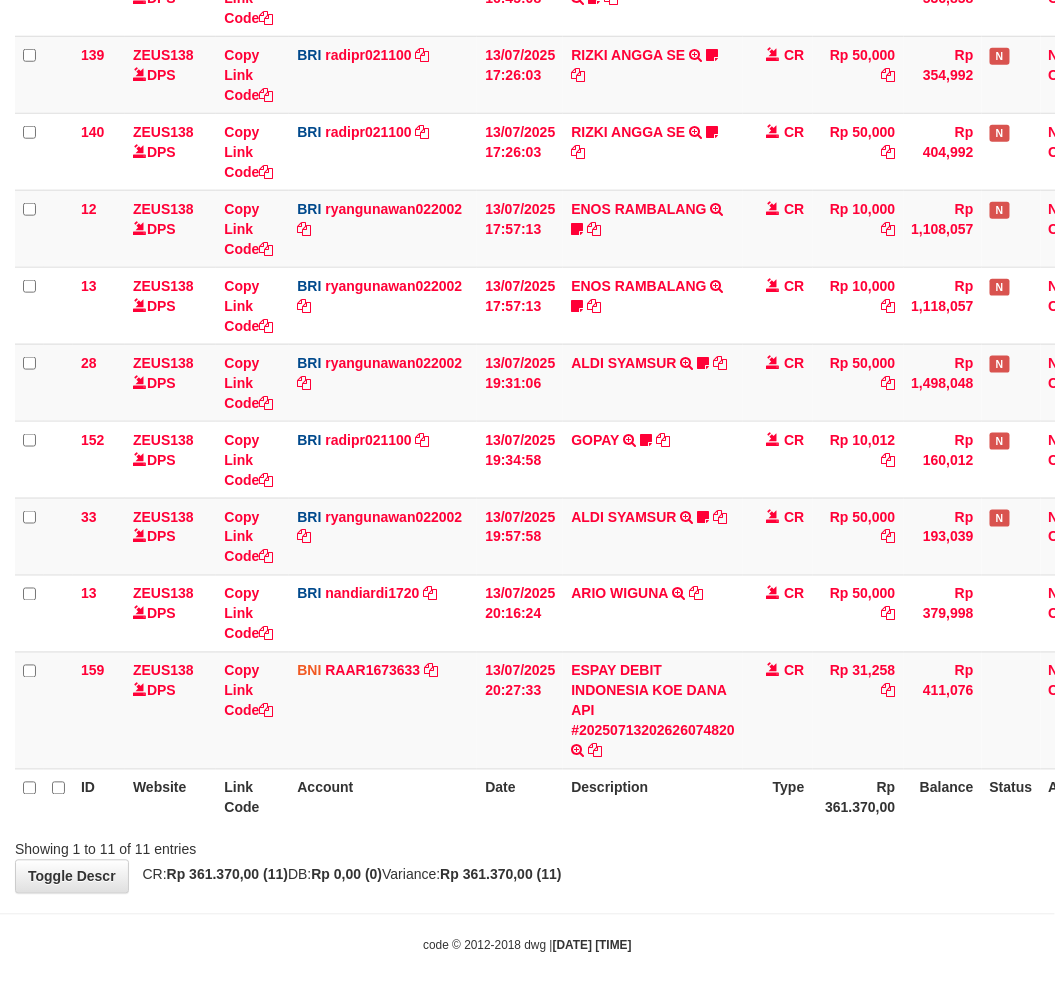 scroll, scrollTop: 320, scrollLeft: 0, axis: vertical 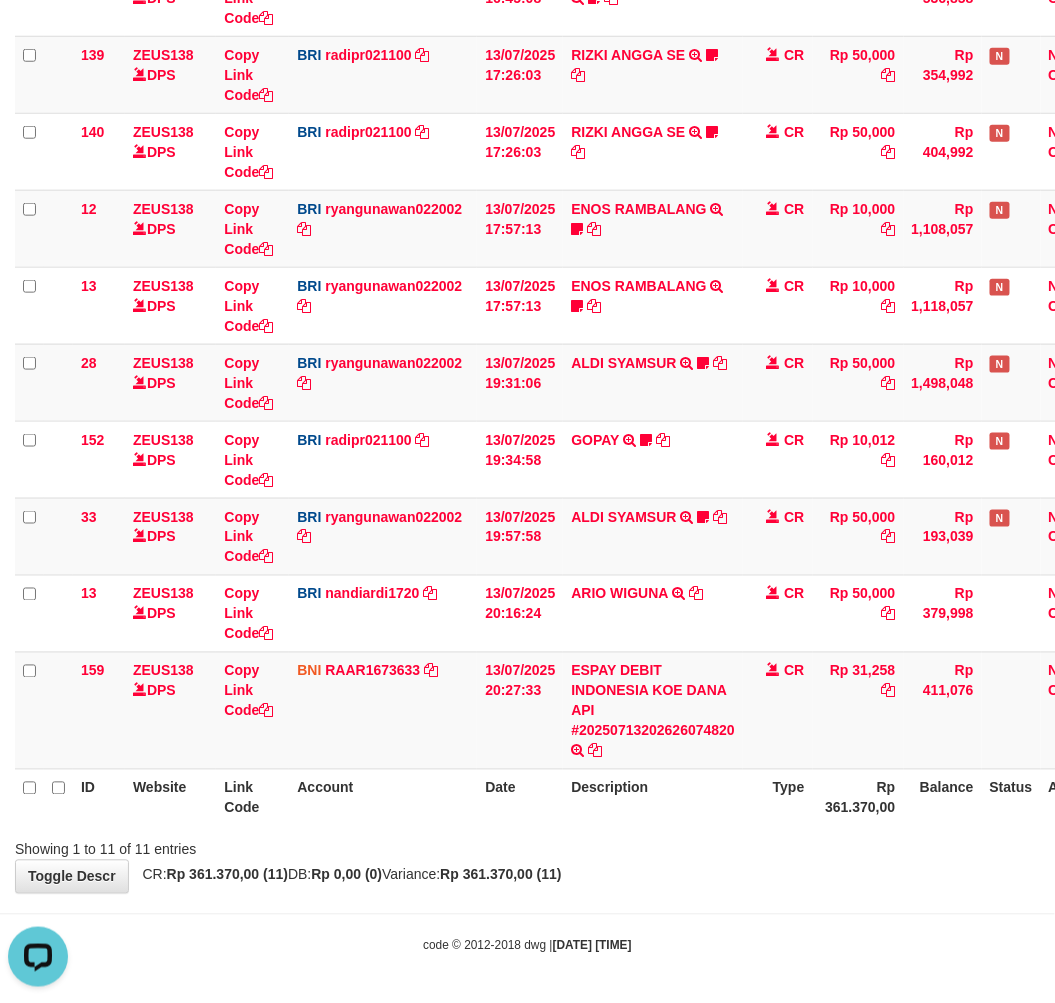 click on "Date" at bounding box center (520, 797) 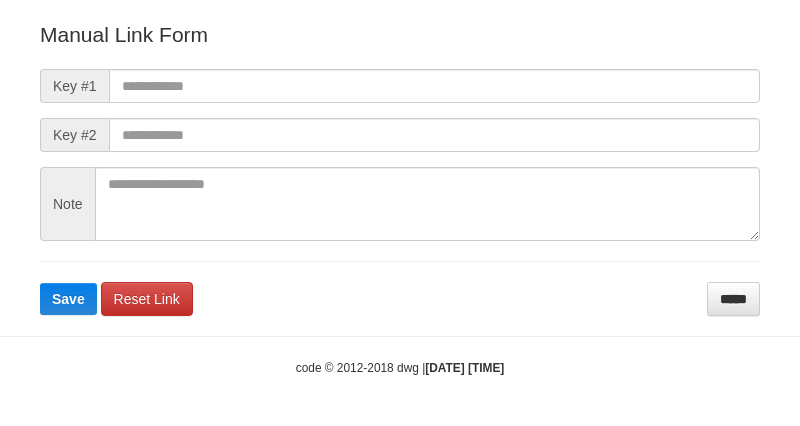 scroll, scrollTop: 222, scrollLeft: 0, axis: vertical 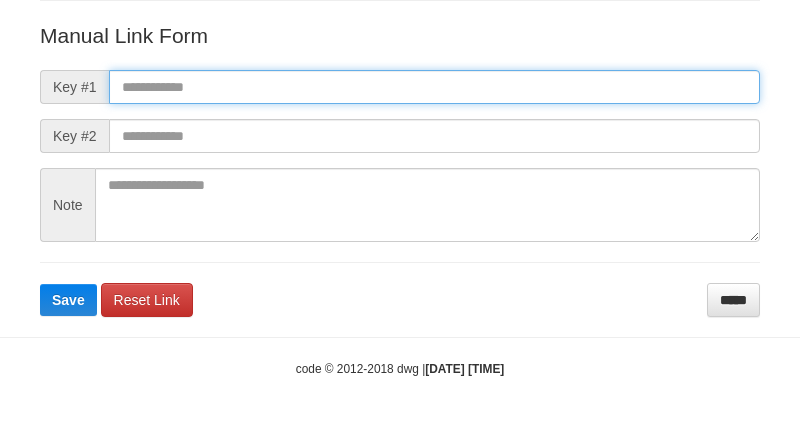 click at bounding box center [434, 87] 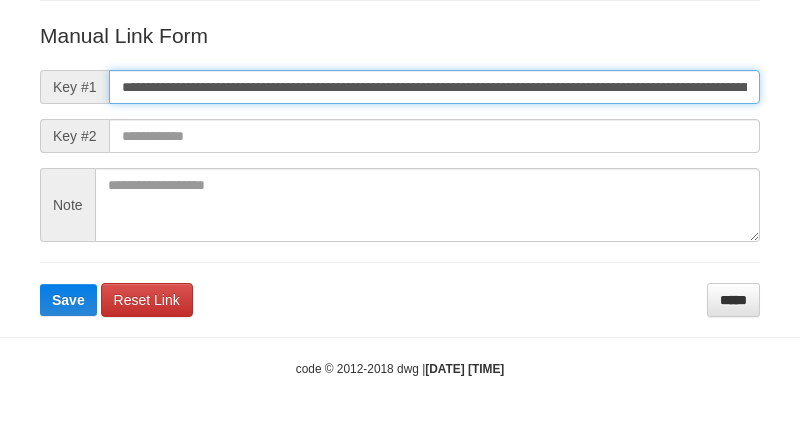 scroll, scrollTop: 0, scrollLeft: 1426, axis: horizontal 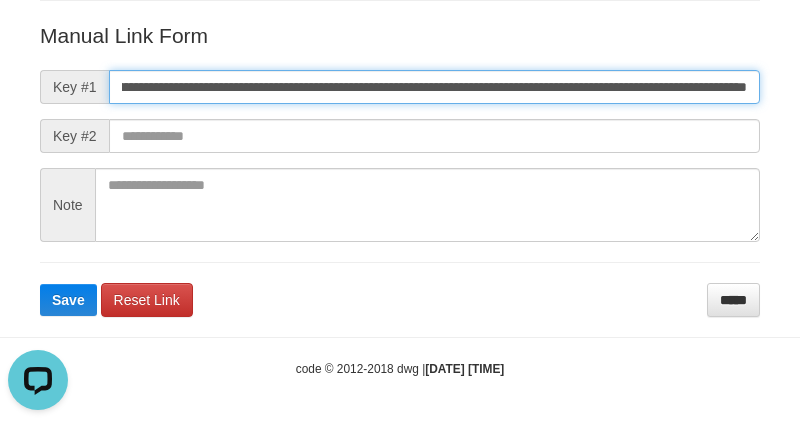 type on "**********" 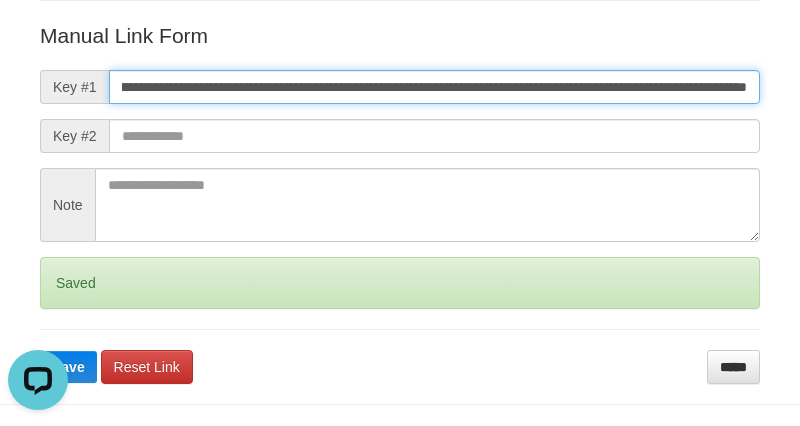 click on "Save" at bounding box center [68, 367] 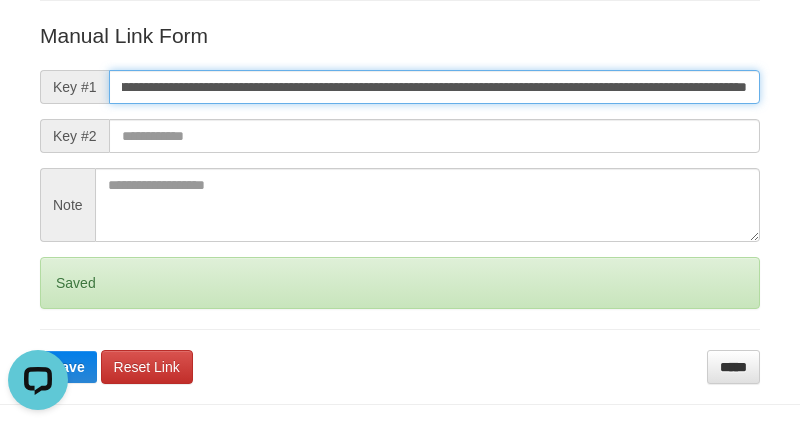 click on "Save" at bounding box center [68, 367] 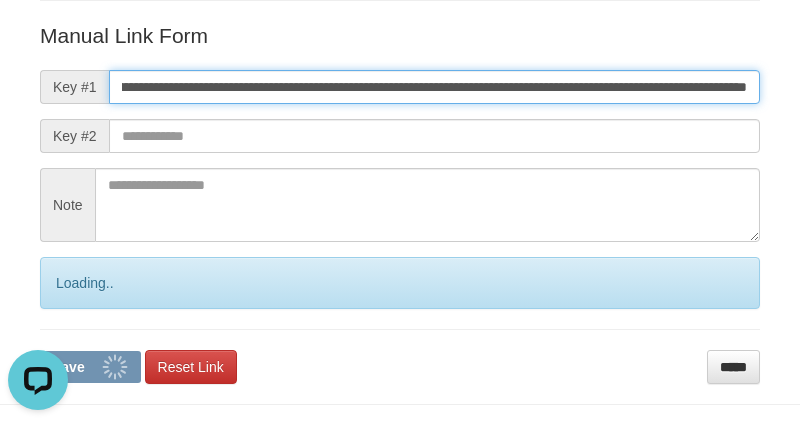 click on "Save" at bounding box center (90, 367) 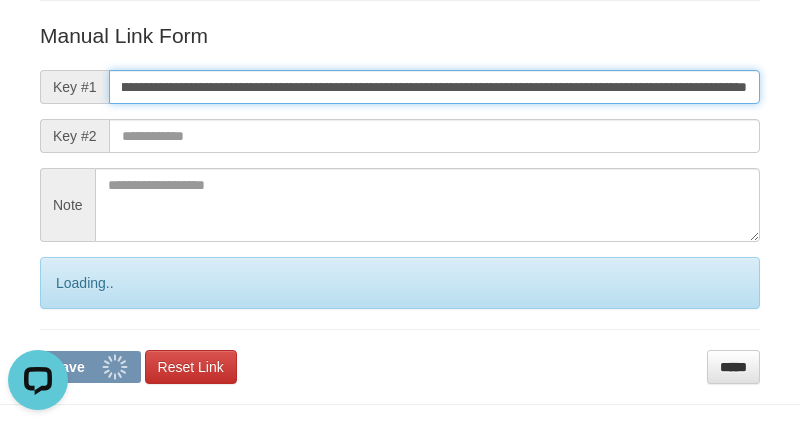 click on "Save" at bounding box center [90, 367] 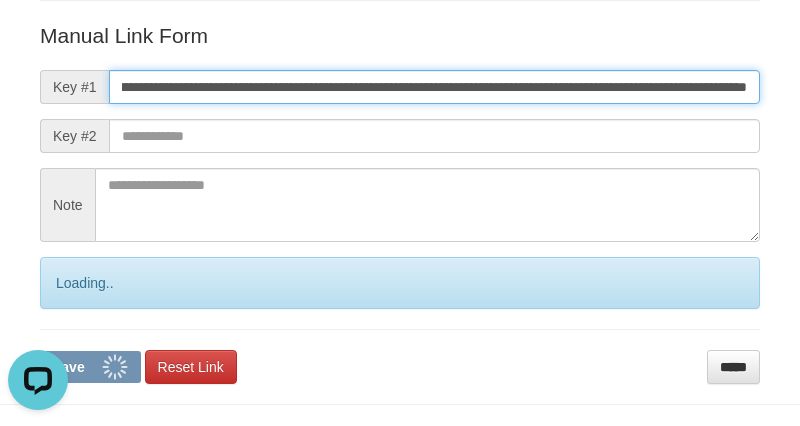 click on "Save" at bounding box center (90, 367) 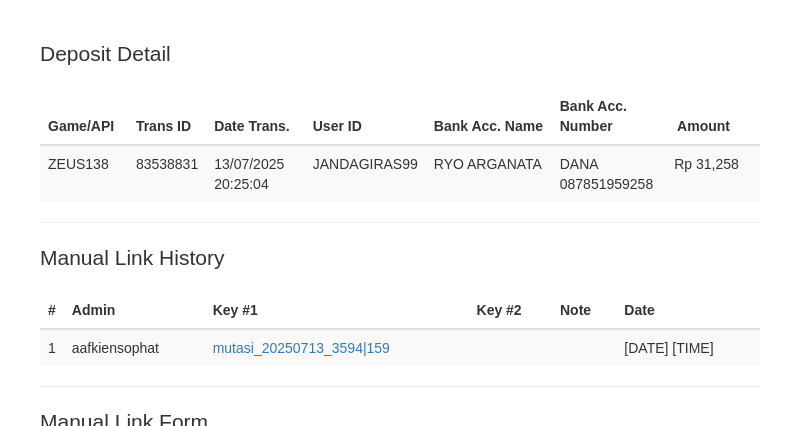 scroll, scrollTop: 405, scrollLeft: 0, axis: vertical 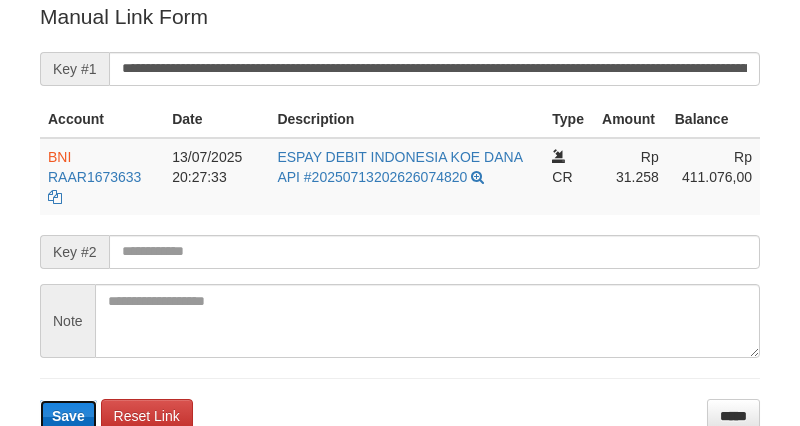 click on "Save" at bounding box center (68, 416) 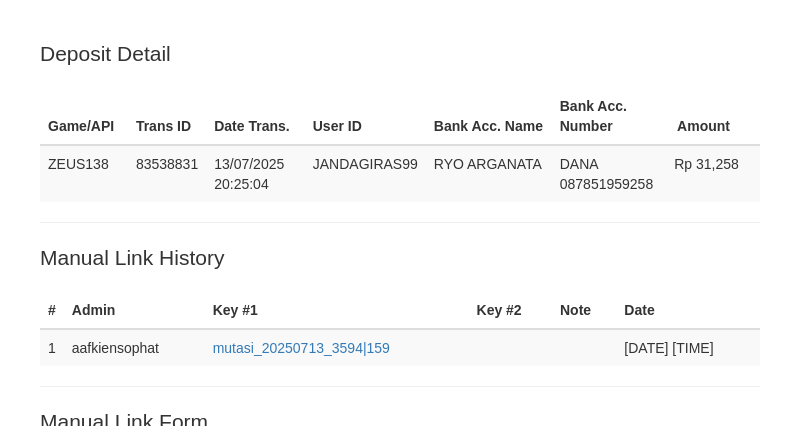 scroll, scrollTop: 403, scrollLeft: 0, axis: vertical 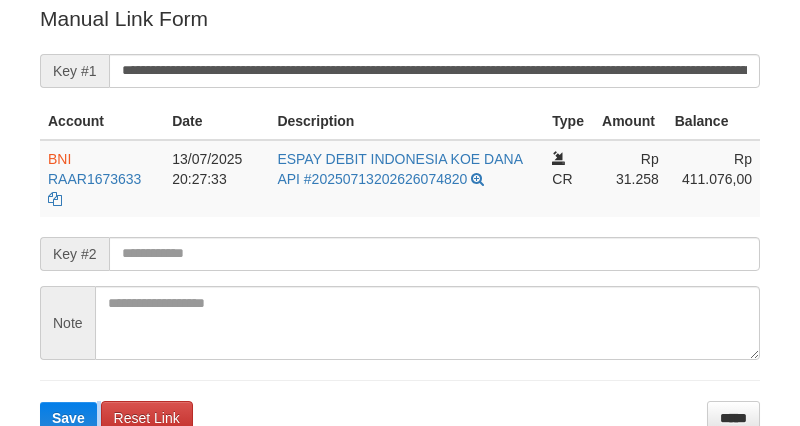 click on "**********" at bounding box center (400, 219) 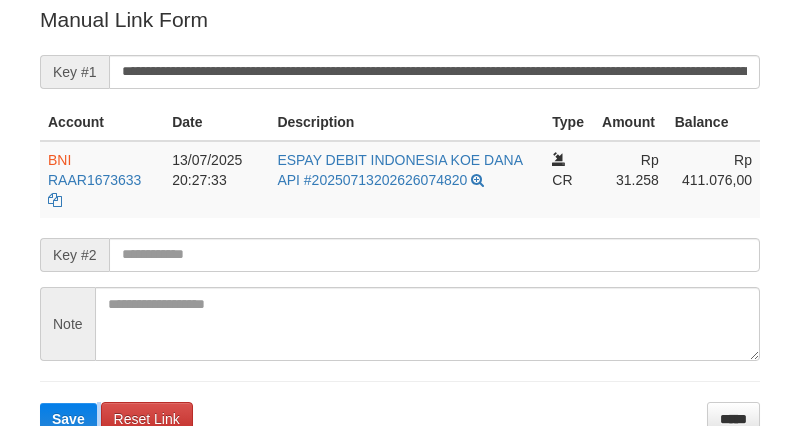 click on "**********" at bounding box center [400, 220] 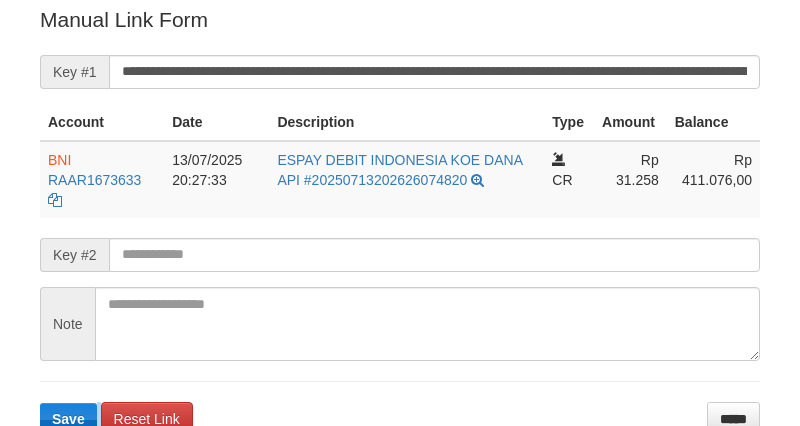 scroll, scrollTop: 474, scrollLeft: 0, axis: vertical 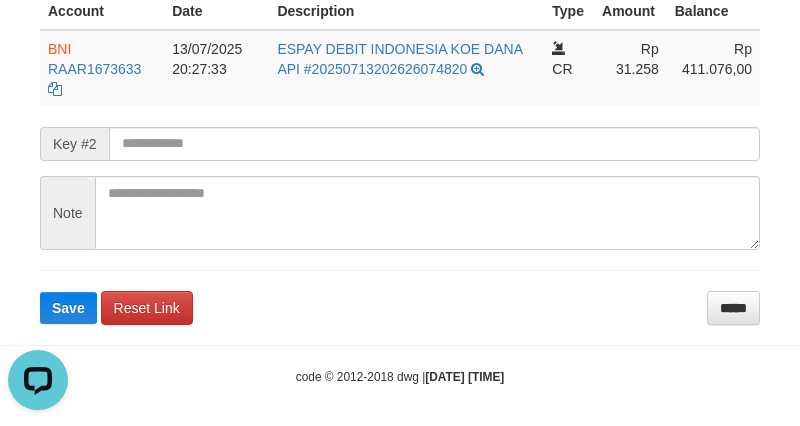 click on "Deposit Detail
Game/API
Trans ID
Date Trans.
User ID
Bank Acc. Name
Bank Acc. Number
Amount
ZEUS138
83538831
[DATE] [TIME]
JANDAGIRAS99
[FIRST] [LAST]
DANA
[PHONE]
Rp 31,258
Manual Link History
#
Admin
Key #1
Key #2
Note
Date
1
aafkiensophat
mutasi_20250713_3594|159
[DATE] [TIME]
Account
Date
Description
Type
Amount
Balance
BNI
RAAR1673633" at bounding box center [400, -39] 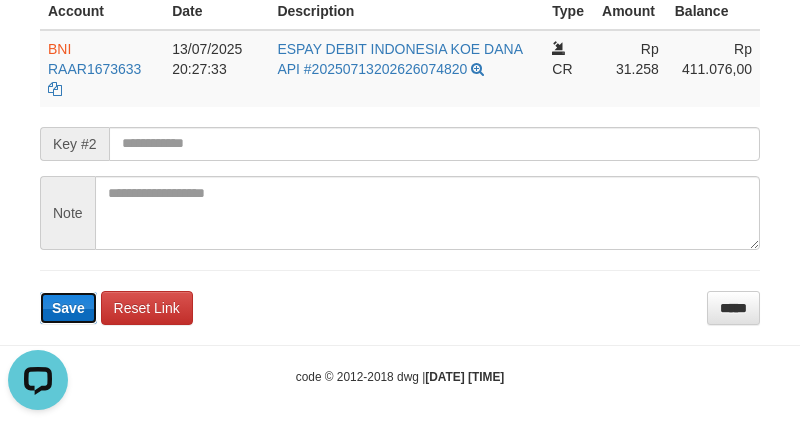 click on "Save" at bounding box center [68, 308] 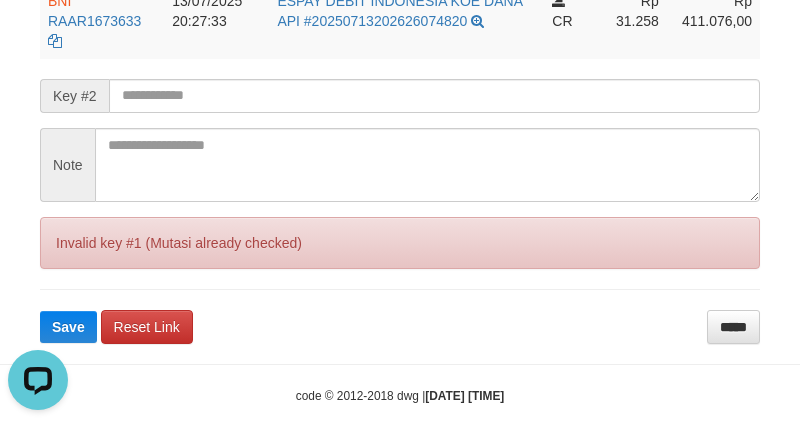 scroll, scrollTop: 586, scrollLeft: 0, axis: vertical 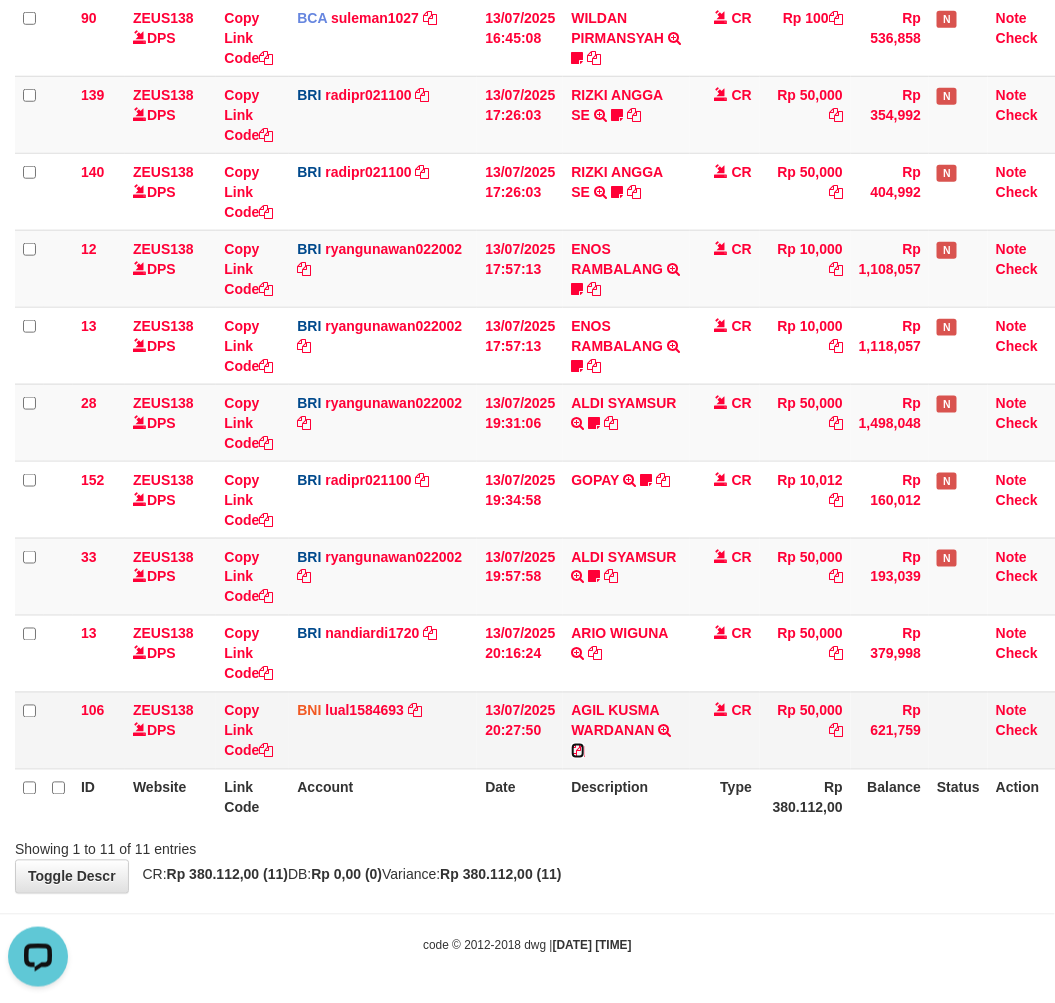 click at bounding box center [578, 751] 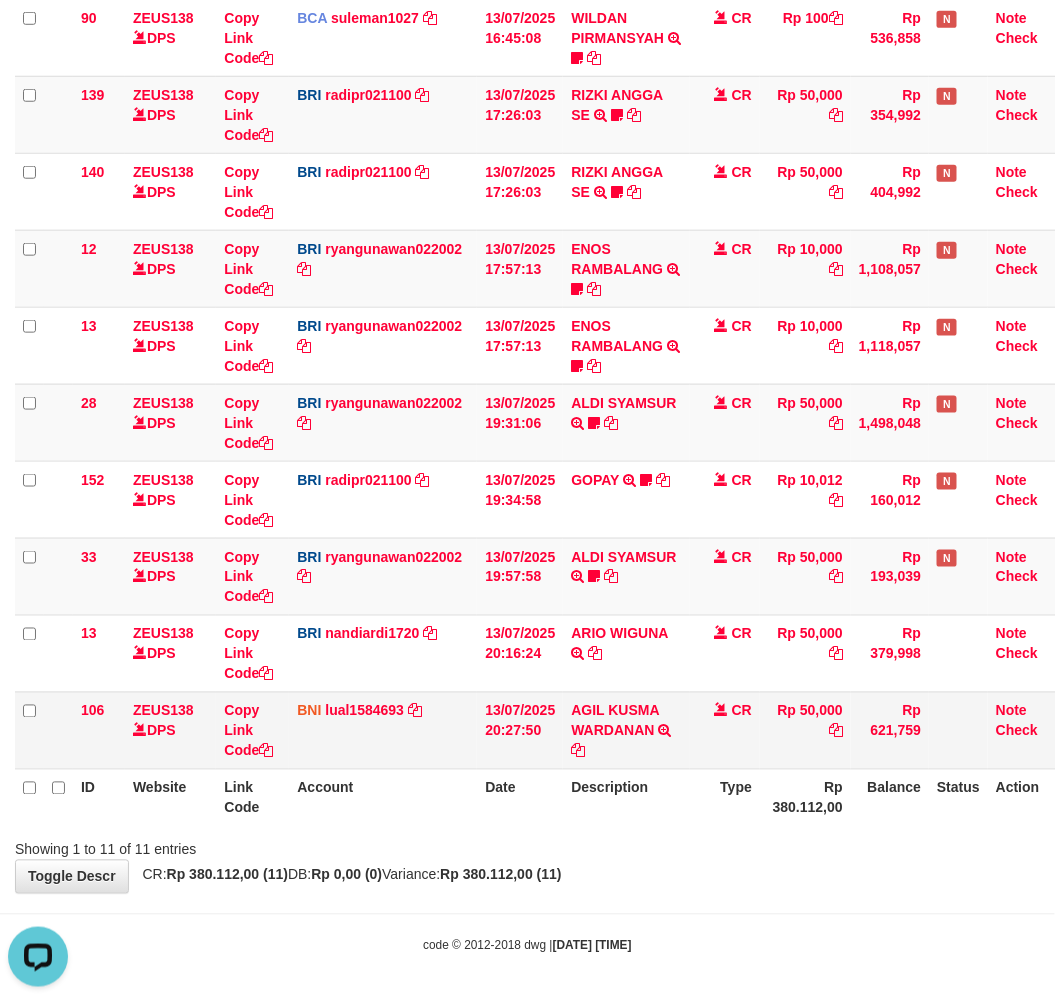 scroll, scrollTop: 0, scrollLeft: 0, axis: both 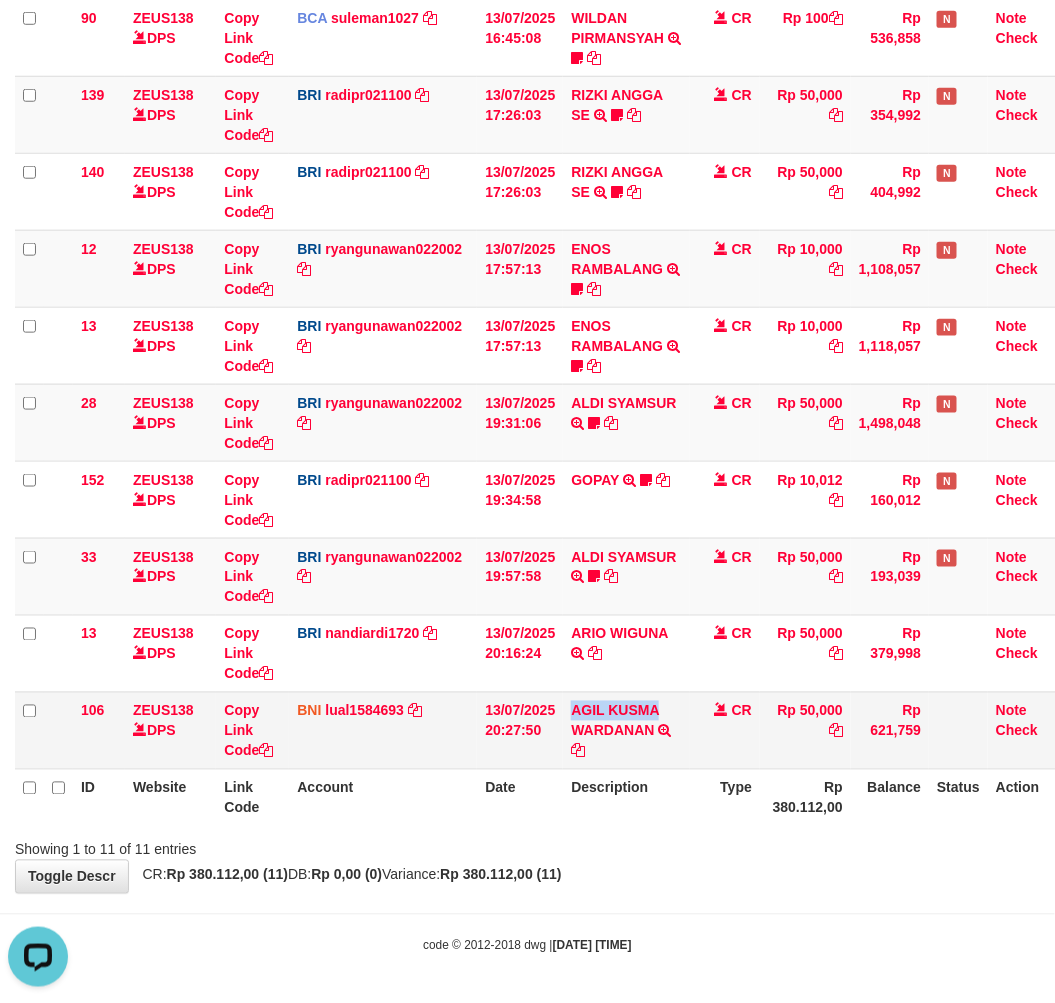 copy on "AGIL KUSMA" 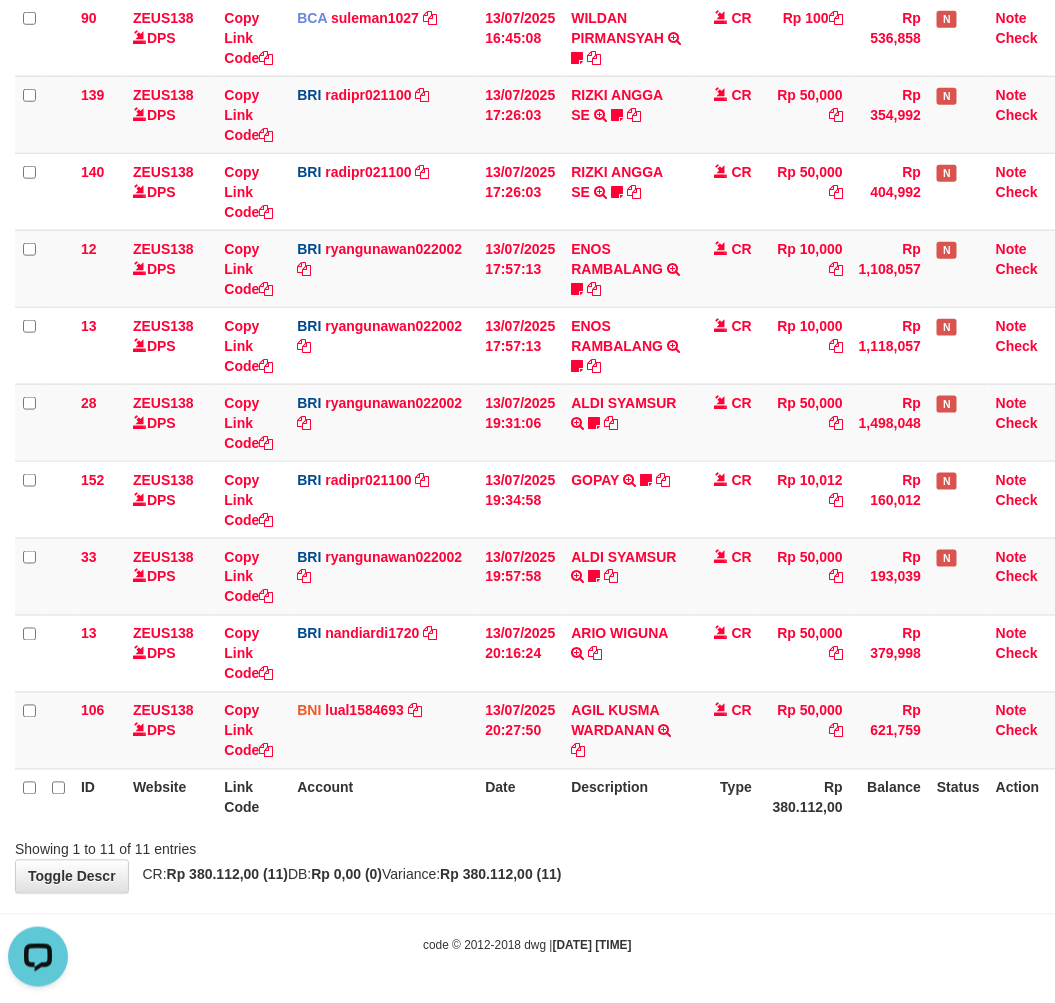 click on "Type" at bounding box center (725, 797) 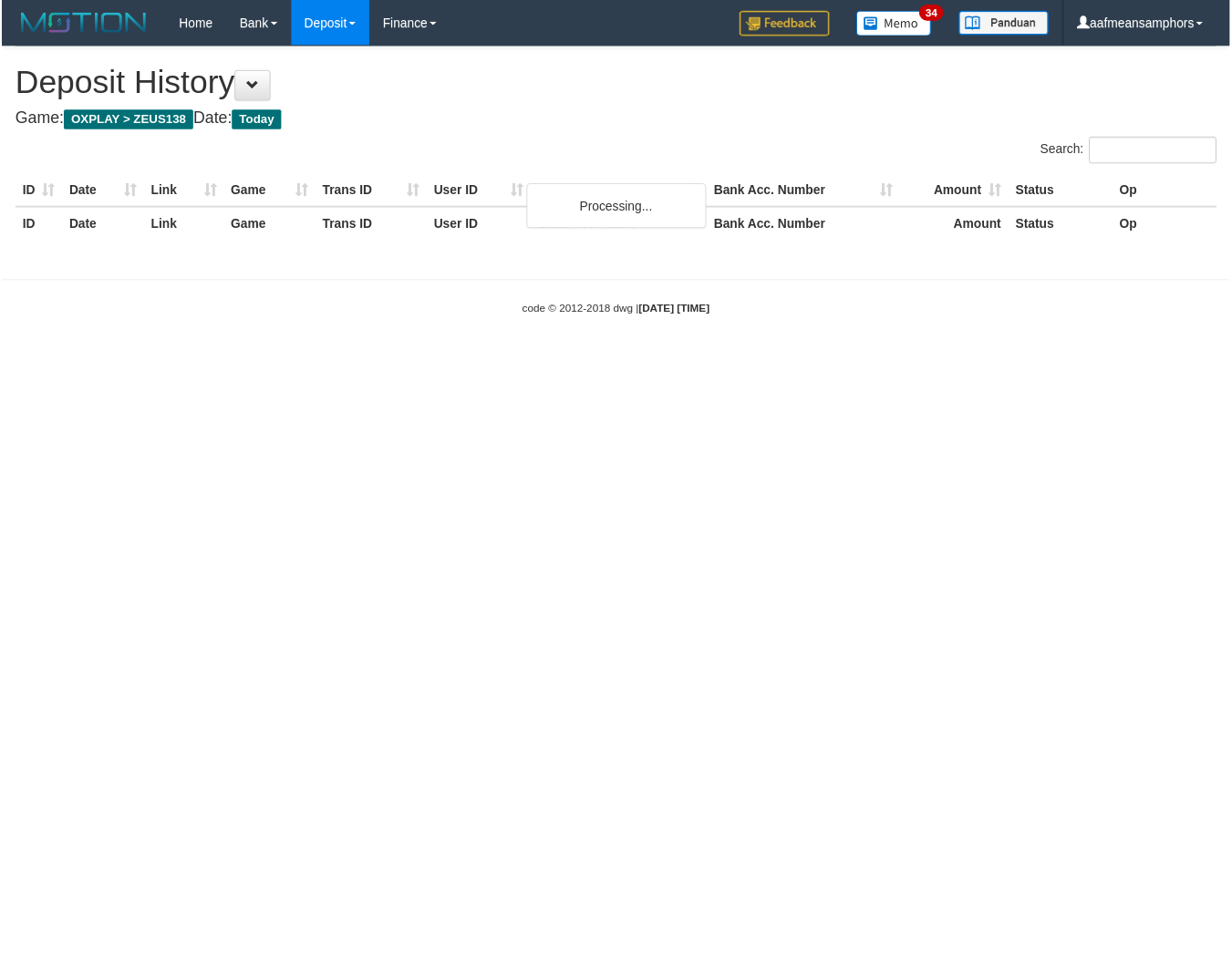 scroll, scrollTop: 0, scrollLeft: 0, axis: both 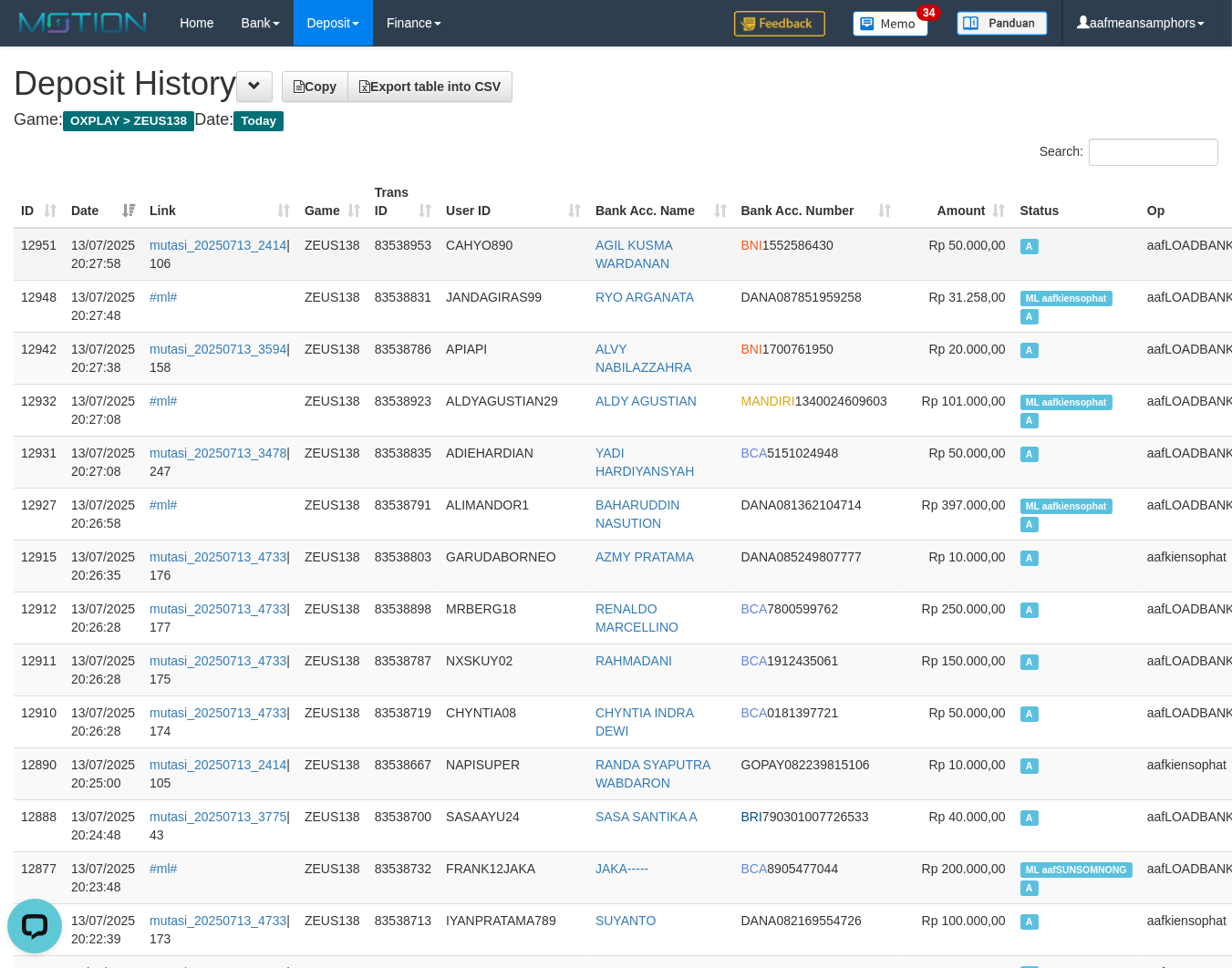click on "CAHYO890" at bounding box center [513, 254] 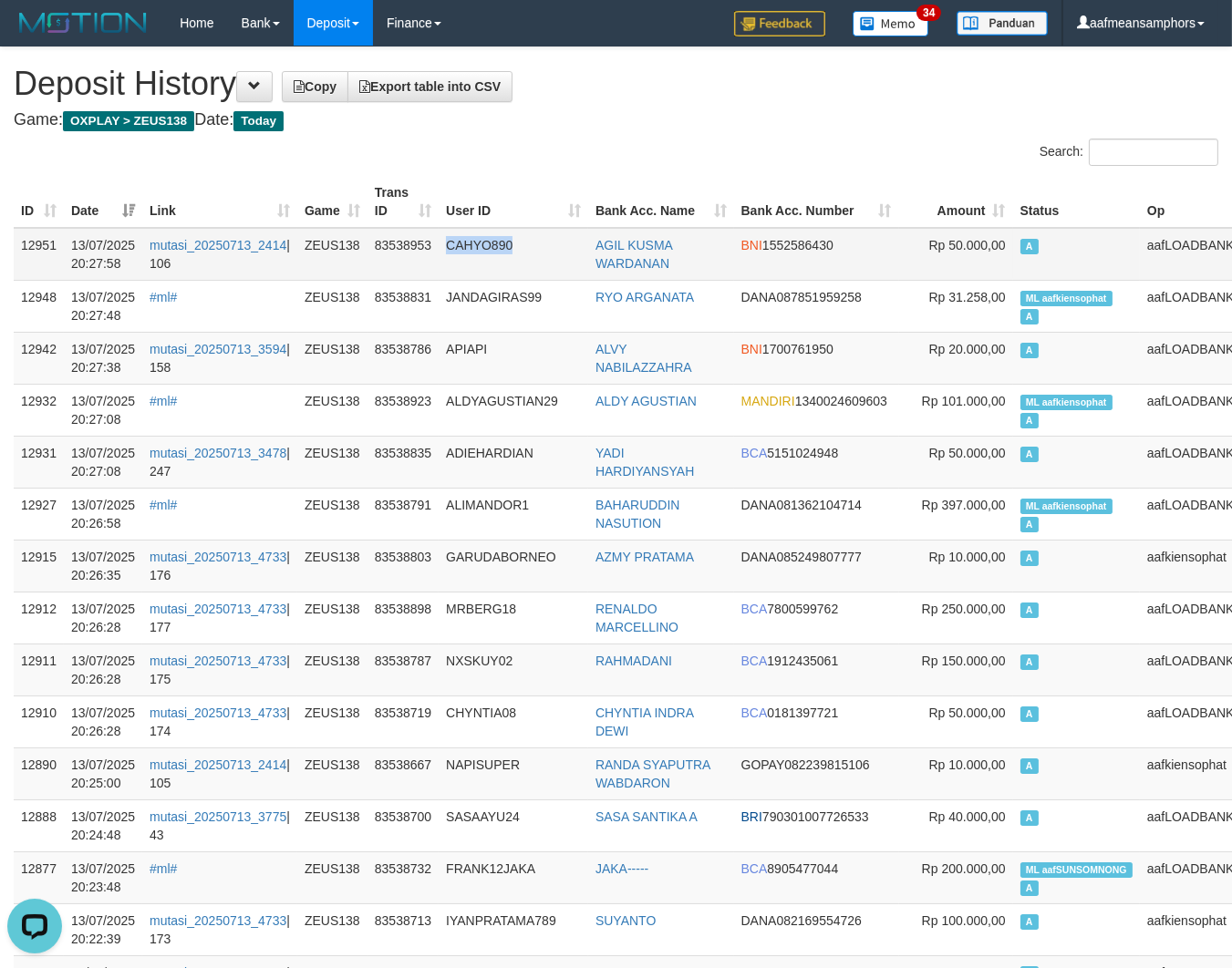 drag, startPoint x: 467, startPoint y: 268, endPoint x: 375, endPoint y: 263, distance: 92.13577 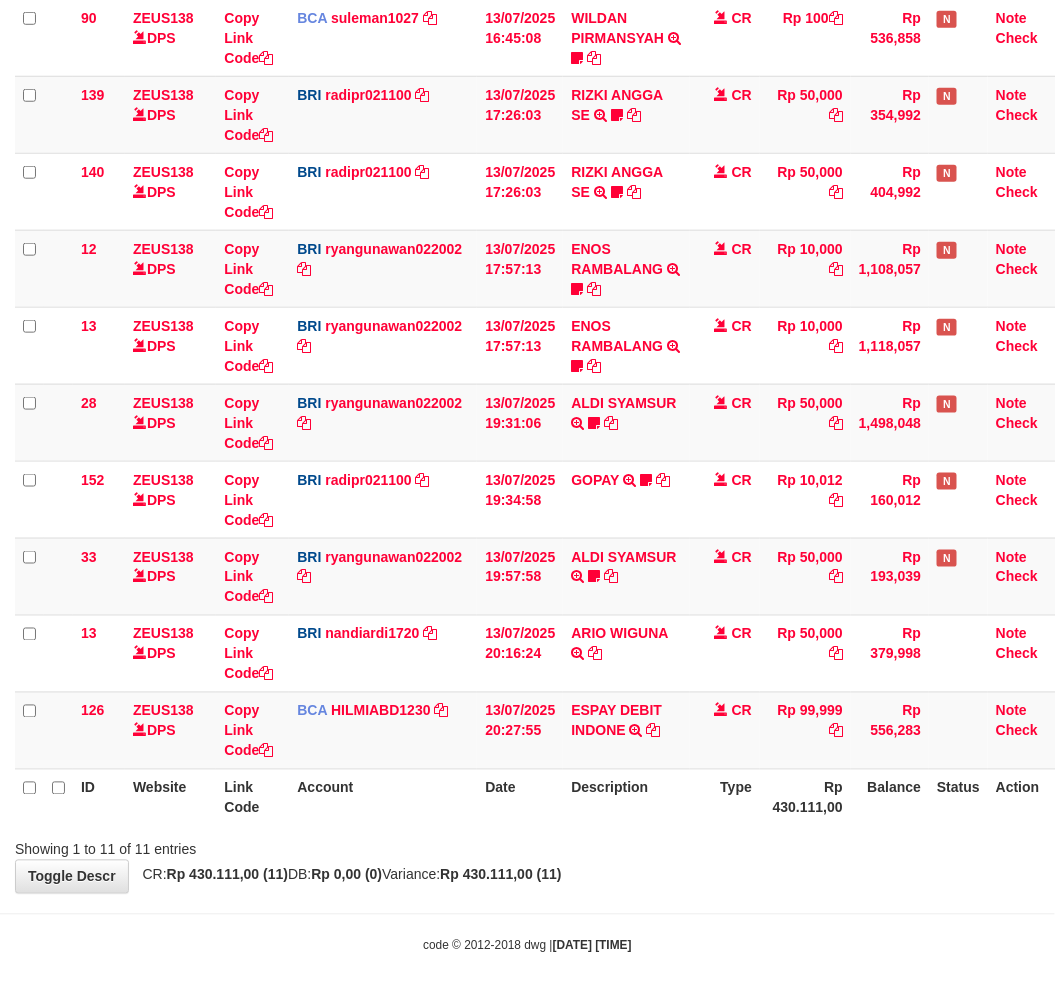 scroll, scrollTop: 378, scrollLeft: 0, axis: vertical 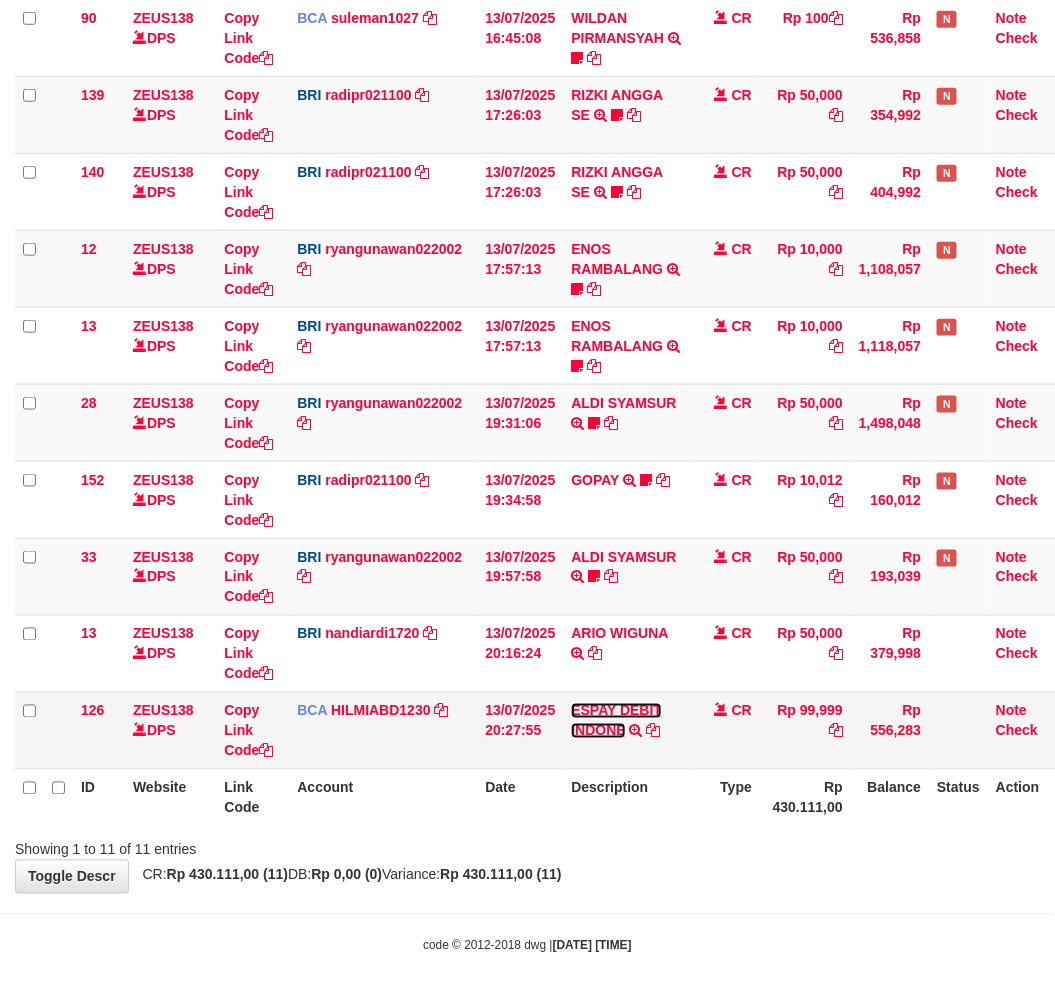 click on "ESPAY DEBIT INDONE" at bounding box center [616, 721] 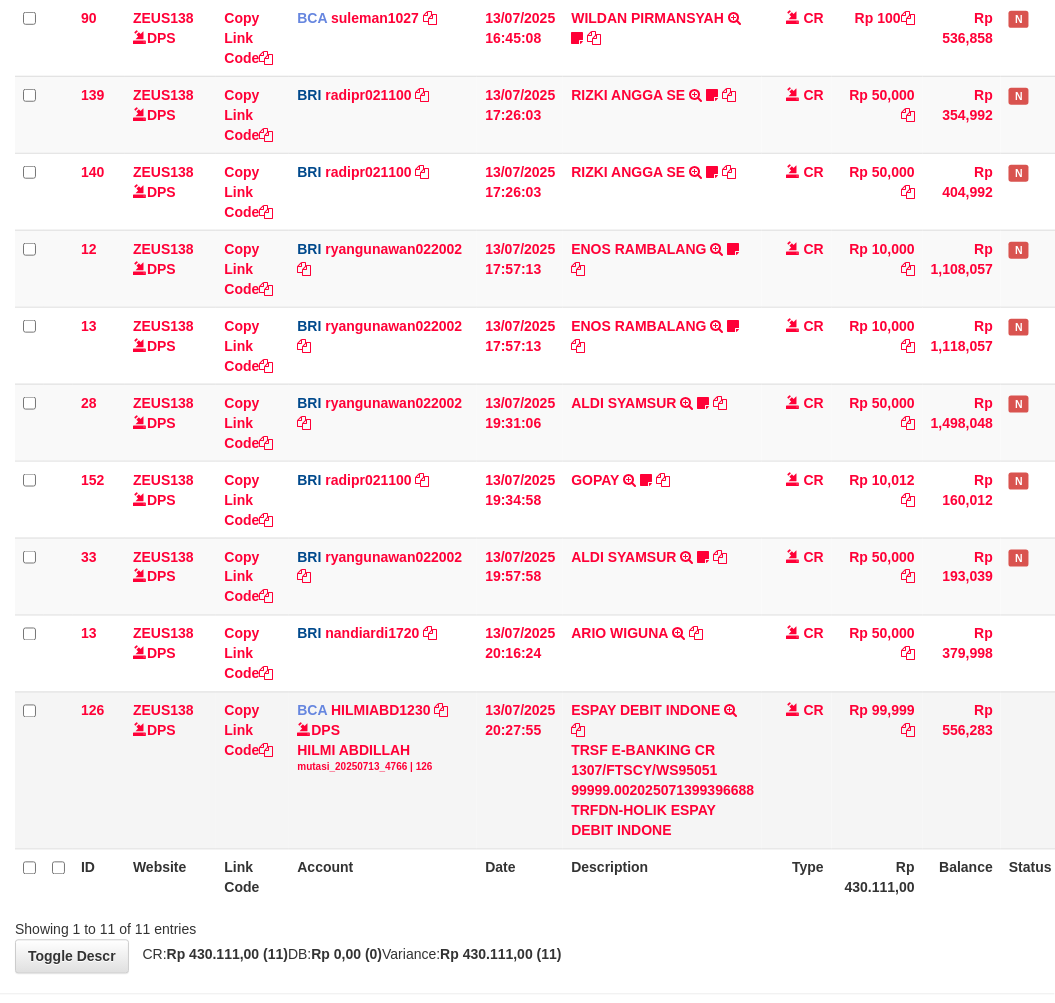 click on "TRSF E-BANKING CR 1307/FTSCY/WS95051
99999.002025071399396688 TRFDN-HOLIK
ESPAY DEBIT INDONE" at bounding box center (662, 791) 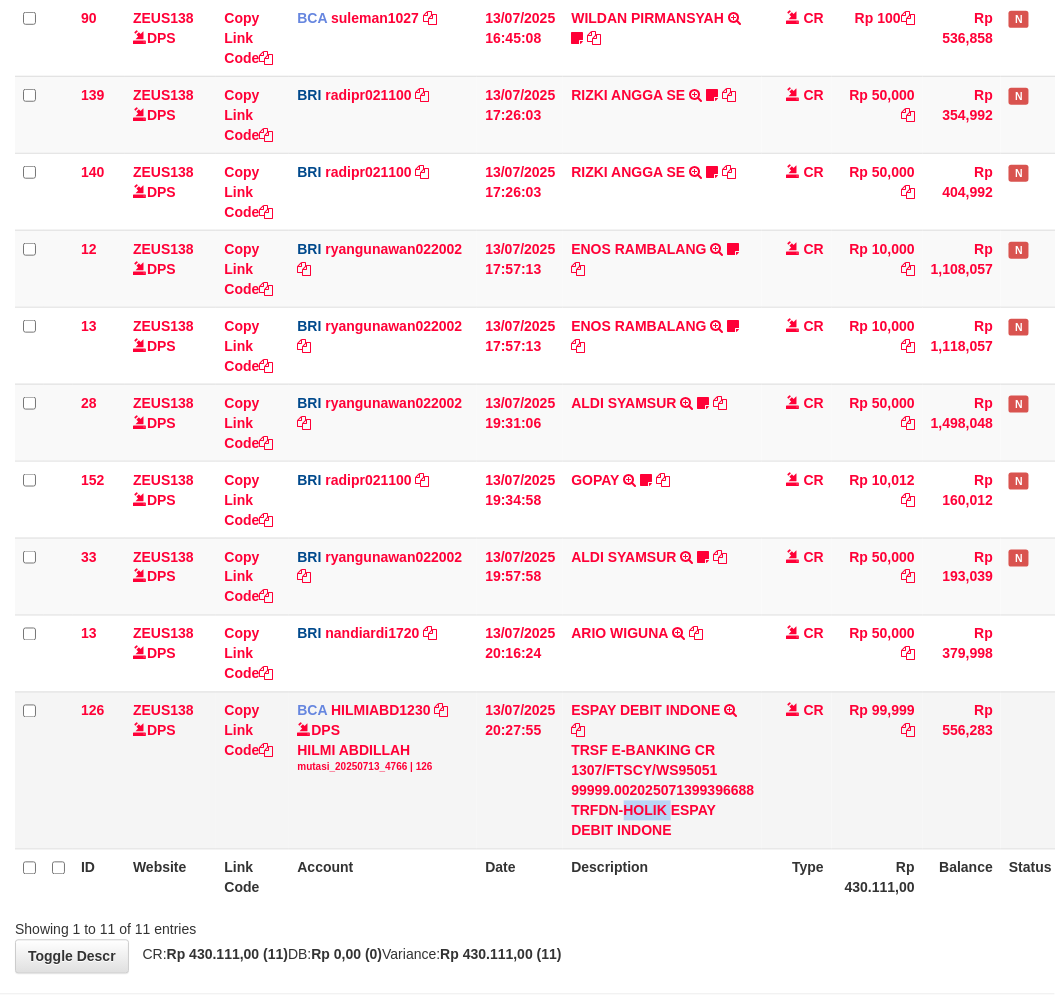 click on "TRSF E-BANKING CR 1307/FTSCY/WS95051
99999.002025071399396688 TRFDN-HOLIK
ESPAY DEBIT INDONE" at bounding box center (662, 791) 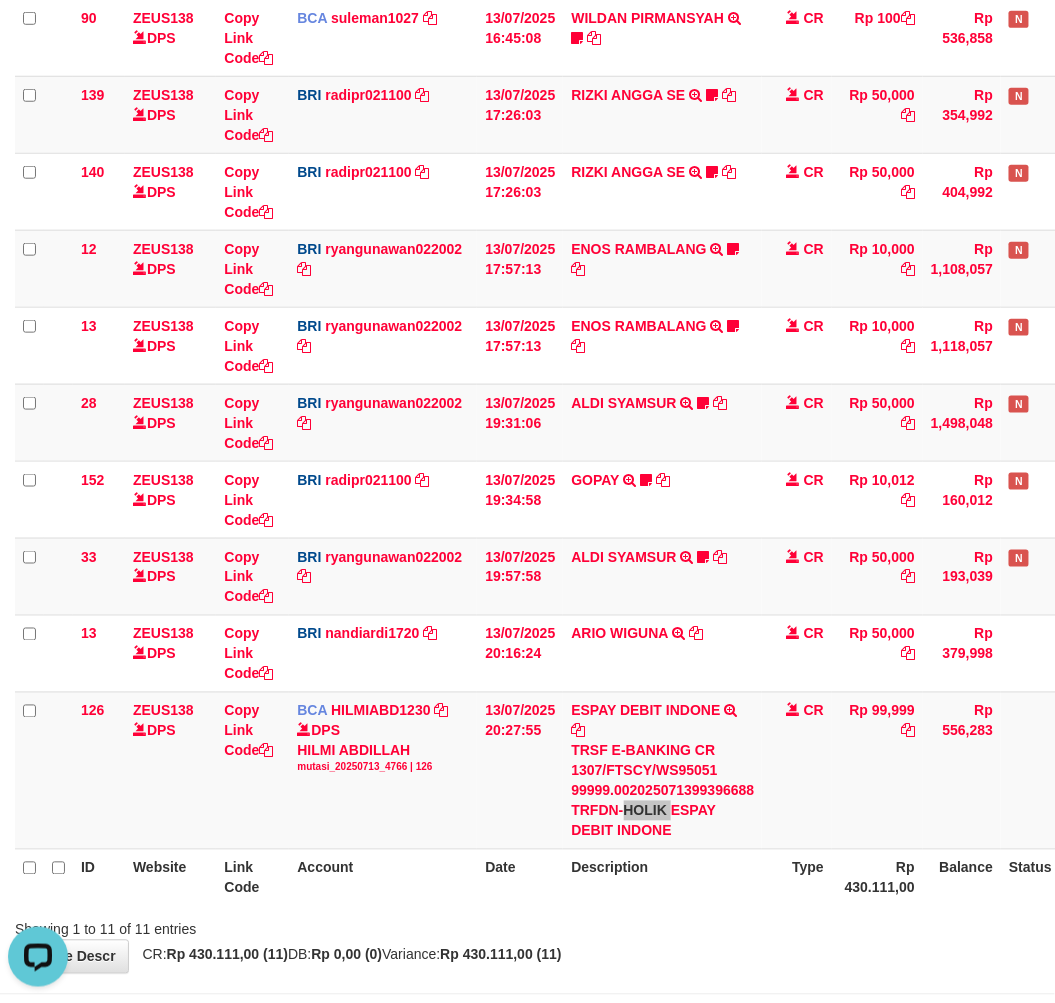 scroll, scrollTop: 0, scrollLeft: 0, axis: both 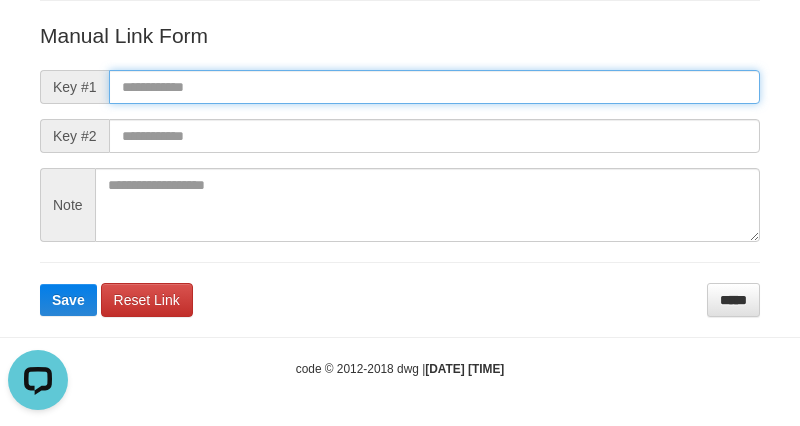 click at bounding box center (434, 87) 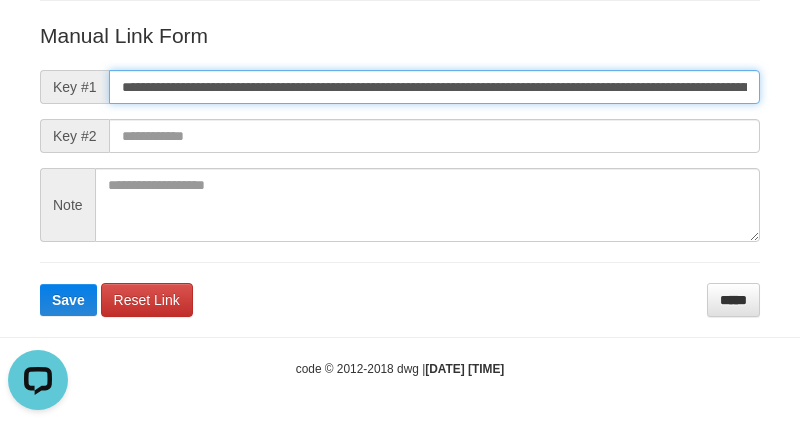 scroll, scrollTop: 0, scrollLeft: 1453, axis: horizontal 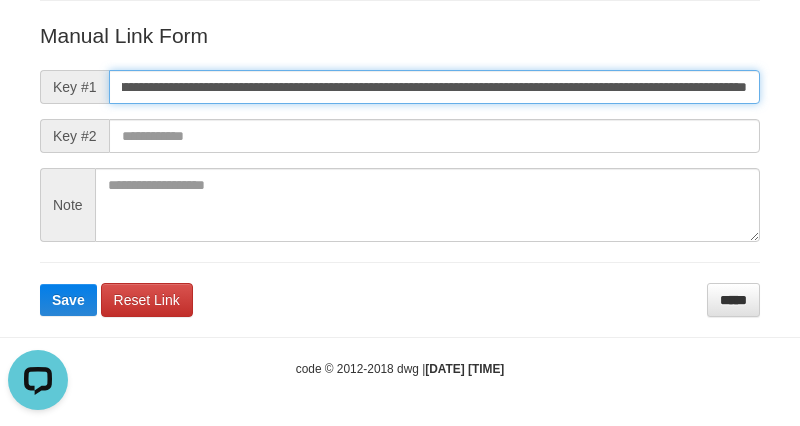 type on "**********" 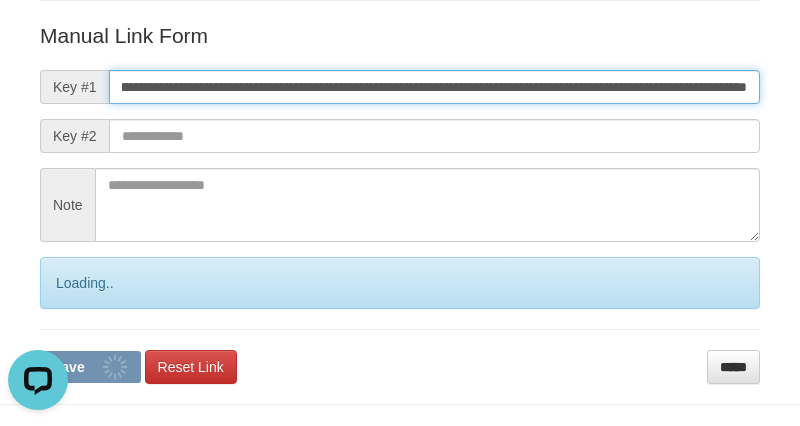click on "Save" at bounding box center [90, 367] 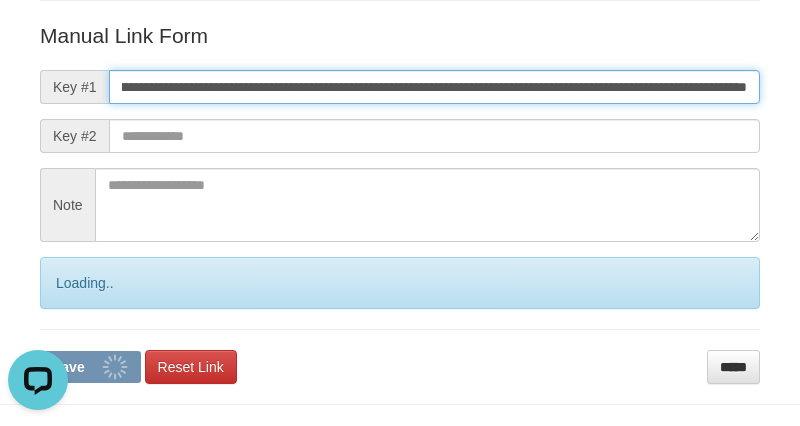click on "Save" at bounding box center (90, 367) 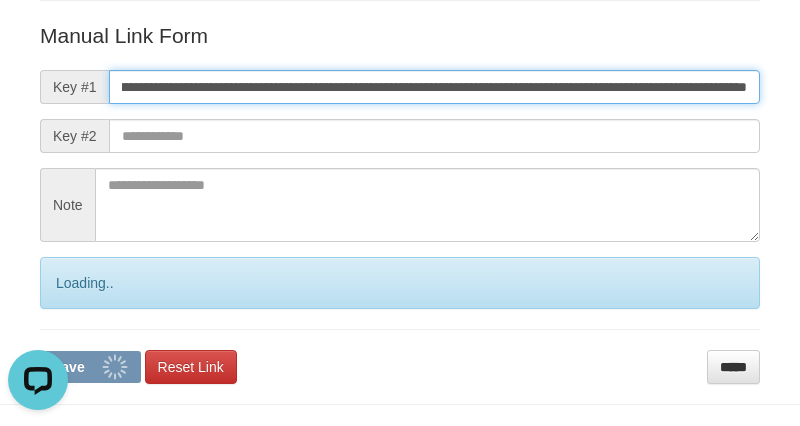 click on "Save" at bounding box center (90, 367) 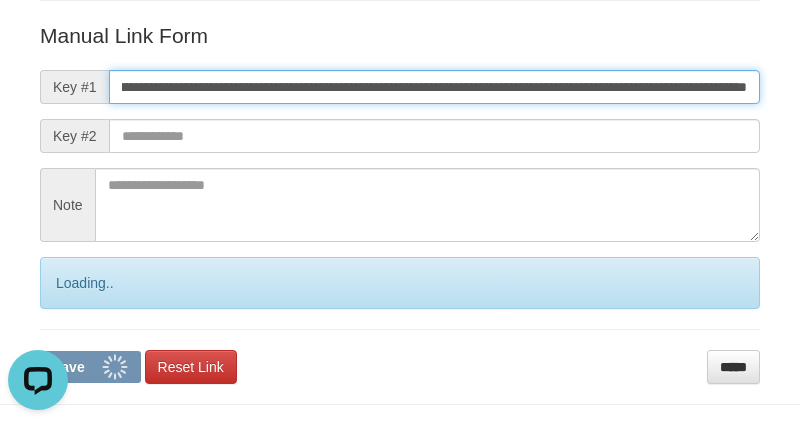 click on "Save" at bounding box center [90, 367] 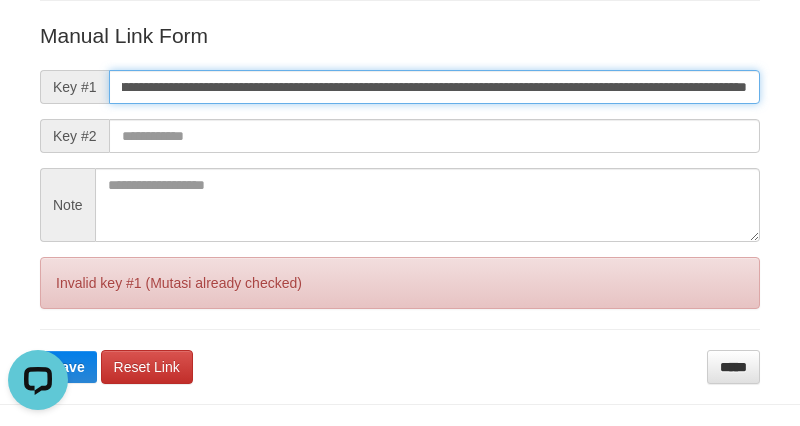 click on "Save" at bounding box center [68, 367] 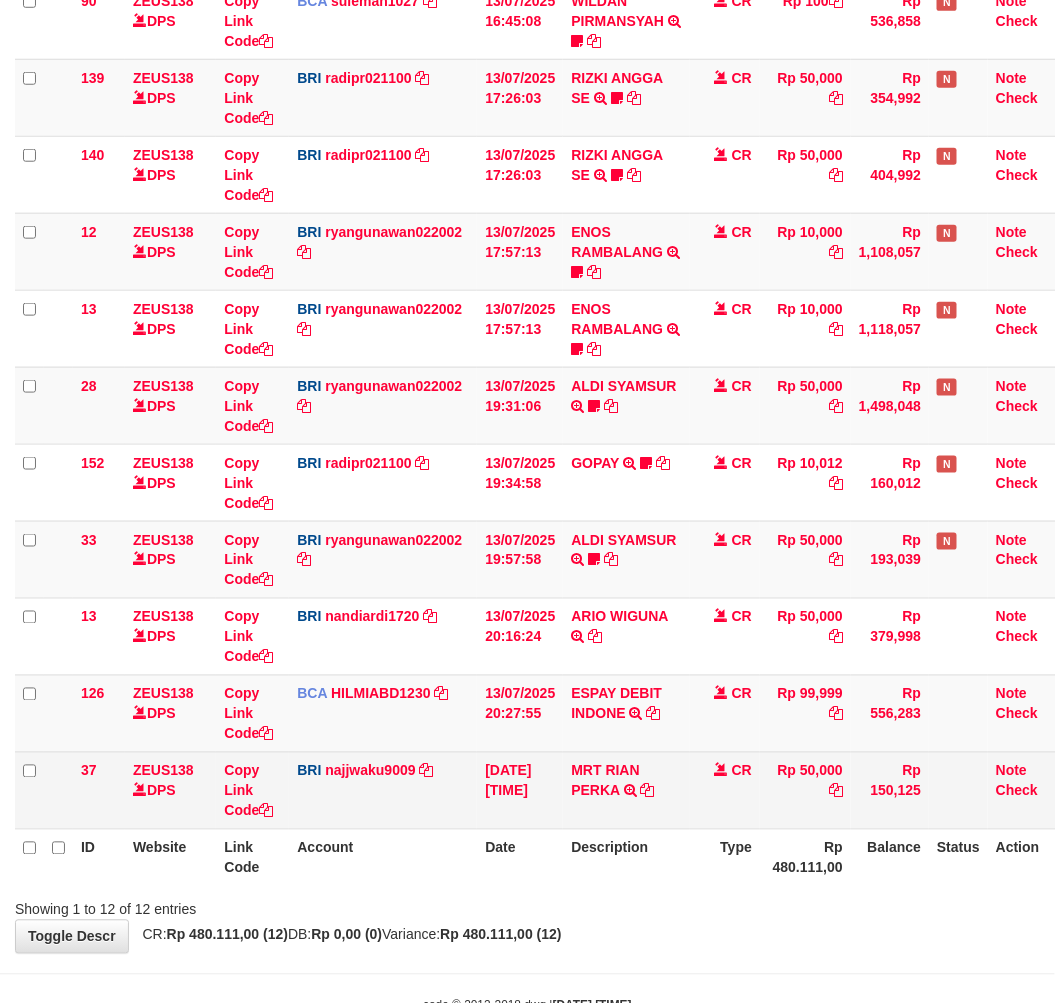 scroll, scrollTop: 455, scrollLeft: 0, axis: vertical 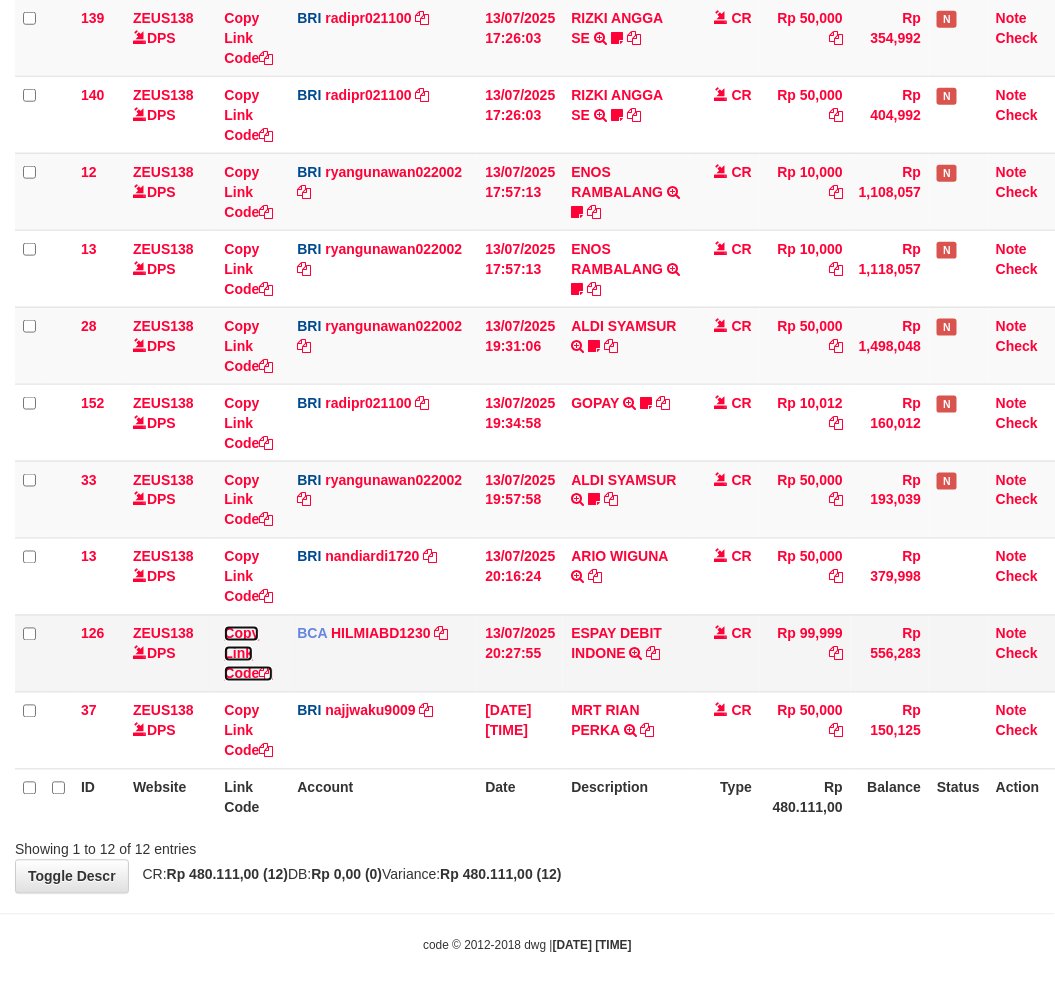 drag, startPoint x: 246, startPoint y: 652, endPoint x: 303, endPoint y: 655, distance: 57.07889 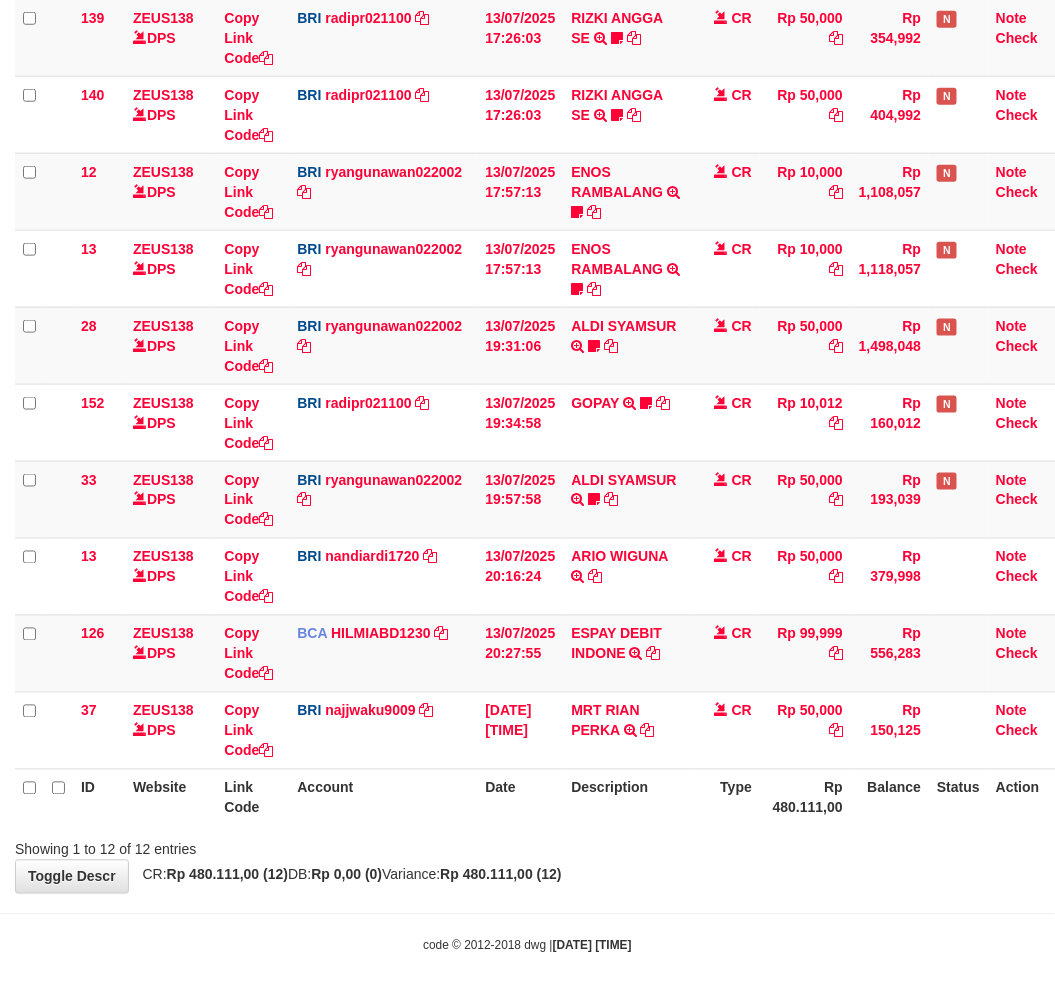scroll, scrollTop: 320, scrollLeft: 0, axis: vertical 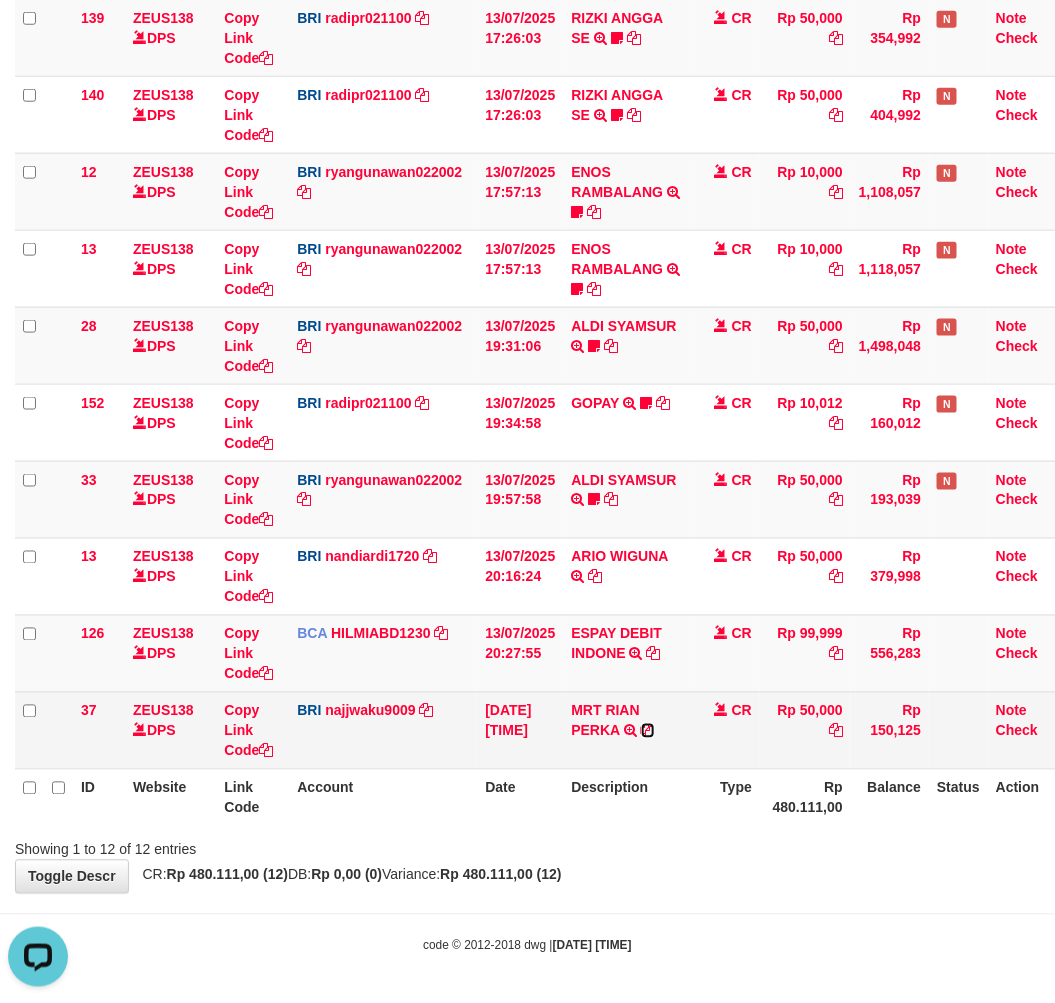 click at bounding box center [648, 731] 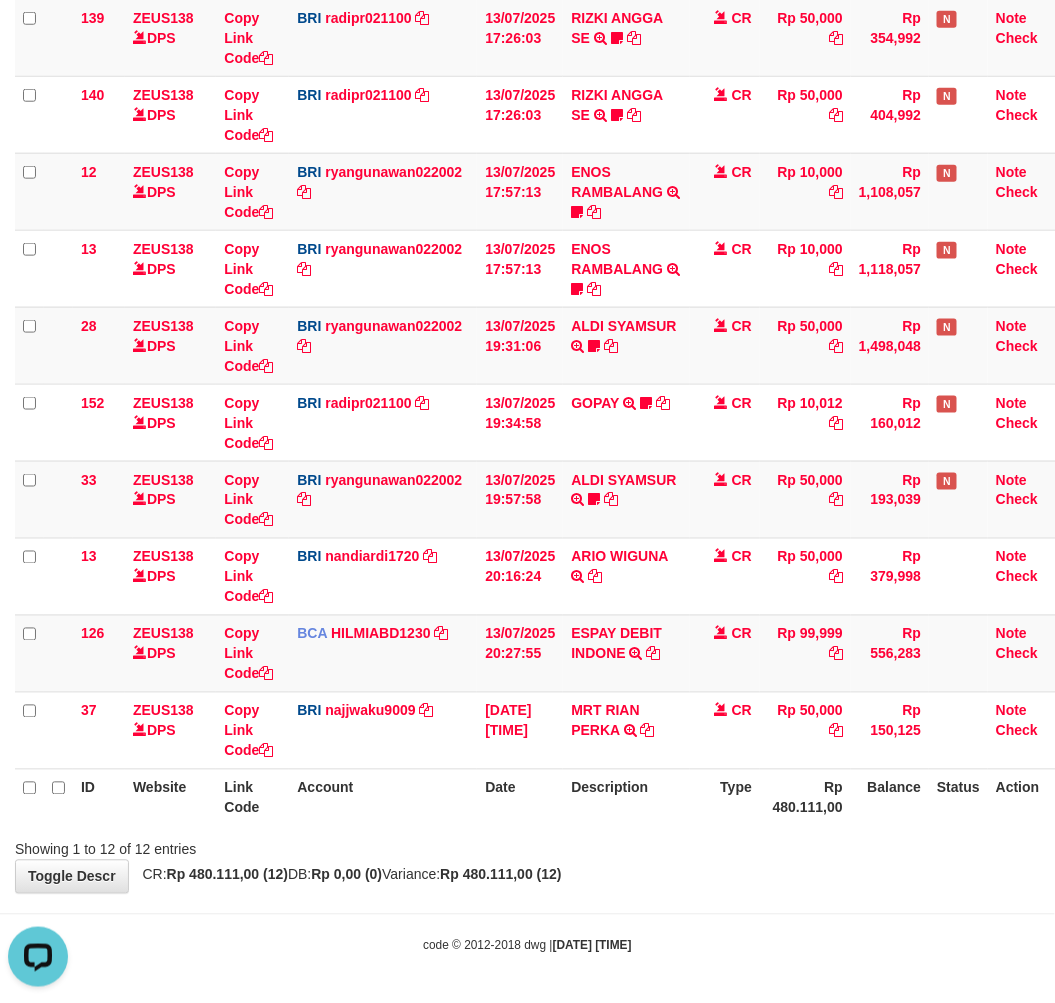 drag, startPoint x: 782, startPoint y: 891, endPoint x: 887, endPoint y: 853, distance: 111.66467 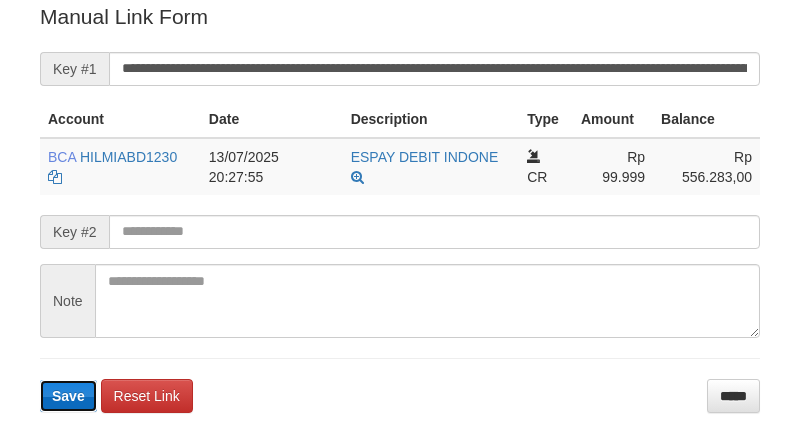 click on "Save" at bounding box center (68, 396) 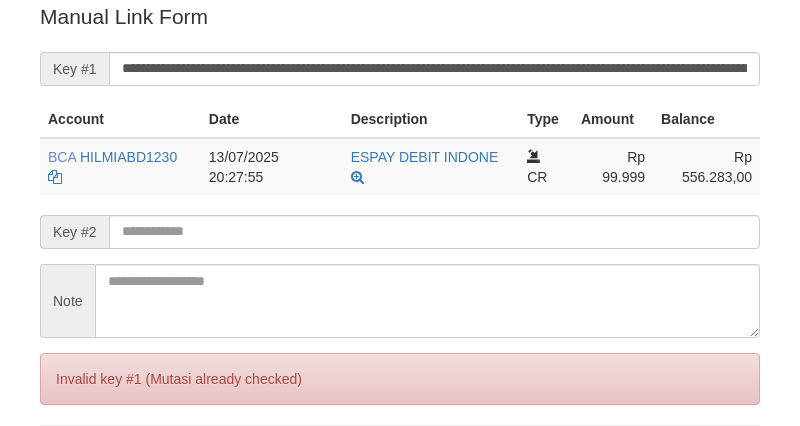 scroll, scrollTop: 404, scrollLeft: 0, axis: vertical 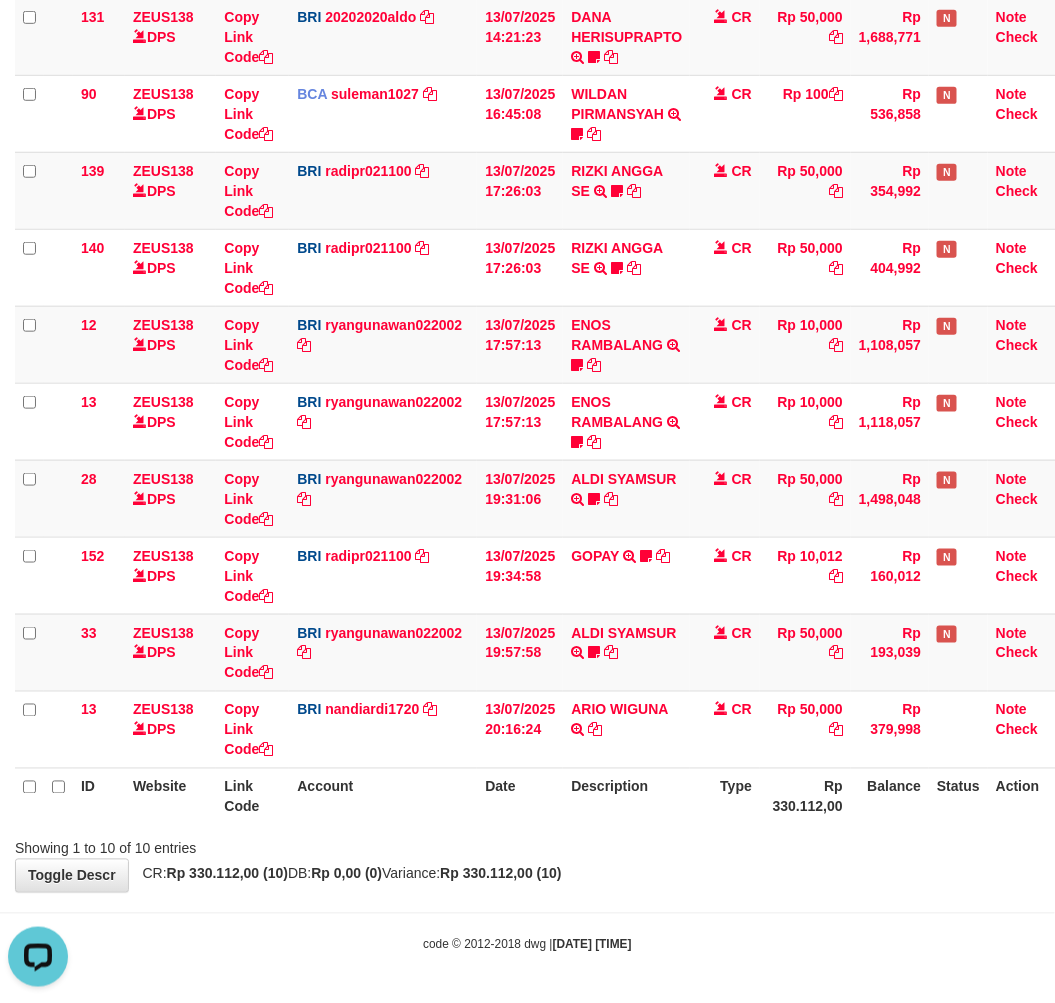 click on "**********" at bounding box center [527, 346] 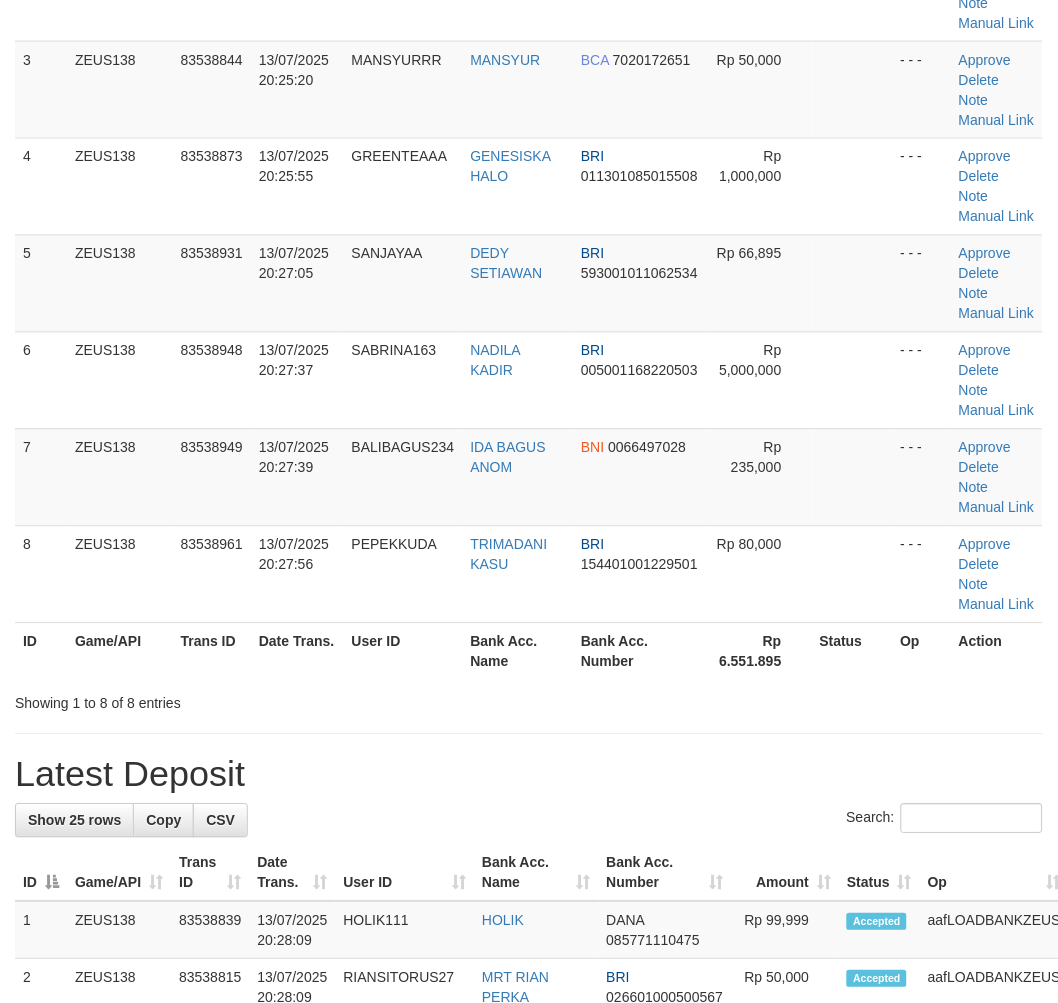 scroll, scrollTop: 503, scrollLeft: 0, axis: vertical 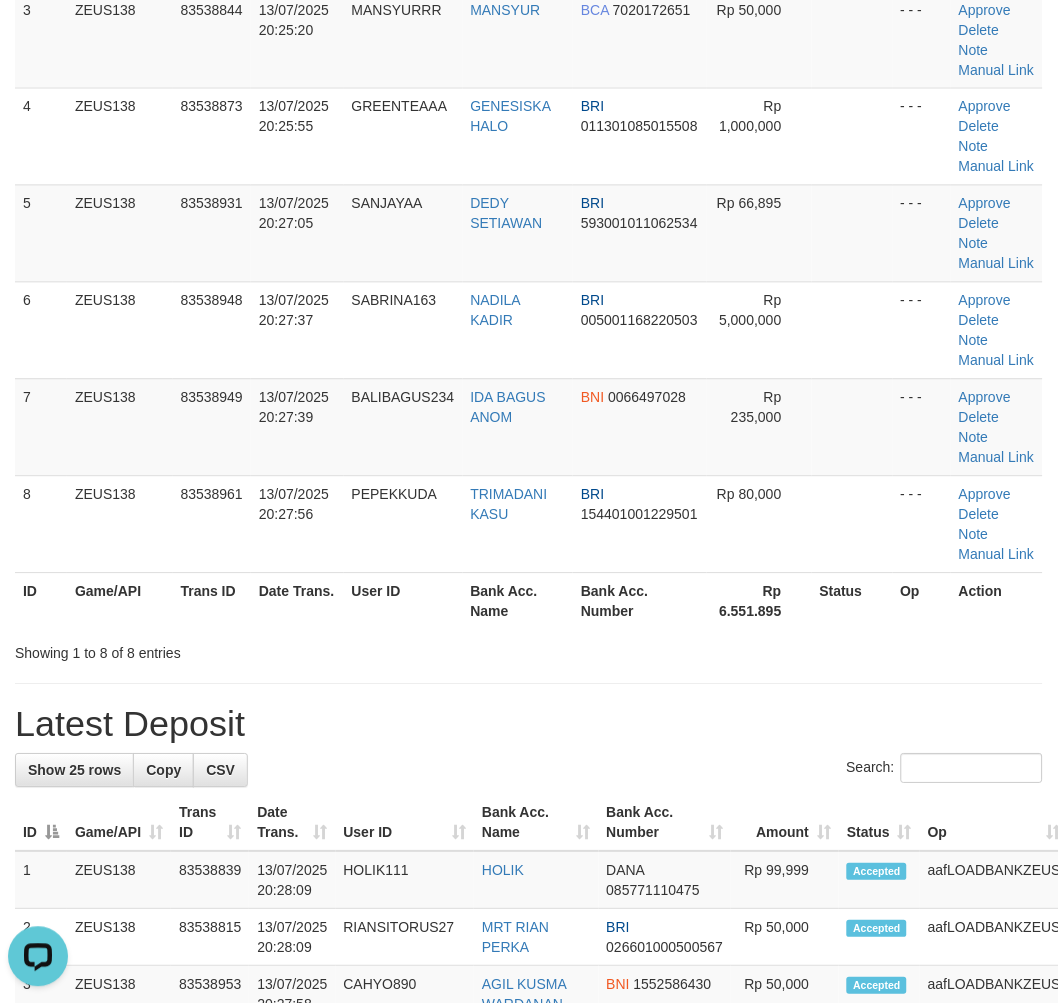 click on "**********" at bounding box center (529, 1015) 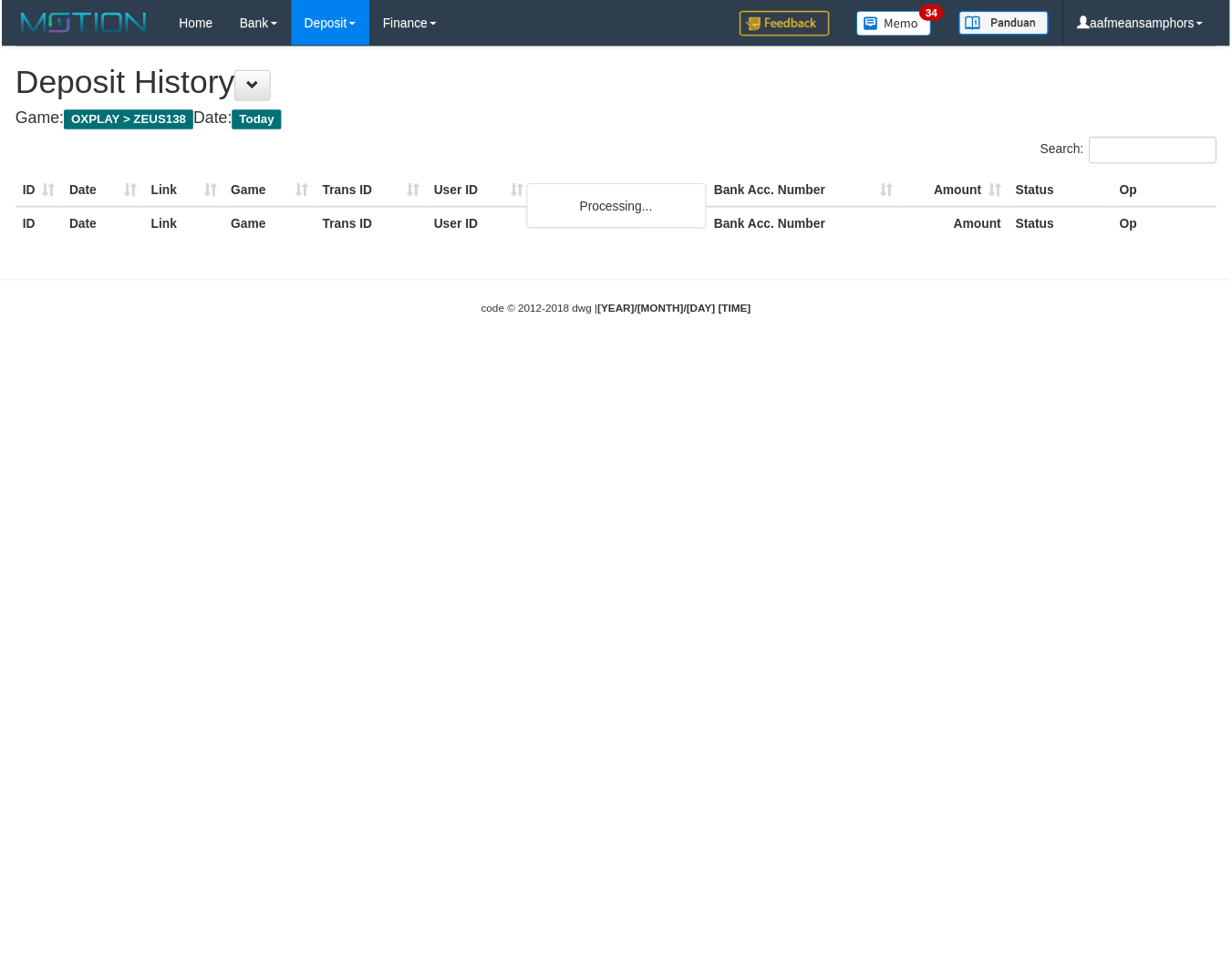 scroll, scrollTop: 0, scrollLeft: 0, axis: both 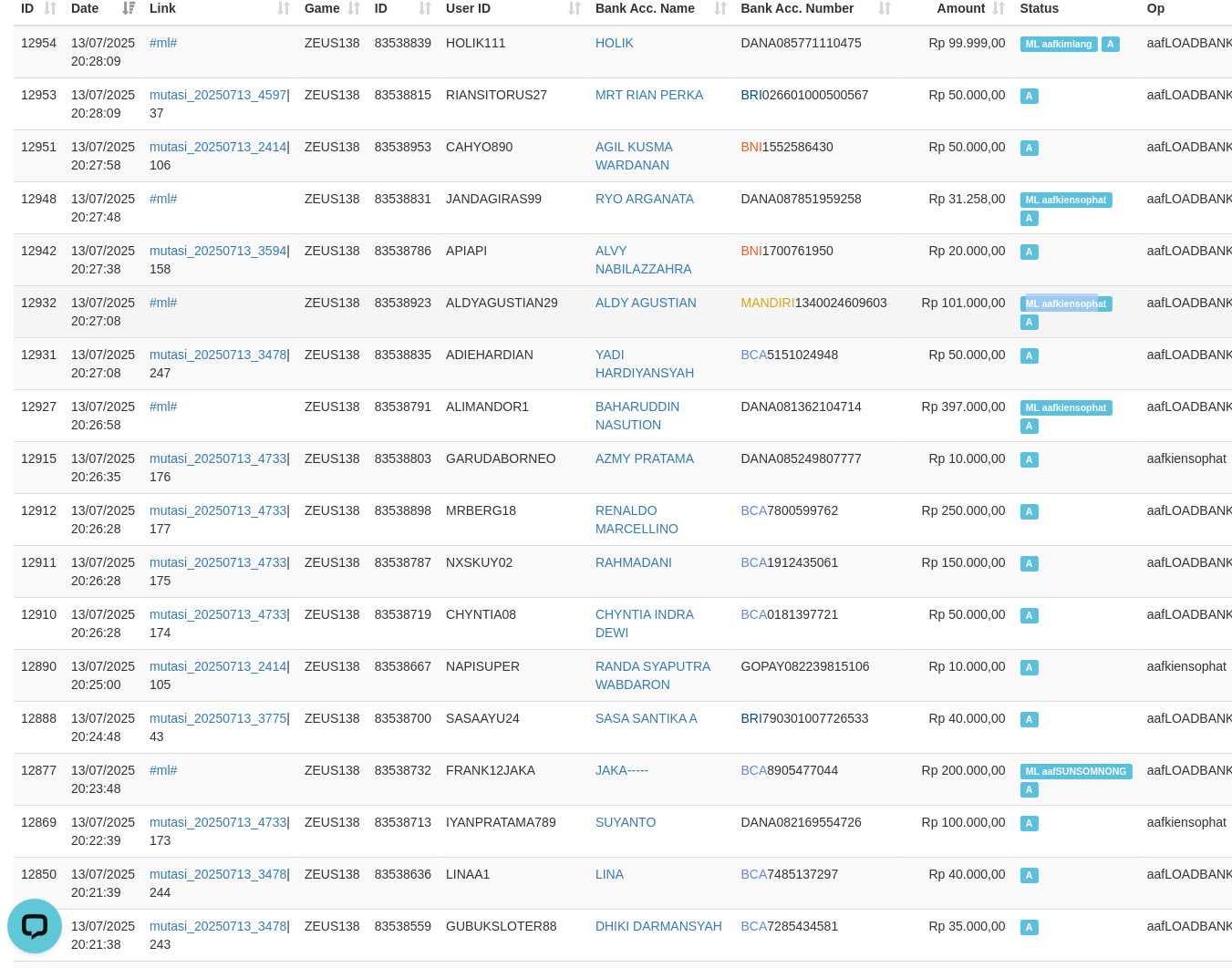 drag, startPoint x: 987, startPoint y: 293, endPoint x: 1059, endPoint y: 306, distance: 73.1642 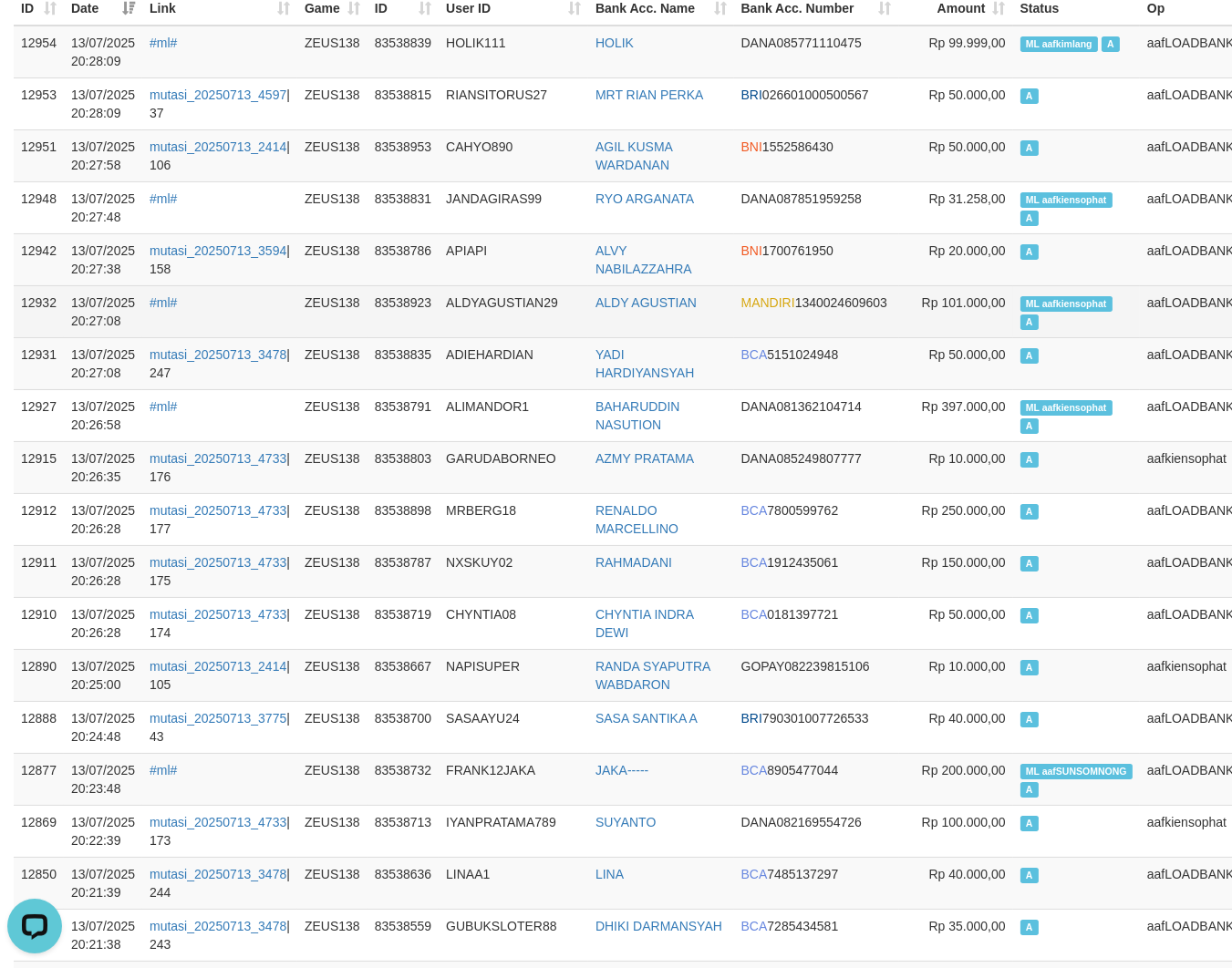 click on "ML aafkiensophat   A" at bounding box center (1076, 311) 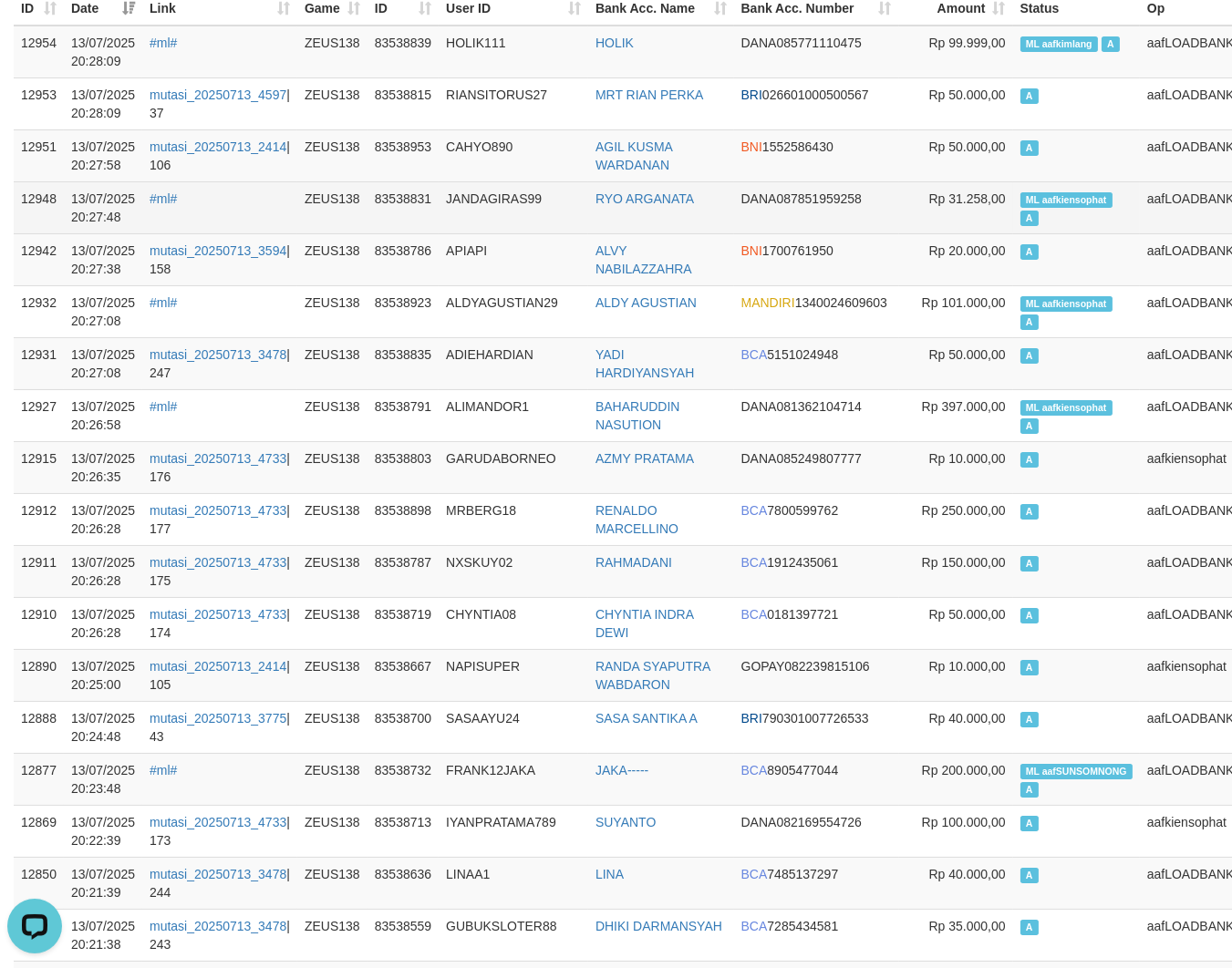 click on "12948 13/07/2025 20:27:48 #ml# ZEUS138 83538831 JANDAGIRAS99 RYO ARGANATA   DANA  087851959258 Rp 31.258,00 ML aafkiensophat   A   aafLOADBANKZEUS" at bounding box center [645, 207] 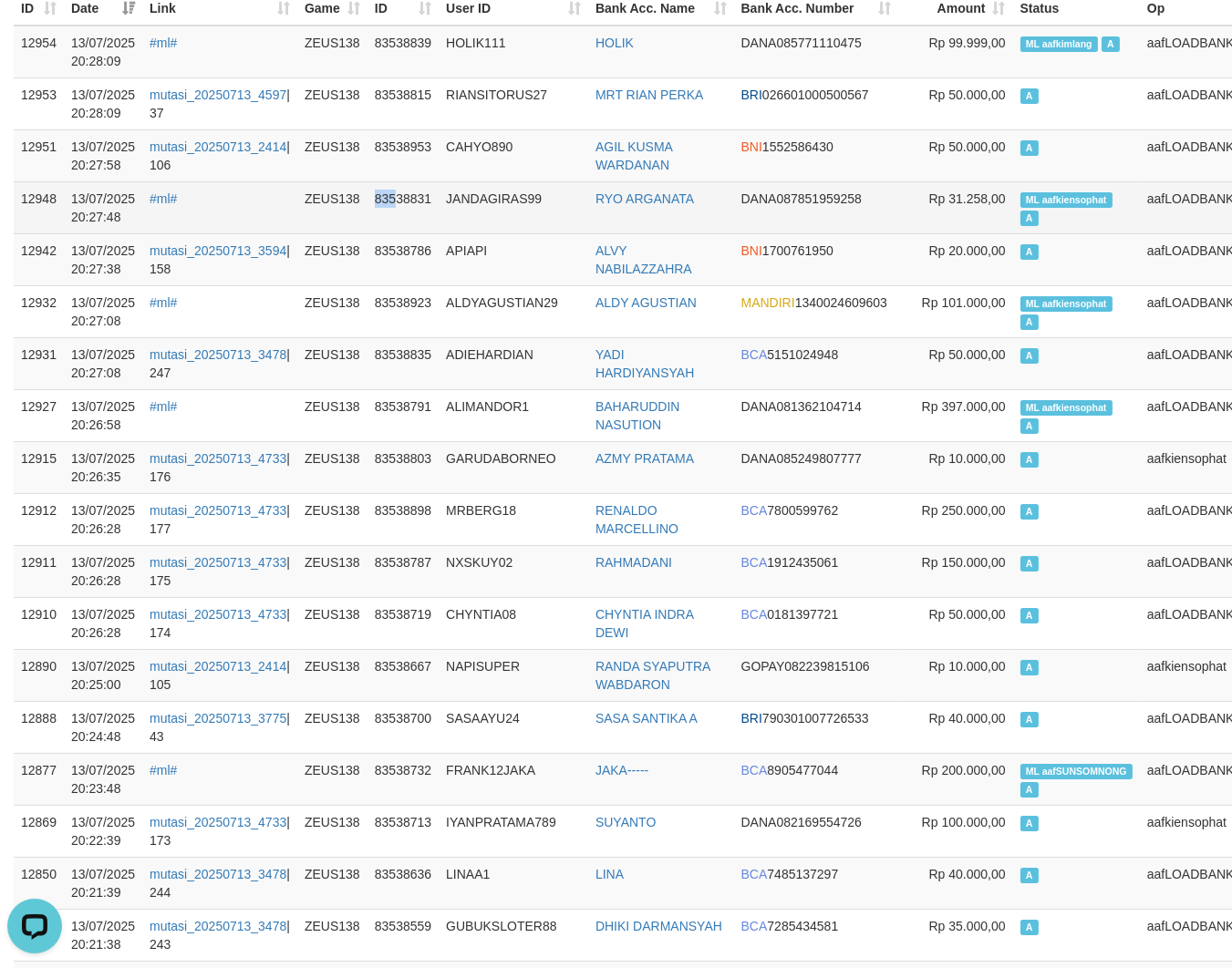 click on "83538831" at bounding box center [403, 207] 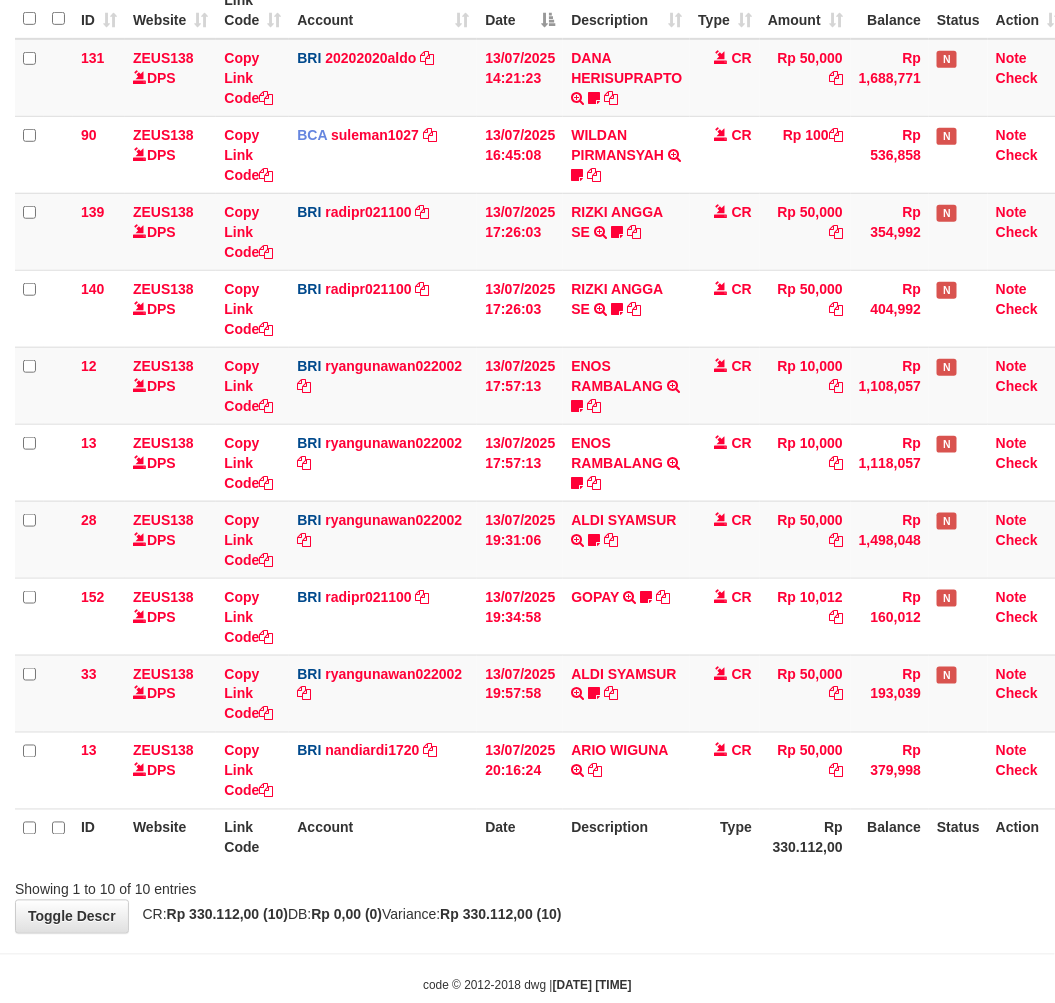 scroll, scrollTop: 302, scrollLeft: 0, axis: vertical 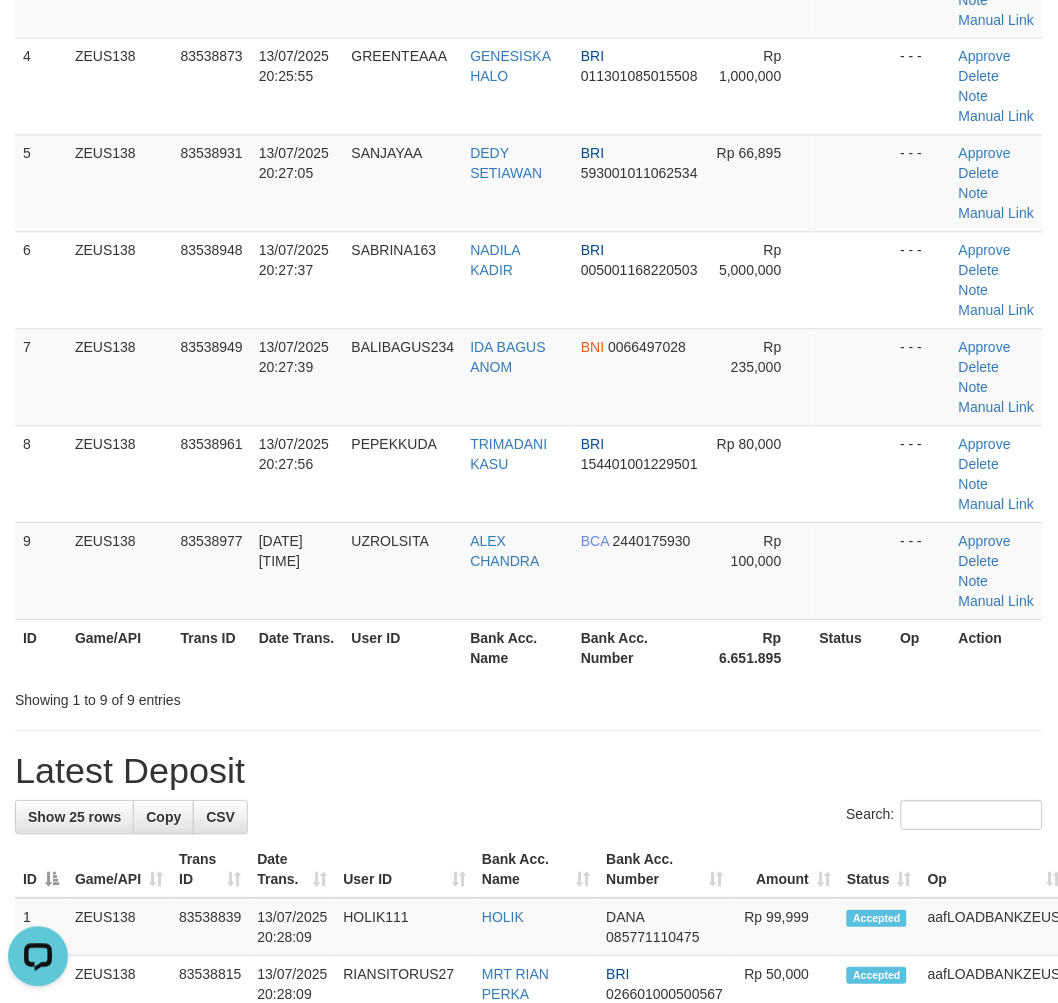 click on "ID Game/API Trans ID Date Trans. User ID Bank Acc. Name Bank Acc. Number Amount Status Op Action
1
ZEUS138
83538557
[DATE] [TIME]
DANCOK18
[FIRST] [LAST]
DANA
555-520331803
Rp 70,000
- - -
Approve
Delete
Note
Manual Link
2
ZEUS138
83538577
[DATE] [TIME]
HEN321
I GEDE HENDRA
BNI
555-263690870
Rp 50,000" at bounding box center [529, 183] 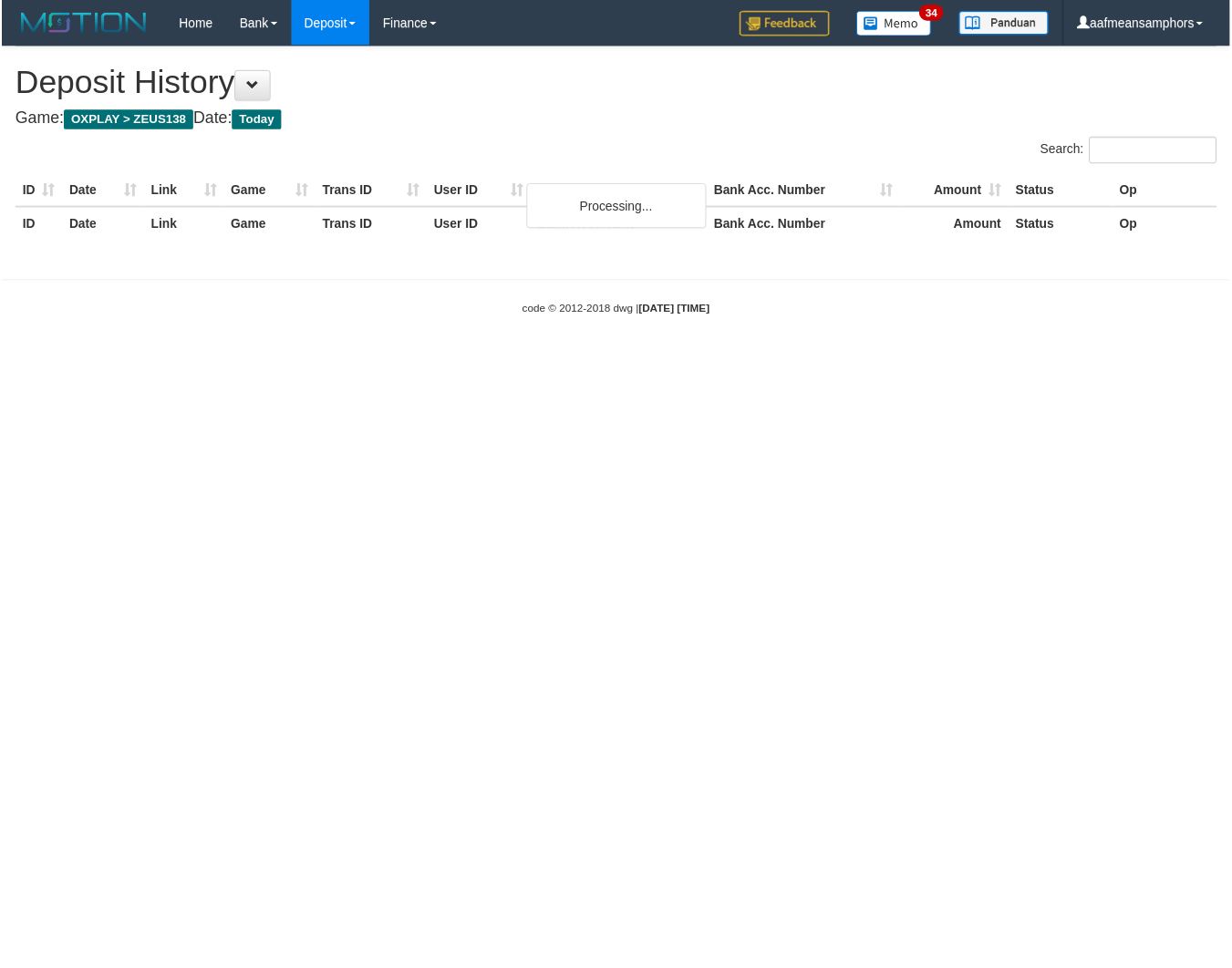 scroll, scrollTop: 0, scrollLeft: 0, axis: both 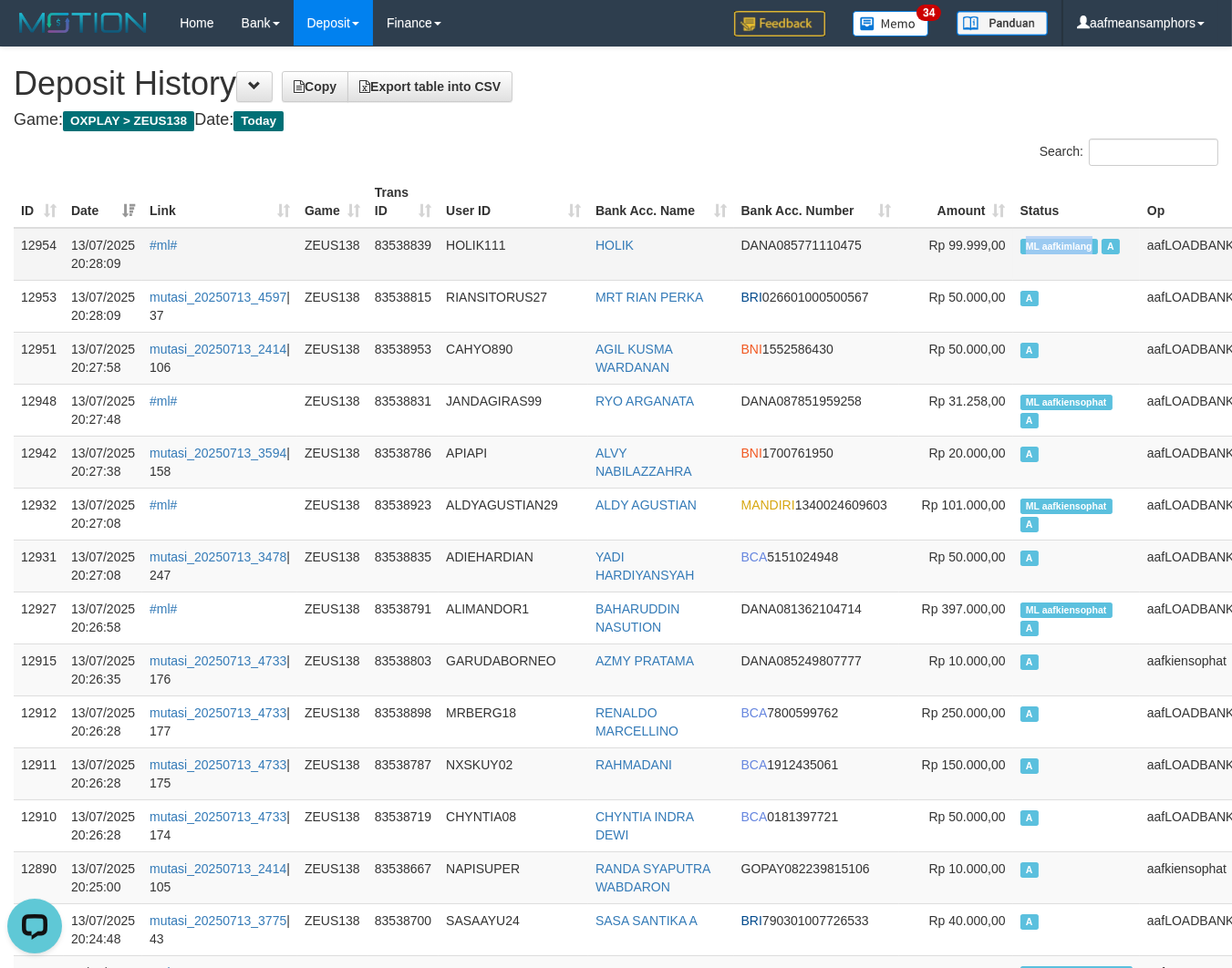 drag, startPoint x: 1019, startPoint y: 247, endPoint x: 1051, endPoint y: 250, distance: 32.140317 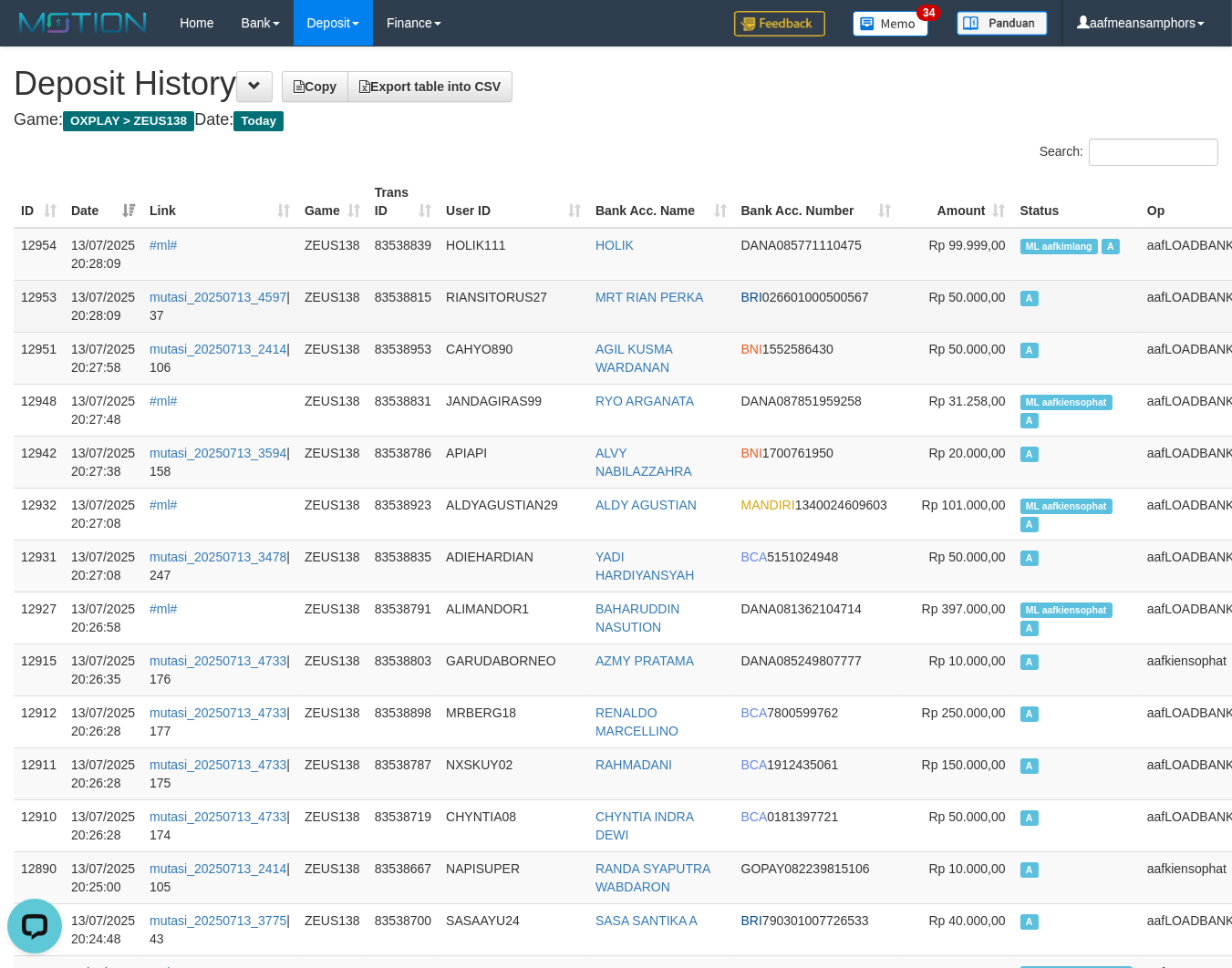 click on "A" at bounding box center [1076, 305] 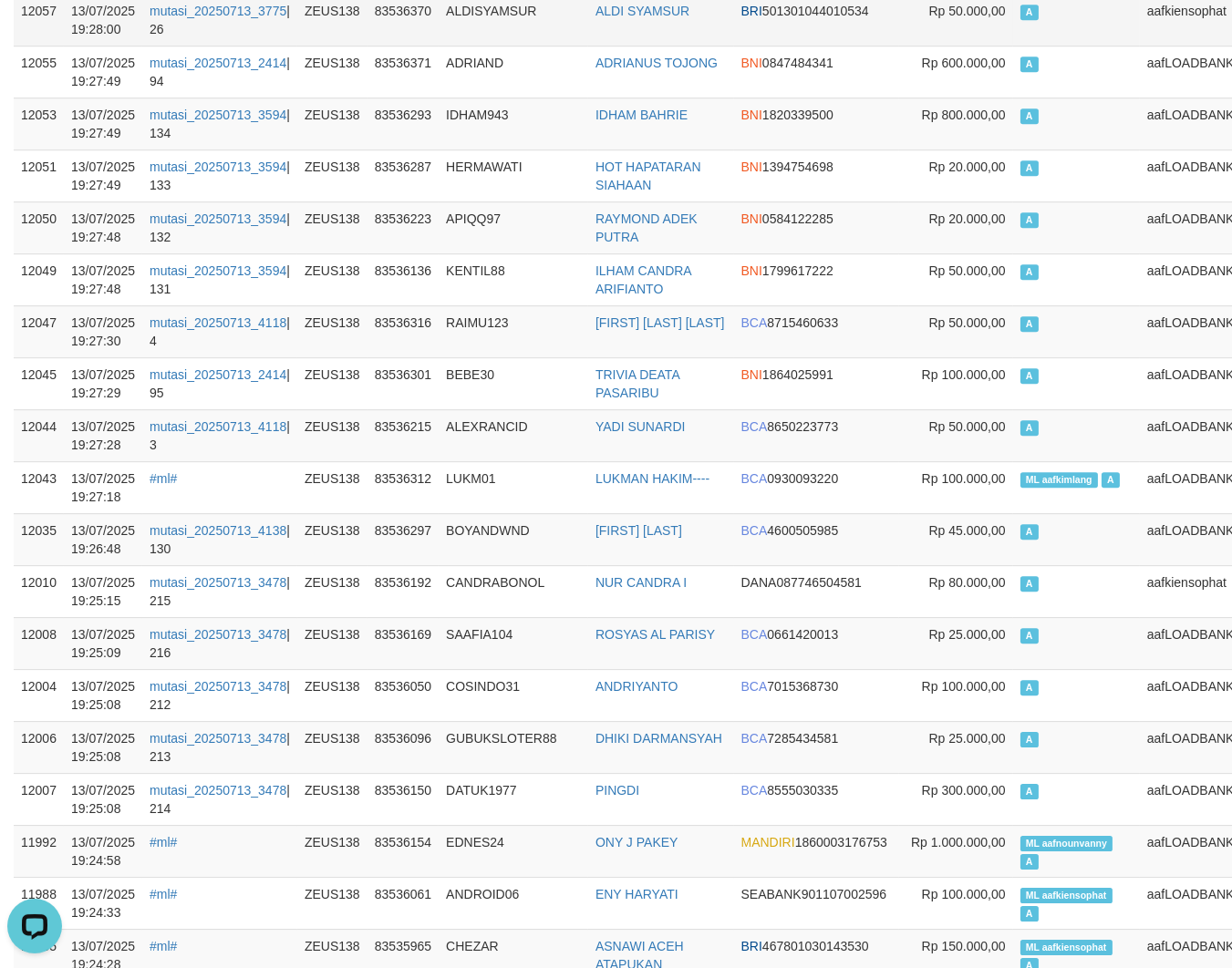 scroll, scrollTop: 13830, scrollLeft: 0, axis: vertical 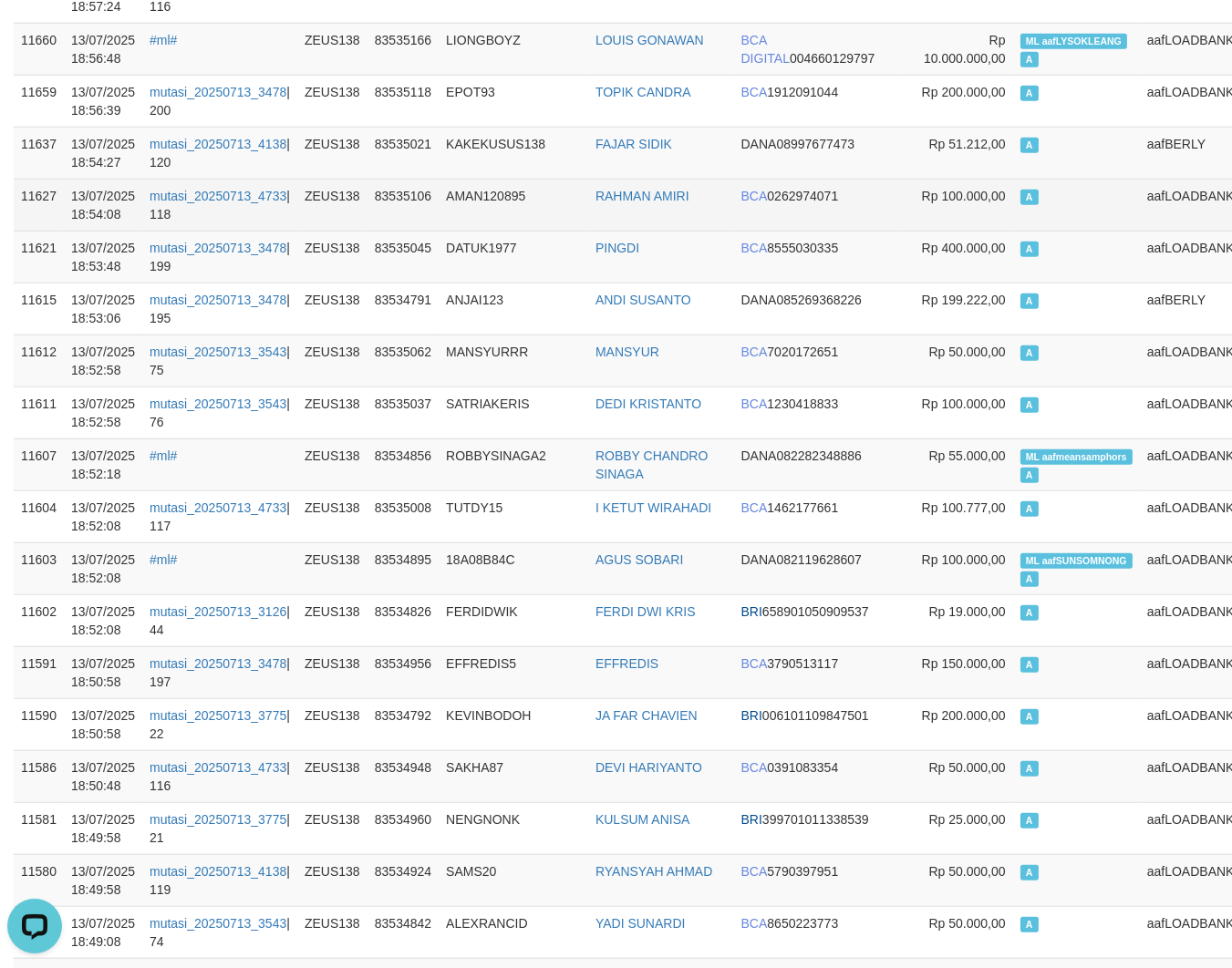 click on "83535106" at bounding box center [403, 204] 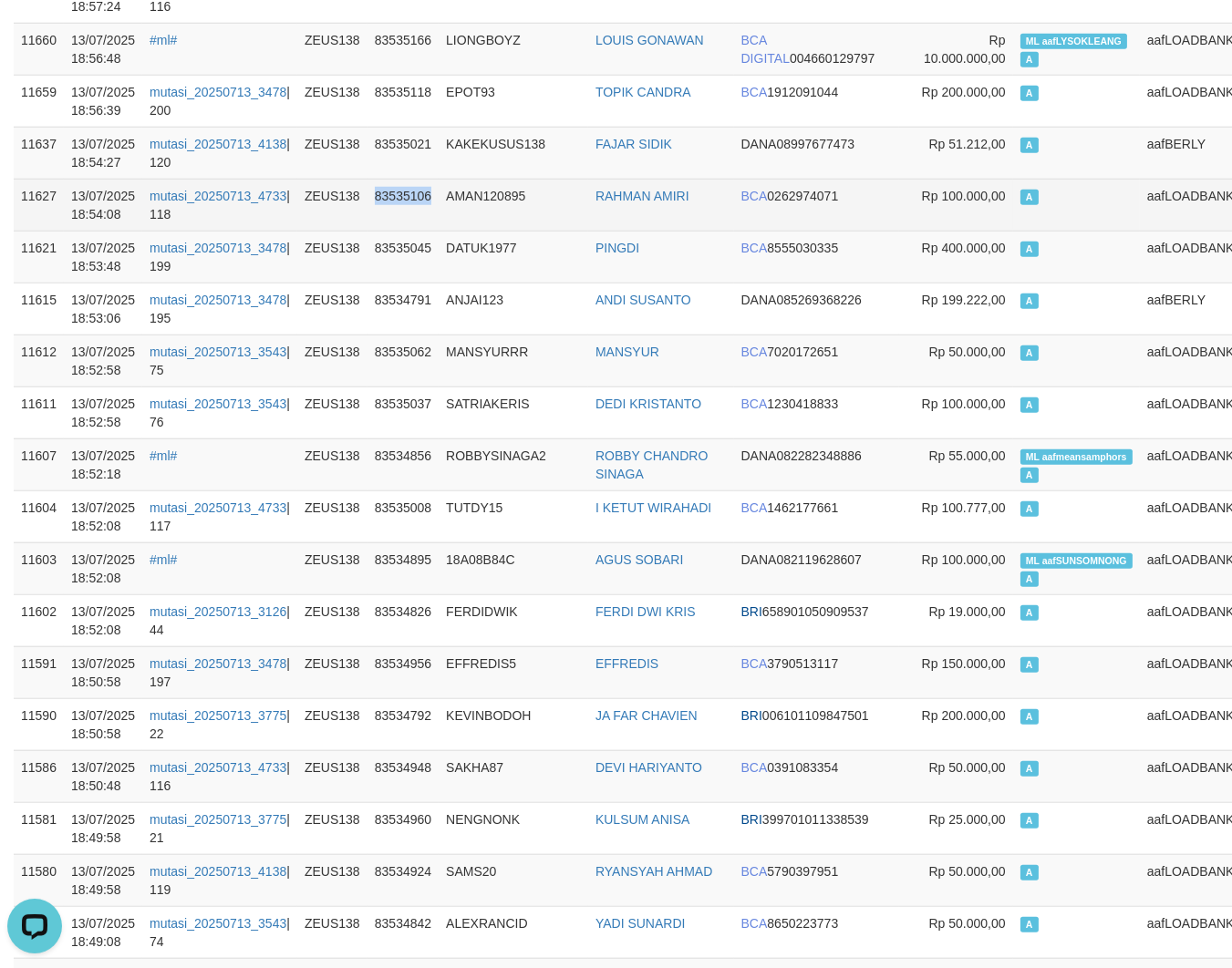 drag, startPoint x: 370, startPoint y: 223, endPoint x: 233, endPoint y: 210, distance: 137.61541 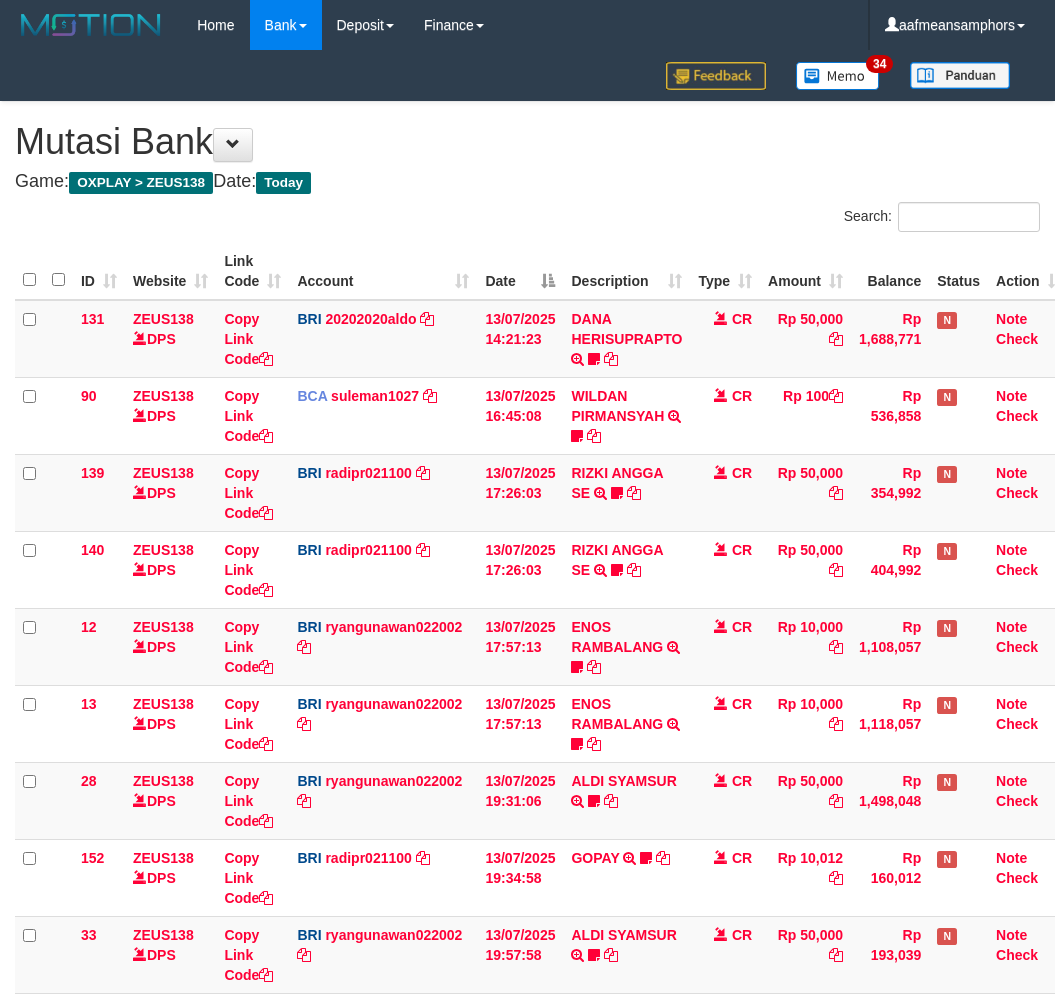 scroll, scrollTop: 261, scrollLeft: 0, axis: vertical 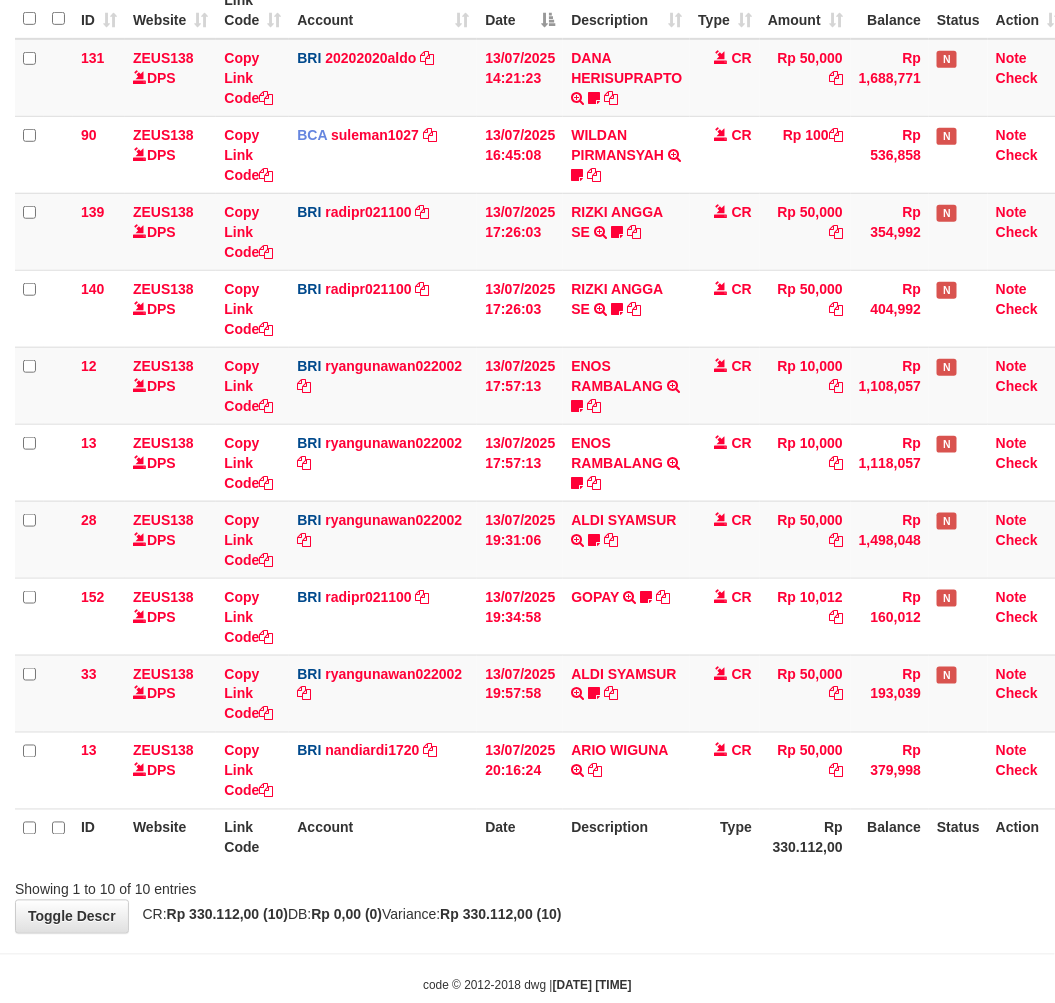 click on "Showing 1 to 10 of 10 entries" at bounding box center (527, 886) 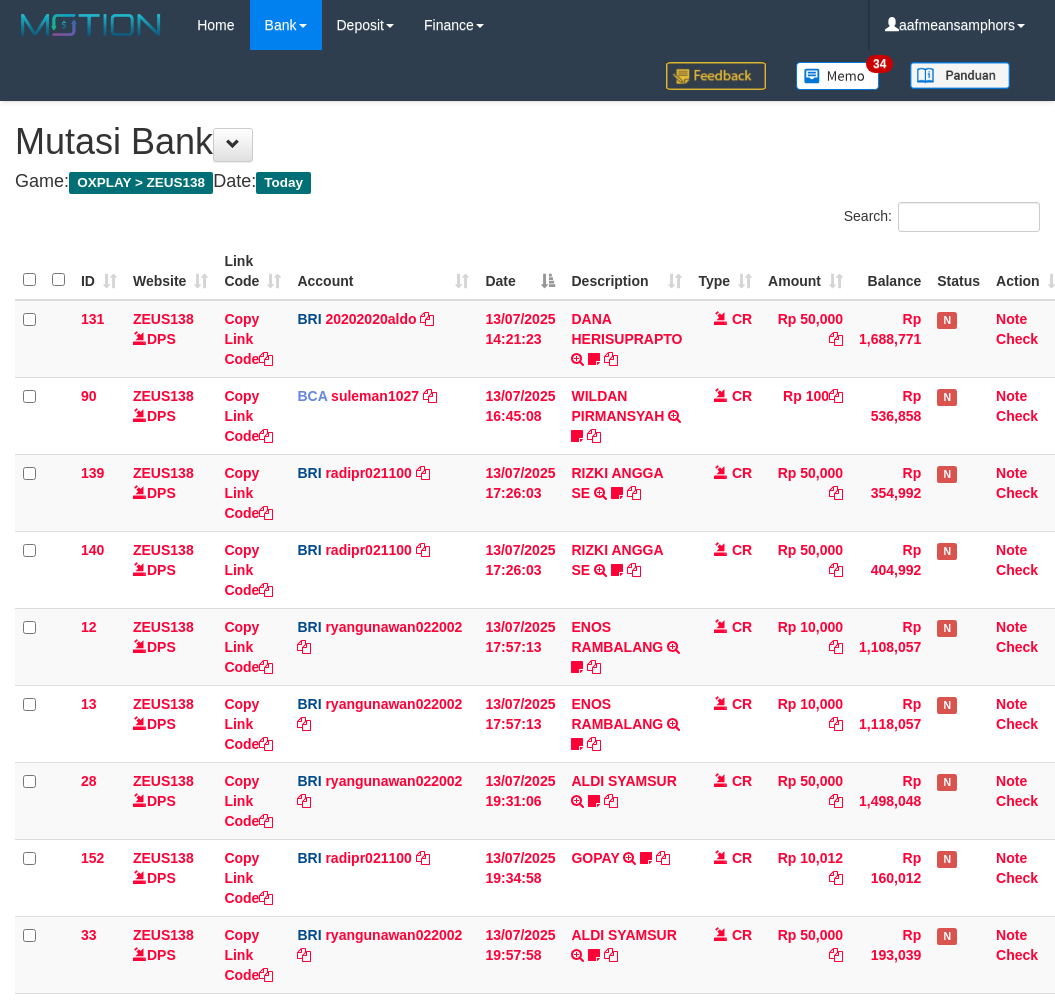 scroll, scrollTop: 261, scrollLeft: 0, axis: vertical 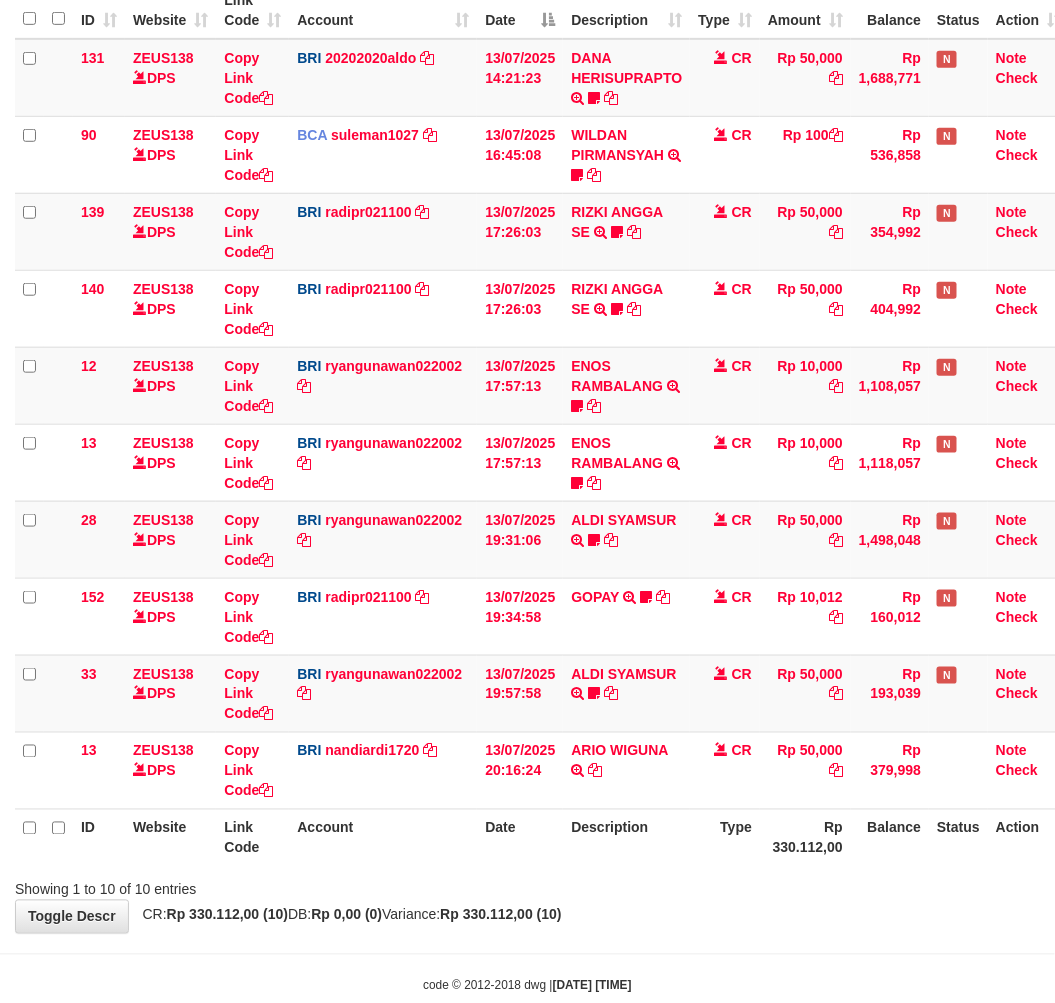drag, startPoint x: 707, startPoint y: 841, endPoint x: 1067, endPoint y: 730, distance: 376.72403 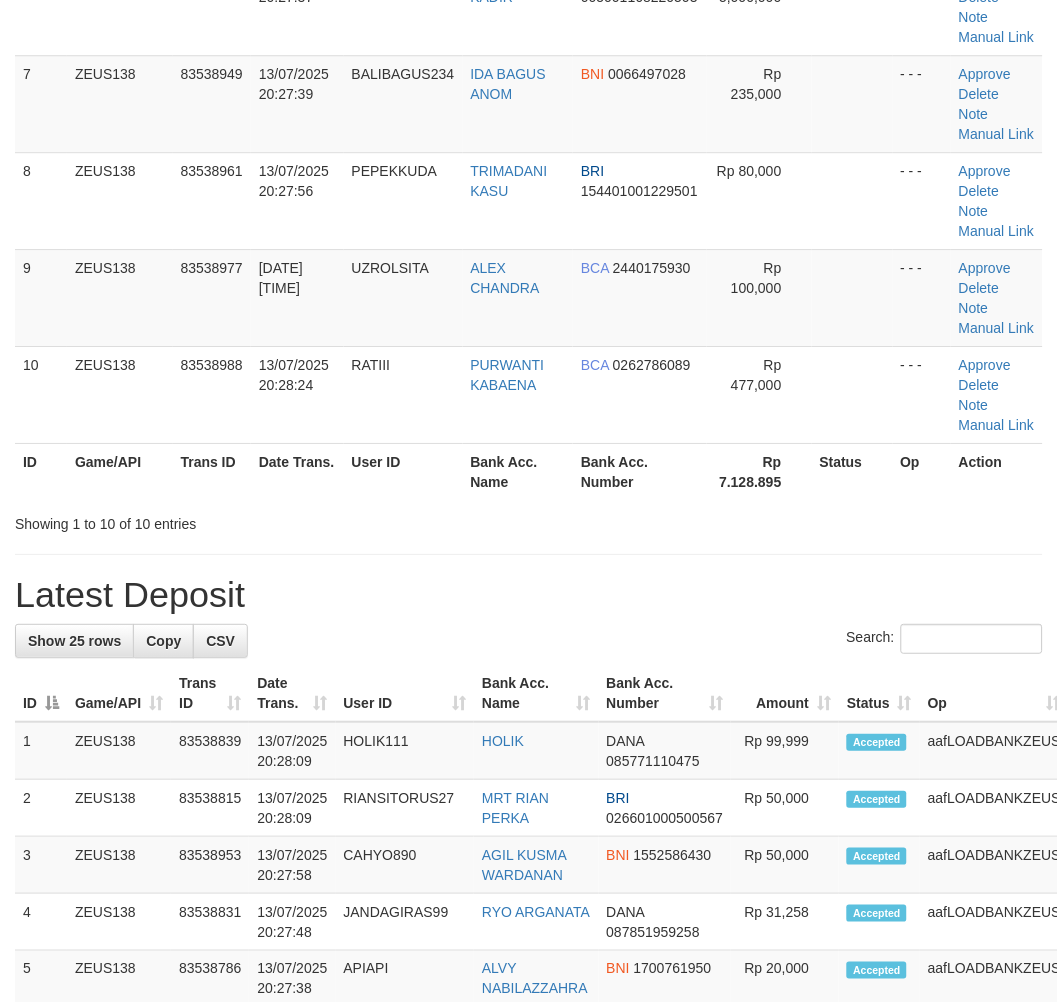 scroll, scrollTop: 603, scrollLeft: 0, axis: vertical 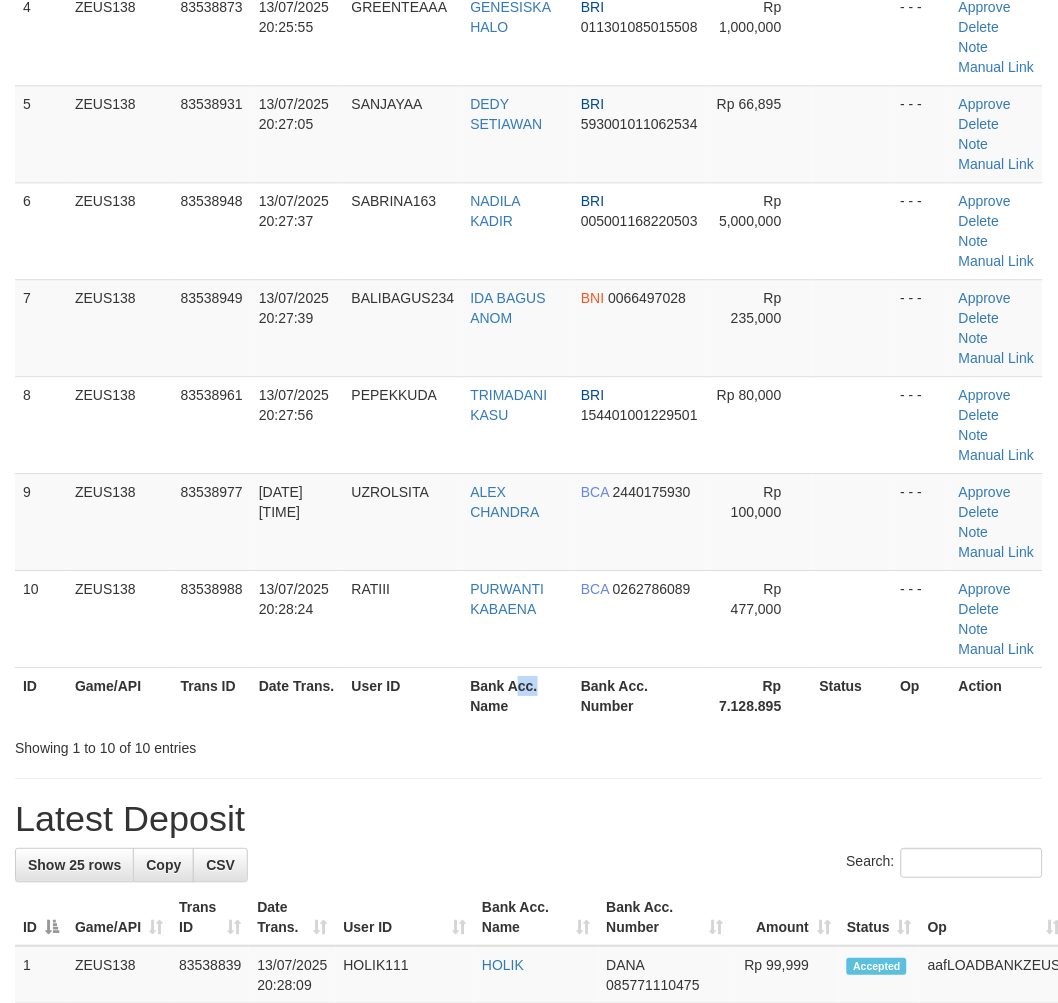 click on "Bank Acc. Name" at bounding box center [518, 695] 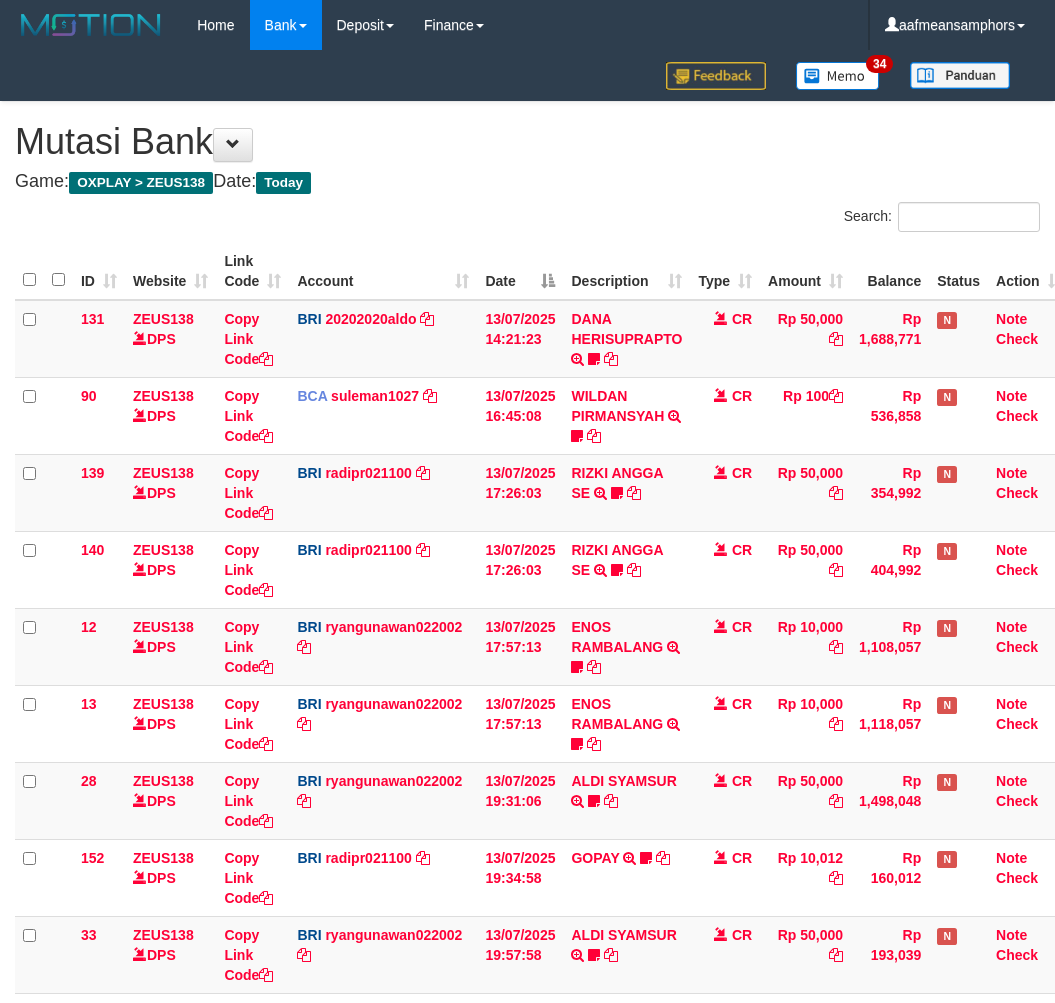 scroll, scrollTop: 261, scrollLeft: 0, axis: vertical 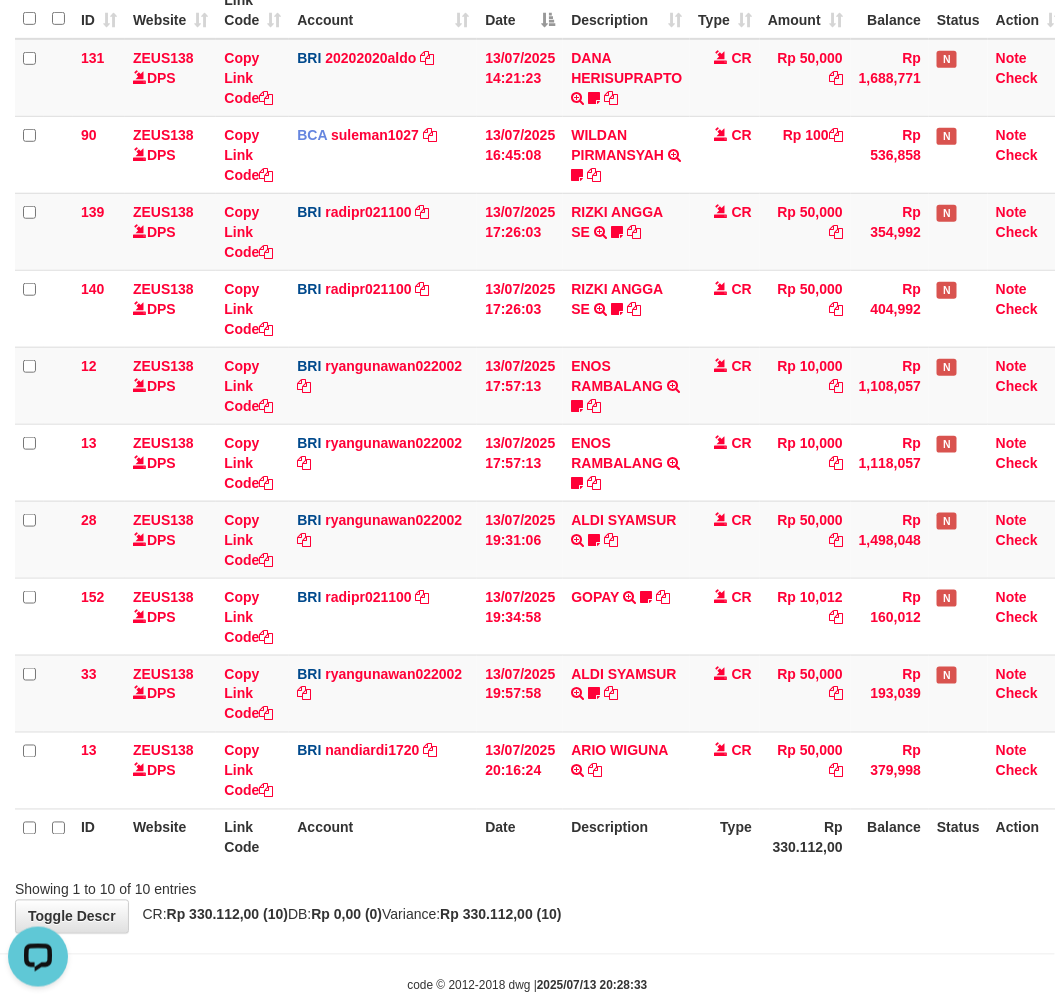 click on "Rp 330.112,00 (10)" at bounding box center [500, 915] 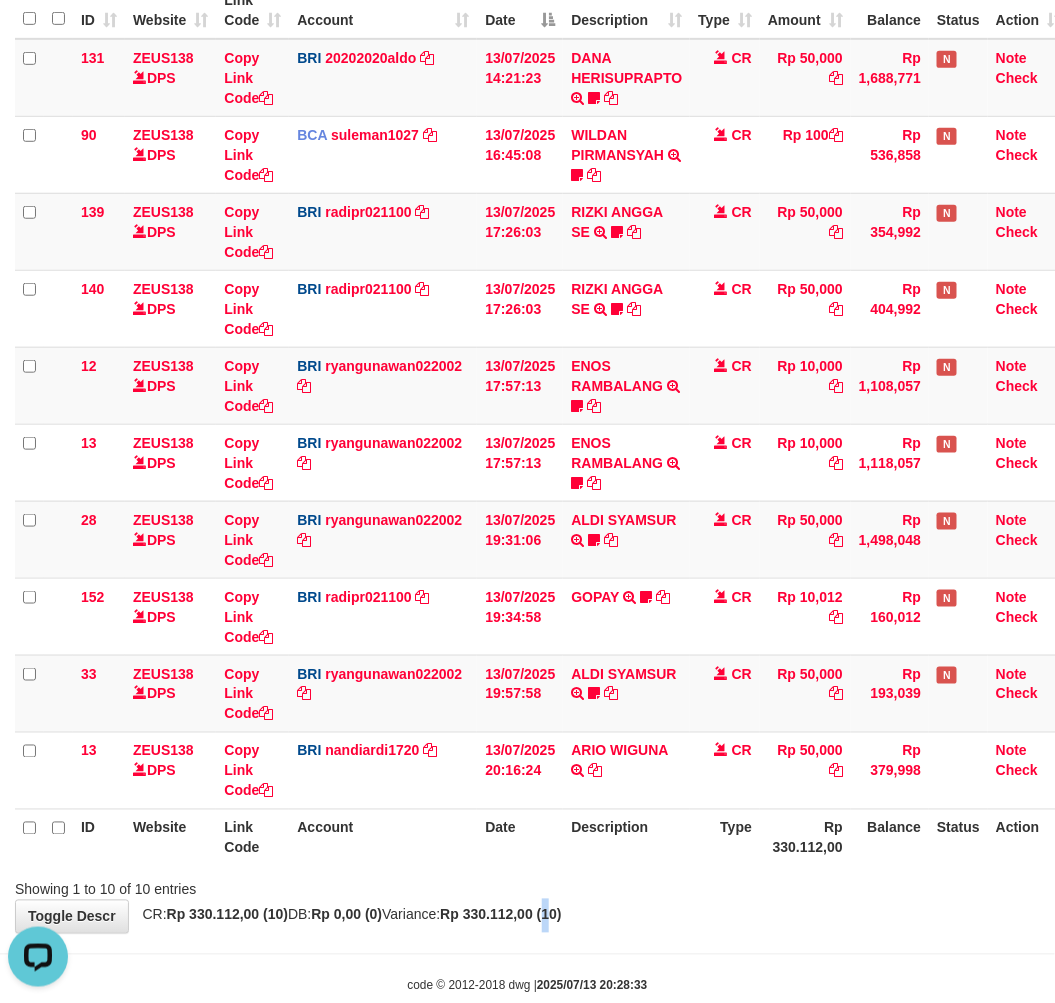 click on "Rp 330.112,00 (10)" at bounding box center (500, 915) 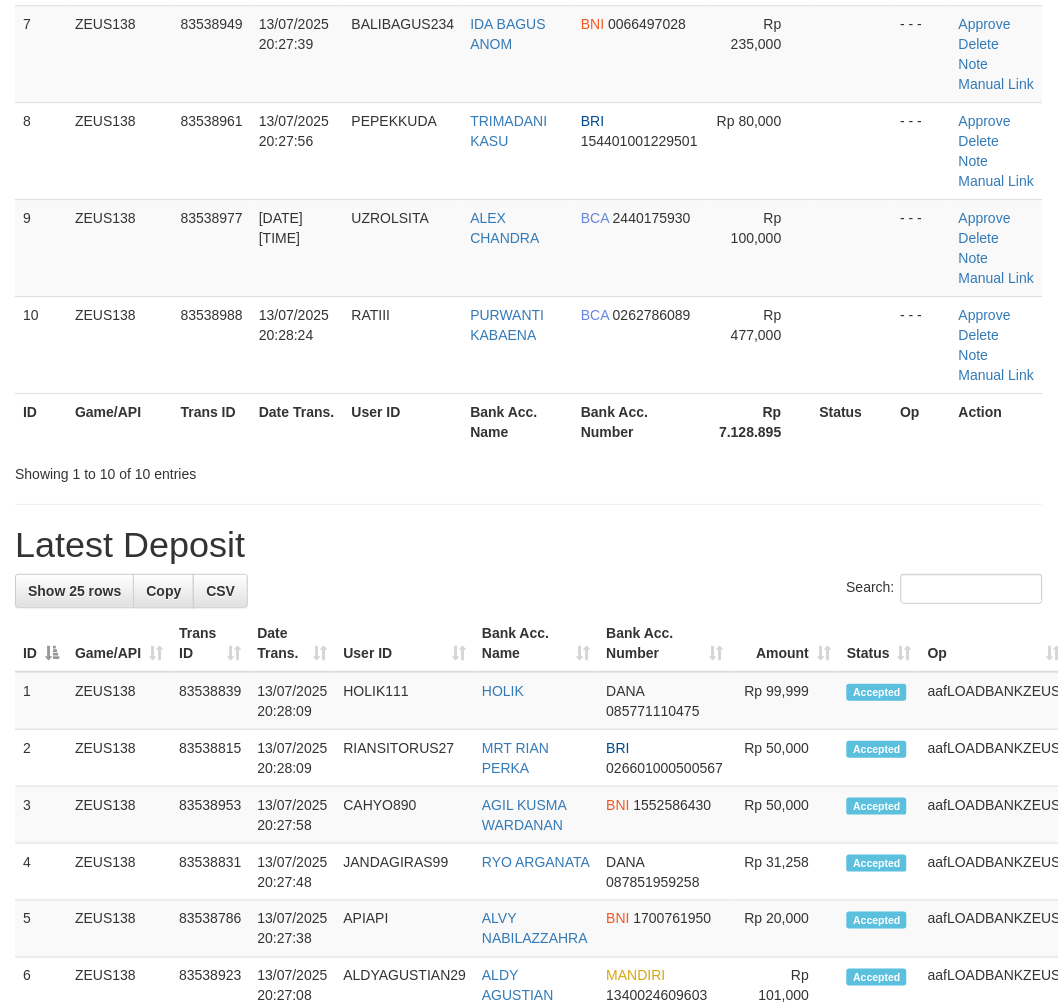 scroll, scrollTop: 653, scrollLeft: 0, axis: vertical 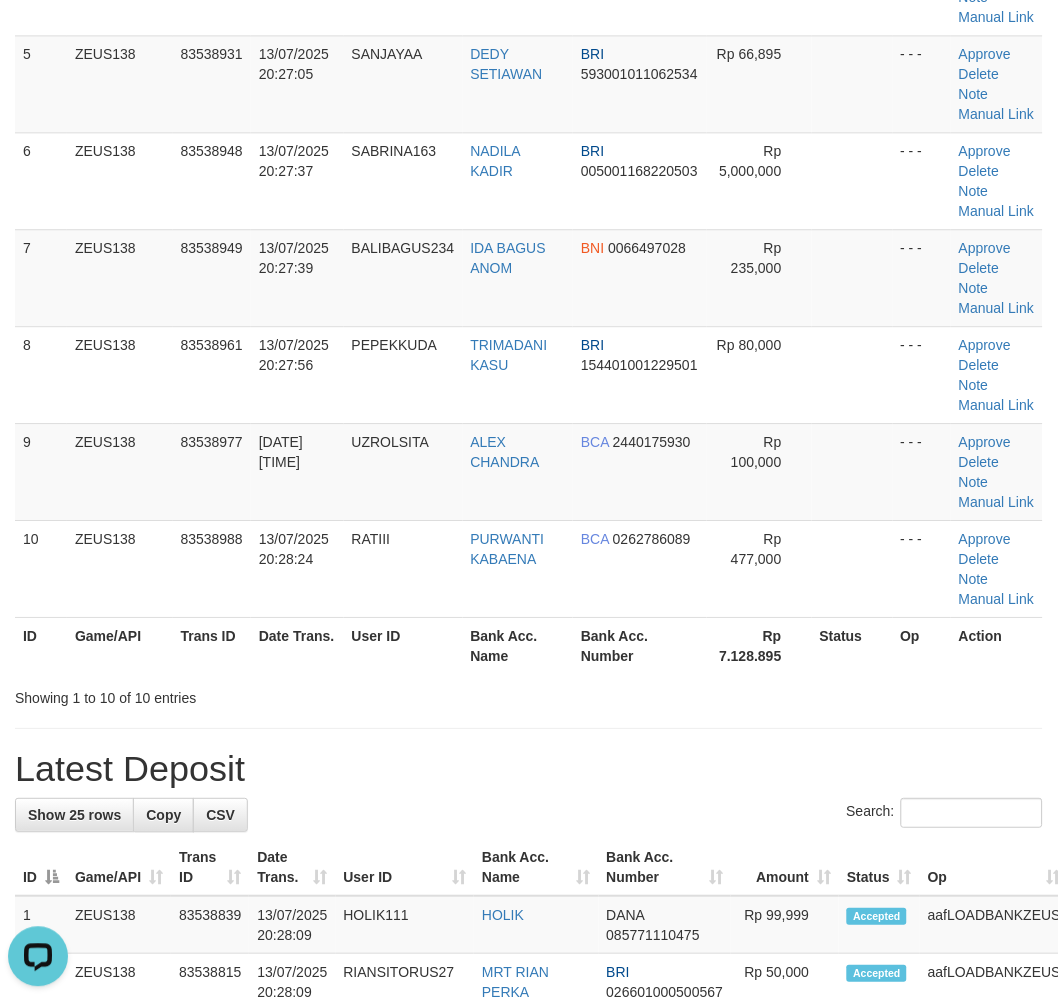 drag, startPoint x: 468, startPoint y: 691, endPoint x: 450, endPoint y: 688, distance: 18.248287 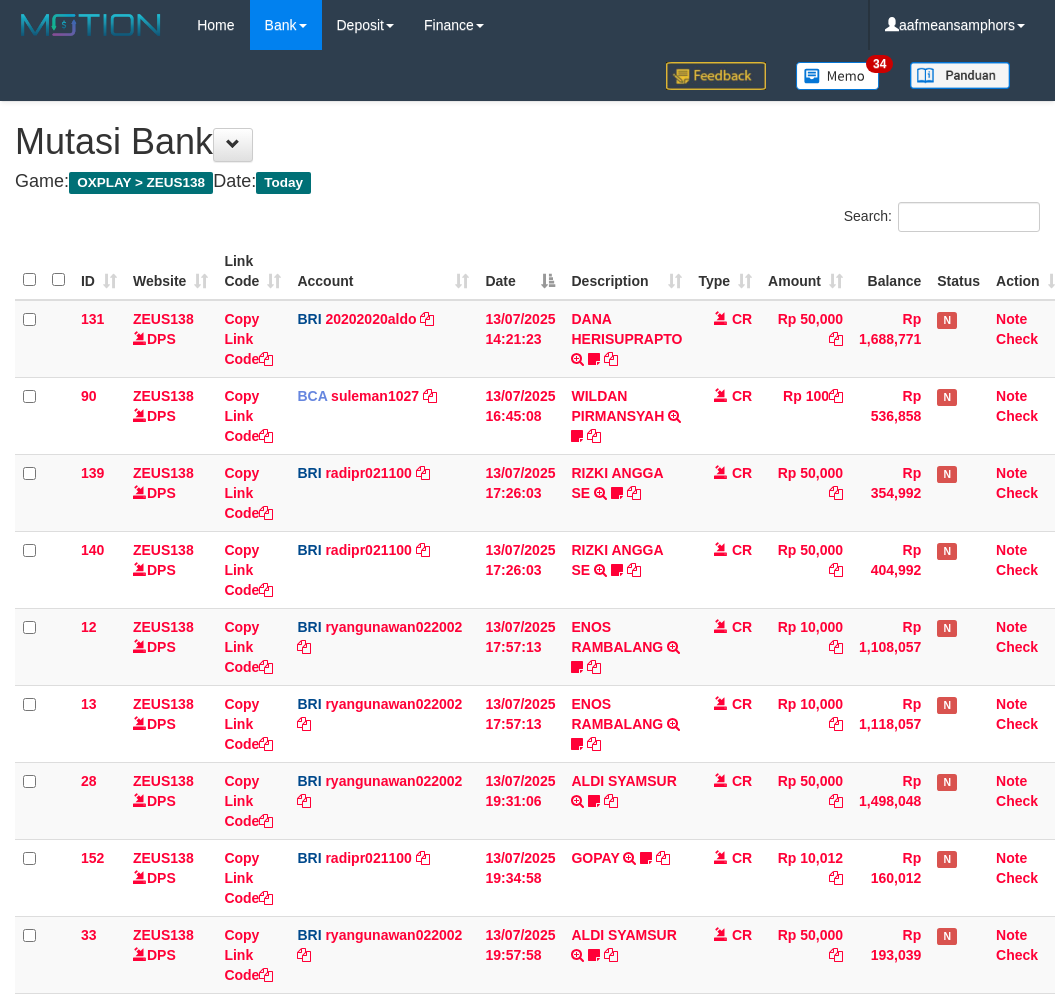 scroll, scrollTop: 261, scrollLeft: 0, axis: vertical 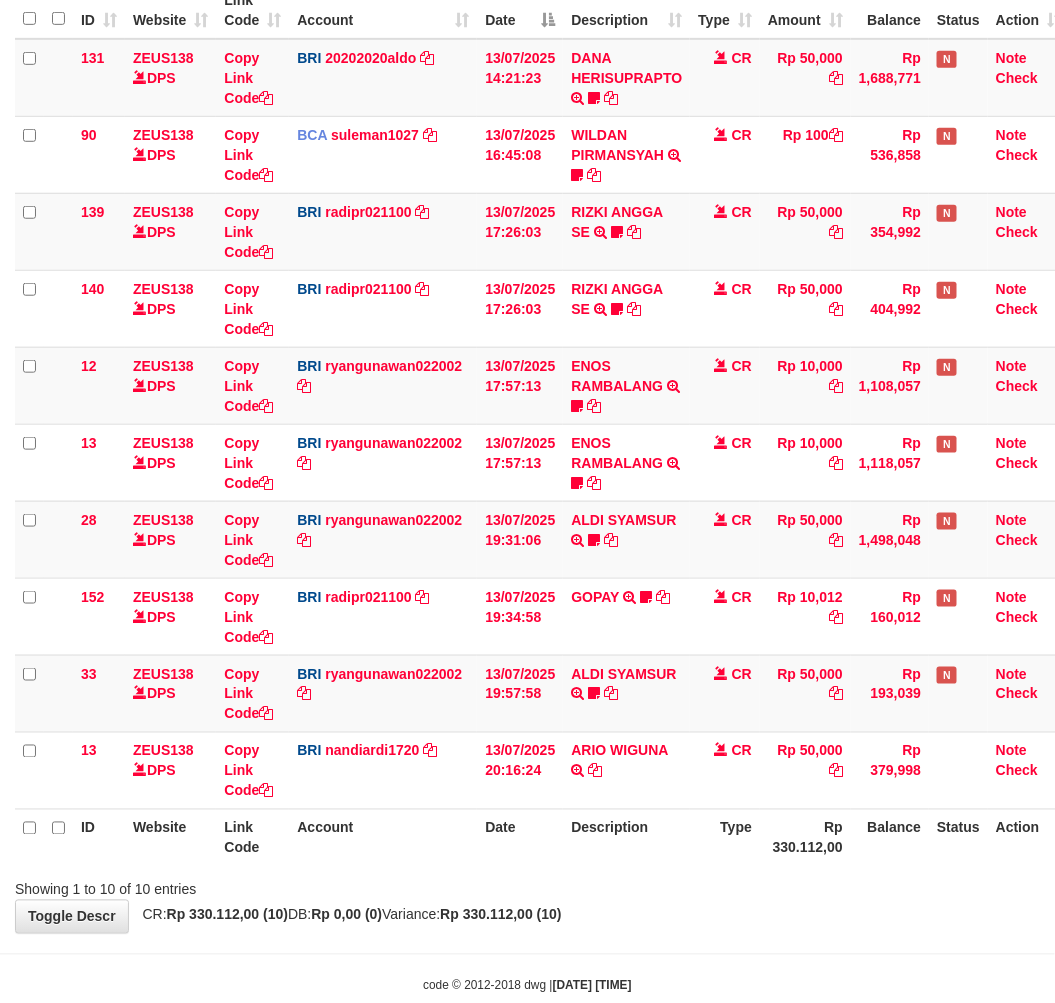 drag, startPoint x: 0, startPoint y: 0, endPoint x: 580, endPoint y: 894, distance: 1065.6622 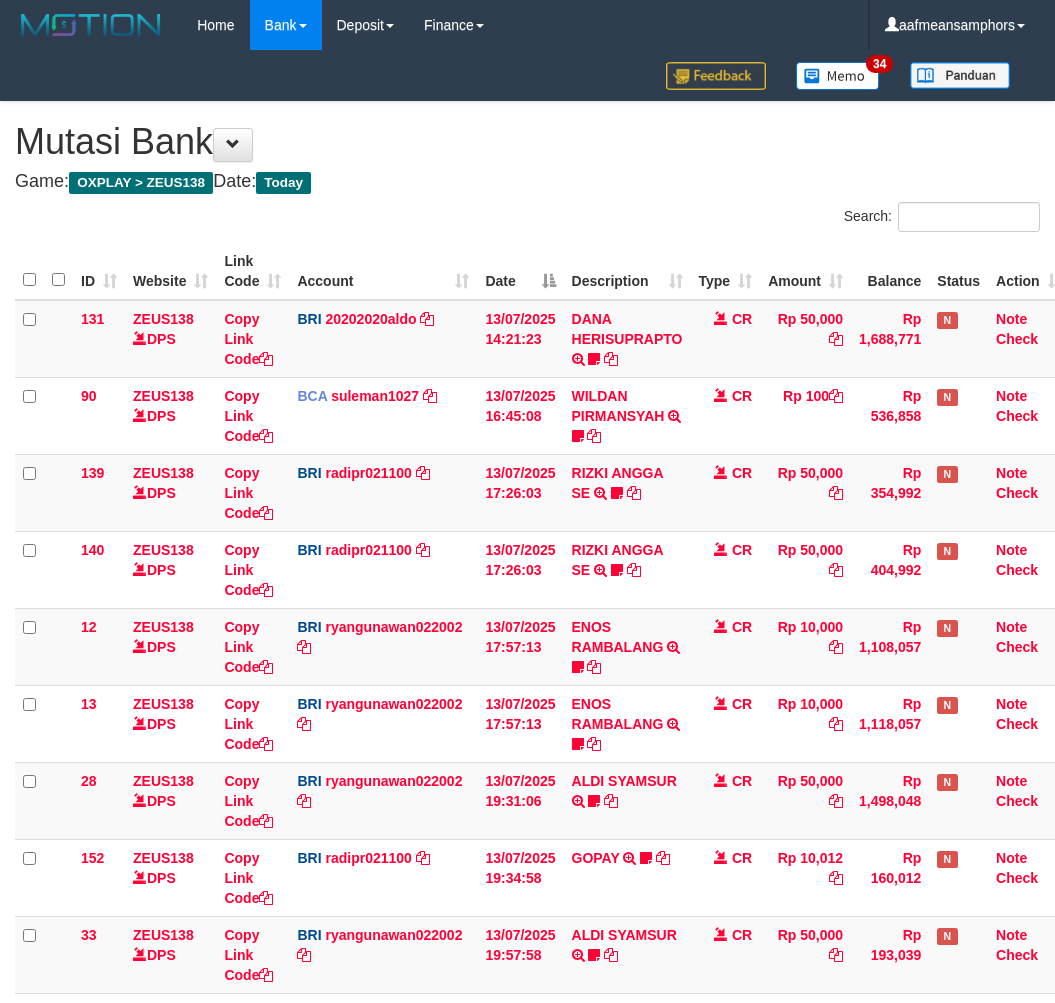 scroll, scrollTop: 261, scrollLeft: 0, axis: vertical 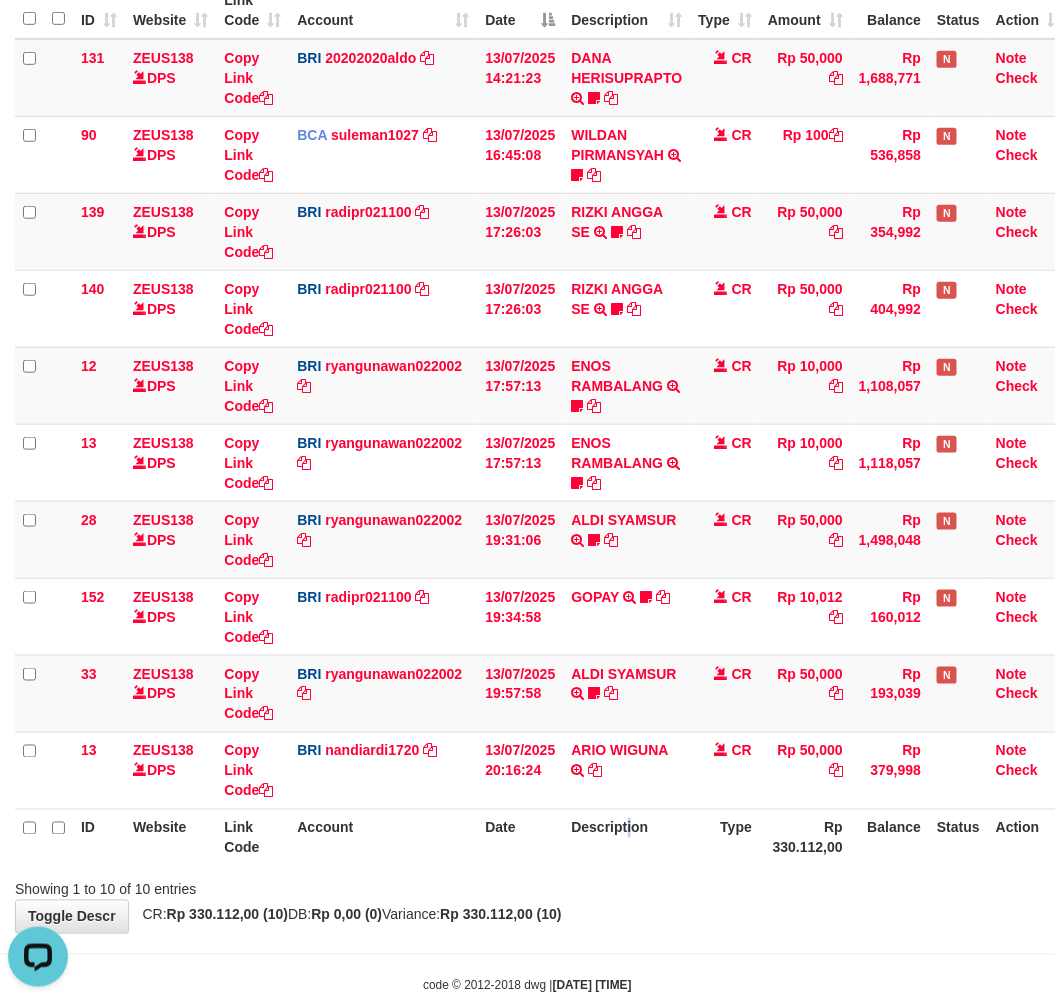 click on "Description" at bounding box center [626, 837] 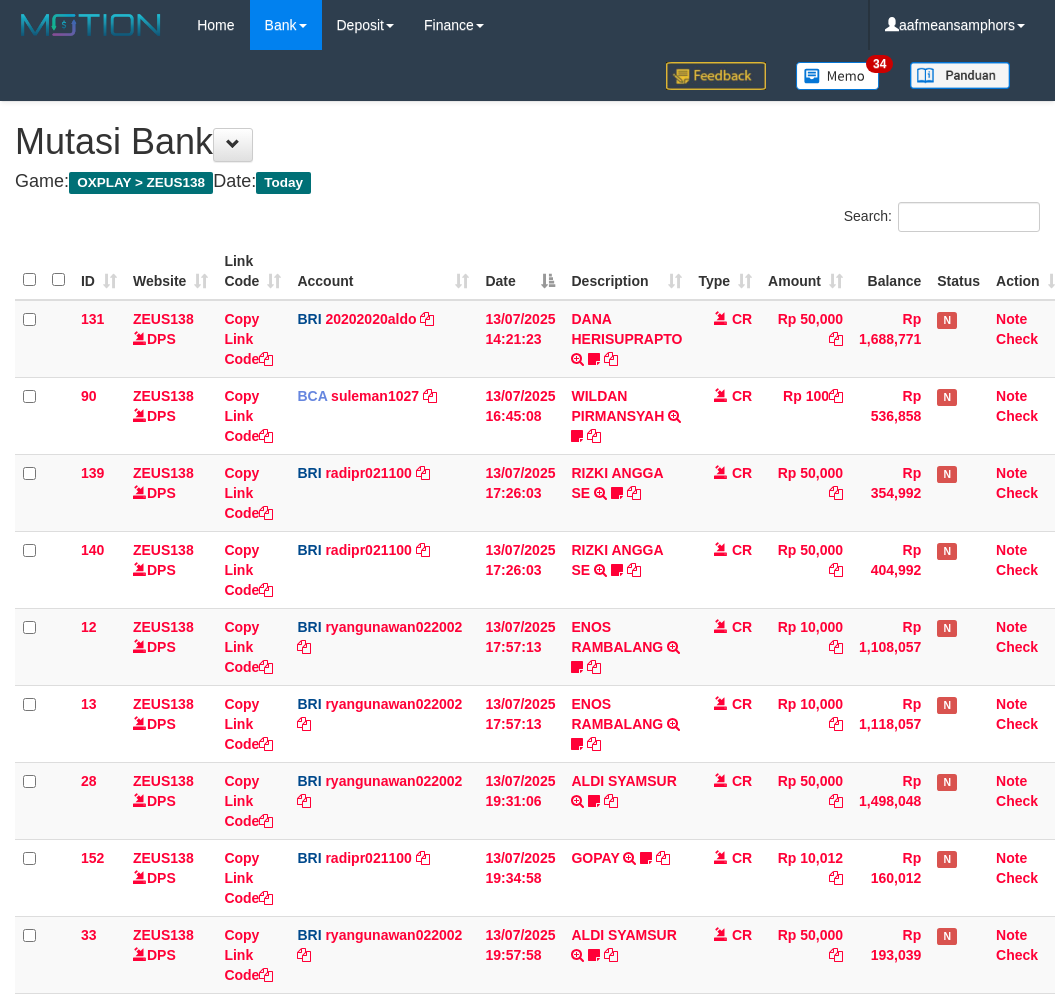 scroll, scrollTop: 261, scrollLeft: 0, axis: vertical 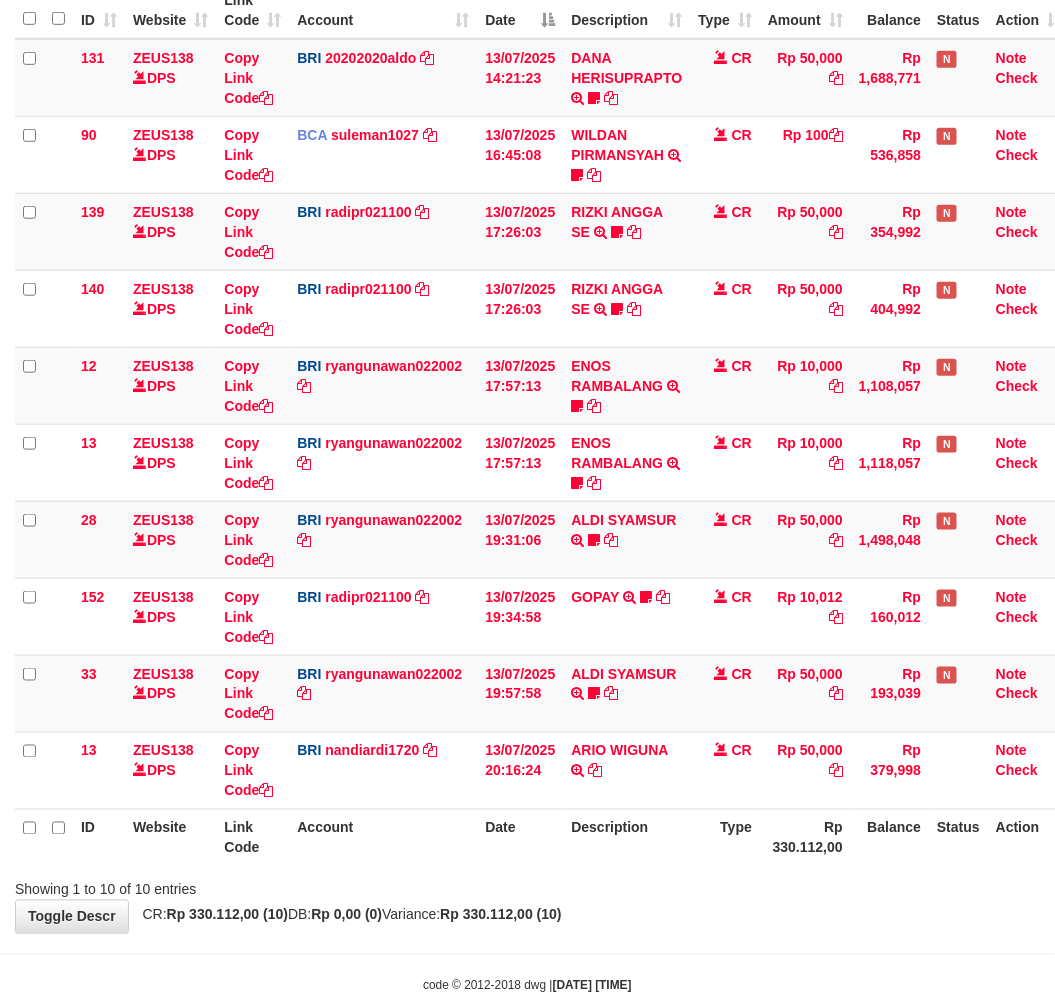 drag, startPoint x: 0, startPoint y: 0, endPoint x: 625, endPoint y: 845, distance: 1051.0233 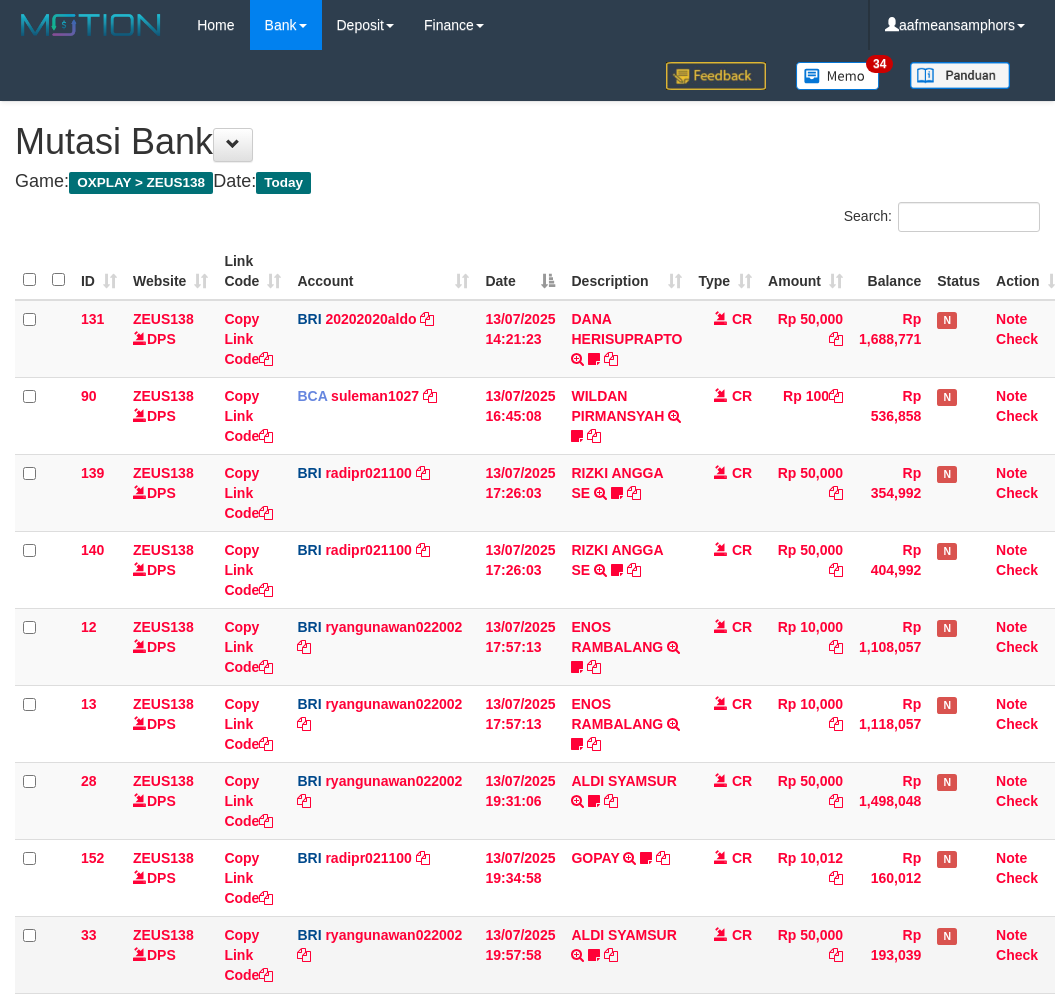 scroll, scrollTop: 261, scrollLeft: 0, axis: vertical 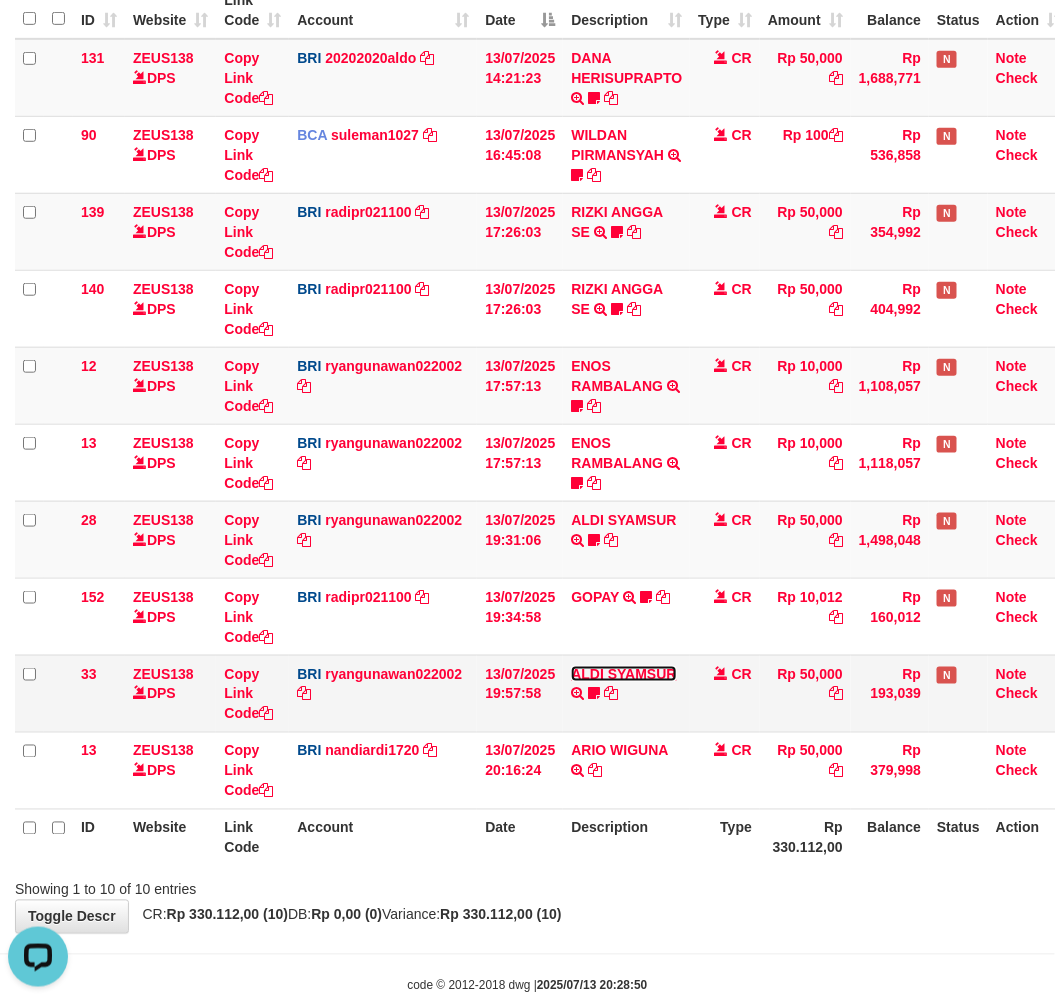 click on "ALDI SYAMSUR" at bounding box center [623, 674] 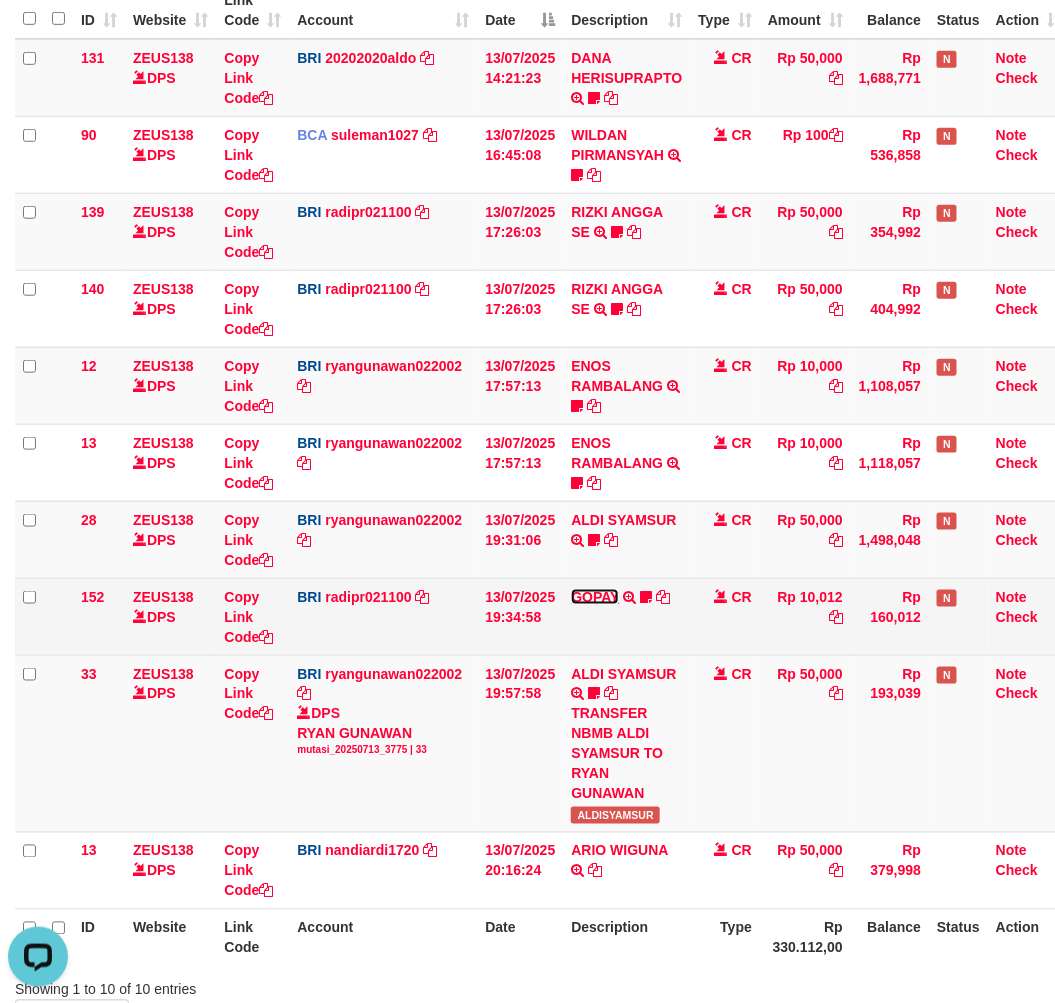click on "GOPAY" at bounding box center [595, 597] 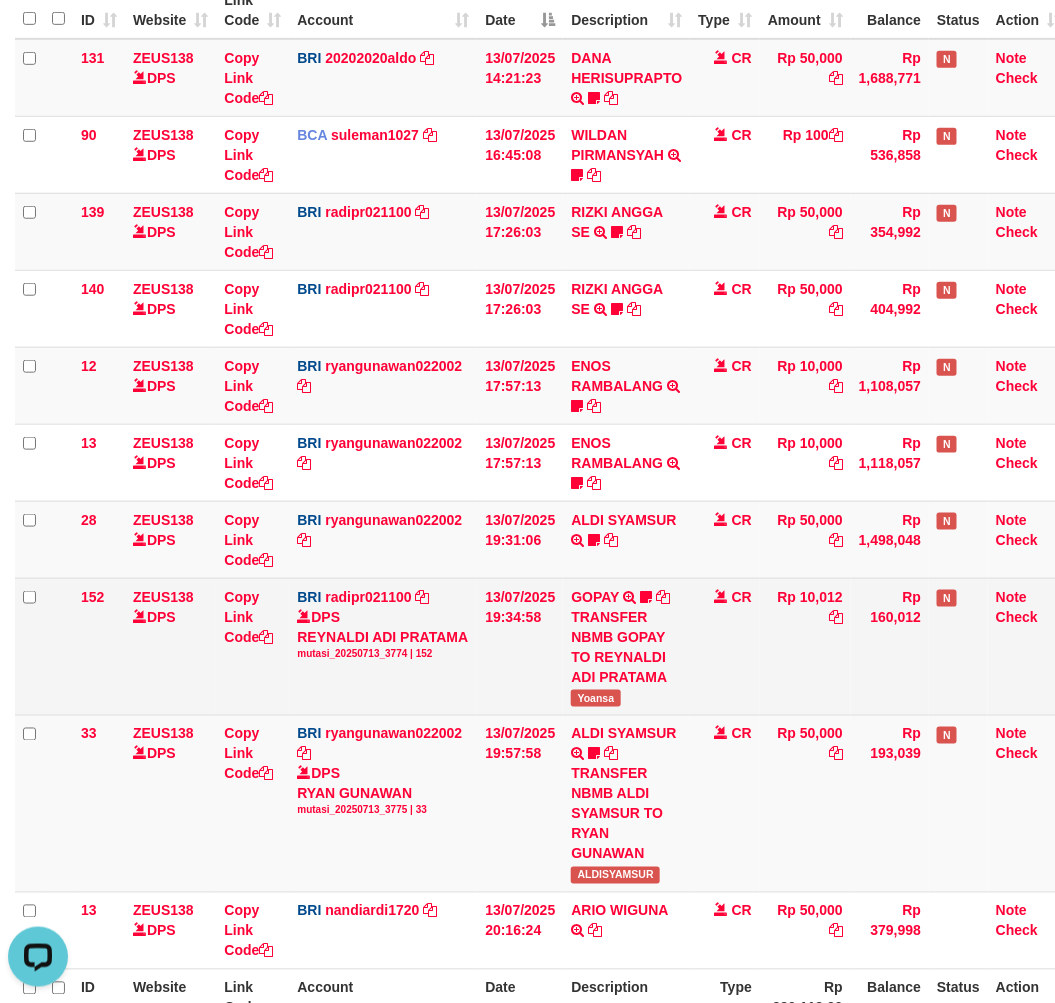 click on "Yoansa" at bounding box center [595, 698] 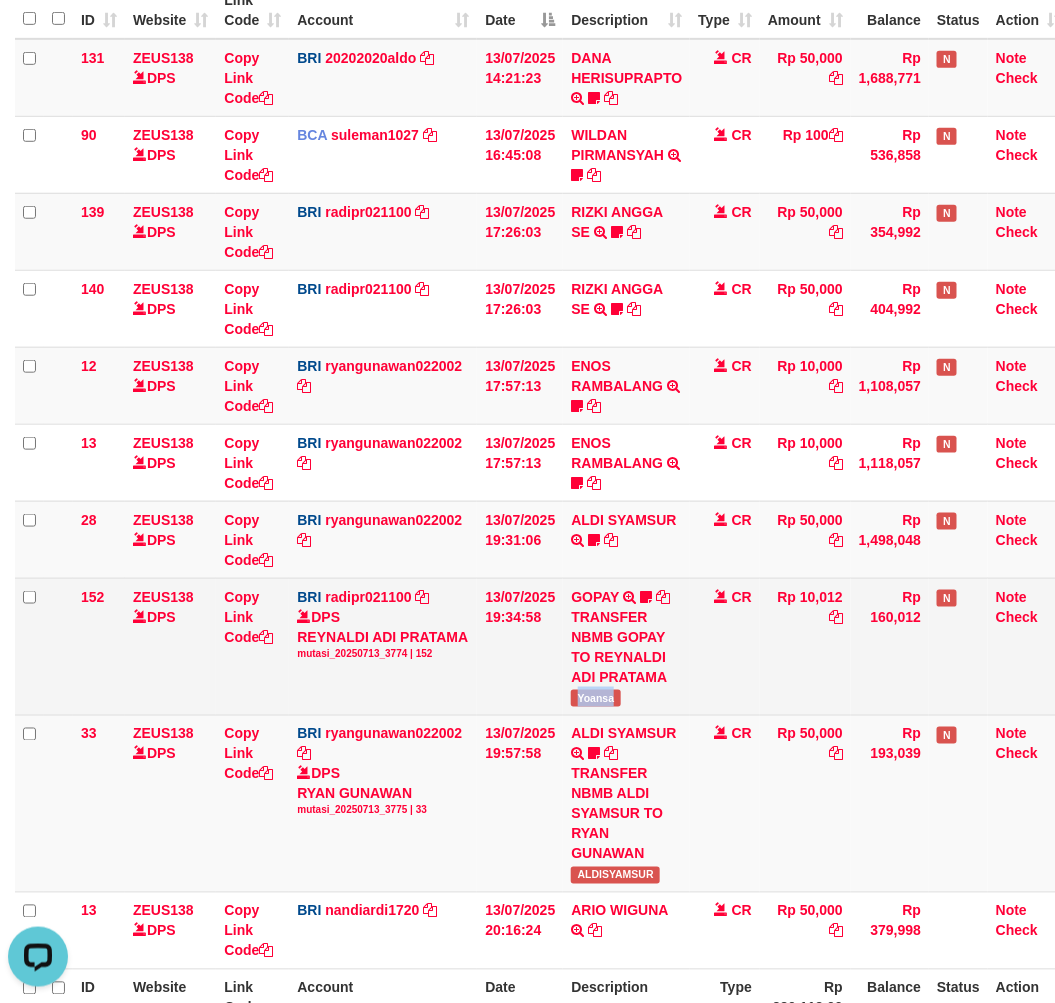 click on "Yoansa" at bounding box center [595, 698] 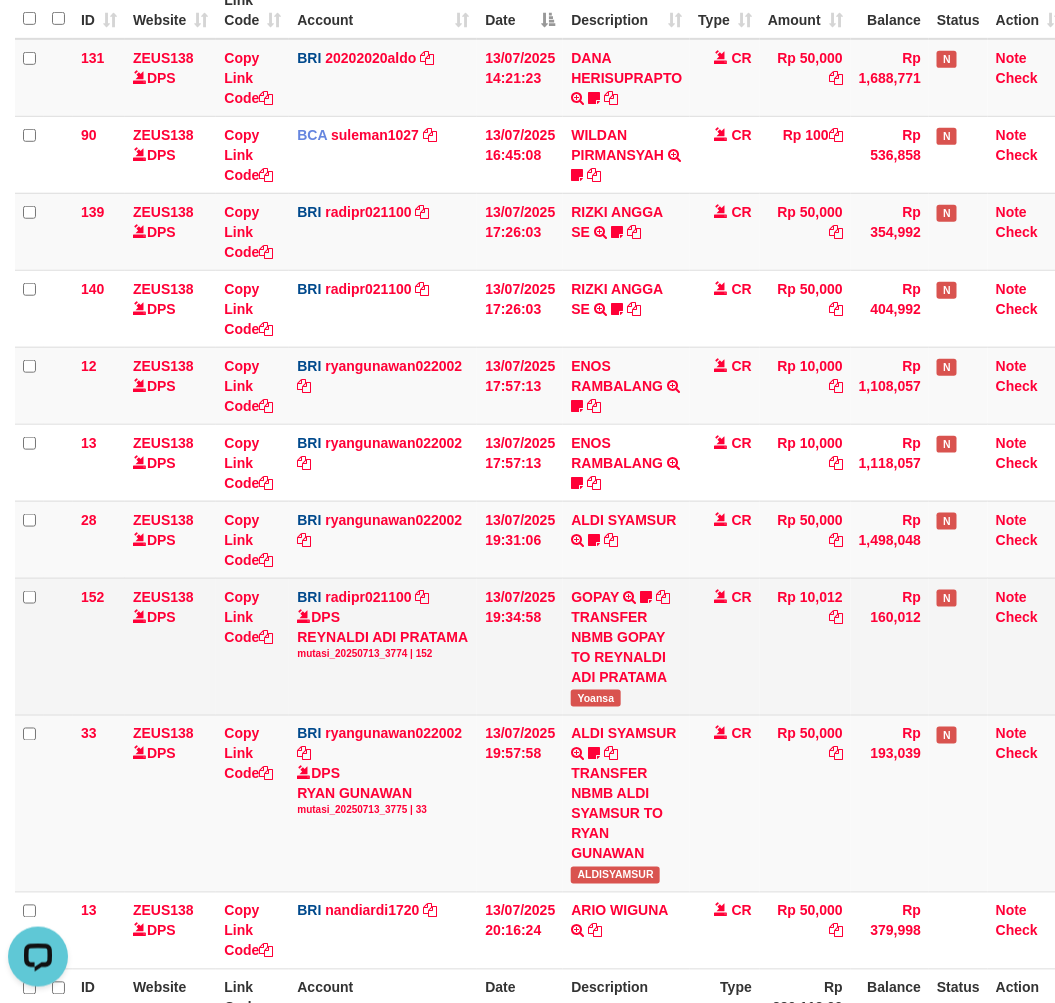click on "GOPAY            TRANSFER NBMB GOPAY TO REYNALDI ADI PRATAMA    Yoansa" at bounding box center [626, 646] 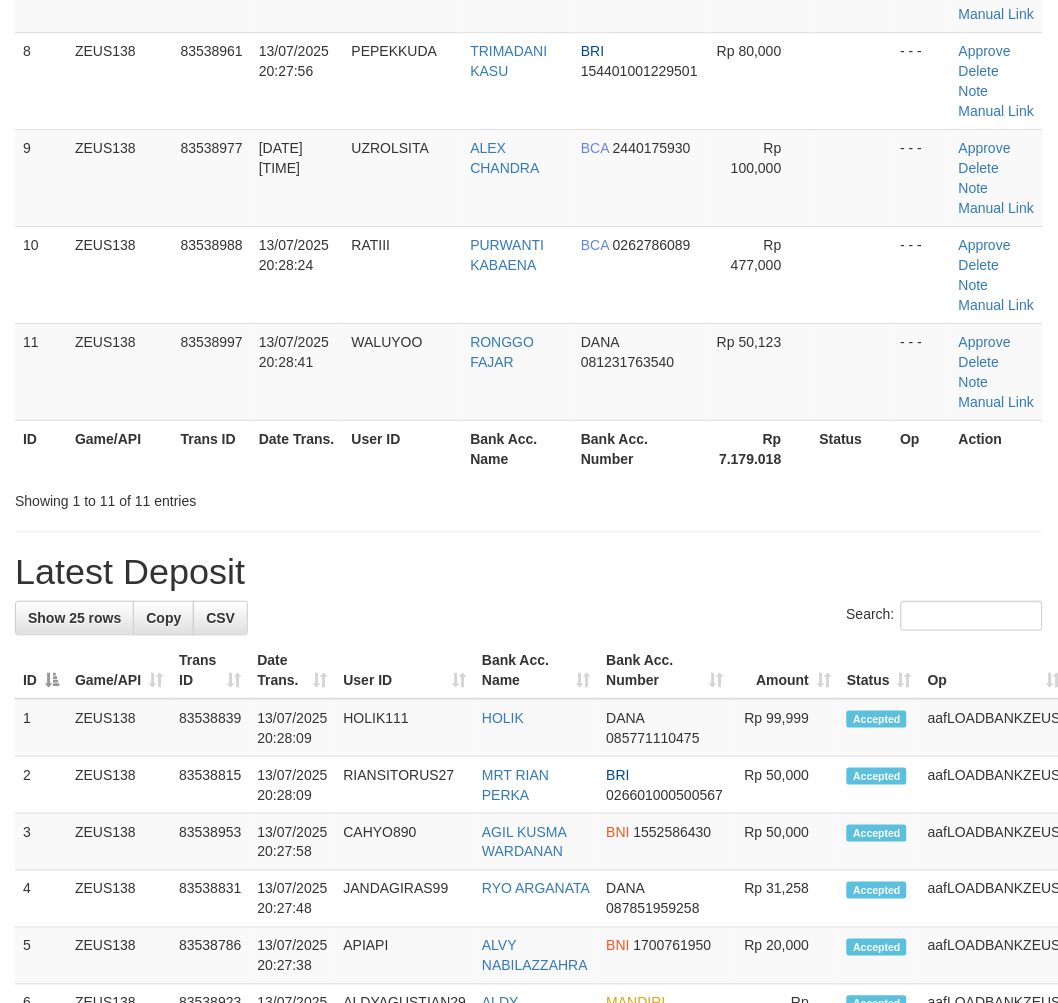 scroll, scrollTop: 703, scrollLeft: 0, axis: vertical 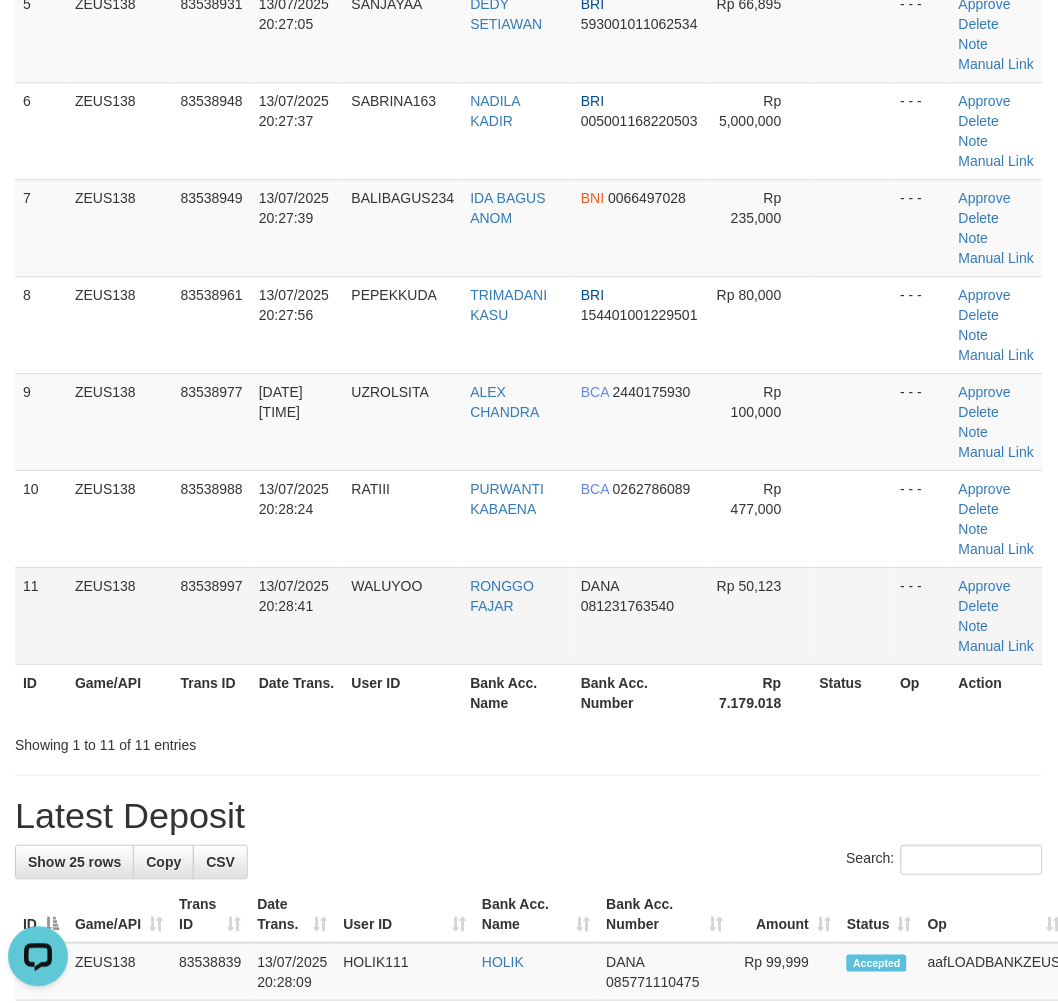 click on "11
ZEUS138
83538997
[DATE] [TIME]
WALUYOO
[FIRST] [LAST]
DANA
[PHONE]
Rp 50,123
- - -
Approve
Delete
Note
Manual Link" at bounding box center (529, 615) 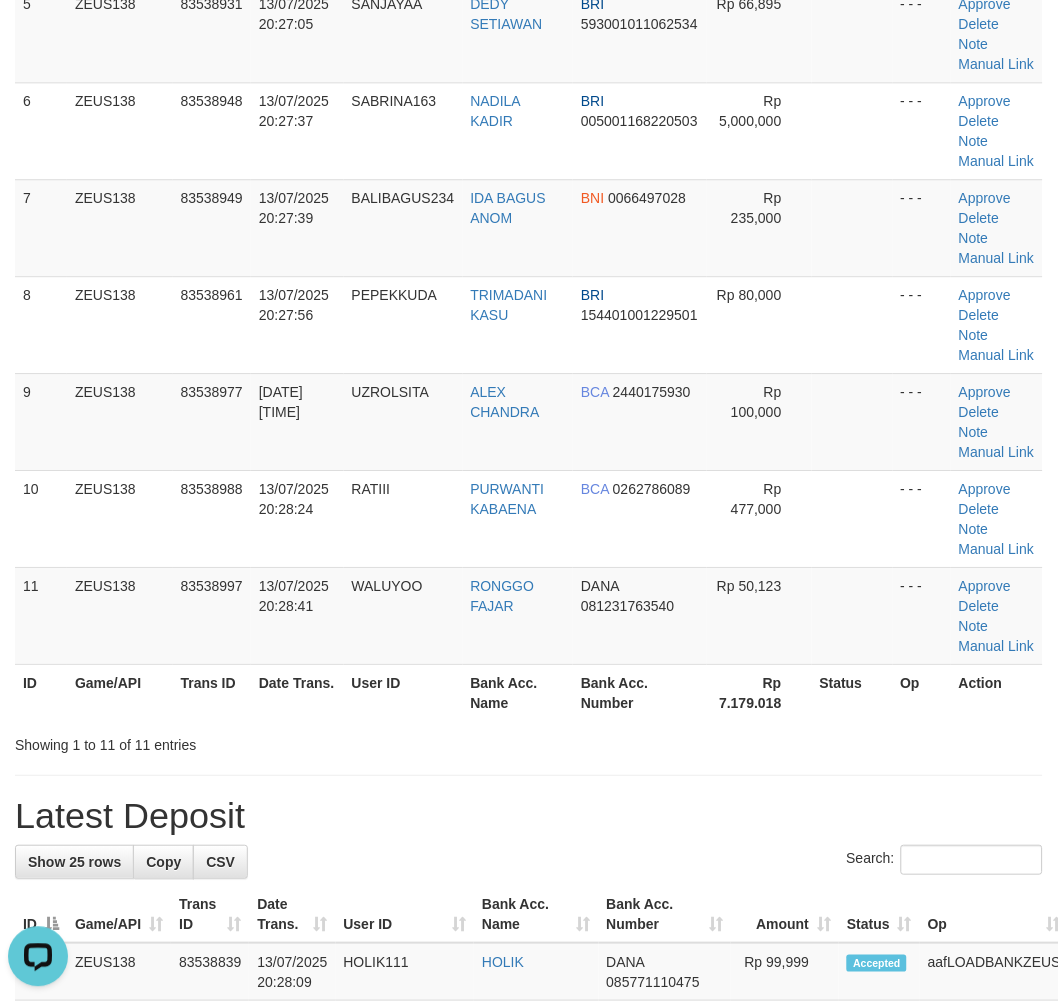 click on "**********" at bounding box center [529, 960] 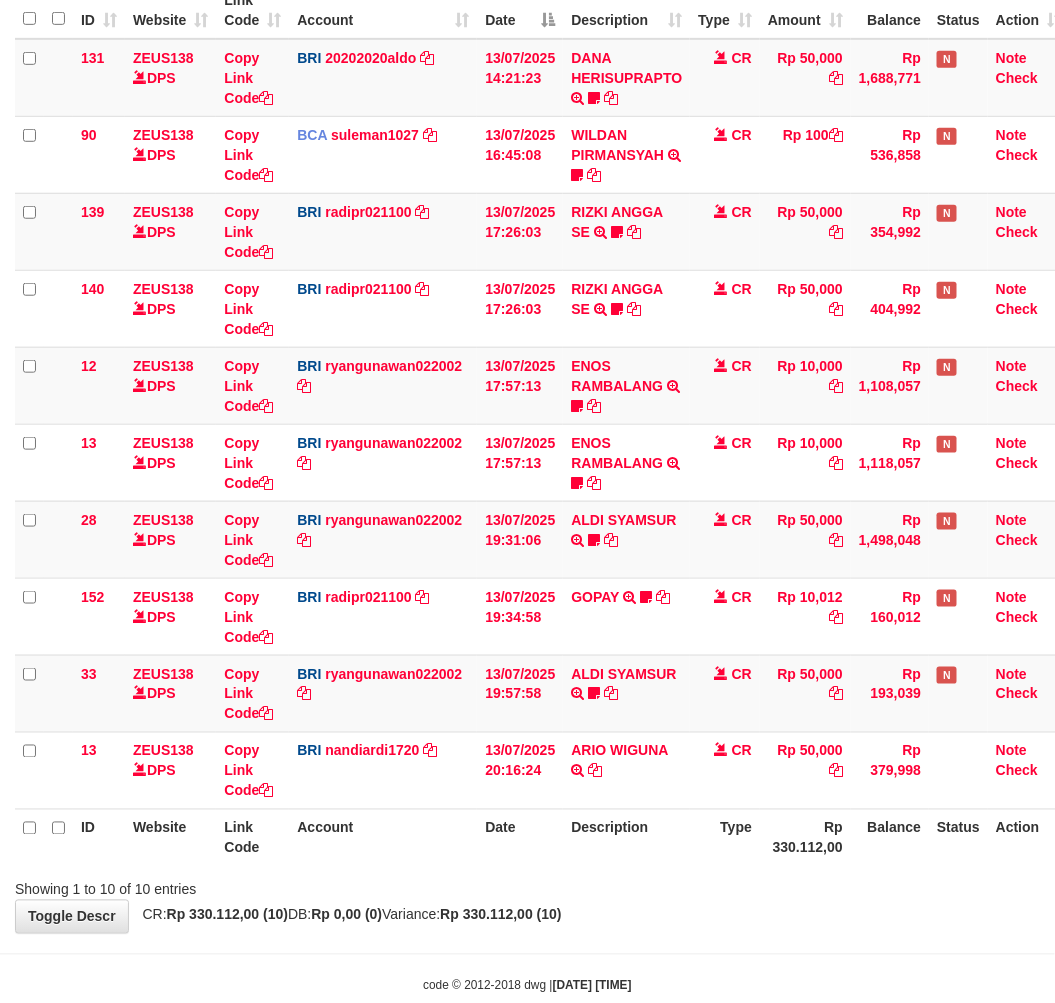 scroll, scrollTop: 302, scrollLeft: 0, axis: vertical 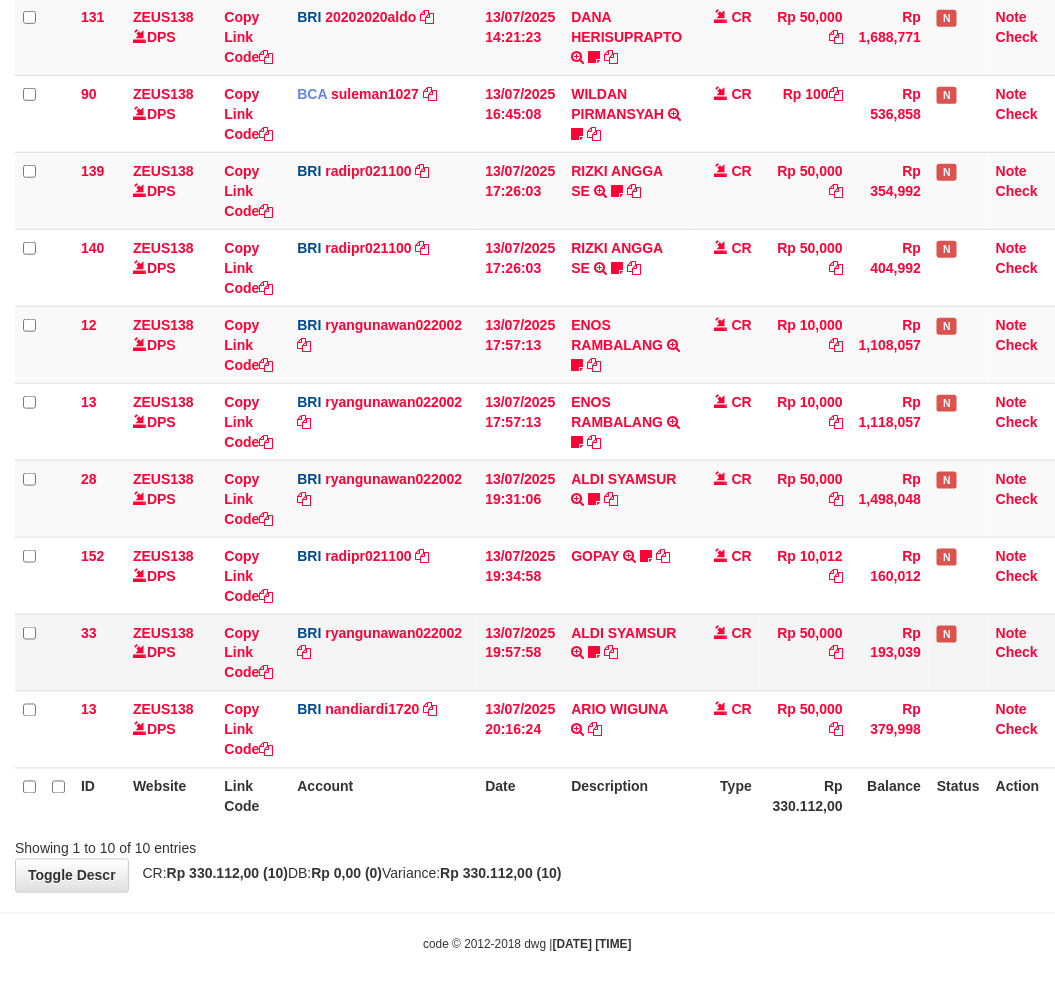 click on "ALDI SYAMSUR            TRANSFER NBMB ALDI SYAMSUR TO RYAN GUNAWAN    ALDISYAMSUR" at bounding box center (626, 652) 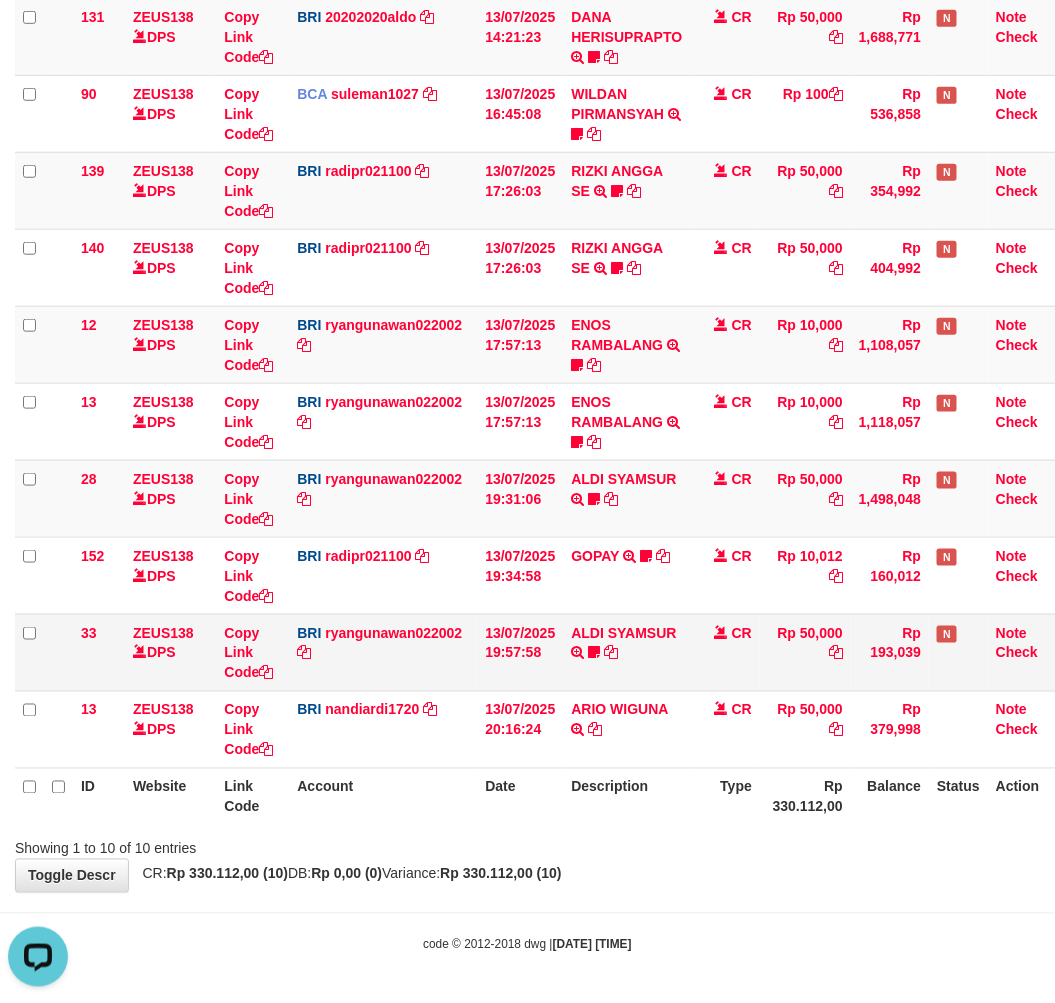 scroll, scrollTop: 0, scrollLeft: 0, axis: both 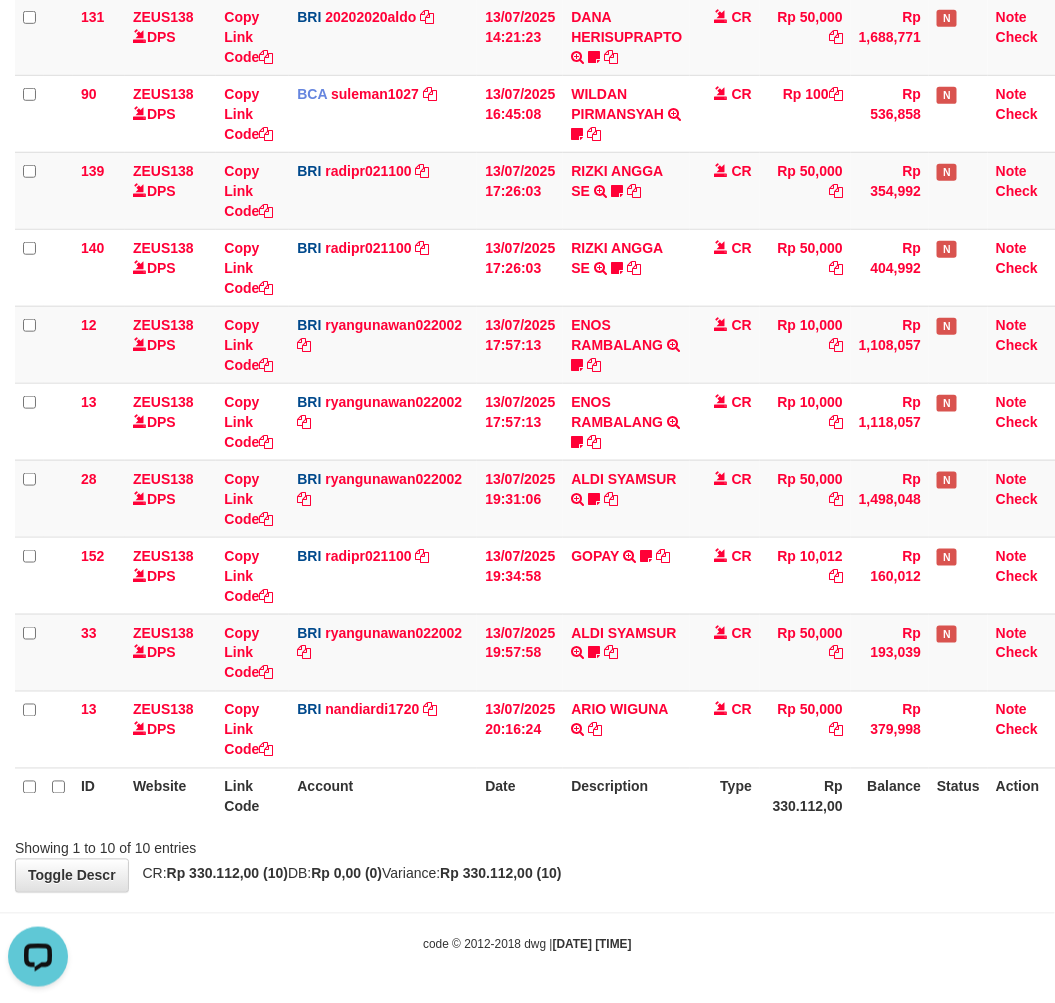 click on "Showing 1 to 10 of 10 entries" at bounding box center (527, 845) 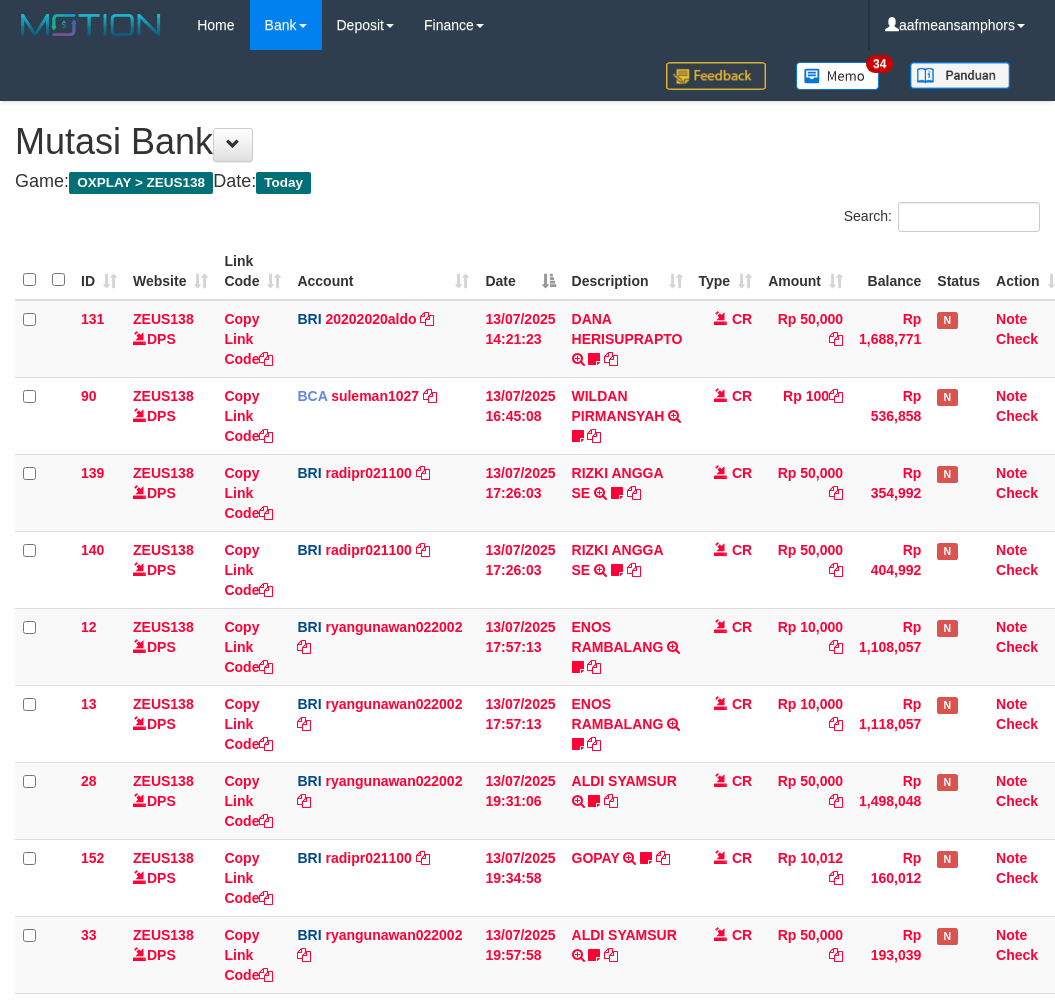 click on "Description" at bounding box center (627, 1098) 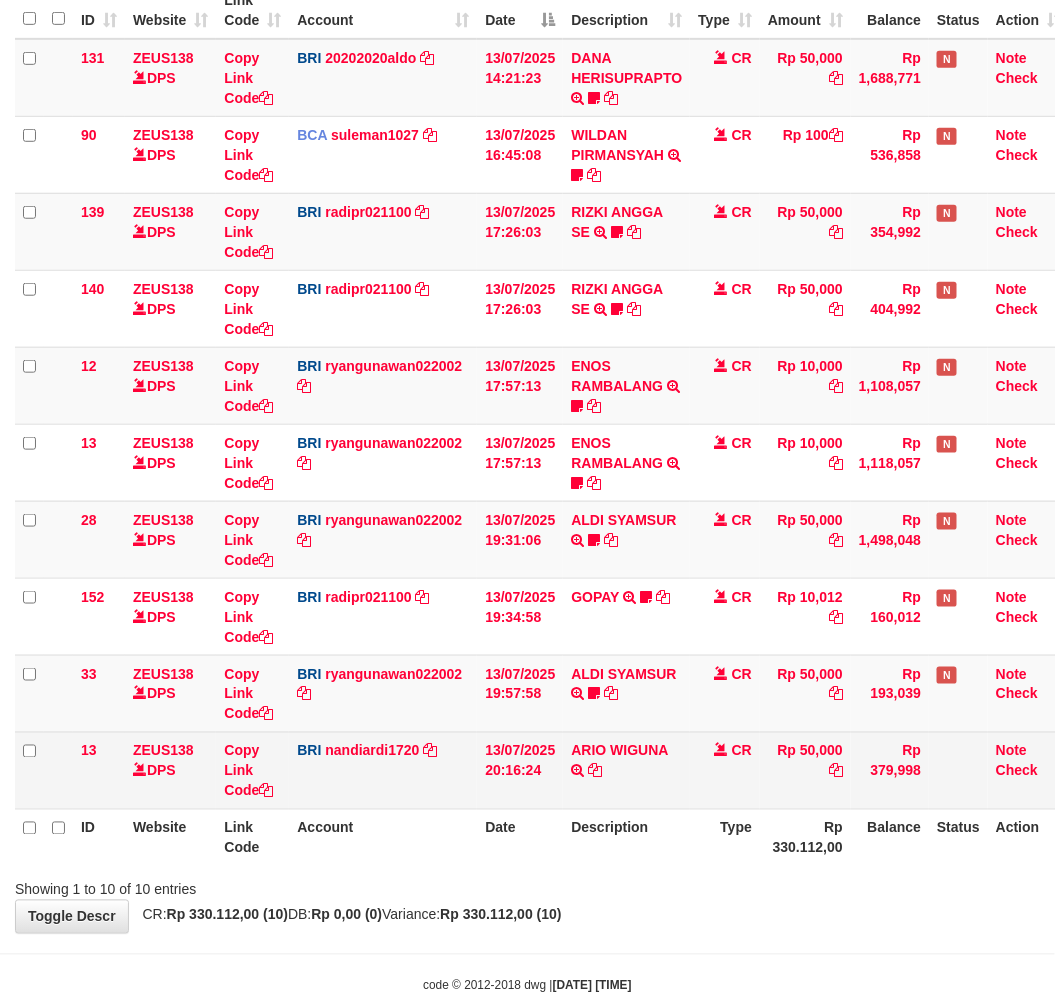 scroll, scrollTop: 302, scrollLeft: 0, axis: vertical 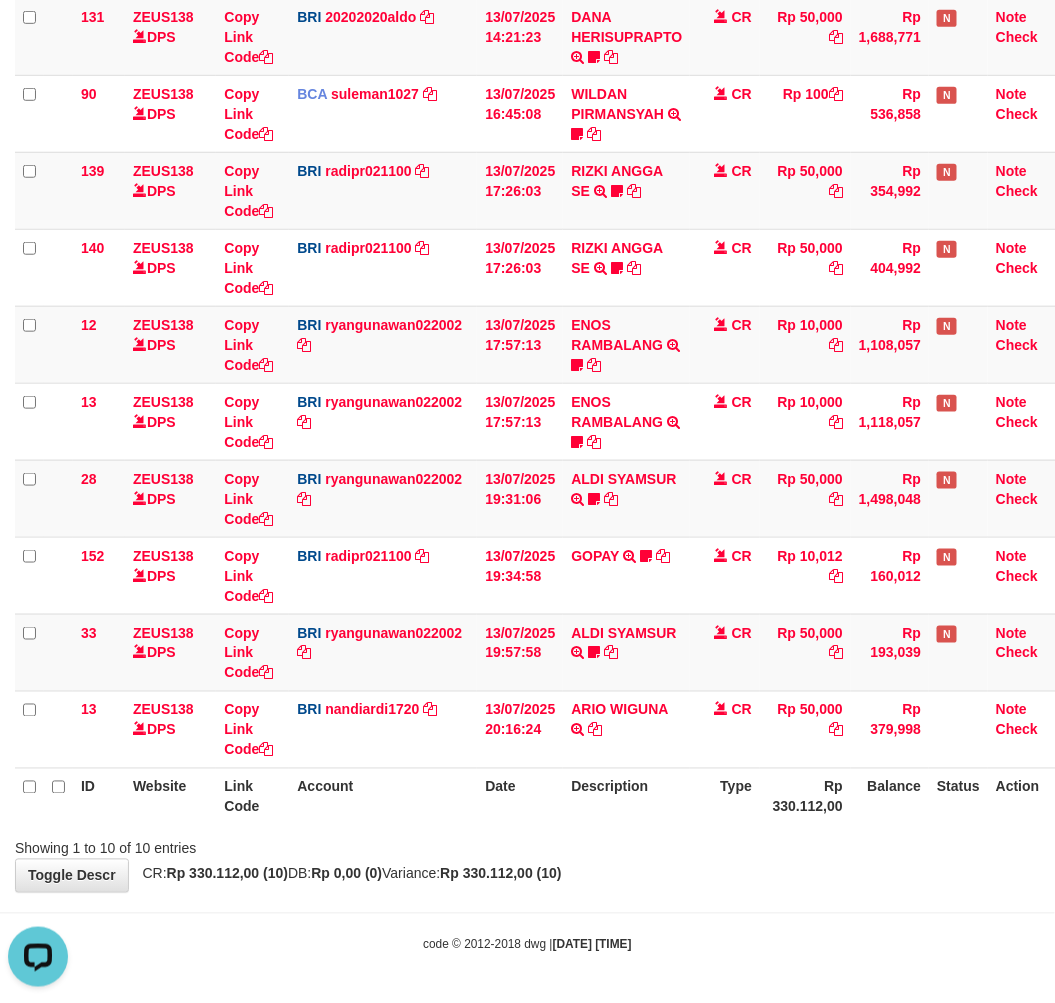 click on "**********" at bounding box center (527, 346) 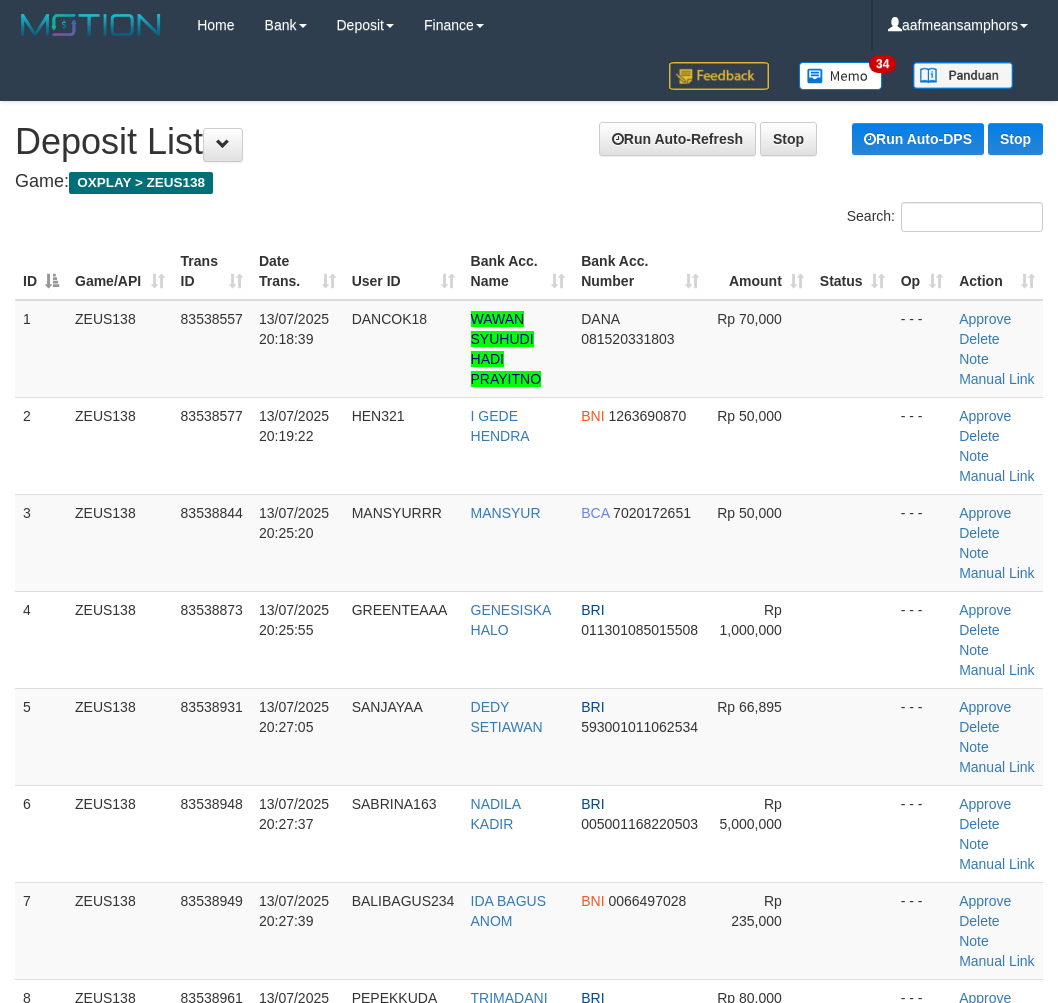 scroll, scrollTop: 997, scrollLeft: 0, axis: vertical 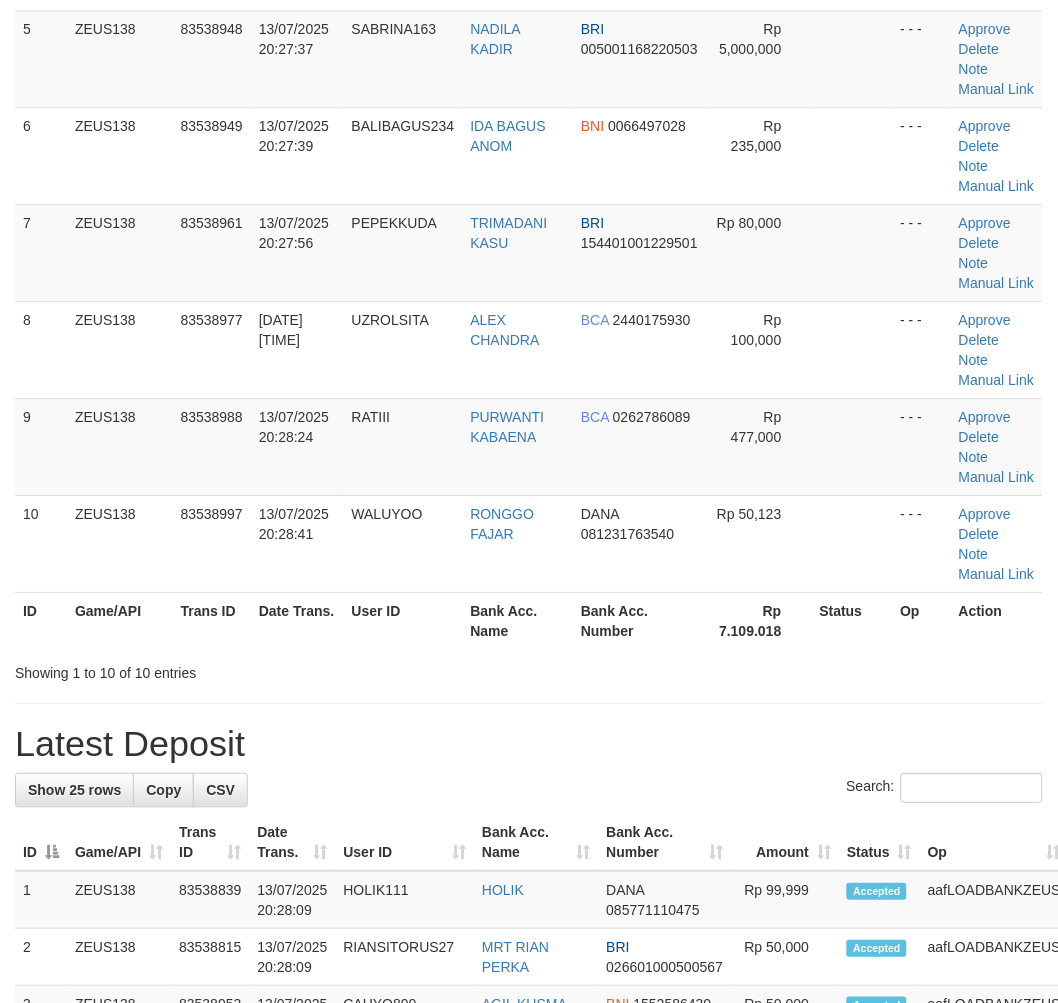 drag, startPoint x: 354, startPoint y: 655, endPoint x: 371, endPoint y: 657, distance: 17.117243 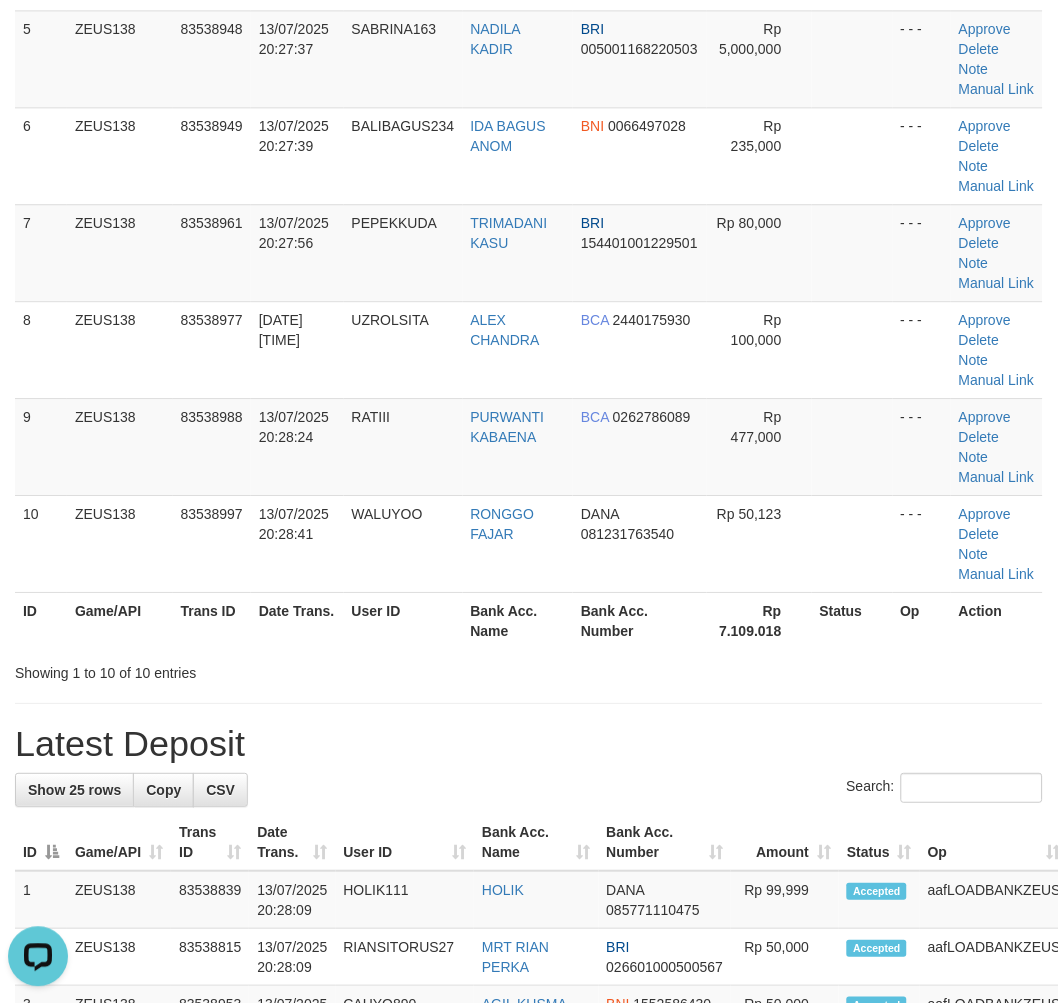 scroll, scrollTop: 0, scrollLeft: 0, axis: both 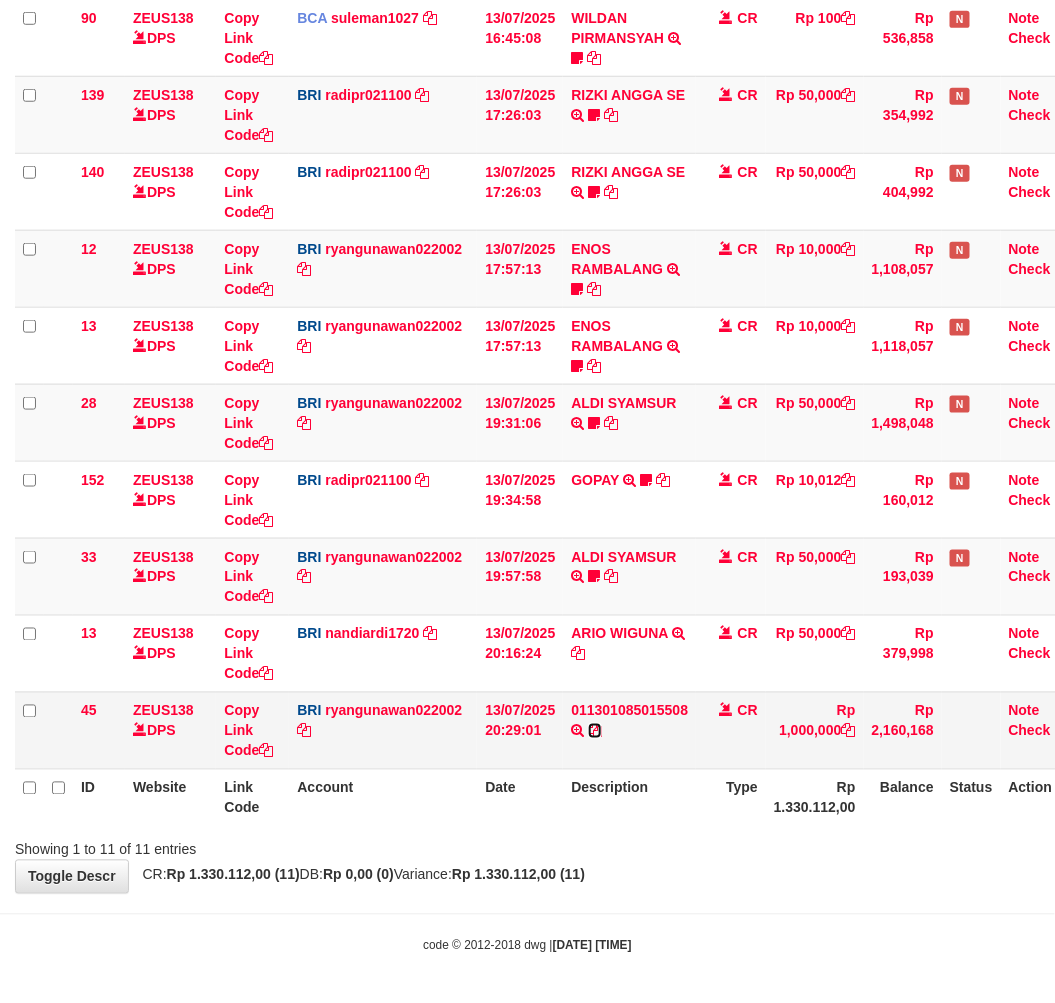 click at bounding box center (595, 731) 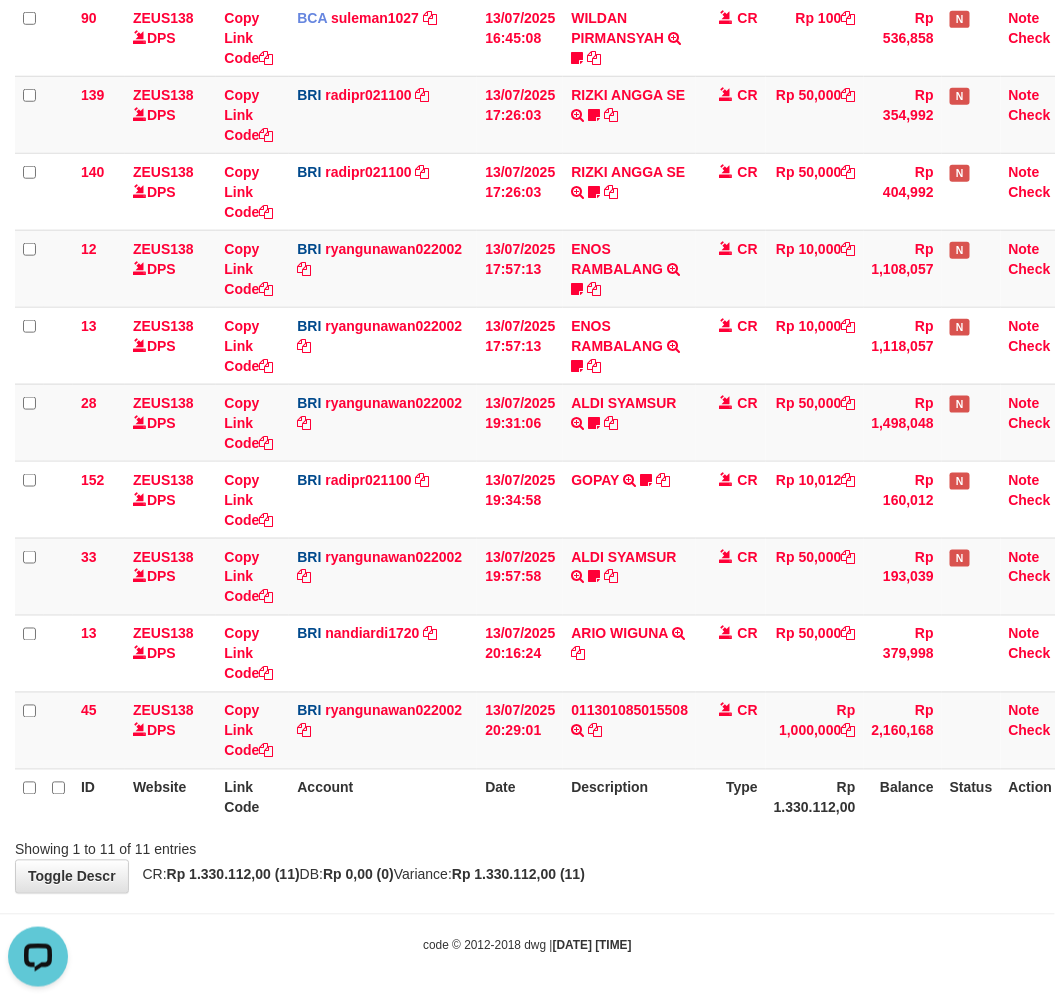 scroll, scrollTop: 0, scrollLeft: 0, axis: both 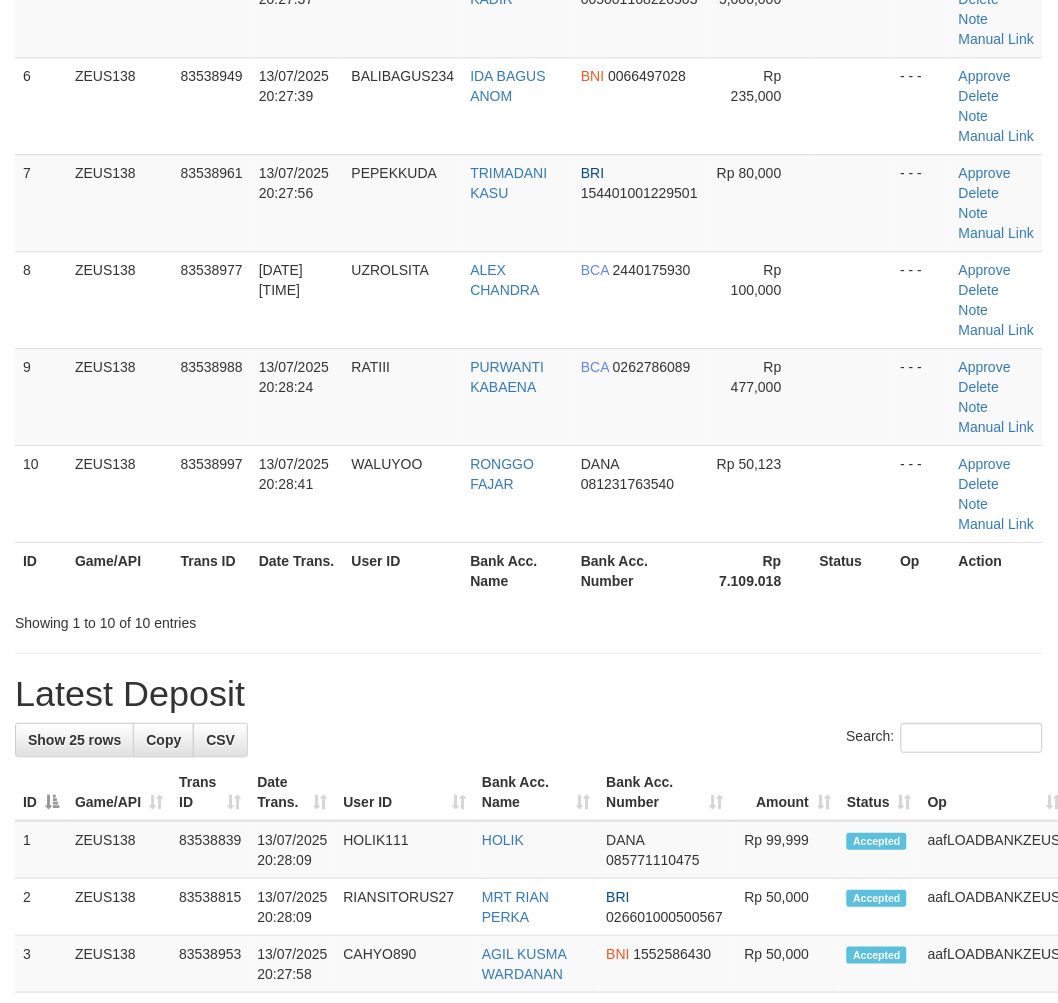 click on "Bank Acc. Name" at bounding box center (518, 570) 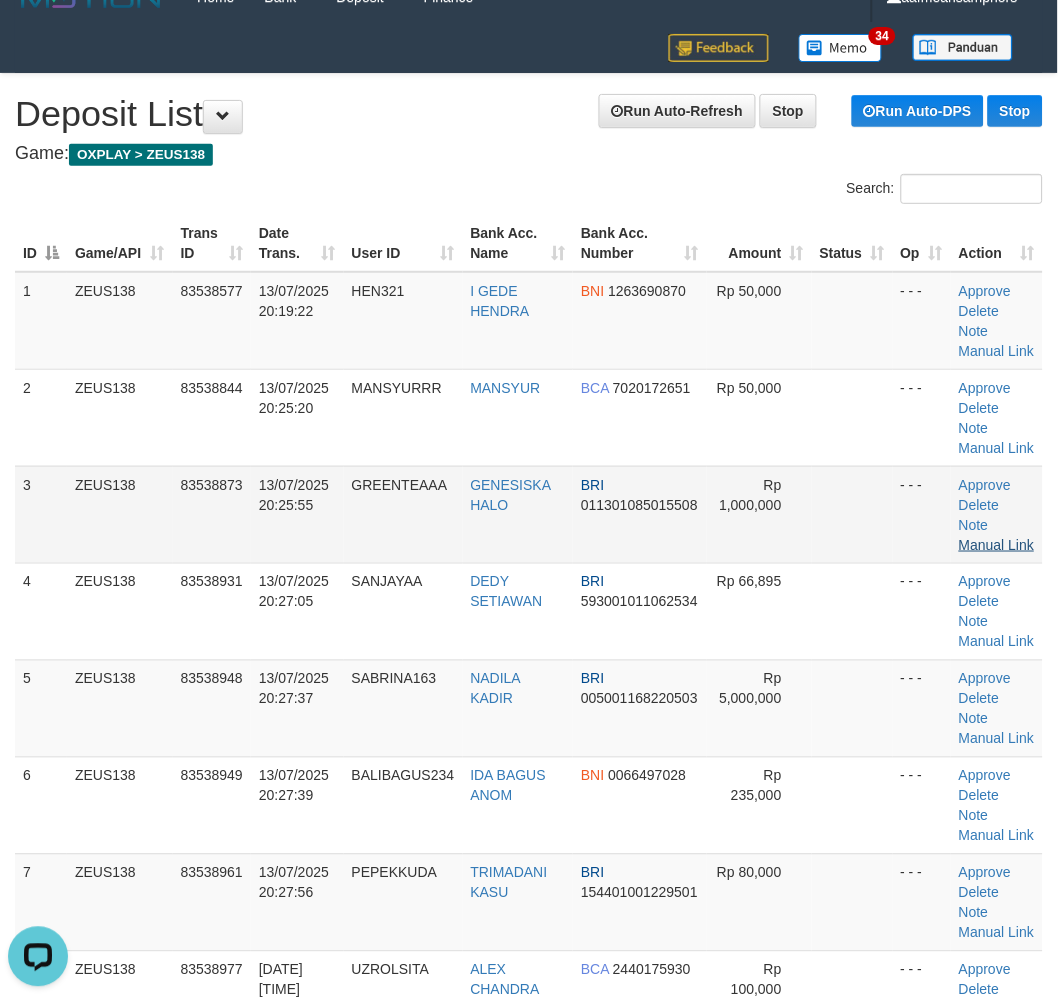 scroll, scrollTop: 0, scrollLeft: 0, axis: both 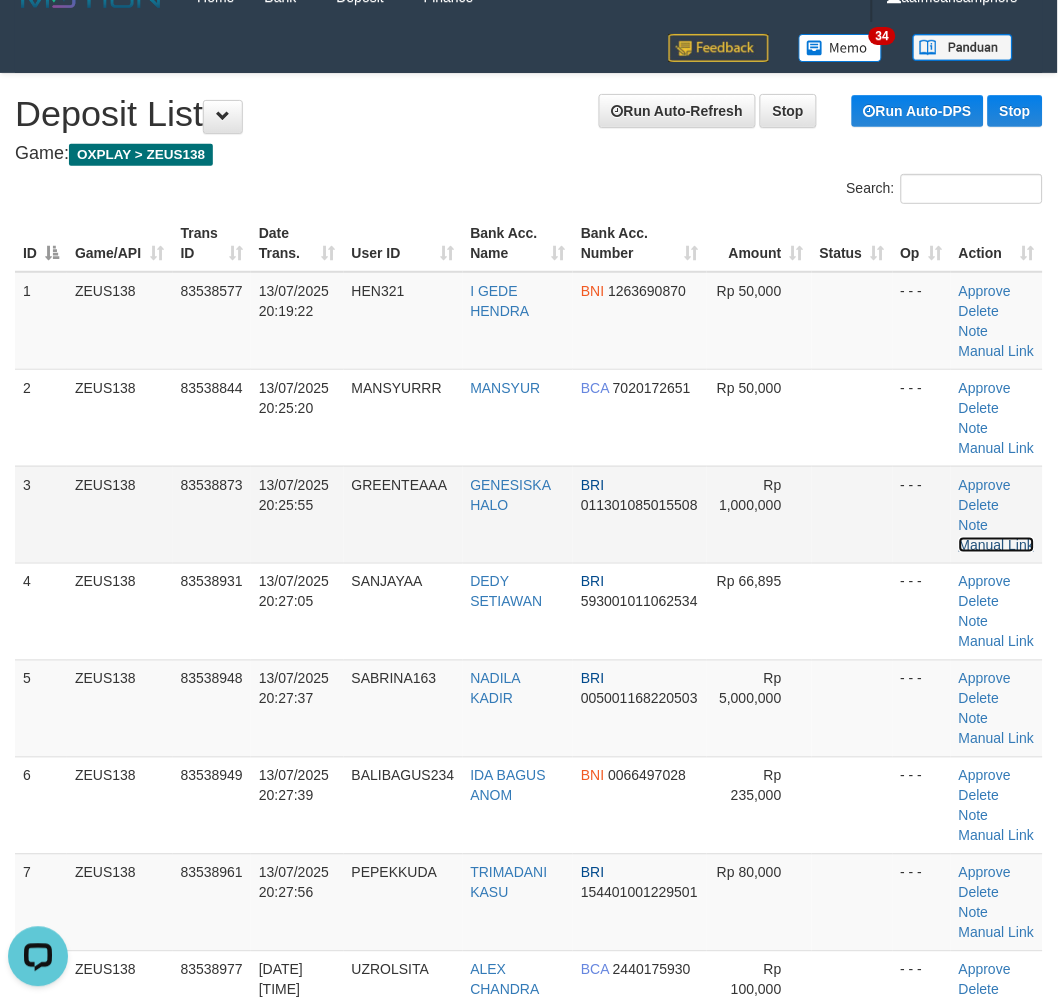 click on "Manual Link" at bounding box center [997, 545] 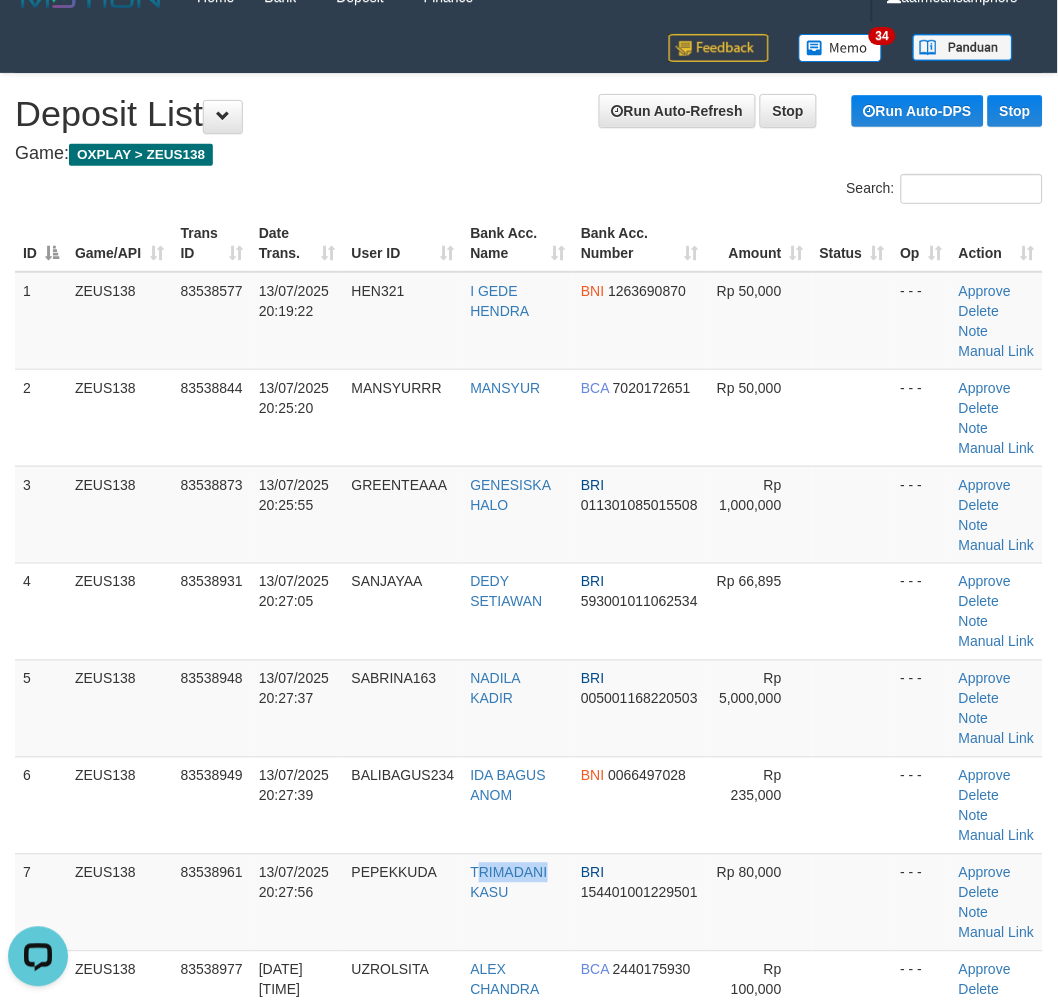 drag, startPoint x: 480, startPoint y: 860, endPoint x: 2, endPoint y: 868, distance: 478.06696 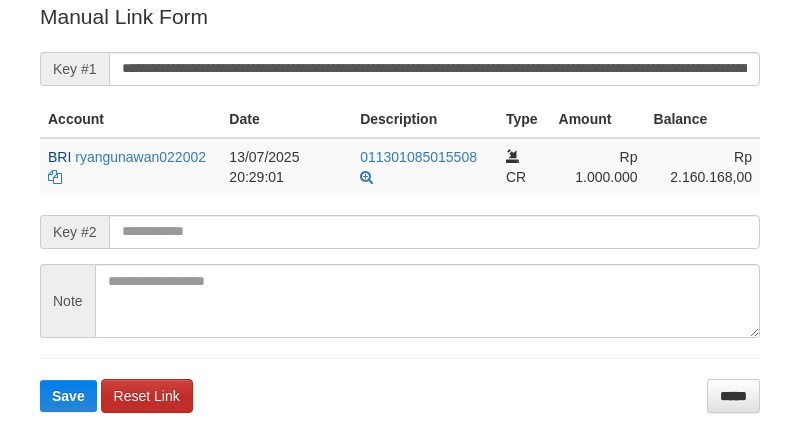 scroll, scrollTop: 404, scrollLeft: 0, axis: vertical 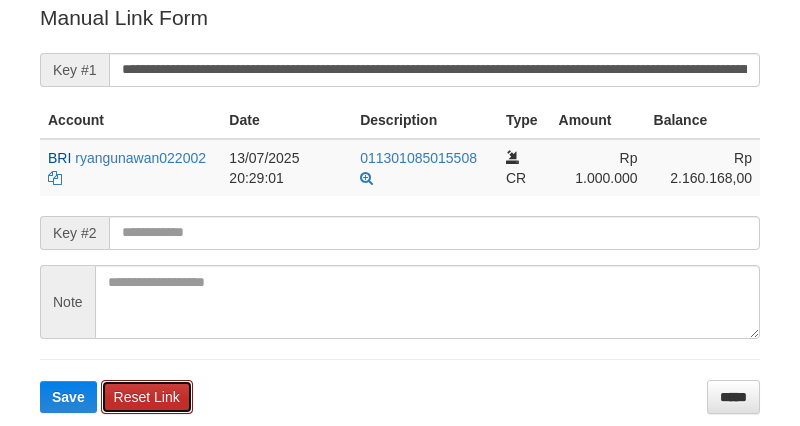 click on "Reset Link" at bounding box center (147, 397) 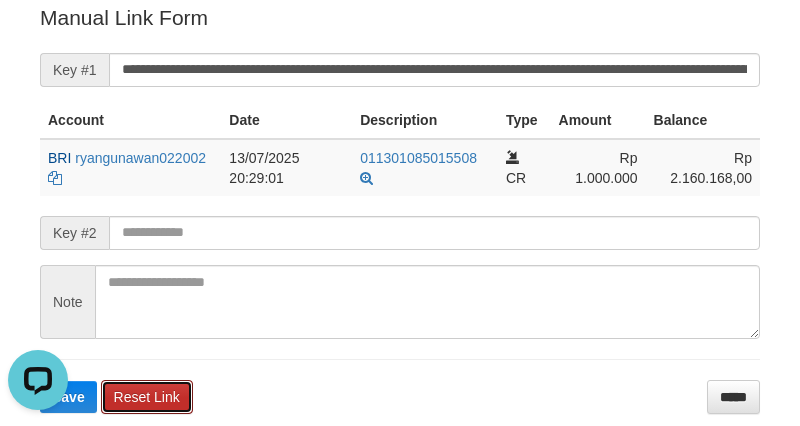 scroll, scrollTop: 0, scrollLeft: 0, axis: both 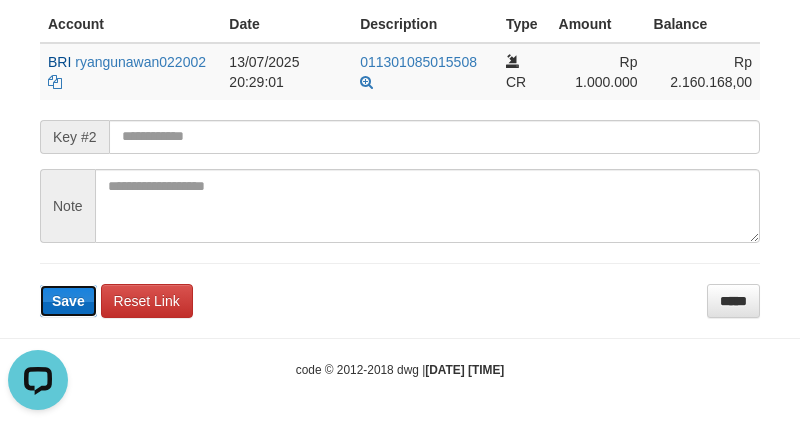 click on "Save" at bounding box center [68, 301] 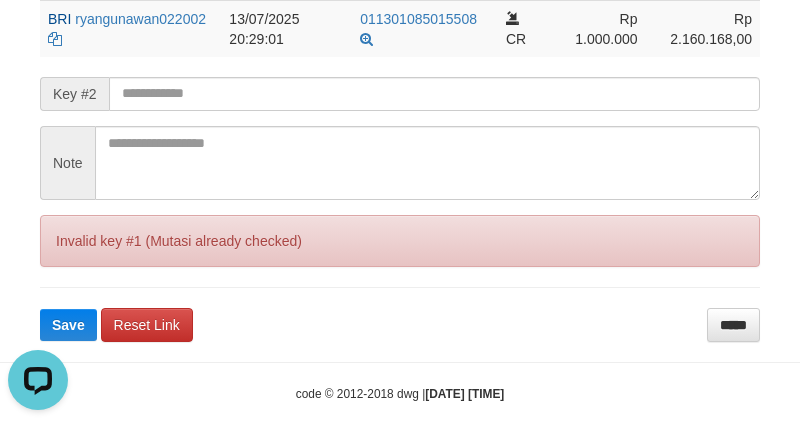 scroll, scrollTop: 566, scrollLeft: 0, axis: vertical 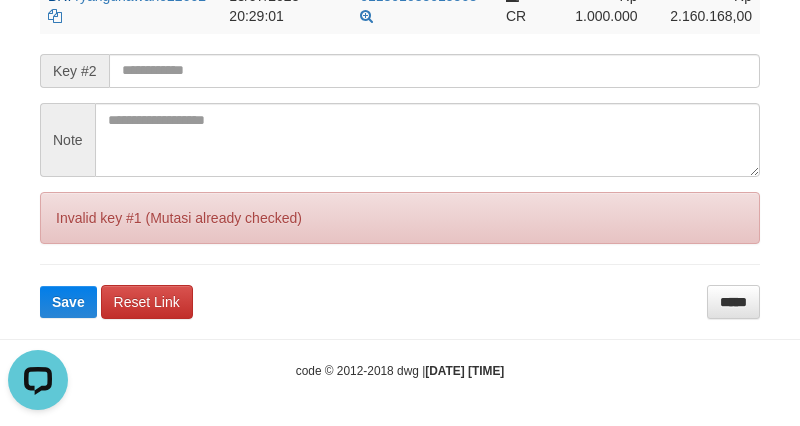 click on "**********" at bounding box center [400, 79] 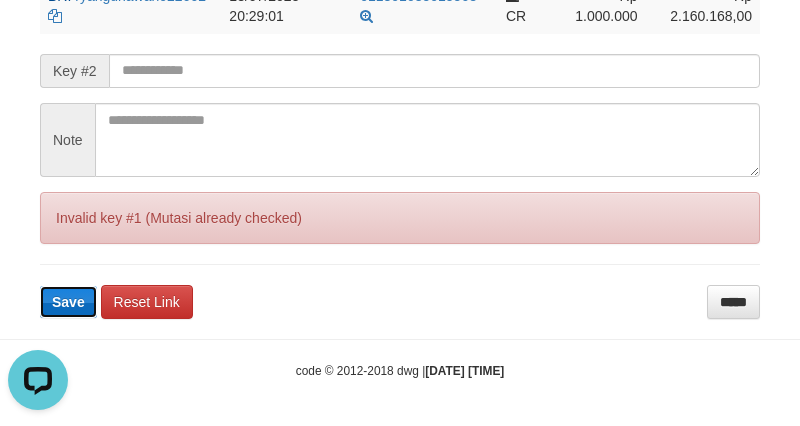 click on "Save" at bounding box center [68, 302] 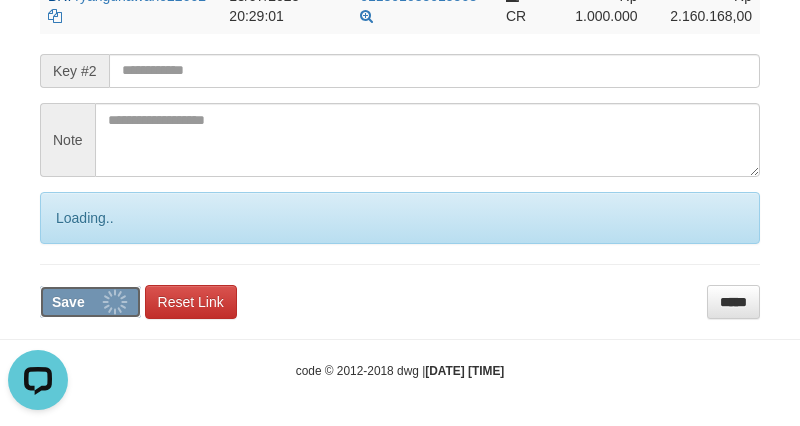click on "Save" at bounding box center [68, 302] 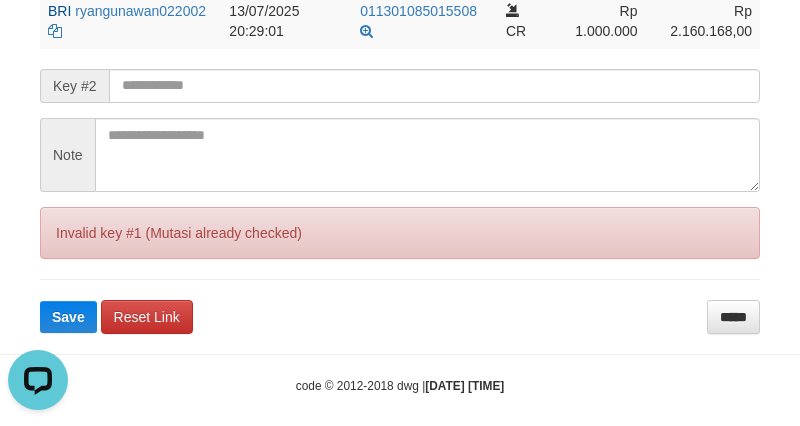 scroll, scrollTop: 233, scrollLeft: 0, axis: vertical 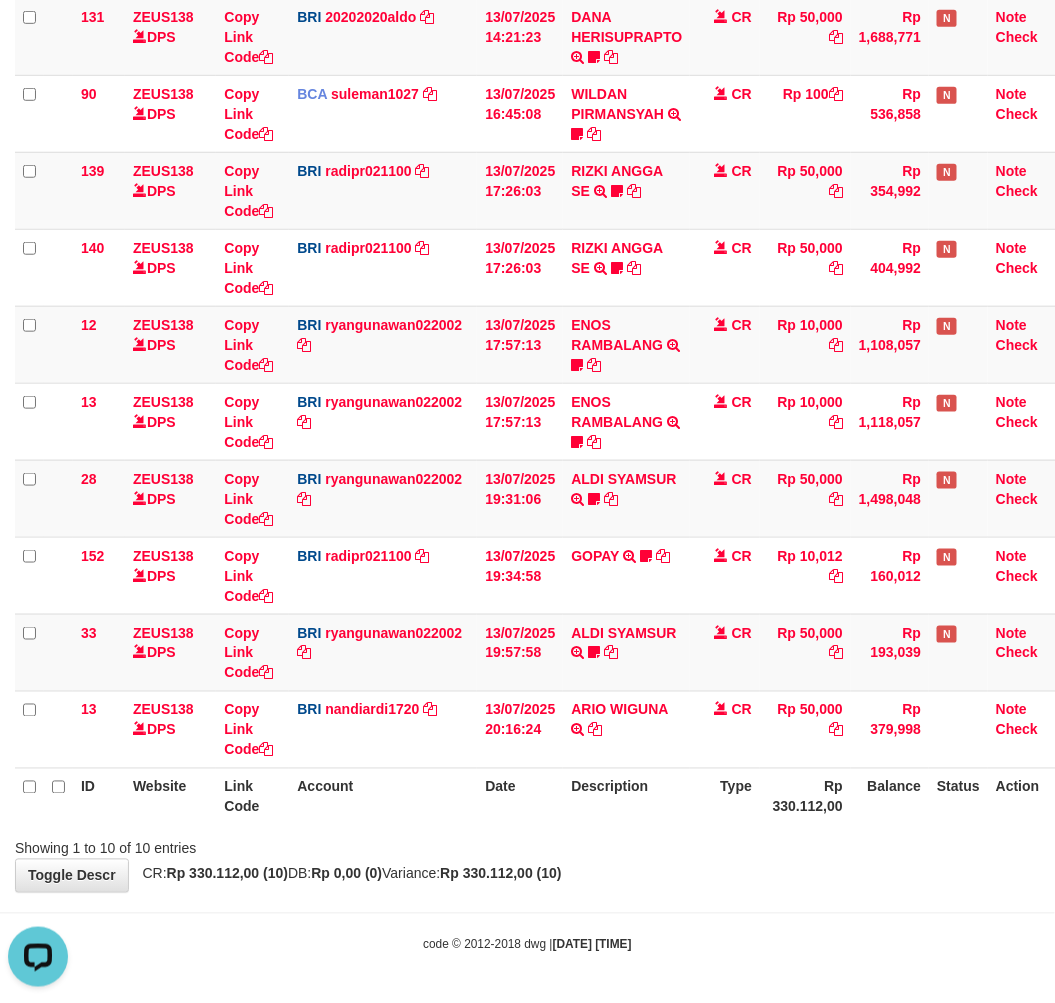 click on "Toggle navigation
Home
Bank
Account List
Load
By Website
Group
[OXPLAY]													ZEUS138
By Load Group (DPS)" at bounding box center [527, 351] 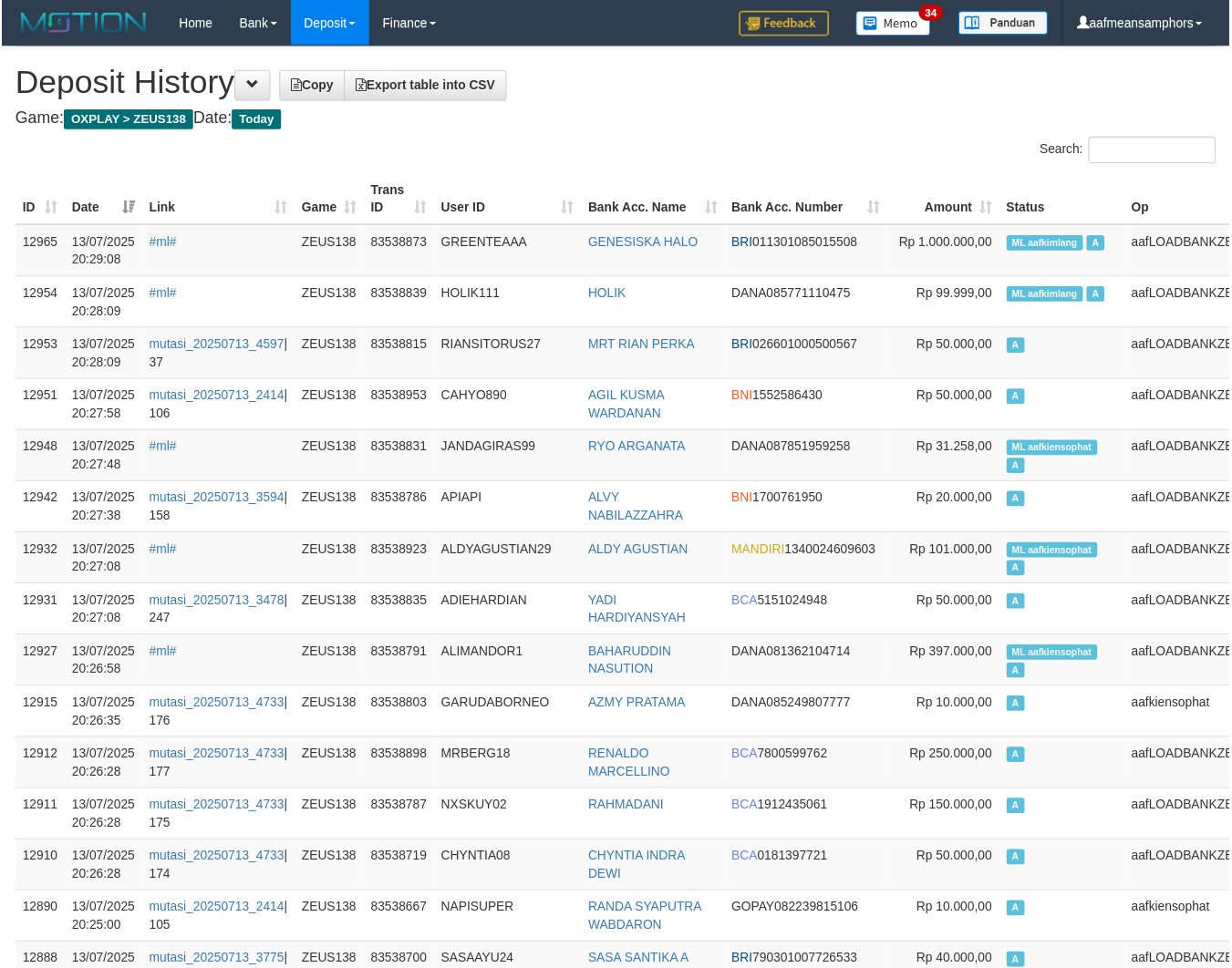scroll, scrollTop: 13830, scrollLeft: 0, axis: vertical 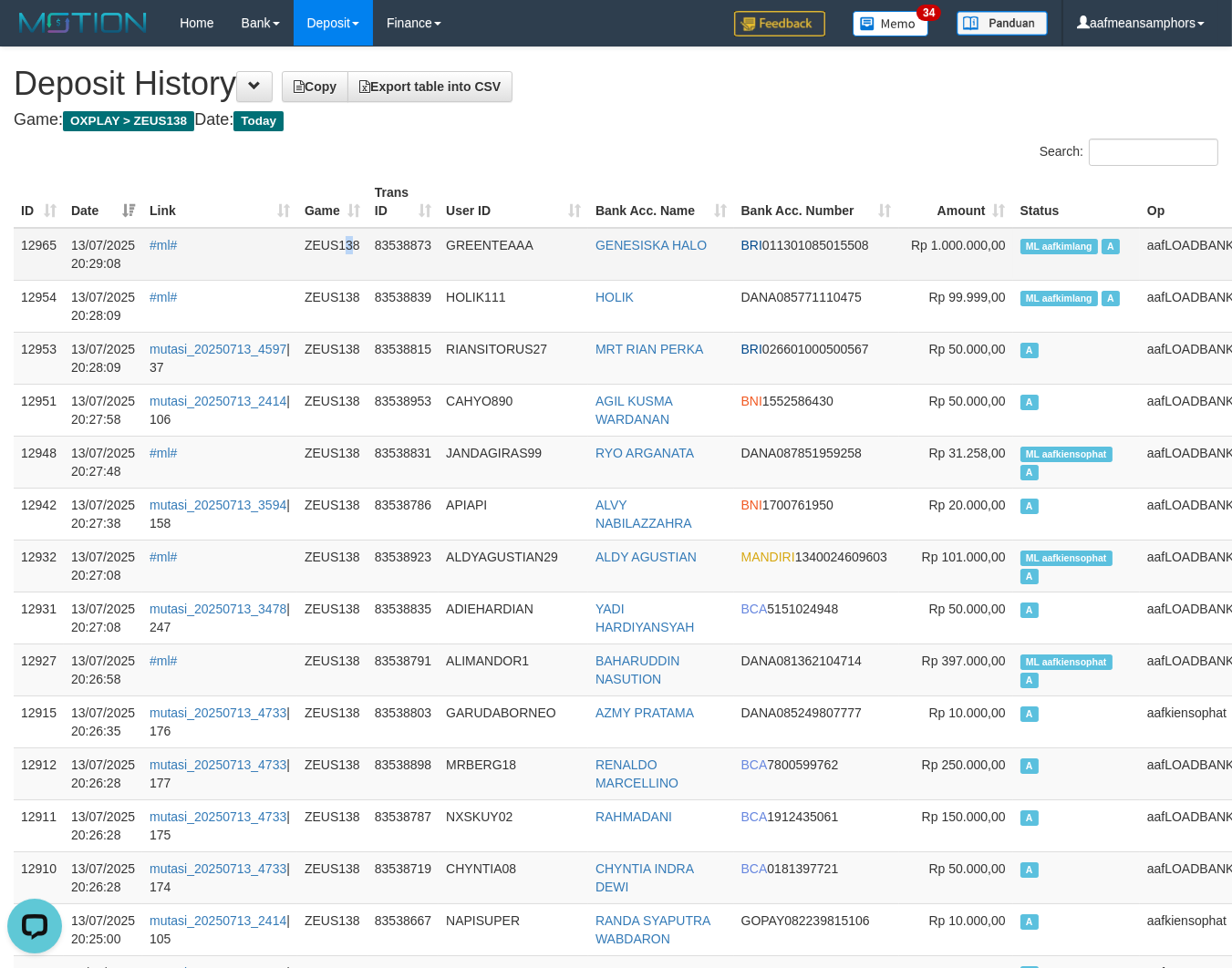 click on "ZEUS138" at bounding box center [332, 254] 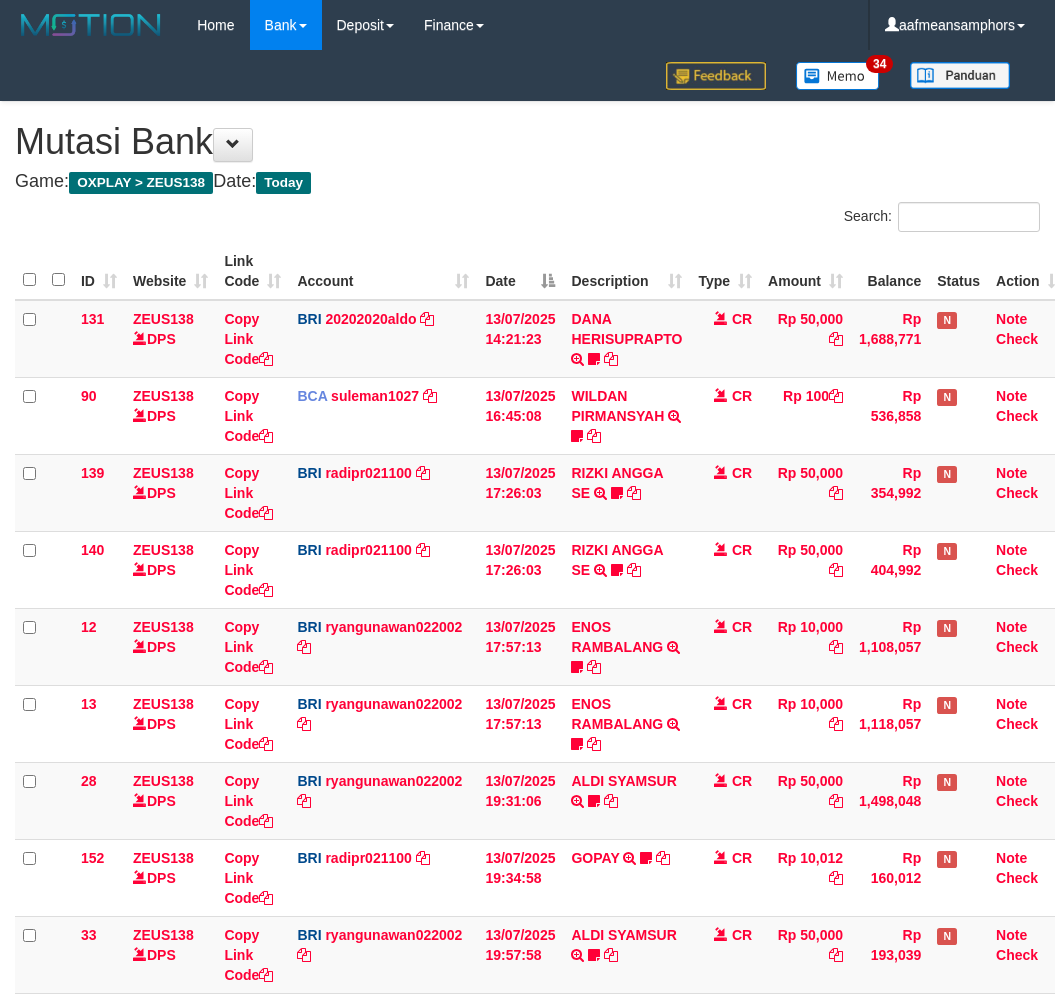 scroll, scrollTop: 261, scrollLeft: 0, axis: vertical 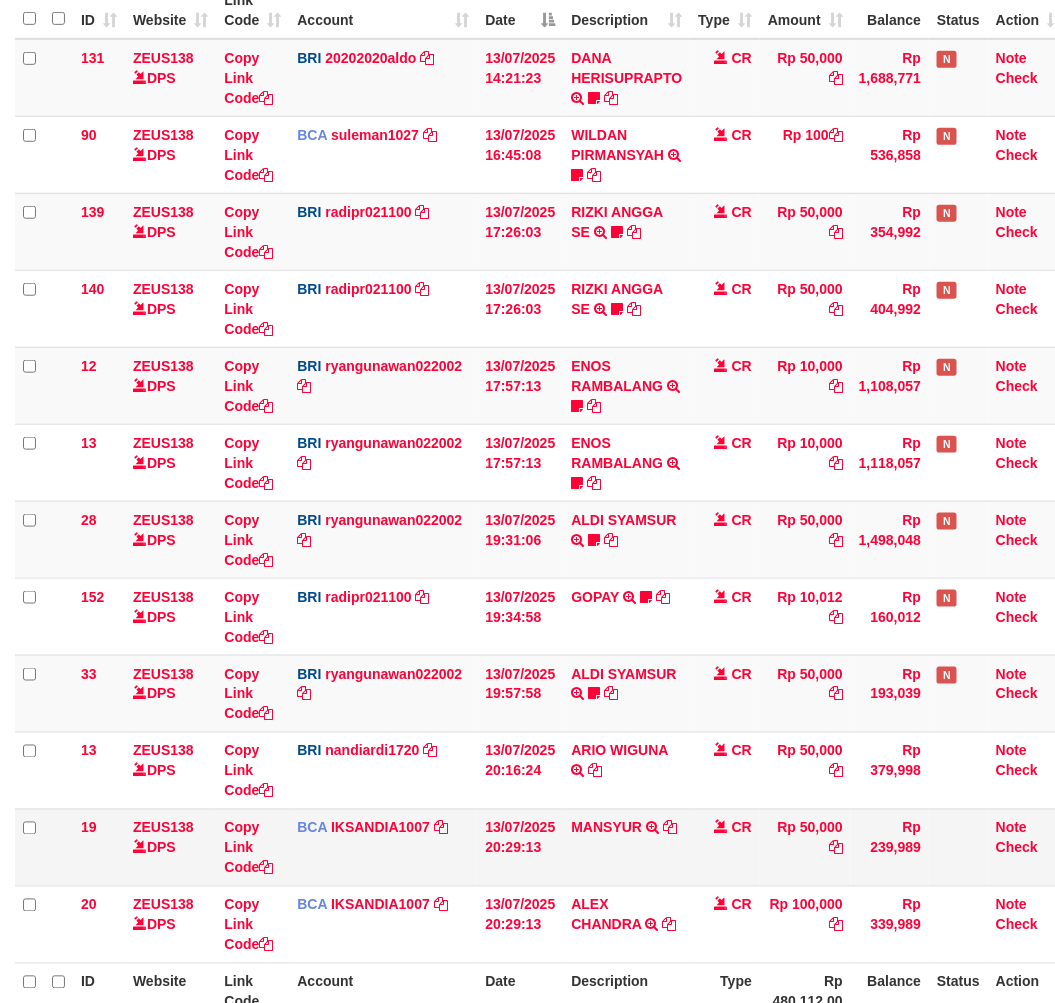click on "Rp 50,000" at bounding box center (805, 847) 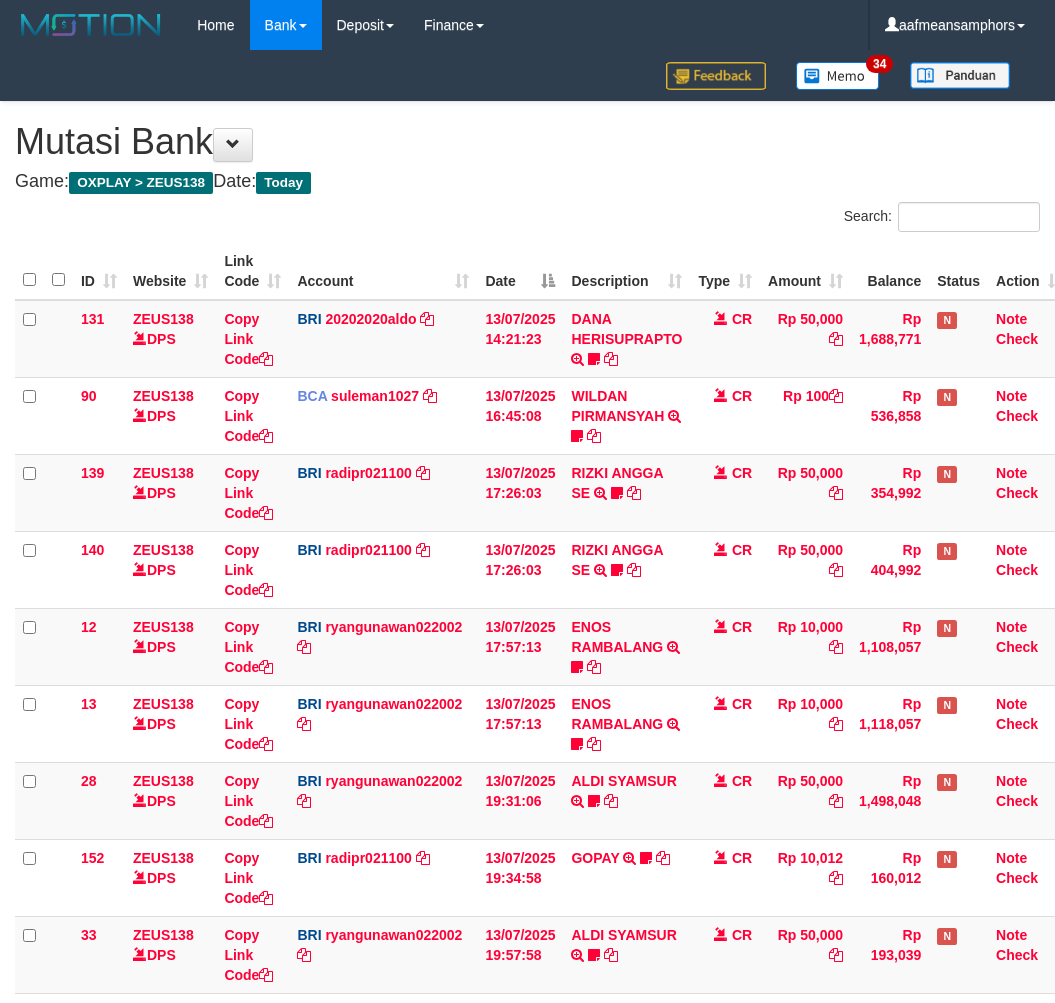 scroll, scrollTop: 455, scrollLeft: 0, axis: vertical 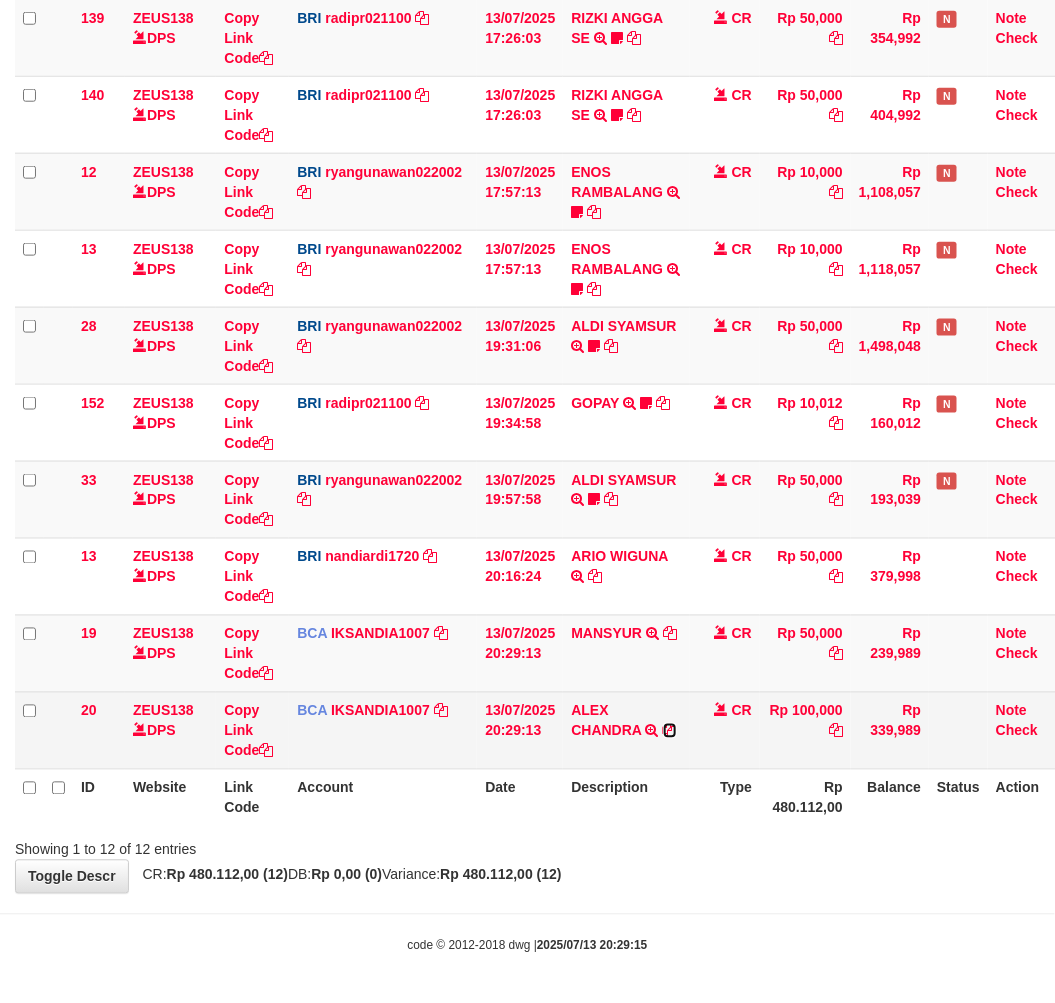 click at bounding box center [670, 731] 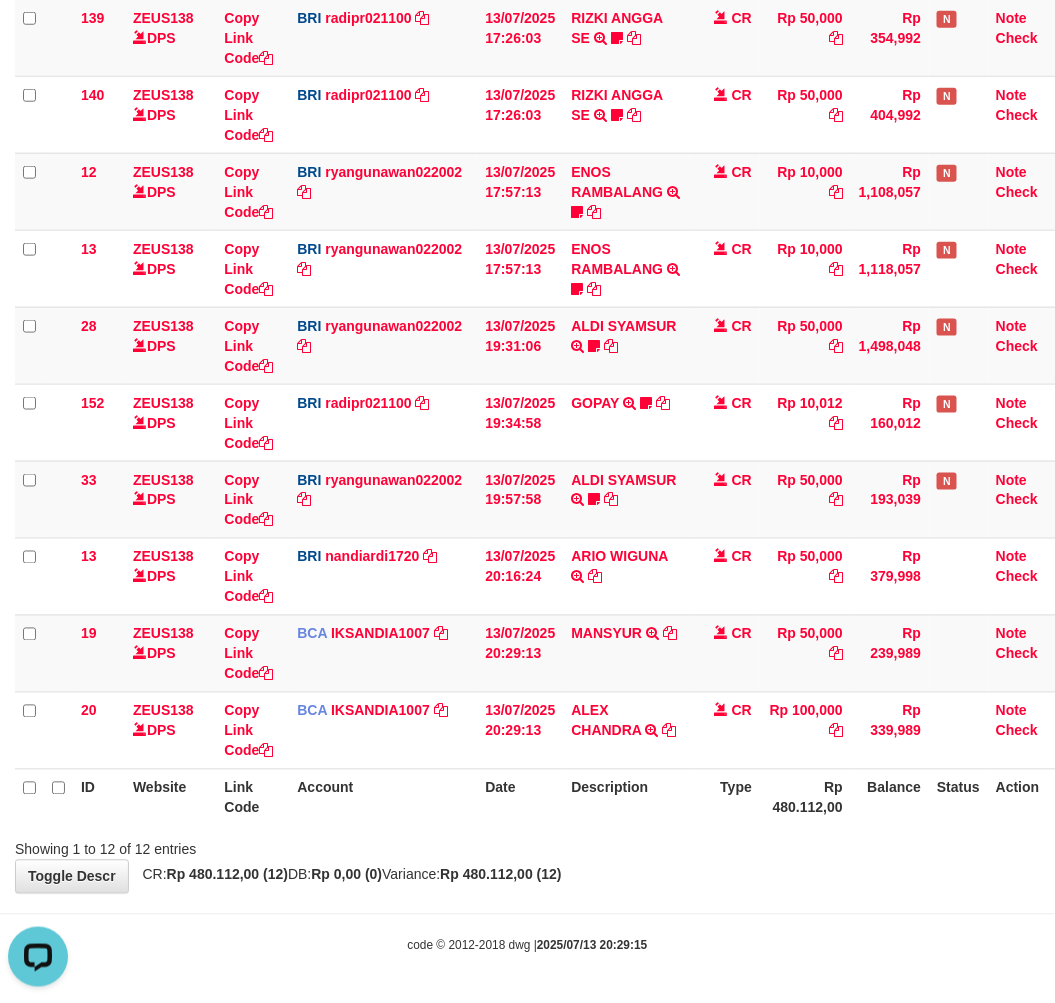 scroll, scrollTop: 0, scrollLeft: 0, axis: both 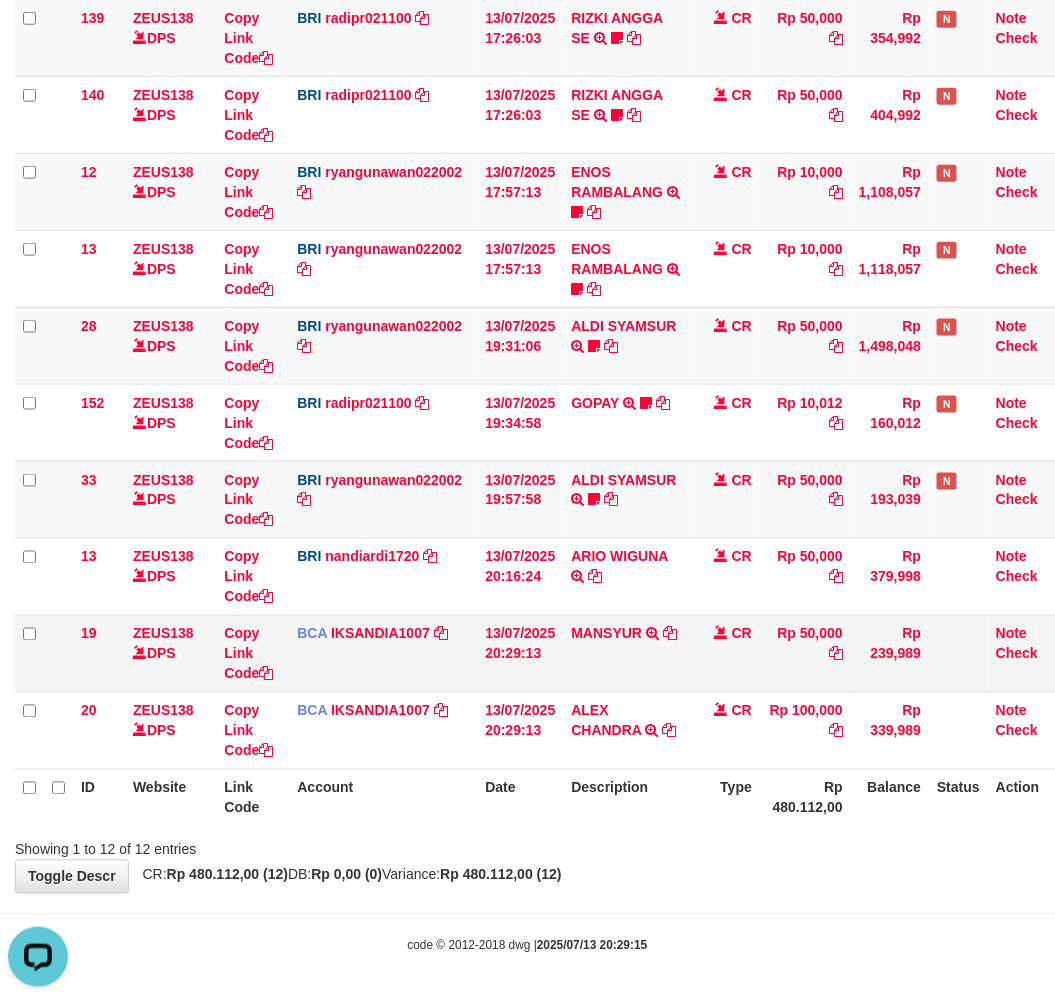 click on "MANSYUR         TRSF E-BANKING CR 1307/FTSCY/WS95031
50000.00MANSYUR" at bounding box center (626, 653) 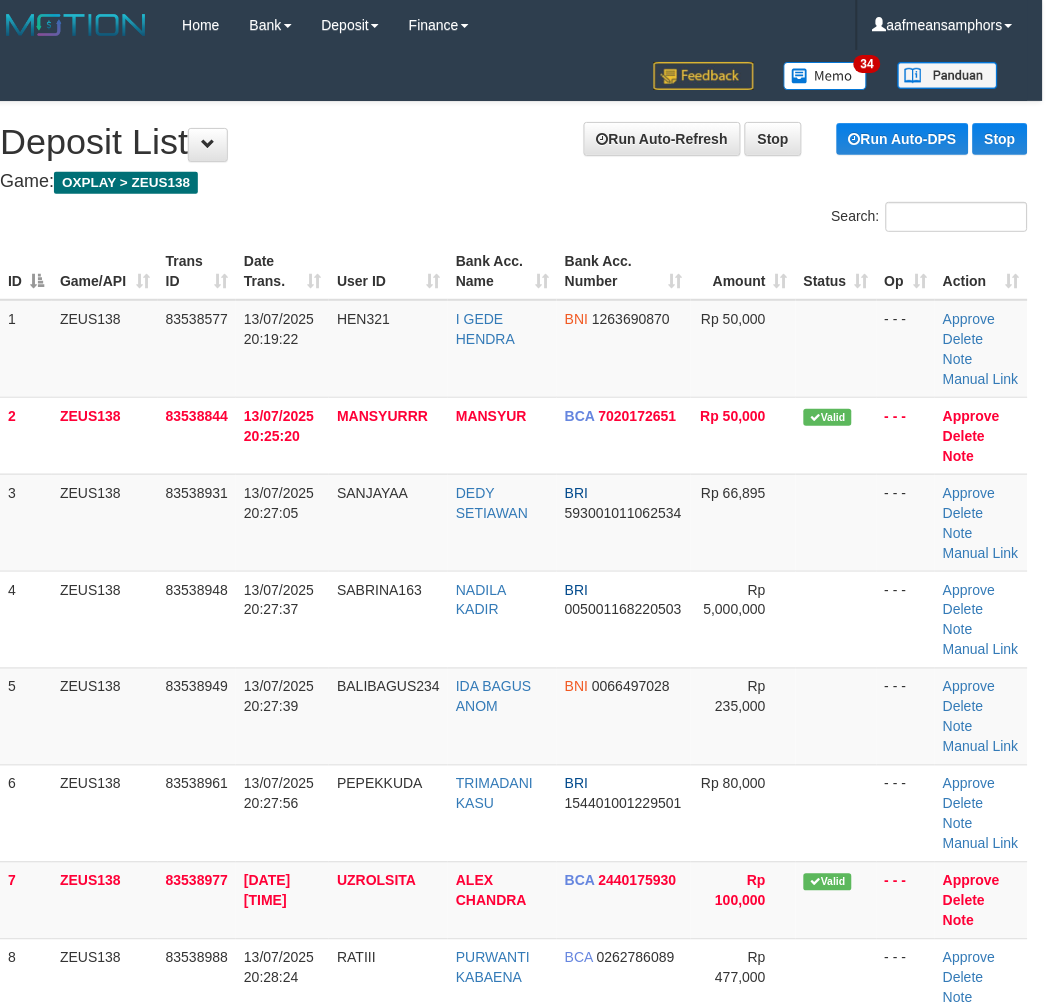 scroll, scrollTop: 8, scrollLeft: 0, axis: vertical 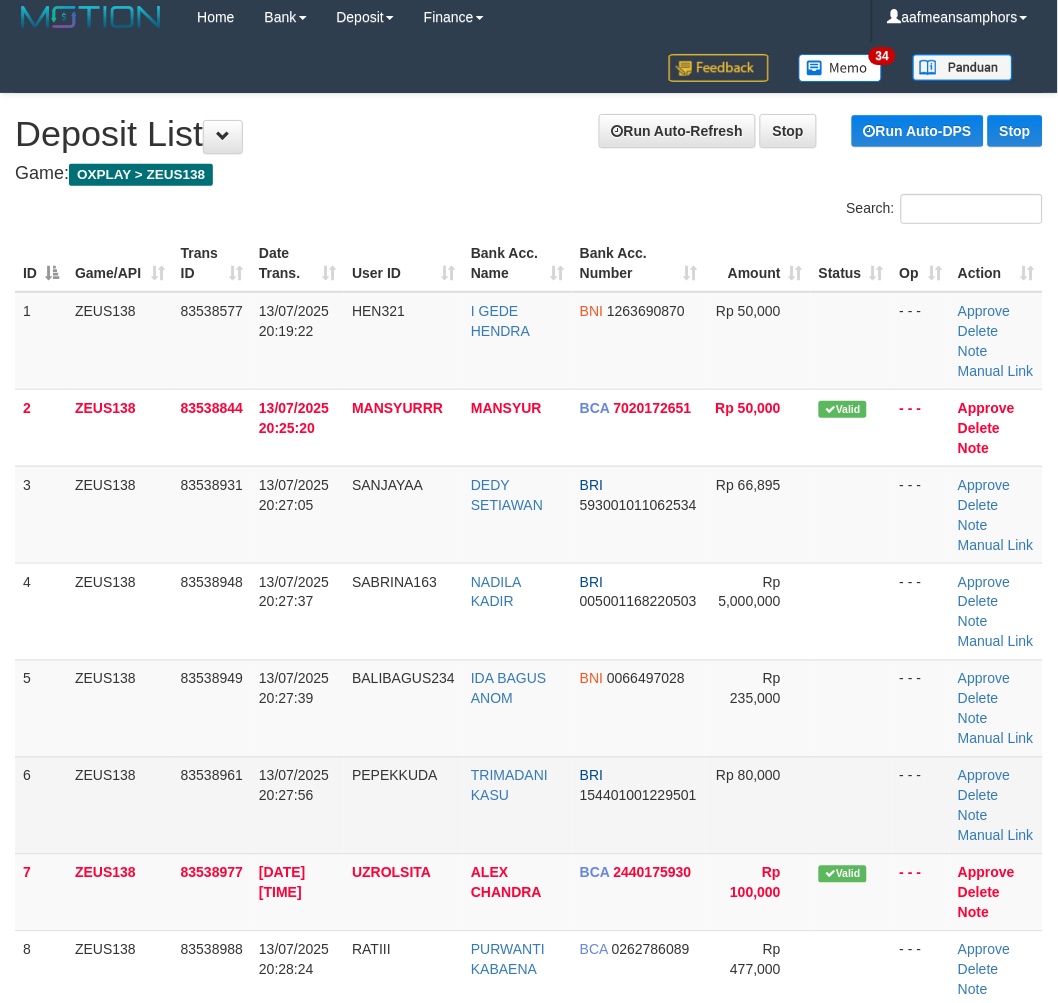 click on "6
ZEUS138
83538961
[DATE] [TIME]
[FIRST] [LAST]
[FIRST] [LAST]
BRI
154401001229501
Rp 80,000
- - -
Approve
Delete
Note
Manual Link" at bounding box center (529, 805) 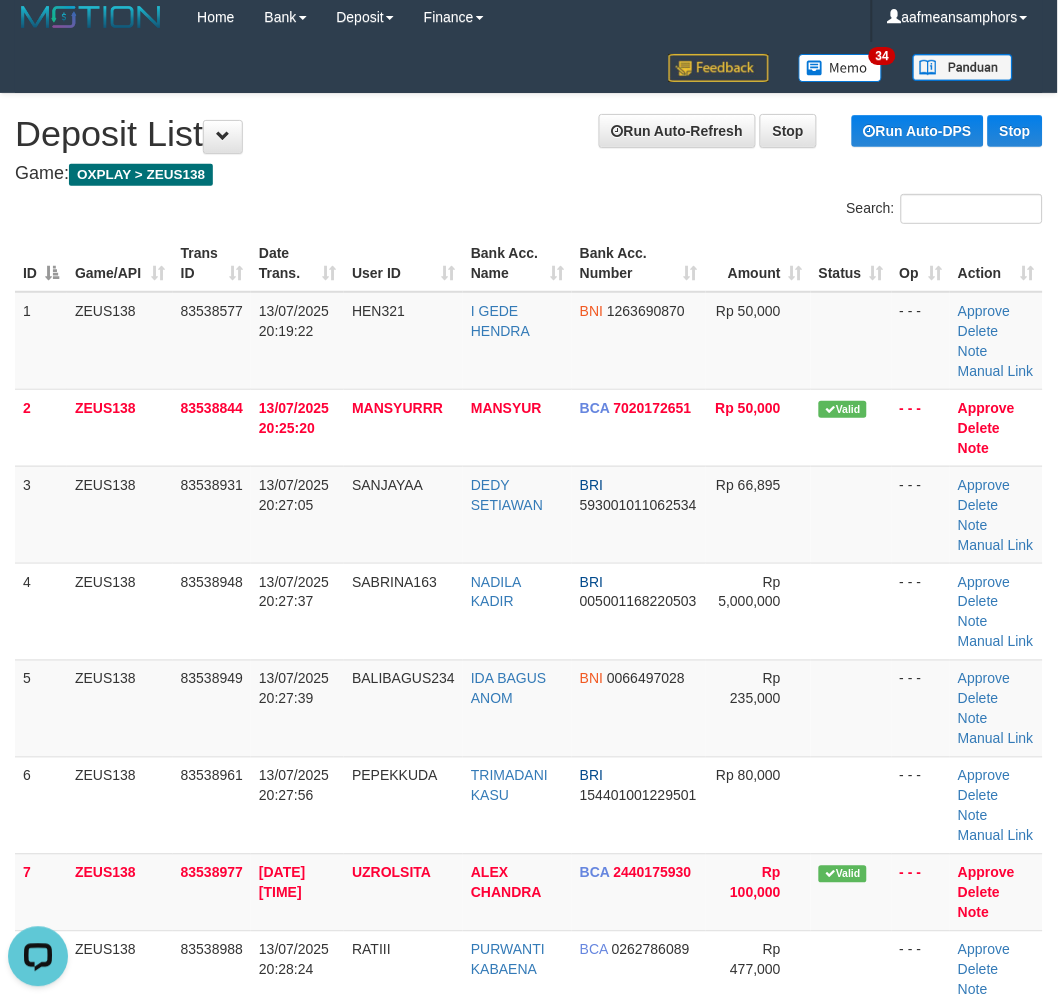 scroll, scrollTop: 0, scrollLeft: 0, axis: both 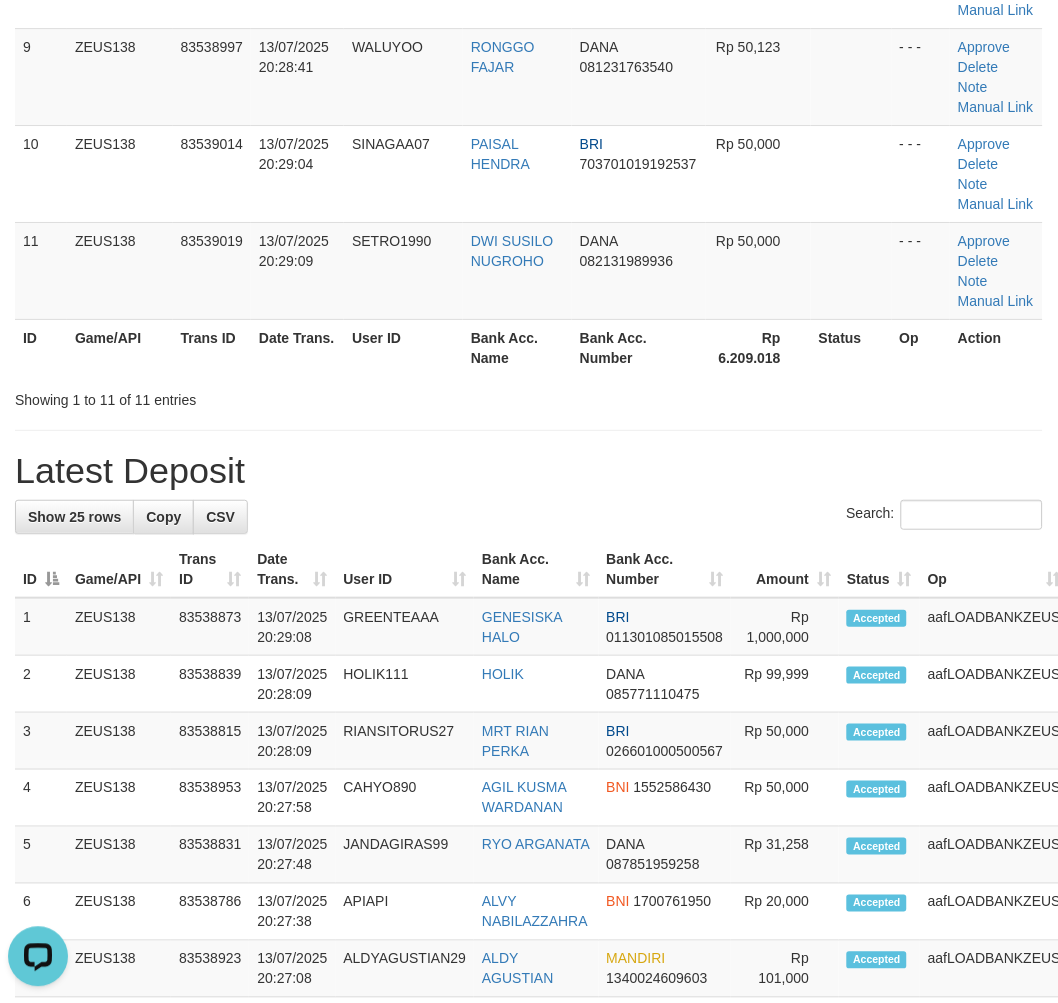 click on "Search:" at bounding box center (529, 517) 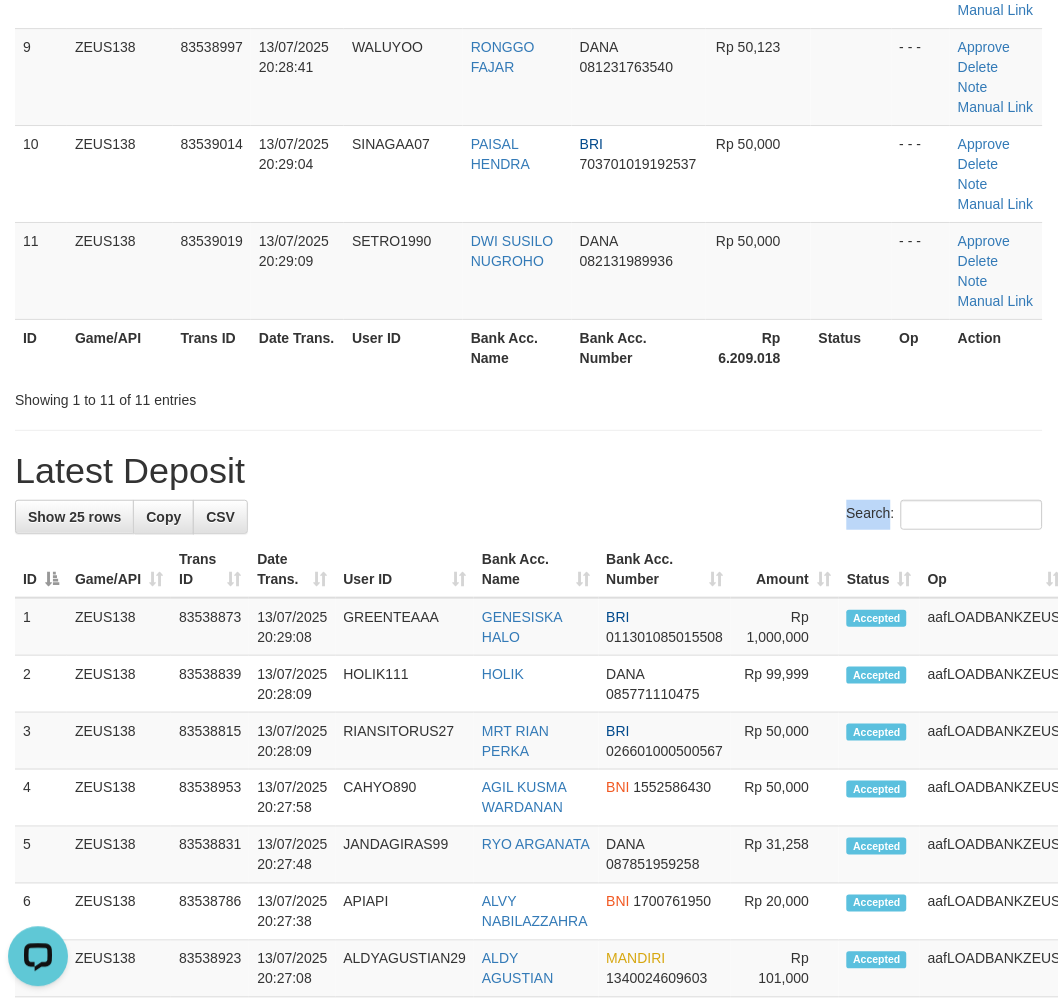 click on "Search:" at bounding box center [529, 517] 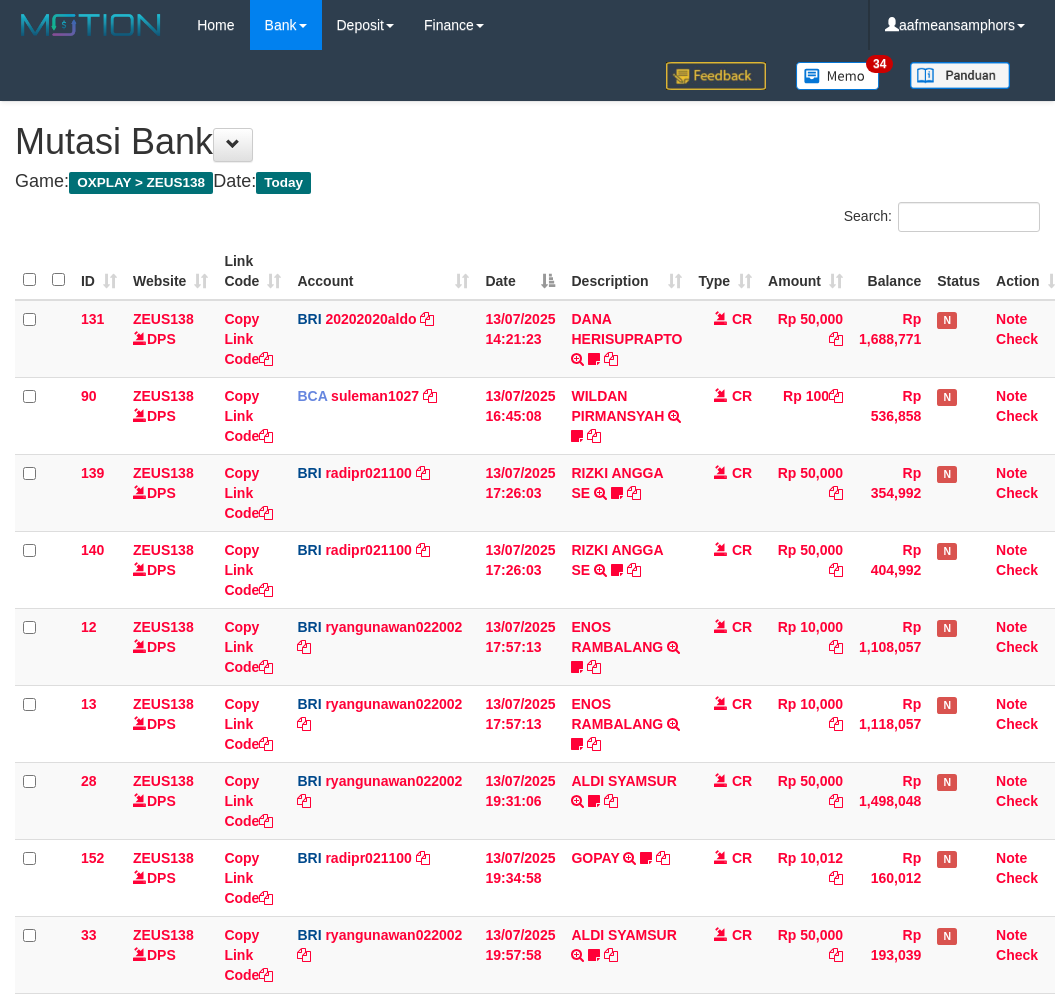 scroll, scrollTop: 0, scrollLeft: 0, axis: both 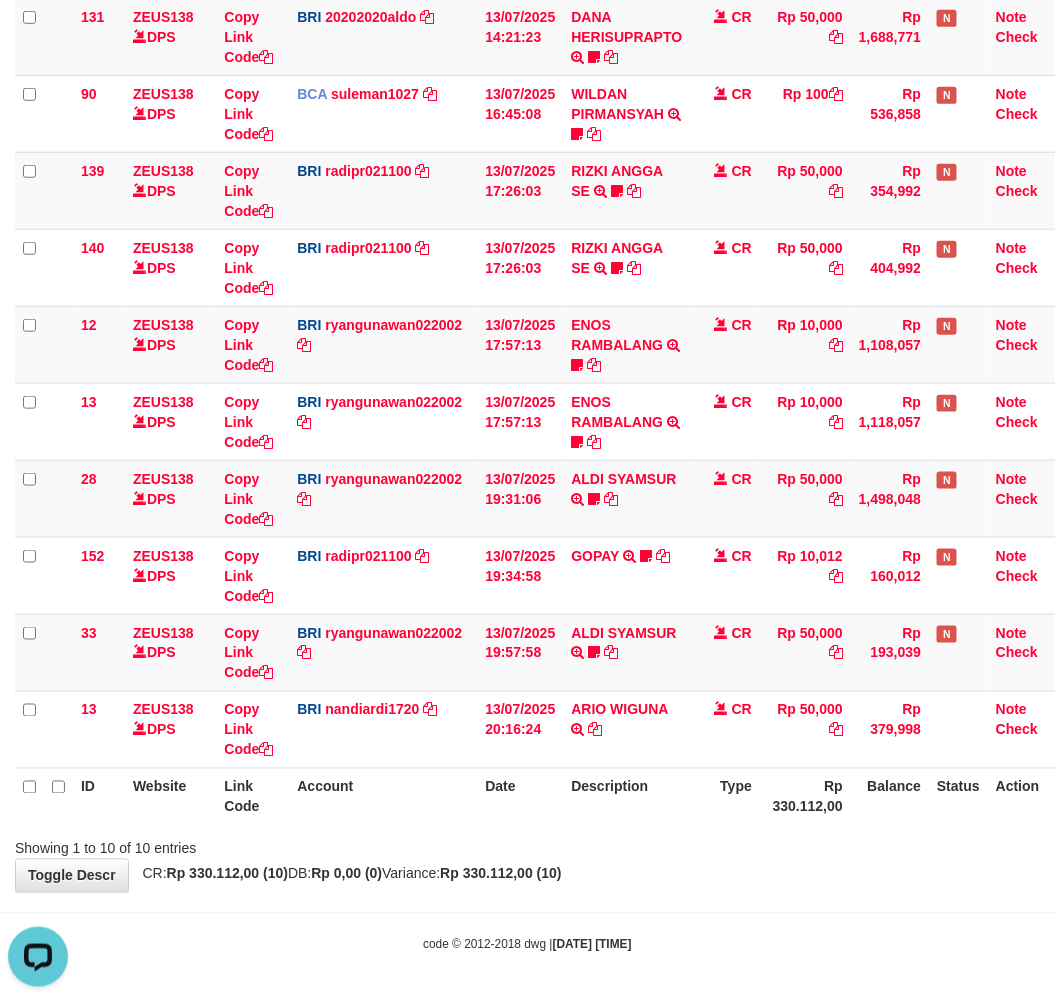 drag, startPoint x: 653, startPoint y: 893, endPoint x: 653, endPoint y: 878, distance: 15 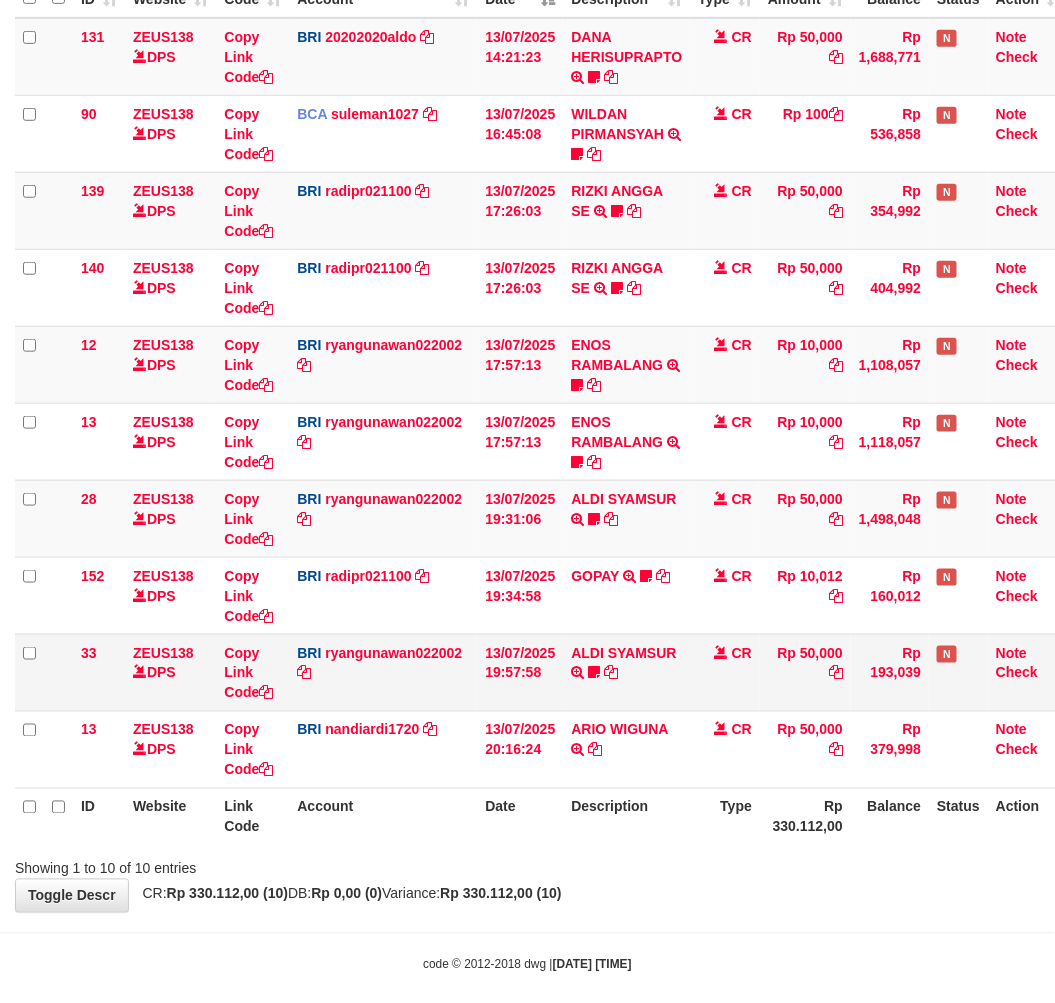 scroll, scrollTop: 302, scrollLeft: 0, axis: vertical 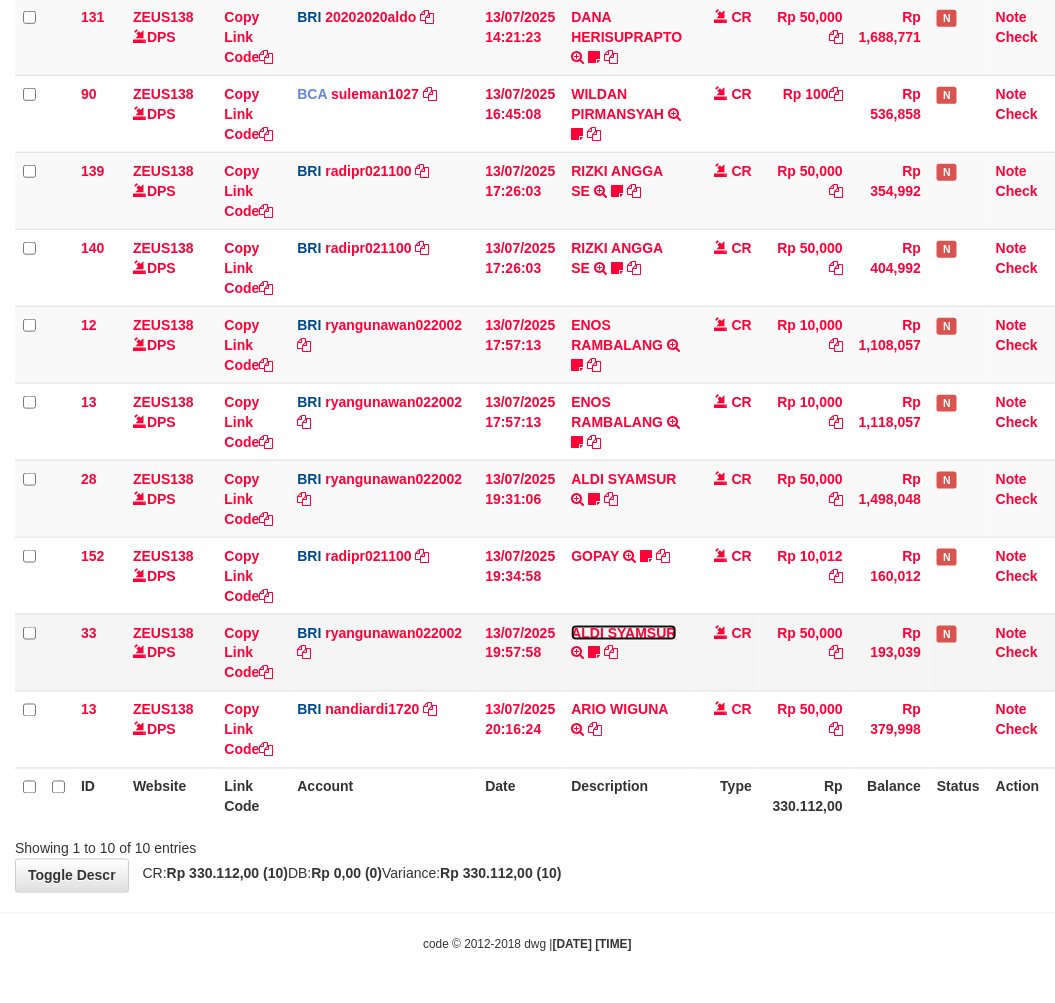 click on "ALDI SYAMSUR" at bounding box center [623, 633] 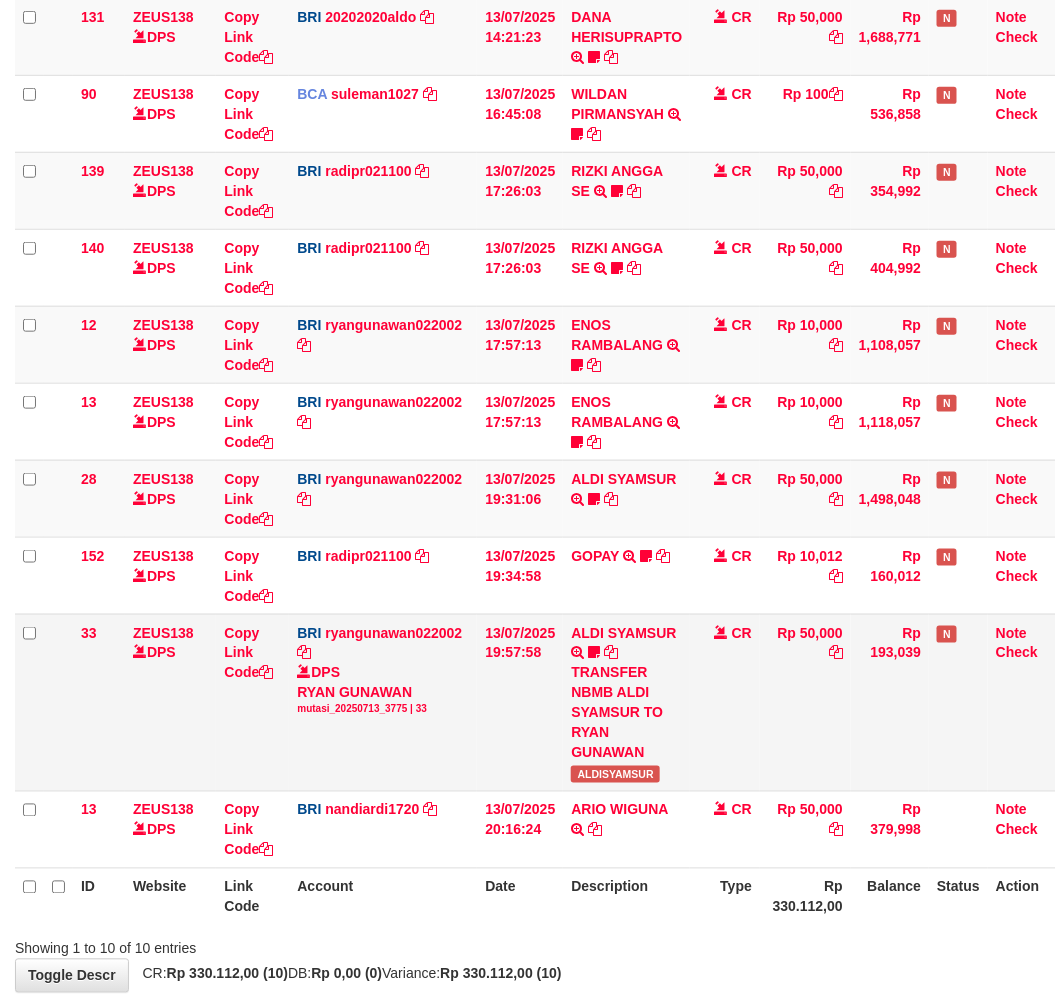 click on "ALDI SYAMSUR            TRANSFER NBMB ALDI SYAMSUR TO RYAN GUNAWAN    ALDISYAMSUR" at bounding box center [626, 702] 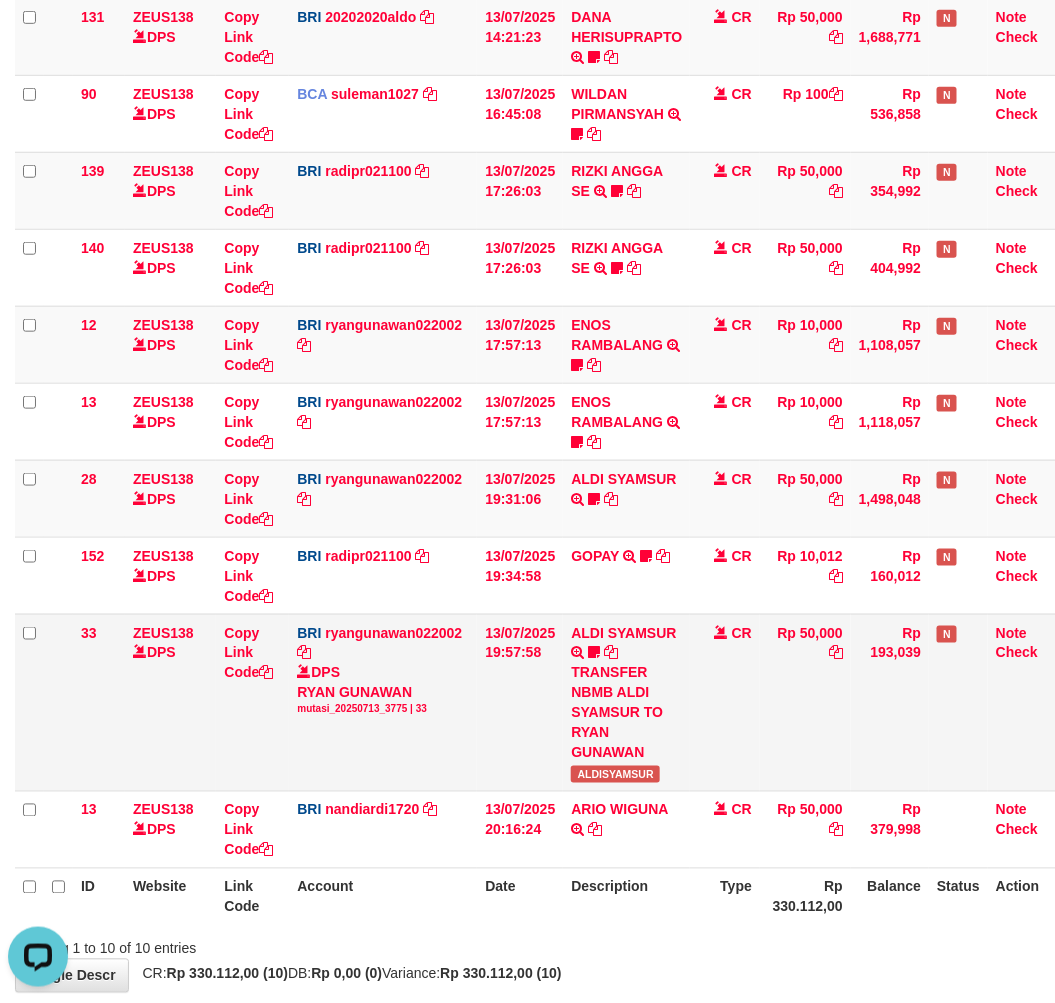 scroll, scrollTop: 0, scrollLeft: 0, axis: both 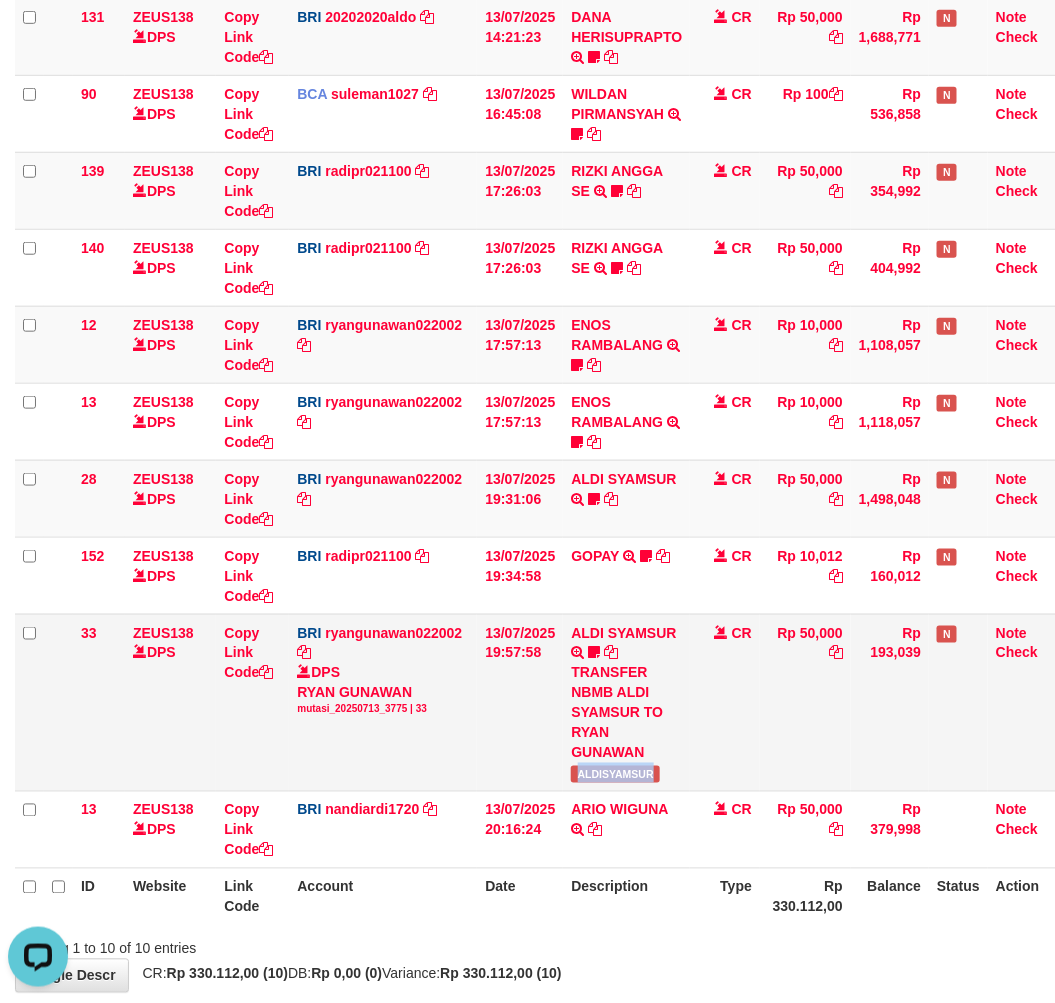click on "ALDI SYAMSUR            TRANSFER NBMB ALDI SYAMSUR TO RYAN GUNAWAN    ALDISYAMSUR" at bounding box center (626, 702) 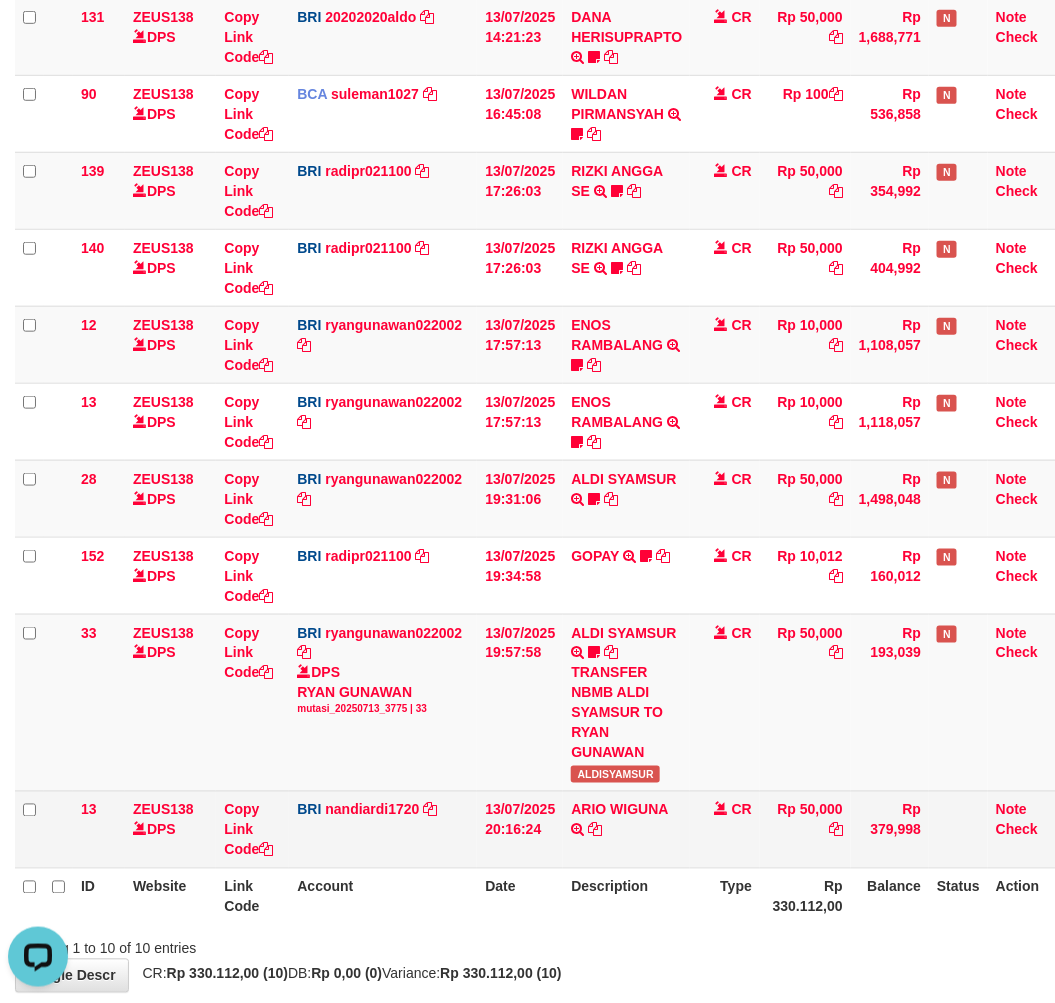 click on "[FIRST] [LAST] TRANSFER NBMB [FIRST] [LAST] TO [FIRST] [LAST]" at bounding box center (626, 829) 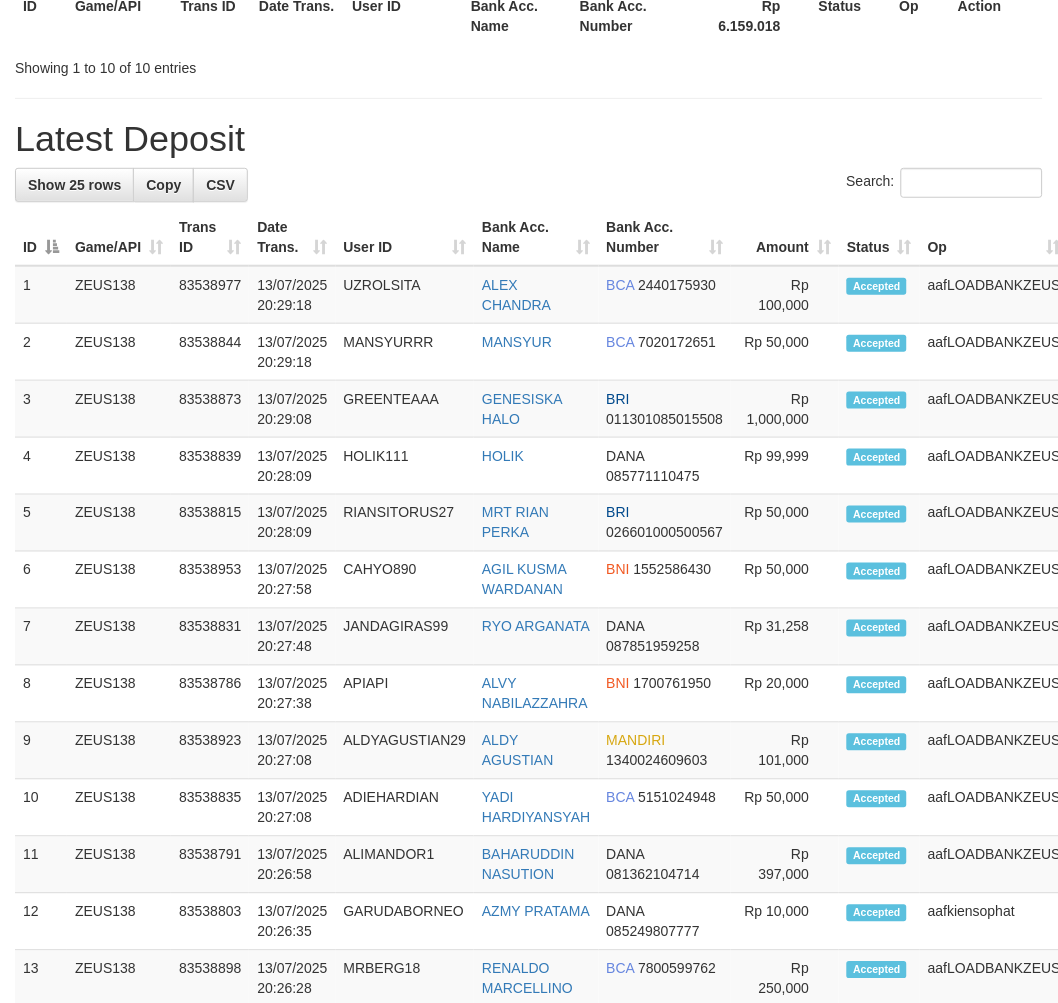scroll, scrollTop: 1058, scrollLeft: 0, axis: vertical 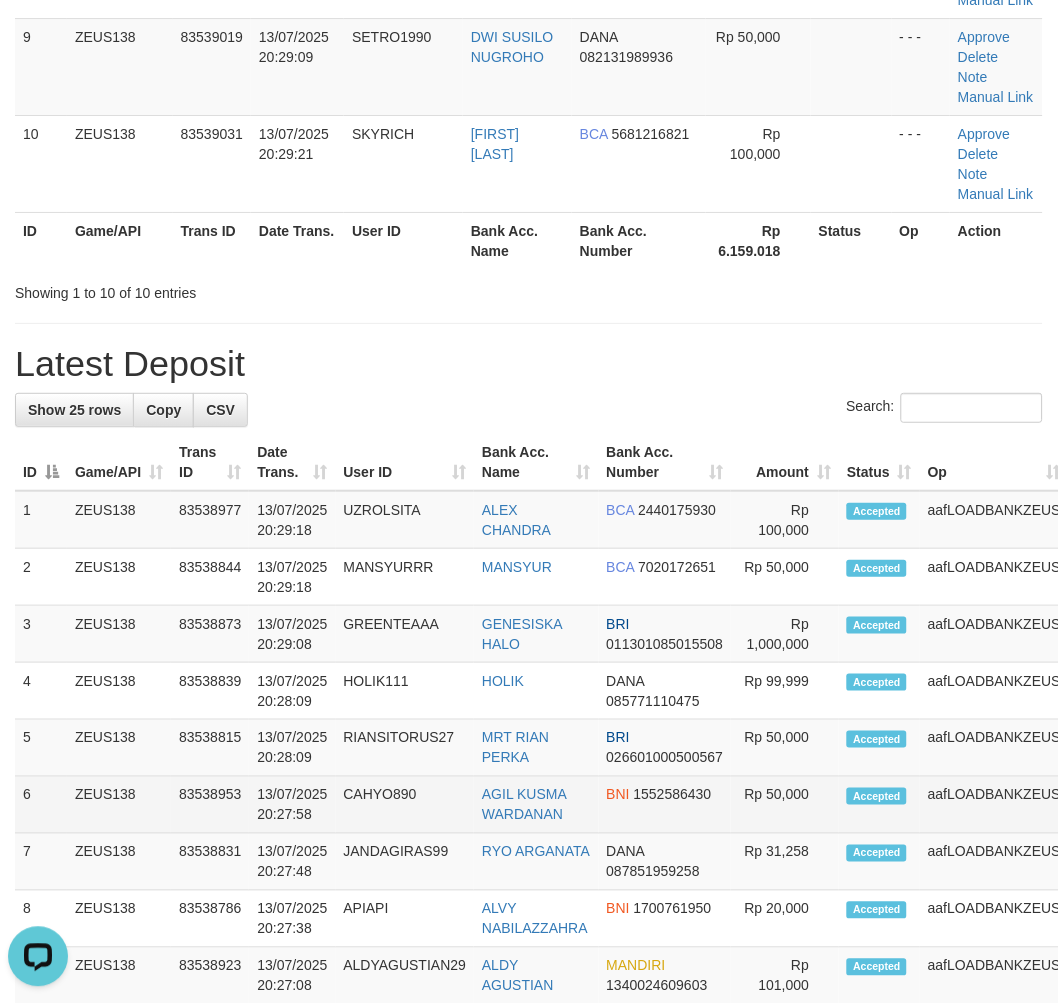 click on "1
ZEUS138
83538977
13/07/2025 20:29:18
UZROLSITA
ALEX CHANDRA
BCA
2440175930
2 3" at bounding box center [583, 1214] 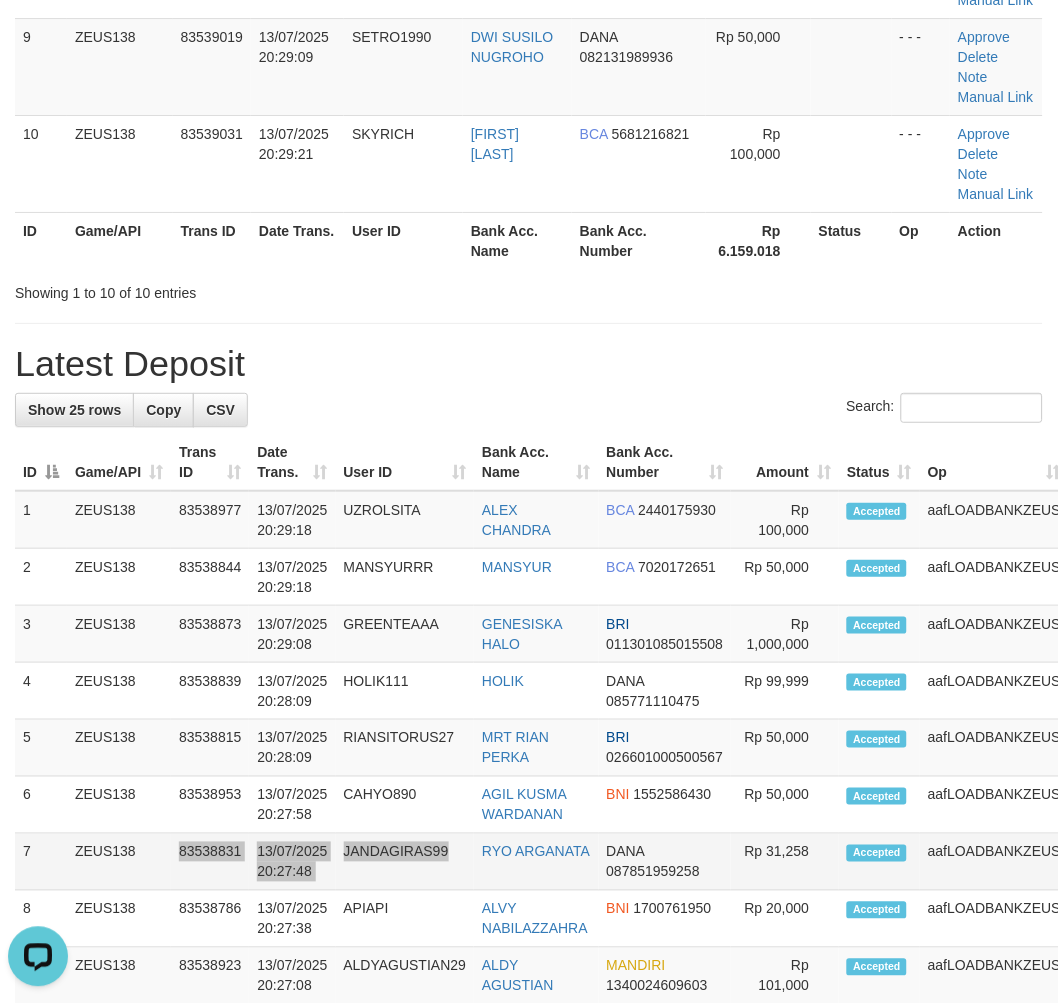 drag, startPoint x: 448, startPoint y: 866, endPoint x: 468, endPoint y: 866, distance: 20 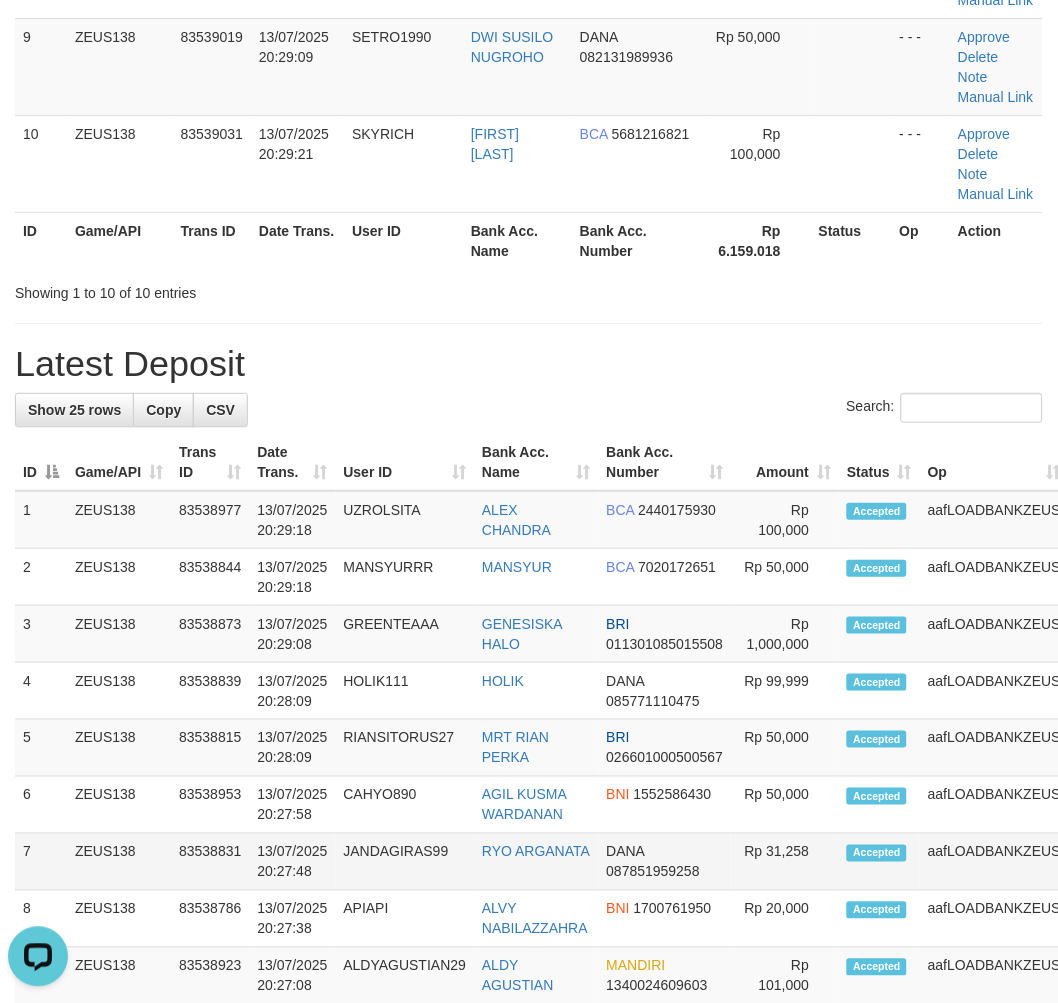 click on "JANDAGIRAS99" at bounding box center (405, 862) 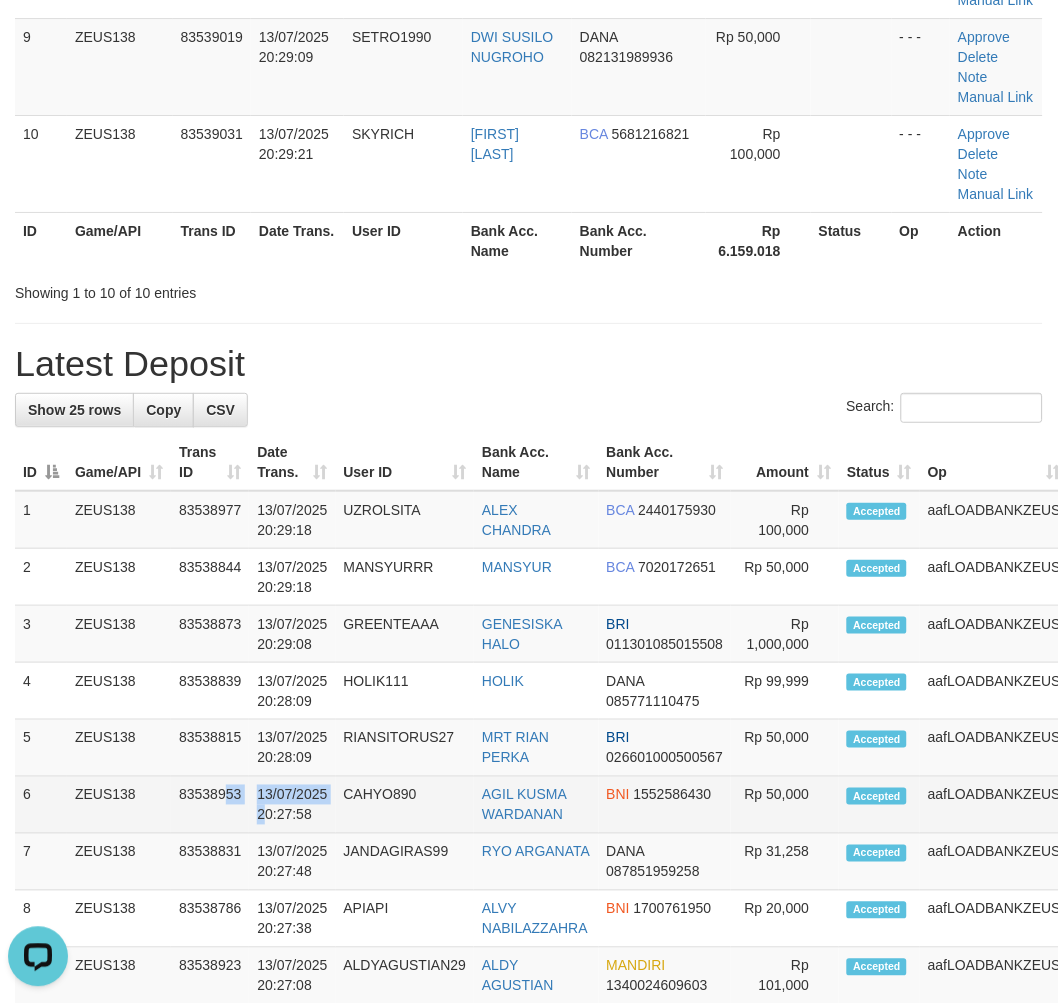 click on "6
ZEUS138
83538953
13/07/2025 20:27:58
CAHYO890
AGIL KUSMA WARDANAN
BNI
1552586430
Rp 50,000
Accepted
aafLOADBANKZEUS
Note" at bounding box center (583, 805) 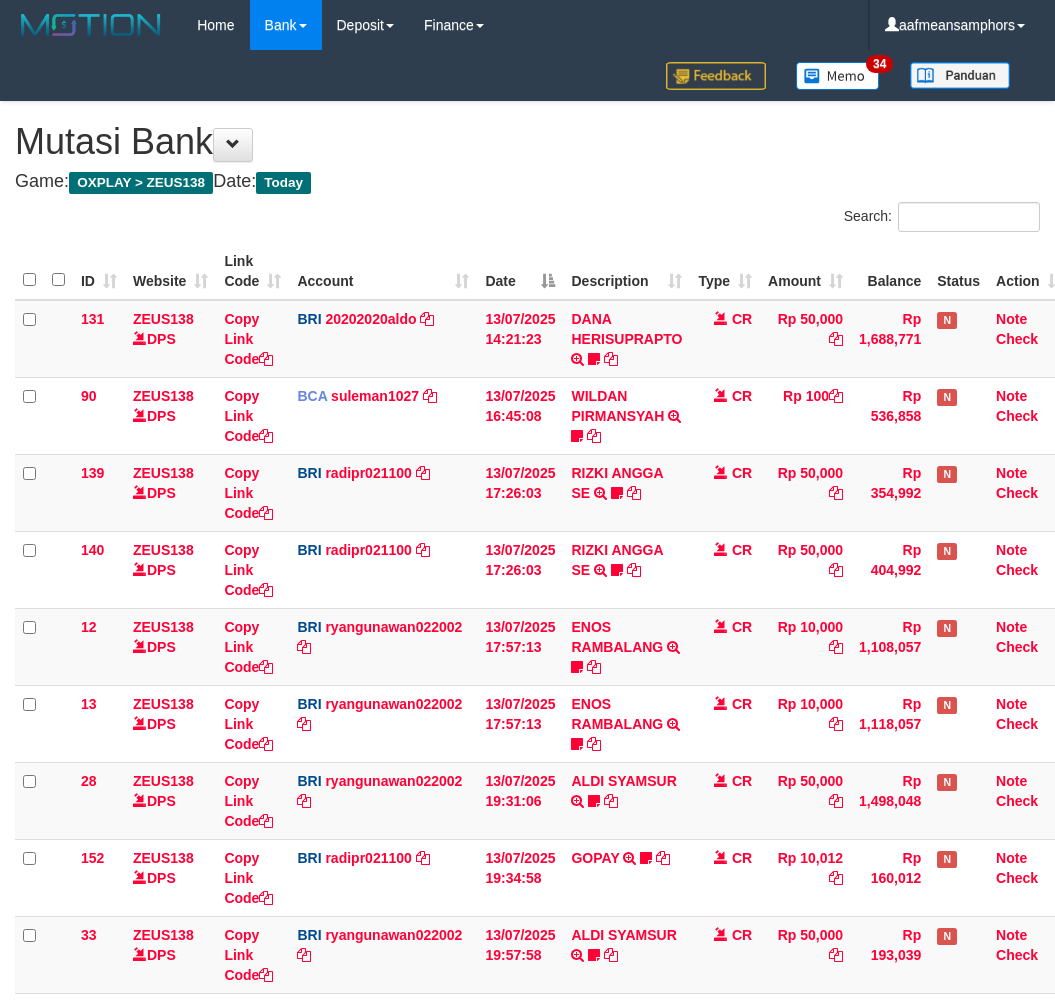 scroll, scrollTop: 261, scrollLeft: 0, axis: vertical 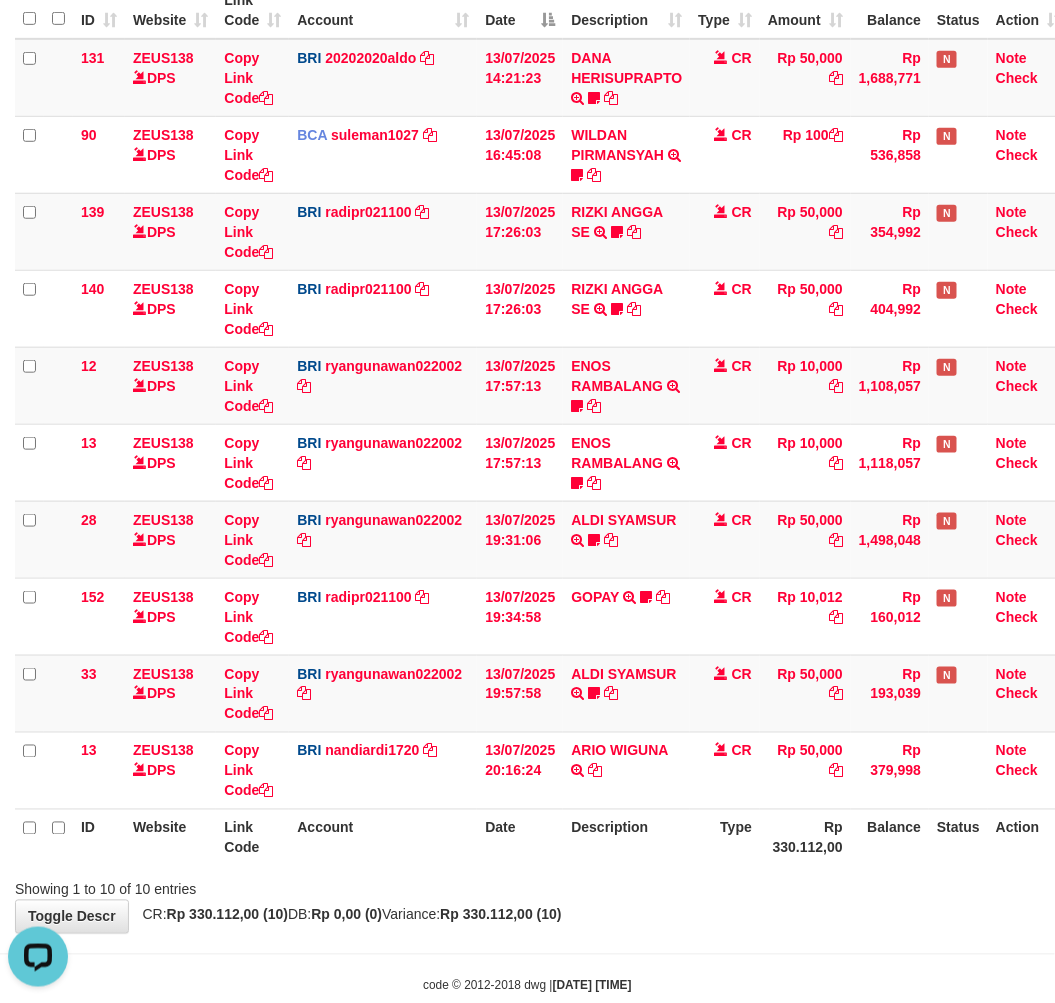 click on "**********" at bounding box center (527, 387) 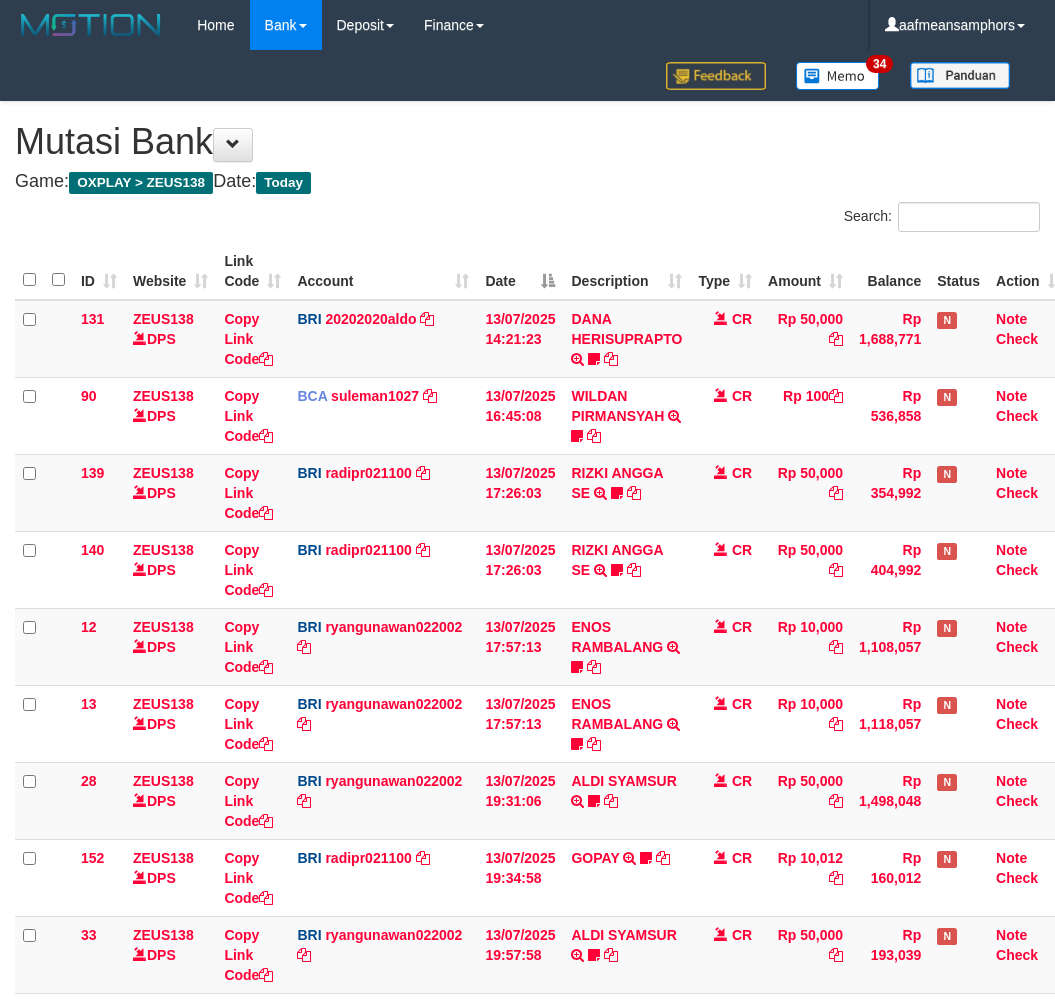 scroll, scrollTop: 261, scrollLeft: 0, axis: vertical 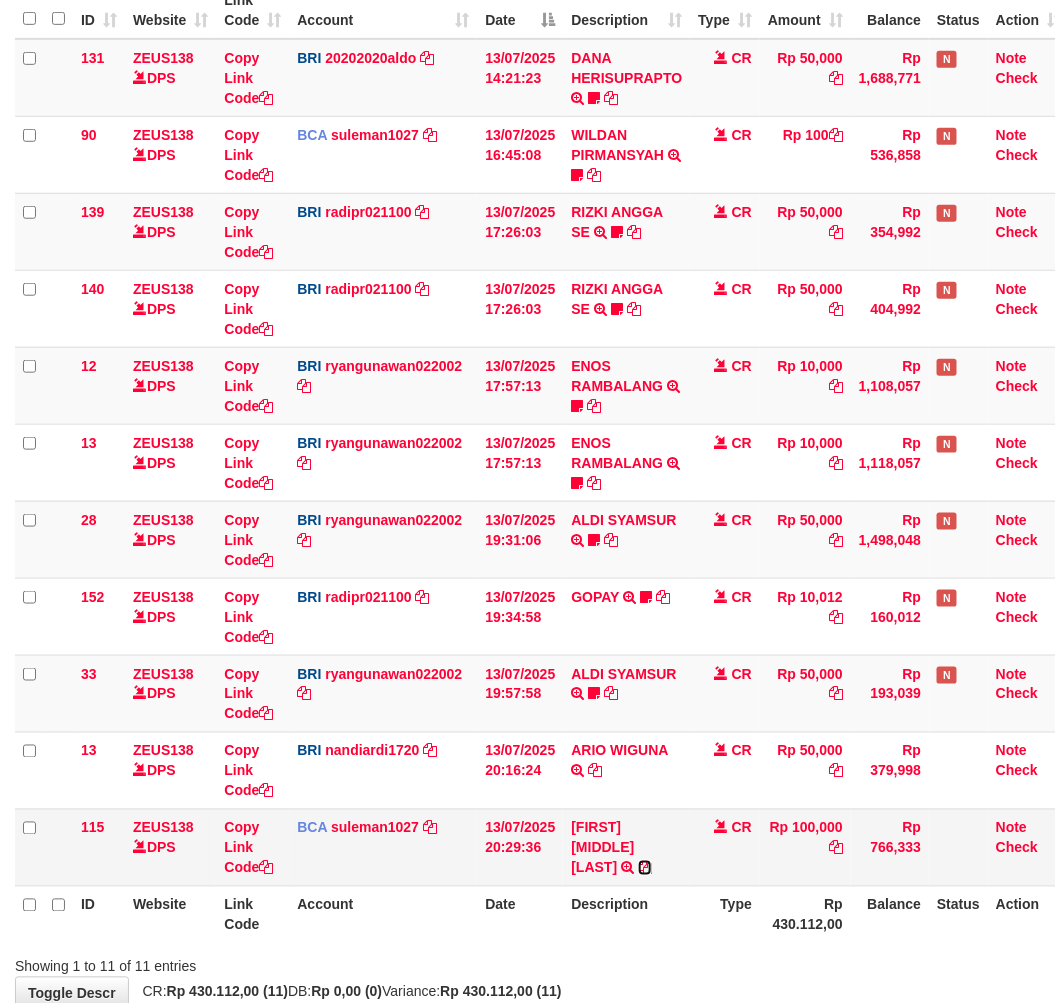 click at bounding box center (645, 868) 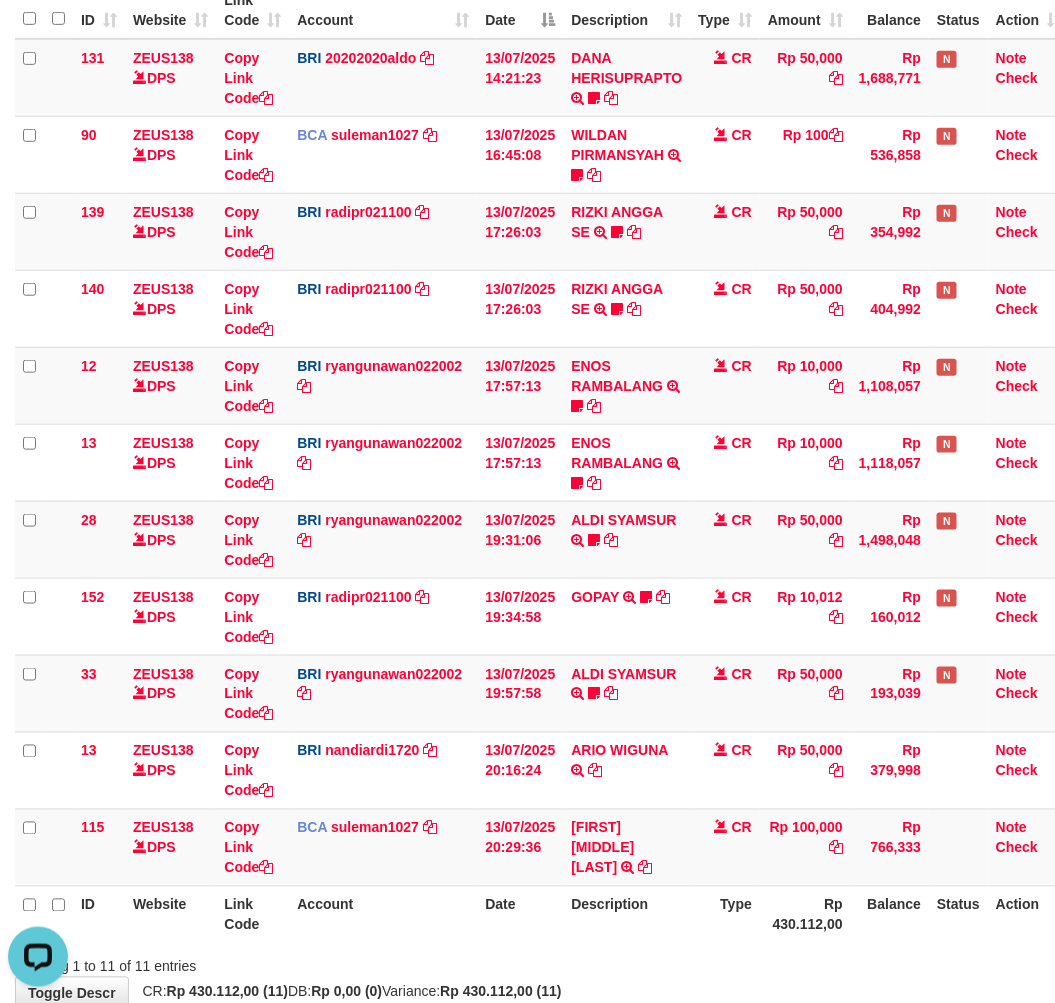 scroll, scrollTop: 0, scrollLeft: 0, axis: both 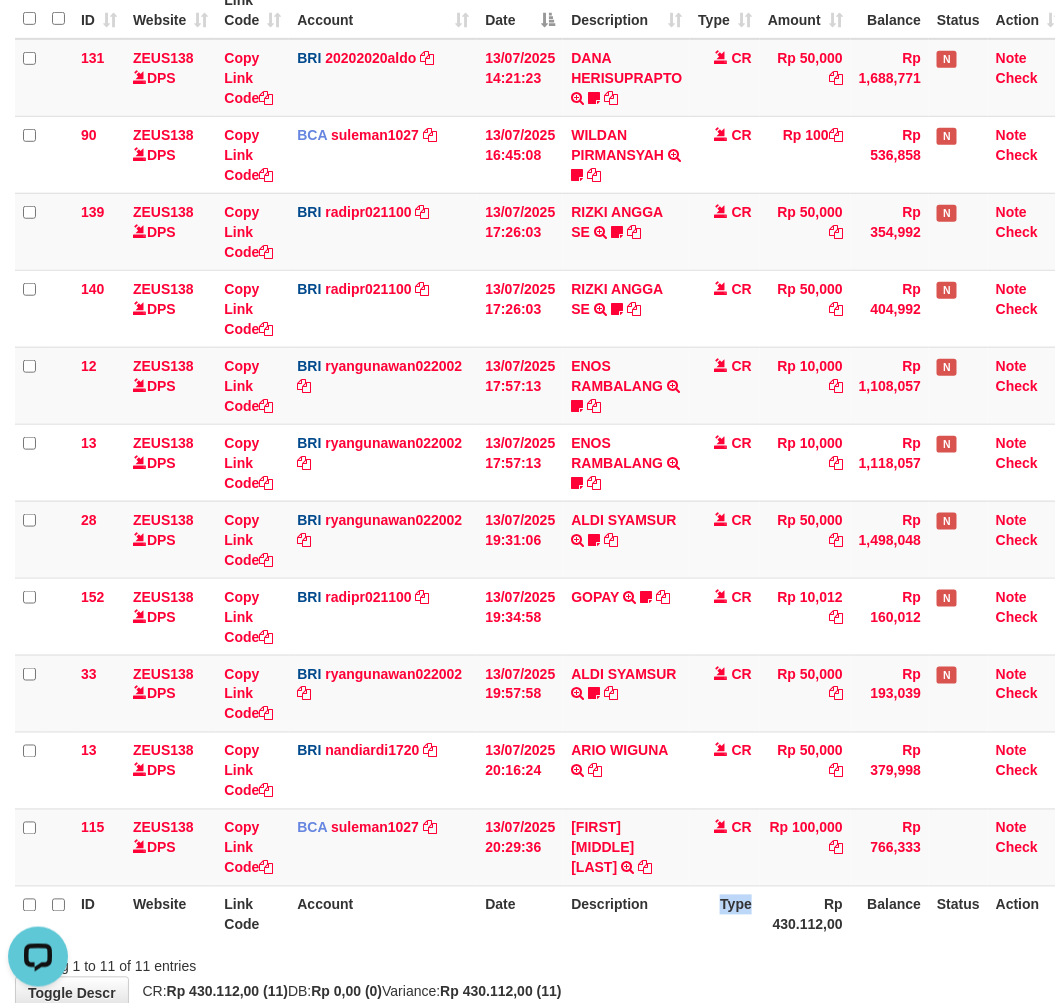 click on "Type" at bounding box center [725, 914] 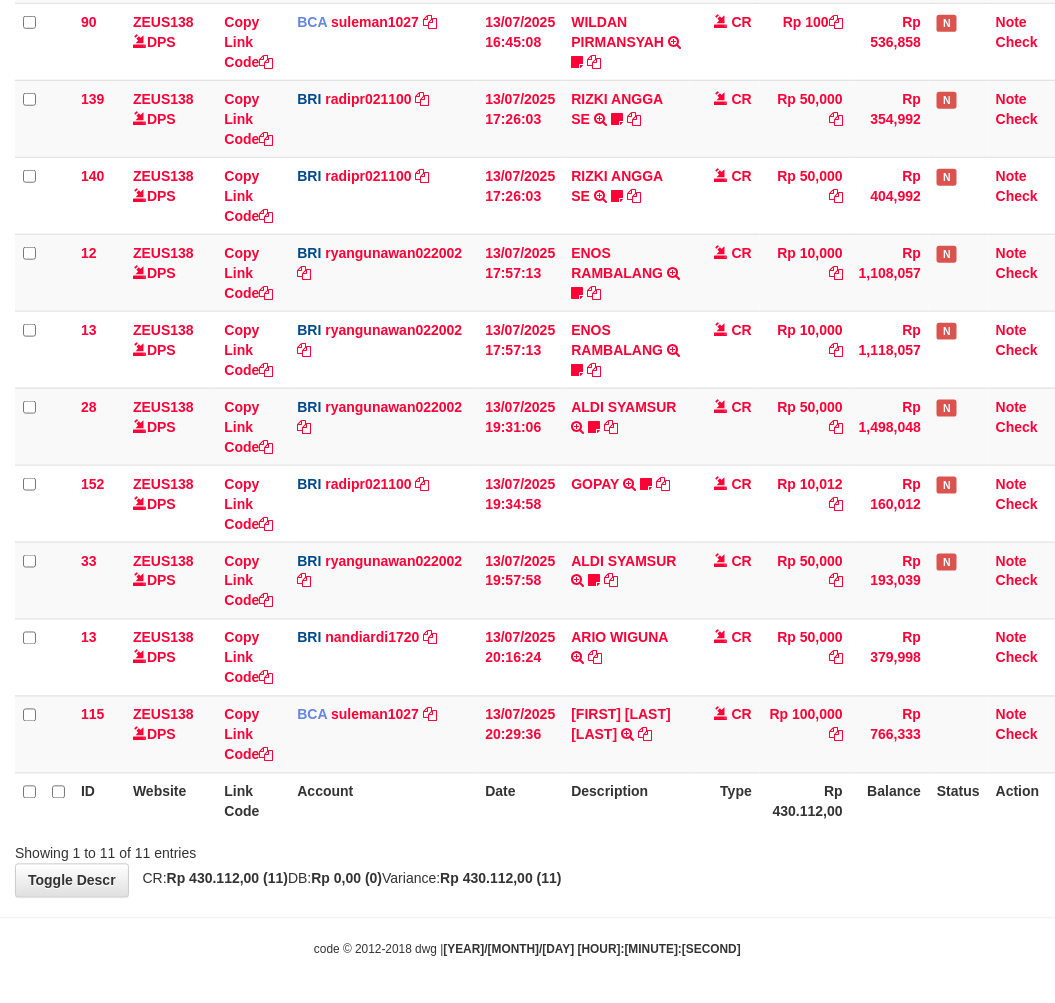 scroll, scrollTop: 378, scrollLeft: 0, axis: vertical 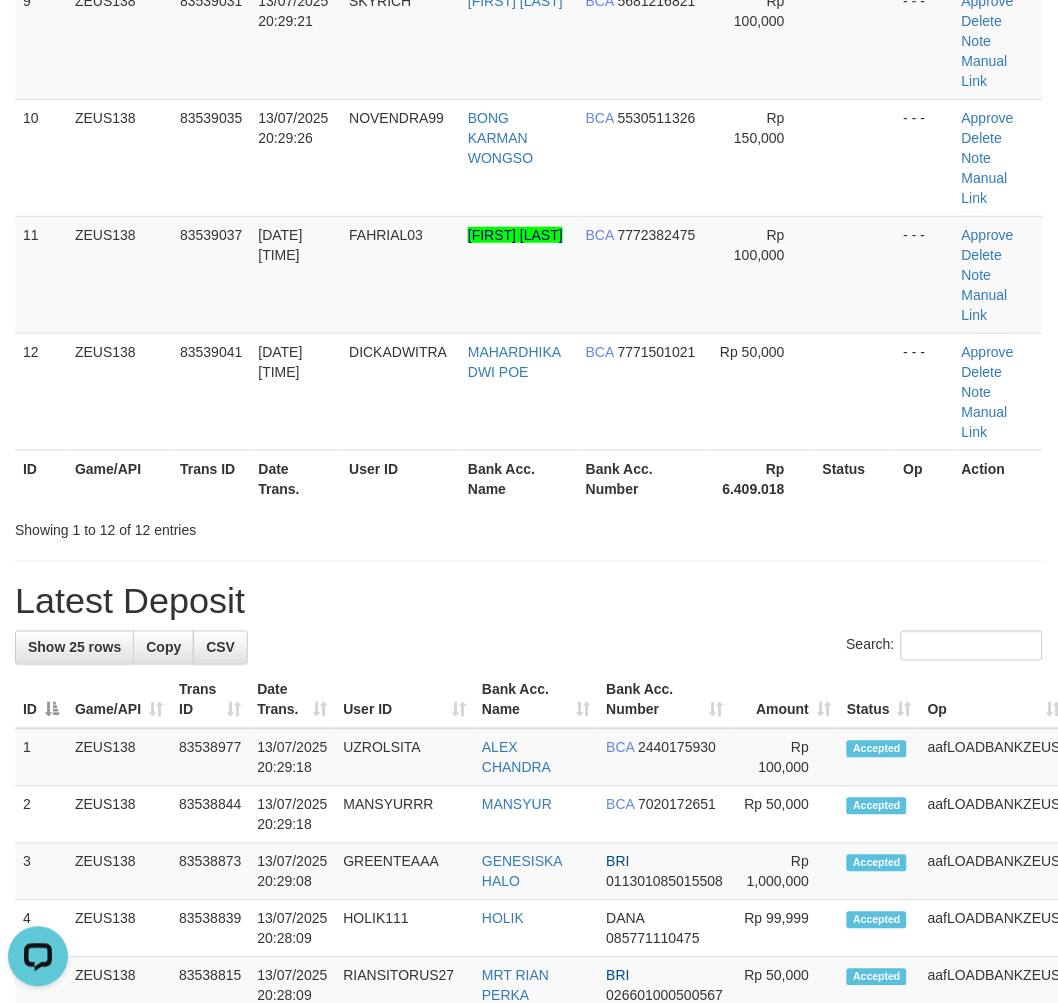 click on "**********" at bounding box center (529, 578) 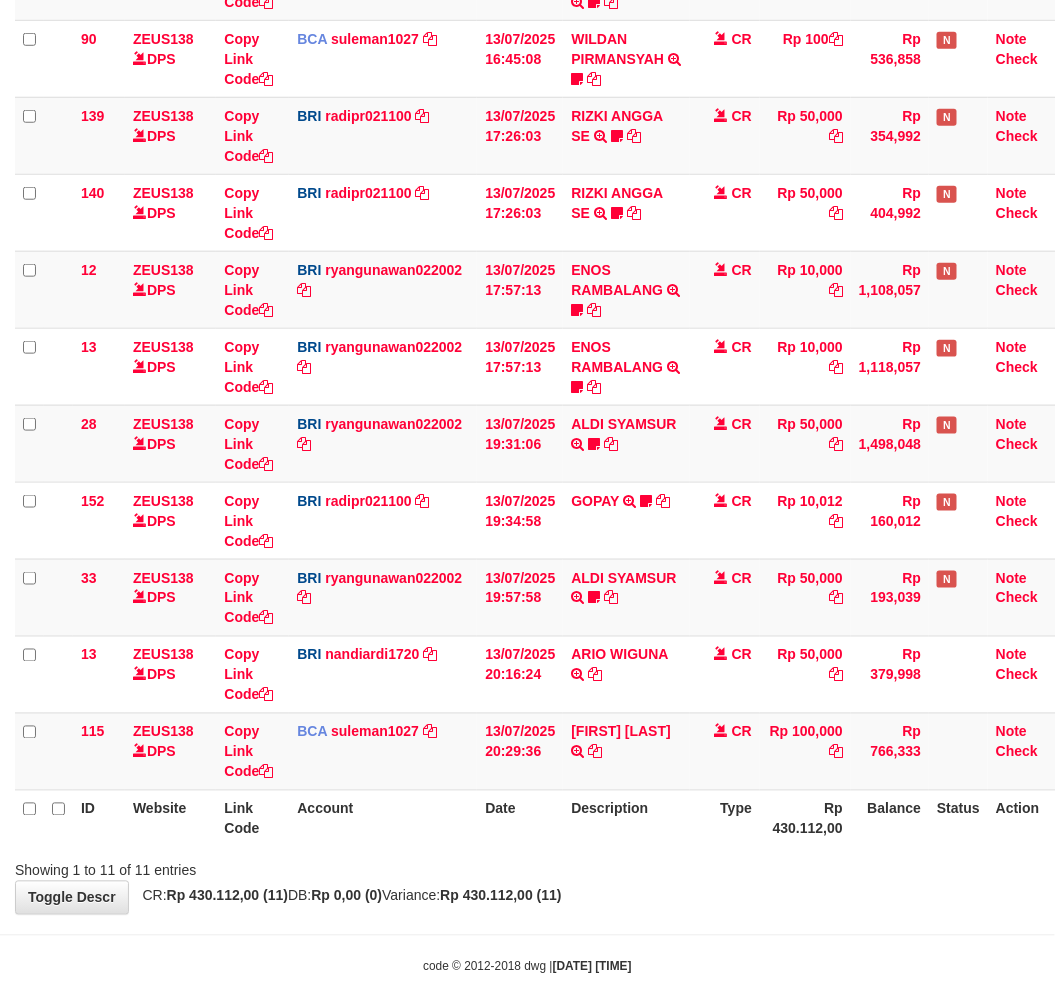 scroll, scrollTop: 378, scrollLeft: 0, axis: vertical 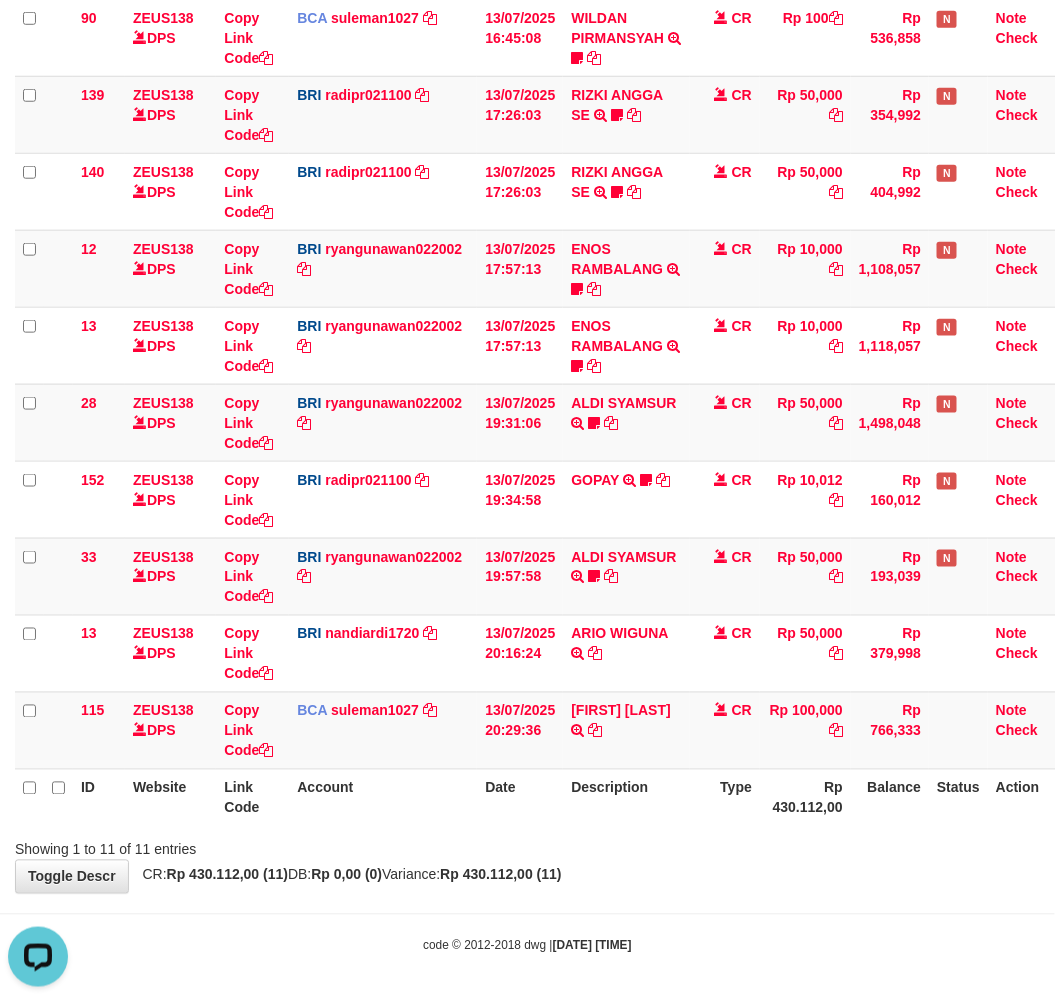 click on "Search:
ID Website Link Code Account Date Description Type Amount Balance Status Action
131
ZEUS138    DPS
Copy Link Code
BRI
20202020aldo
DPS
REVALDO SAGITA
mutasi_20250713_3778 | 131
mutasi_20250713_3778 | 131
13/07/2025 14:21:23
DANA HERISUPRAPTO            TRANSFER NBMB DANA HERISUPRAPTO TO REVALDO SAGITA    Herisuprapto
CR
Rp 50,000
Rp 1,688,771
N
Note
Check
90
ZEUS138    DPS
Copy Link Code
BCA" at bounding box center (527, 342) 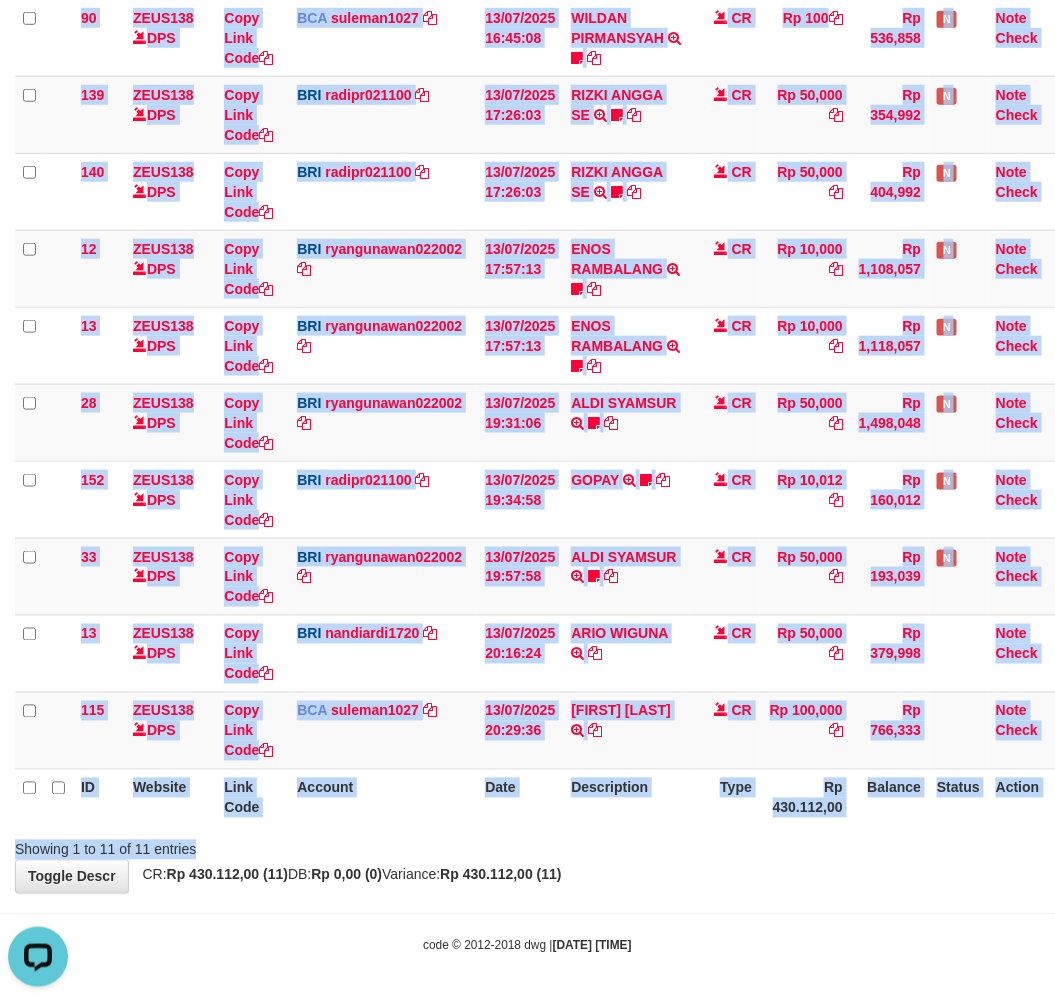 click at bounding box center (747, 832) 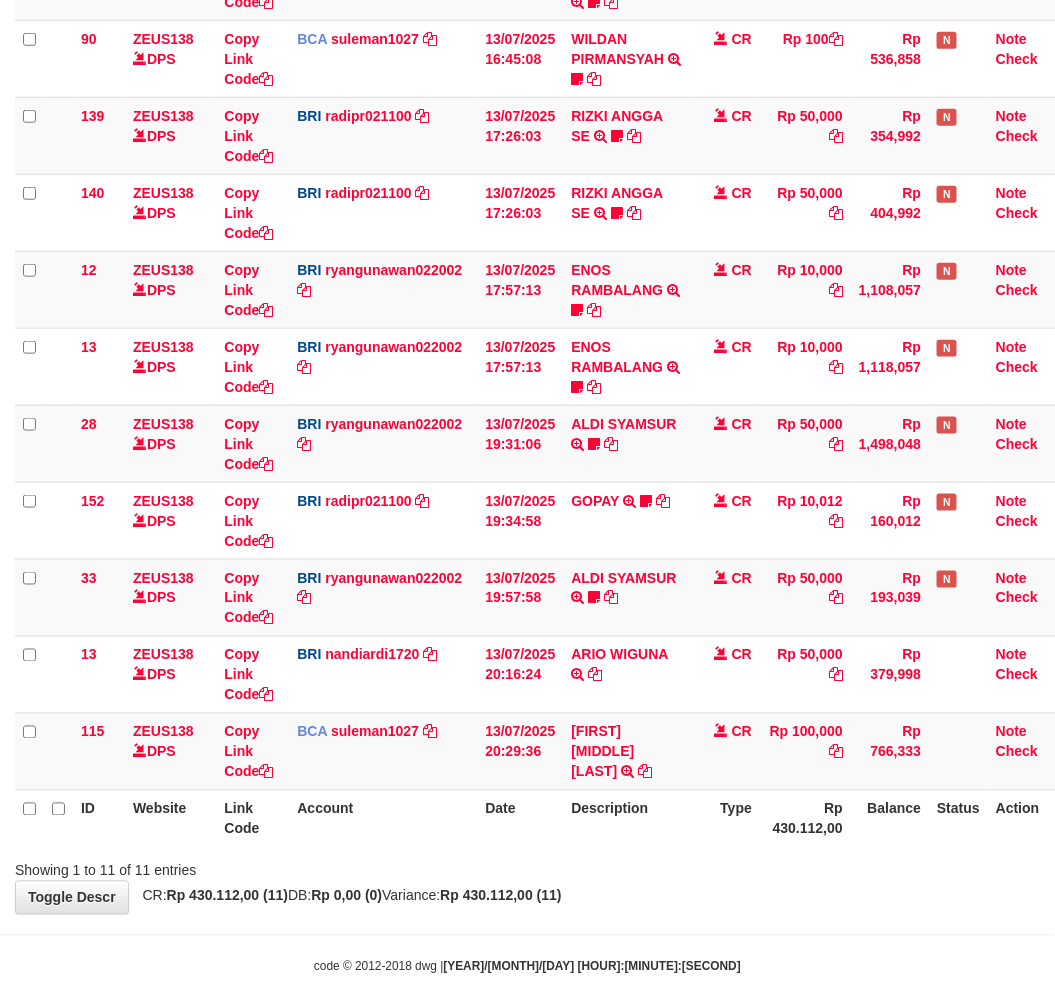 scroll, scrollTop: 378, scrollLeft: 0, axis: vertical 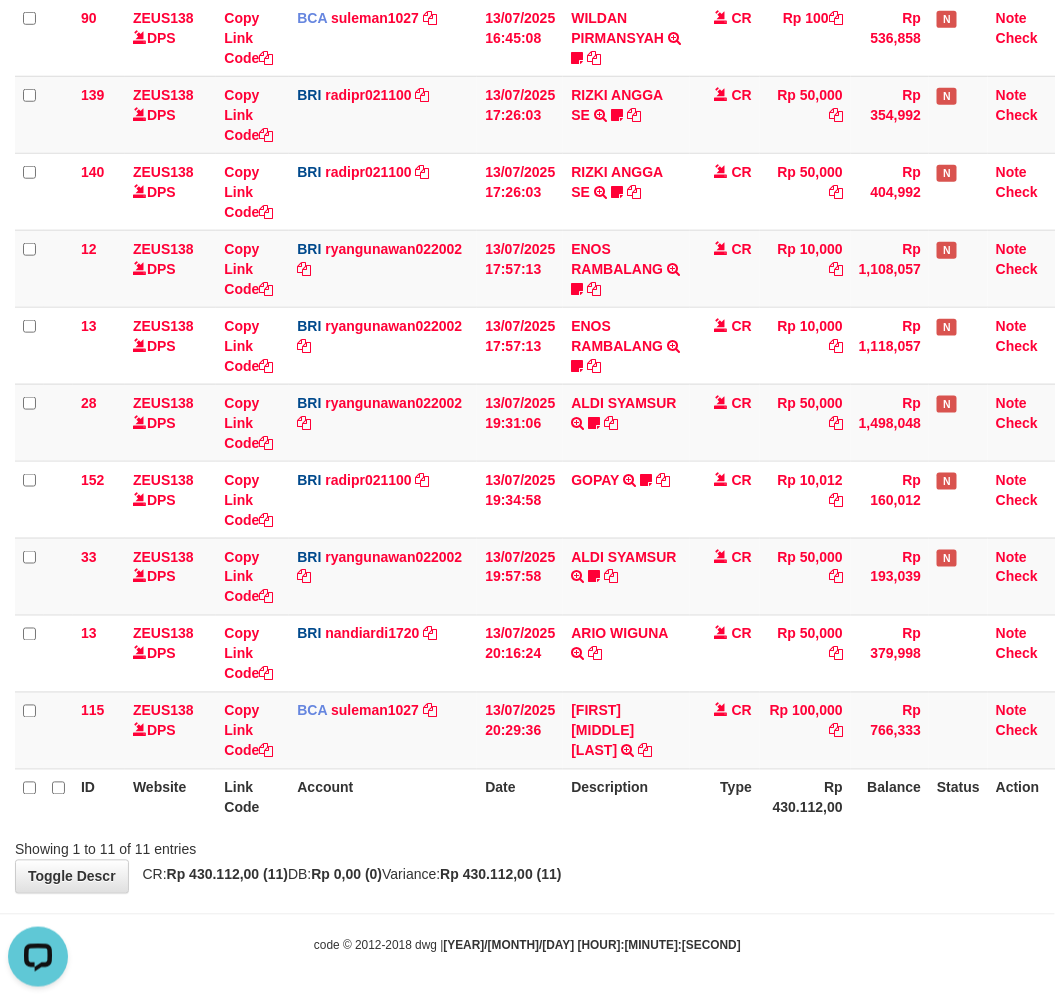 click on "Type" at bounding box center (725, 797) 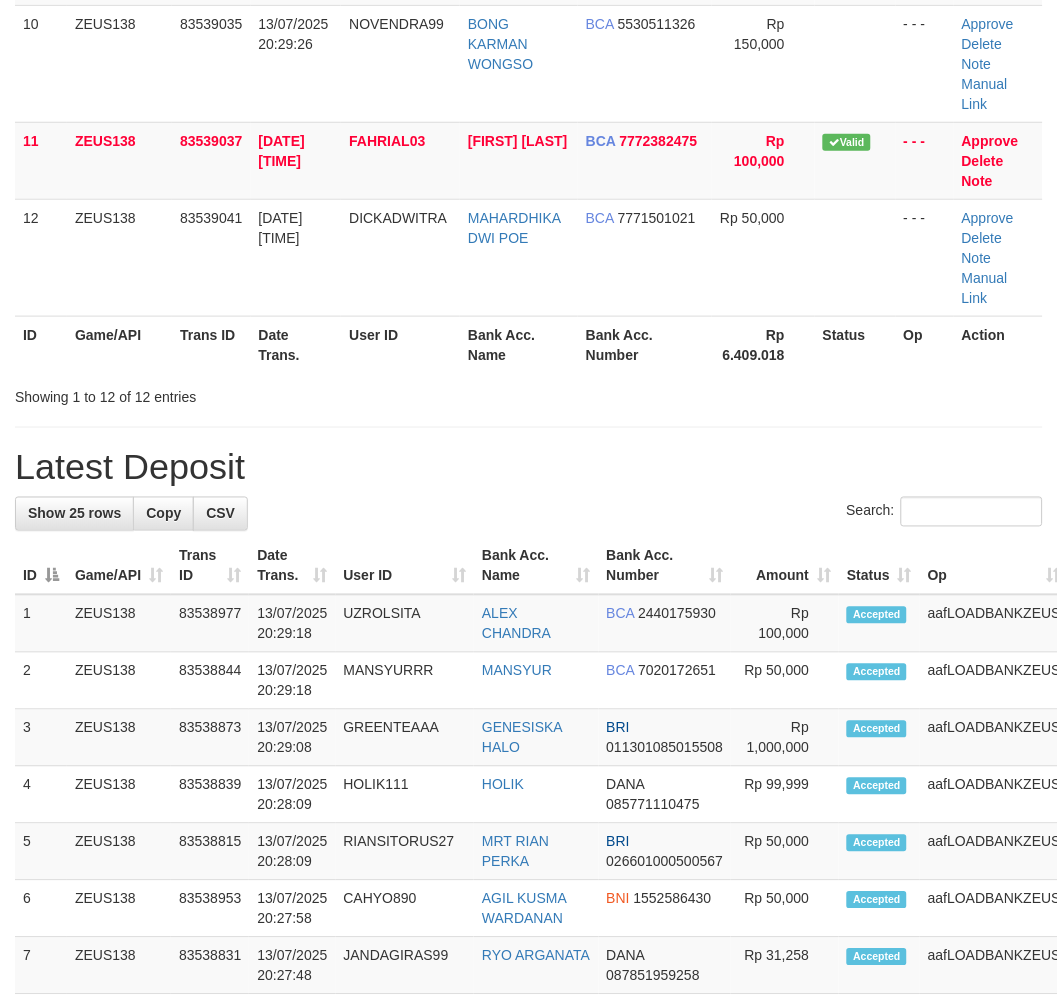 scroll, scrollTop: 1503, scrollLeft: 0, axis: vertical 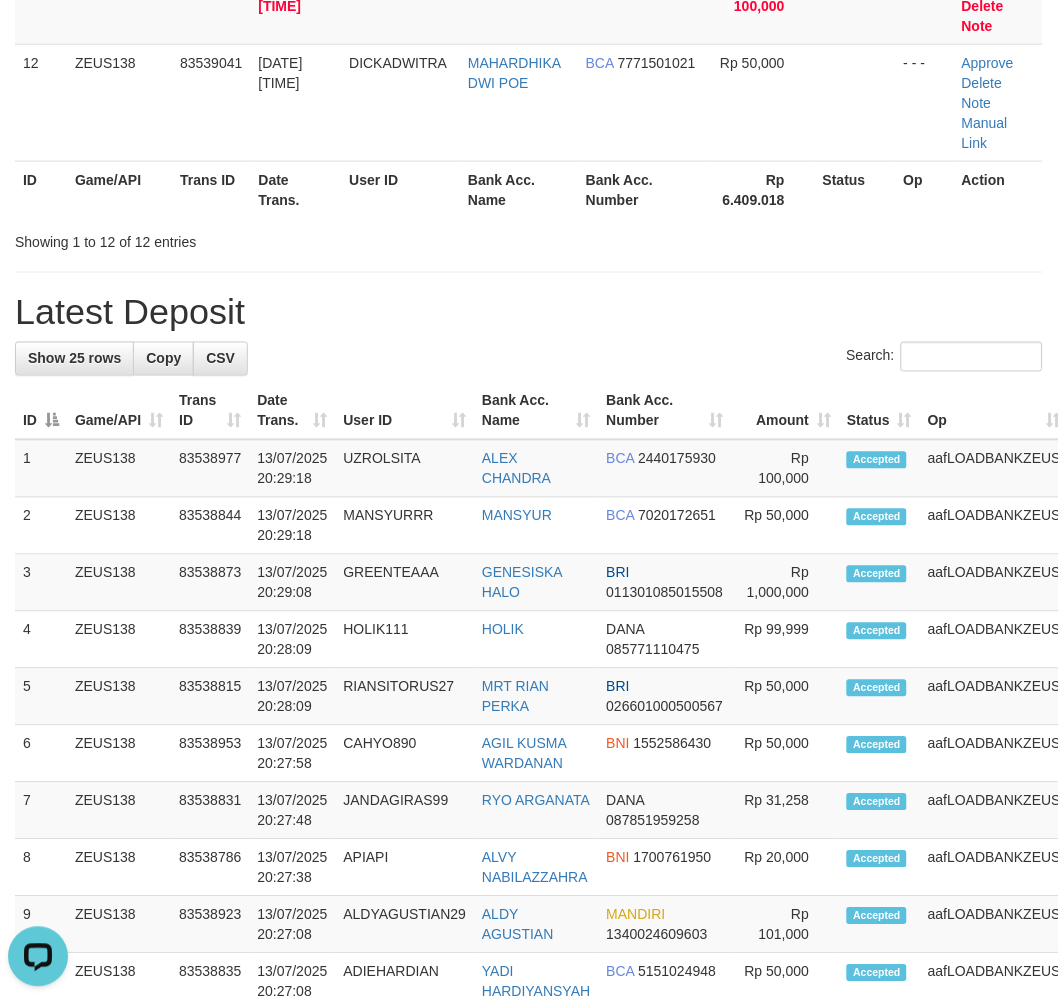 click on "User ID" at bounding box center [405, 411] 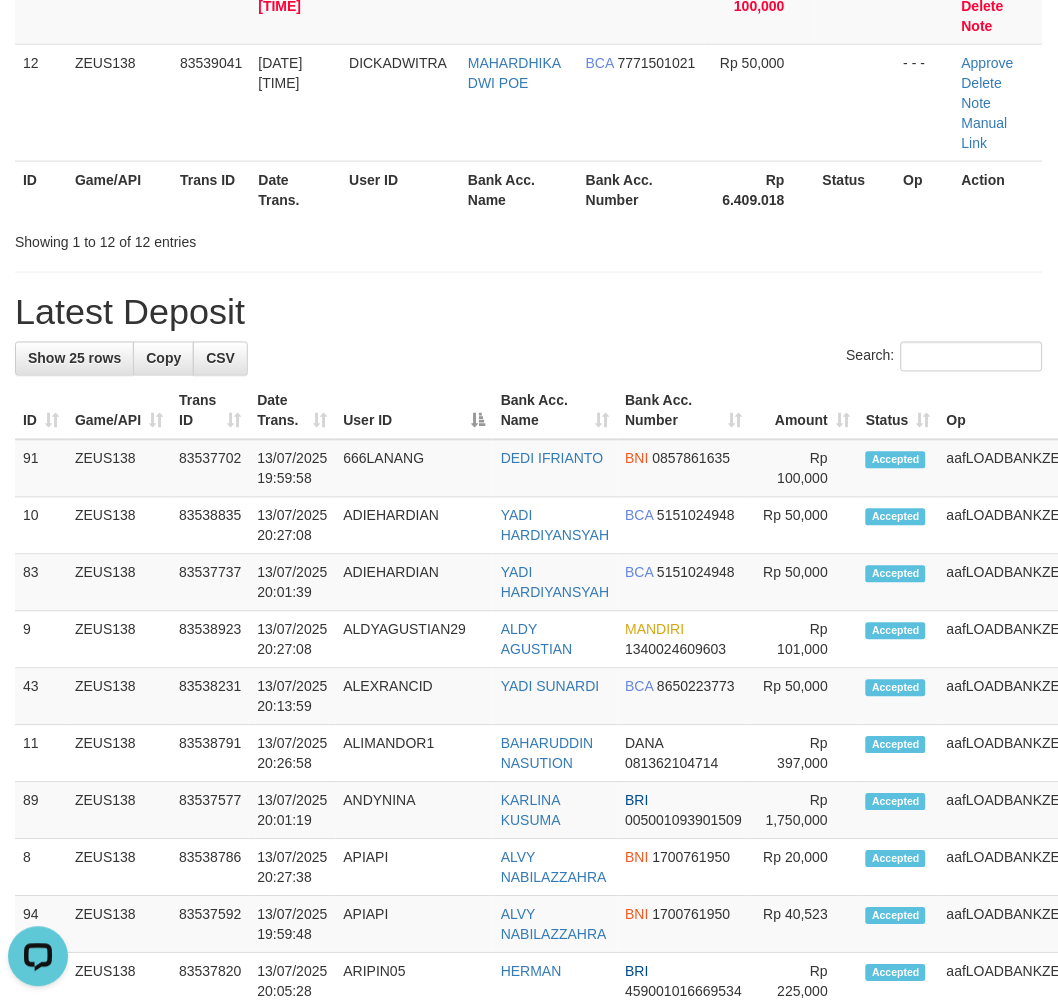 drag, startPoint x: 437, startPoint y: 408, endPoint x: 390, endPoint y: 424, distance: 49.648766 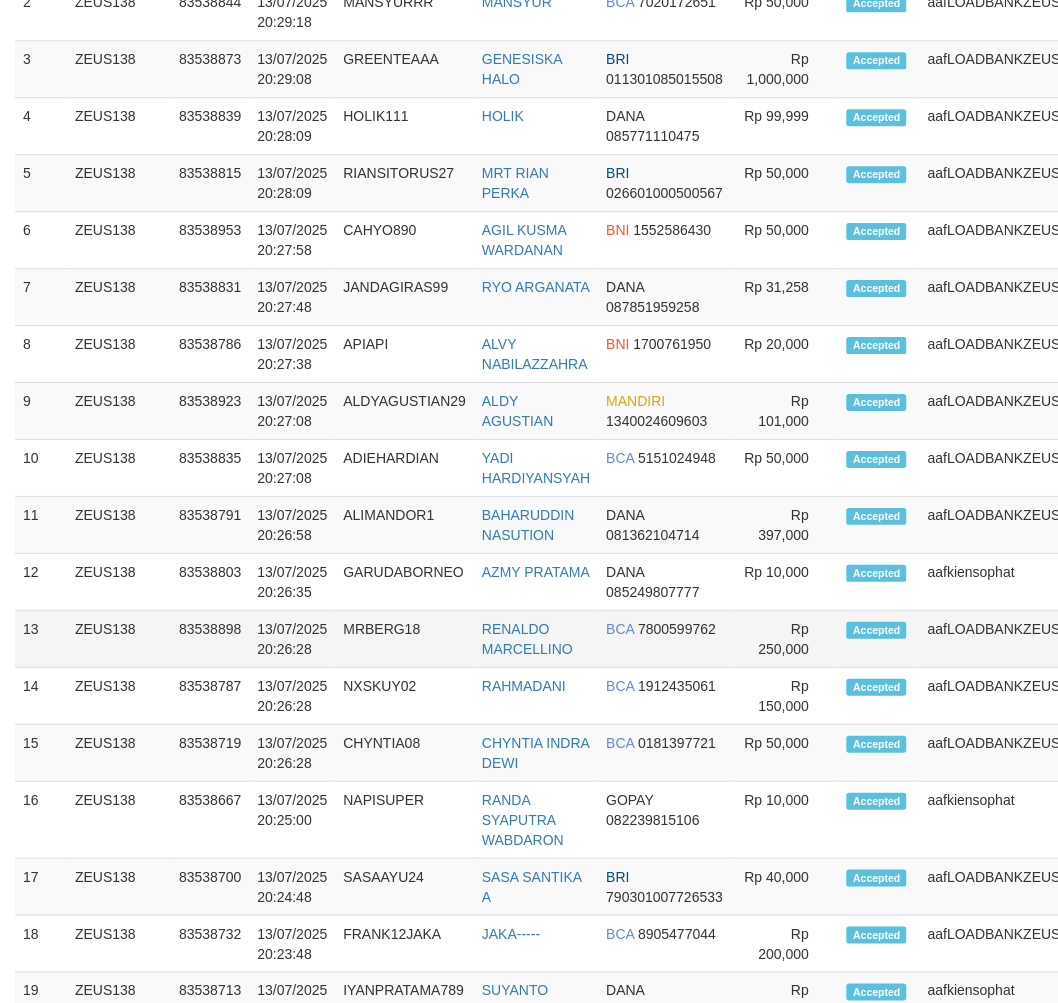 click on "MRBERG18" at bounding box center (405, 639) 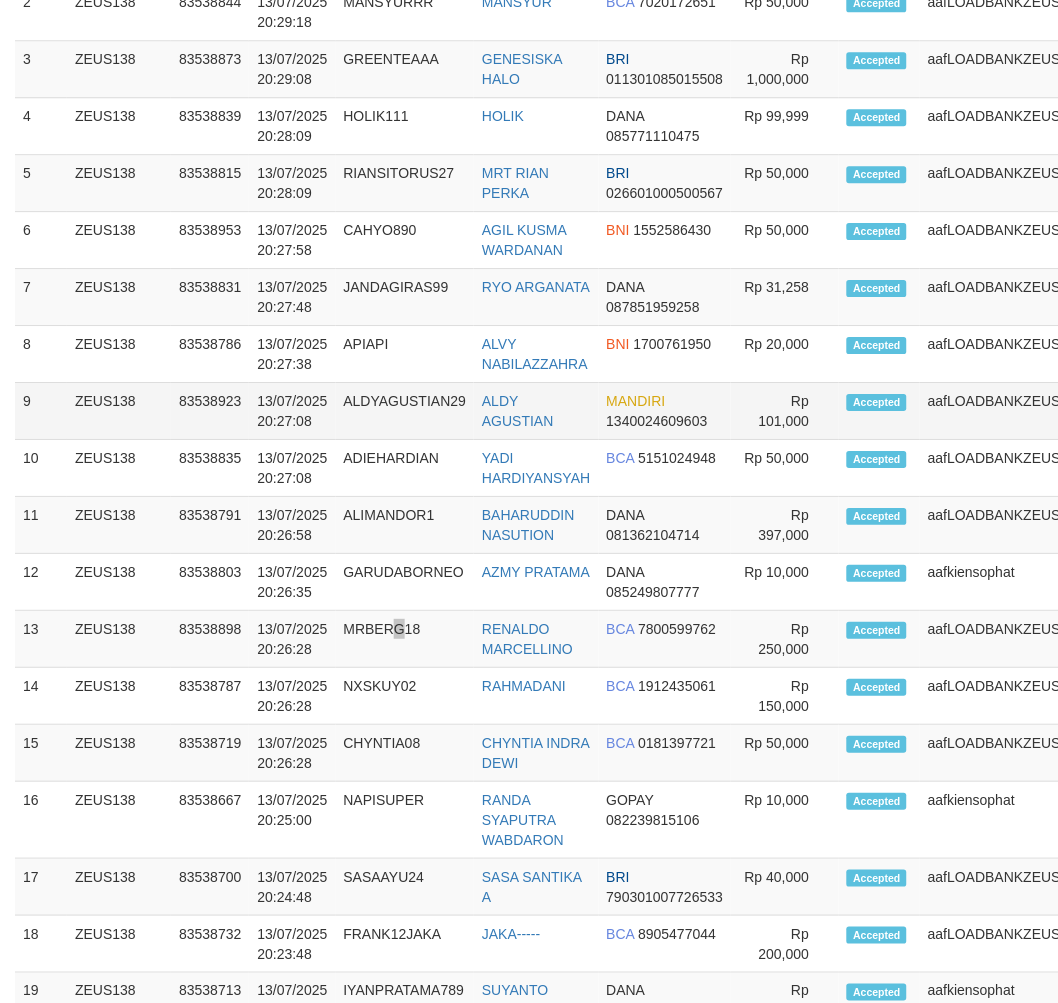 scroll, scrollTop: 1772, scrollLeft: 0, axis: vertical 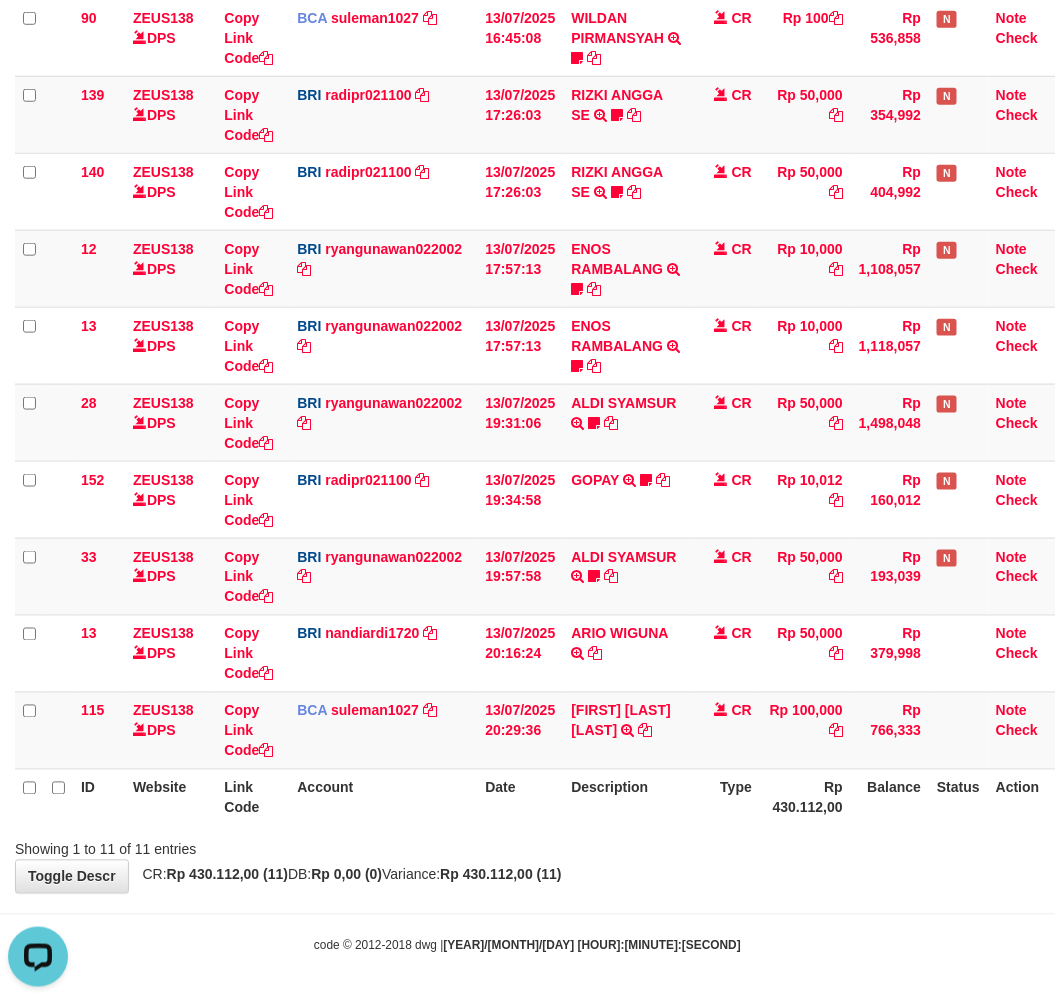 drag, startPoint x: 783, startPoint y: 866, endPoint x: 820, endPoint y: 838, distance: 46.400433 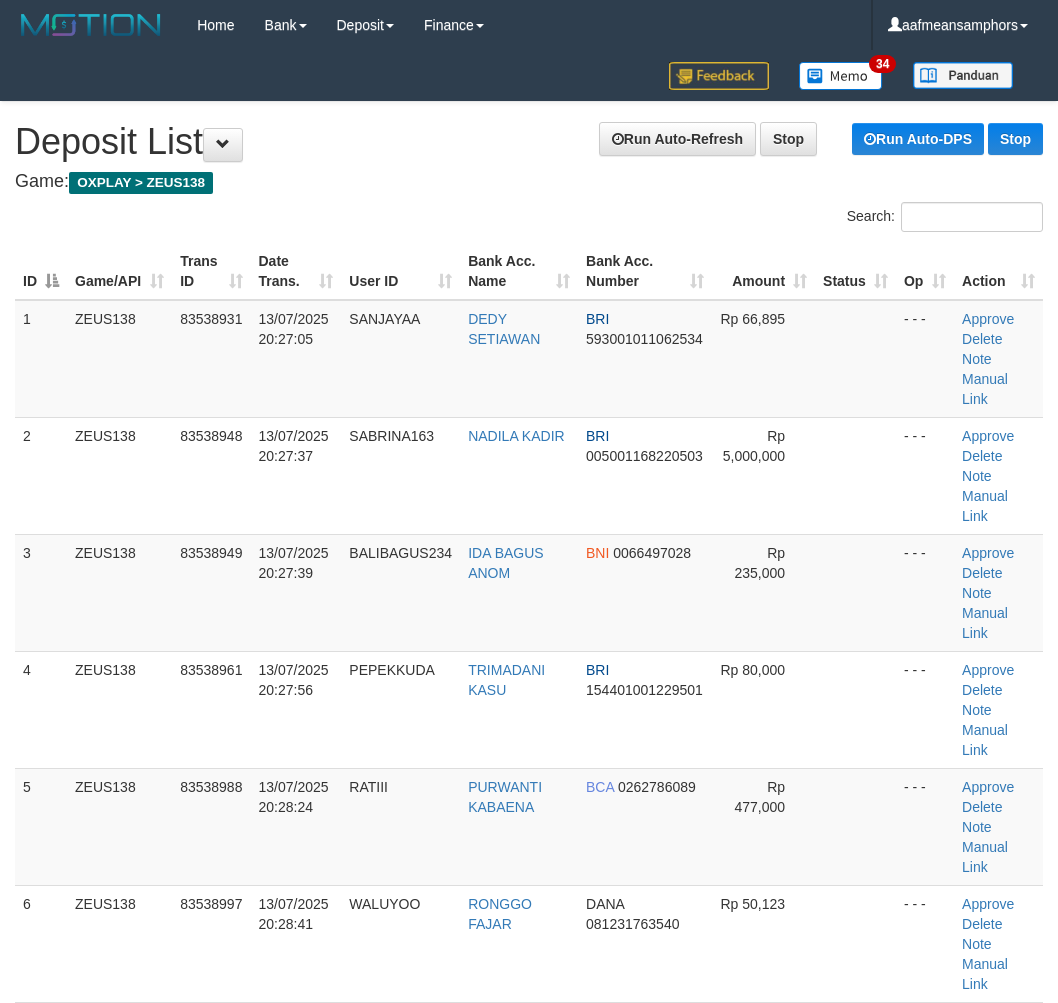 scroll, scrollTop: 1695, scrollLeft: 0, axis: vertical 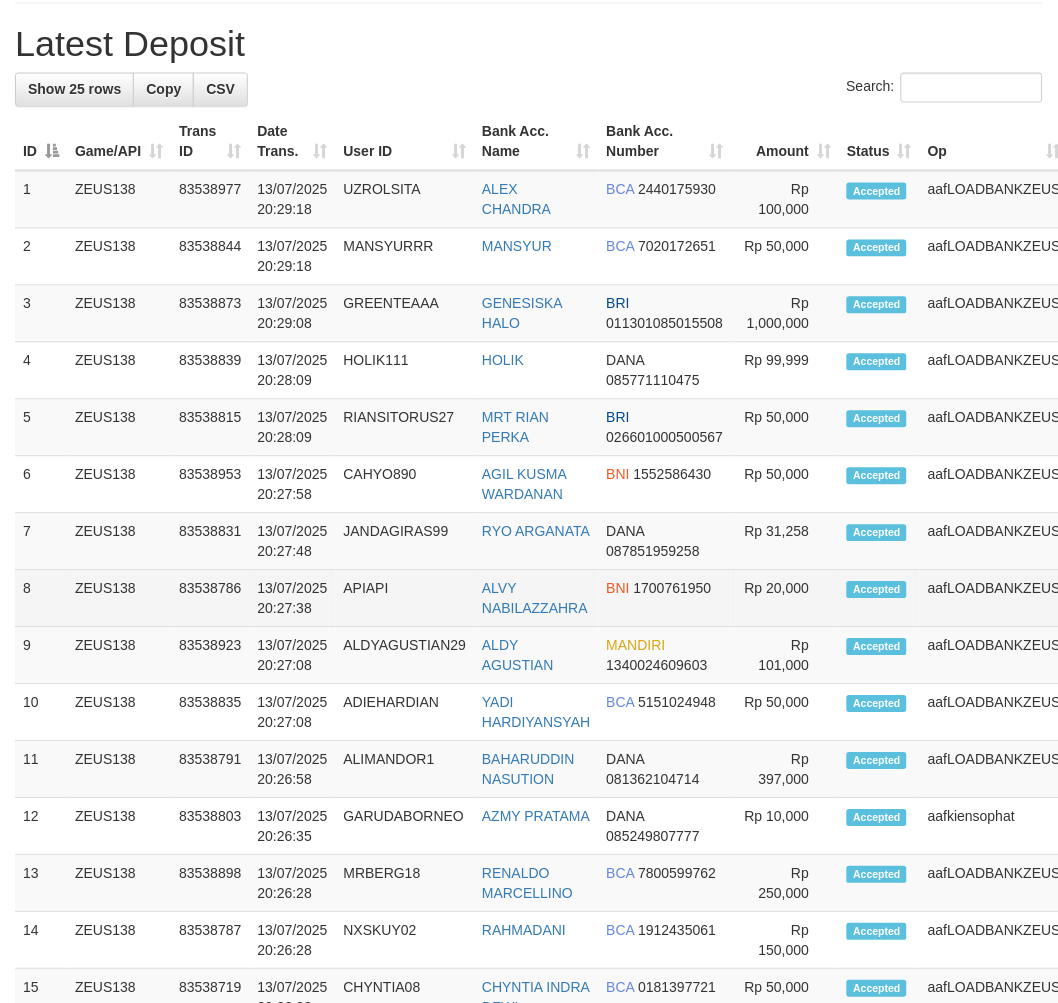 click on "APIAPI" at bounding box center [405, 599] 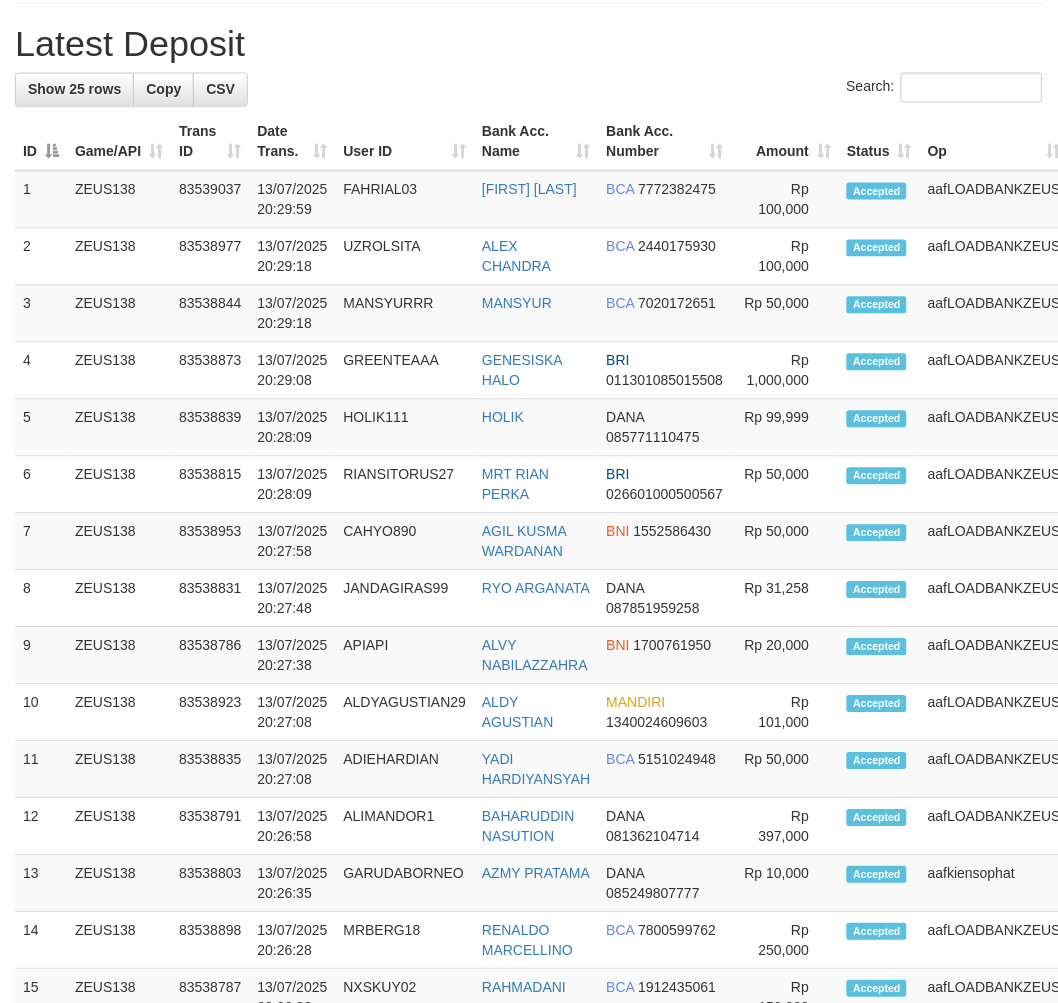 scroll, scrollTop: 1401, scrollLeft: 0, axis: vertical 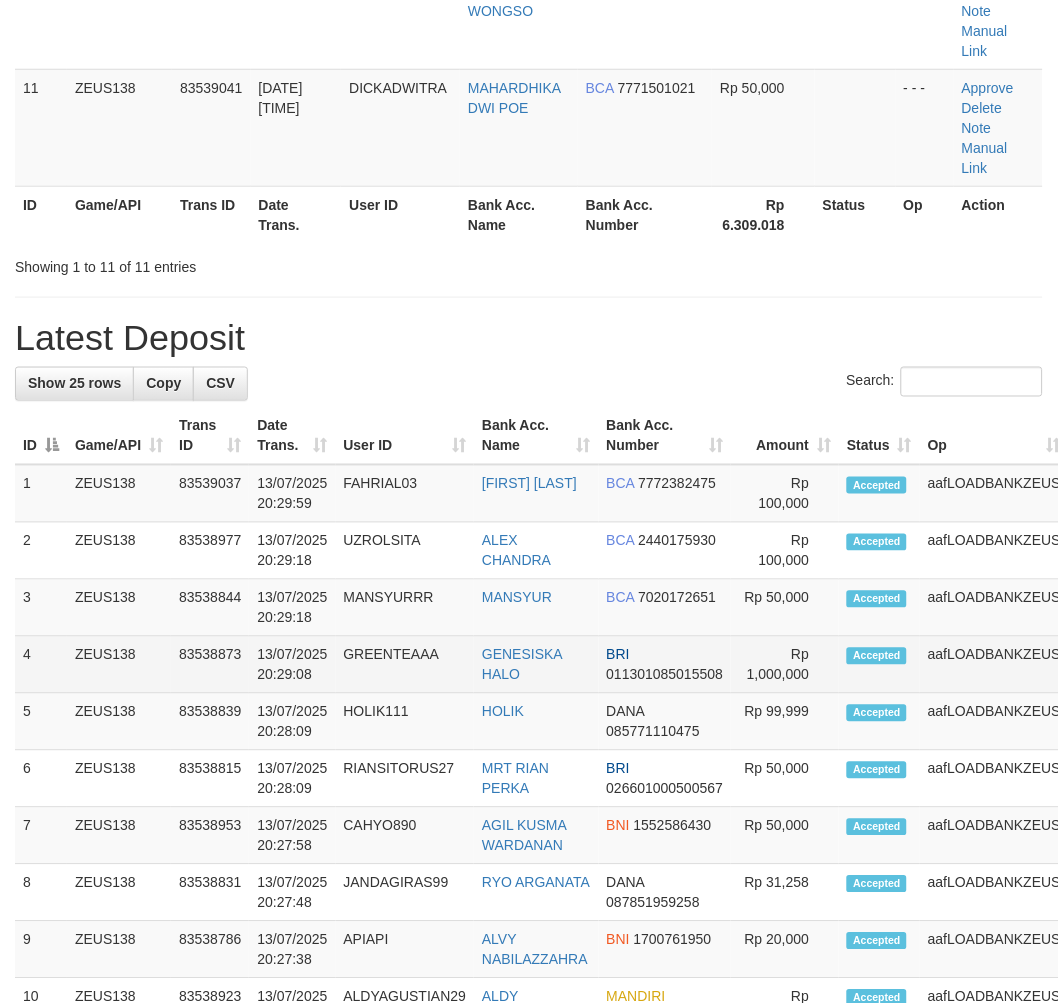 click on "13/07/2025 20:29:08" at bounding box center (292, 665) 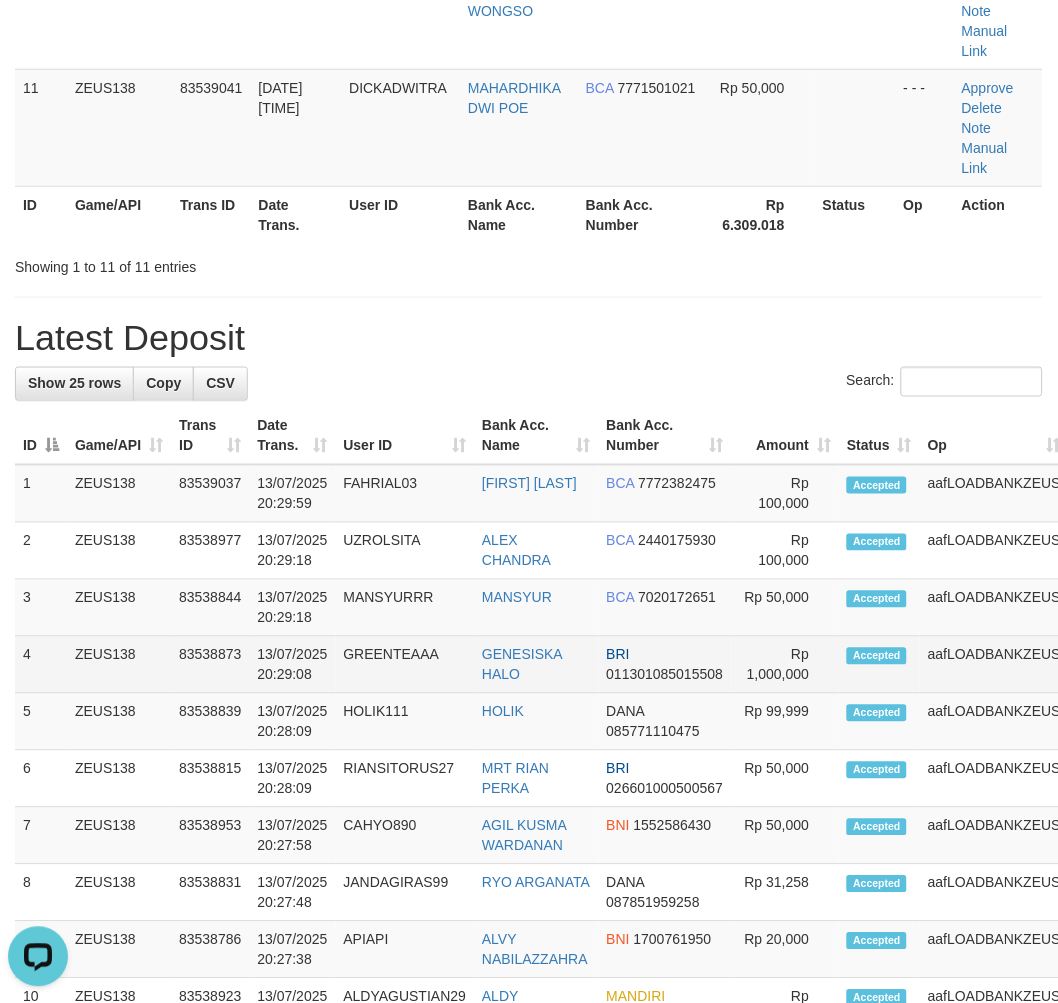 scroll, scrollTop: 0, scrollLeft: 0, axis: both 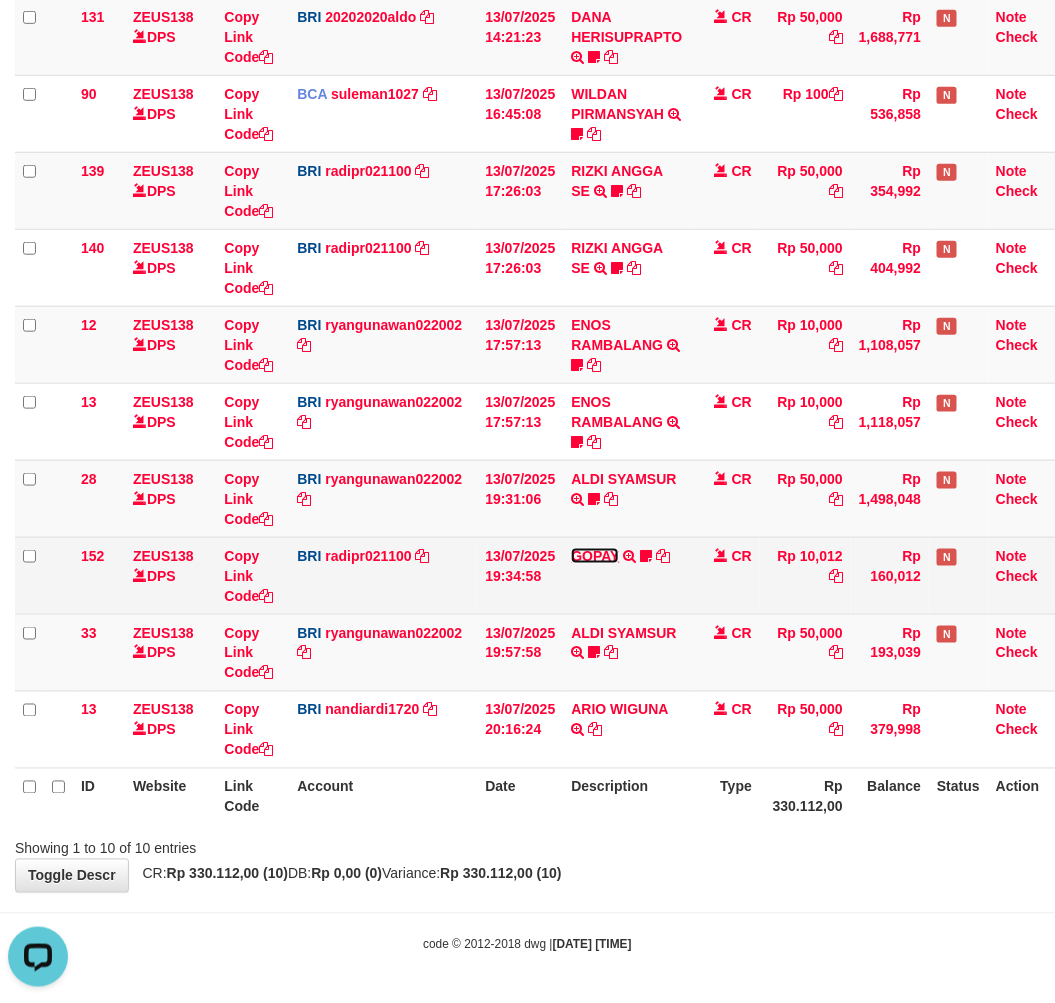click on "GOPAY" at bounding box center [595, 556] 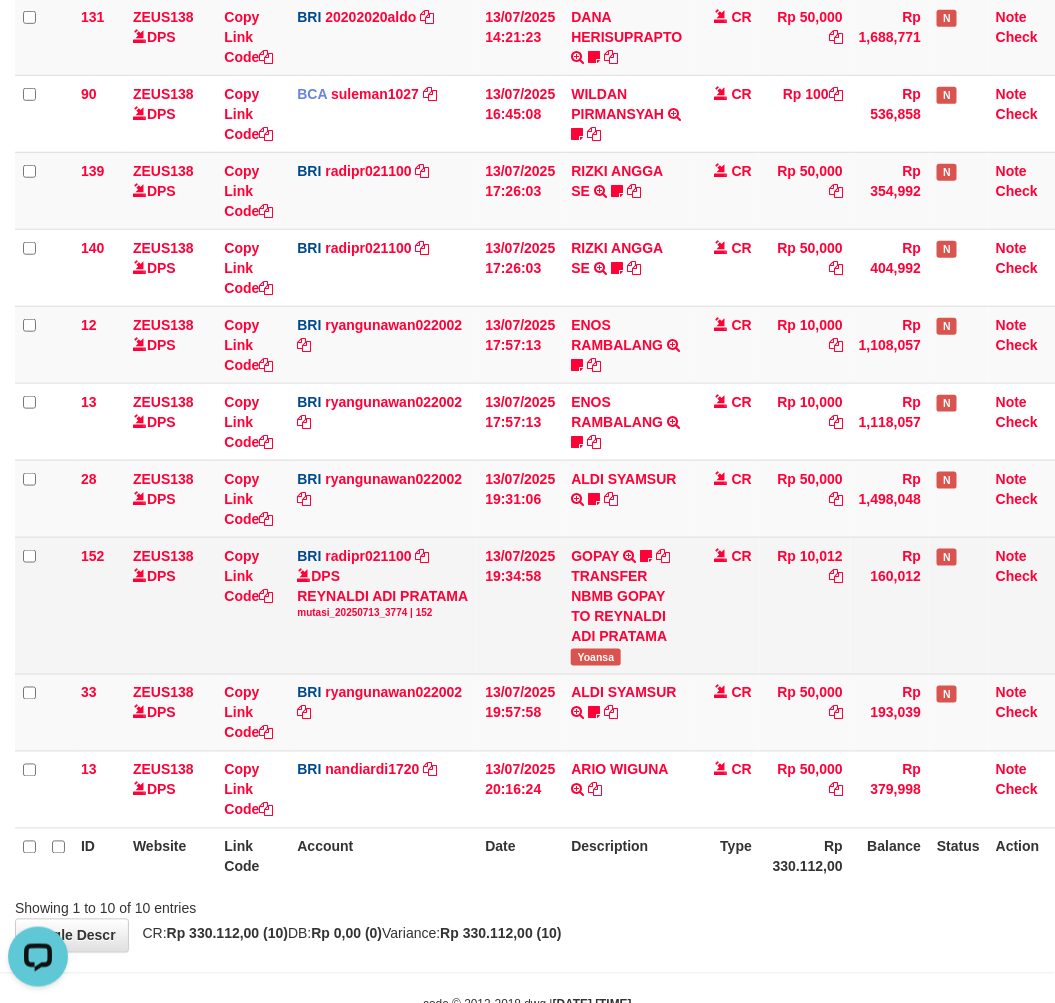 click on "Yoansa" at bounding box center [595, 657] 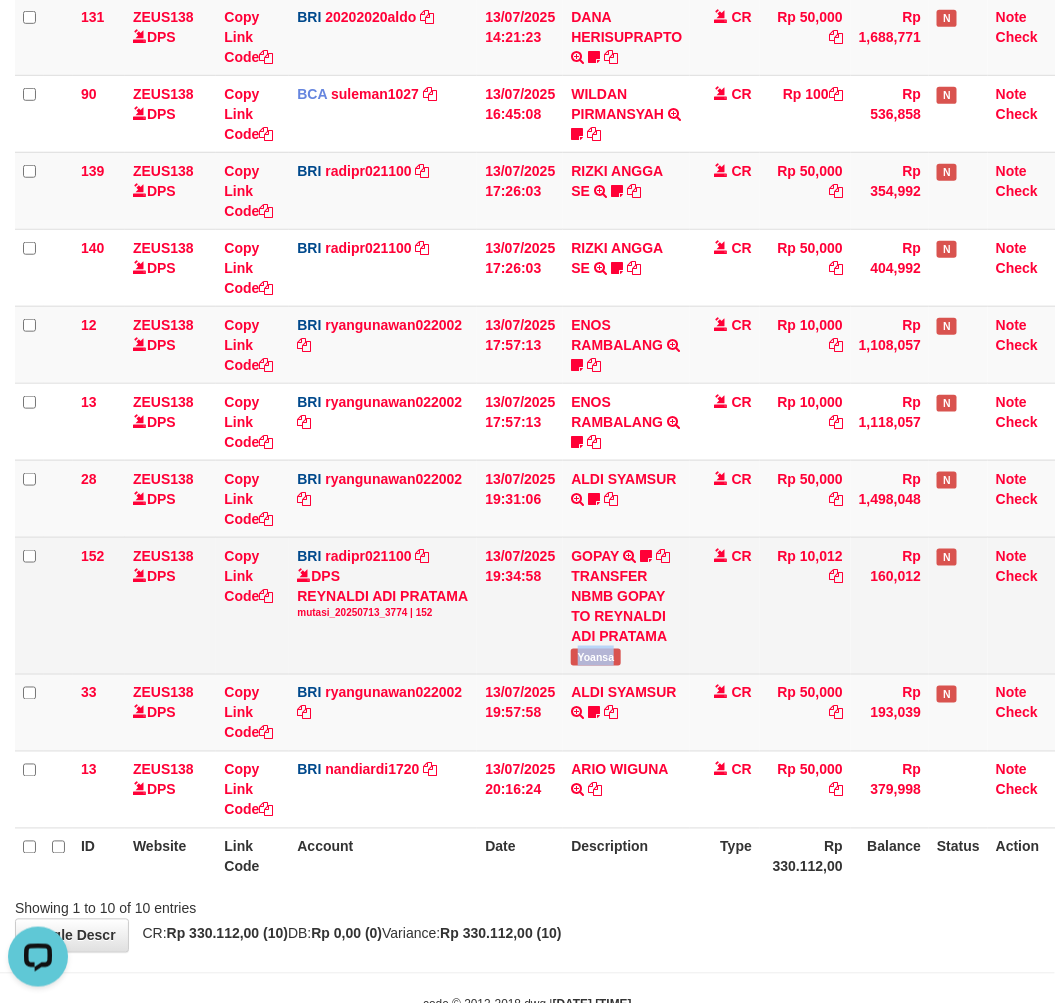 click on "Yoansa" at bounding box center (595, 657) 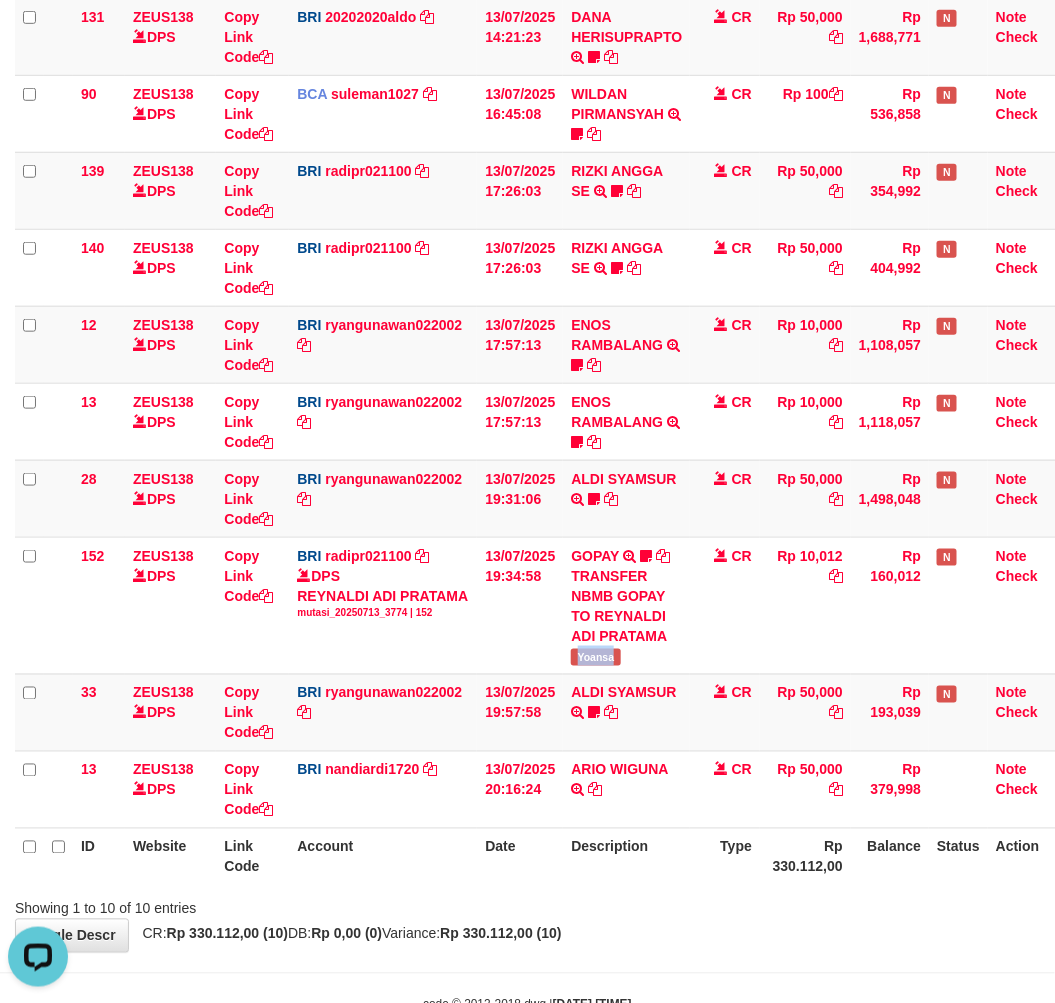 copy on "Yoansa" 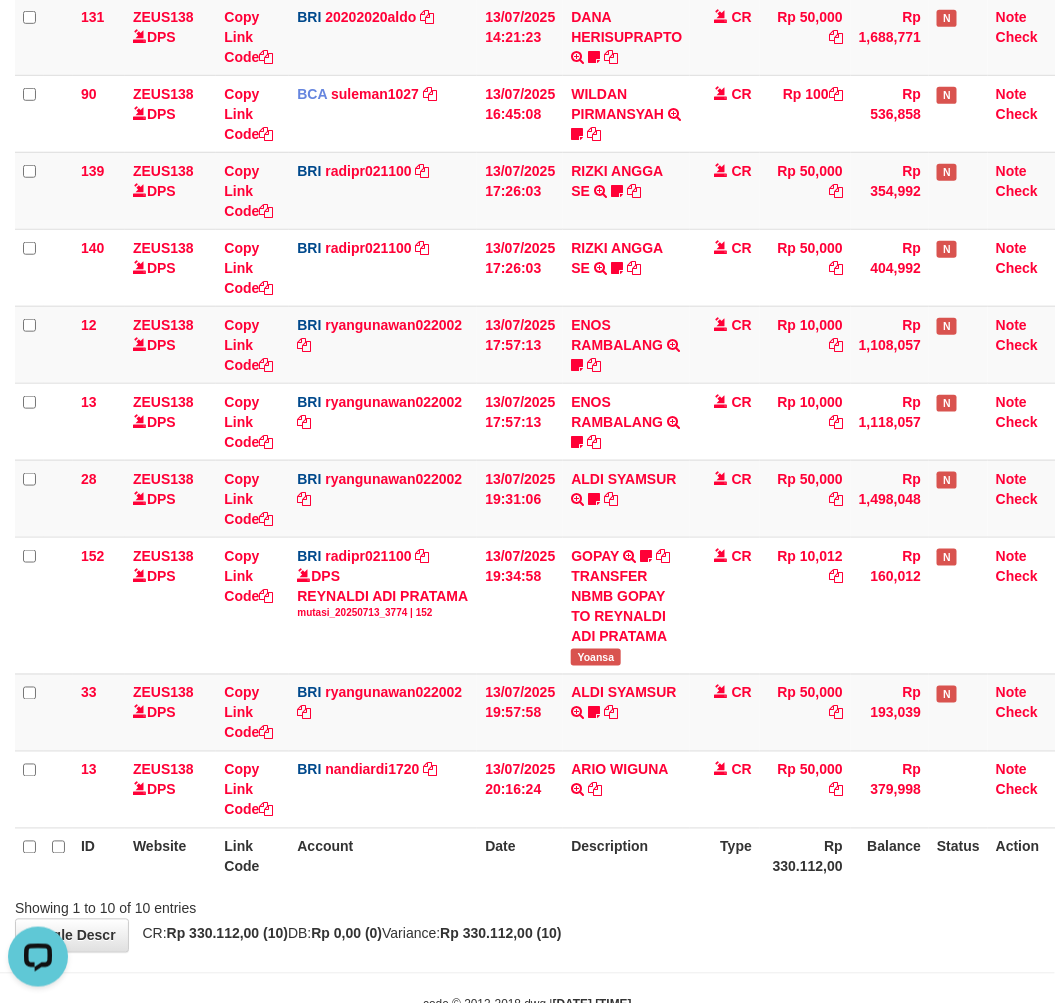 click on "Showing 1 to 10 of 10 entries" at bounding box center [527, 905] 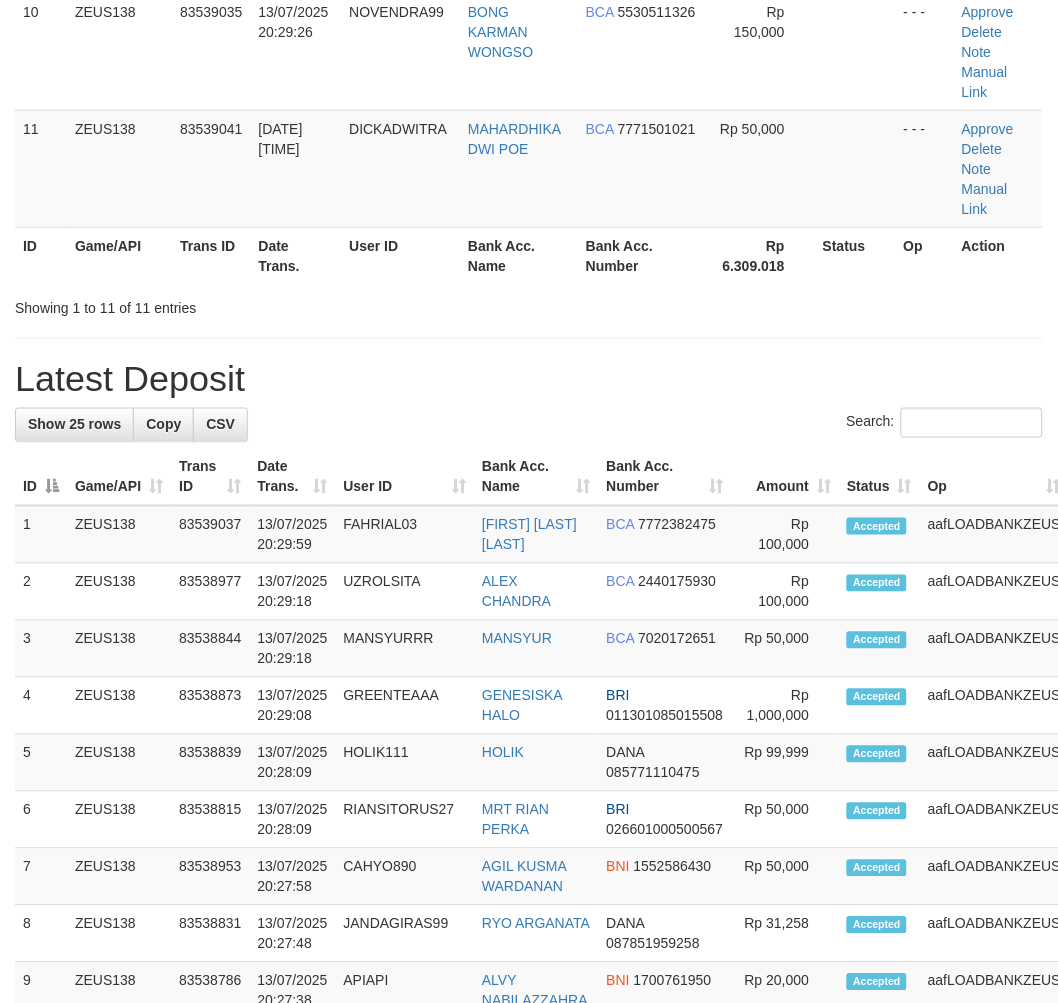scroll, scrollTop: 1671, scrollLeft: 0, axis: vertical 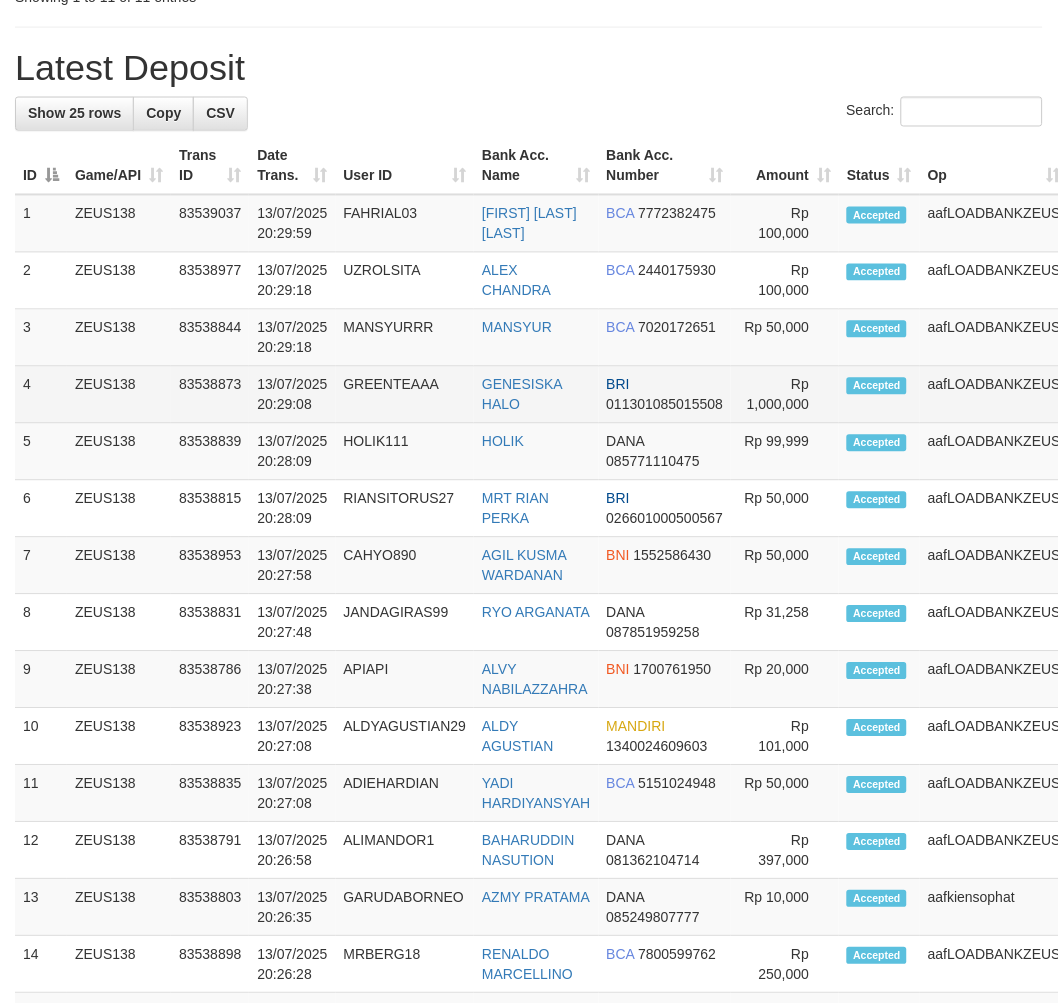 drag, startPoint x: 436, startPoint y: 343, endPoint x: 390, endPoint y: 391, distance: 66.48308 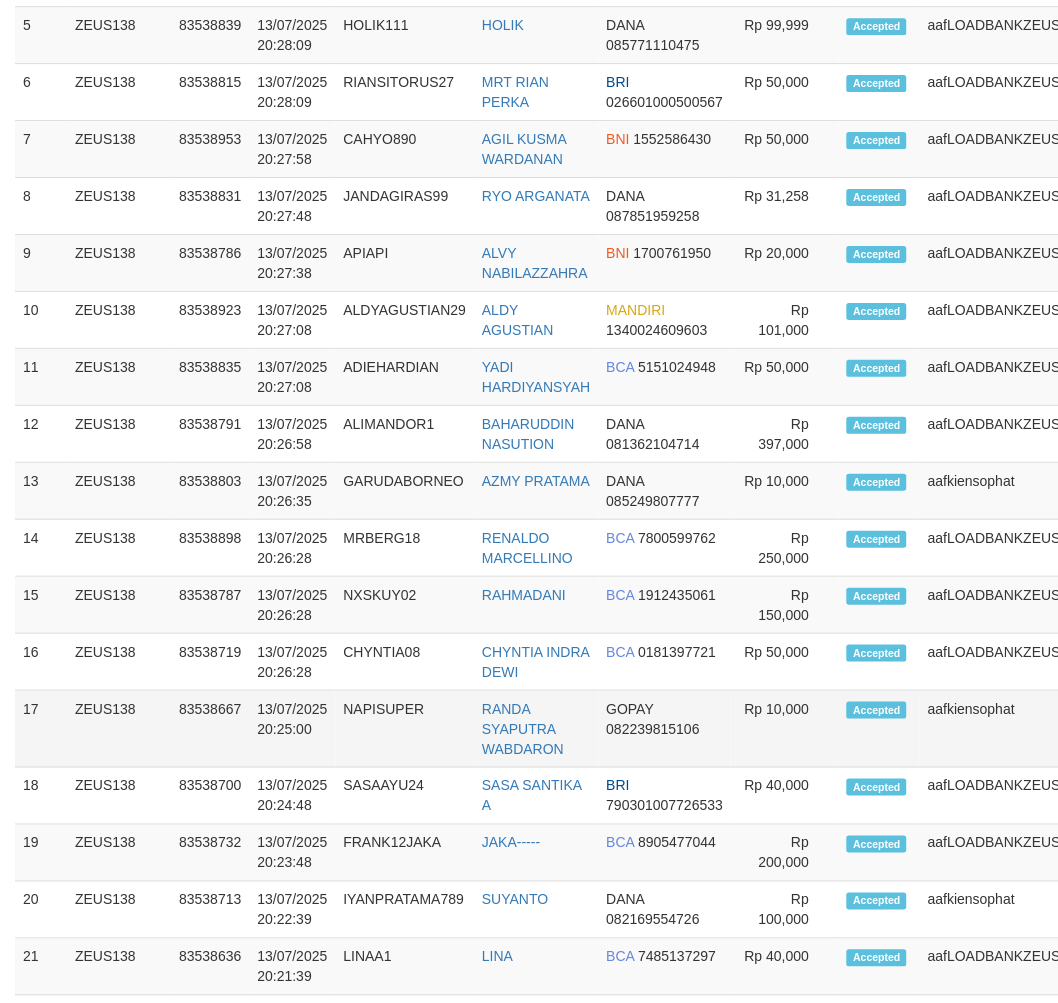 drag, startPoint x: 332, startPoint y: 710, endPoint x: 384, endPoint y: 715, distance: 52.23983 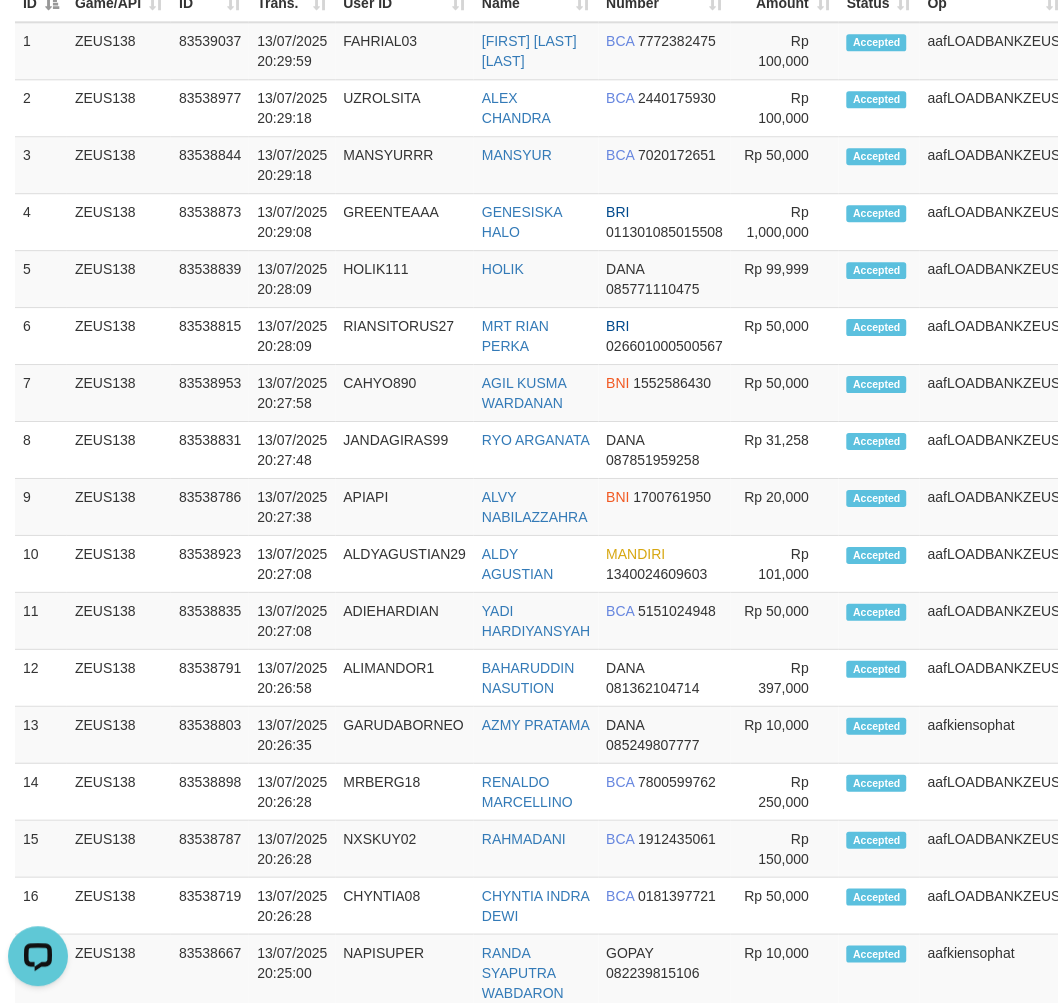 scroll, scrollTop: 0, scrollLeft: 0, axis: both 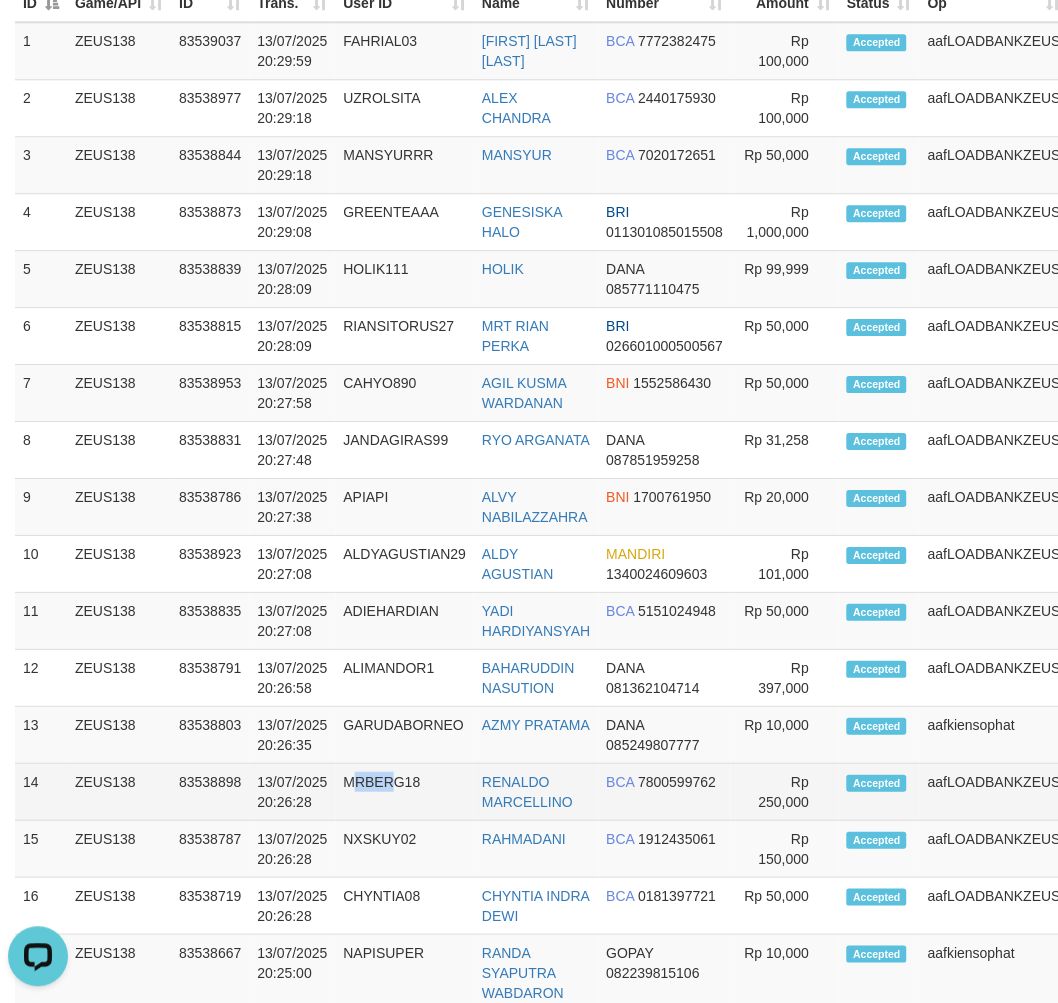 click on "MRBERG18" at bounding box center [405, 792] 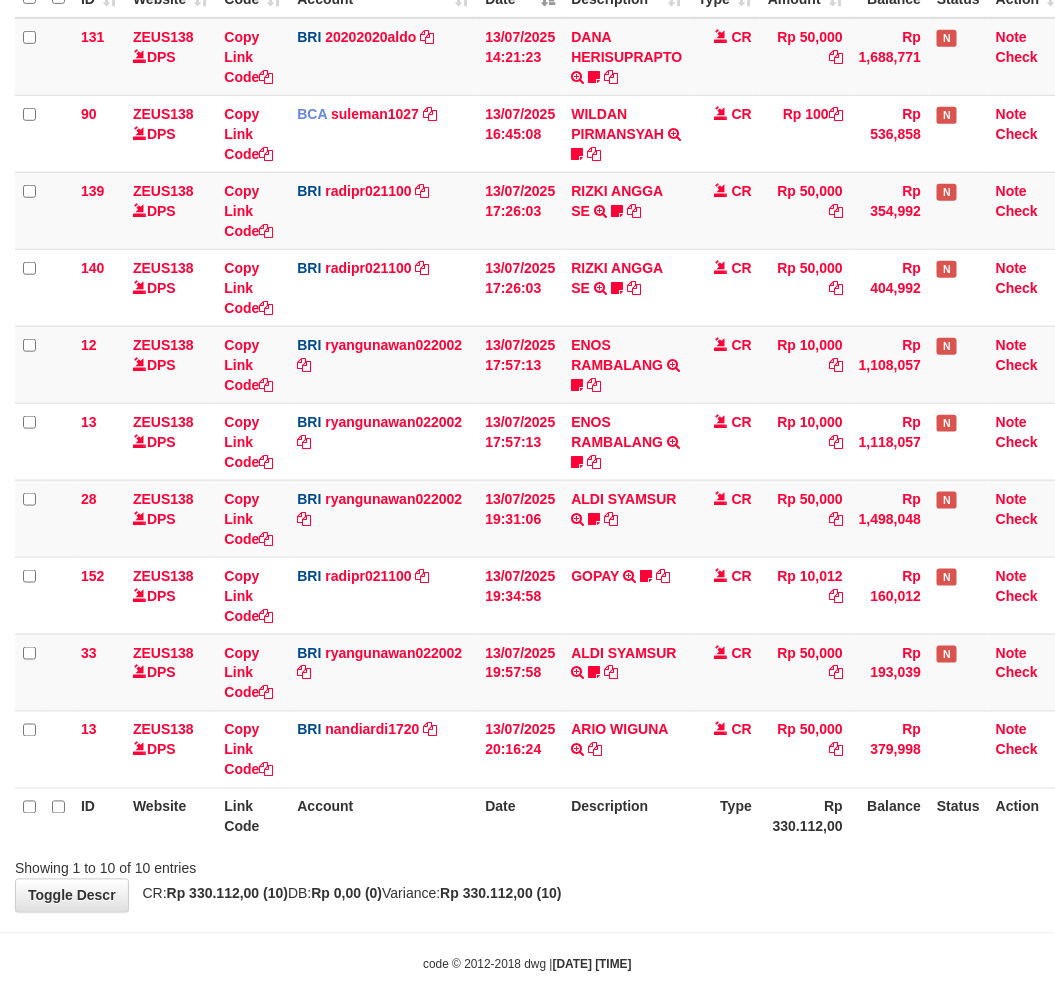 scroll, scrollTop: 302, scrollLeft: 0, axis: vertical 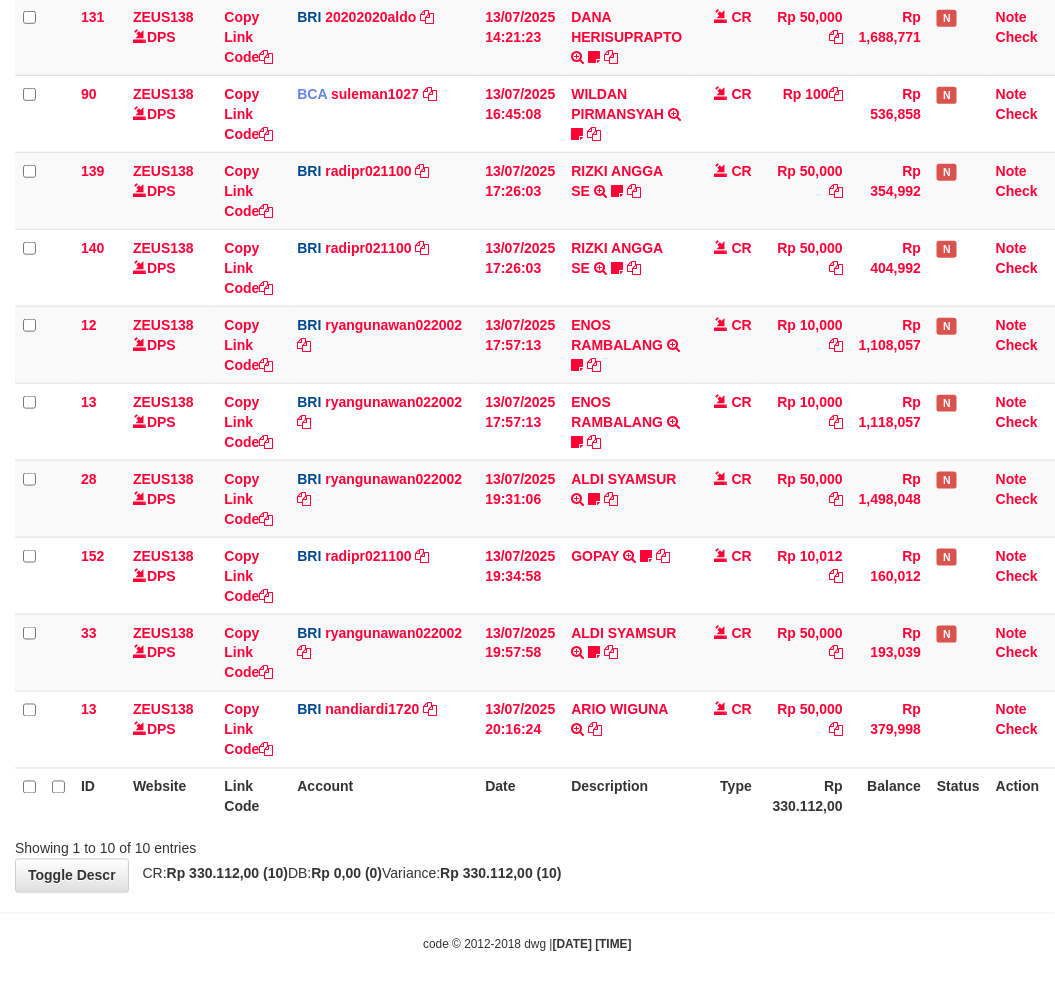 click on "**********" at bounding box center (527, 346) 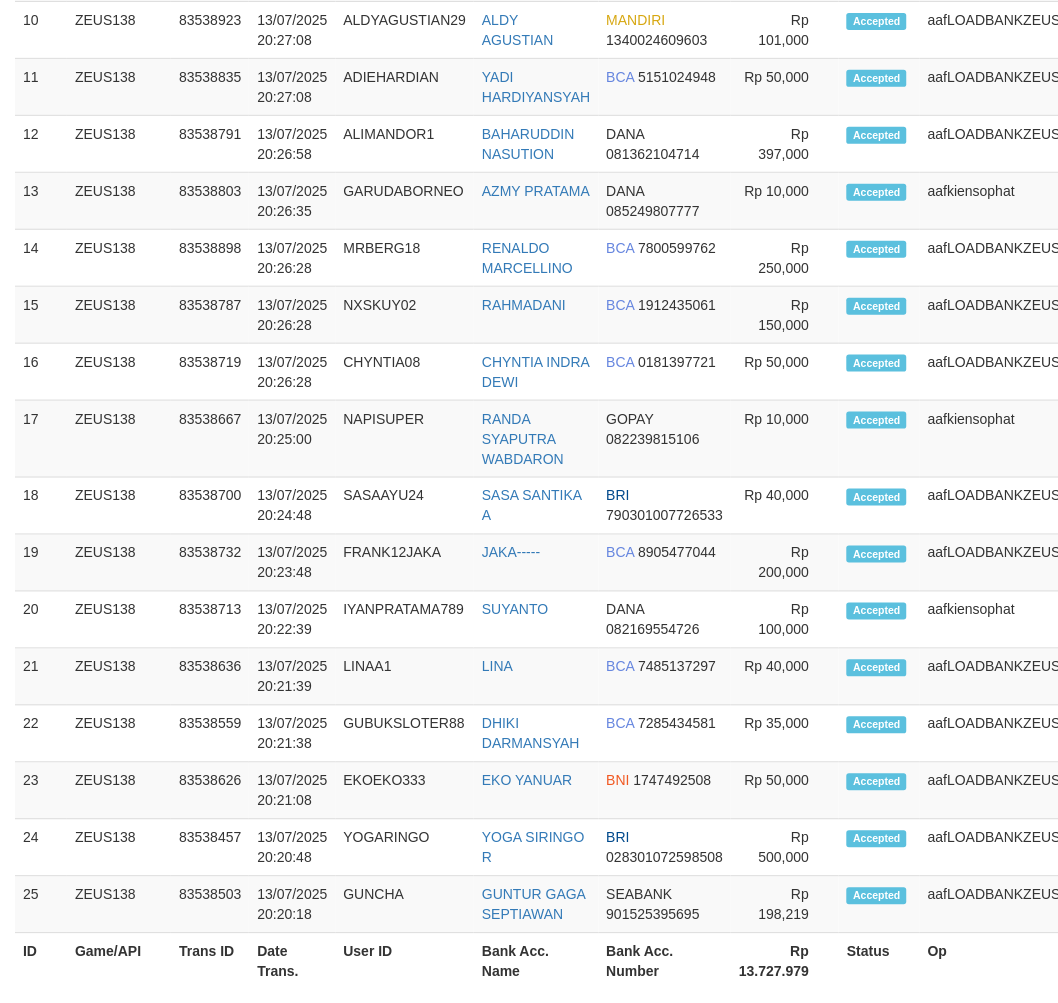 scroll, scrollTop: 2251, scrollLeft: 0, axis: vertical 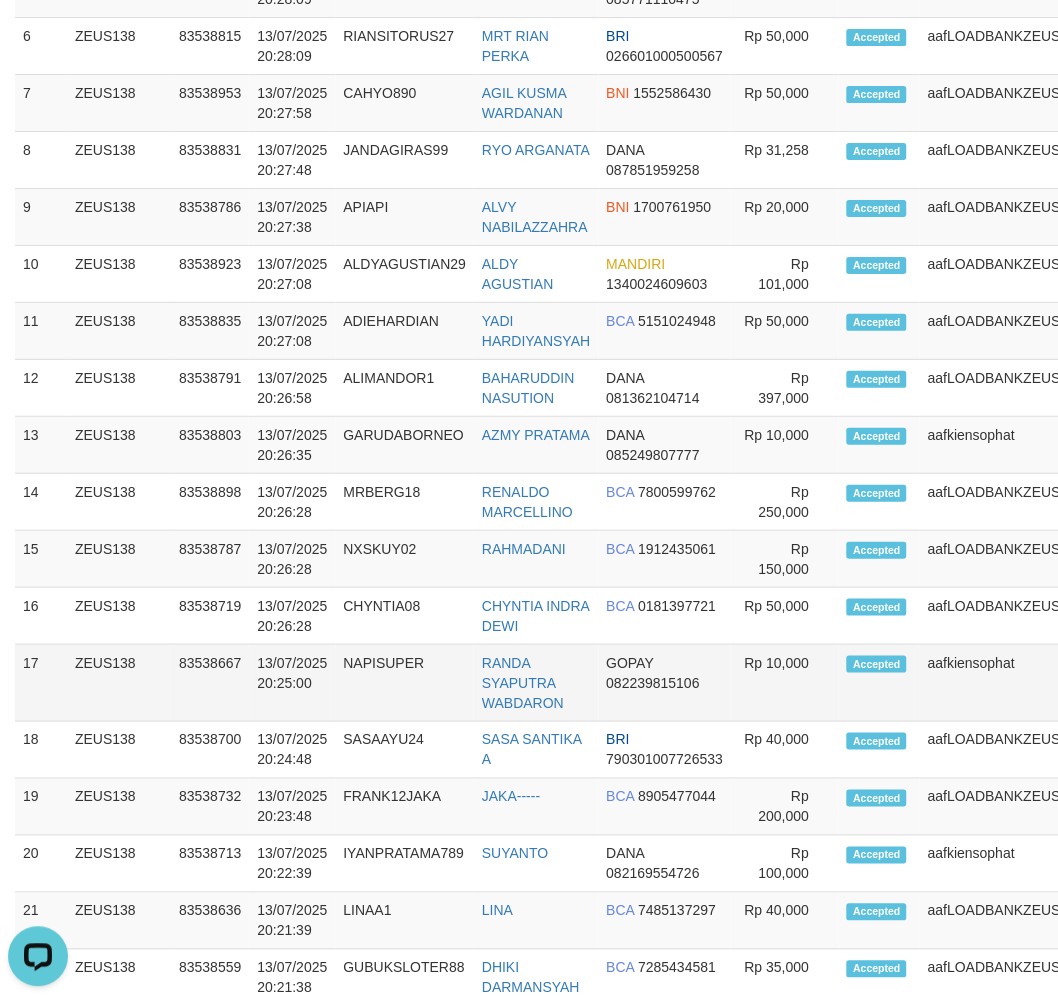 drag, startPoint x: 193, startPoint y: 713, endPoint x: 355, endPoint y: 725, distance: 162.44383 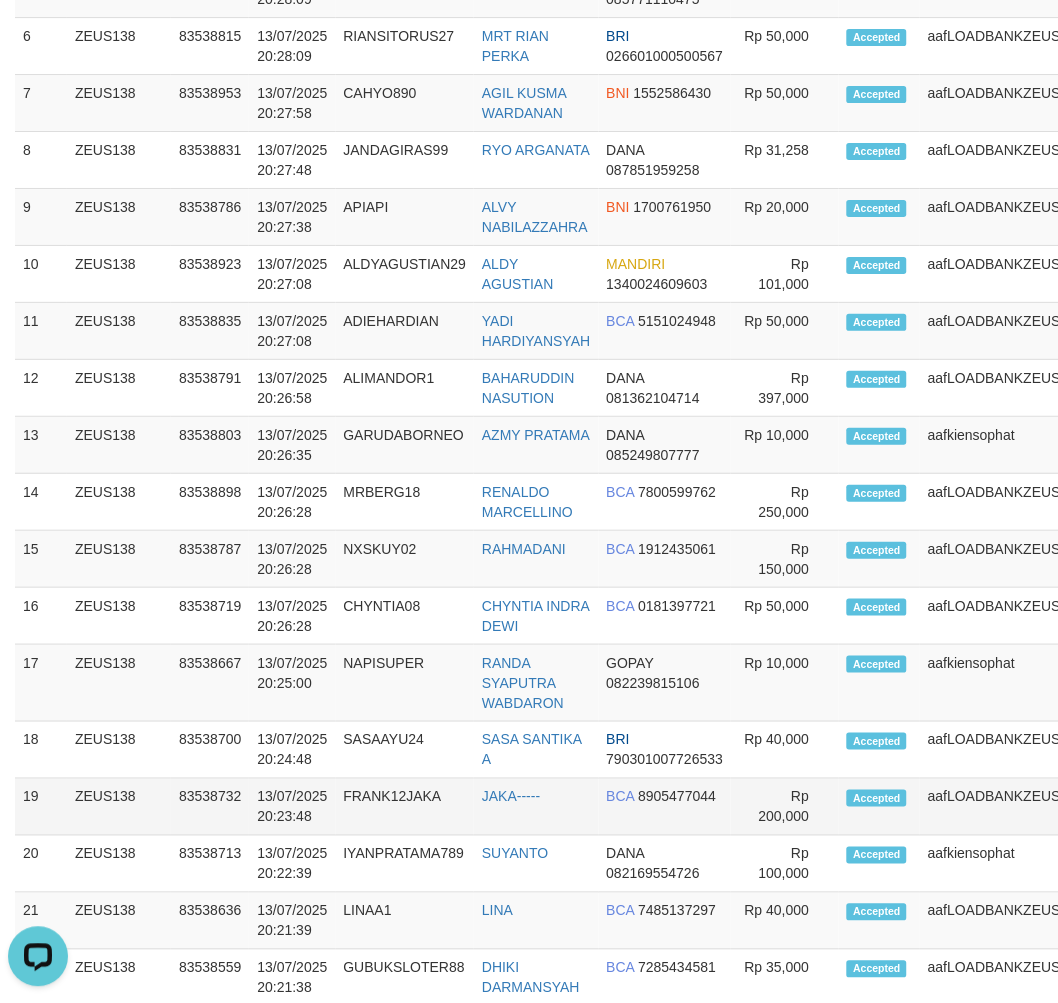 click on "FRANK12JAKA" at bounding box center (405, 807) 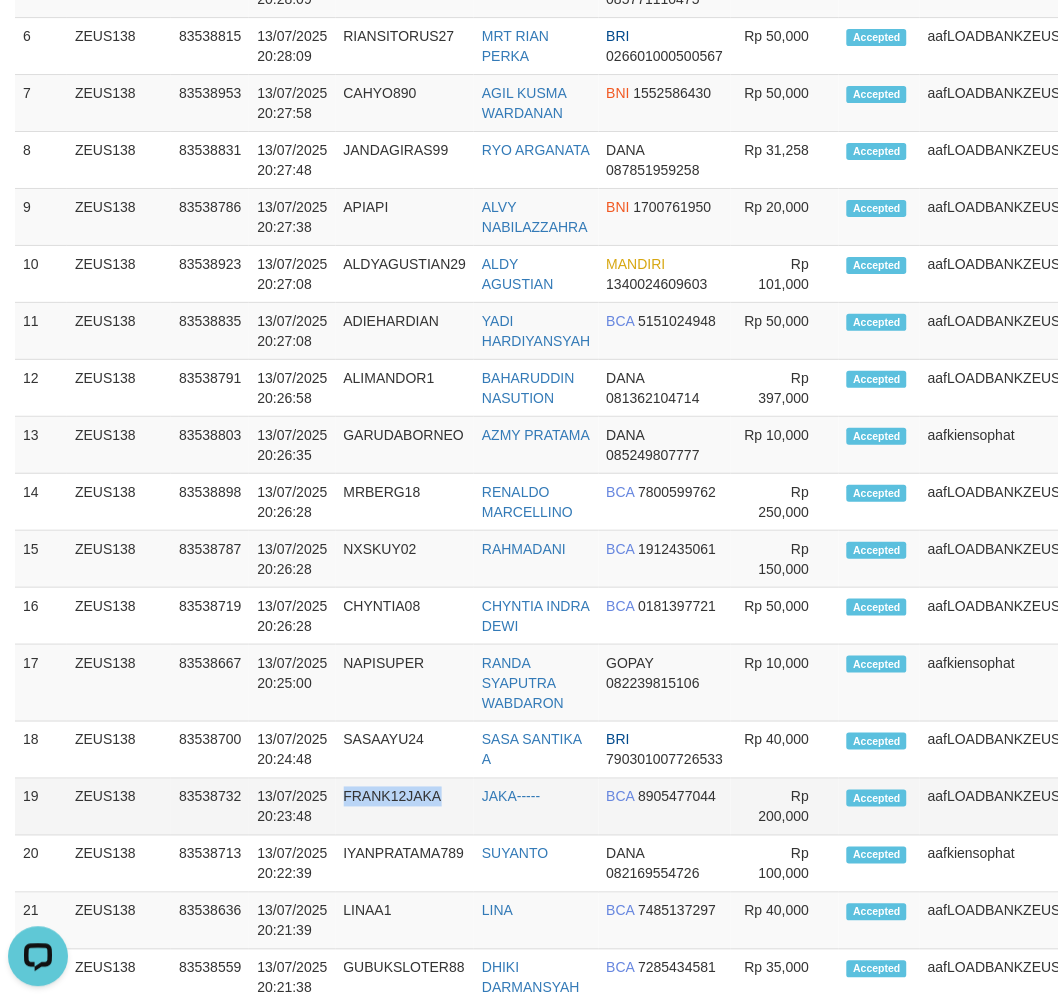 click on "FRANK12JAKA" at bounding box center (405, 807) 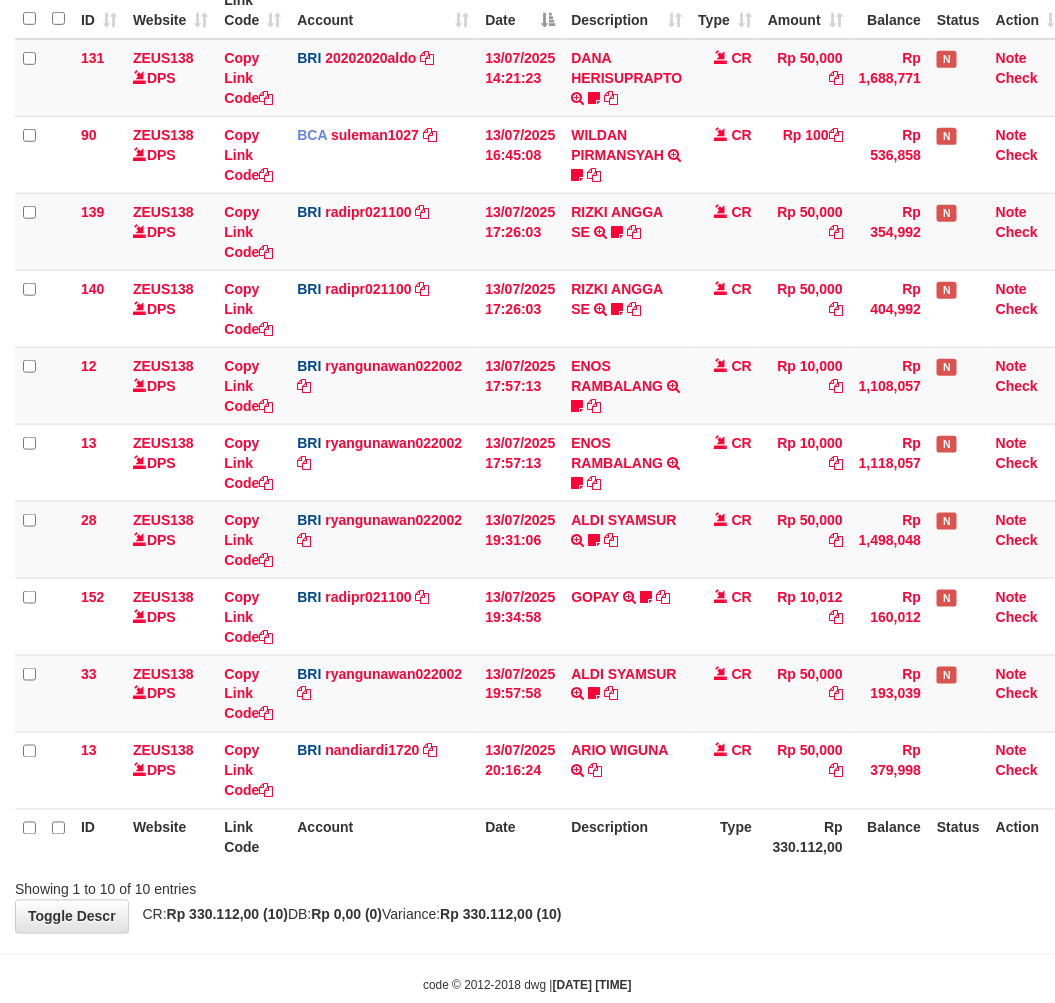 scroll, scrollTop: 302, scrollLeft: 0, axis: vertical 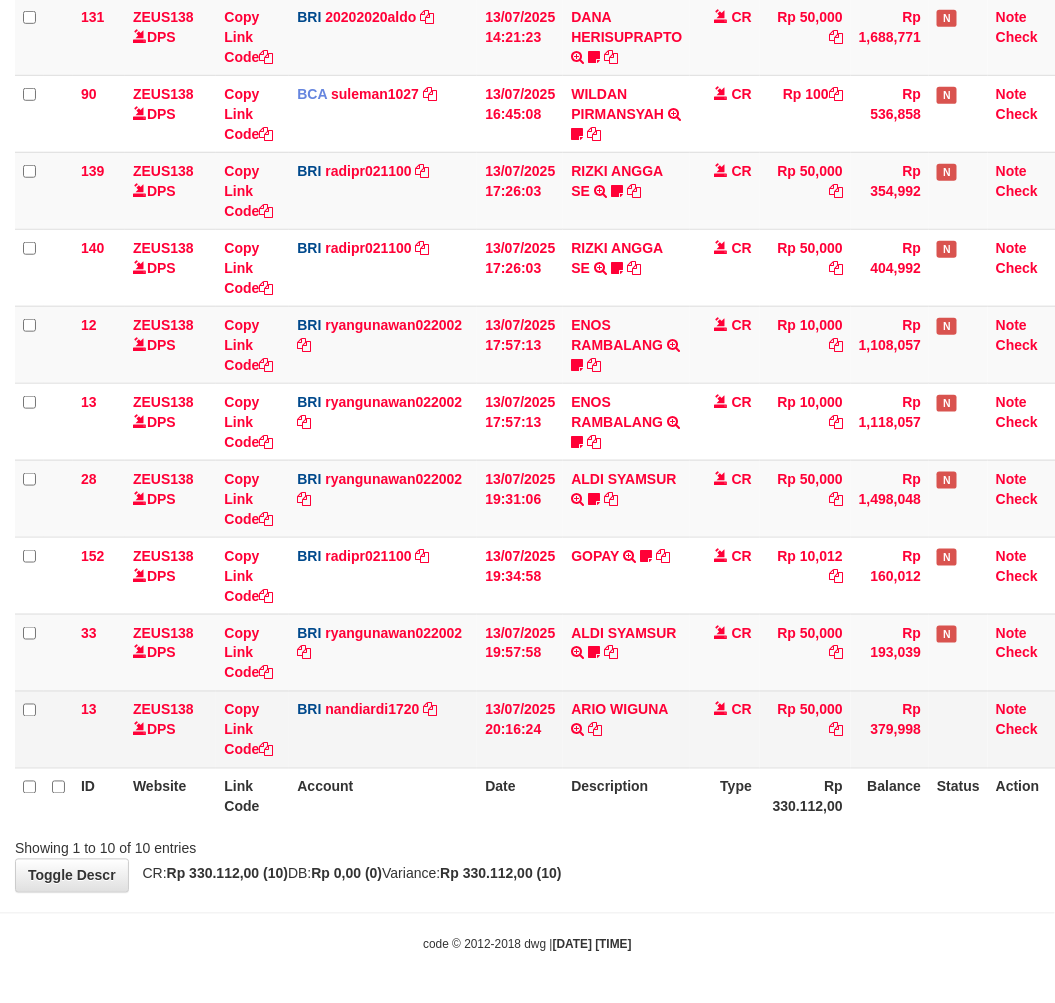 click on "[FIRST] [LAST] TRANSFER NBMB [FIRST] [LAST] TO [FIRST] [LAST]" at bounding box center (626, 729) 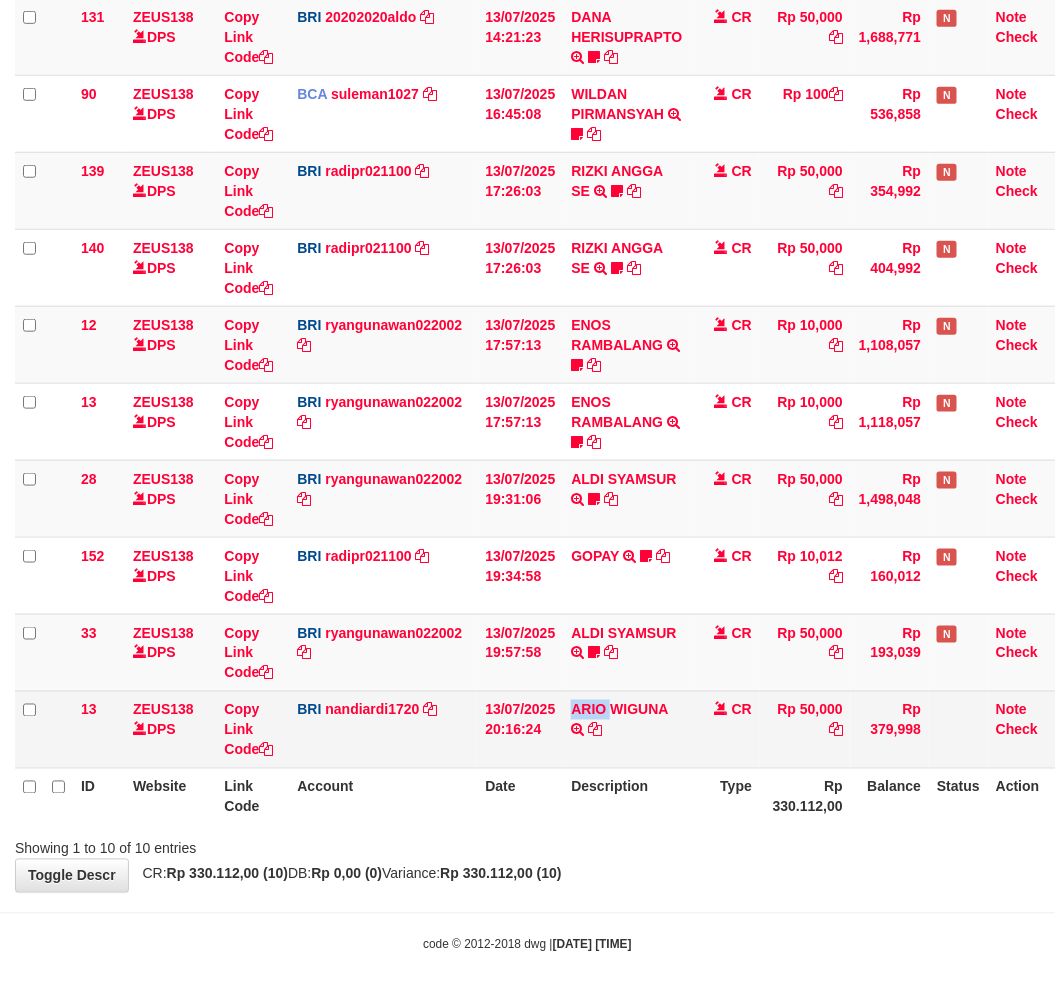 click on "ARIO WIGUNA         TRANSFER NBMB ARIO WIGUNA TO NANDI ARDIANSYAH" at bounding box center [626, 729] 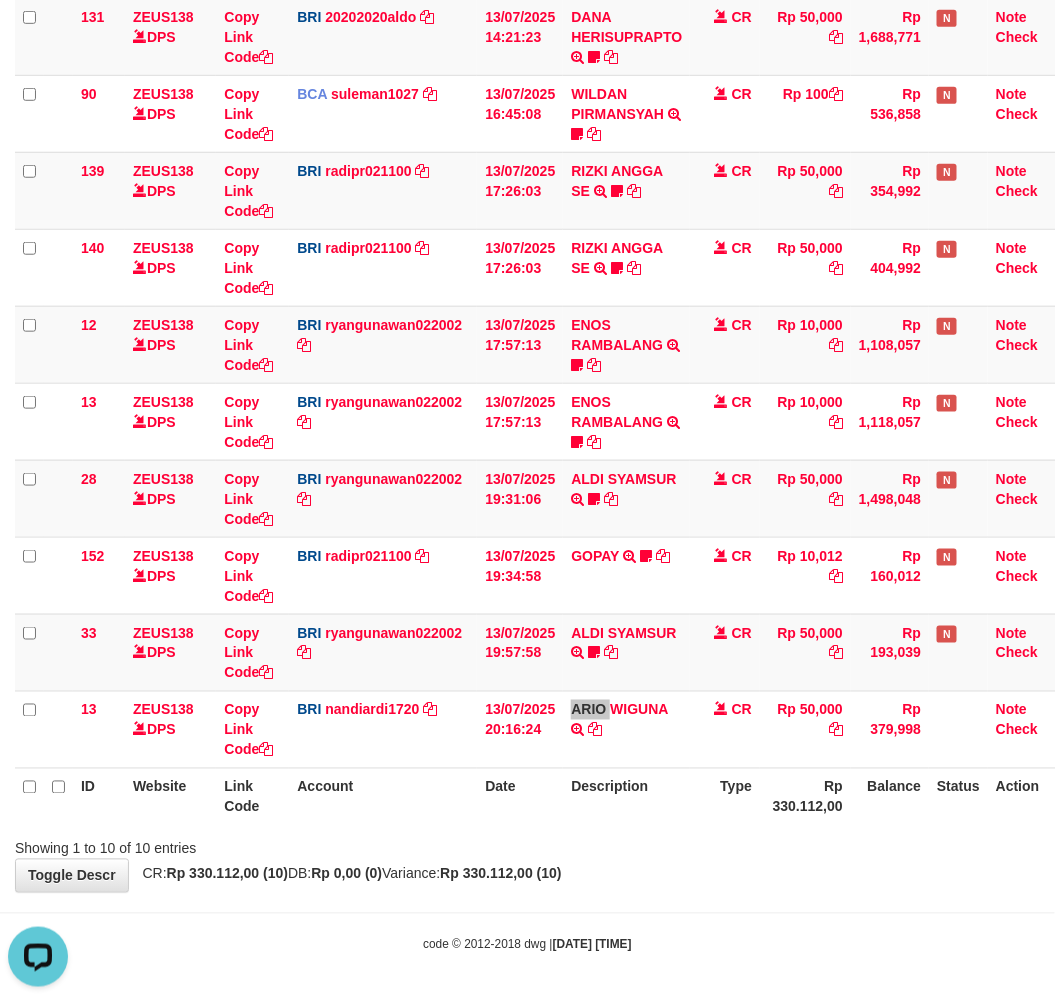 scroll, scrollTop: 0, scrollLeft: 0, axis: both 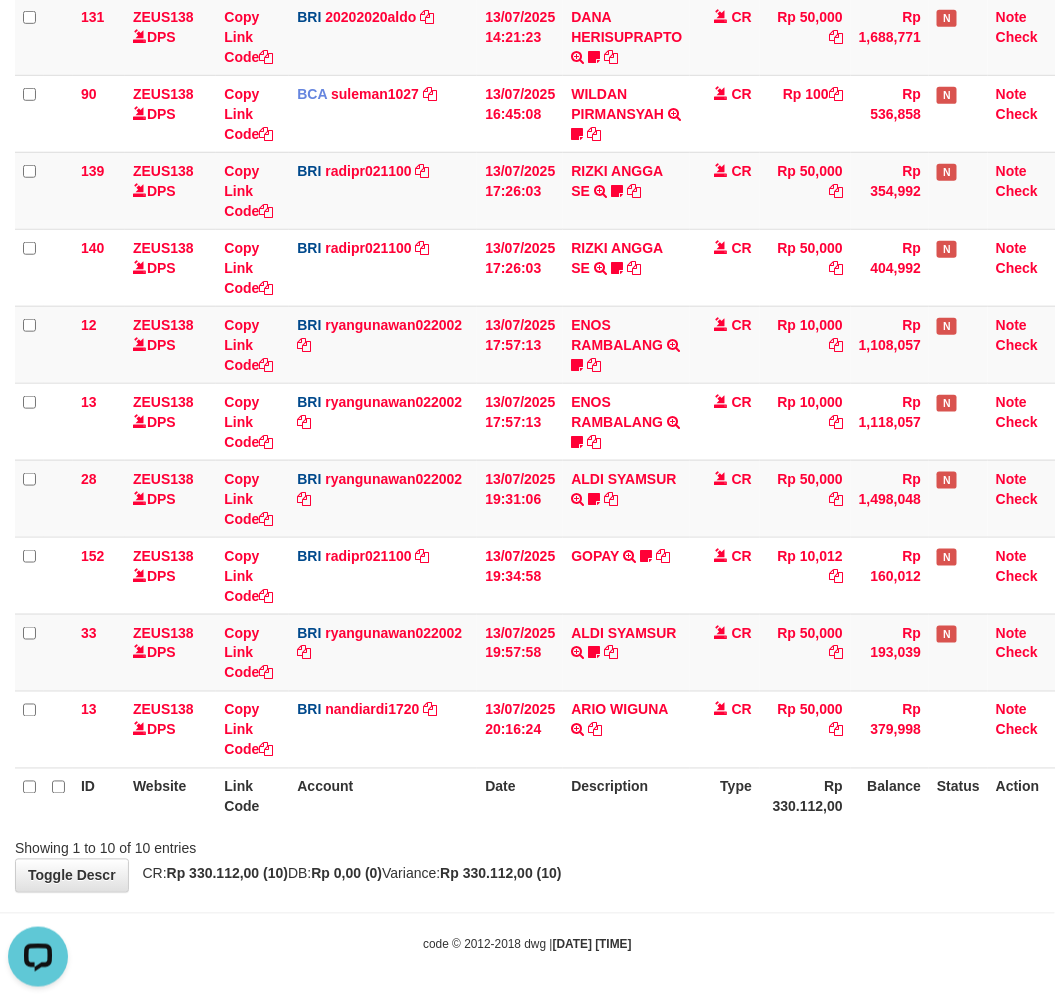 click on "**********" at bounding box center (527, 346) 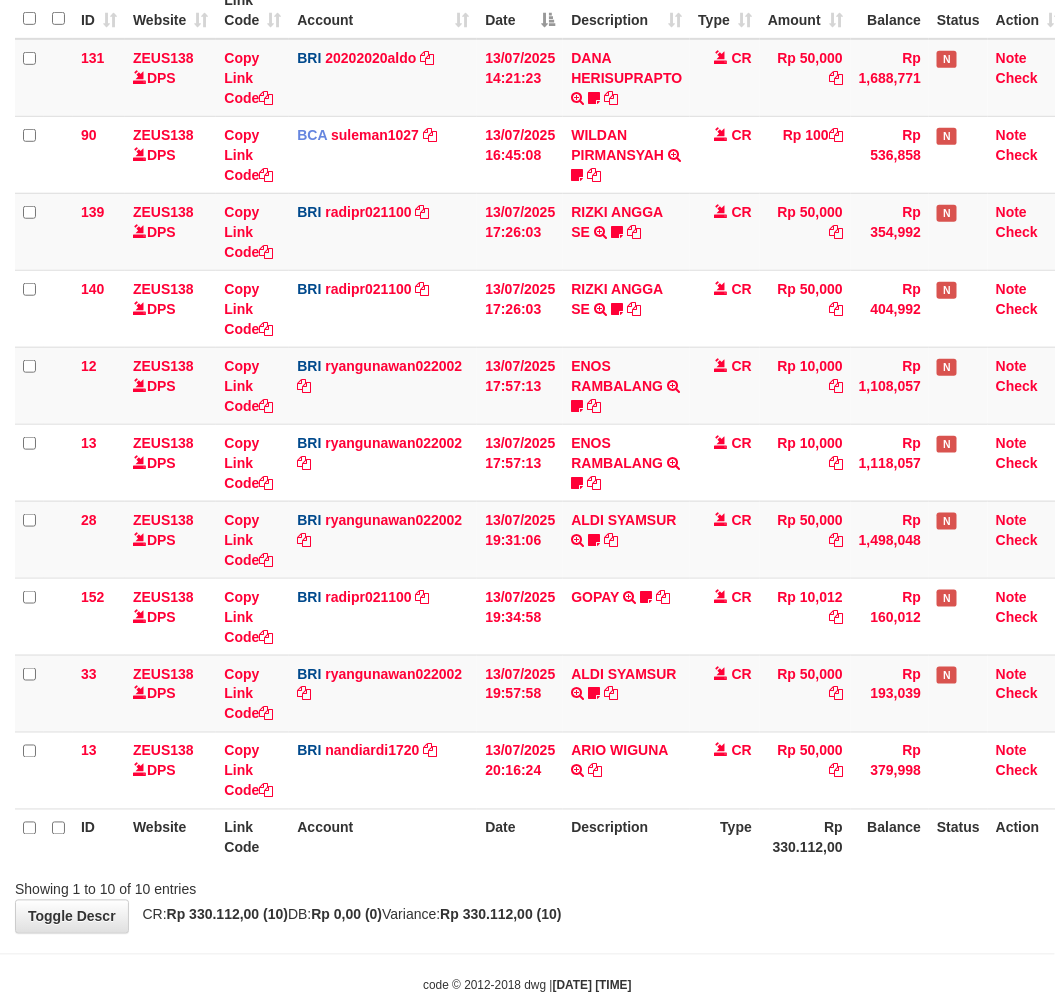 drag, startPoint x: 741, startPoint y: 865, endPoint x: 727, endPoint y: 868, distance: 14.3178215 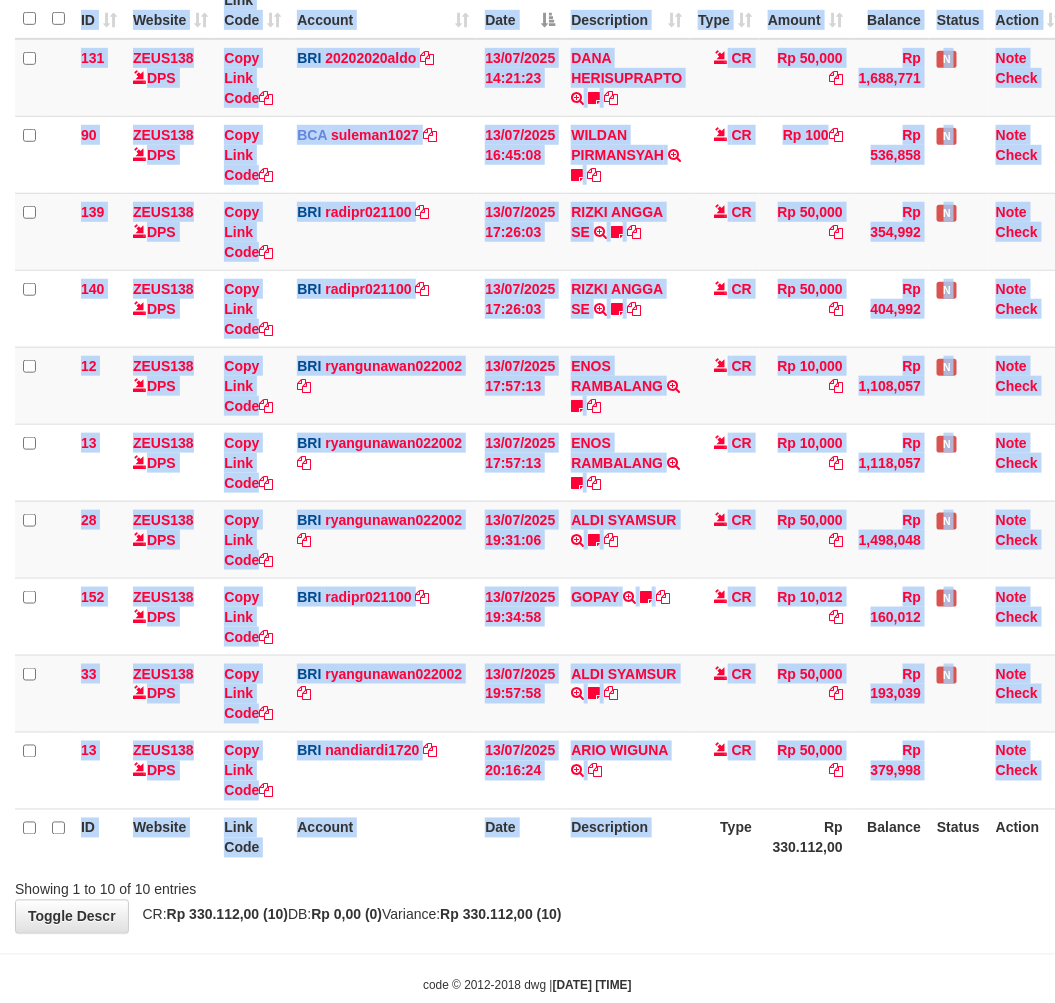 click on "ID Website Link Code Account Date Description Type Amount Balance Status Action
131
ZEUS138    DPS
Copy Link Code
BRI
[DATE][NAME]
DPS
[FIRST] [LAST]
mutasi_[DATE]_3778 | 131
mutasi_[DATE]_3778 | 131
[DATE] [TIME]
[FIRST] [LAST]            TRANSFER NBMB [FIRST] [LAST] TO [FIRST] [LAST]    [LAST]
CR
Rp 50,000
Rp 1,688,771
N
Note
Check
90
ZEUS138    DPS
Copy Link Code
BCA
[EMAIL]" at bounding box center [527, 424] 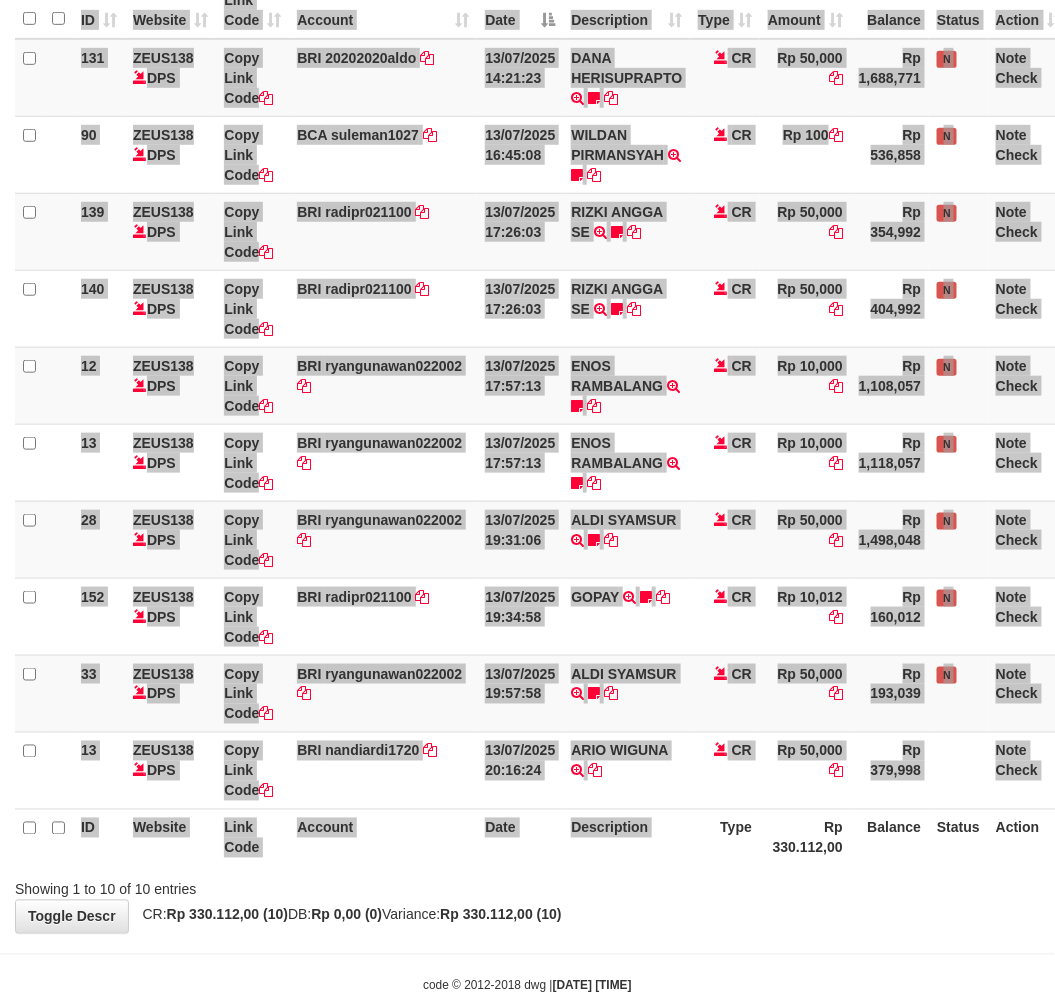 scroll, scrollTop: 302, scrollLeft: 0, axis: vertical 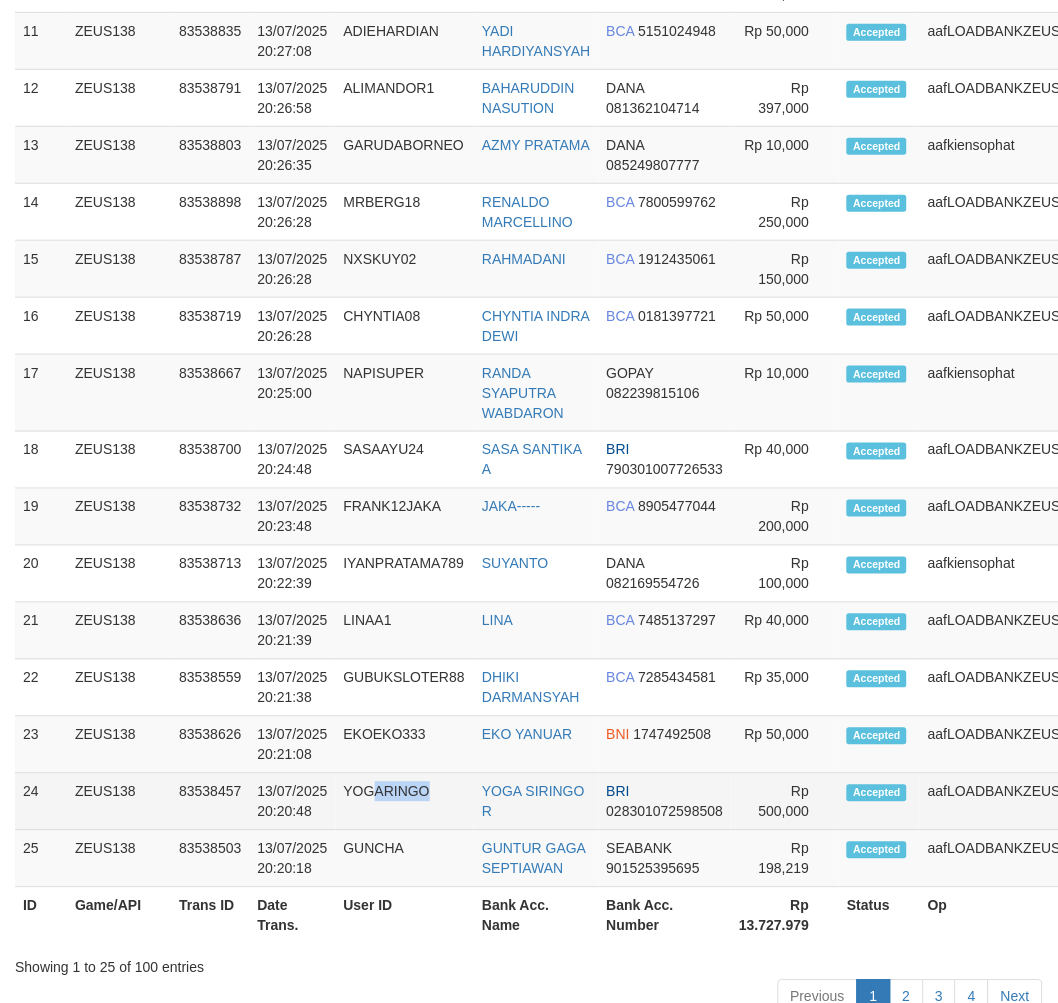 drag, startPoint x: 371, startPoint y: 838, endPoint x: 291, endPoint y: 834, distance: 80.09994 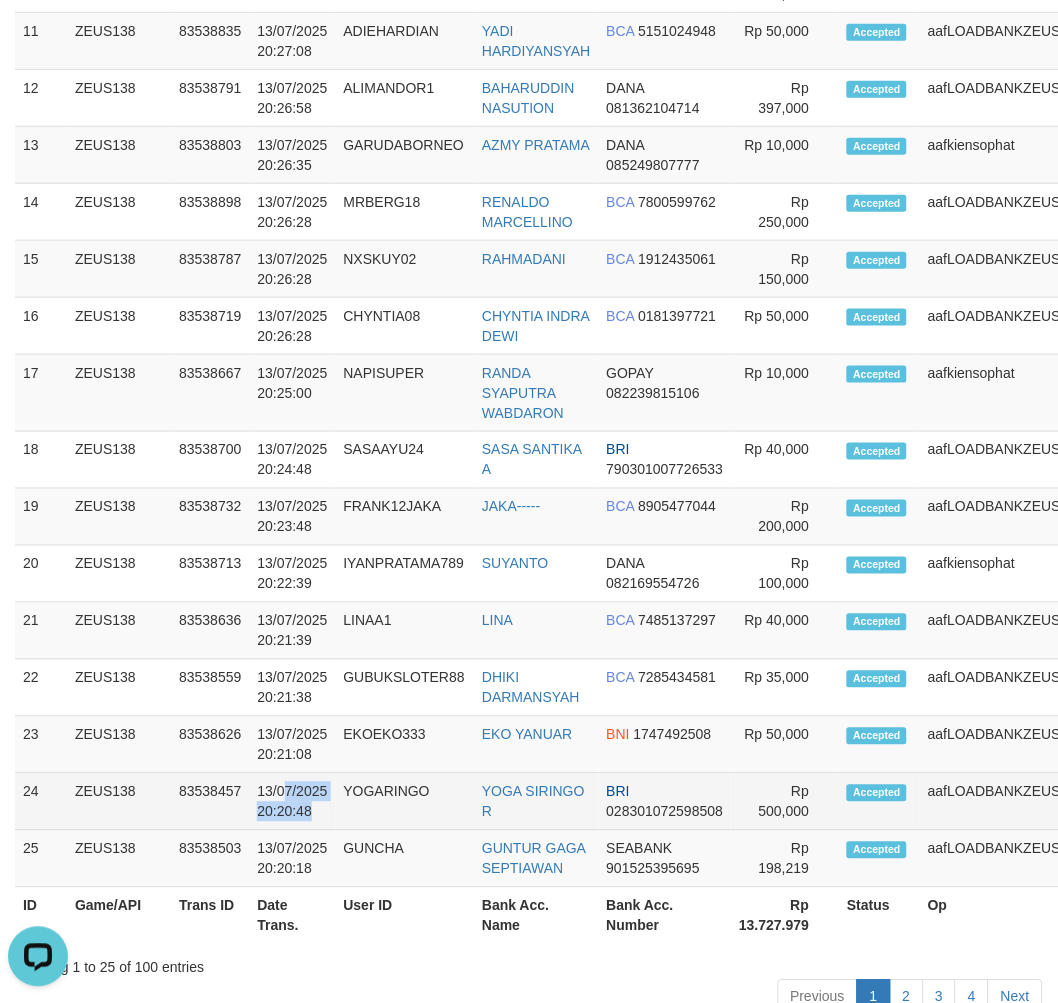 scroll, scrollTop: 0, scrollLeft: 0, axis: both 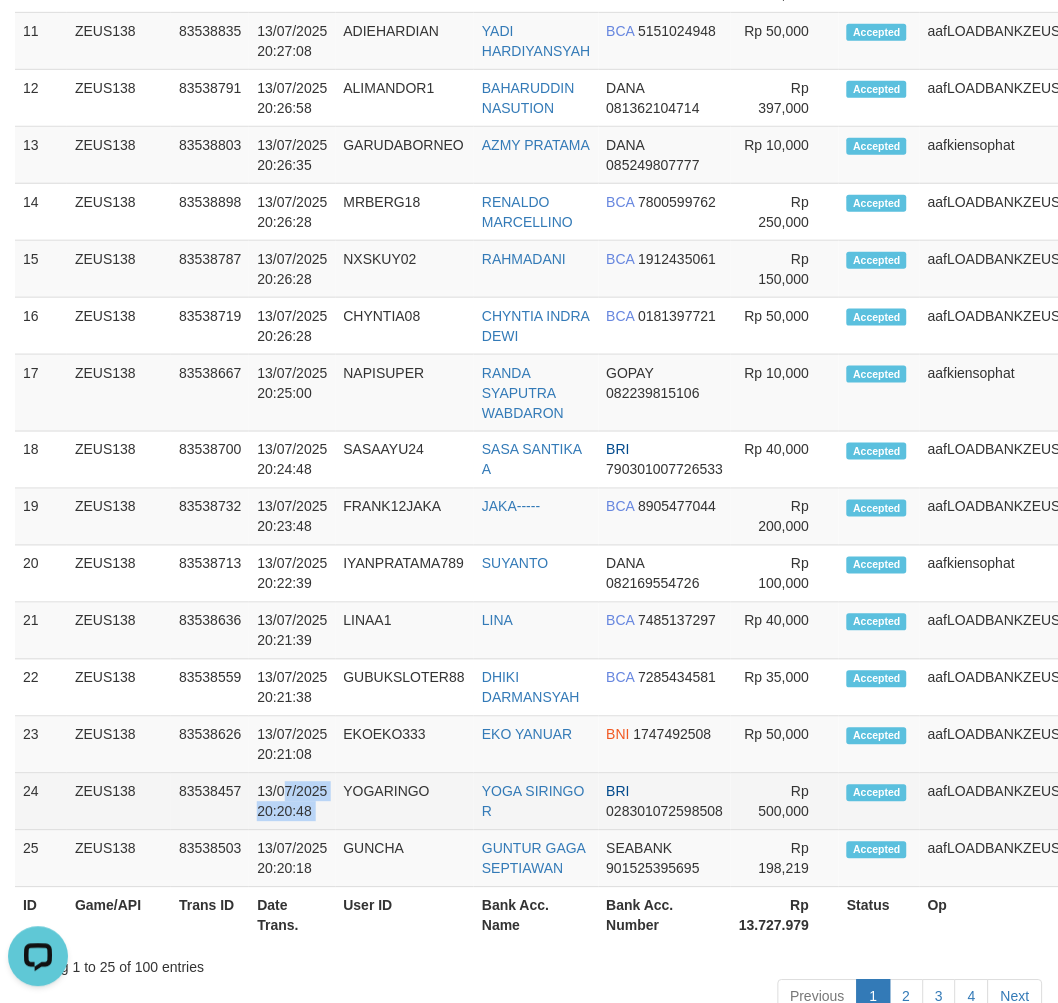 drag, startPoint x: 334, startPoint y: 826, endPoint x: 211, endPoint y: 828, distance: 123.01626 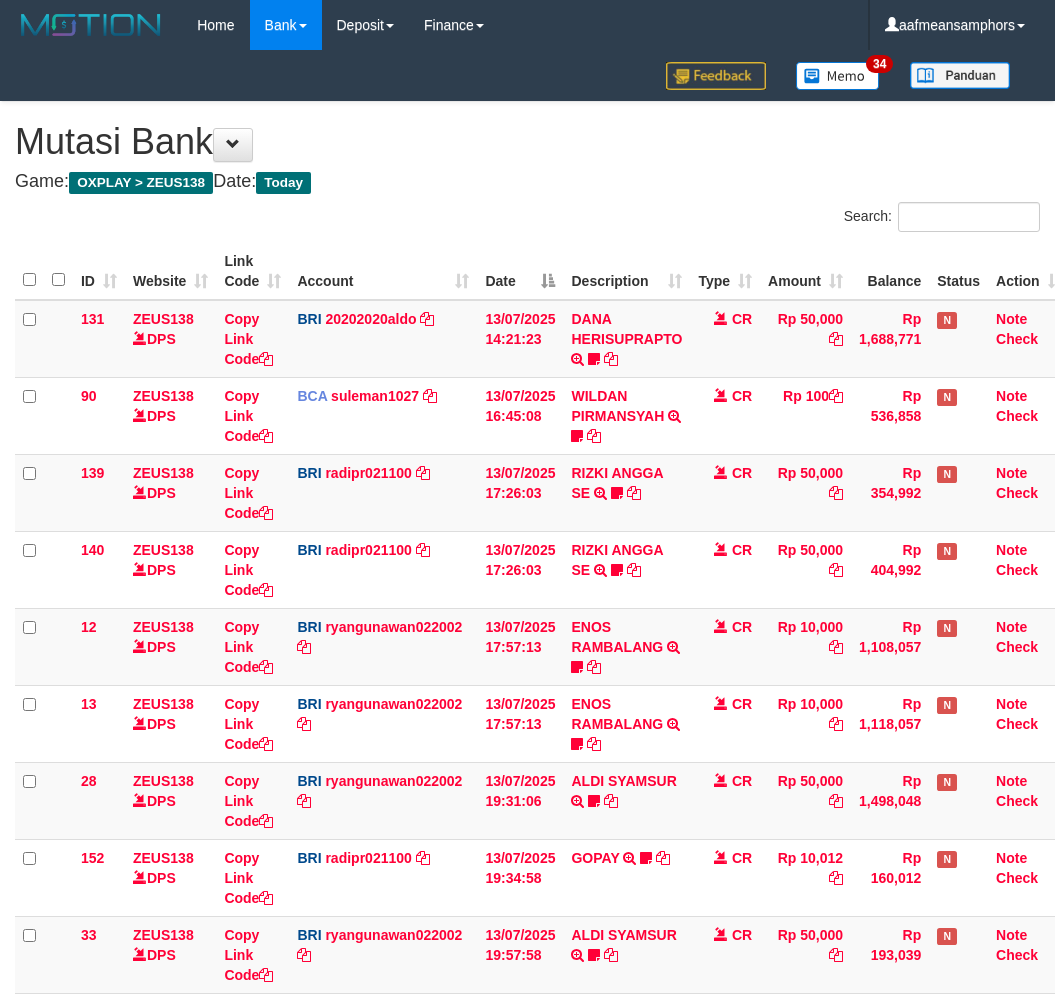 scroll, scrollTop: 261, scrollLeft: 0, axis: vertical 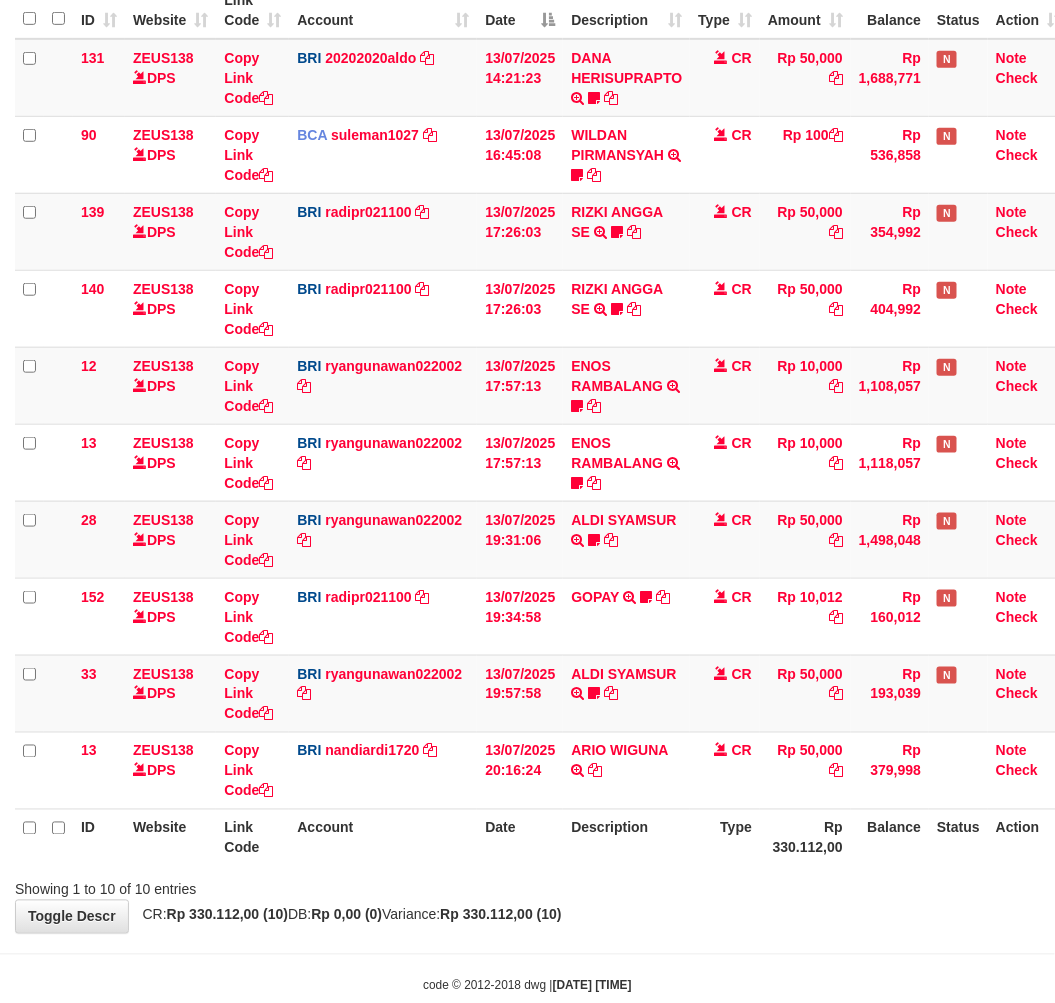 click on "ID Website Link Code Account Date Description Type Amount Balance Status Action
131
ZEUS138    DPS
Copy Link Code
BRI
20202020aldo
DPS
REVALDO SAGITA
mutasi_20250713_3778 | 131
mutasi_20250713_3778 | 131
13/07/2025 14:21:23
DANA HERISUPRAPTO            TRANSFER NBMB DANA HERISUPRAPTO TO REVALDO SAGITA    Herisuprapto
CR
Rp 50,000
Rp 1,688,771
N
Note
Check
90
ZEUS138    DPS
Copy Link Code
BCA
suleman1027" at bounding box center [527, 424] 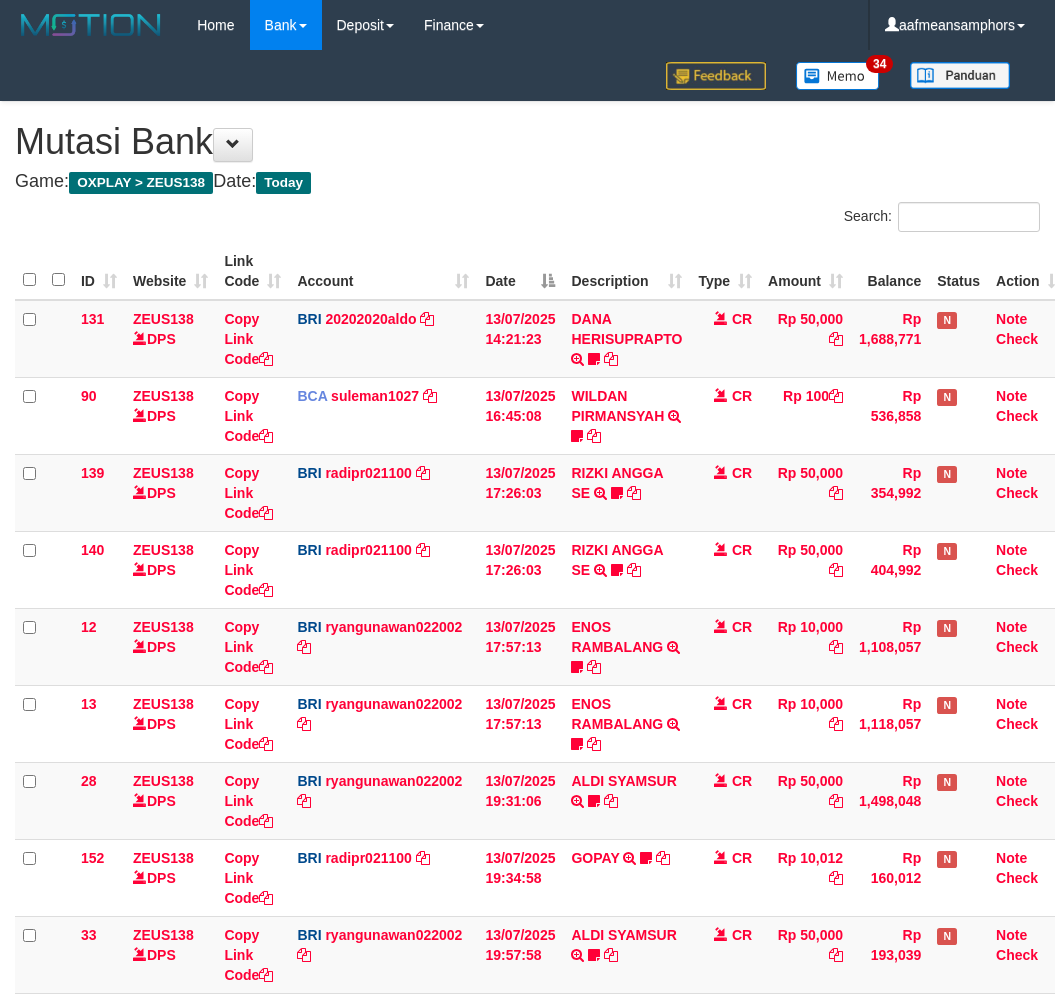 scroll, scrollTop: 261, scrollLeft: 0, axis: vertical 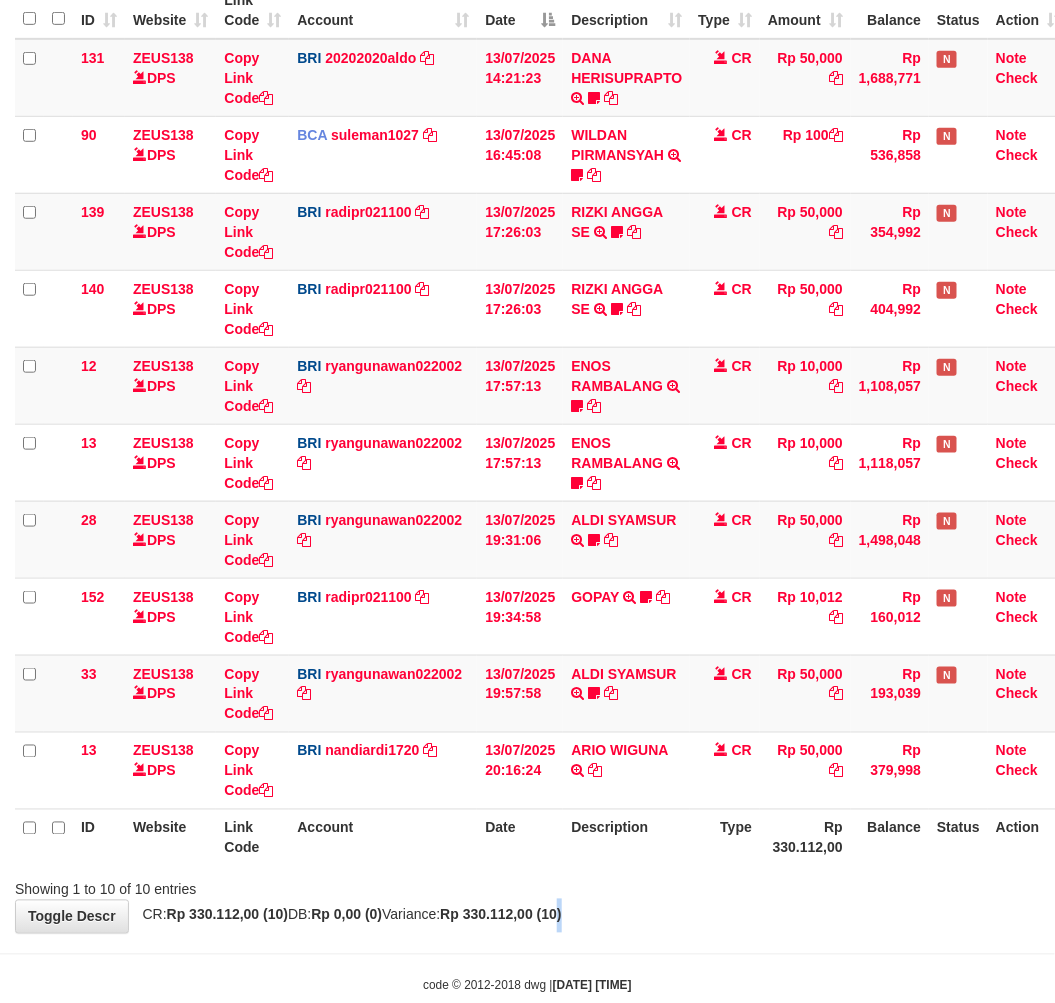click on "**********" at bounding box center [527, 387] 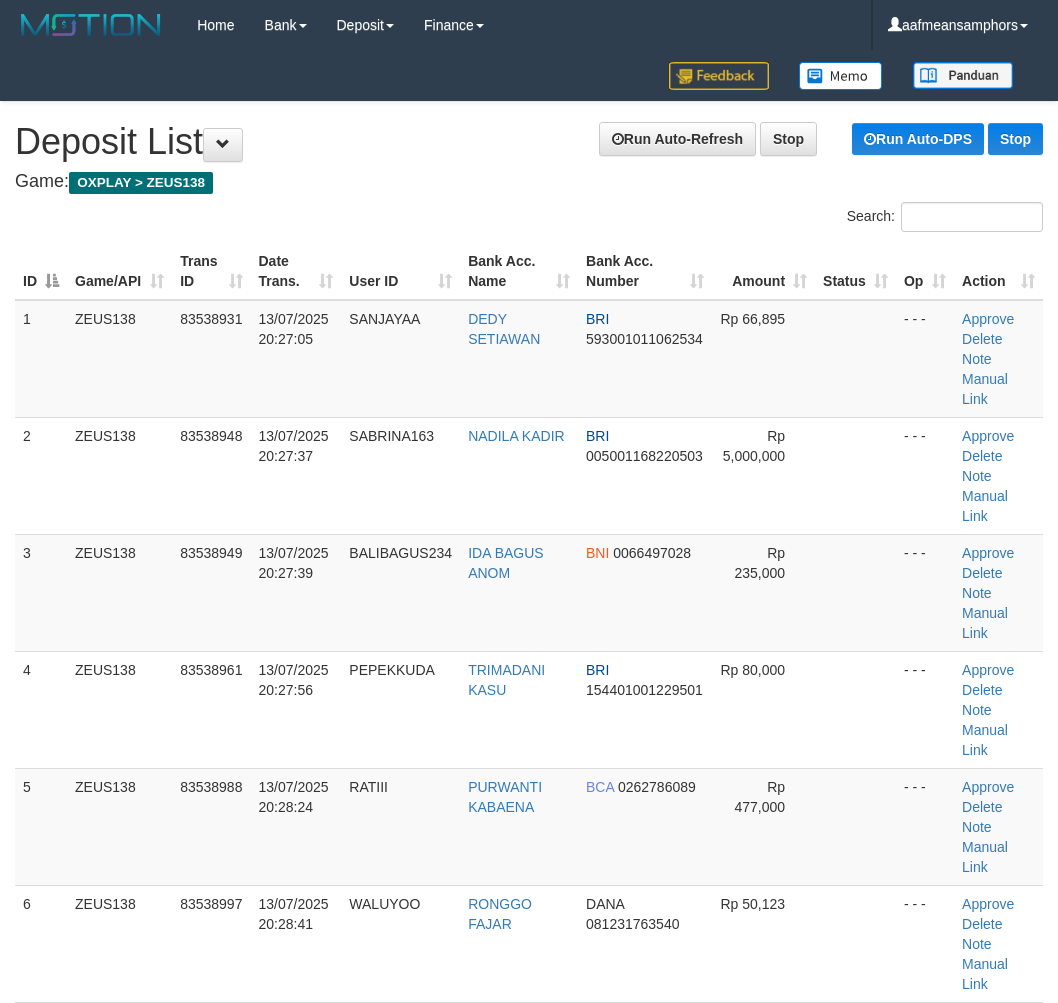 scroll, scrollTop: 2691, scrollLeft: 0, axis: vertical 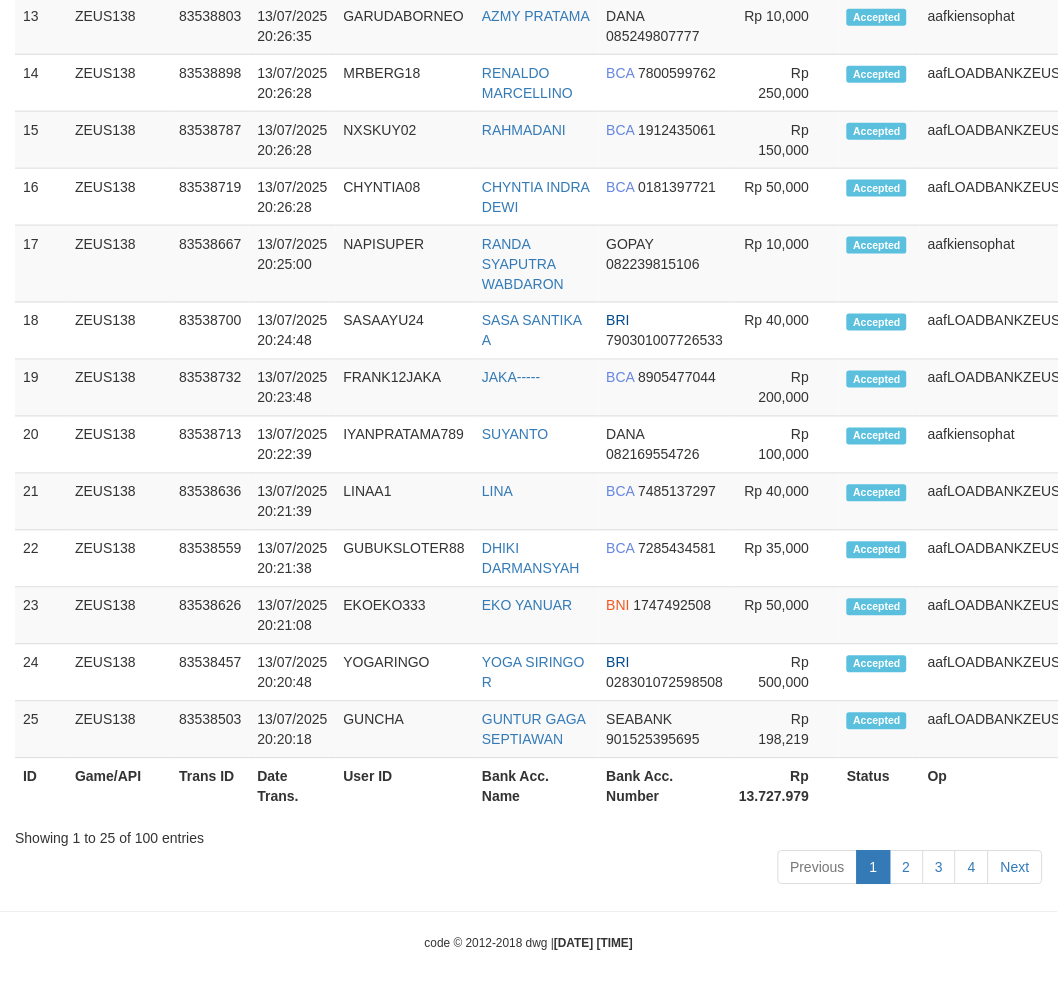 click on "code © 2012-2018 dwg |  [DATE] [TIME]" at bounding box center (529, 943) 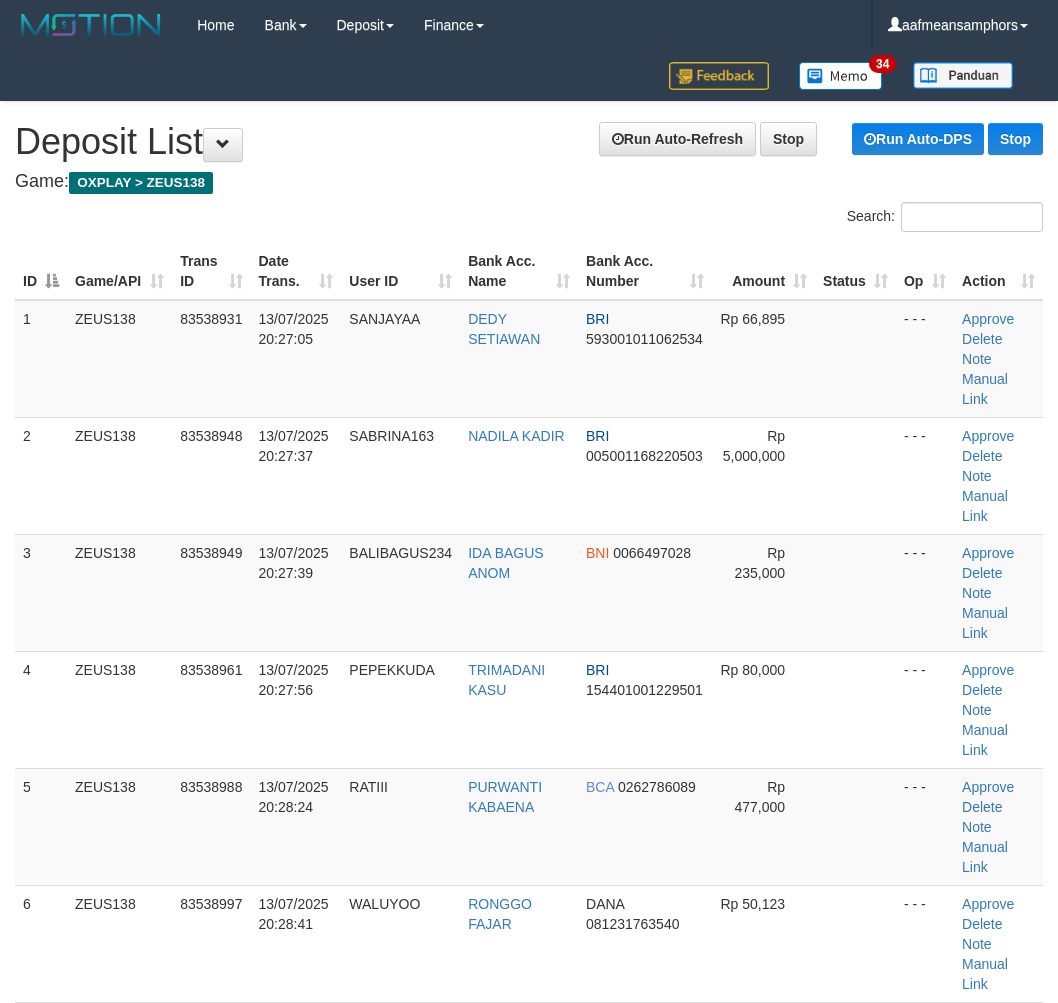 scroll, scrollTop: 2691, scrollLeft: 0, axis: vertical 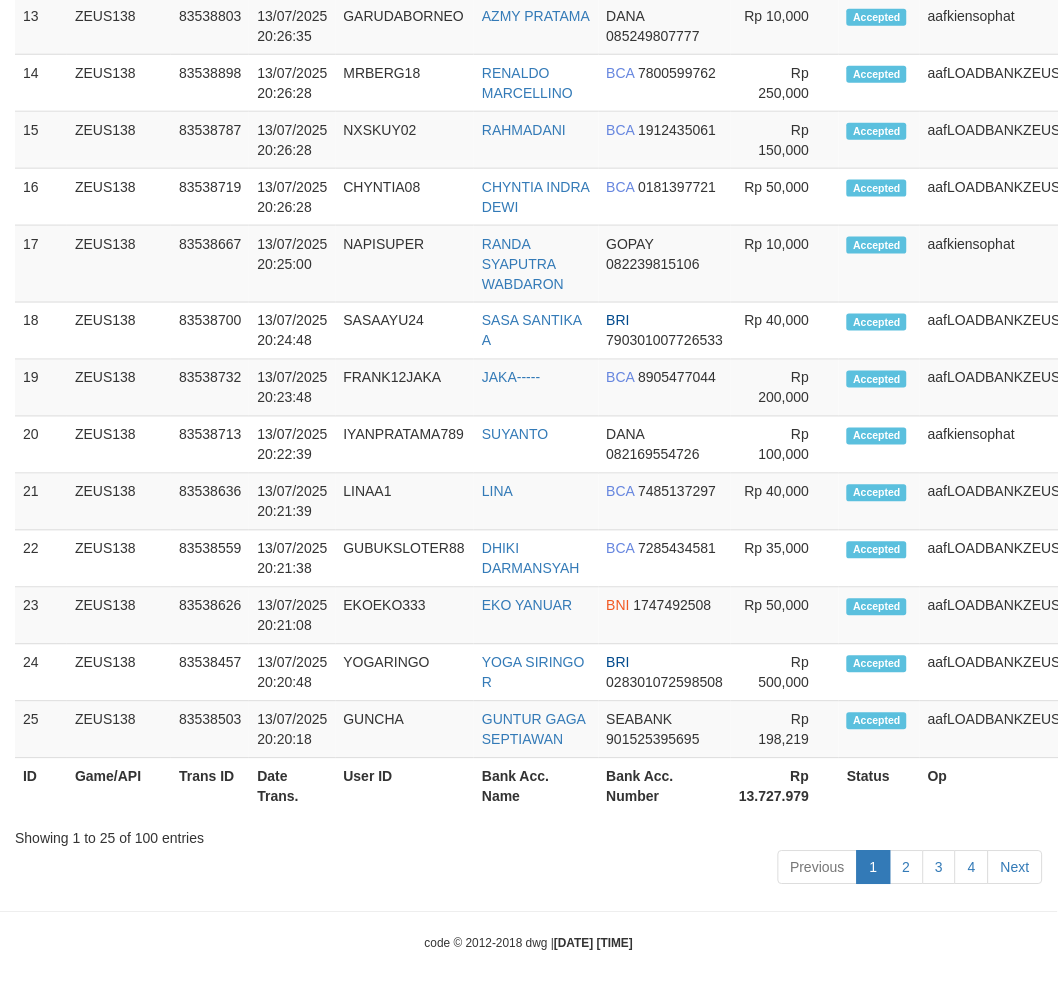 click on "Previous 1 2 3 4 Next" at bounding box center (529, 870) 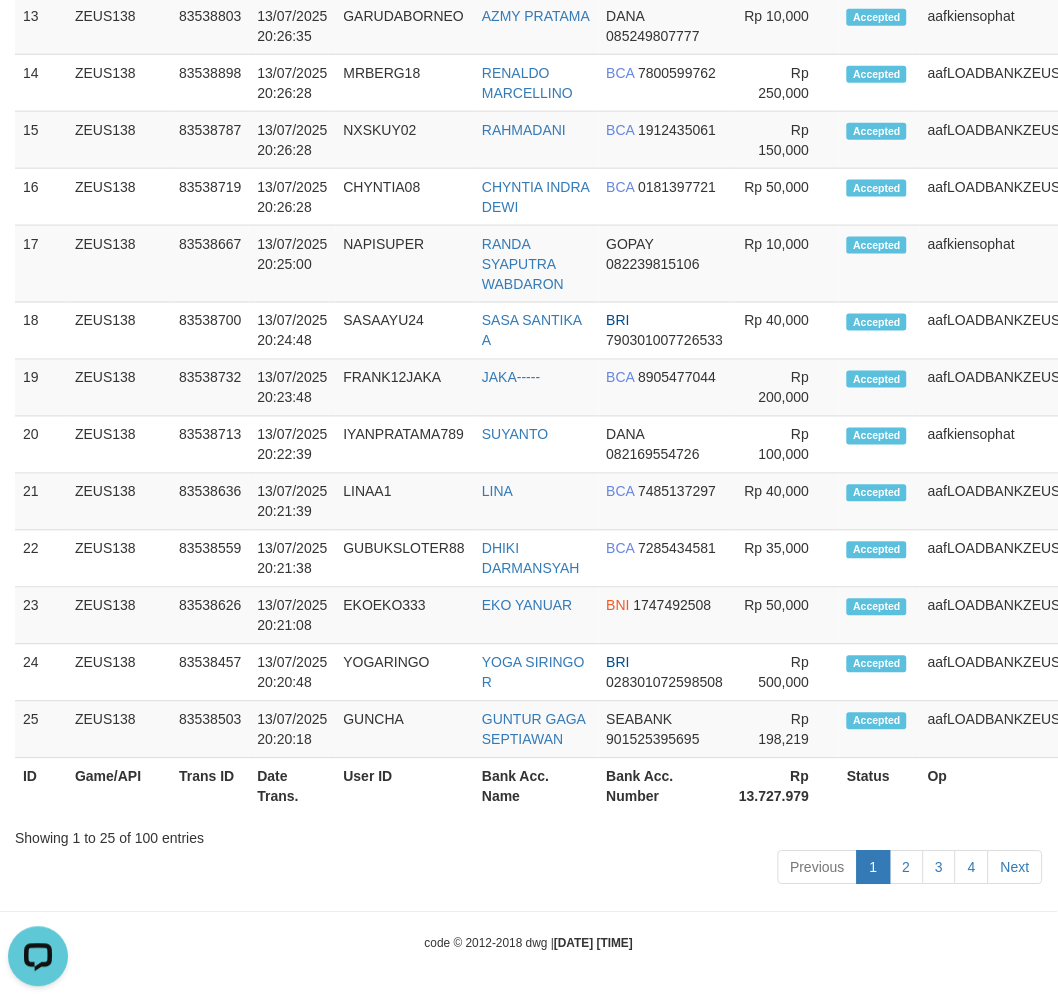 scroll, scrollTop: 0, scrollLeft: 0, axis: both 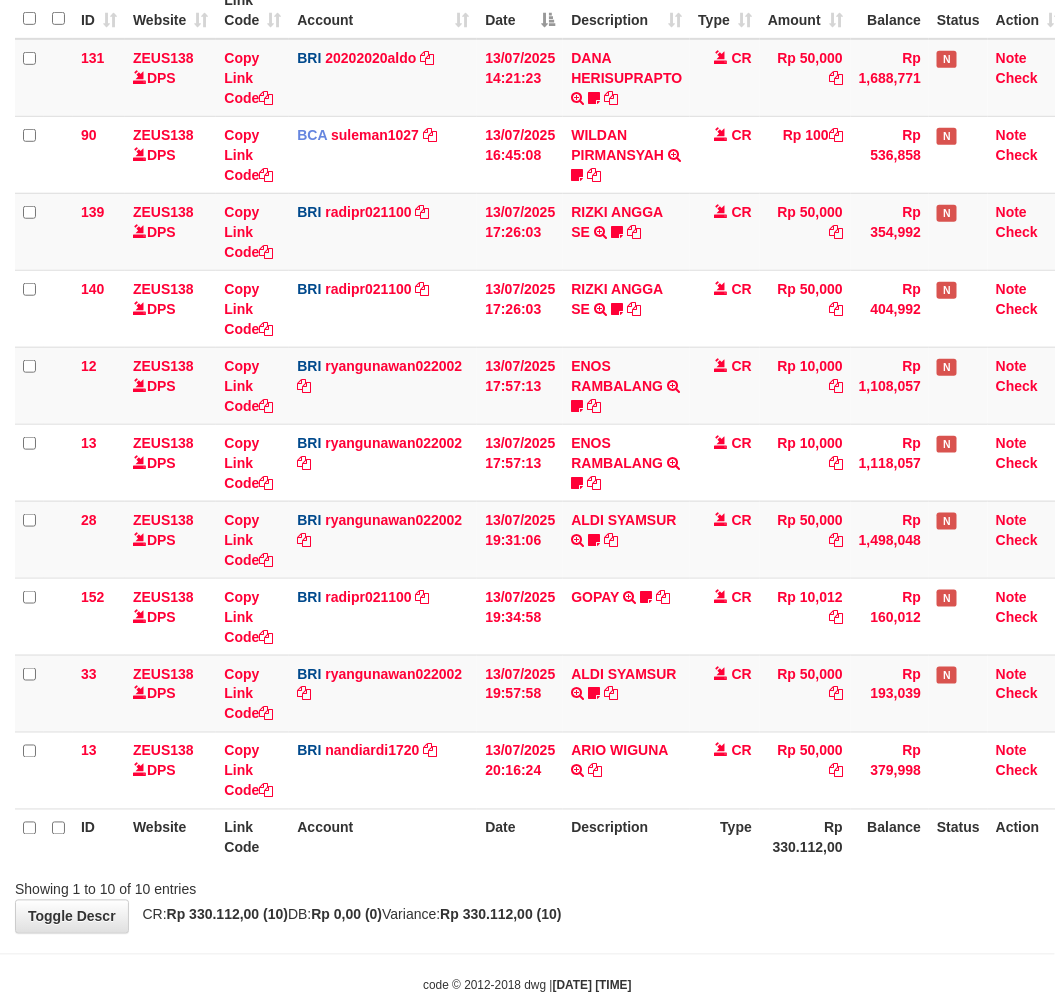 drag, startPoint x: 0, startPoint y: 0, endPoint x: 620, endPoint y: 864, distance: 1063.4359 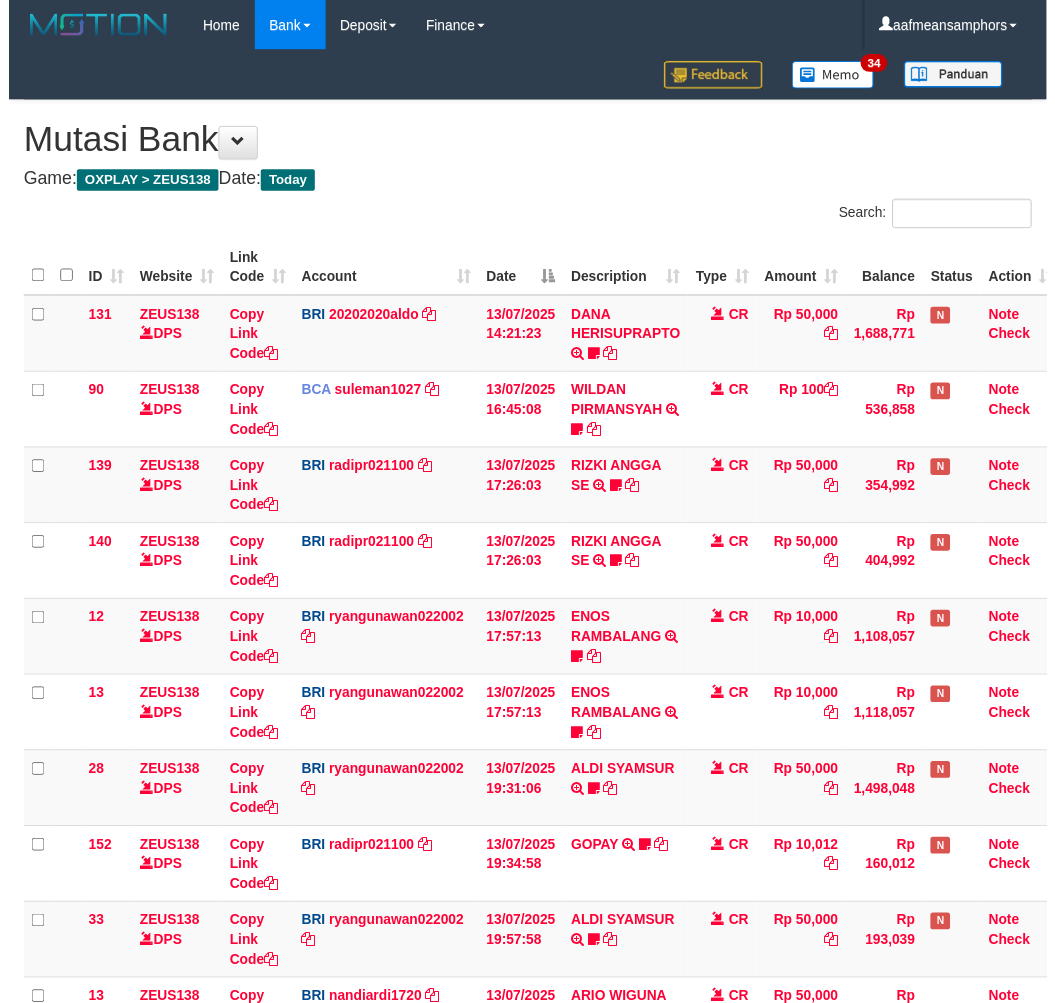 scroll, scrollTop: 261, scrollLeft: 0, axis: vertical 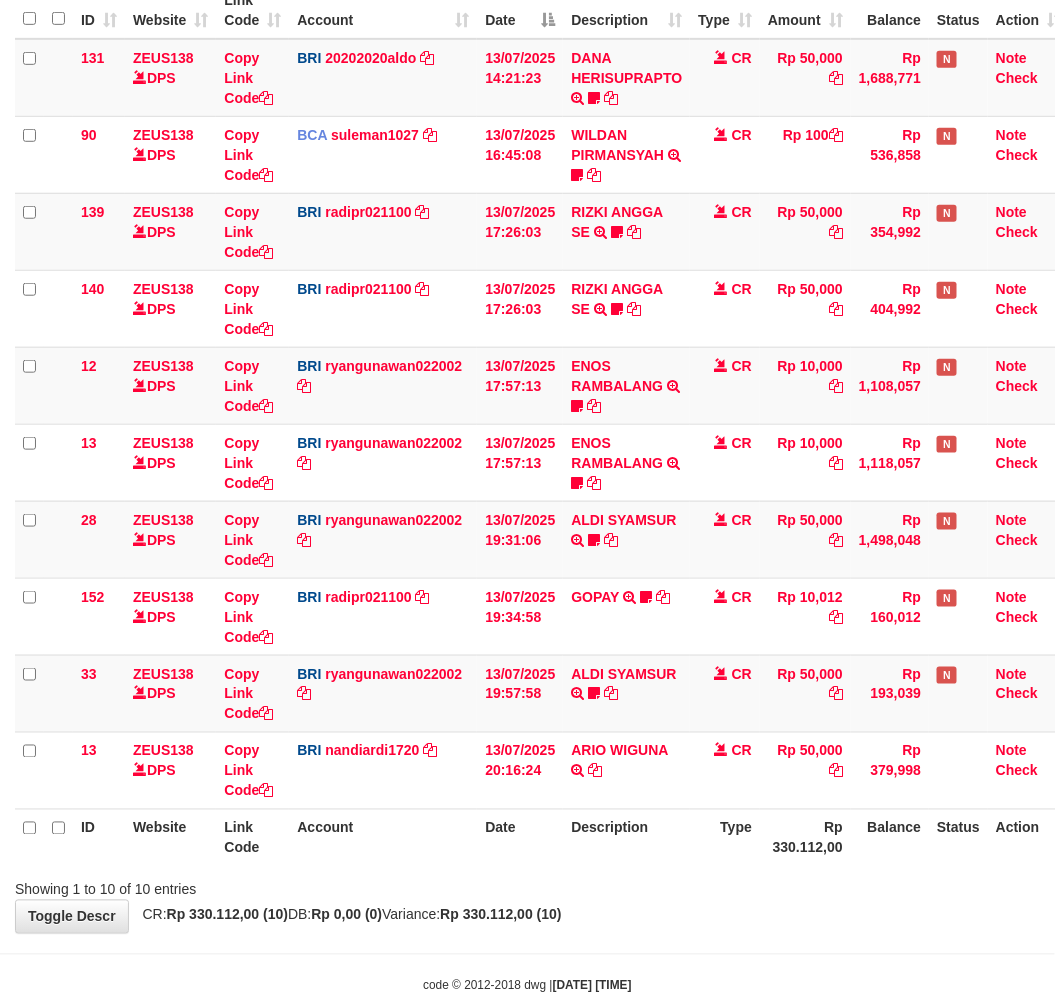 click on "**********" at bounding box center (527, 387) 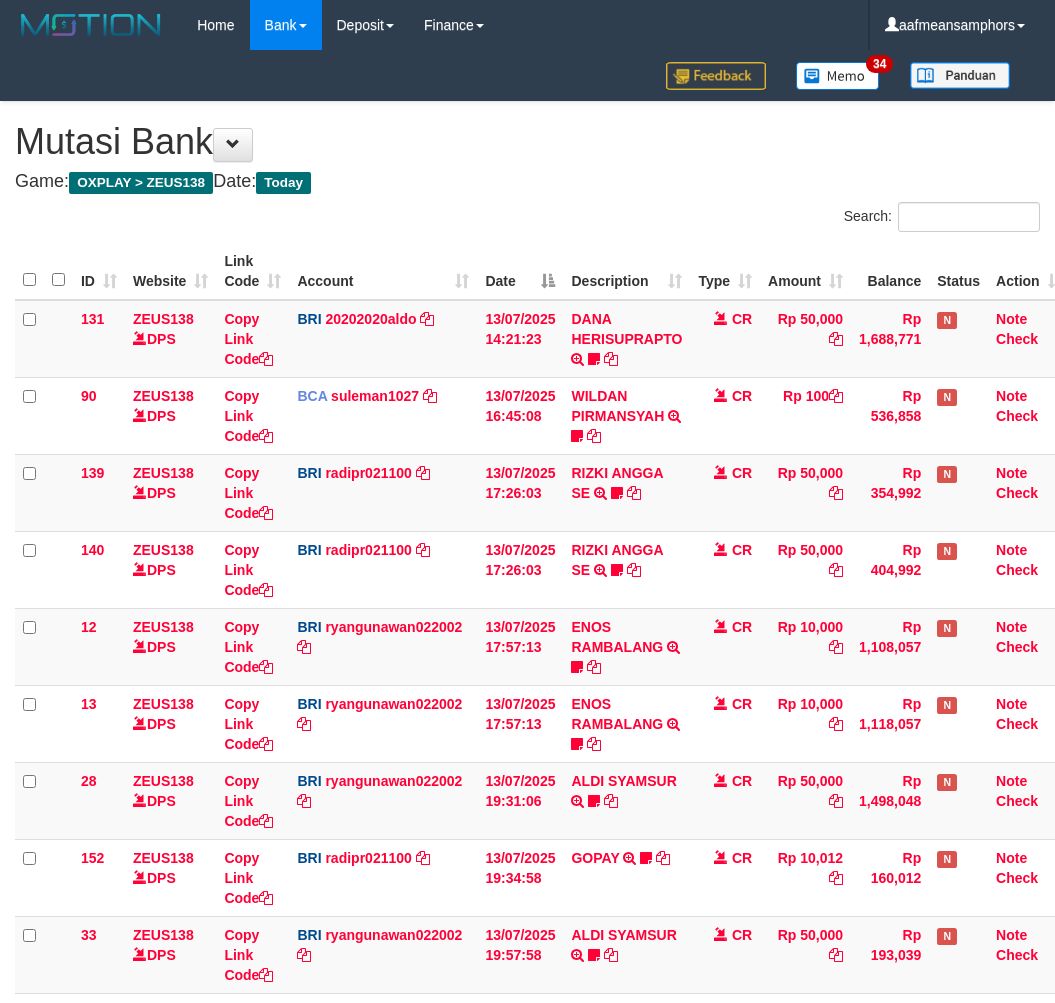 scroll, scrollTop: 261, scrollLeft: 0, axis: vertical 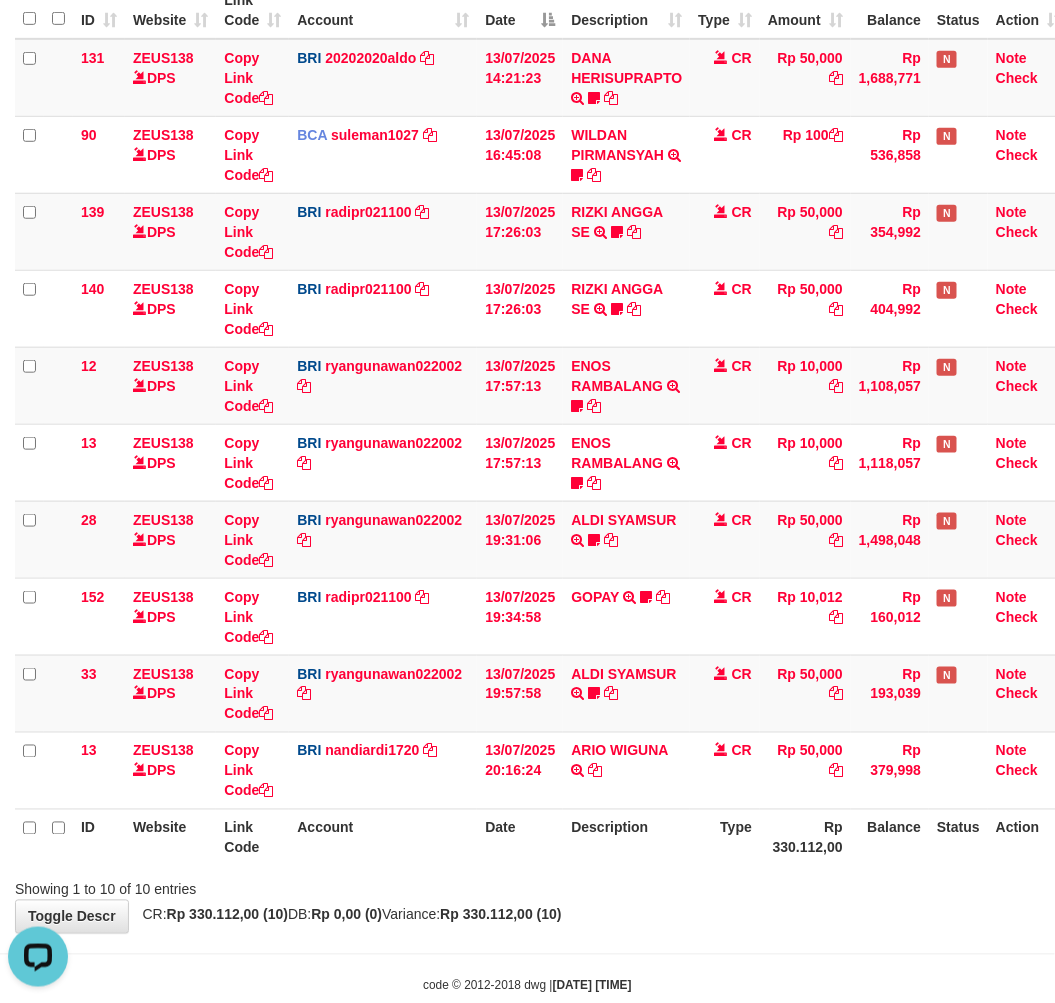 click on "Showing 1 to 10 of 10 entries" at bounding box center [527, 886] 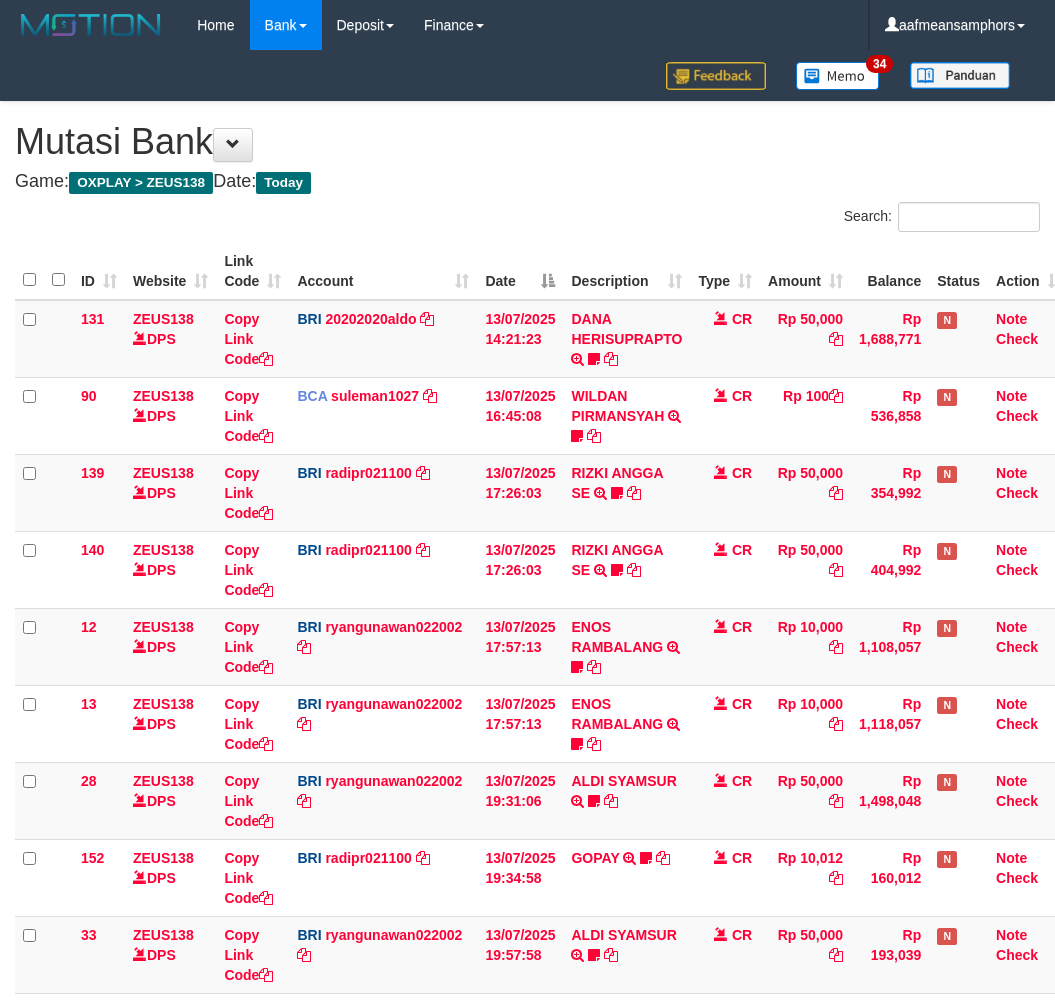 scroll, scrollTop: 261, scrollLeft: 0, axis: vertical 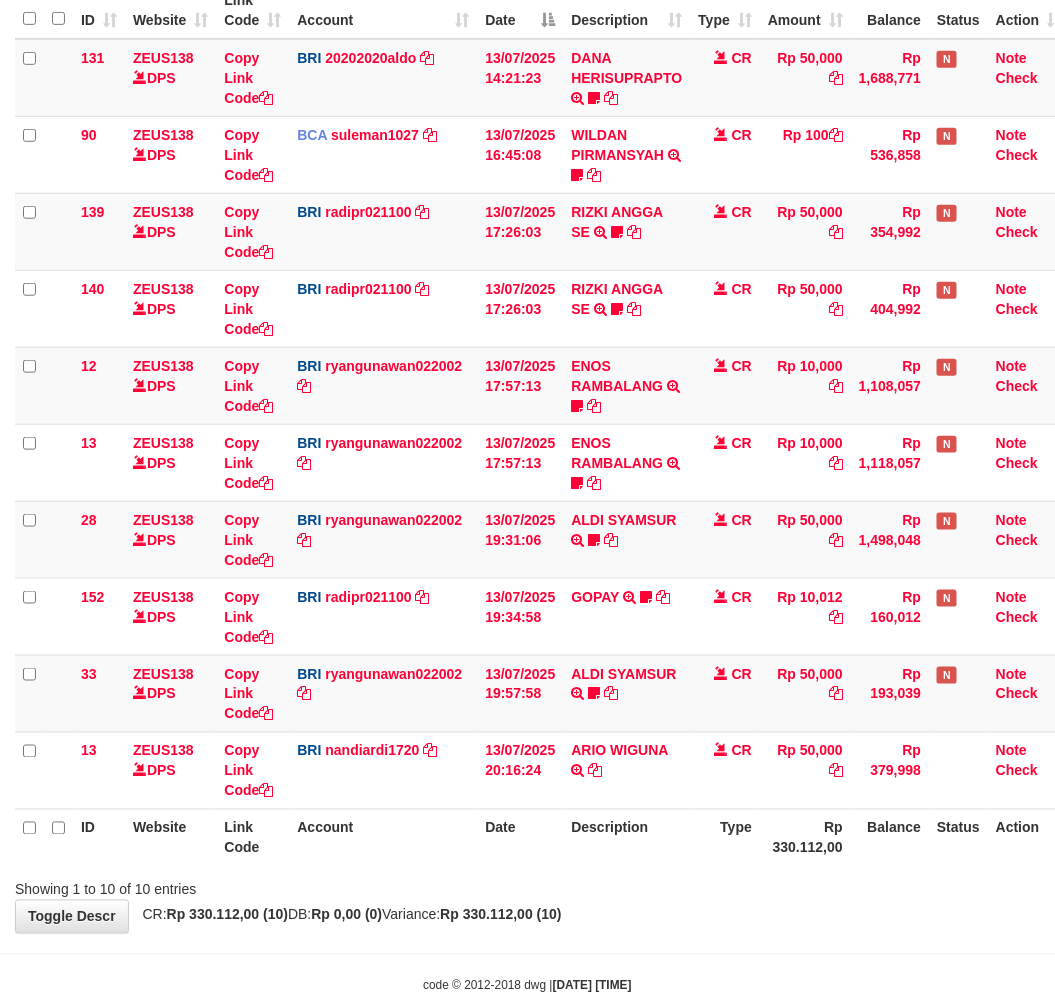 click on "Showing 1 to 10 of 10 entries" at bounding box center (527, 886) 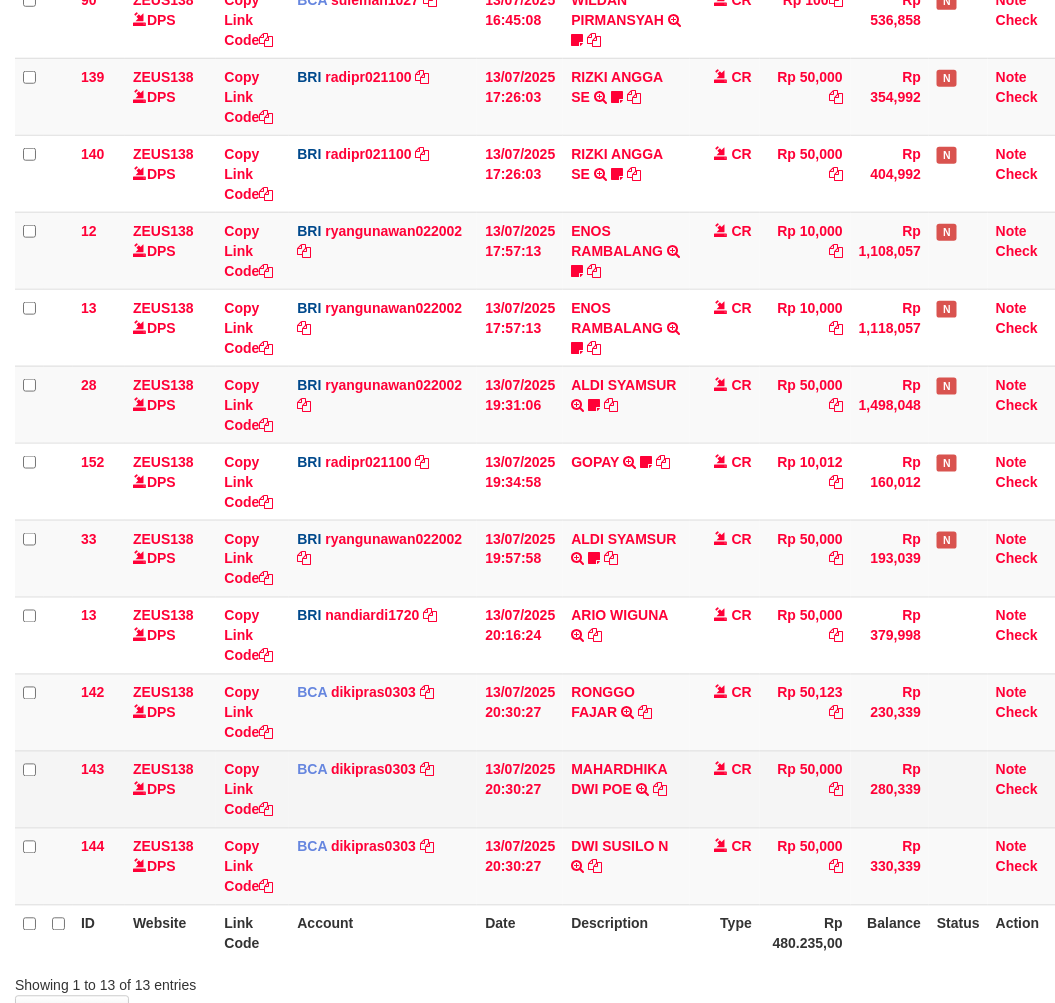 scroll, scrollTop: 533, scrollLeft: 0, axis: vertical 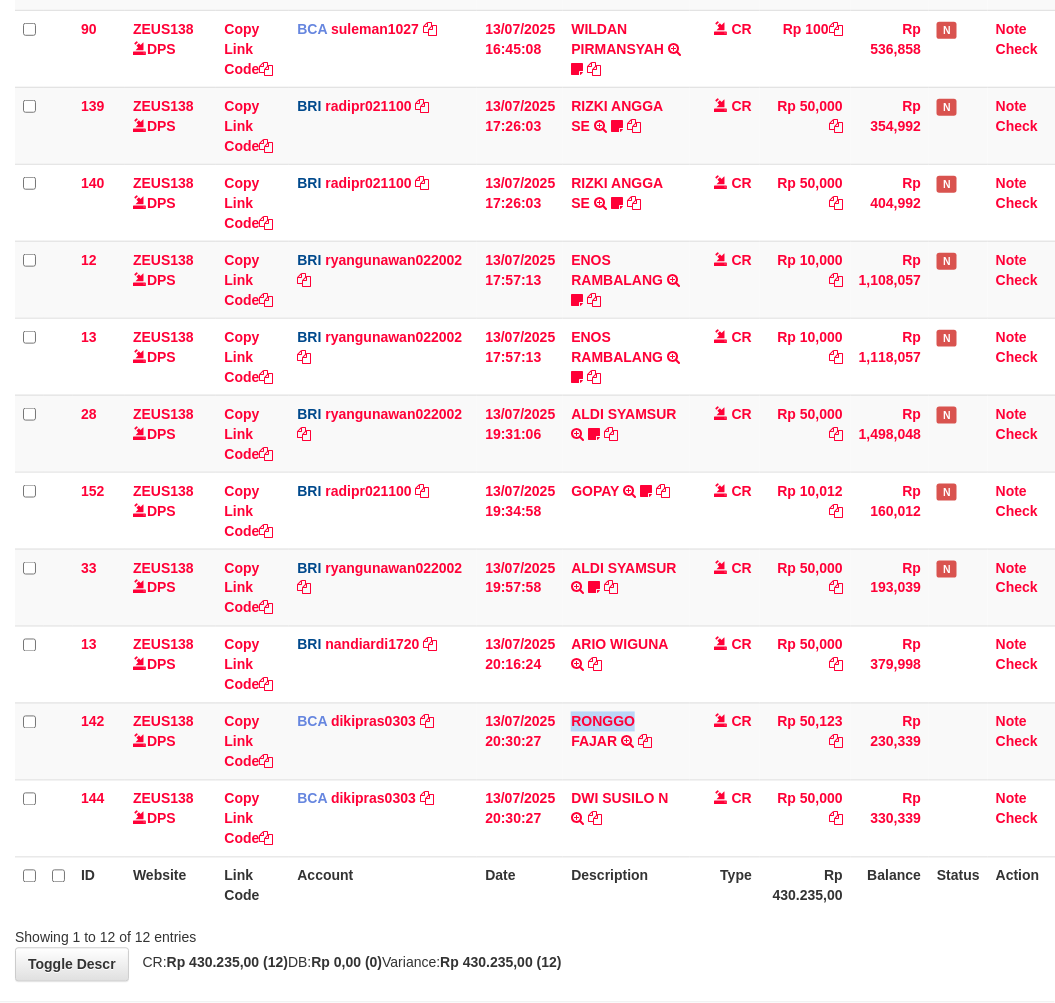 click on "[NAME]         TRSF E-BANKING CR [NUMBER]/FTSCY/WS[NUMBER]
[AMOUNT][DATE][NUMBER] TRFDN-[NAME] ESPAY DEBIT INDONE" at bounding box center (626, 741) 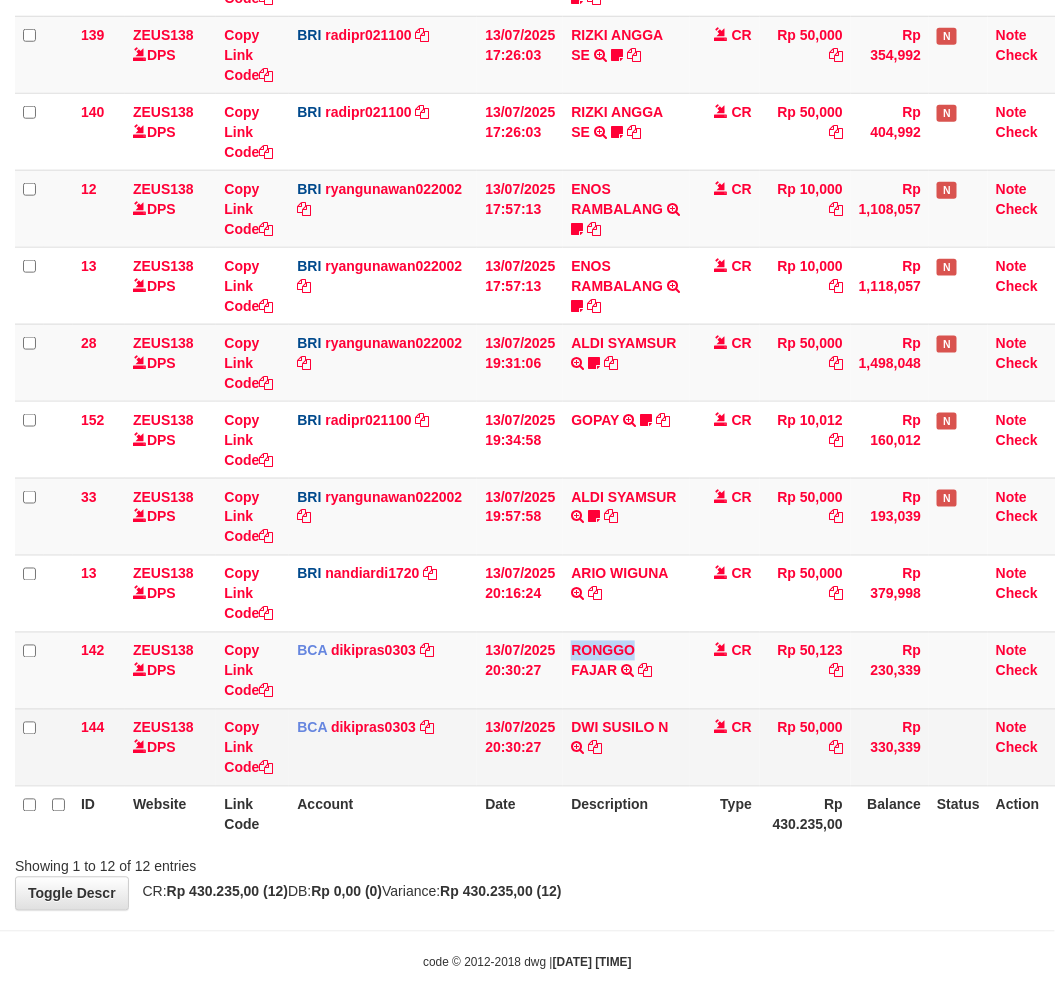scroll, scrollTop: 443, scrollLeft: 0, axis: vertical 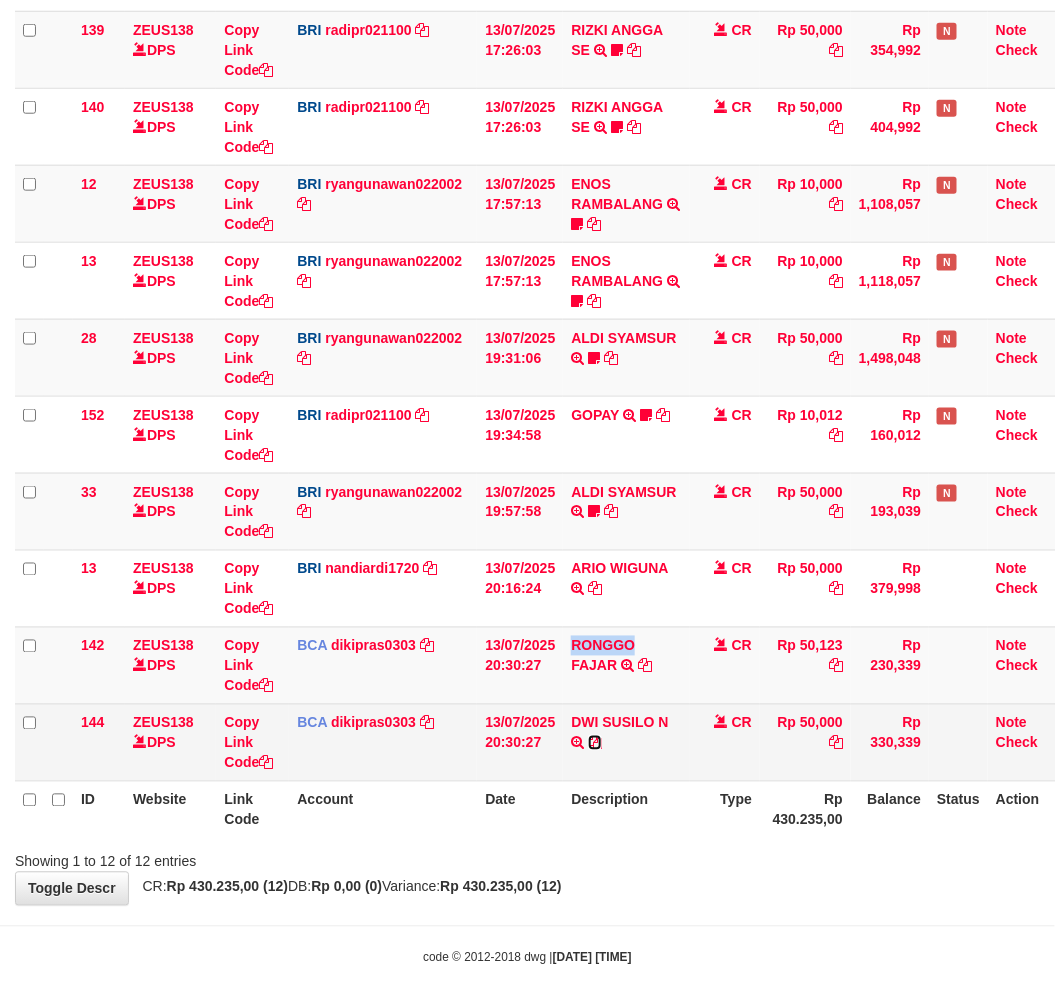 click at bounding box center (595, 743) 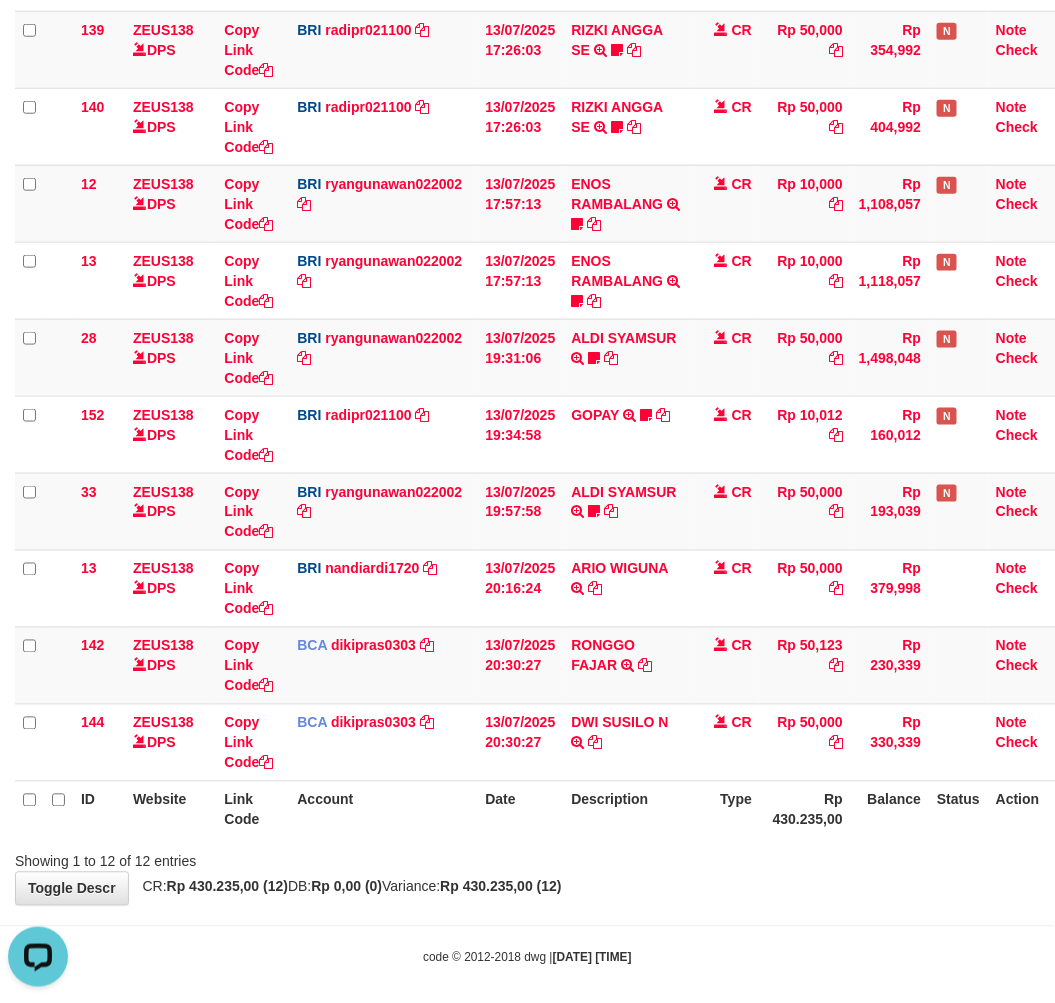 scroll, scrollTop: 0, scrollLeft: 0, axis: both 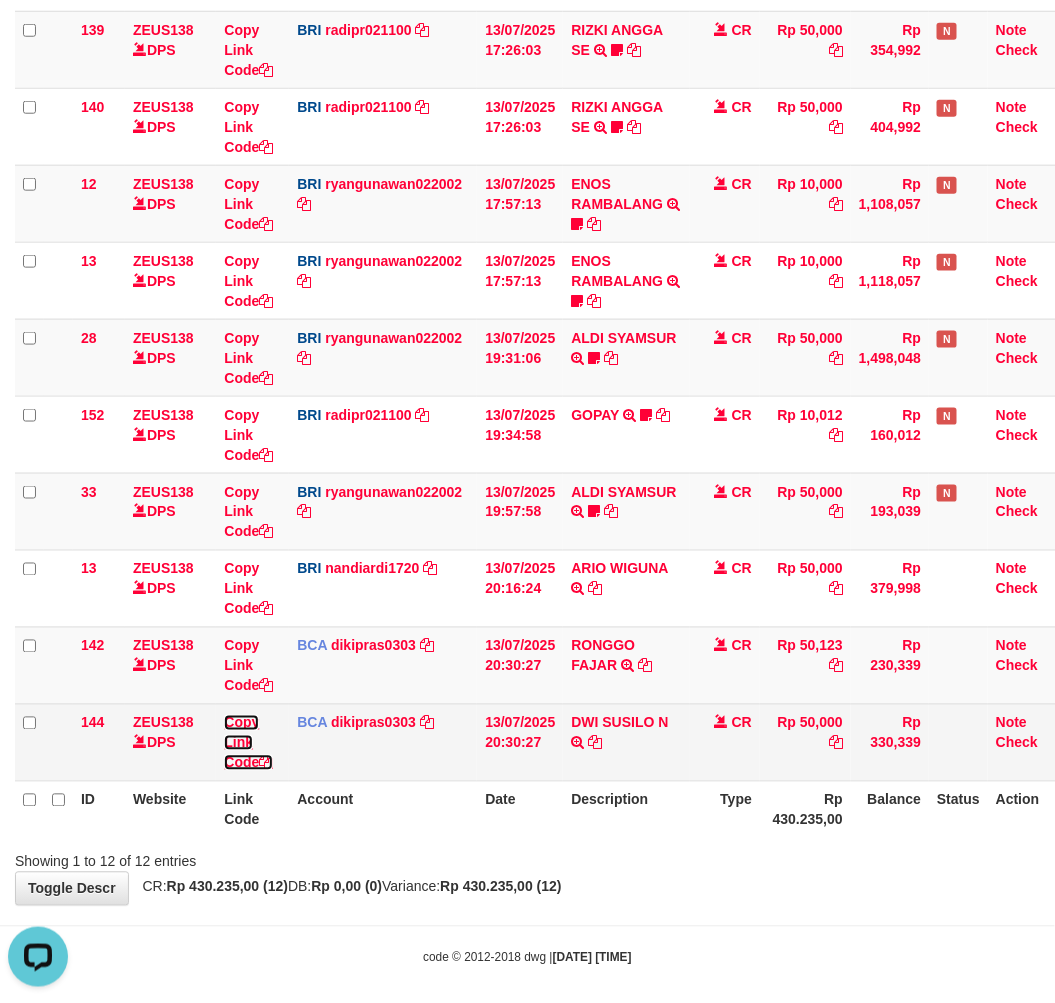 drag, startPoint x: 240, startPoint y: 741, endPoint x: 306, endPoint y: 711, distance: 72.498276 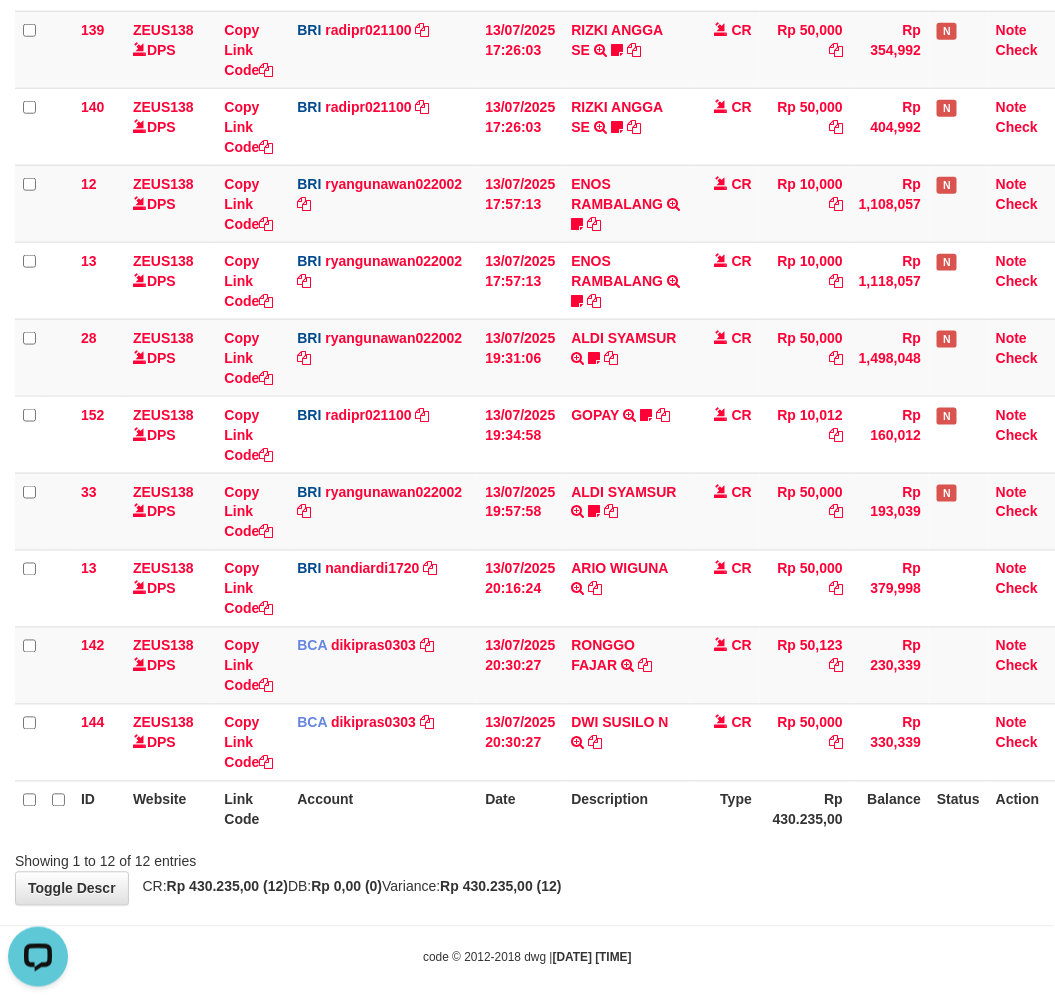 scroll, scrollTop: 320, scrollLeft: 0, axis: vertical 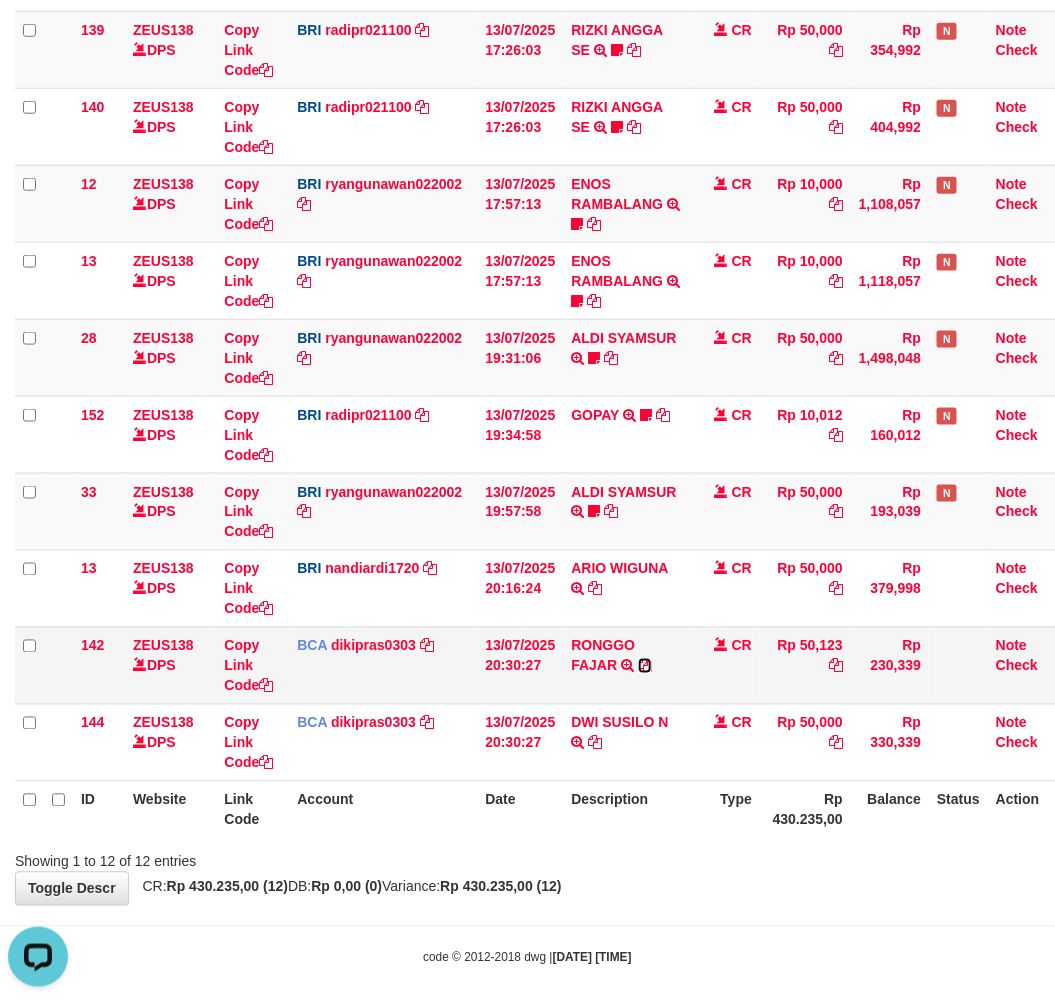 click at bounding box center (645, 666) 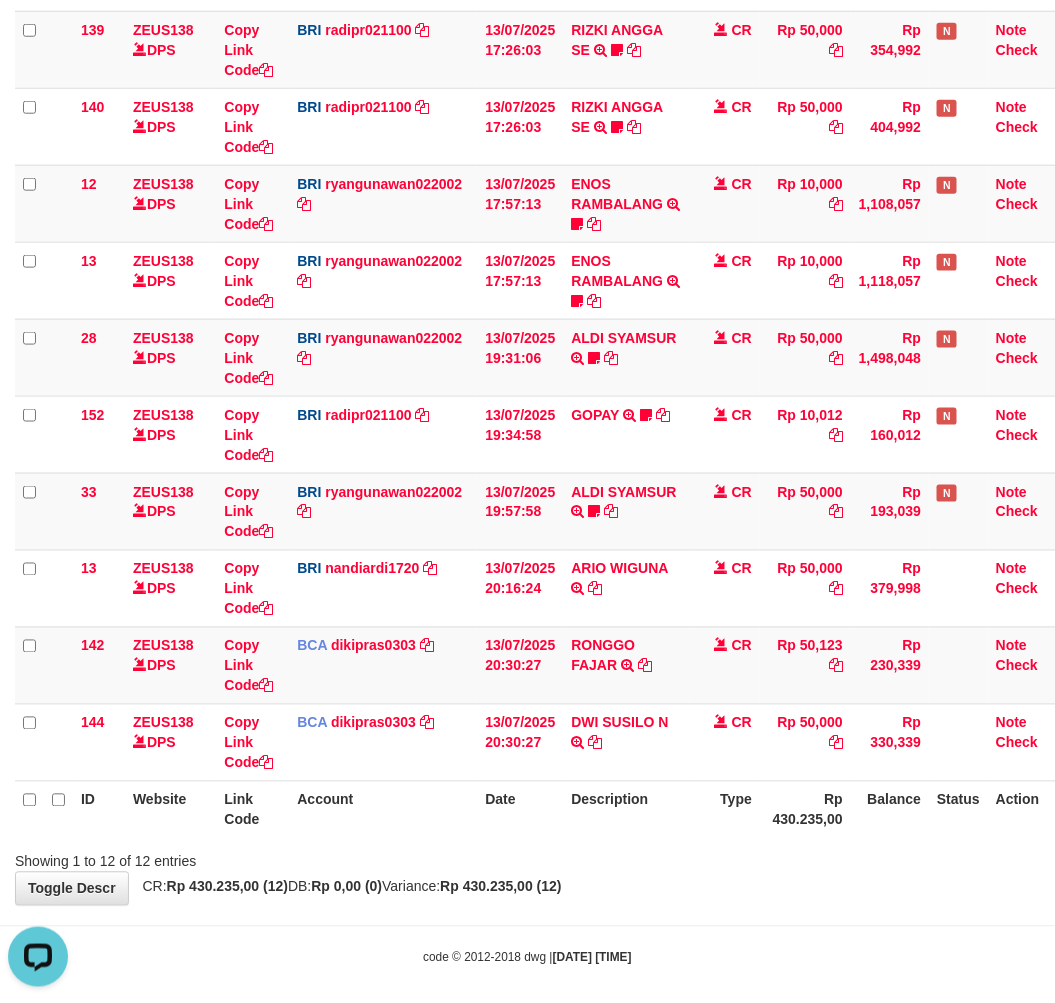 click on "Showing 1 to 12 of 12 entries" at bounding box center (527, 858) 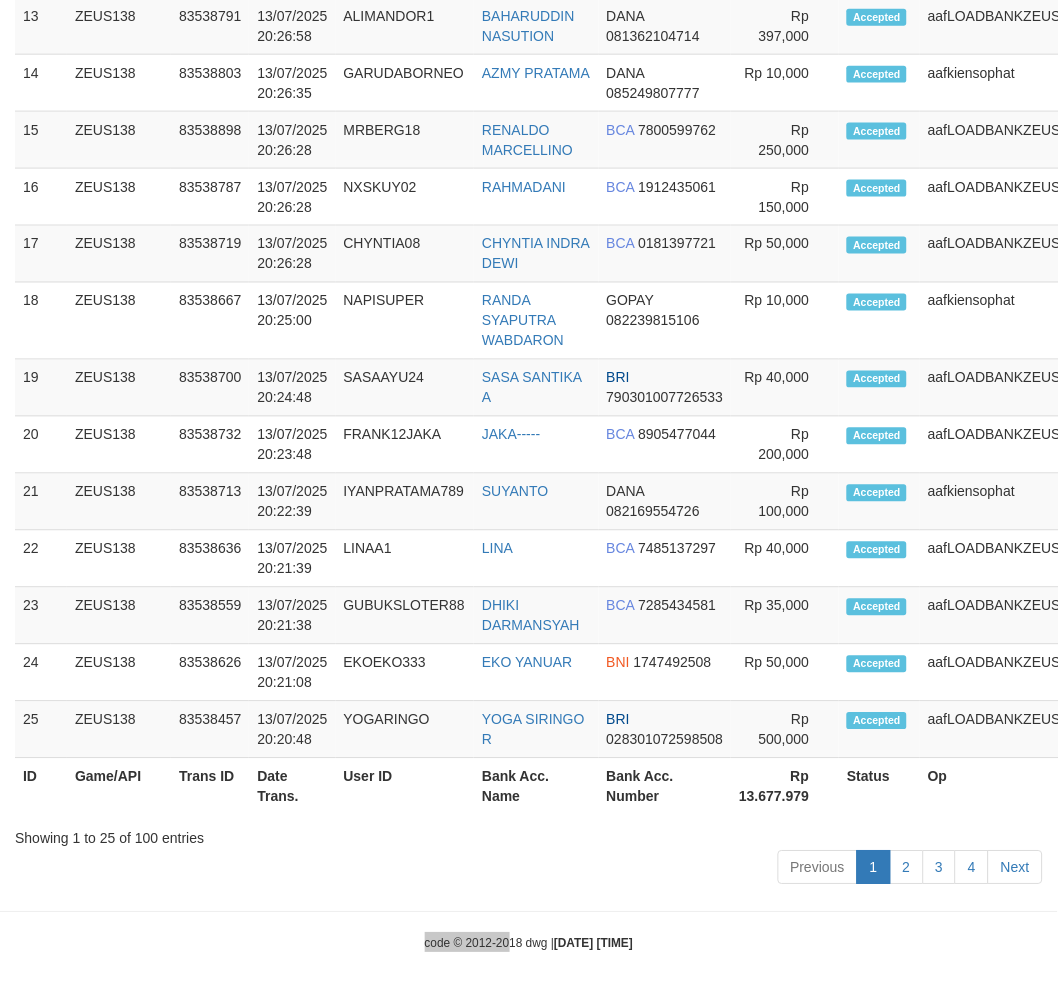 drag, startPoint x: 491, startPoint y: 941, endPoint x: 502, endPoint y: 895, distance: 47.296936 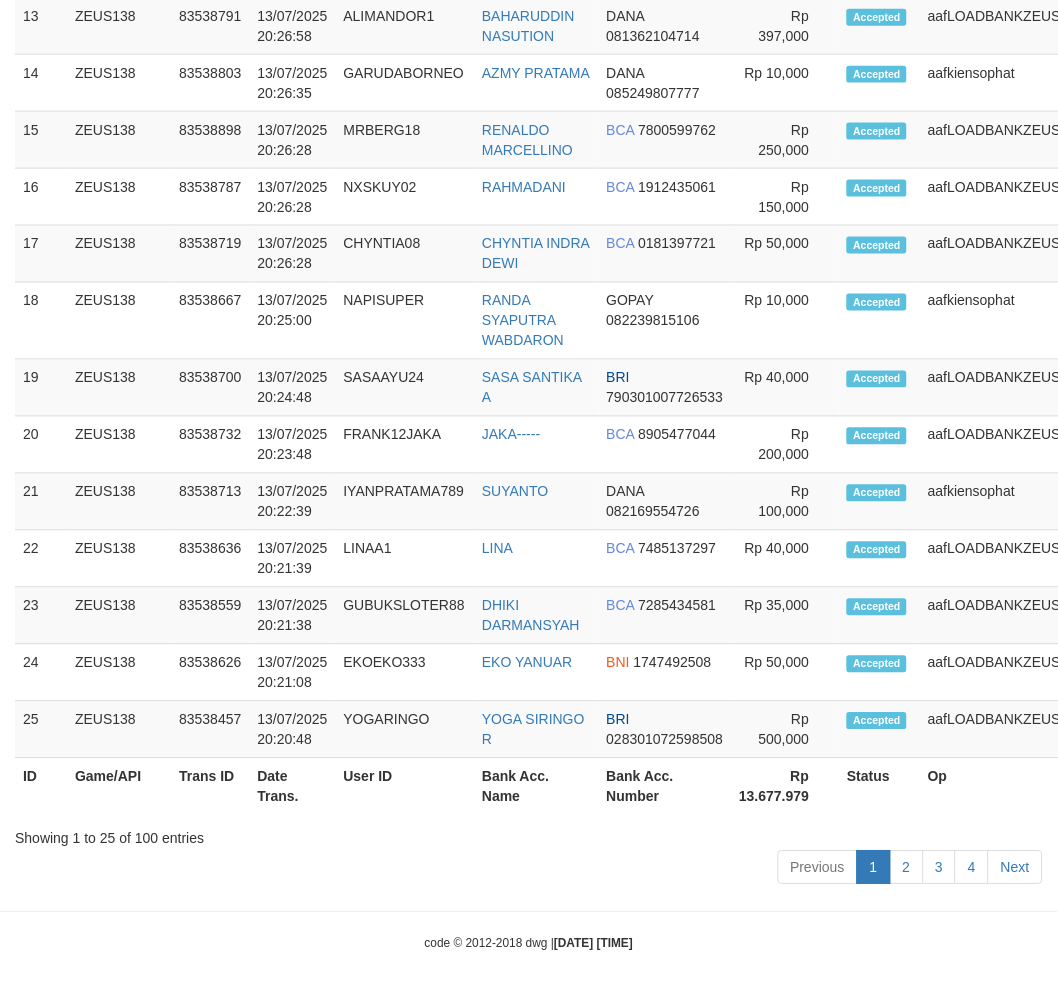 scroll, scrollTop: 654, scrollLeft: 0, axis: vertical 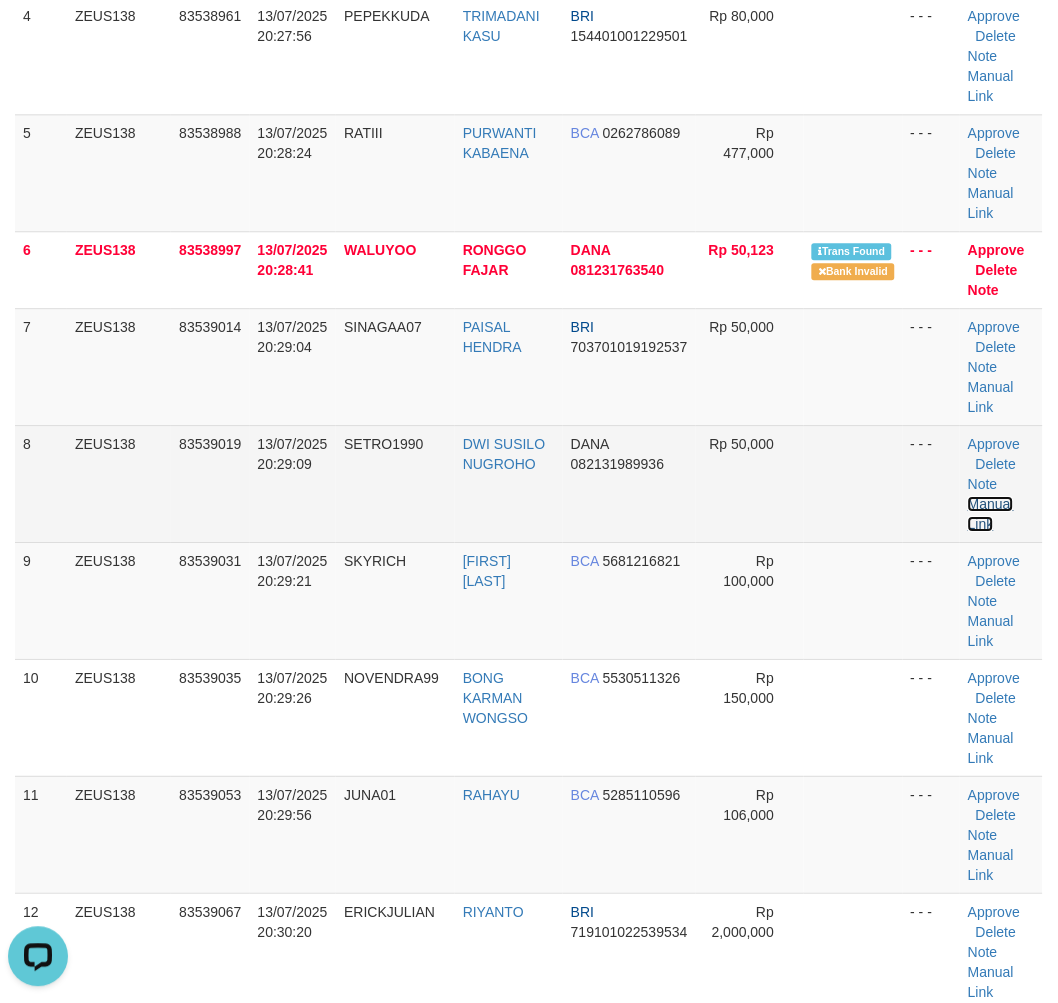 click on "Manual Link" at bounding box center (991, 514) 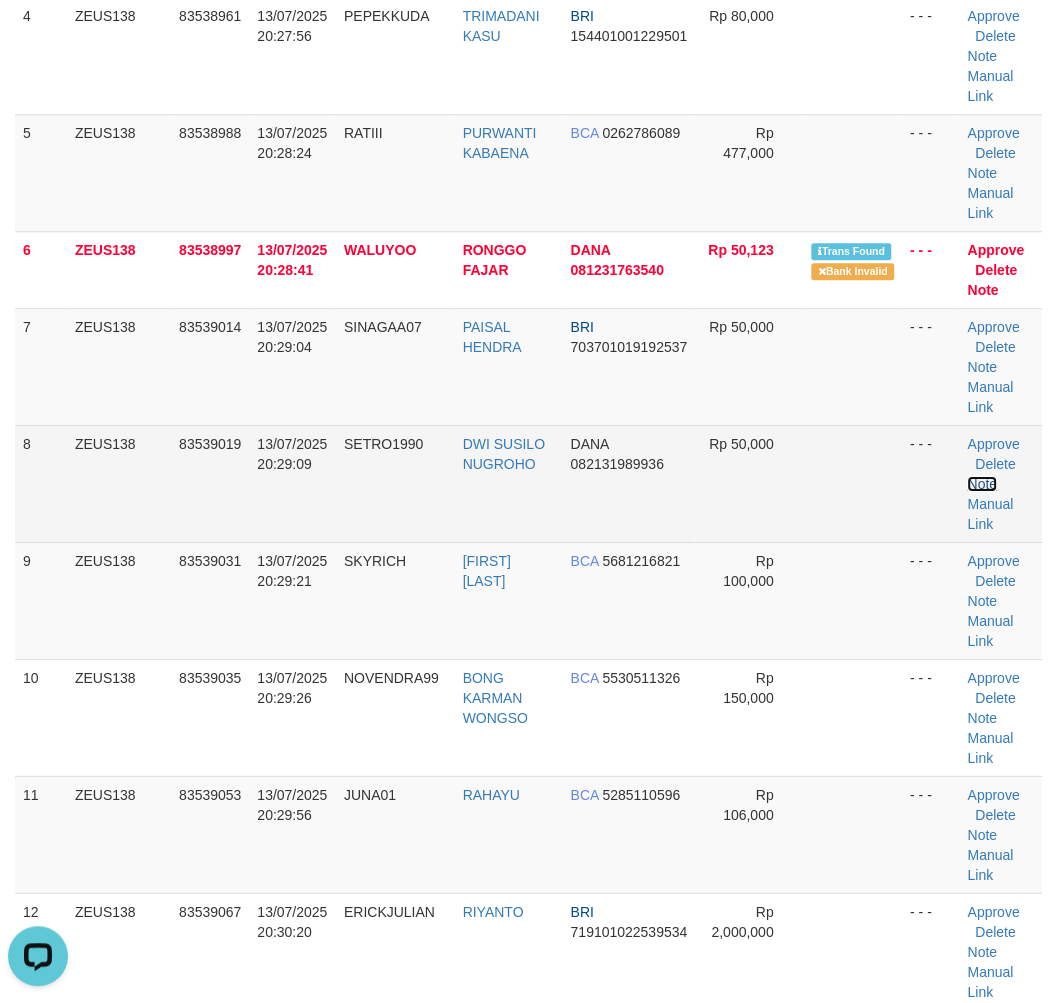 click on "Note" at bounding box center [983, 484] 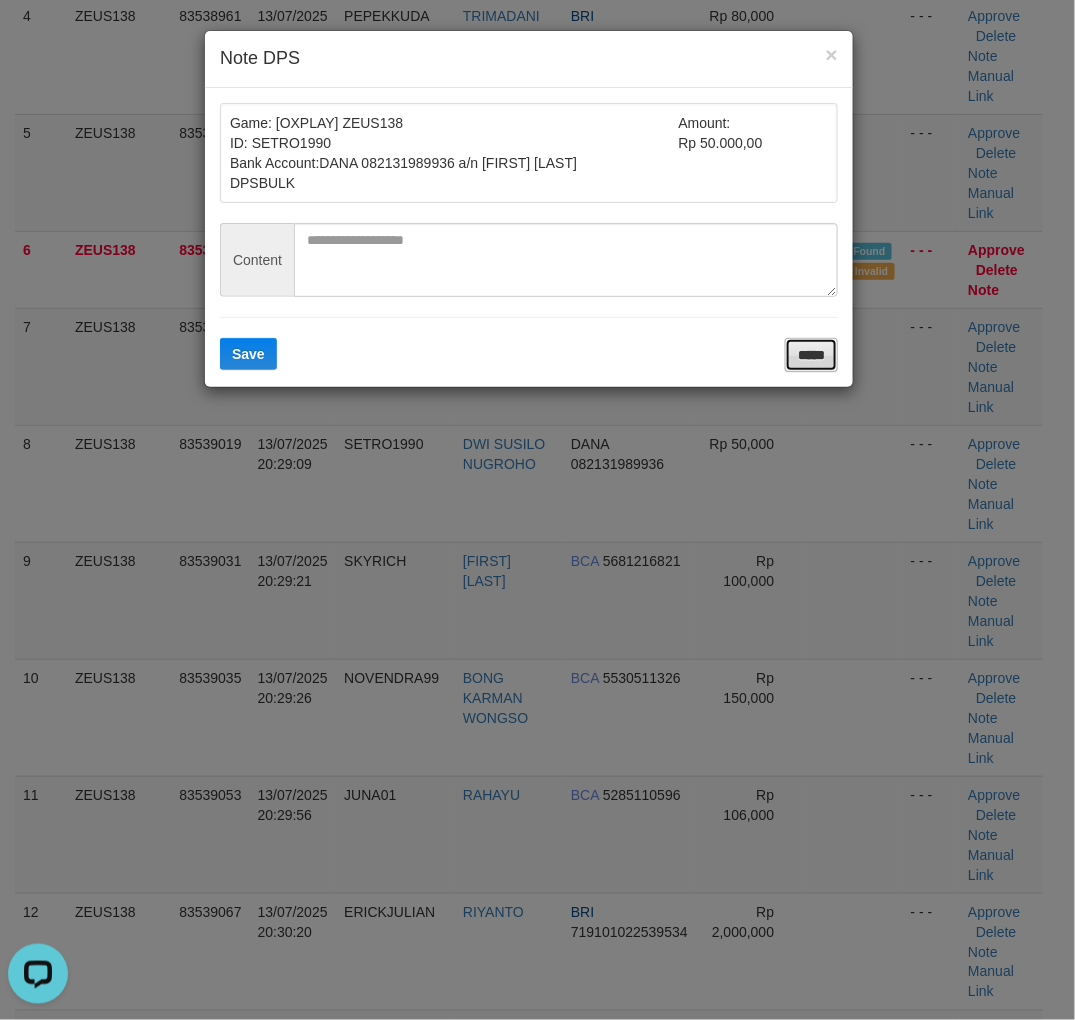 click on "*****" at bounding box center [811, 355] 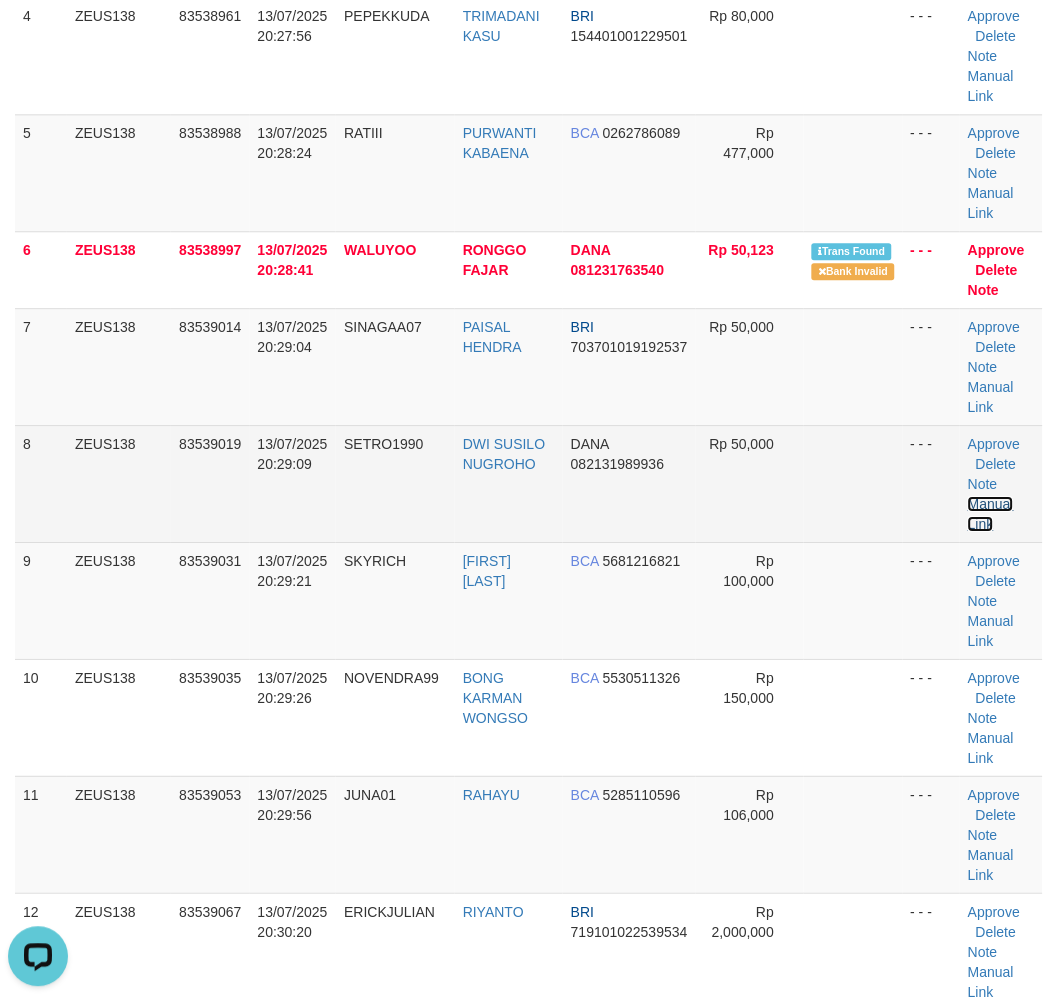 click on "Manual Link" at bounding box center (991, 514) 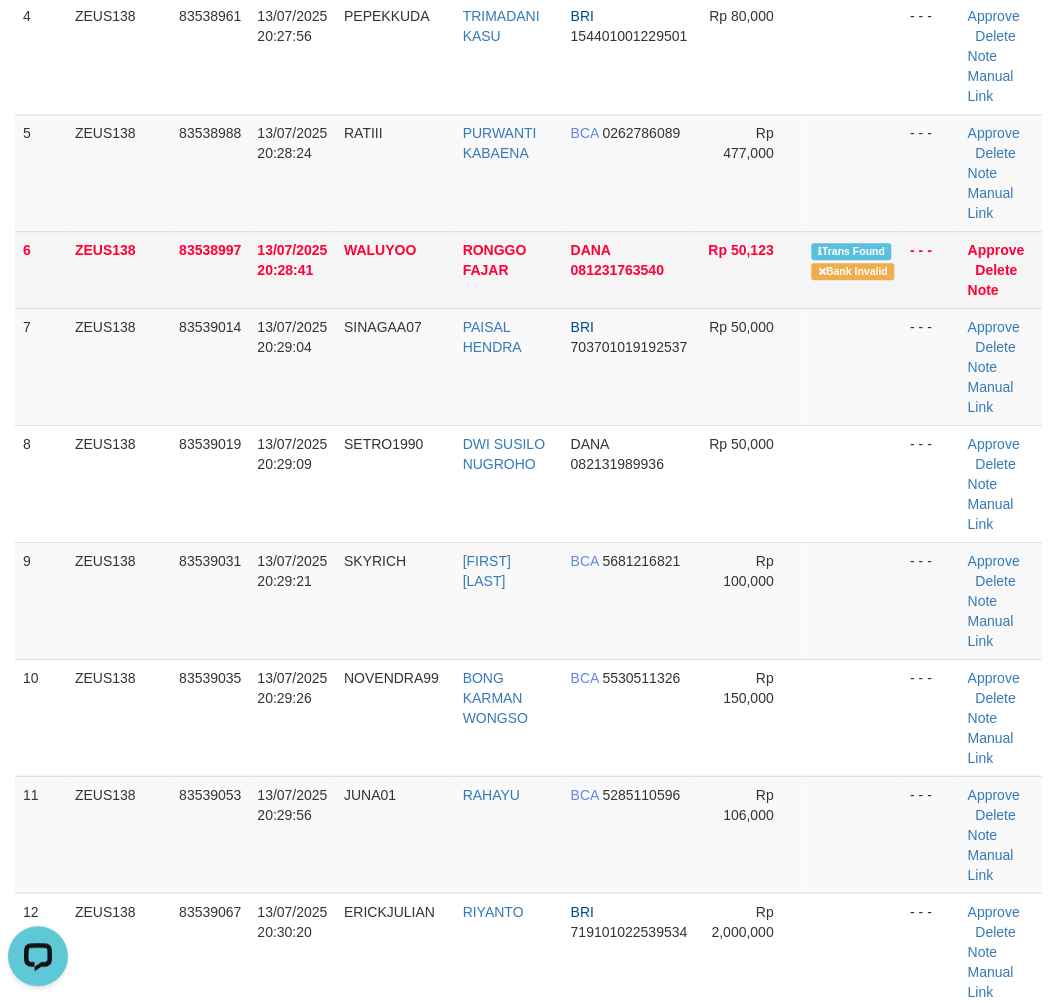 drag, startPoint x: 798, startPoint y: 194, endPoint x: 847, endPoint y: 280, distance: 98.9798 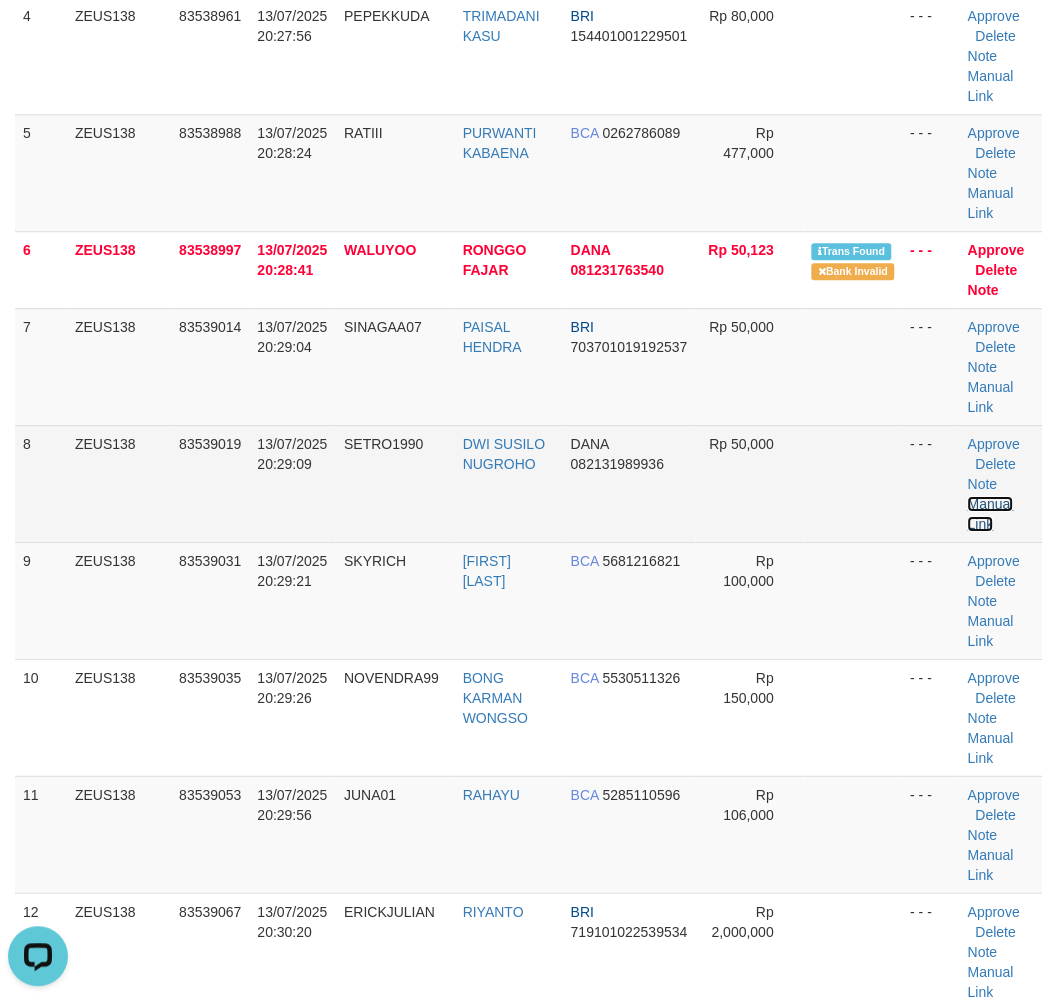 click on "Manual Link" at bounding box center (991, 514) 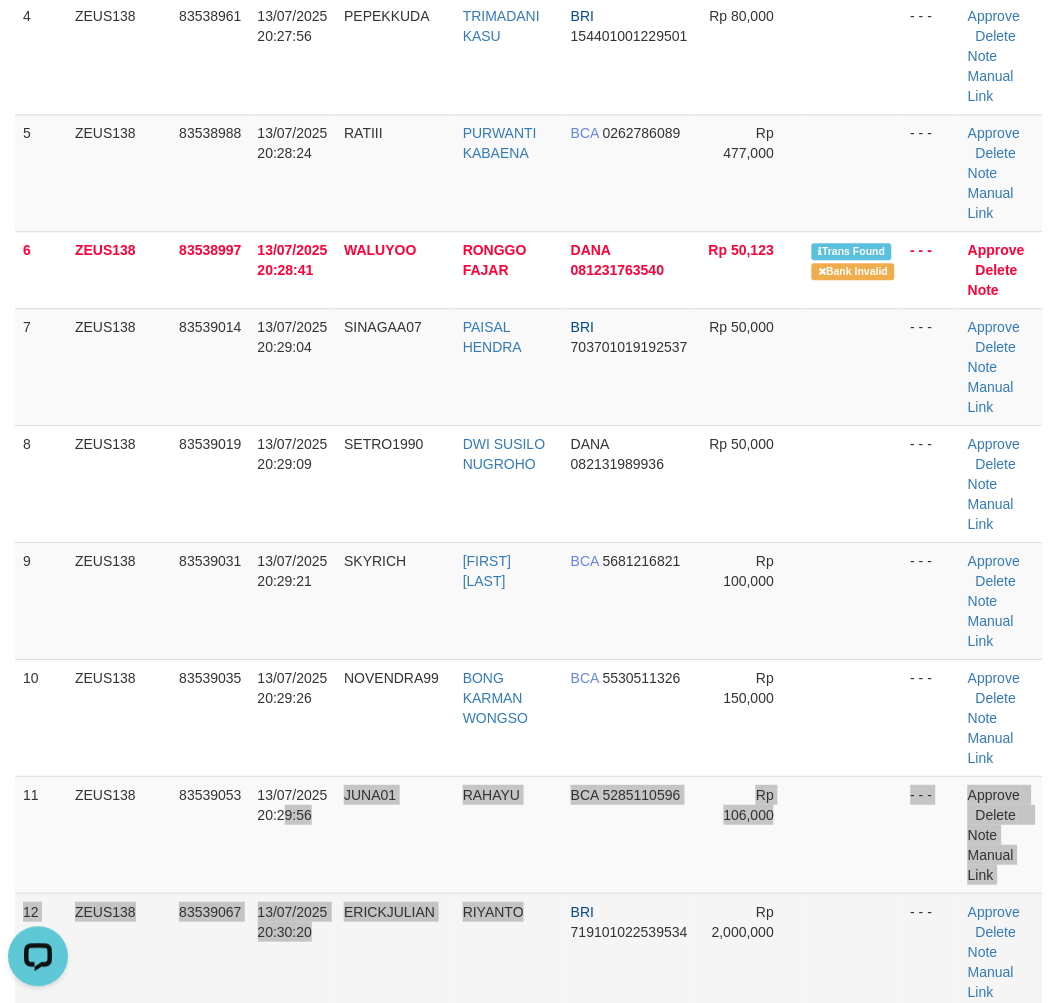 drag, startPoint x: 537, startPoint y: 941, endPoint x: 537, endPoint y: 927, distance: 14 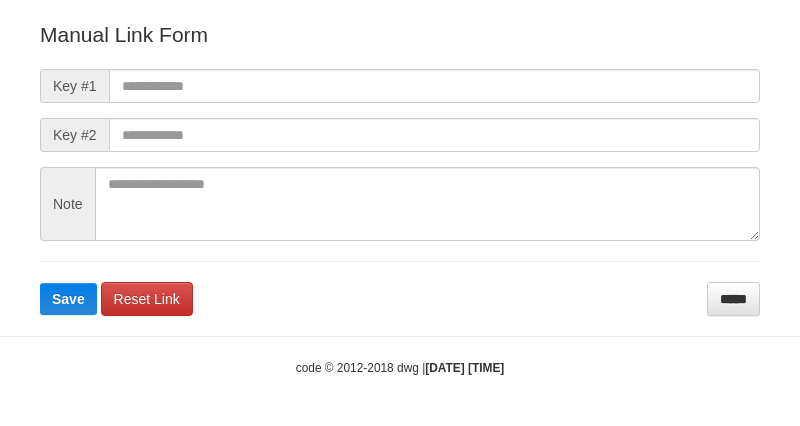 scroll, scrollTop: 222, scrollLeft: 0, axis: vertical 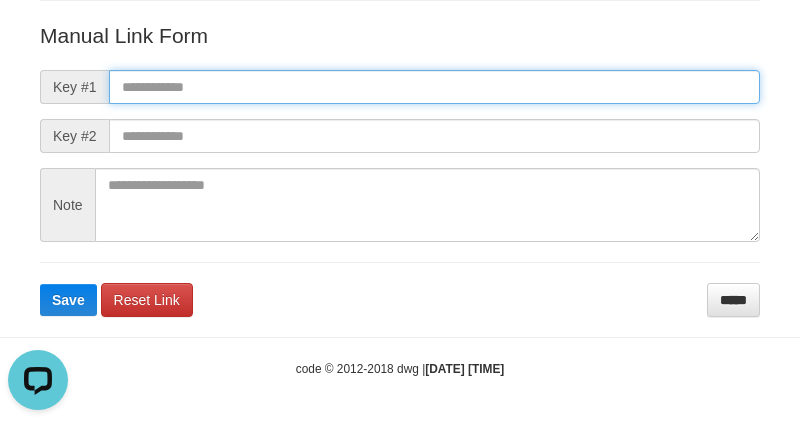 click at bounding box center [434, 87] 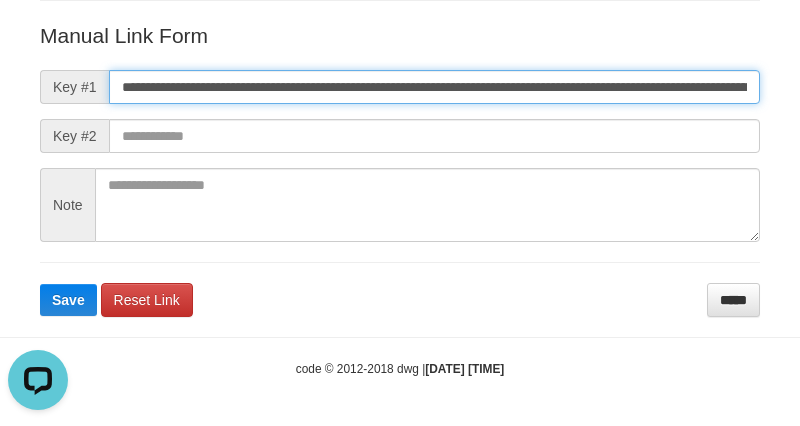 scroll, scrollTop: 0, scrollLeft: 1432, axis: horizontal 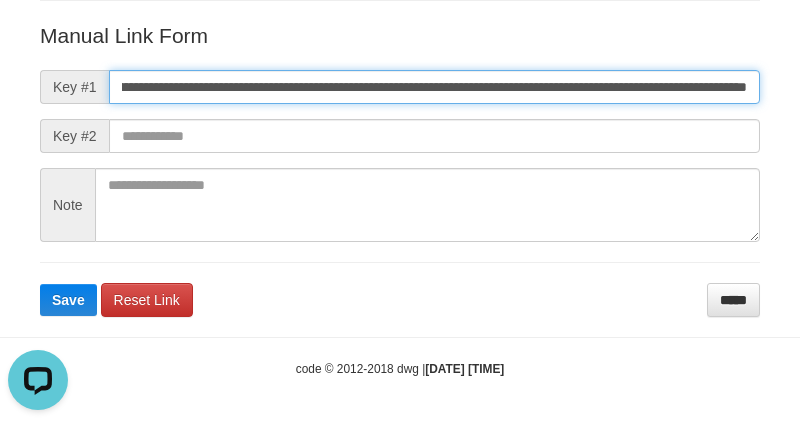 type on "**********" 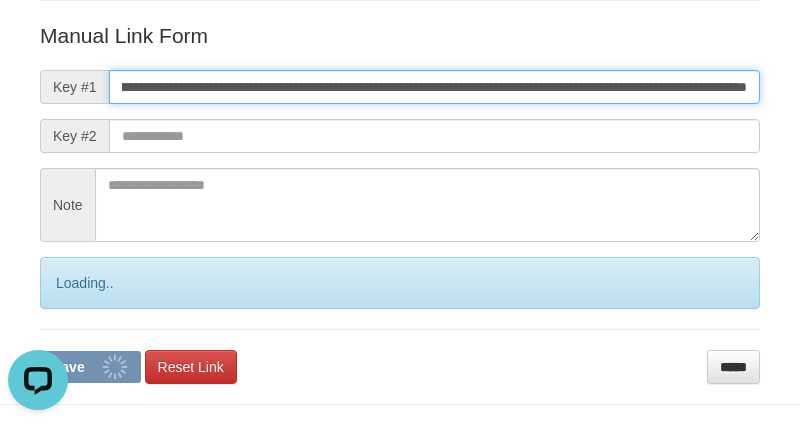 click on "Save" at bounding box center (90, 367) 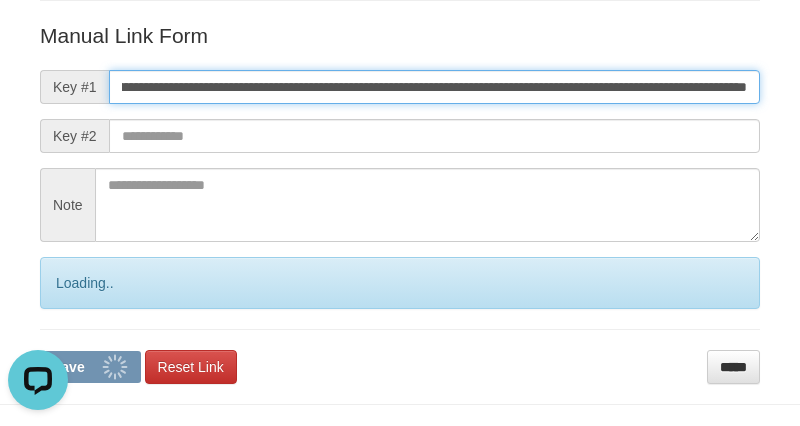 click on "Save" at bounding box center (90, 367) 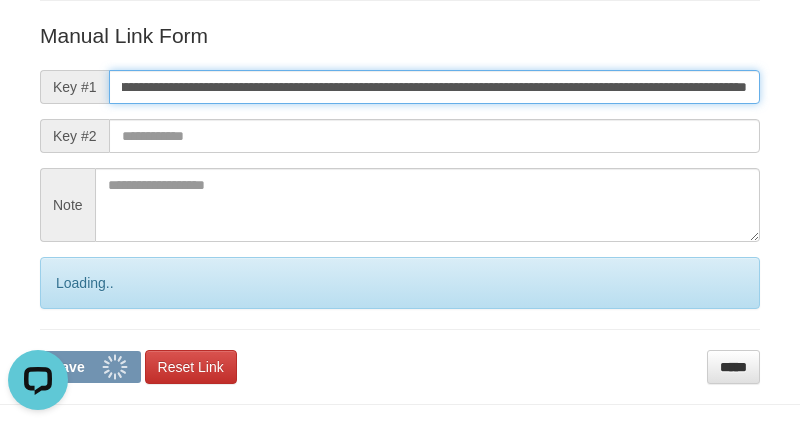 click on "Save" at bounding box center (90, 367) 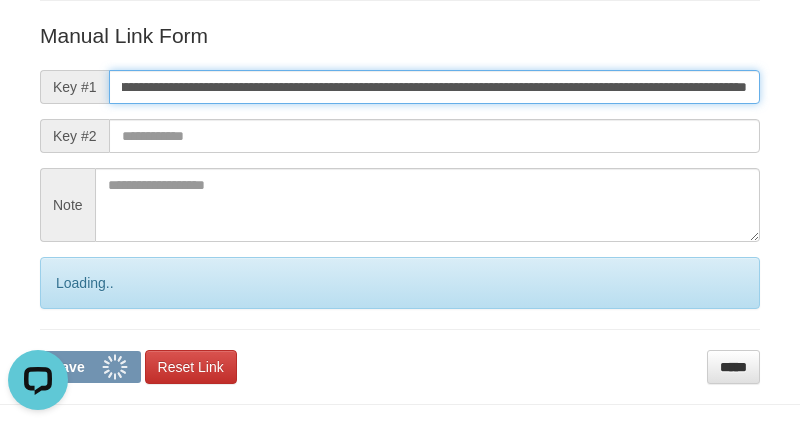 click on "Save" at bounding box center (90, 367) 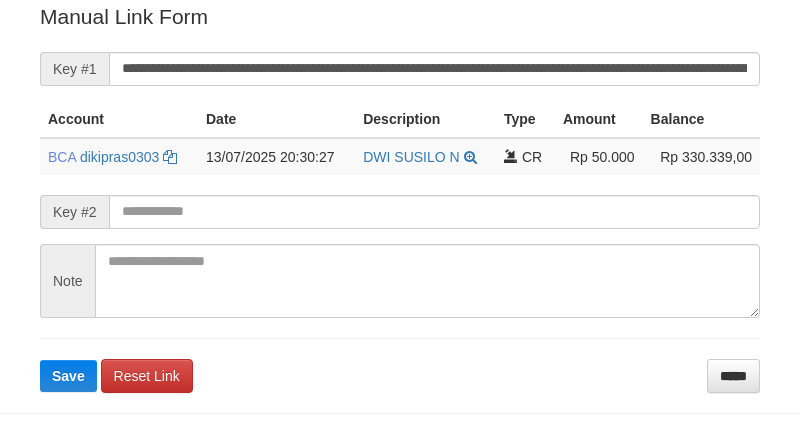 scroll, scrollTop: 404, scrollLeft: 0, axis: vertical 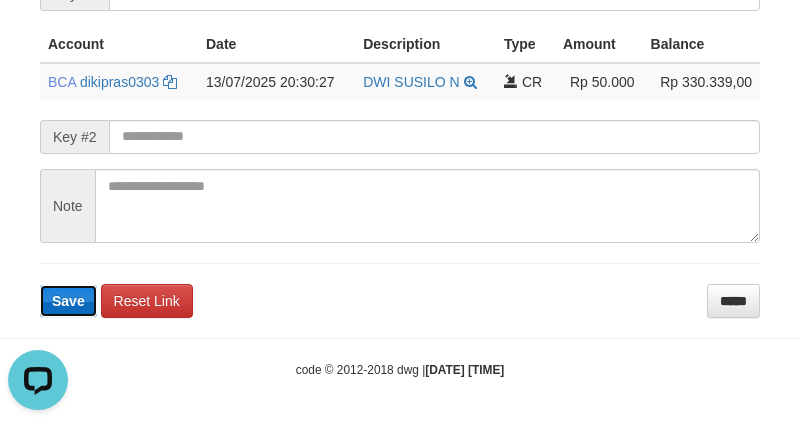click on "Save" at bounding box center [68, 301] 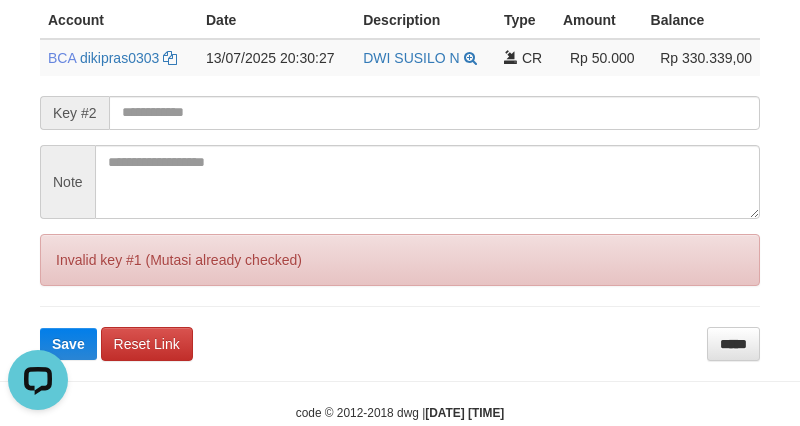 scroll, scrollTop: 546, scrollLeft: 0, axis: vertical 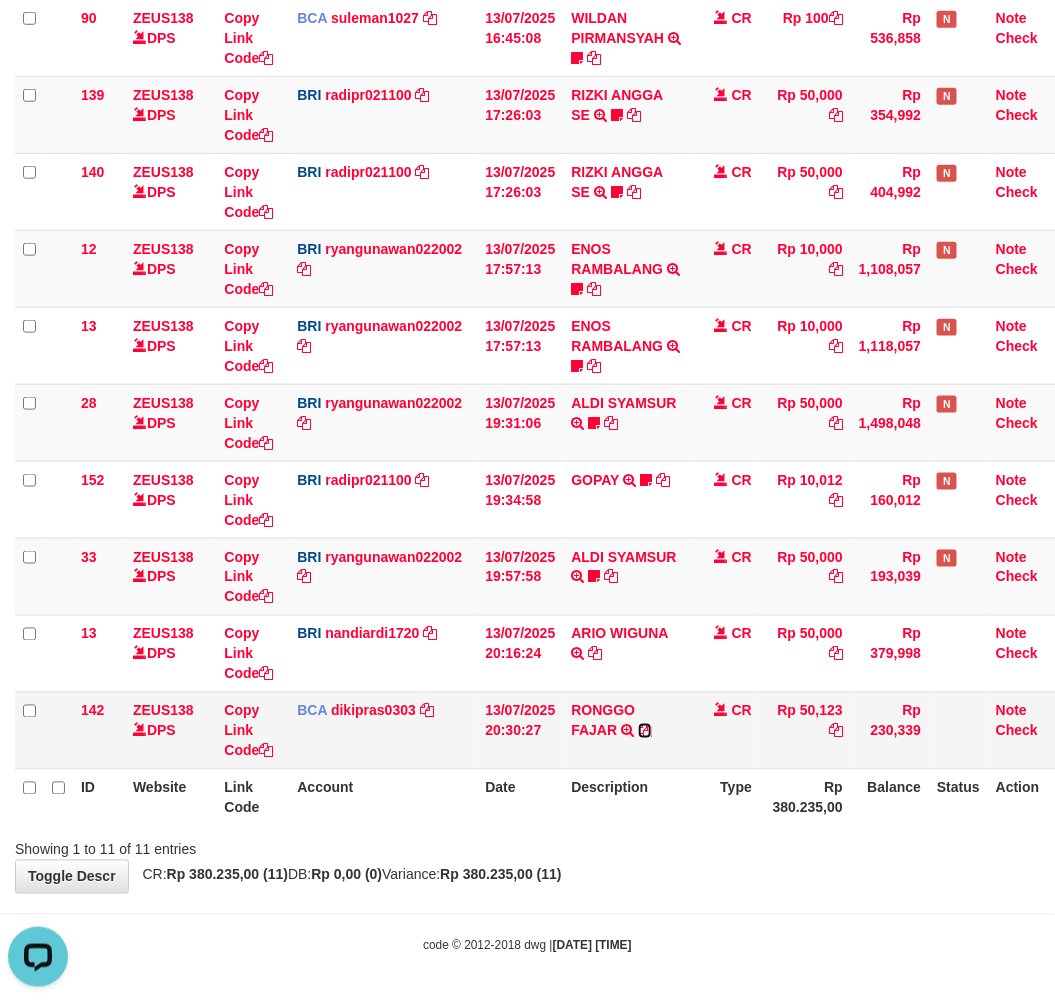click at bounding box center [645, 731] 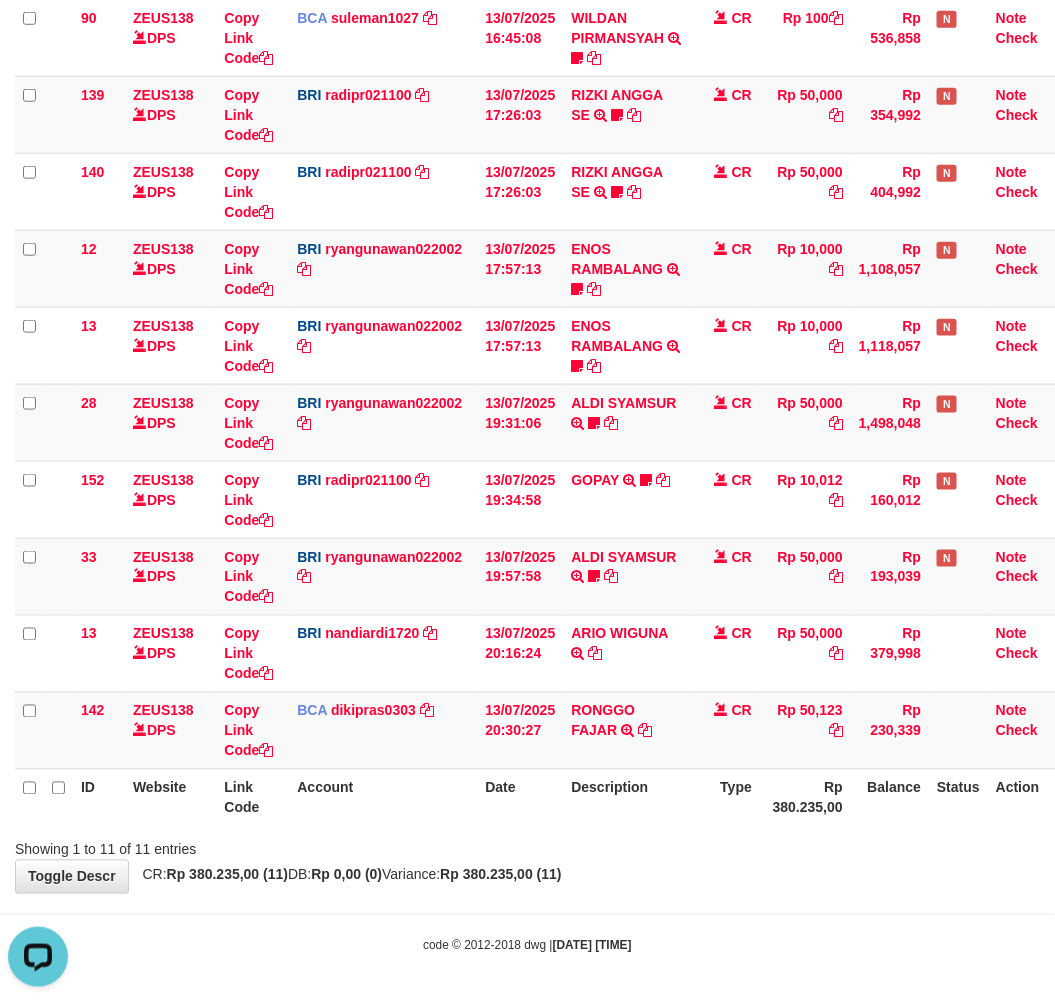 drag, startPoint x: 452, startPoint y: 790, endPoint x: 480, endPoint y: 795, distance: 28.442924 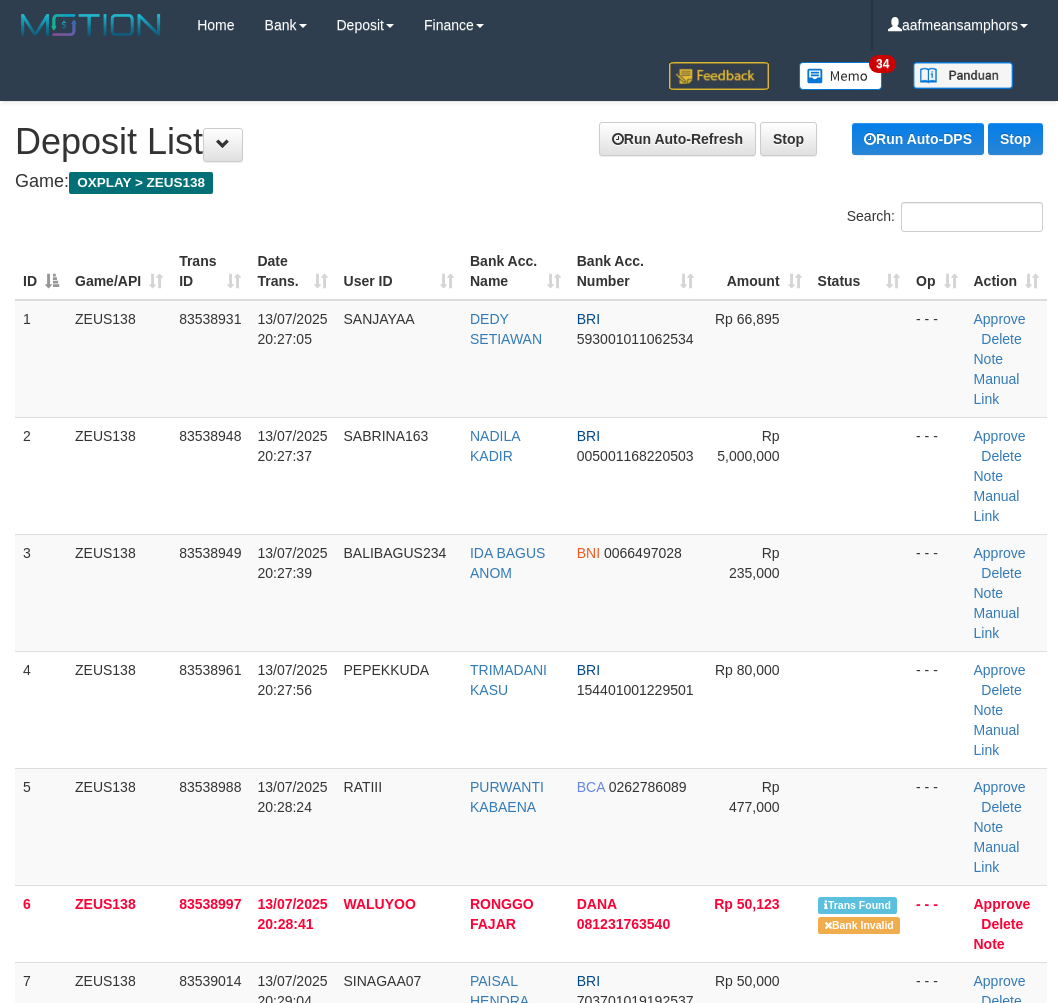 scroll, scrollTop: 513, scrollLeft: 0, axis: vertical 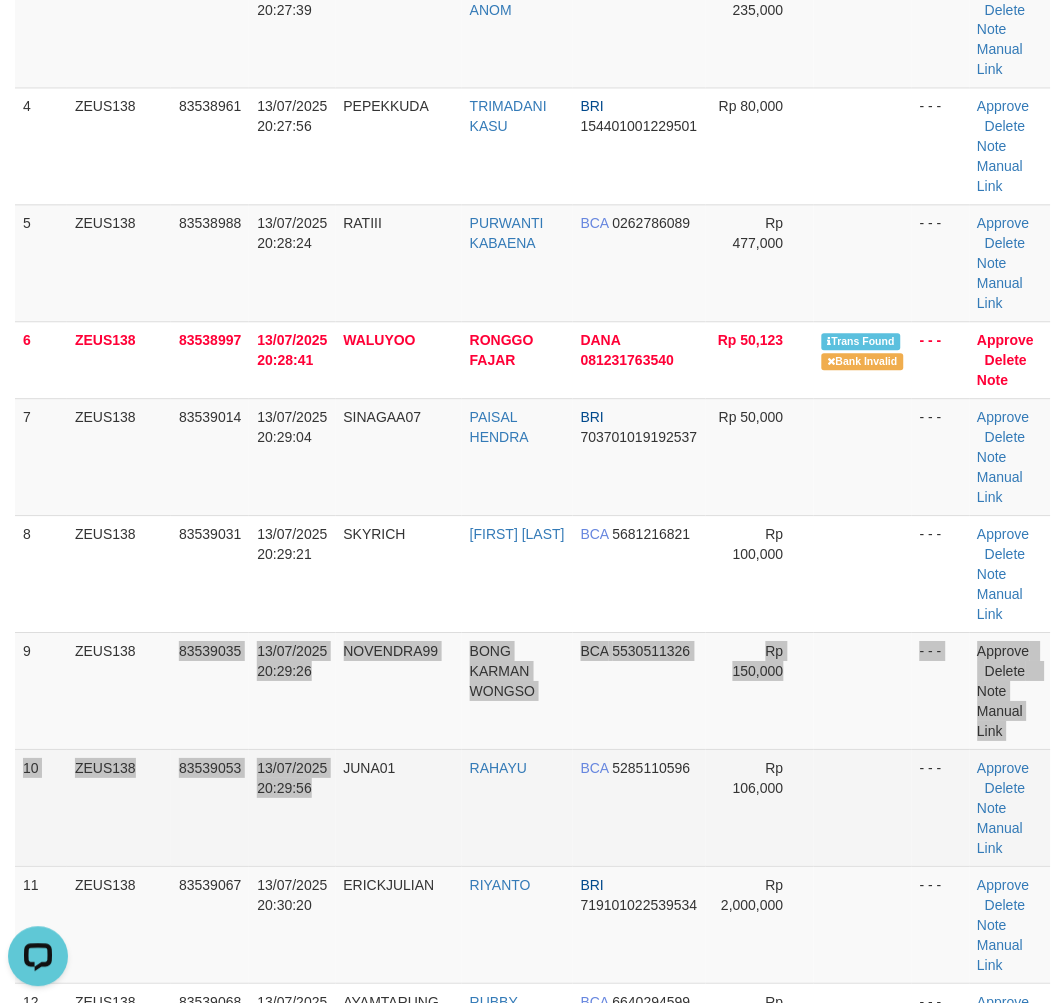 click on "1
ZEUS138
83538931
[DATE] [TIME]
SANJAYAA
[FIRST] [LAST]
BRI
[PHONE]
Rp 66,895
- - -
Approve
Delete
Note
Manual Link
2
ZEUS138
83538948
[DATE] [TIME]
SABRINA163
[FIRST] [LAST]
BRI
[PHONE]
Rp 5,000,000
Note" at bounding box center (533, 586) 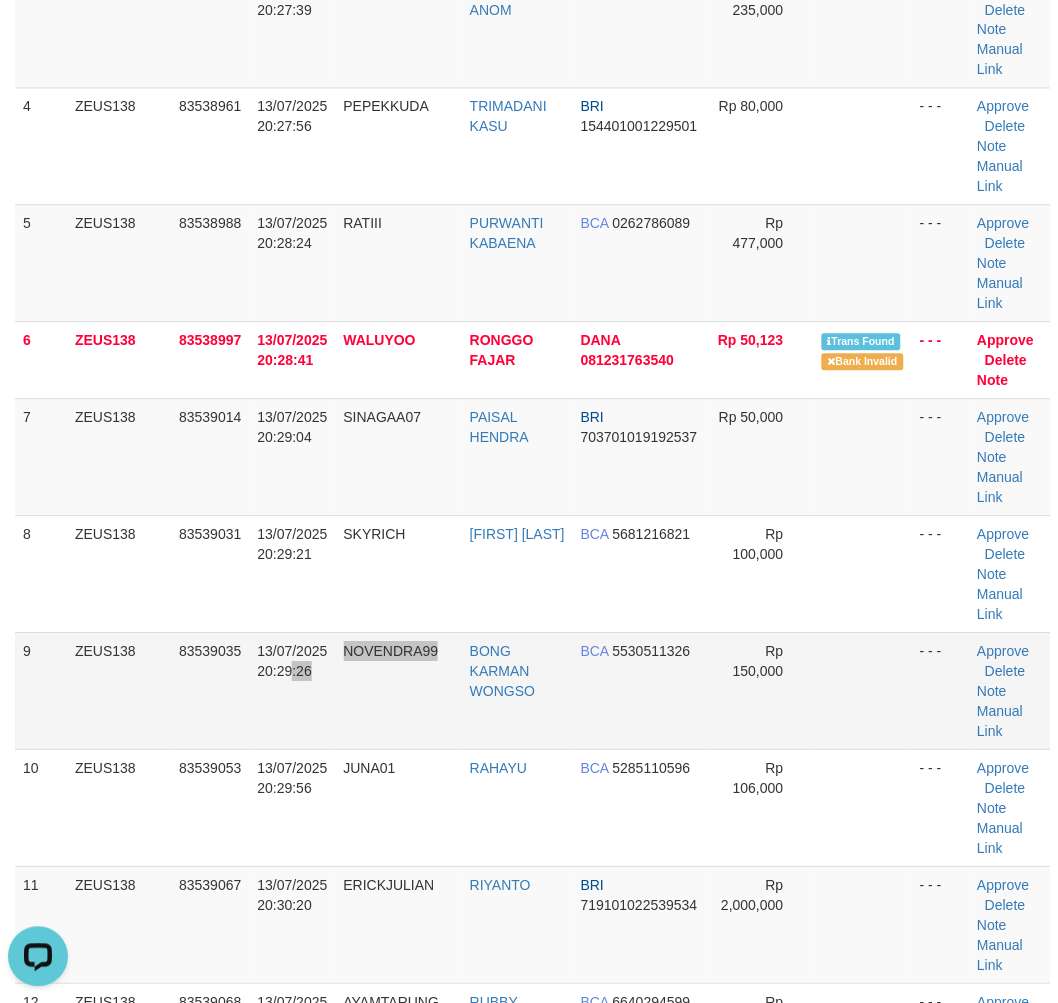 drag, startPoint x: 290, startPoint y: 745, endPoint x: 435, endPoint y: 744, distance: 145.00345 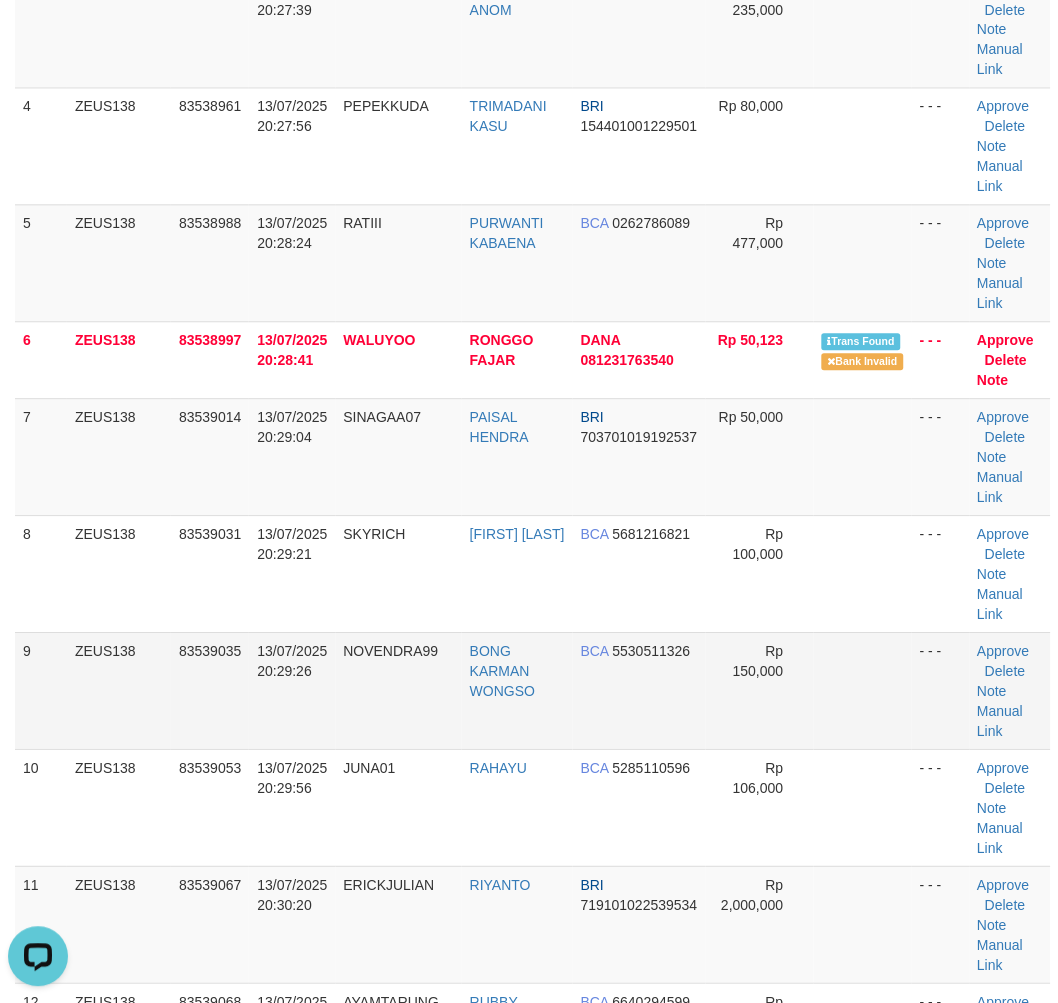click on "9
ZEUS138
83539035
13/07/2025 20:29:26
NOVENDRA99
BONG KARMAN WONGSO
BCA
5530511326
Rp 150,000
- - -
Approve
Delete
Note
Manual Link" at bounding box center [533, 691] 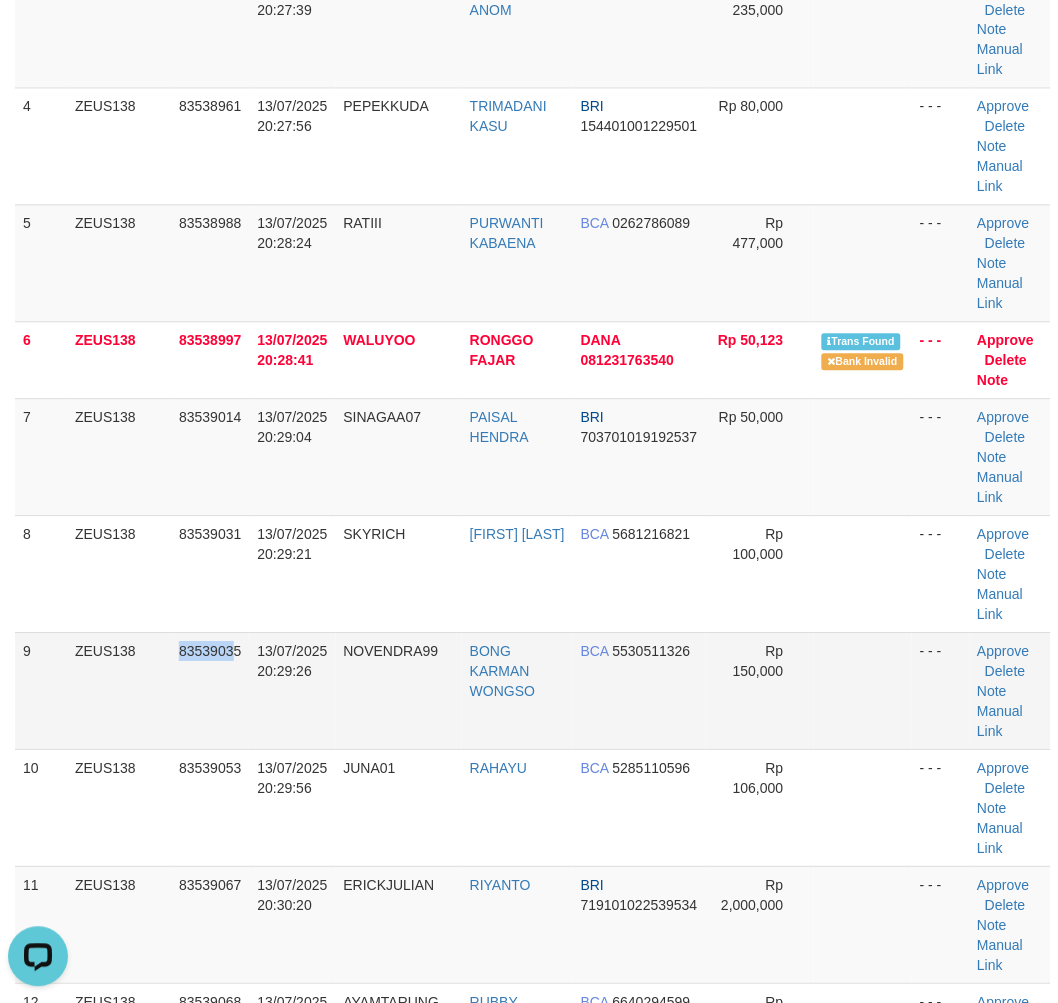 click on "83539035" at bounding box center [210, 691] 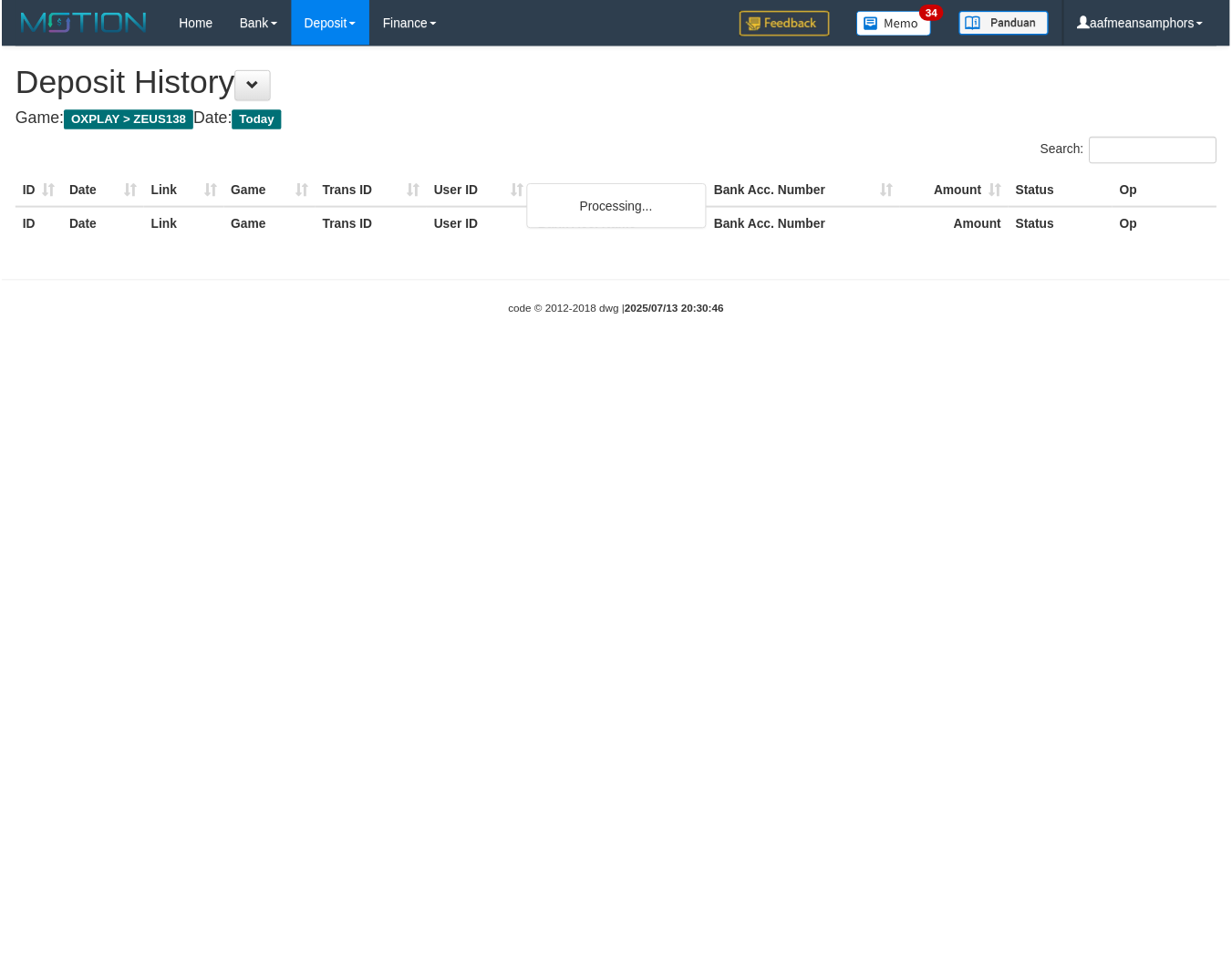 scroll, scrollTop: 0, scrollLeft: 0, axis: both 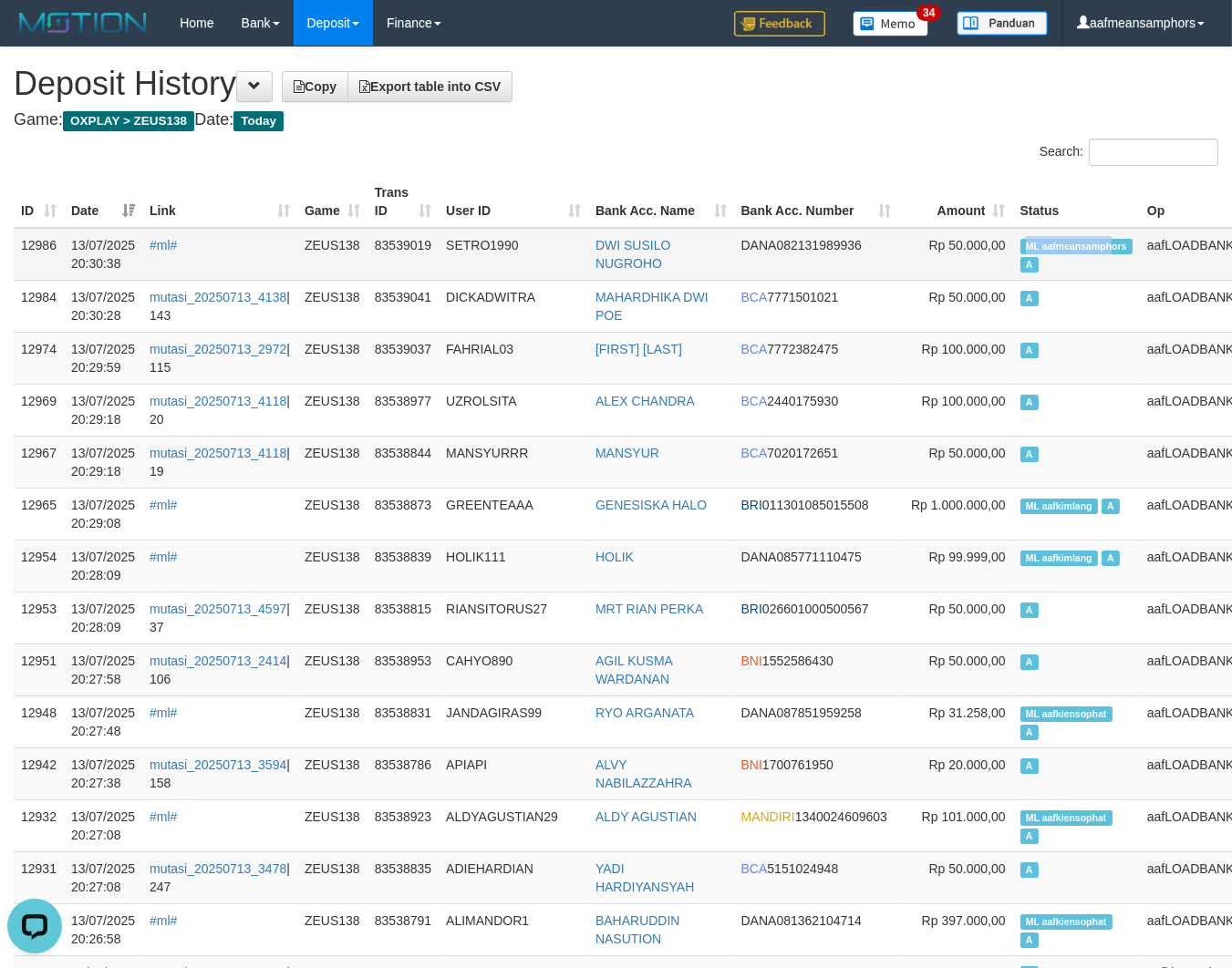drag, startPoint x: 983, startPoint y: 242, endPoint x: 1073, endPoint y: 242, distance: 90 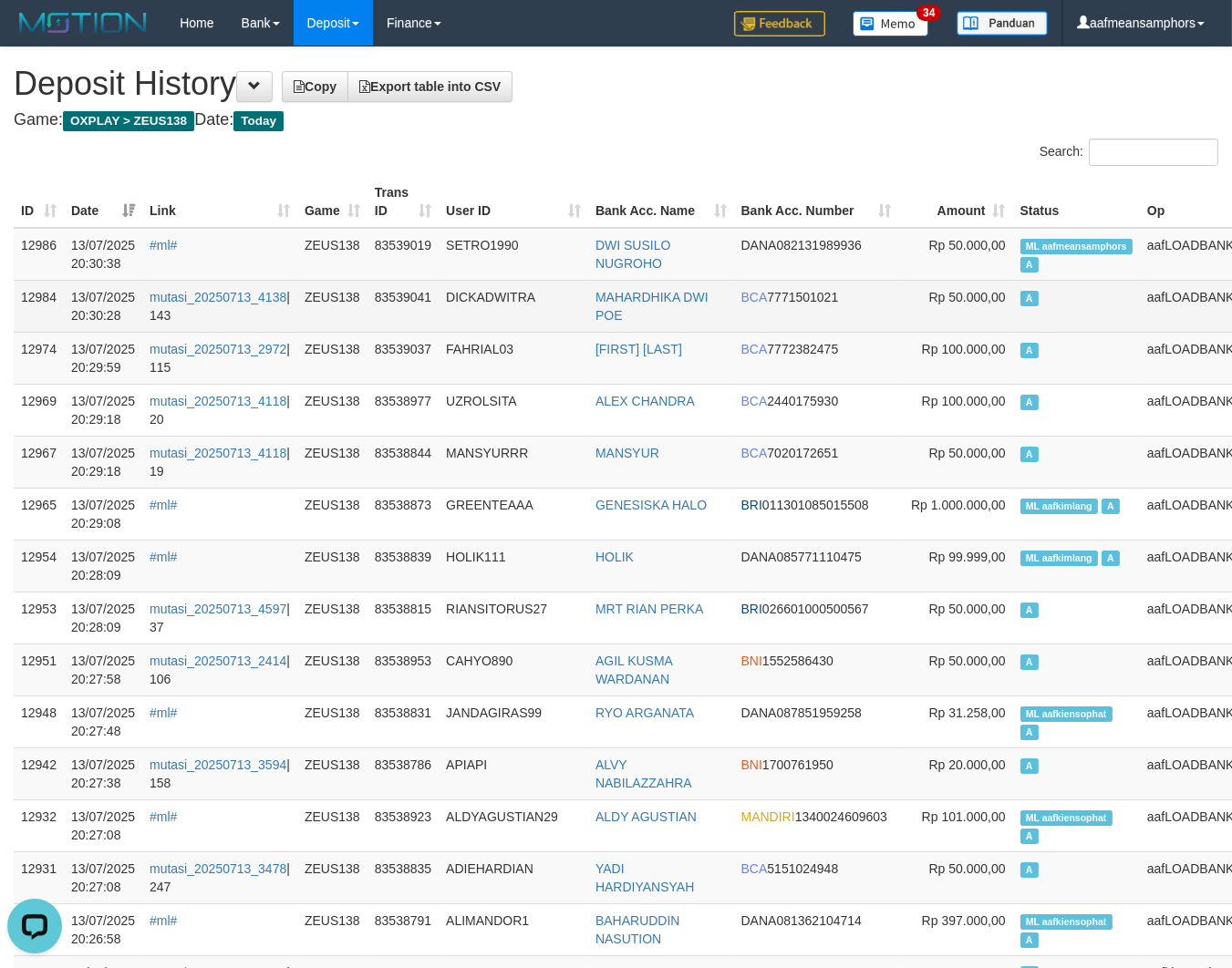 drag, startPoint x: 1046, startPoint y: 280, endPoint x: 1044, endPoint y: 292, distance: 12.165525 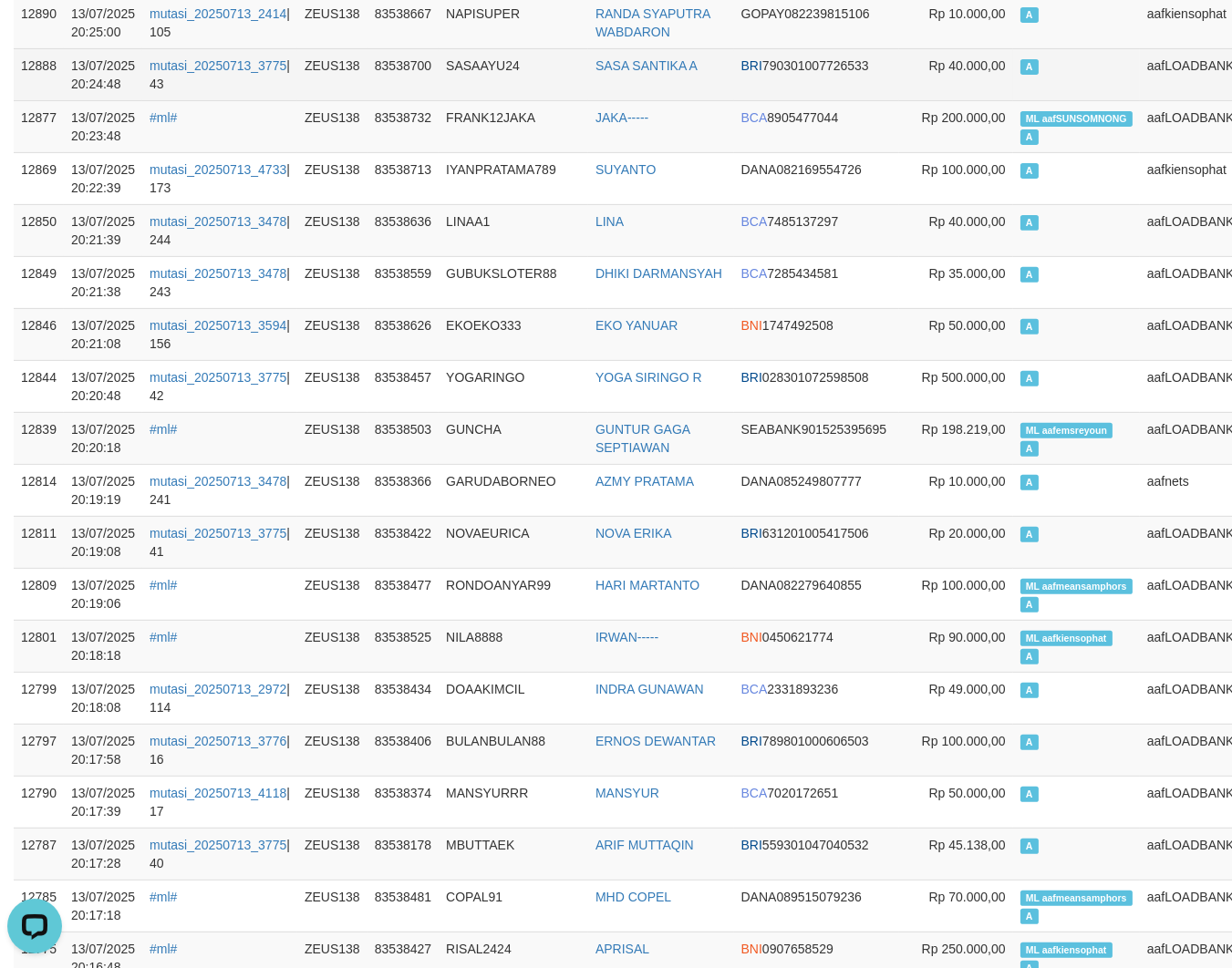 scroll, scrollTop: 9288, scrollLeft: 0, axis: vertical 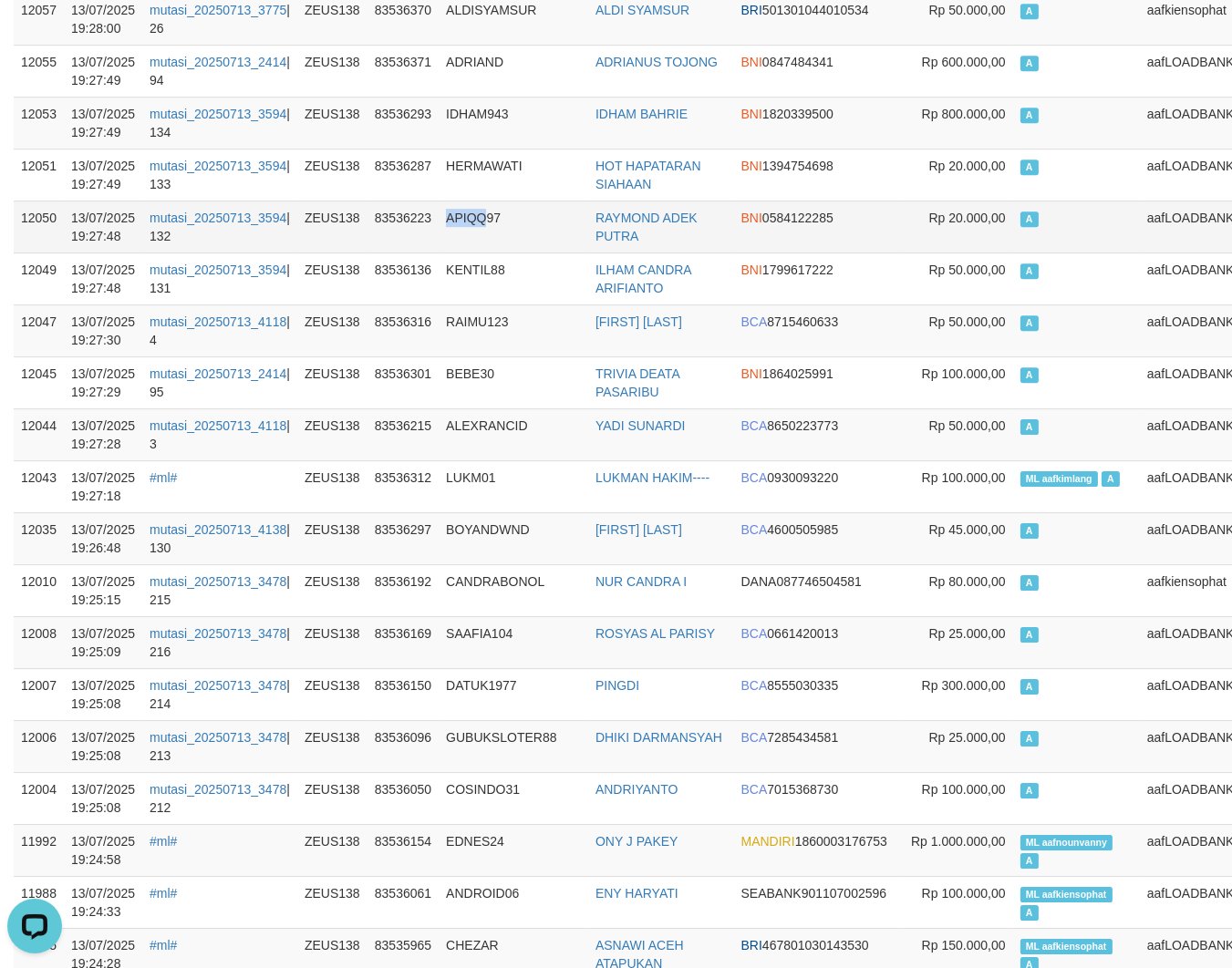 drag, startPoint x: 484, startPoint y: 208, endPoint x: 28, endPoint y: 230, distance: 456.53039 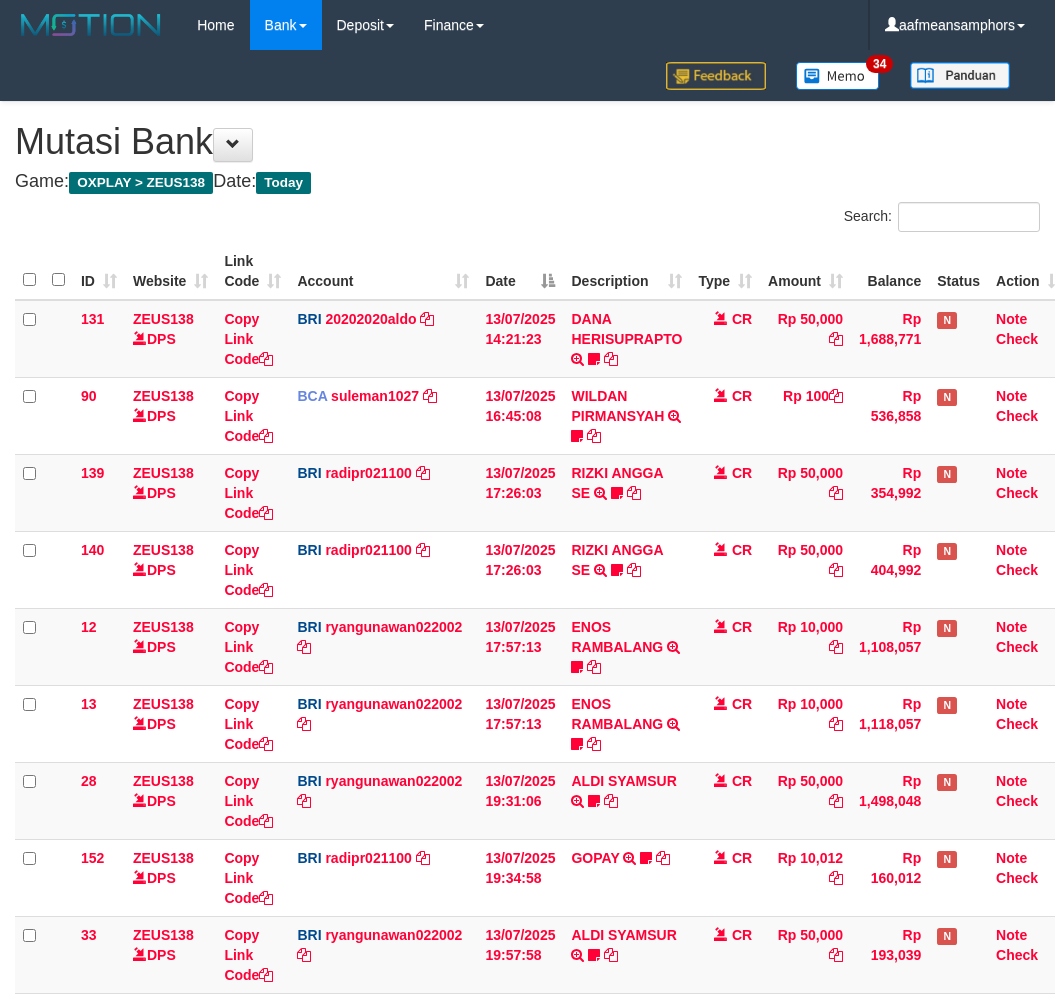 scroll, scrollTop: 302, scrollLeft: 0, axis: vertical 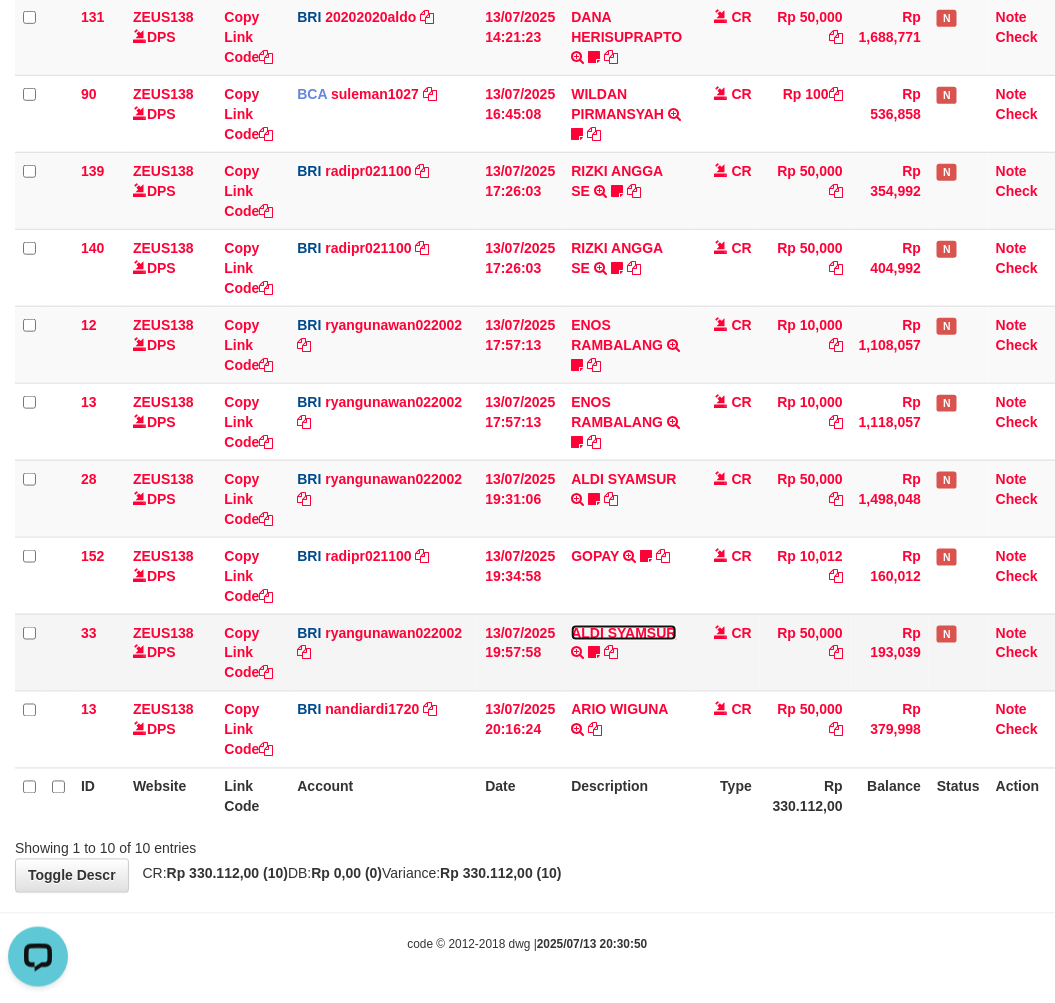 click on "ALDI SYAMSUR" at bounding box center [623, 633] 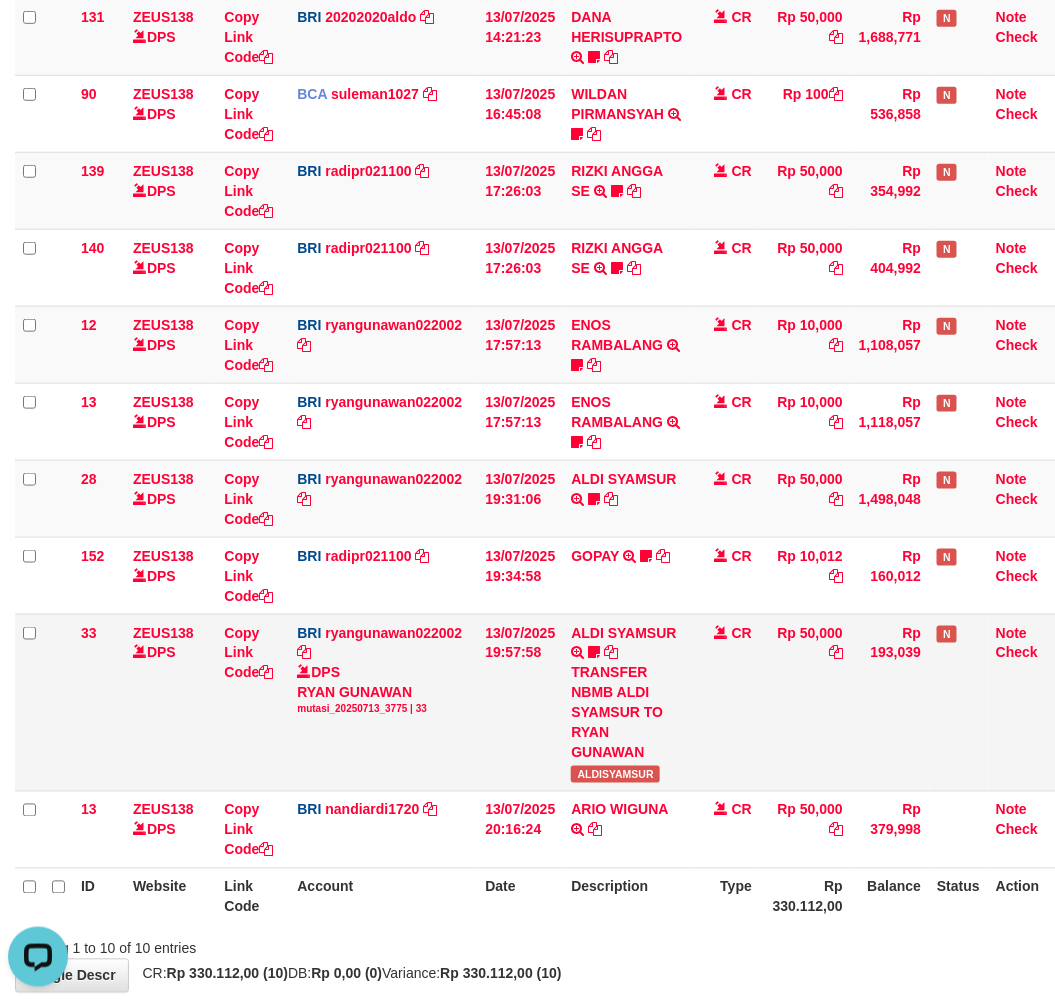 click on "ALDISYAMSUR" at bounding box center [615, 774] 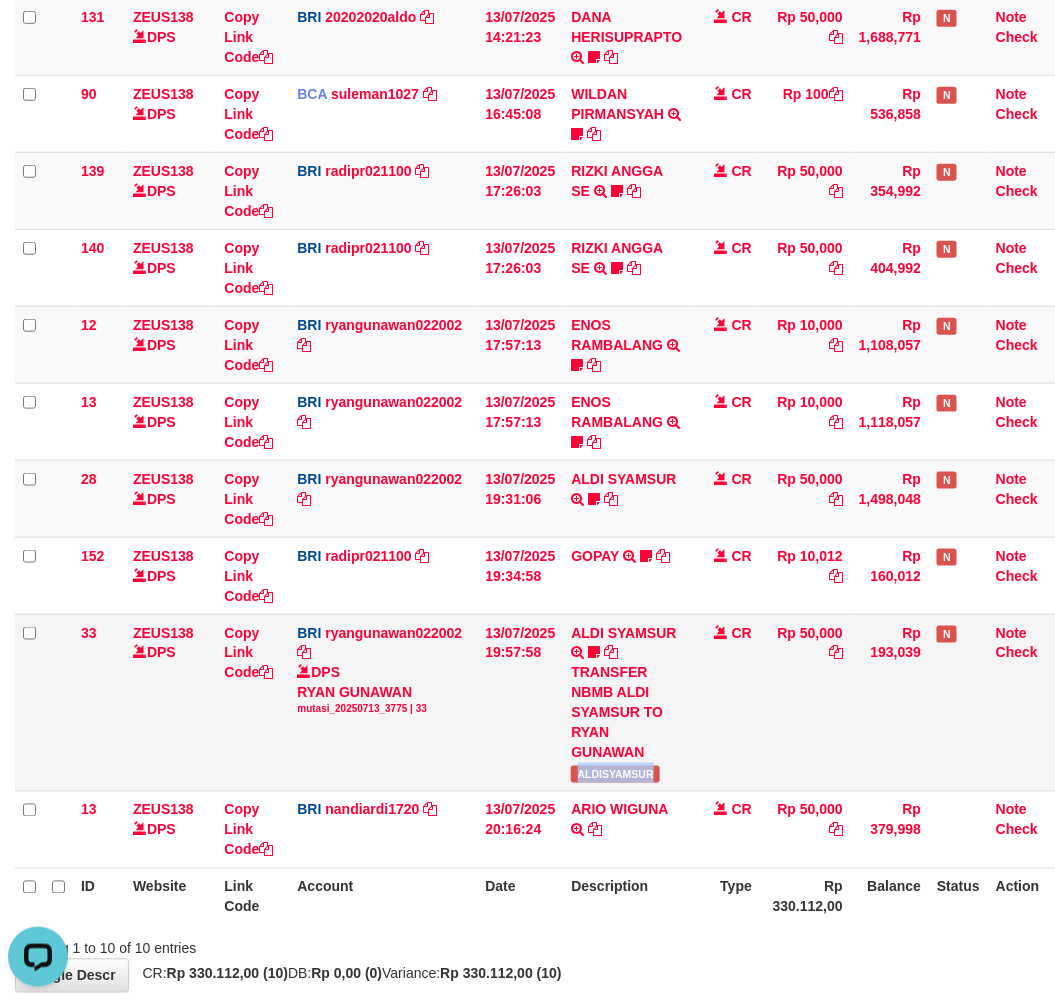 copy on "ALDISYAMSUR" 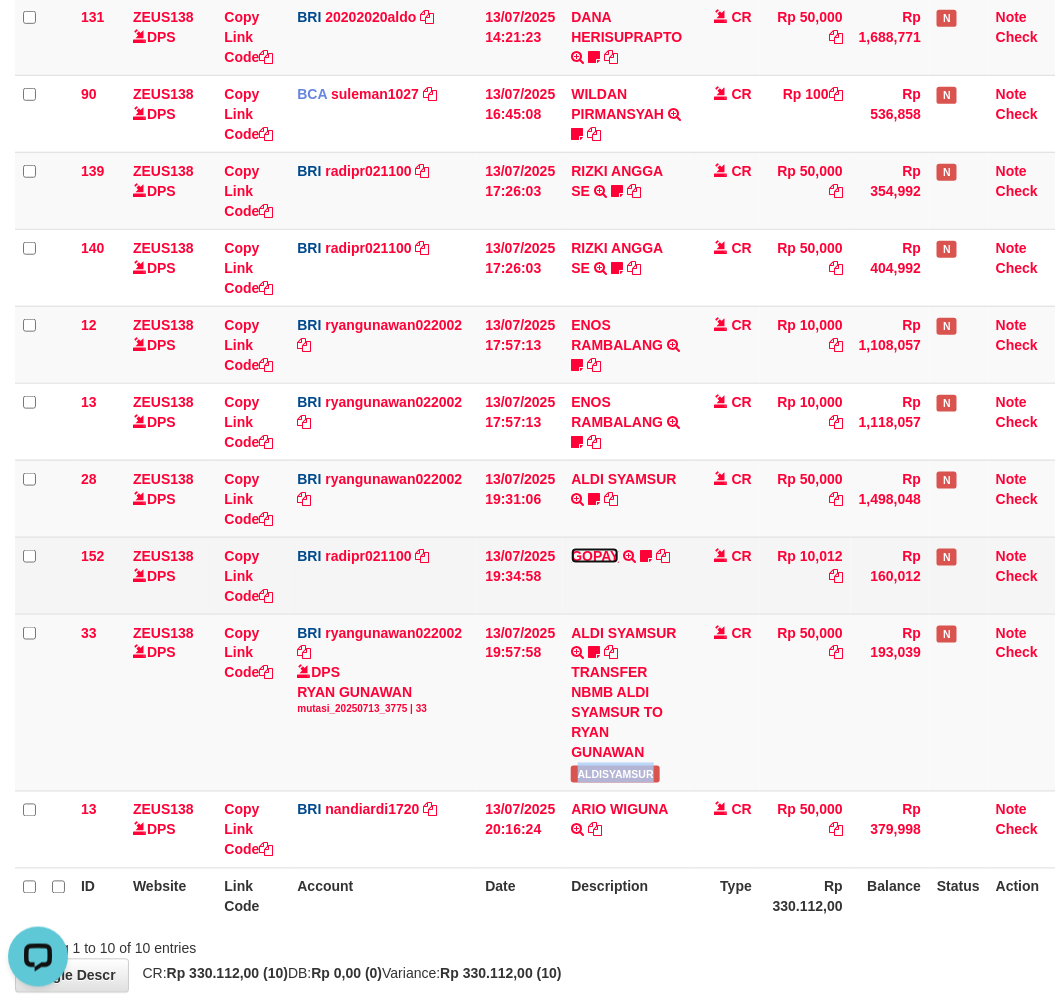 click on "GOPAY" at bounding box center [595, 556] 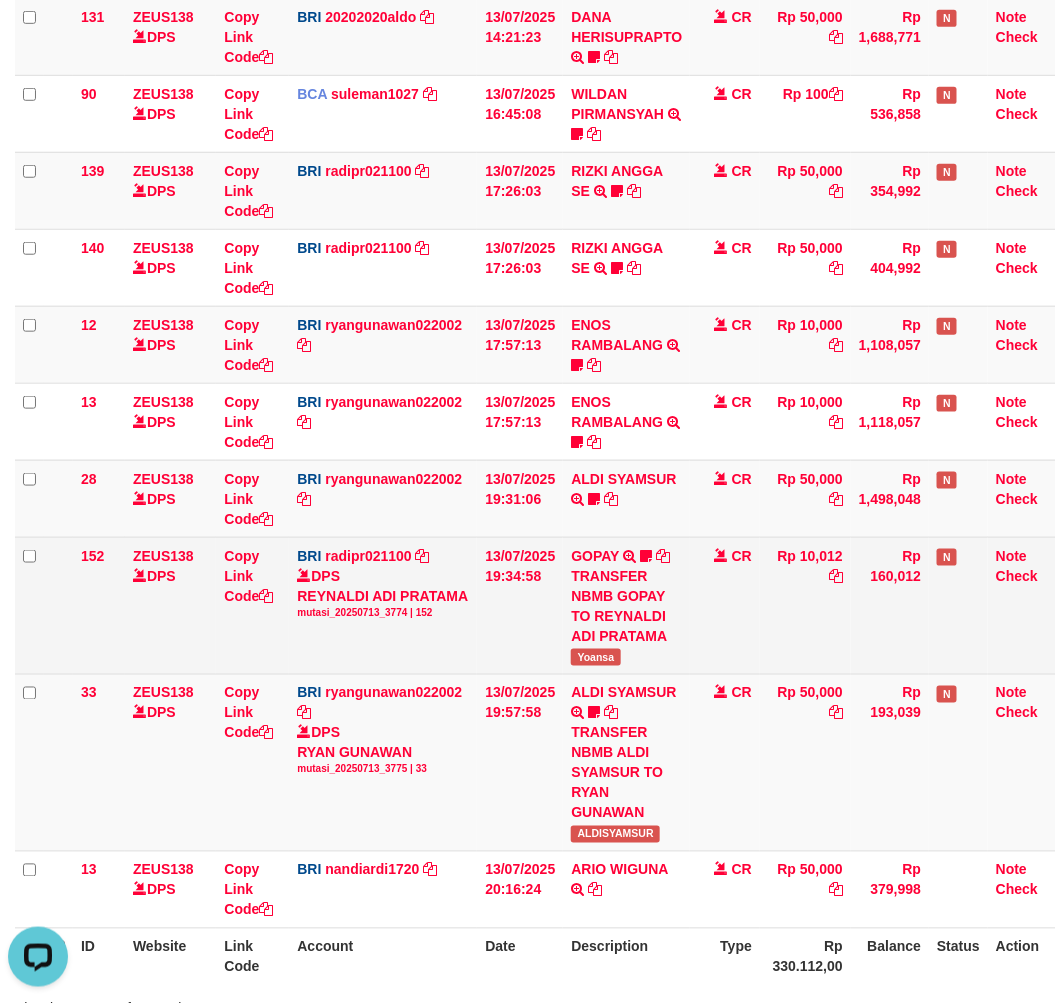 click on "Yoansa" at bounding box center [595, 657] 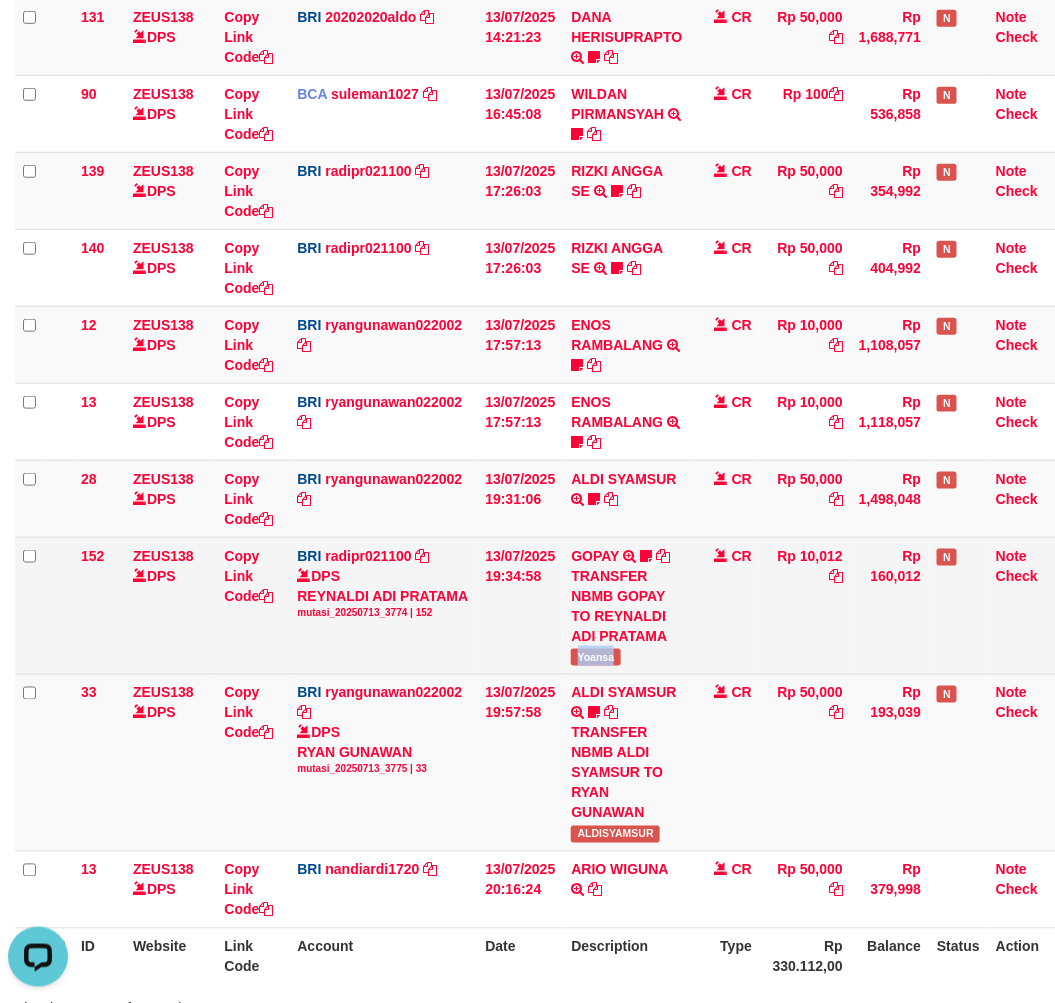copy on "Yoansa" 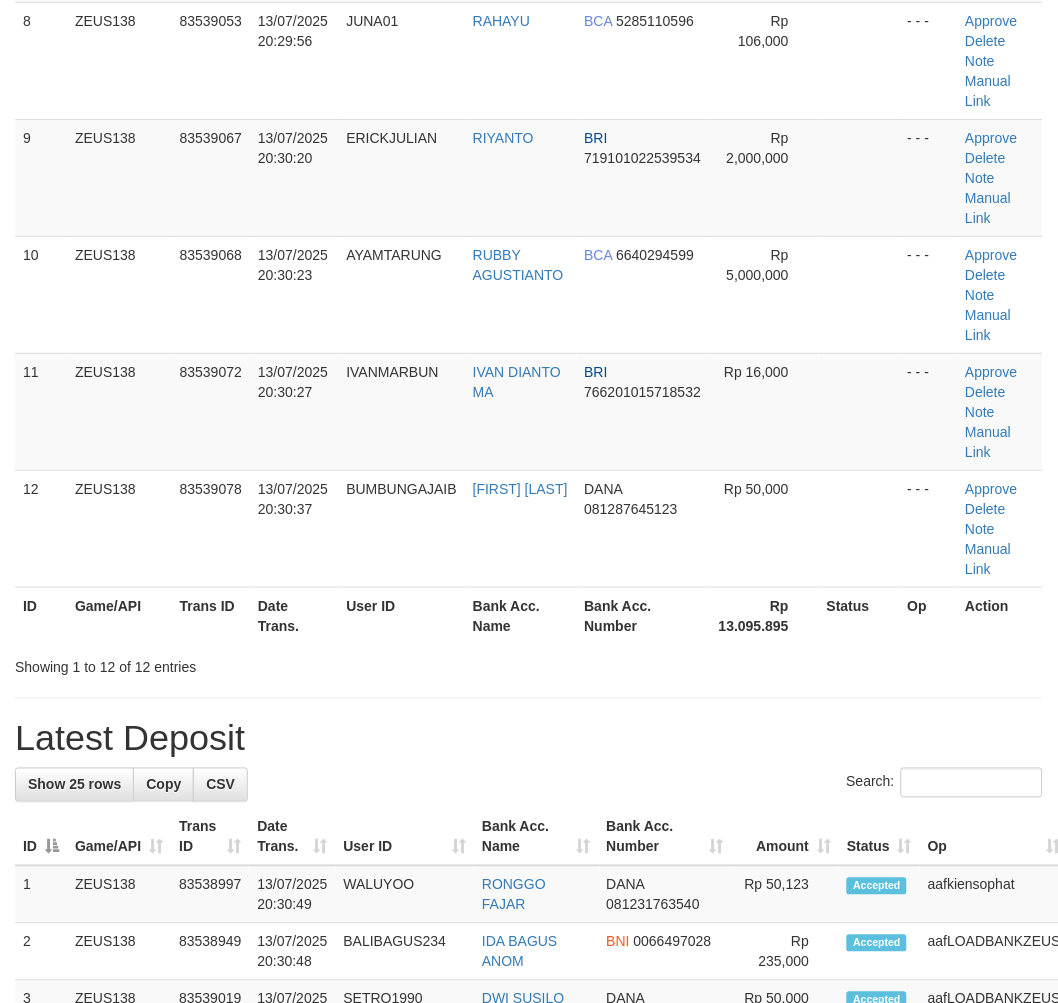 click on "**********" at bounding box center (529, 715) 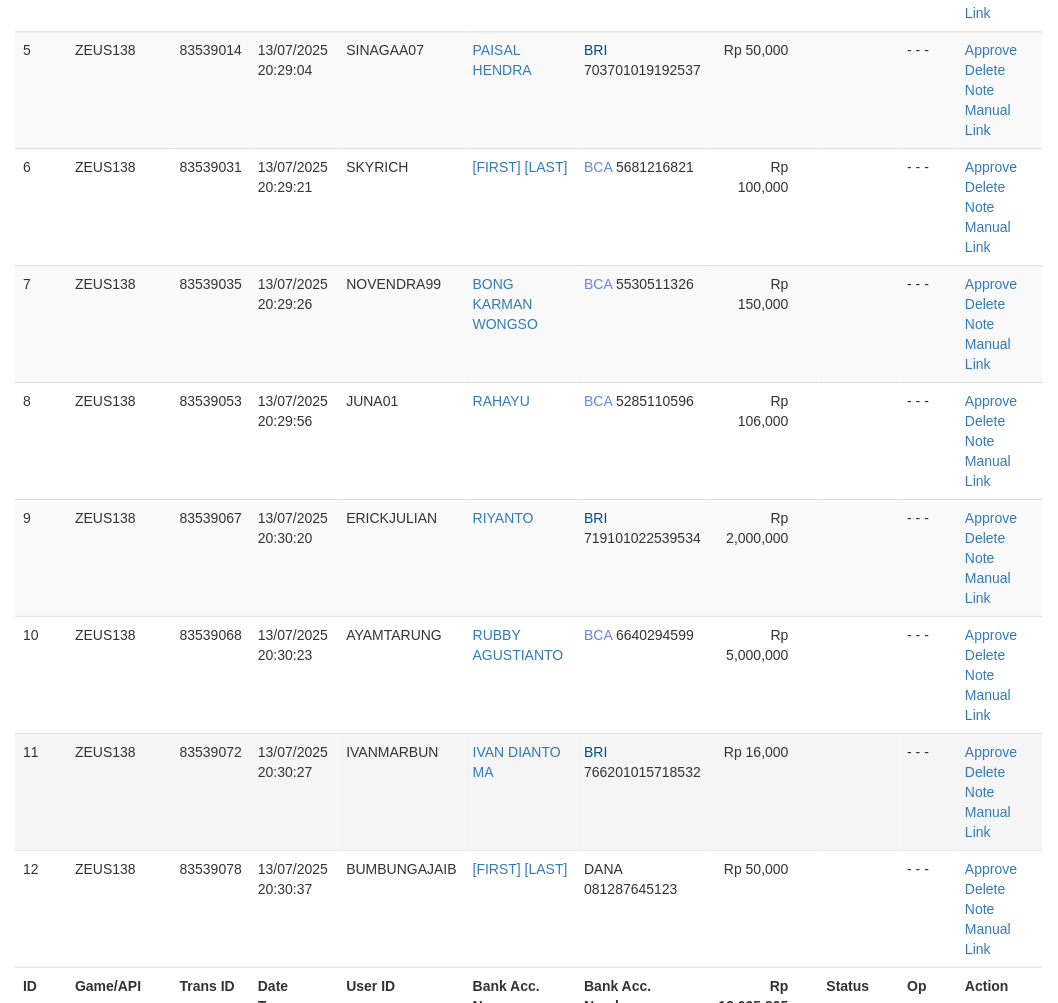 scroll, scrollTop: 946, scrollLeft: 0, axis: vertical 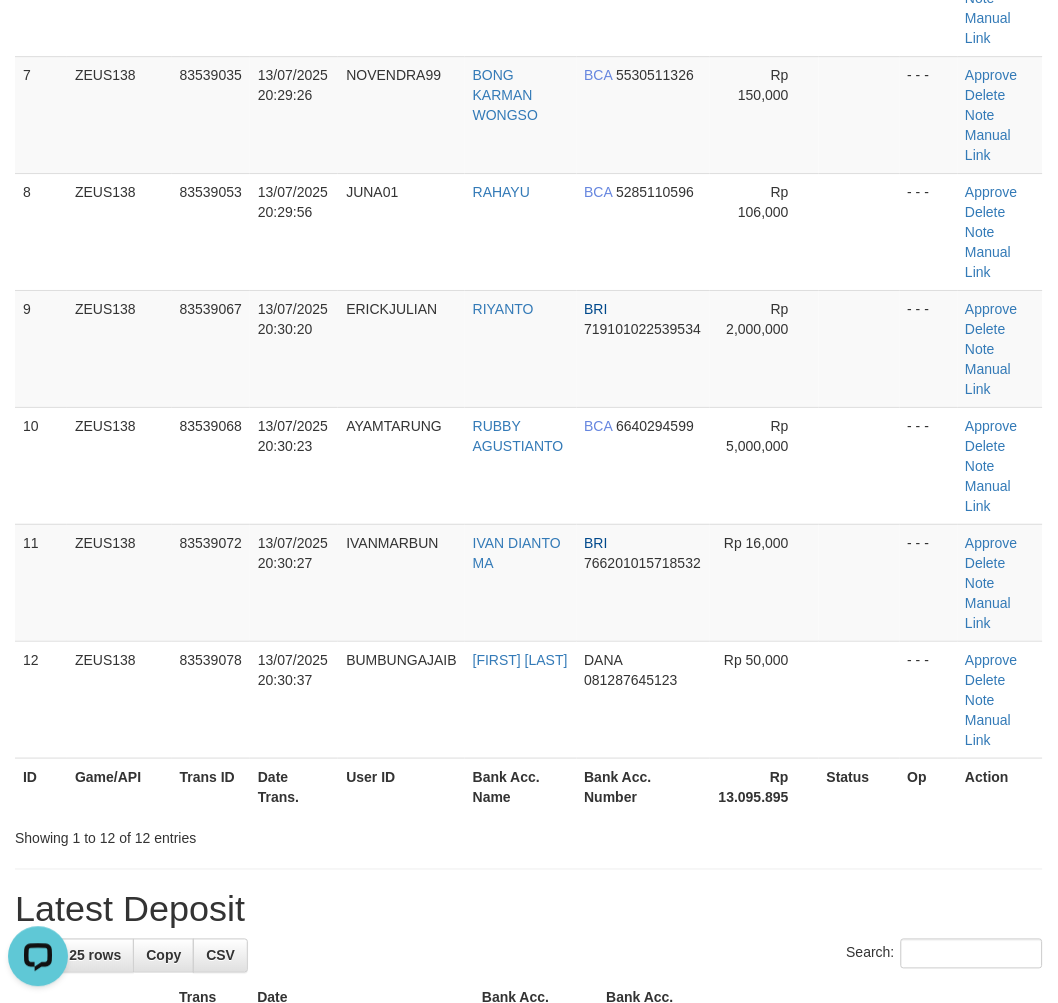 click on "Bank Acc. Name" at bounding box center [521, 786] 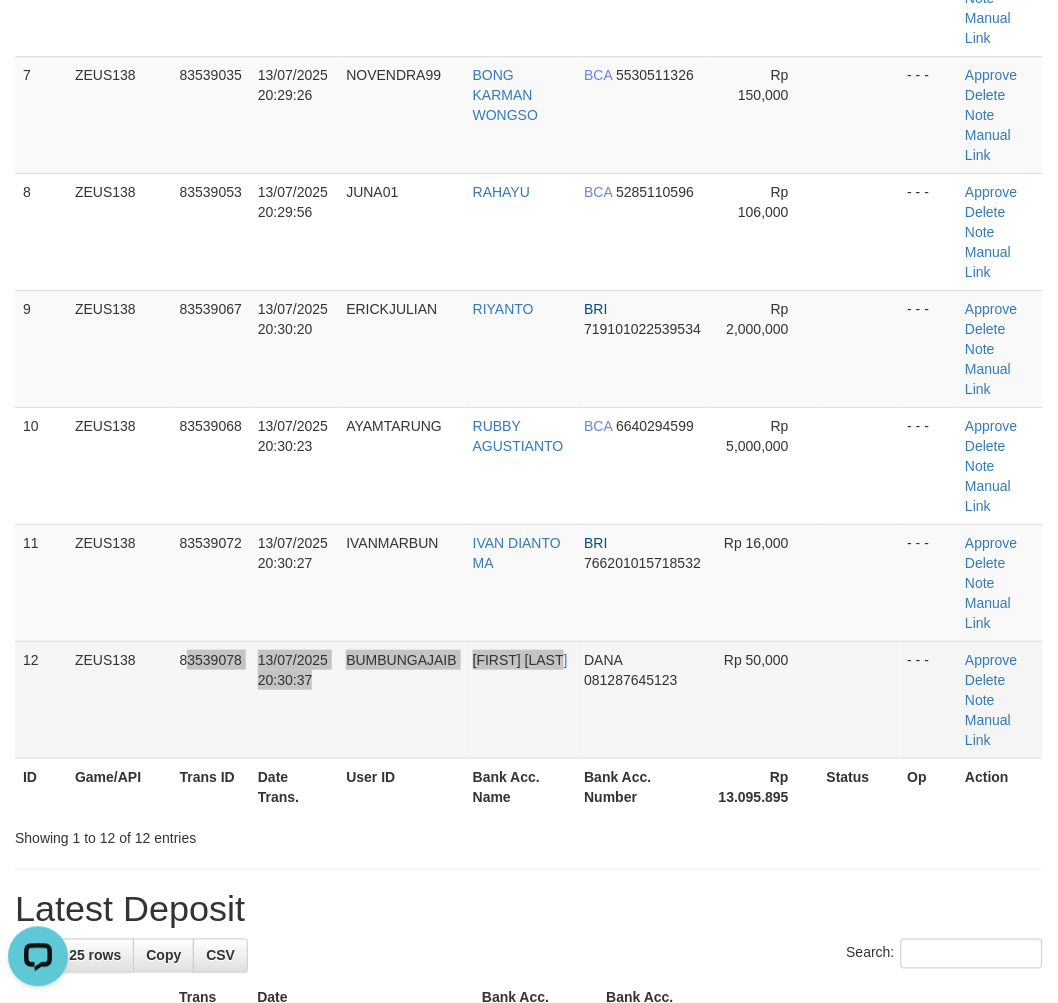 drag, startPoint x: 401, startPoint y: 721, endPoint x: 570, endPoint y: 734, distance: 169.49927 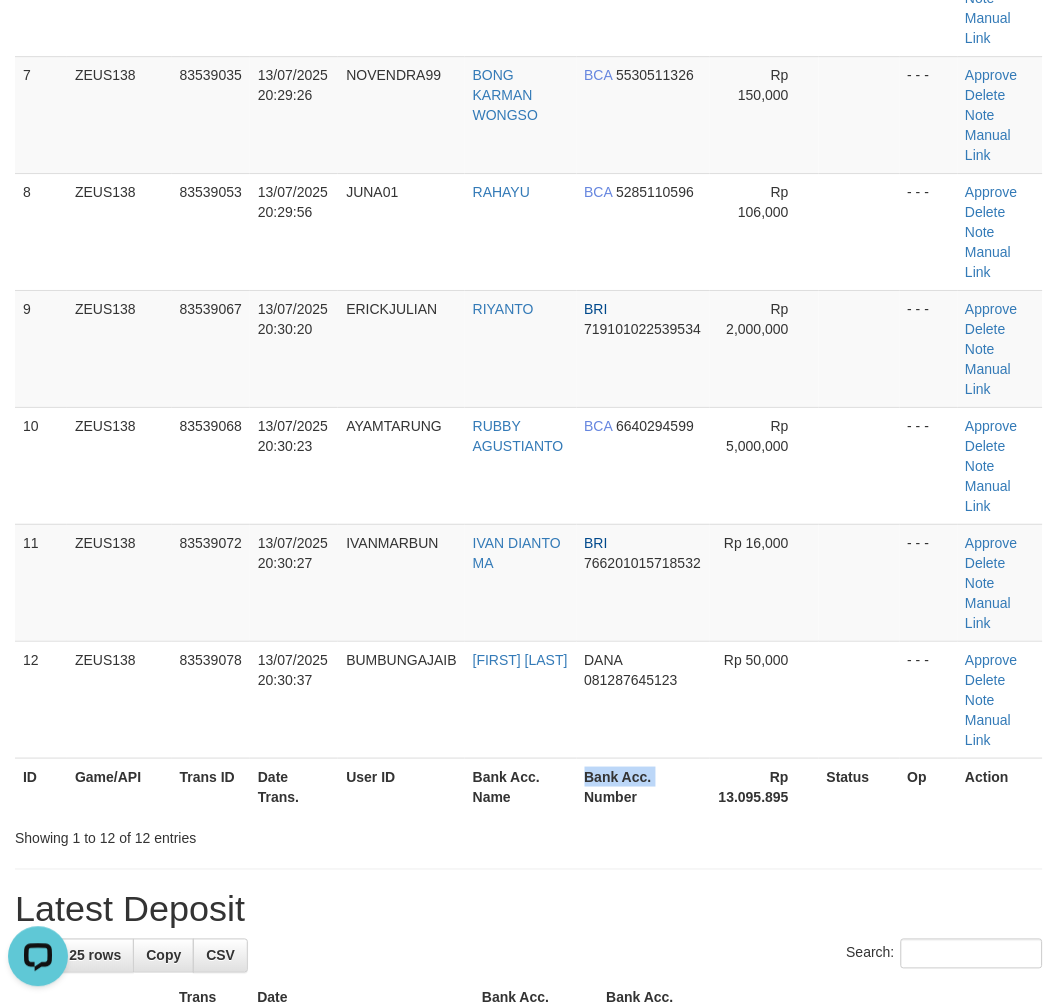 click on "ID Game/API Trans ID Date Trans. User ID Bank Acc. Name Bank Acc. Number Rp 13.095.895 Status Op Action" at bounding box center [529, 786] 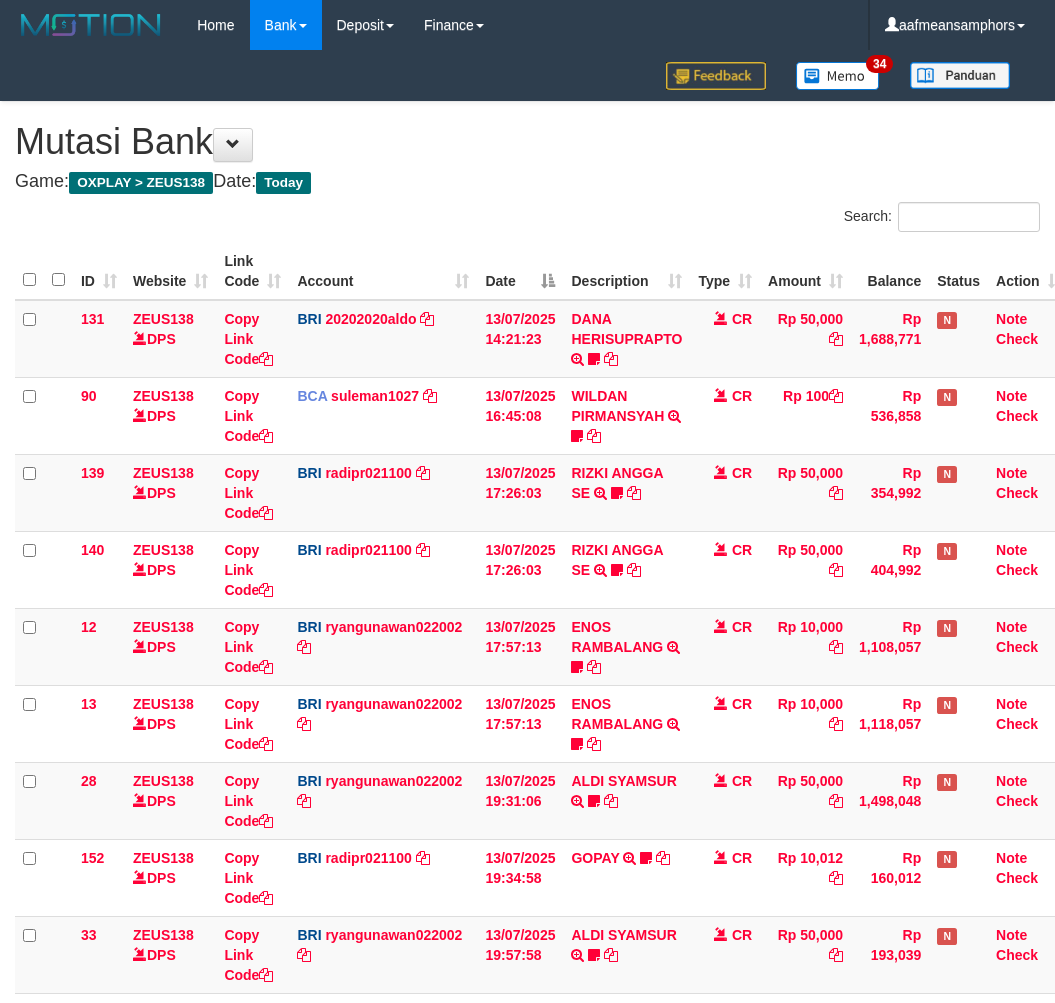 scroll, scrollTop: 261, scrollLeft: 0, axis: vertical 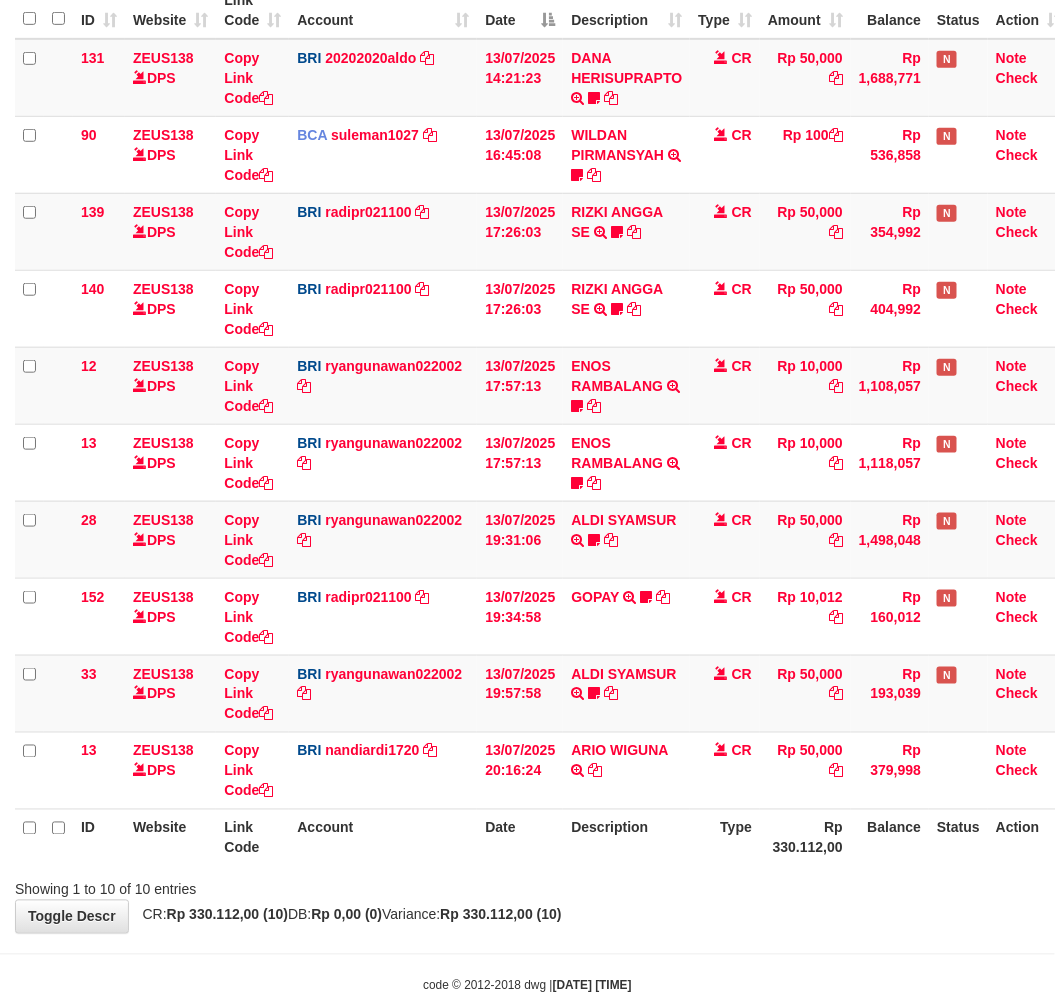click on "Description" at bounding box center [626, 837] 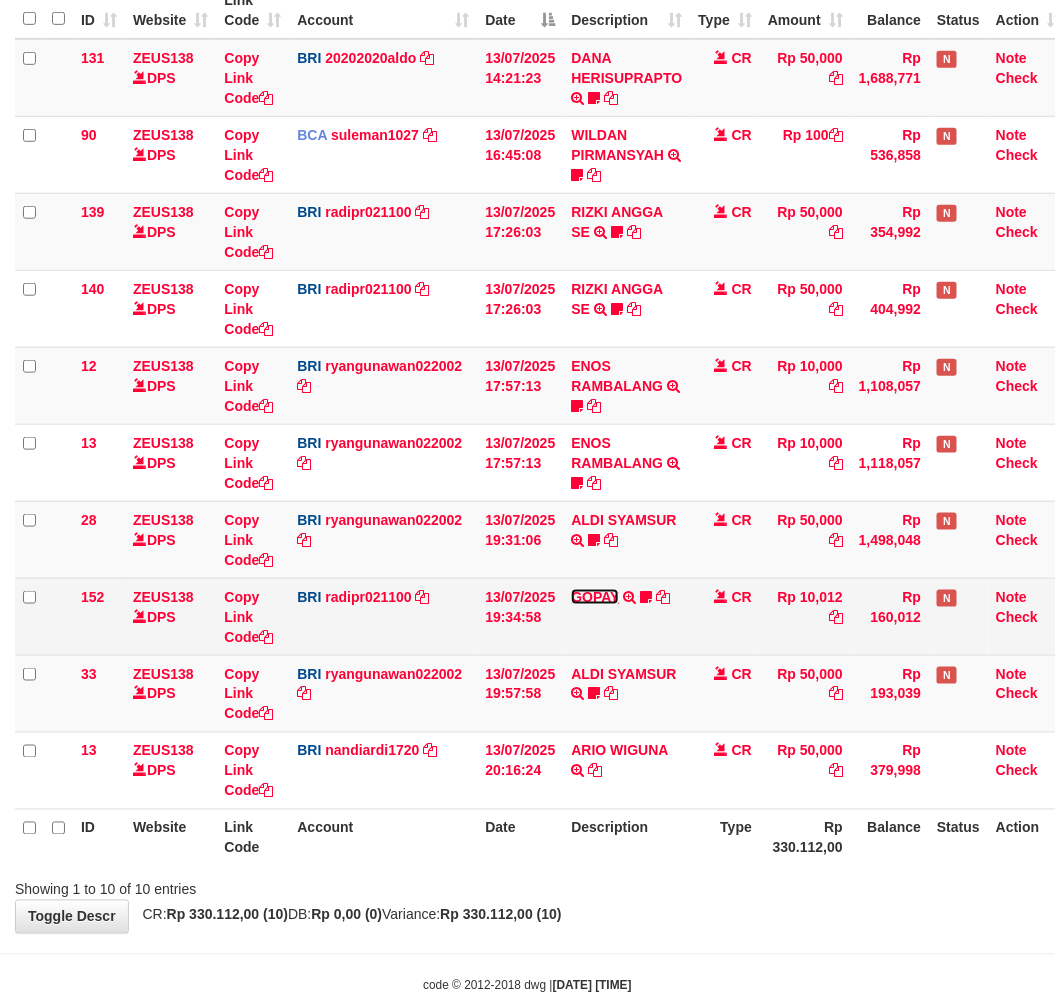 click on "GOPAY" at bounding box center [595, 597] 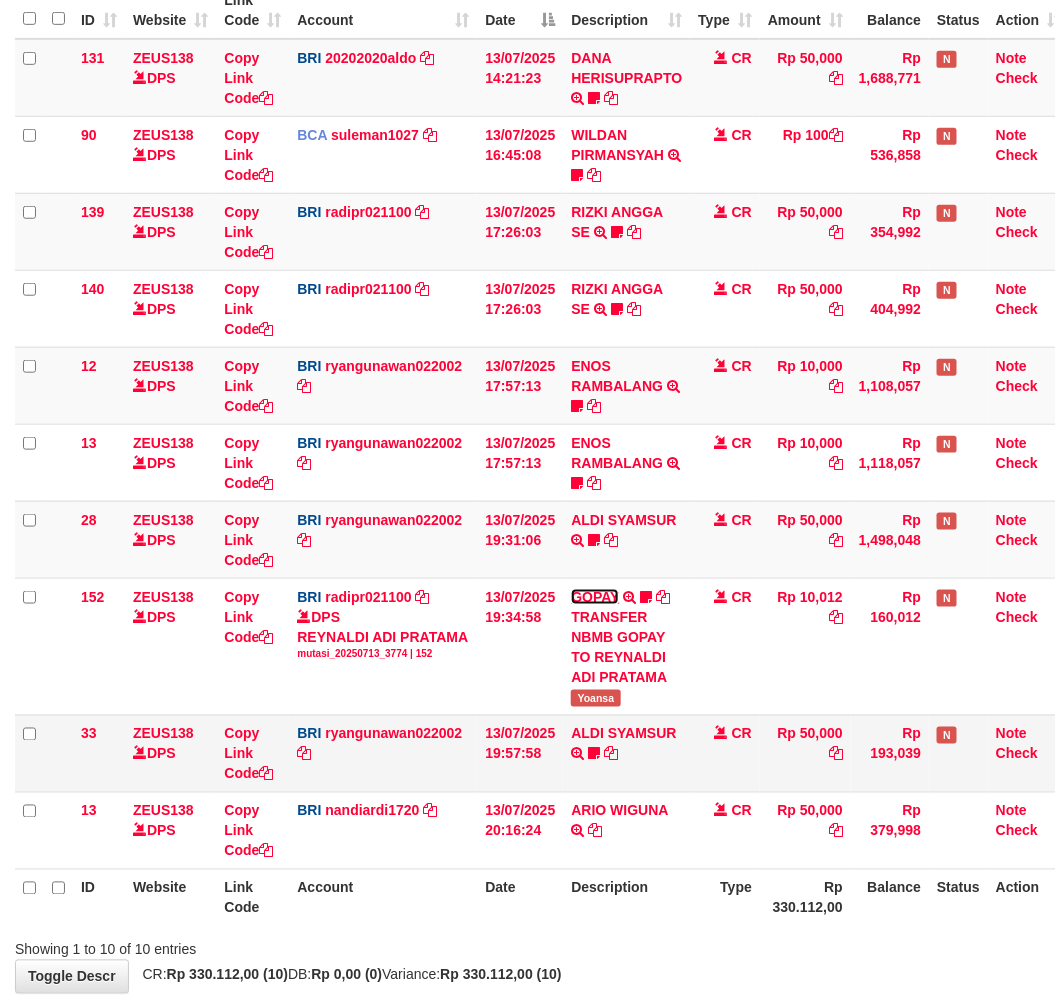 scroll, scrollTop: 302, scrollLeft: 0, axis: vertical 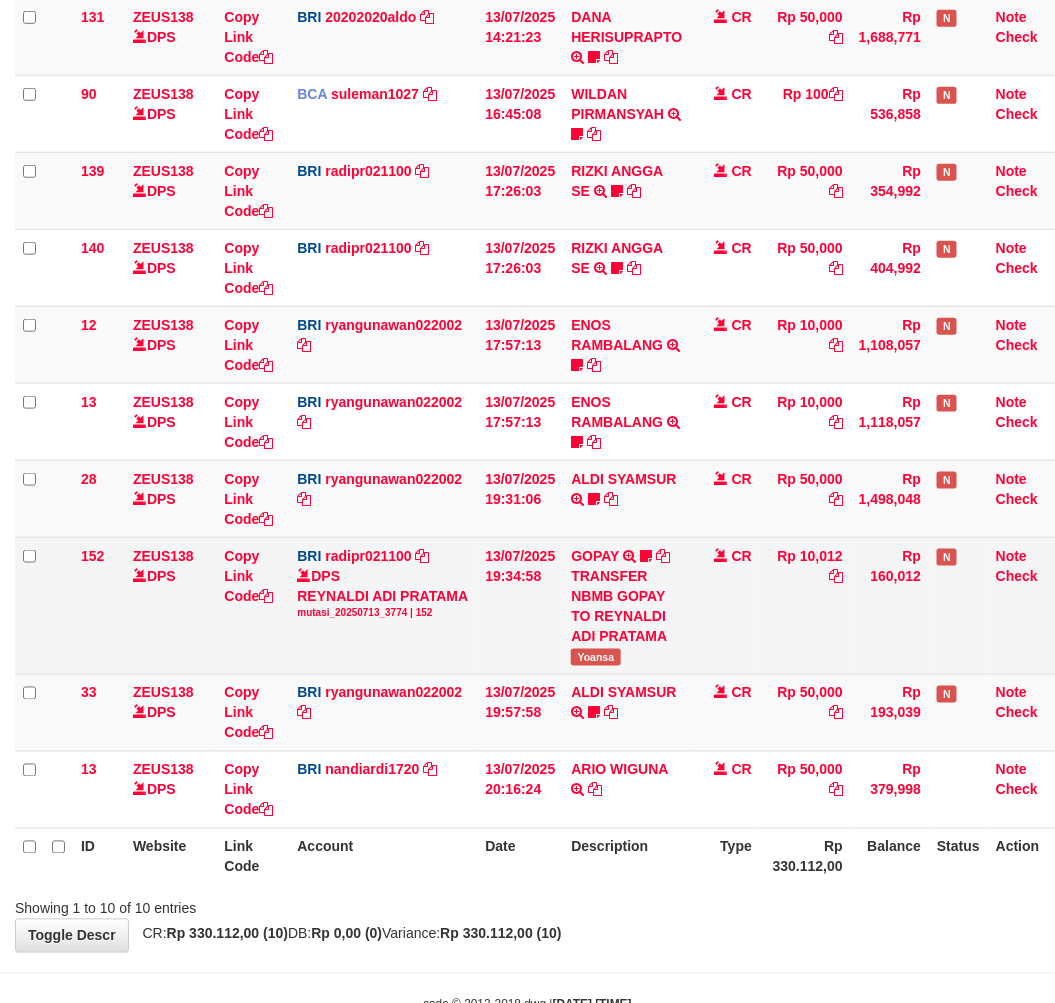 click on "Yoansa" at bounding box center (595, 657) 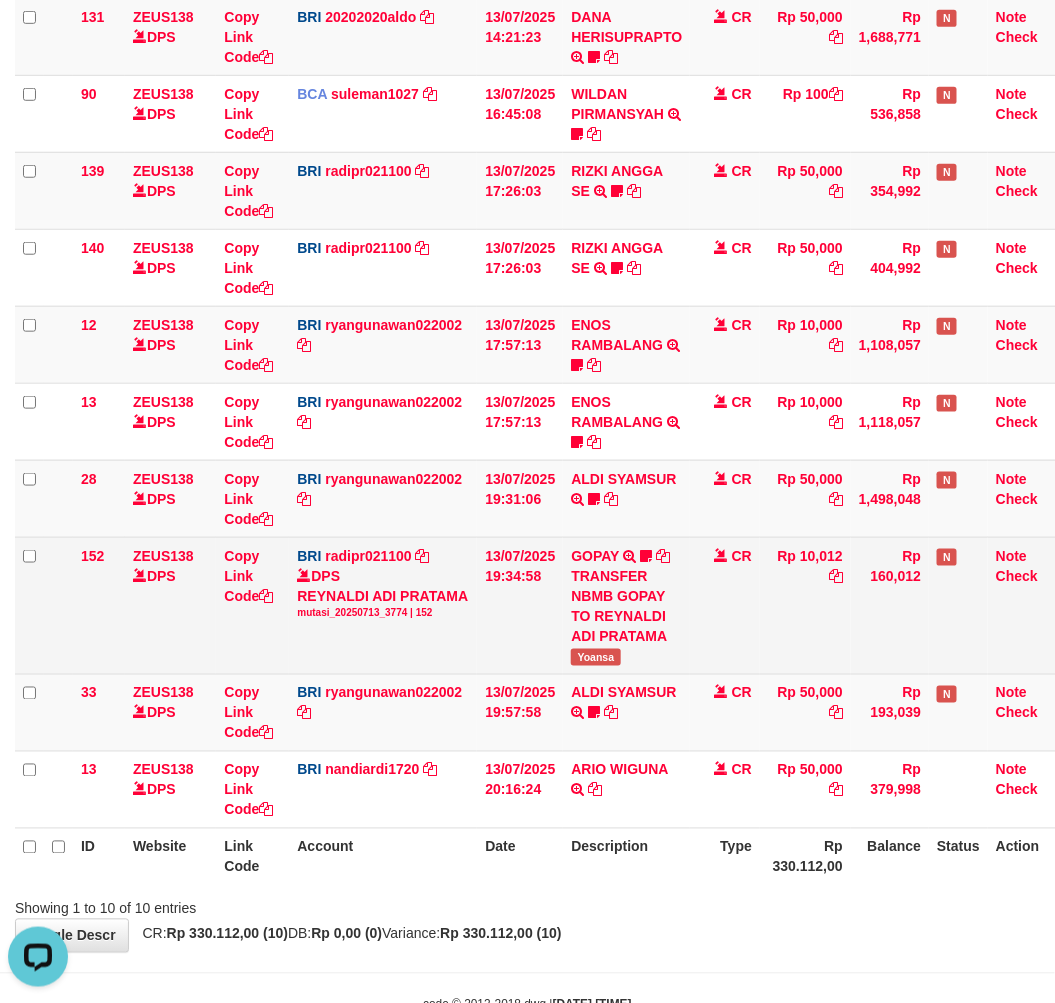 scroll, scrollTop: 0, scrollLeft: 0, axis: both 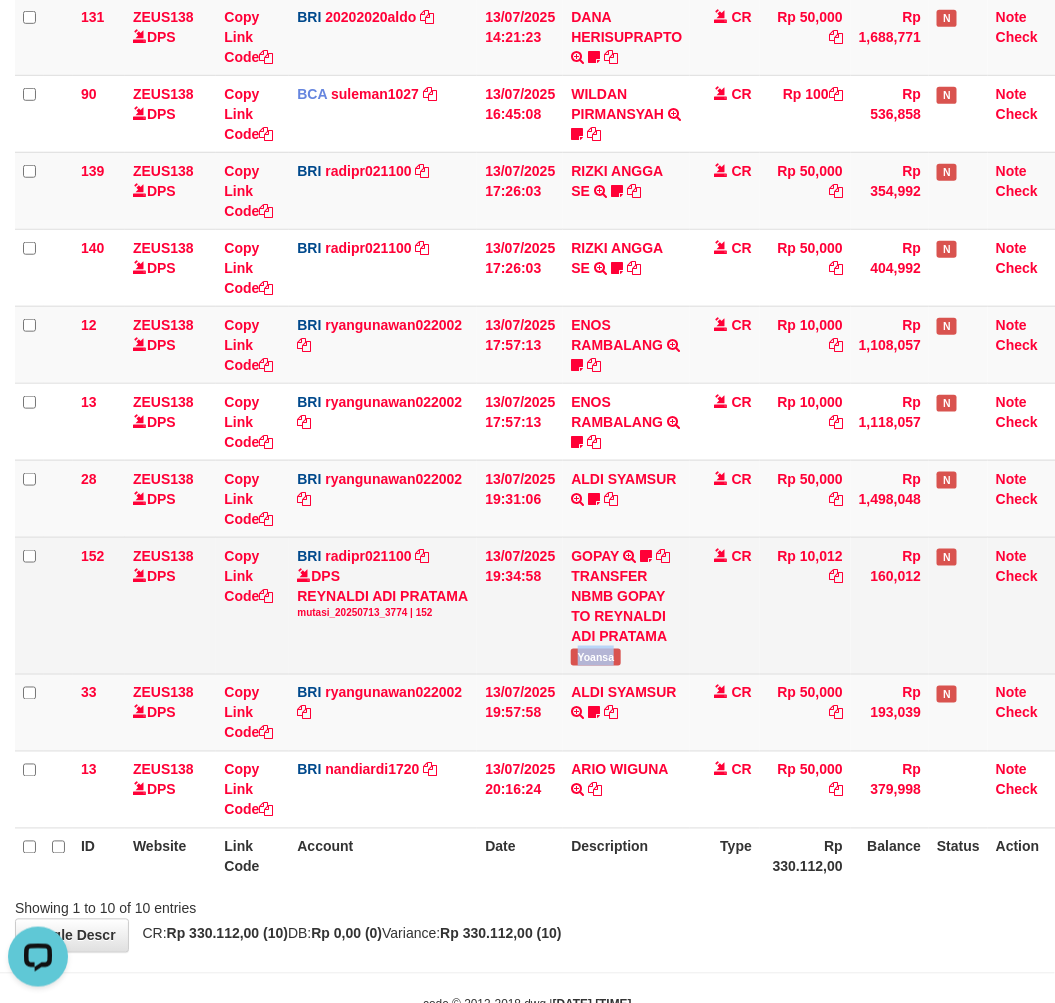 click on "Yoansa" at bounding box center [595, 657] 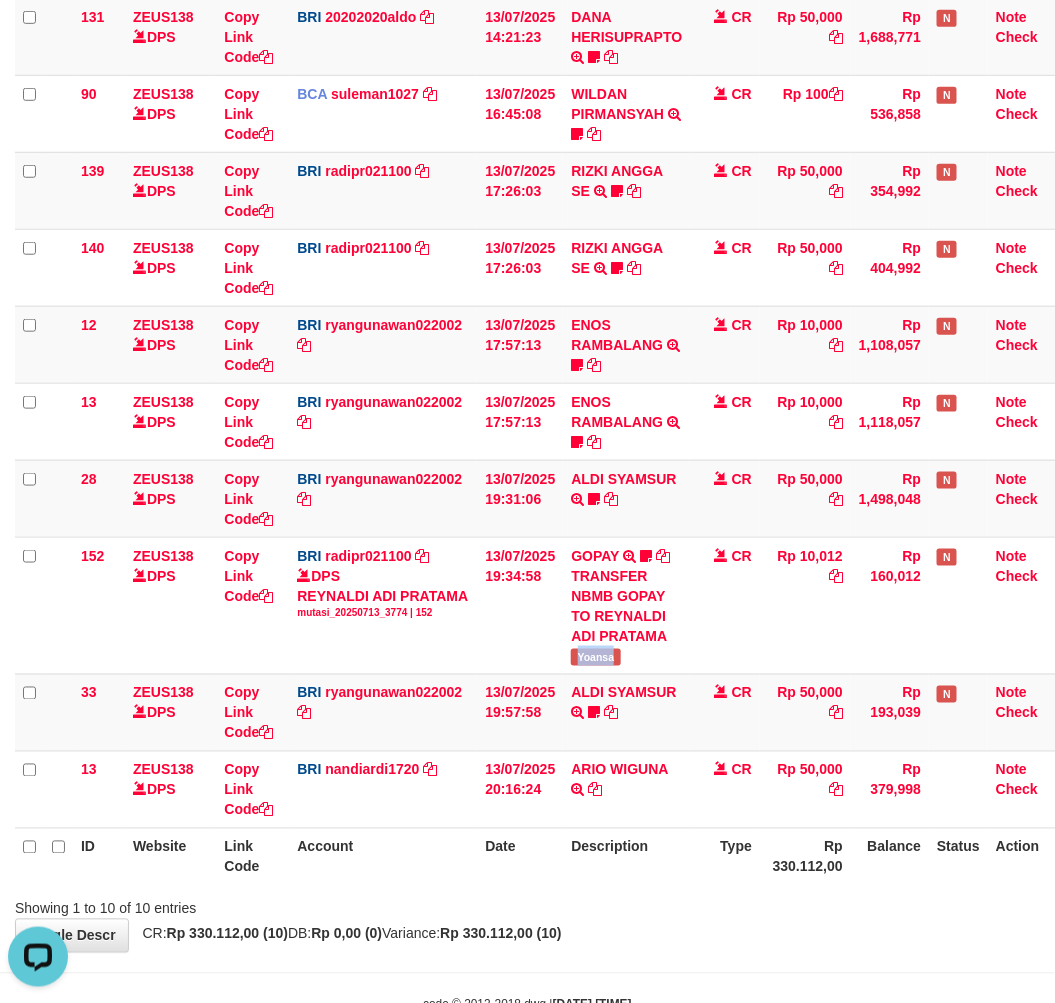 copy on "Yoansa" 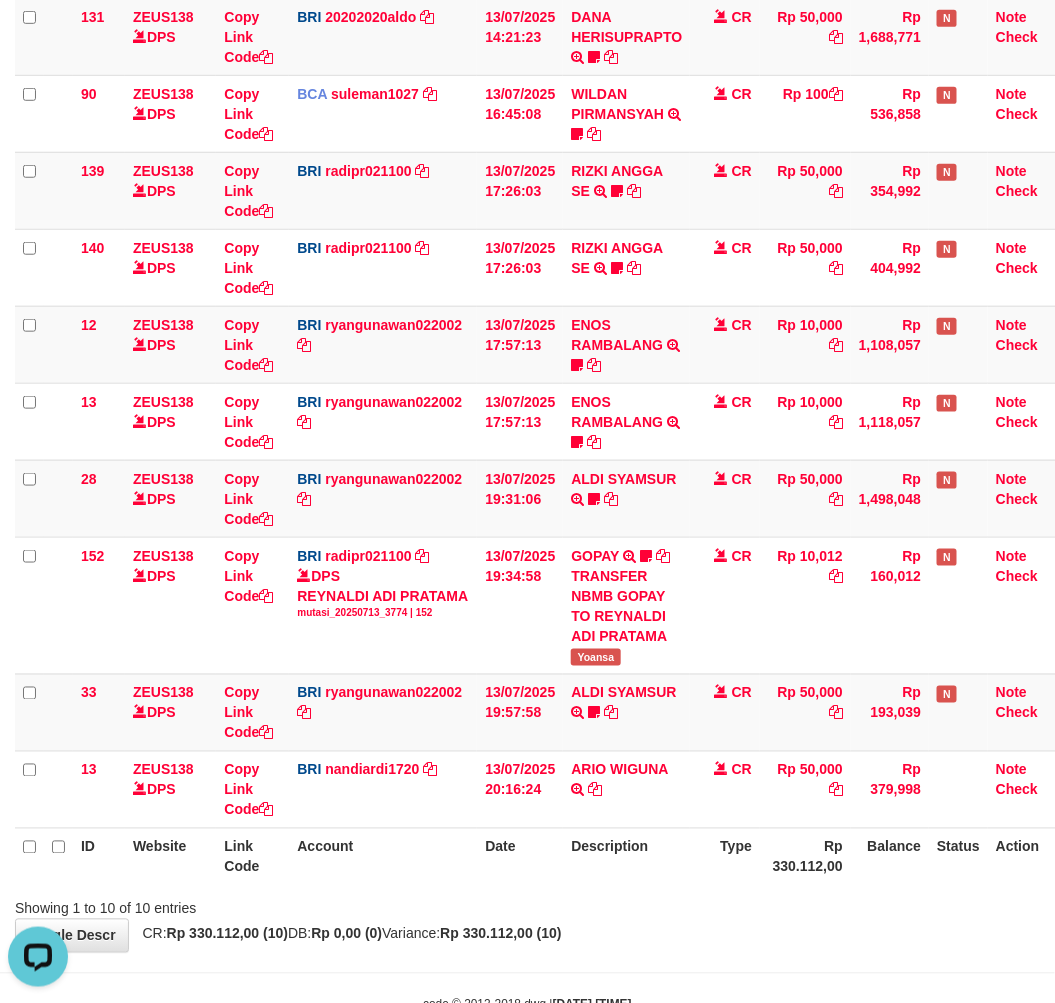 click on "Description" at bounding box center [626, 856] 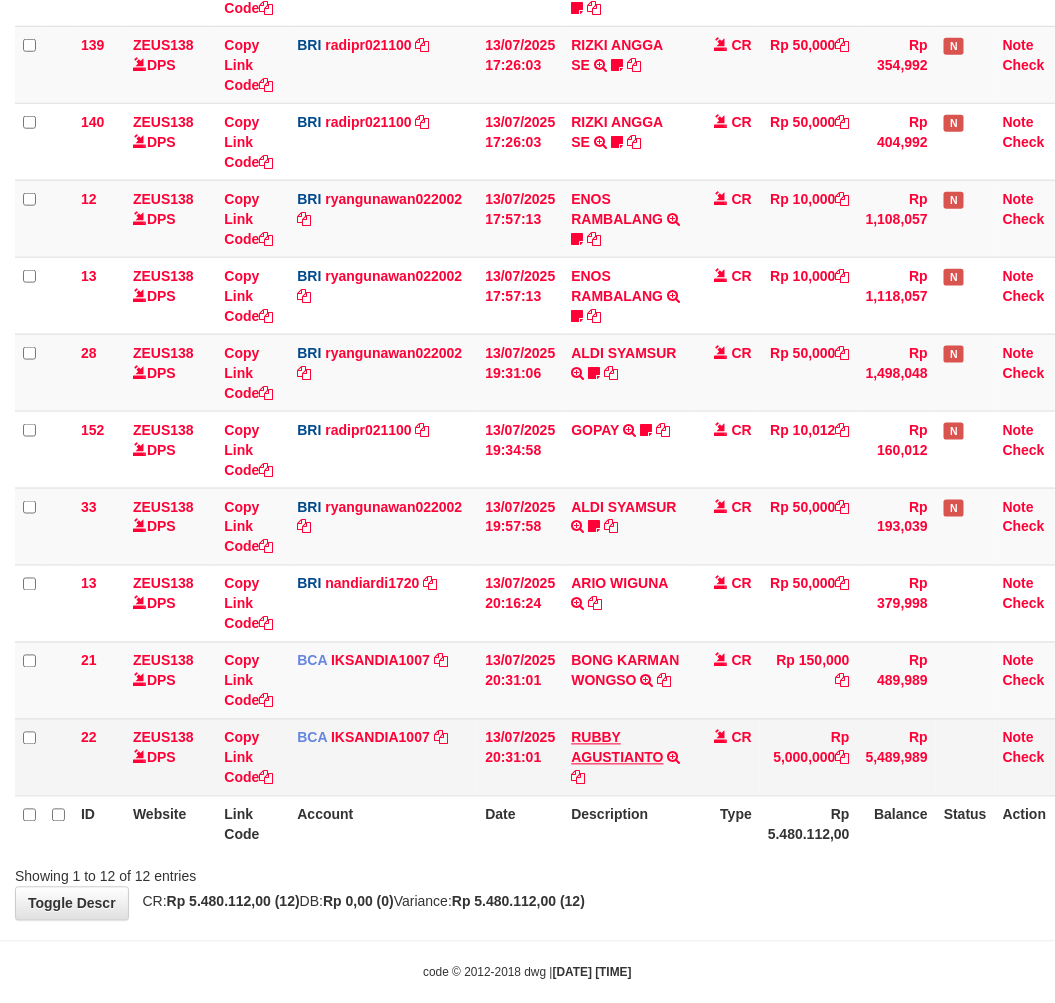 scroll, scrollTop: 455, scrollLeft: 0, axis: vertical 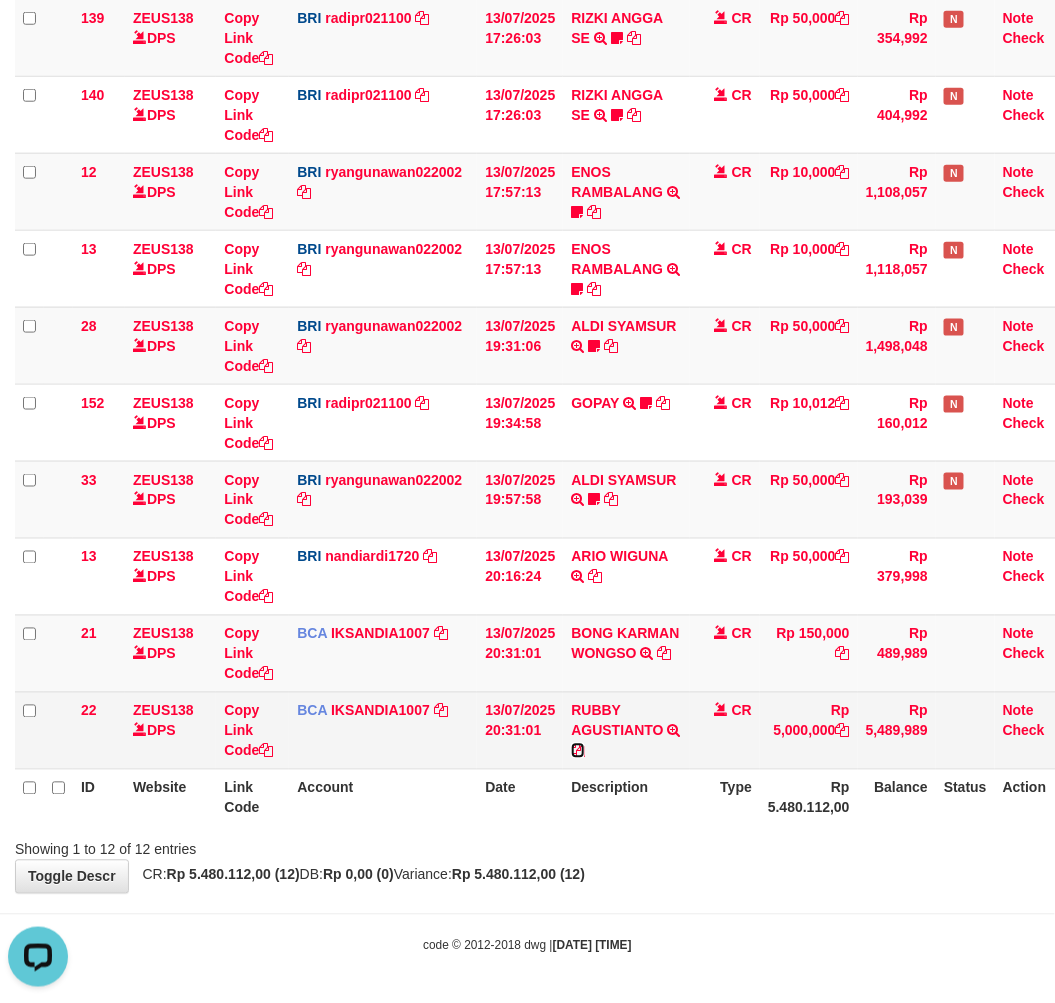 drag, startPoint x: 573, startPoint y: 746, endPoint x: 585, endPoint y: 748, distance: 12.165525 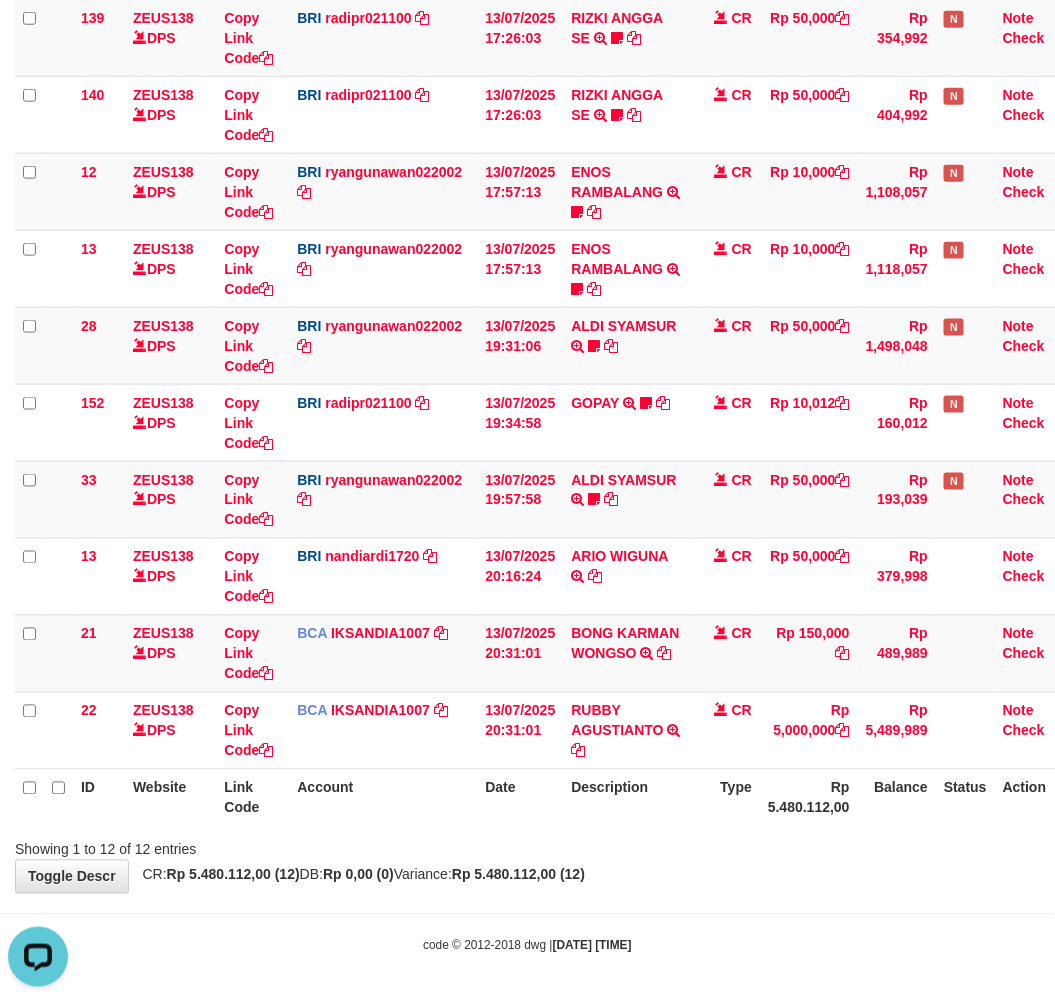 click on "Showing 1 to 12 of 12 entries" at bounding box center [527, 846] 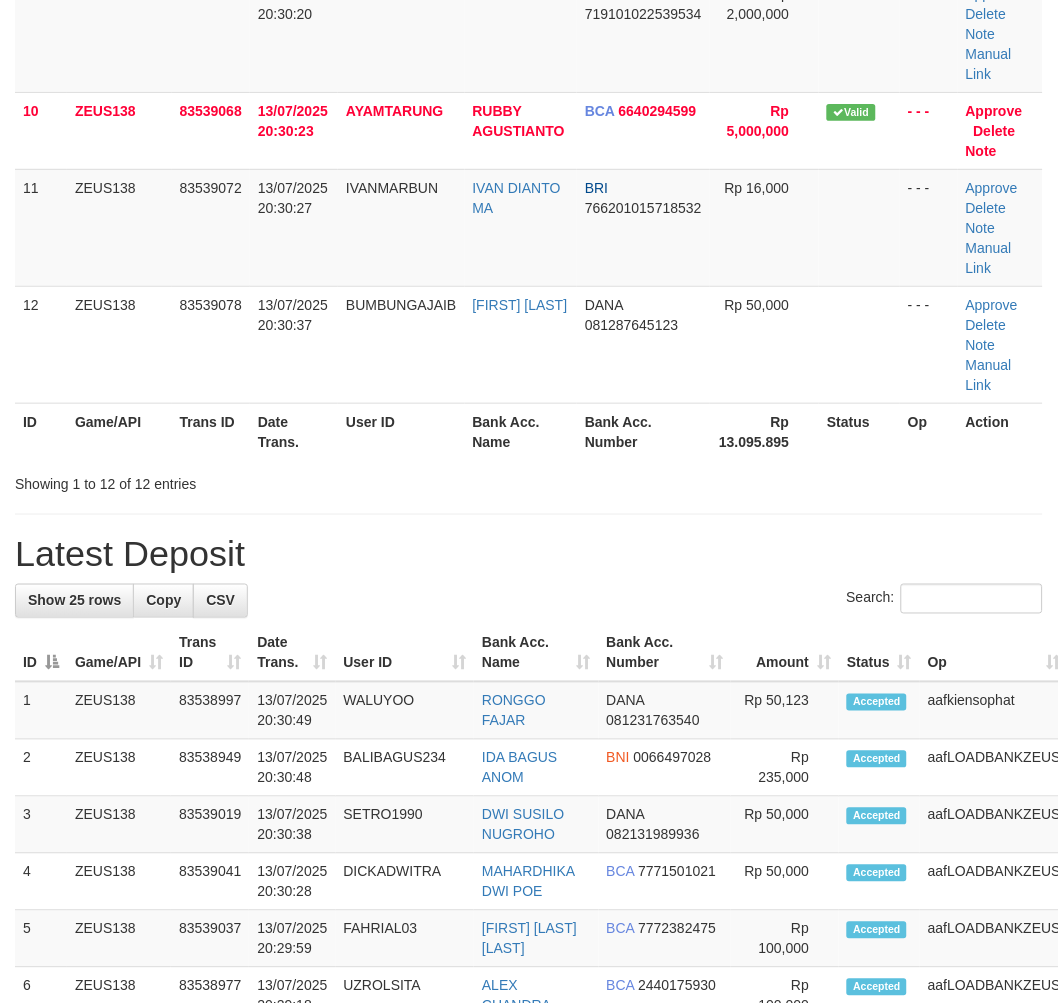 scroll, scrollTop: 996, scrollLeft: 0, axis: vertical 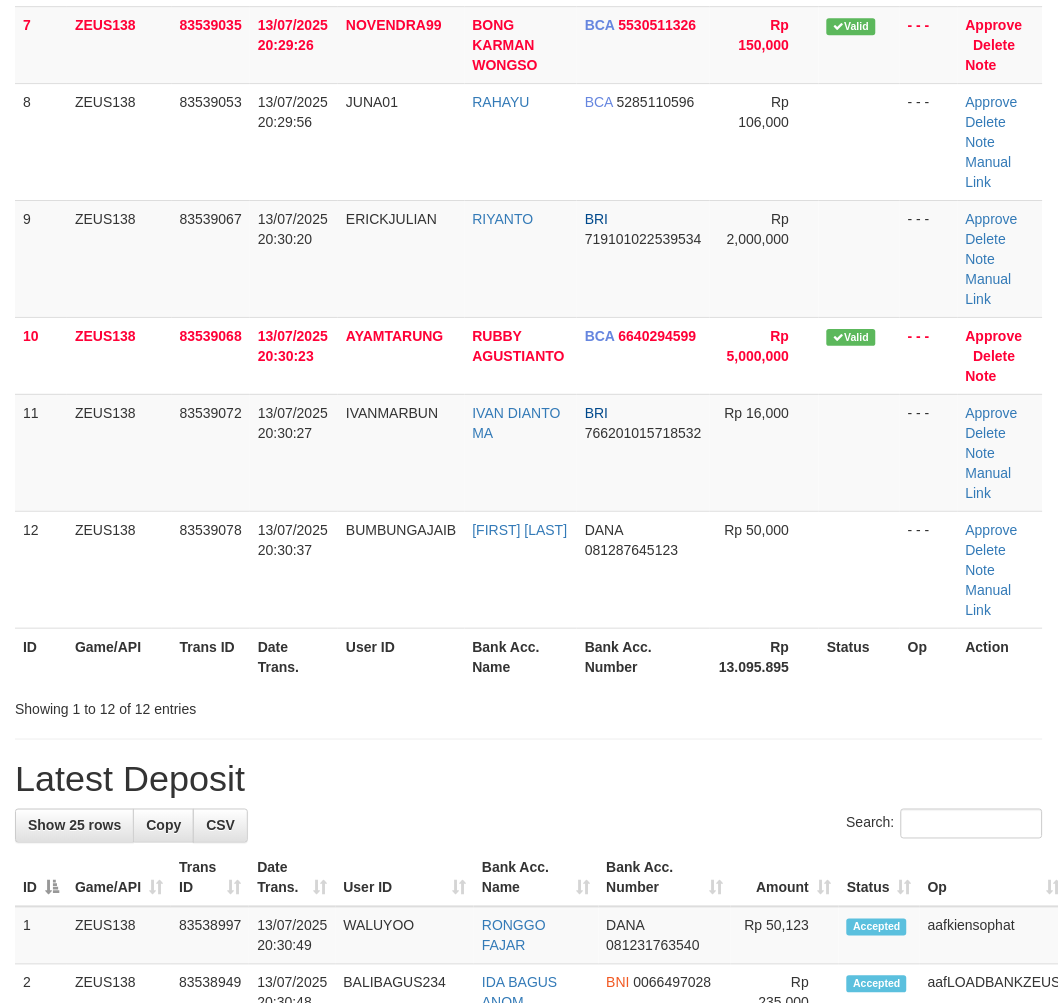 click on "Show 25 rows Copy CSV Search:
ID Game/API Trans ID Date Trans. User ID Bank Acc. Name Bank Acc. Number Amount Status Op Action
1
ZEUS138
2" at bounding box center [529, 1647] 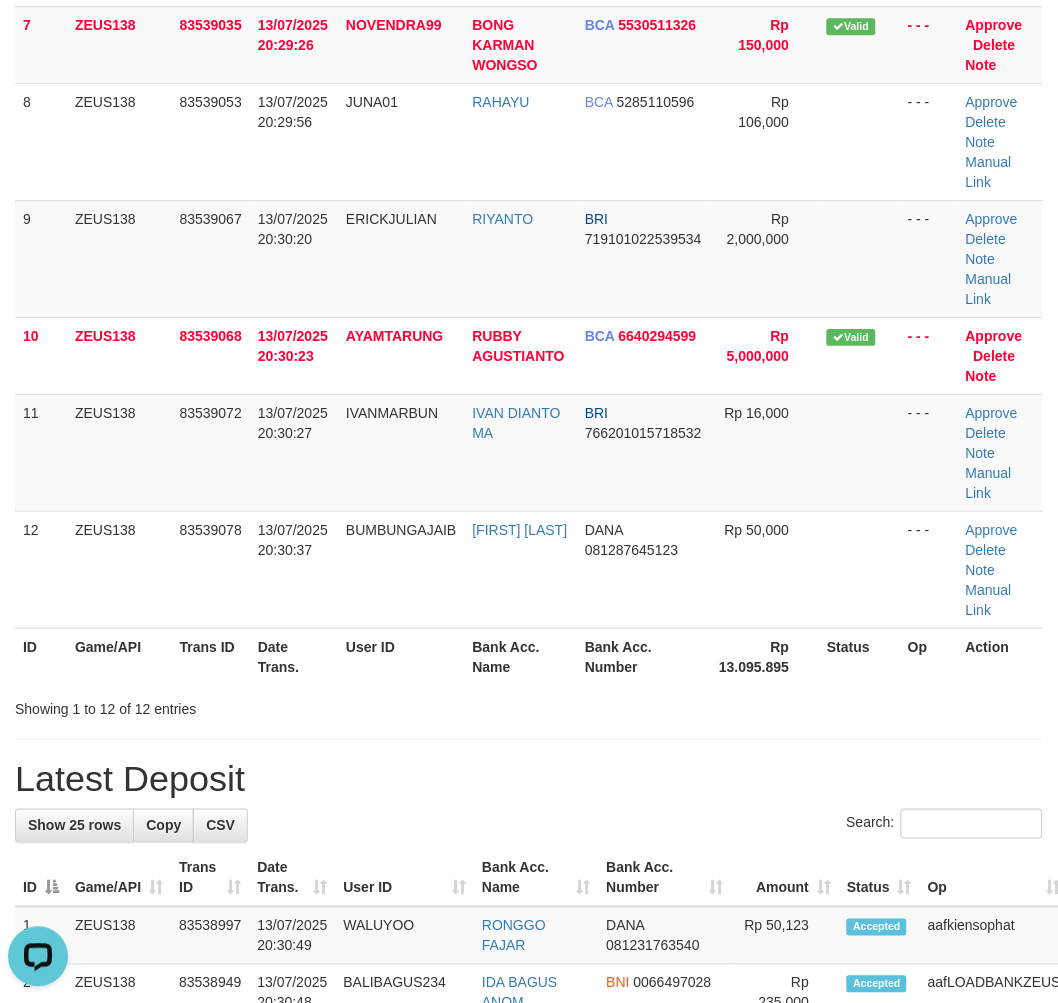 scroll, scrollTop: 0, scrollLeft: 0, axis: both 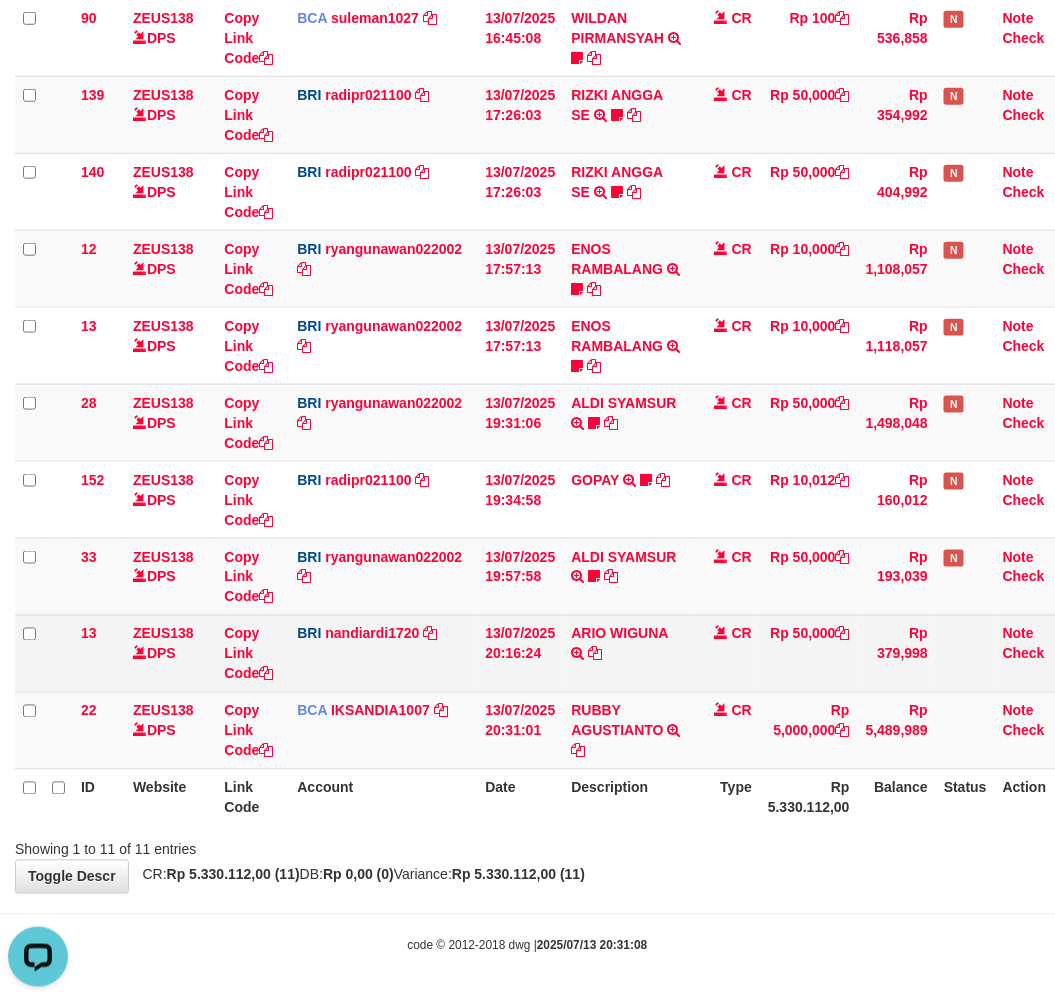 click on "ARIO WIGUNA         TRANSFER NBMB ARIO WIGUNA TO NANDI ARDIANSYAH" at bounding box center [626, 653] 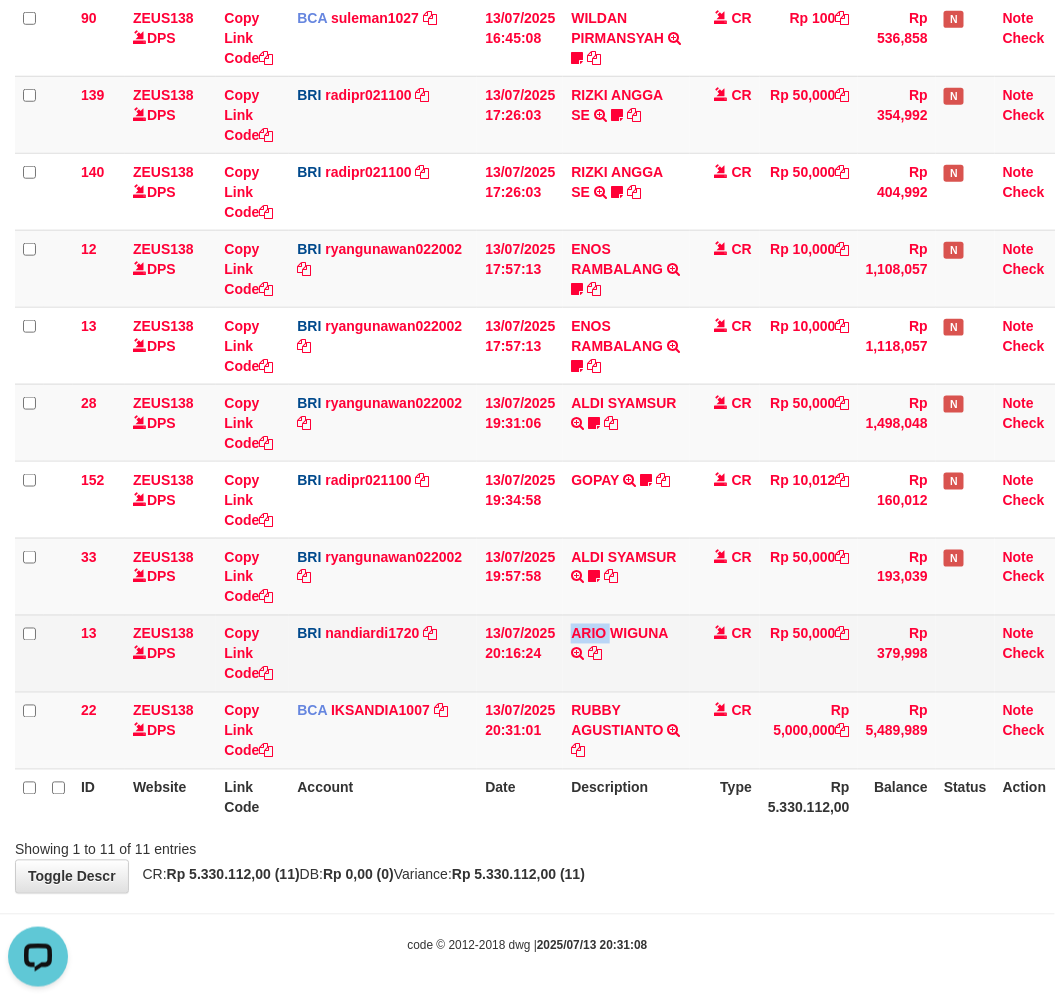click on "ARIO WIGUNA         TRANSFER NBMB ARIO WIGUNA TO NANDI ARDIANSYAH" at bounding box center (626, 653) 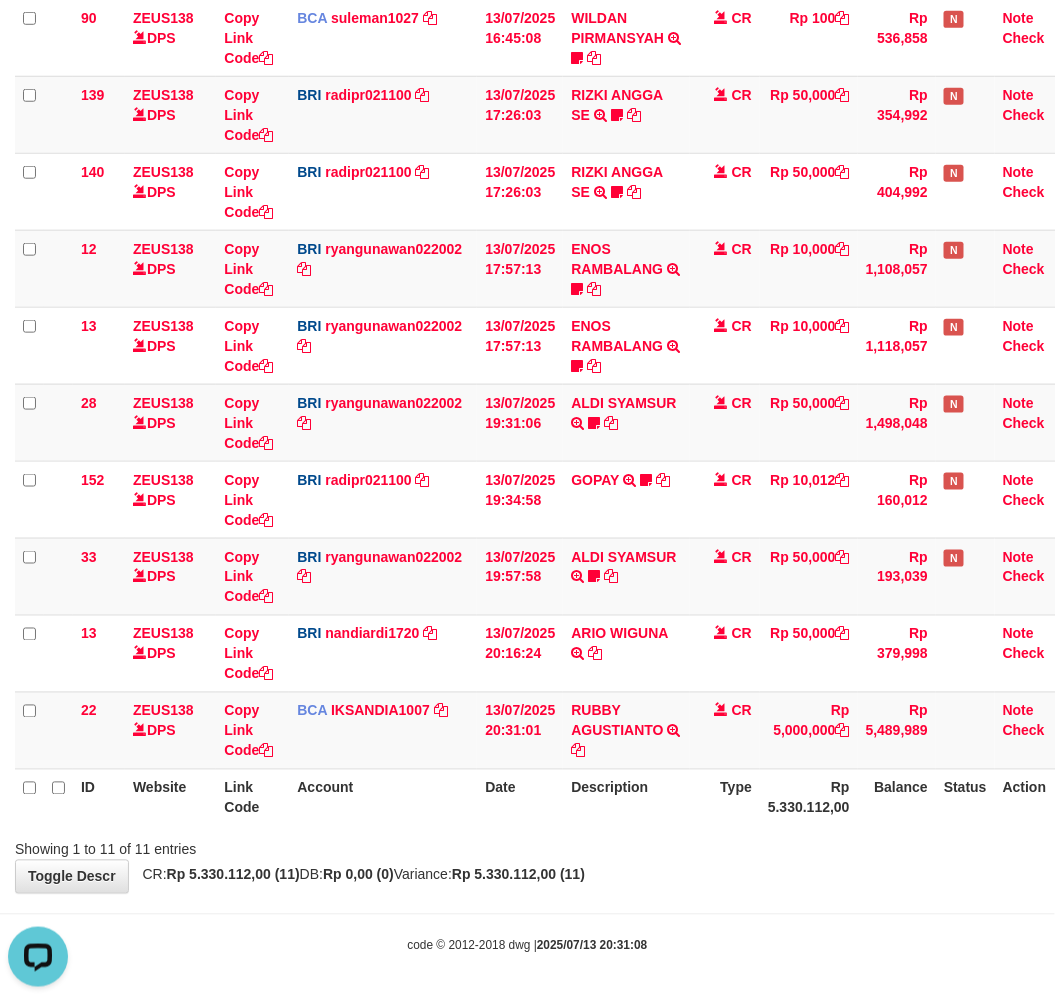 click on "Search:
ID Website Link Code Account Date Description Type Amount Balance Status Action
131
ZEUS138    DPS
Copy Link Code
BRI
20202020aldo
DPS
REVALDO SAGITA
mutasi_20250713_3778 | 131
mutasi_20250713_3778 | 131
13/07/2025 14:21:23
DANA HERISUPRAPTO            TRANSFER NBMB DANA HERISUPRAPTO TO REVALDO SAGITA    Herisuprapto
CR
Rp 50,000
Rp 1,688,771
N
Note
Check
90
ZEUS138    DPS
Copy Link Code
BCA" at bounding box center [527, 342] 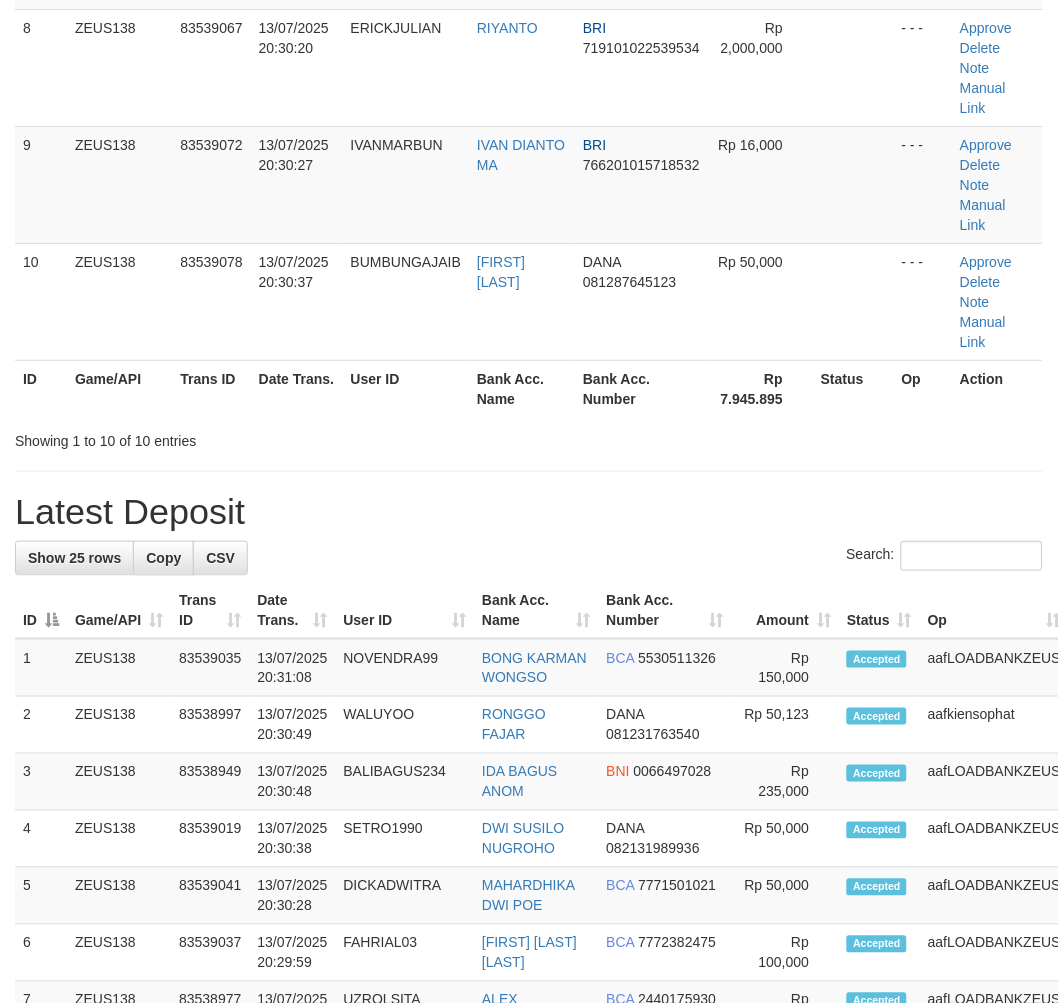 scroll, scrollTop: 1185, scrollLeft: 0, axis: vertical 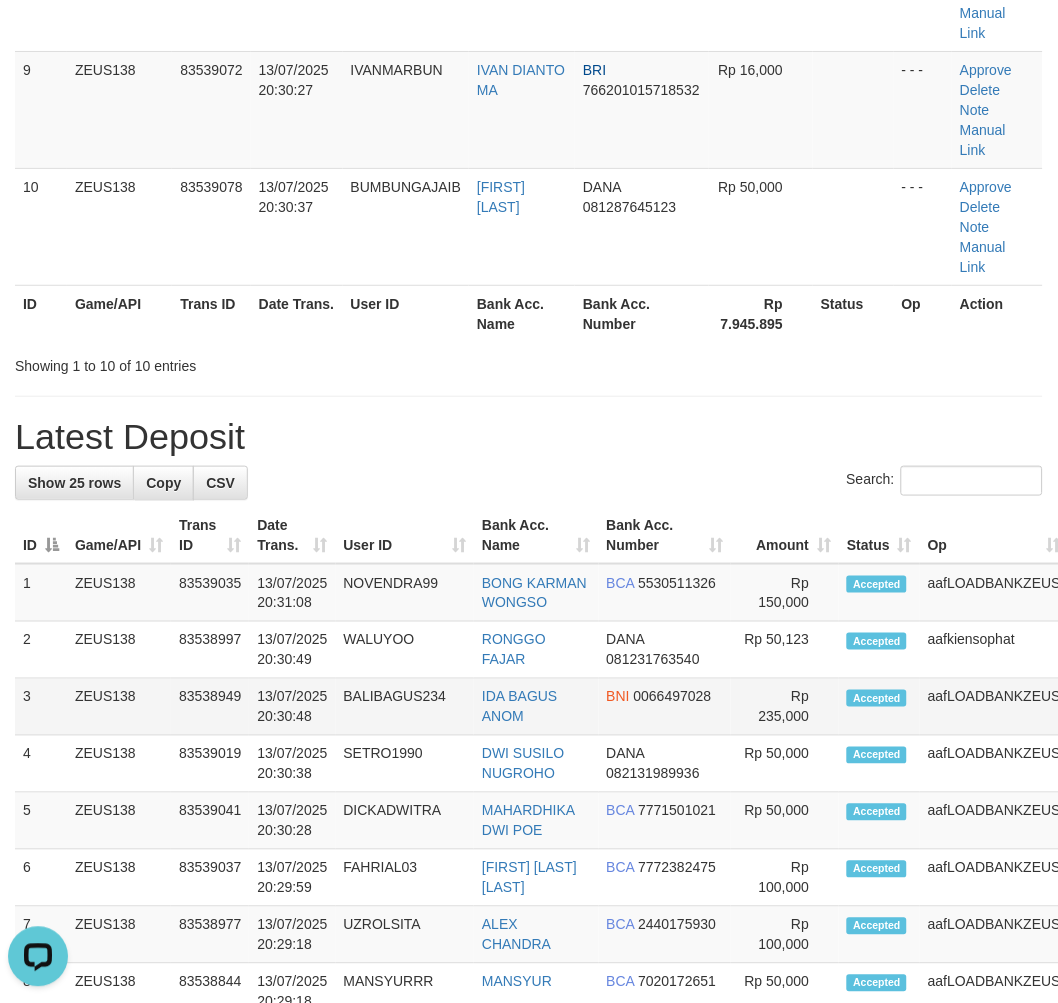 click on "1
ZEUS138
83539035
[DATE] [TIME]
NOVENDRA99
[NAME]
BCA
5530511326
2" at bounding box center (583, 1287) 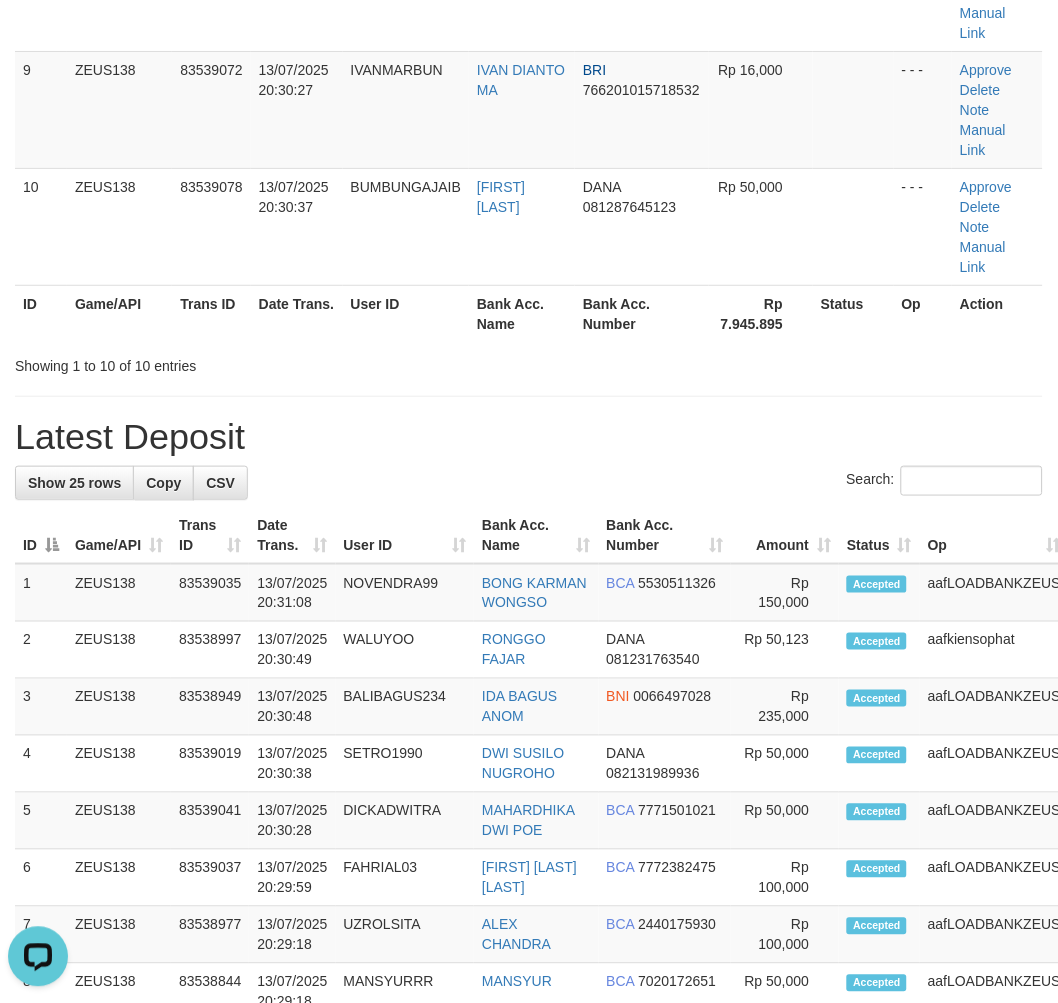 drag, startPoint x: 517, startPoint y: 416, endPoint x: 512, endPoint y: 428, distance: 13 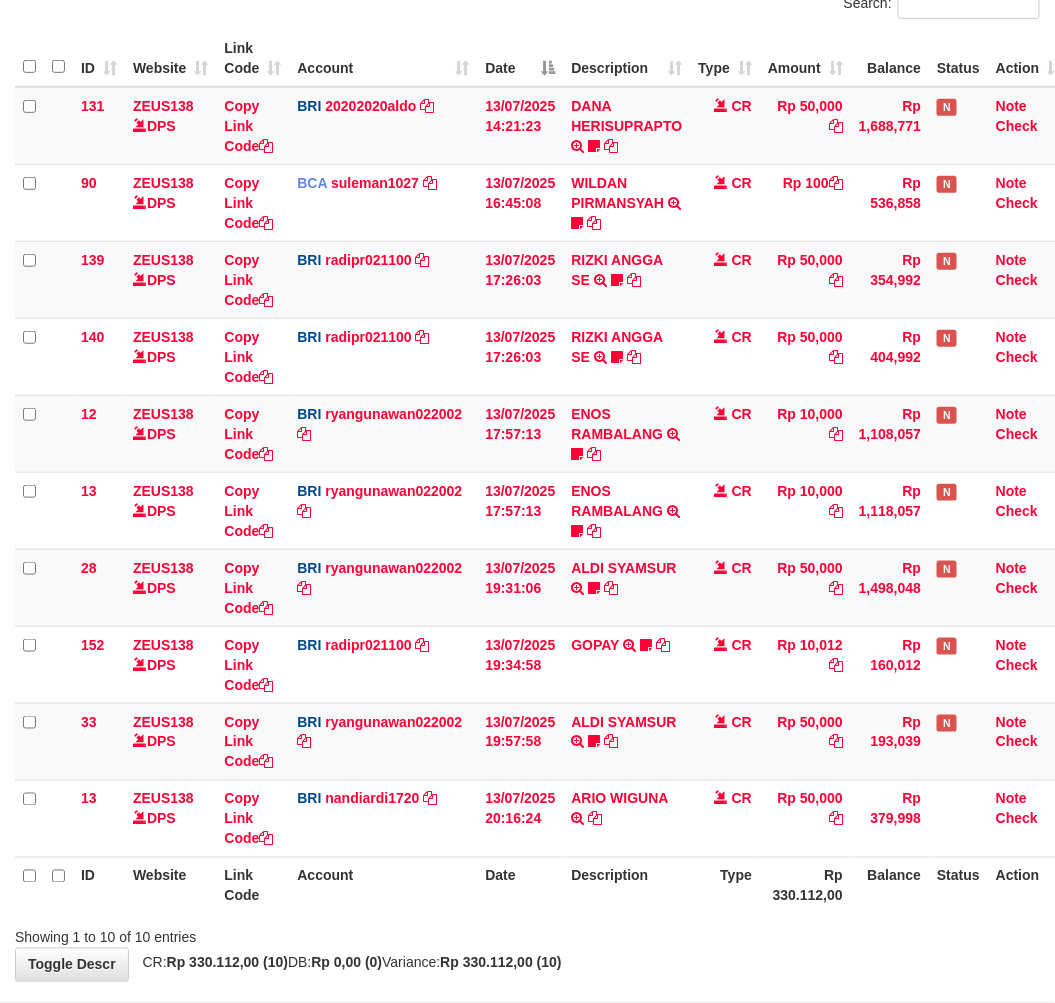scroll, scrollTop: 302, scrollLeft: 0, axis: vertical 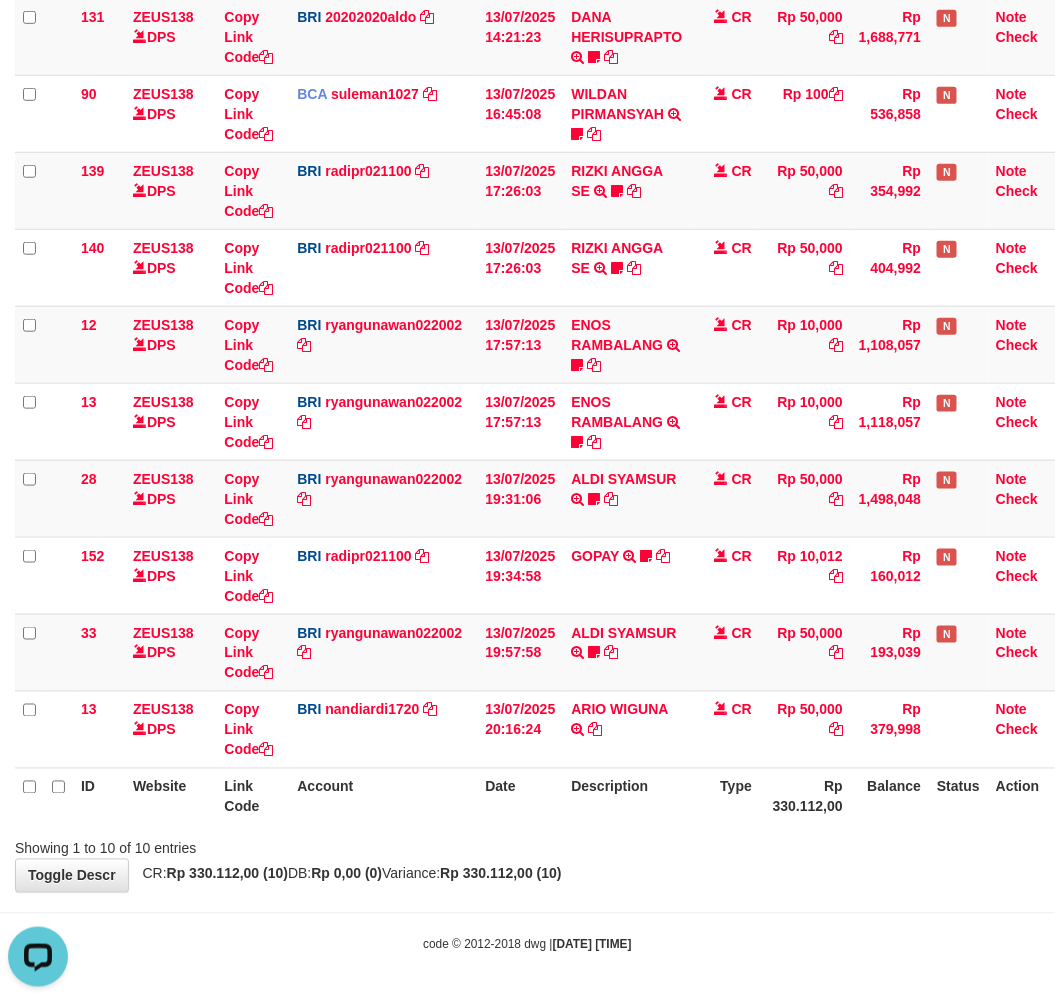 click on "Type" at bounding box center (725, 796) 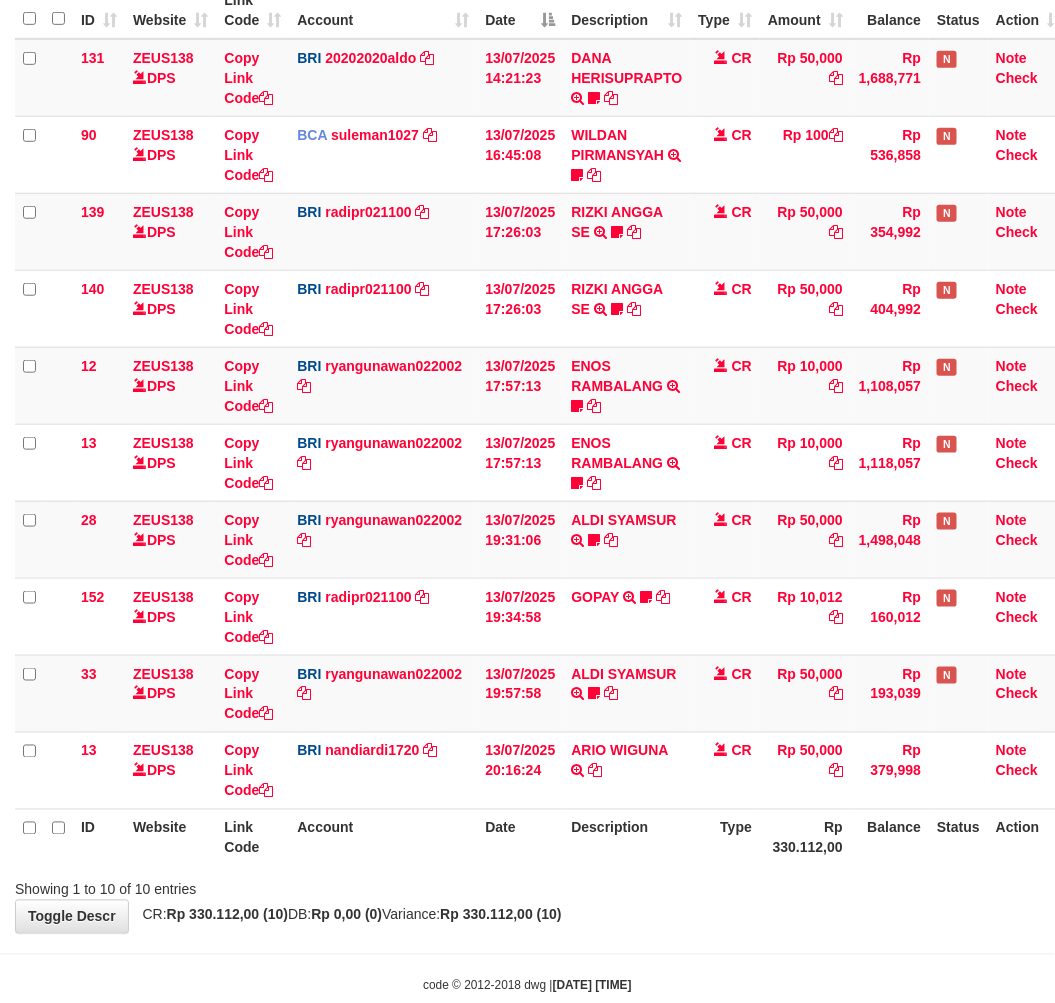 click on "ID Website Link Code Account Date Description Type Amount Balance Status Action
131
ZEUS138    DPS
Copy Link Code
BRI
[USERNAME]
DPS
[FIRST] [LAST]
mutasi_[DATE]_[NUMBER] | 131
mutasi_[DATE]_[NUMBER] | 131
[DATE] [TIME]
[FIRST] [LAST]            TRANSFER NBMB [FIRST] [LAST] TO [FIRST] [LAST]    [LAST]
CR
Rp 50,000
Rp 1,688,771
N
Note
Check
90
ZEUS138    DPS
Copy Link Code
BCA
[USERNAME]" at bounding box center (527, 424) 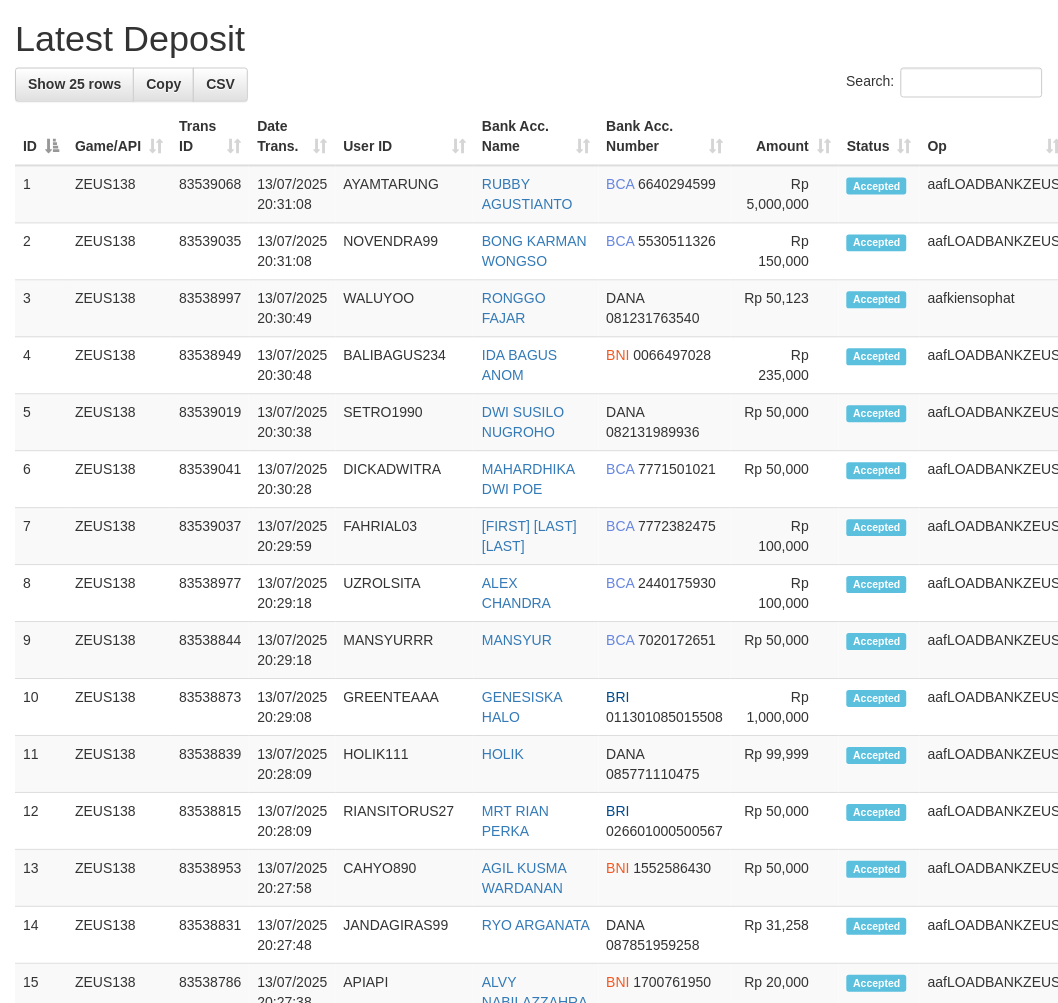 scroll, scrollTop: 1415, scrollLeft: 0, axis: vertical 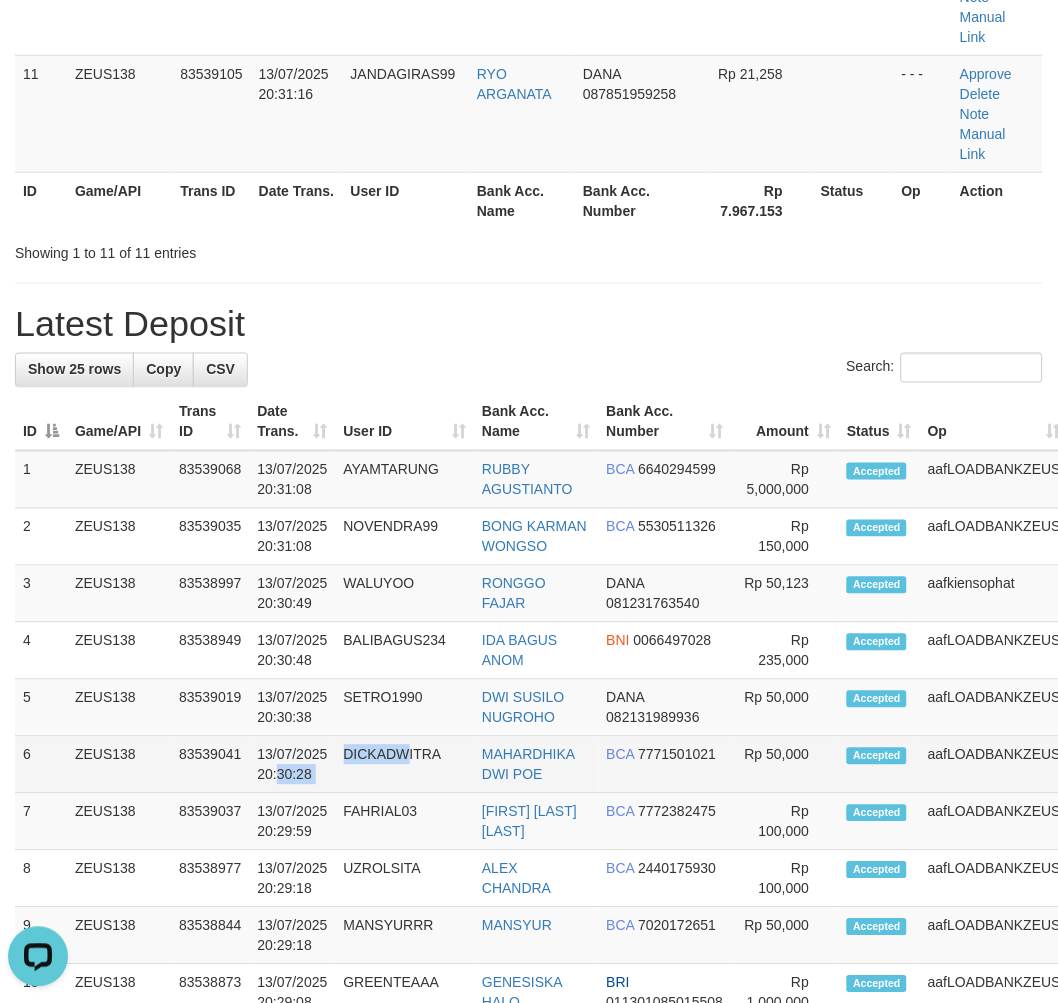 drag, startPoint x: 284, startPoint y: 765, endPoint x: 416, endPoint y: 767, distance: 132.01515 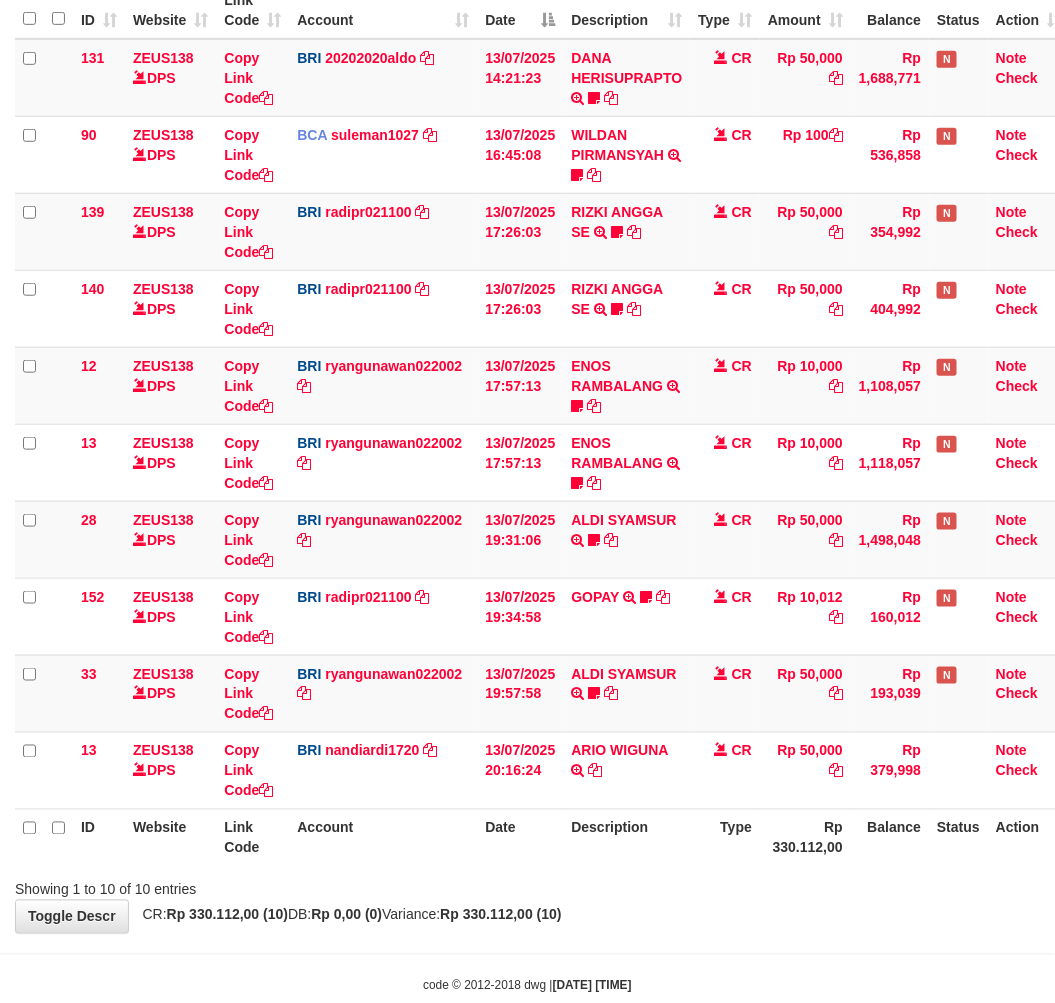 scroll, scrollTop: 302, scrollLeft: 0, axis: vertical 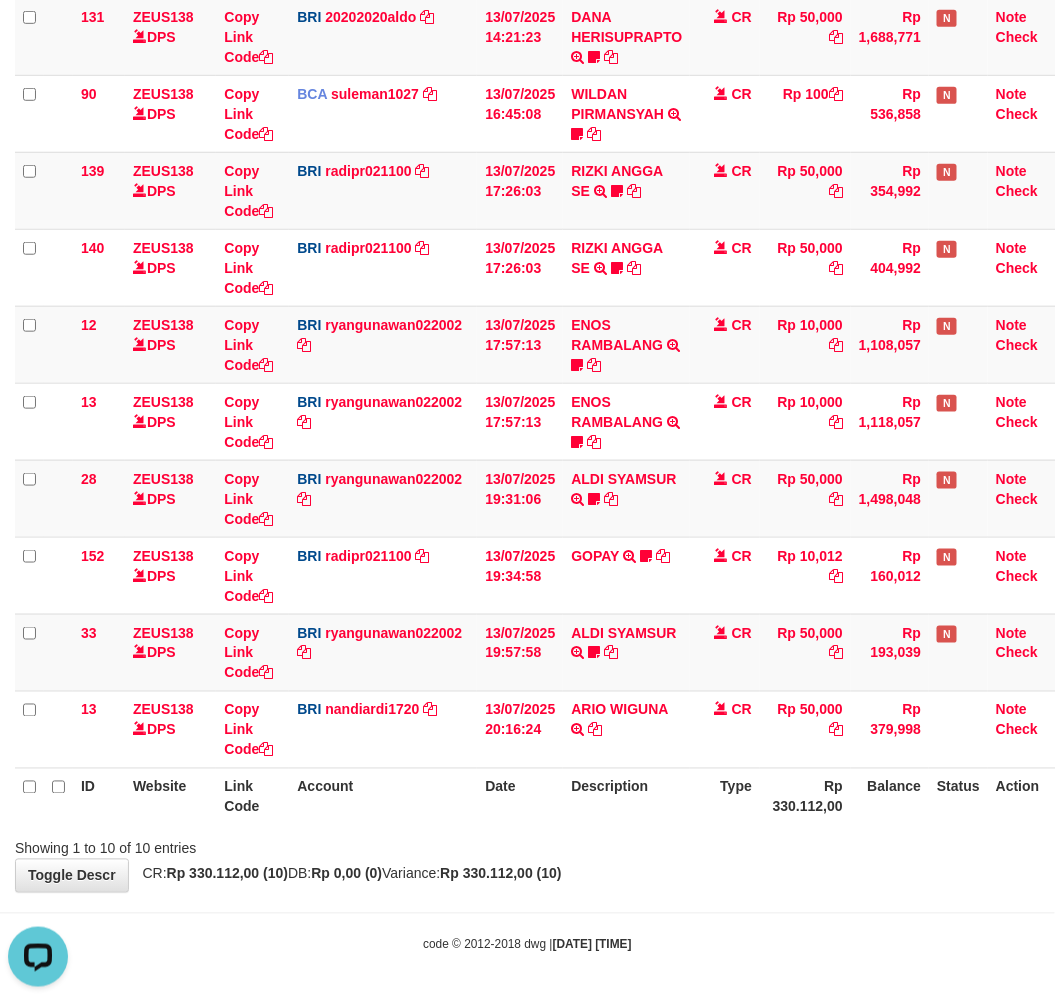 click on "Rp 330.112,00" at bounding box center (805, 796) 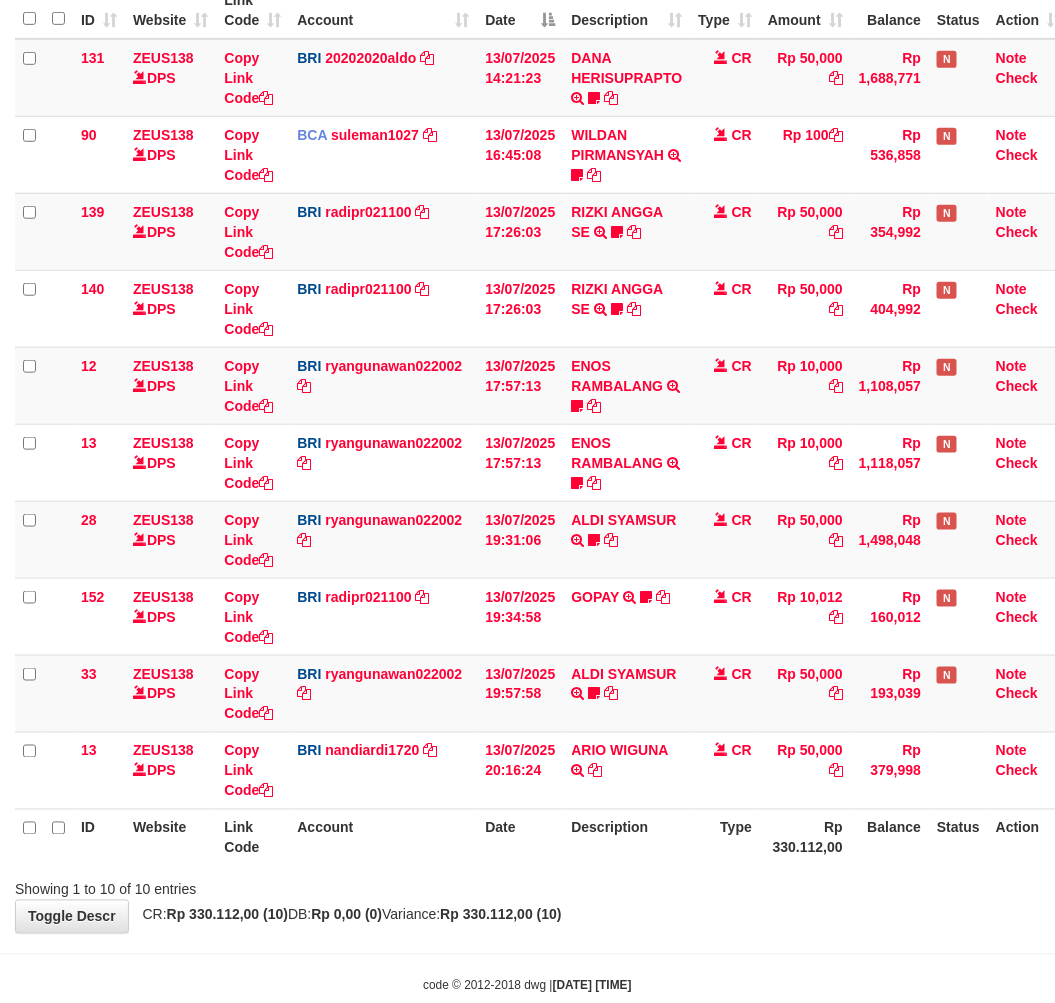 scroll, scrollTop: 302, scrollLeft: 0, axis: vertical 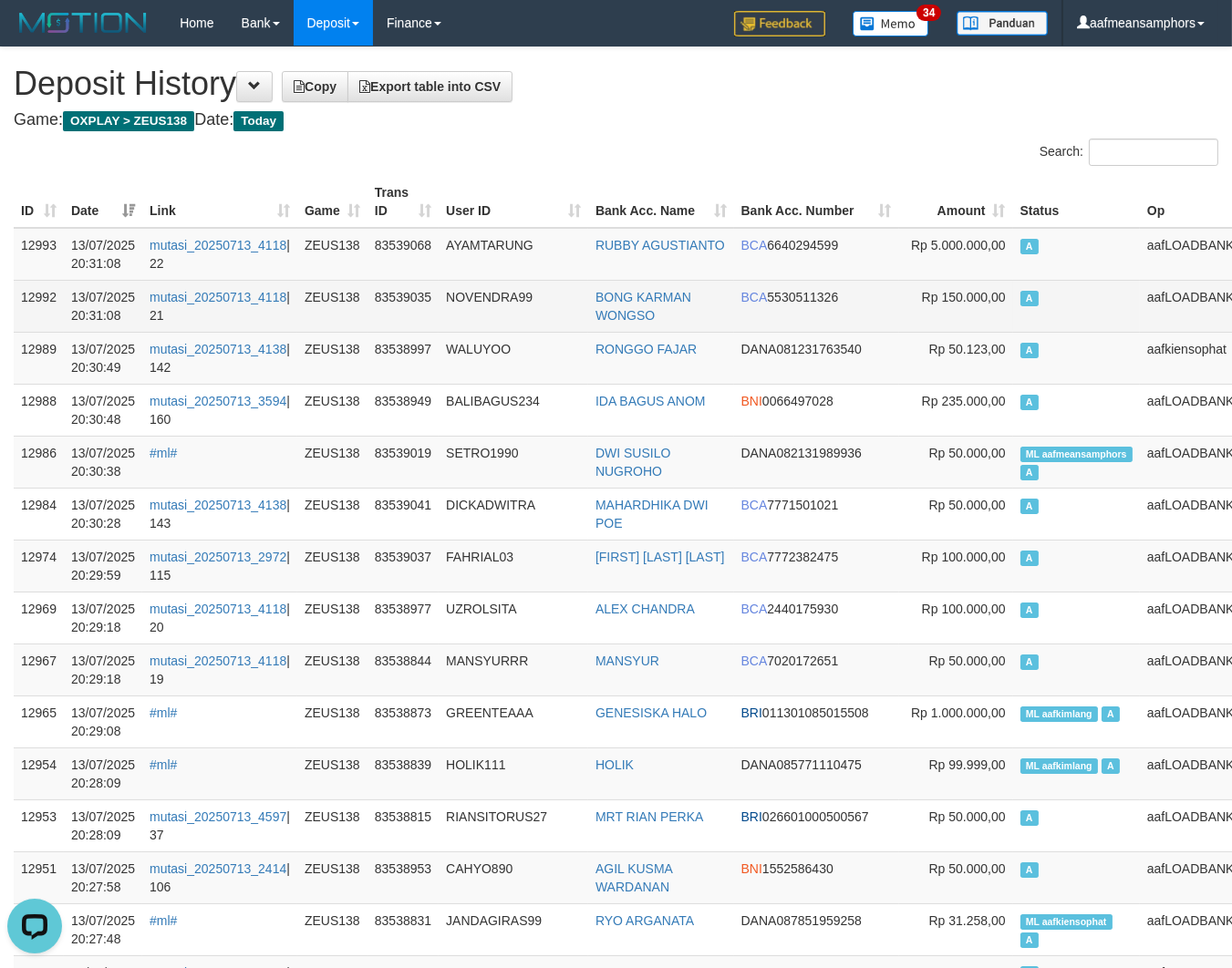 click on "83539035" at bounding box center [403, 305] 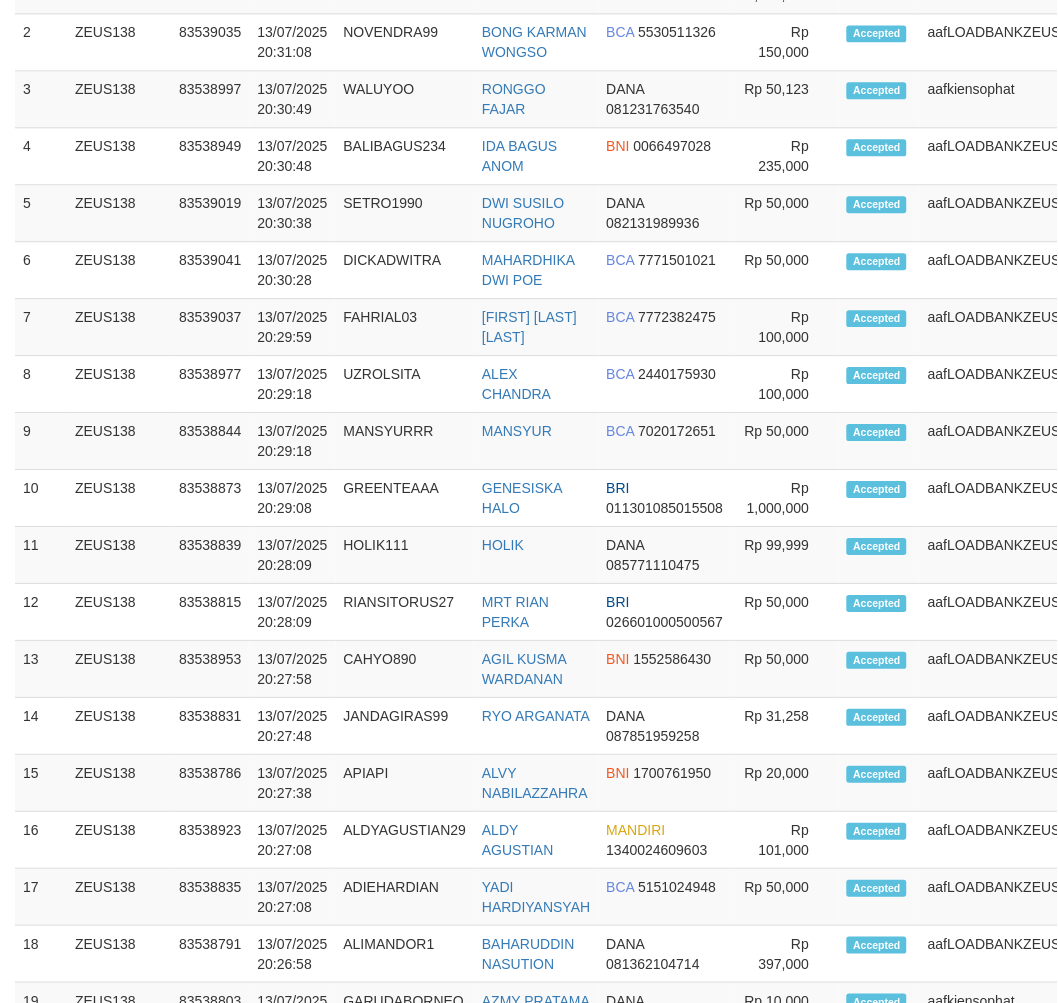 scroll, scrollTop: 1685, scrollLeft: 0, axis: vertical 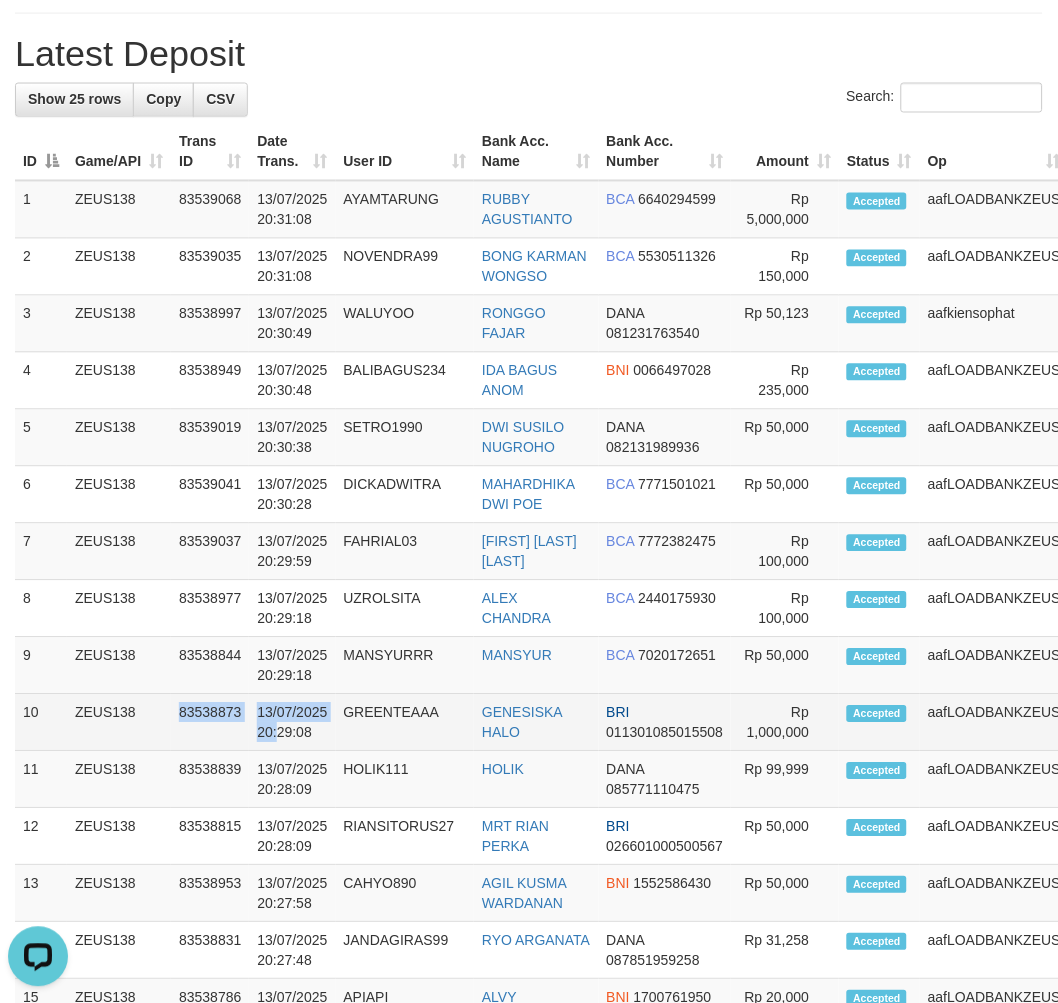 click on "10
ZEUS138
83538873
13/07/2025 20:29:08
GREENTEAAA
GENESISKA HALO
BRI
011301085015508
Rp 1,000,000
Accepted
aafLOADBANKZEUS
Note" at bounding box center [583, 723] 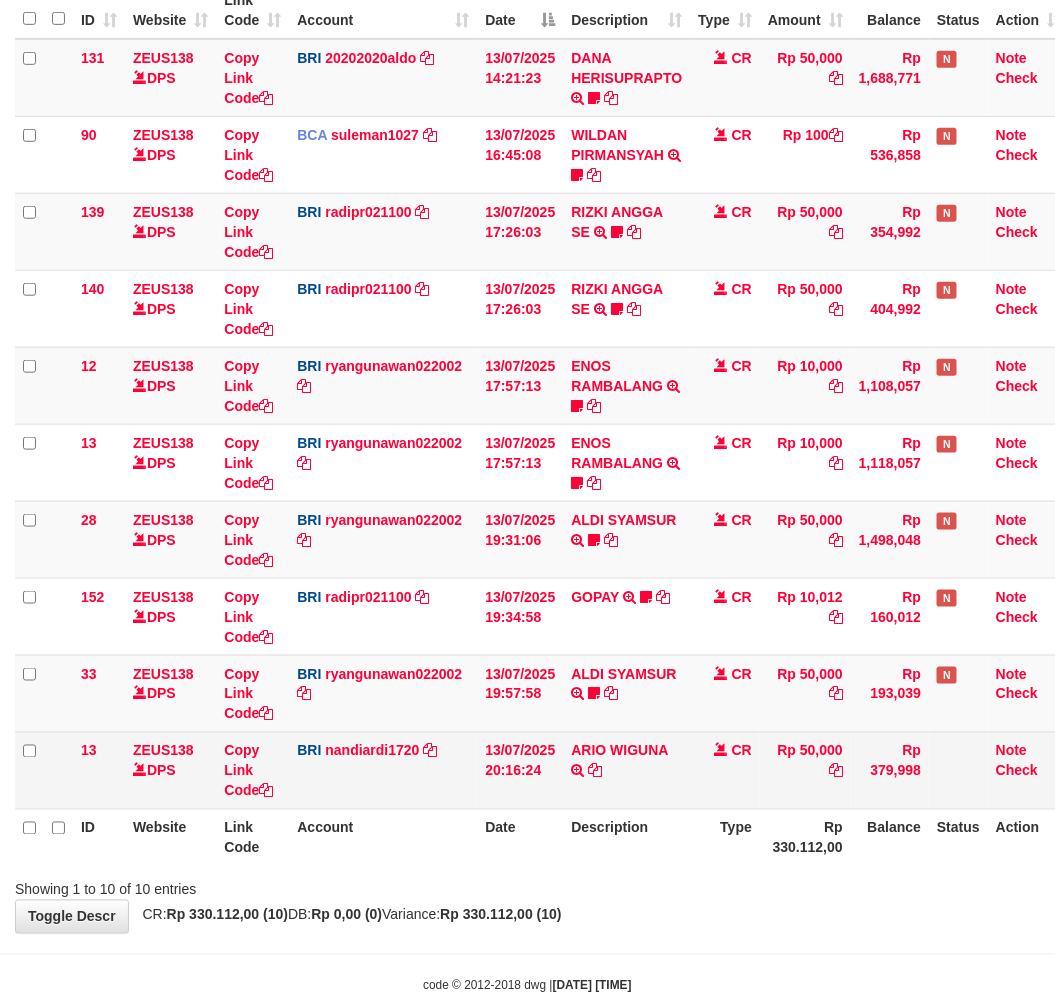 scroll, scrollTop: 302, scrollLeft: 0, axis: vertical 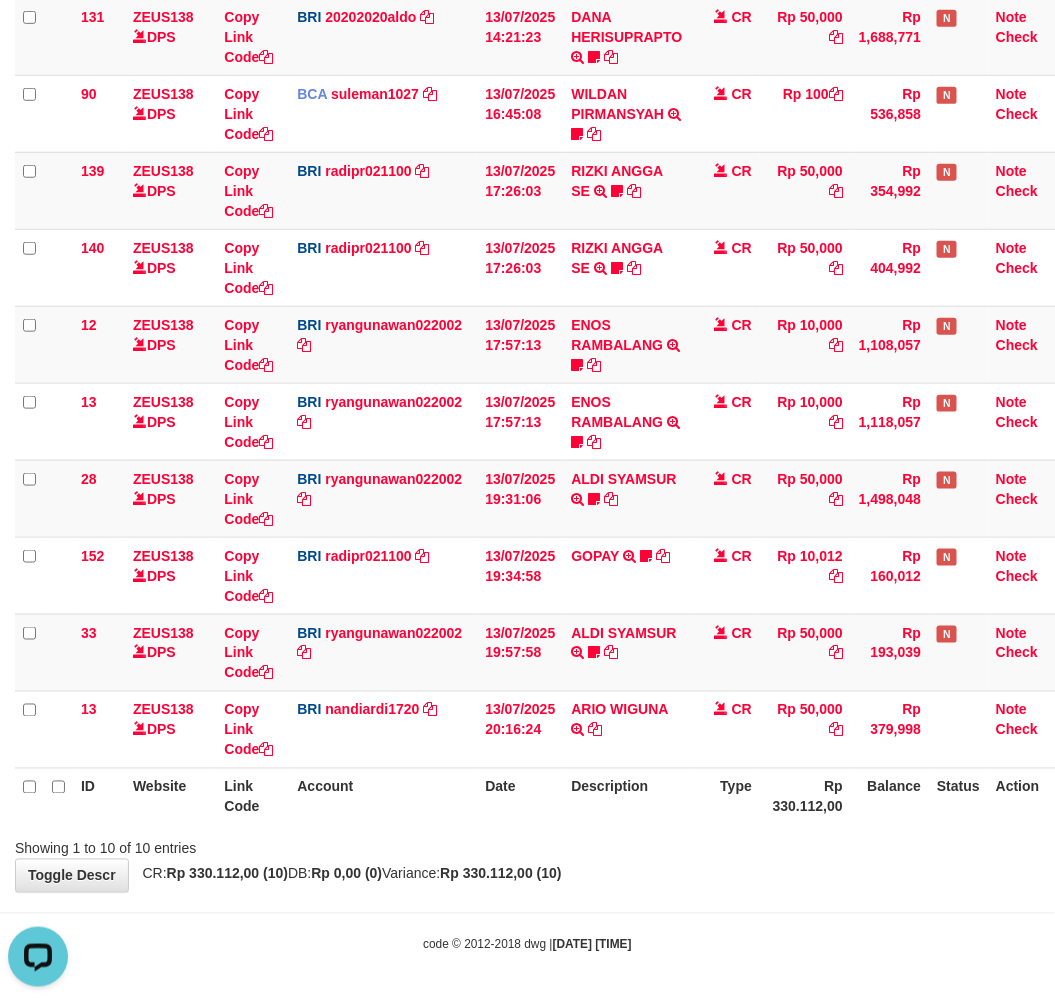 drag, startPoint x: 670, startPoint y: 785, endPoint x: 713, endPoint y: 793, distance: 43.737854 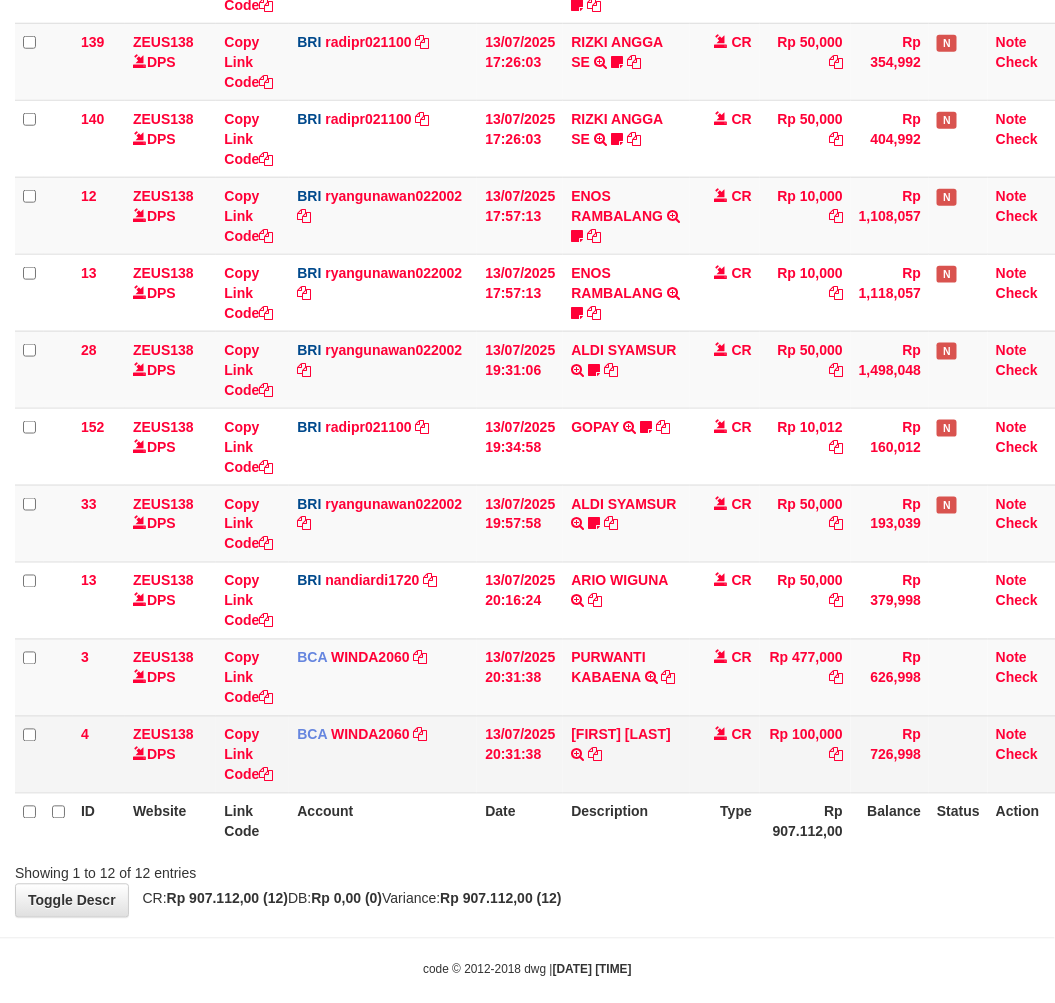 scroll, scrollTop: 455, scrollLeft: 0, axis: vertical 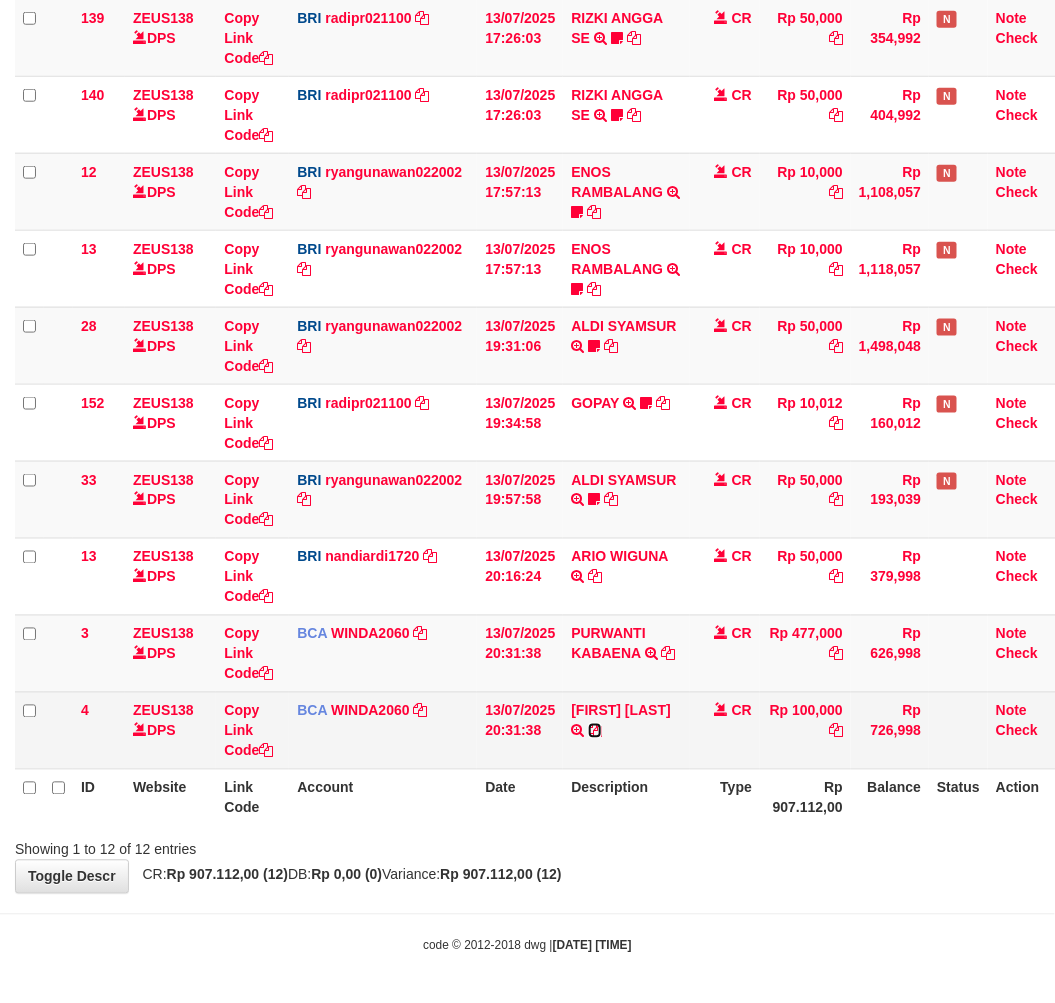 drag, startPoint x: 596, startPoint y: 722, endPoint x: 622, endPoint y: 728, distance: 26.683329 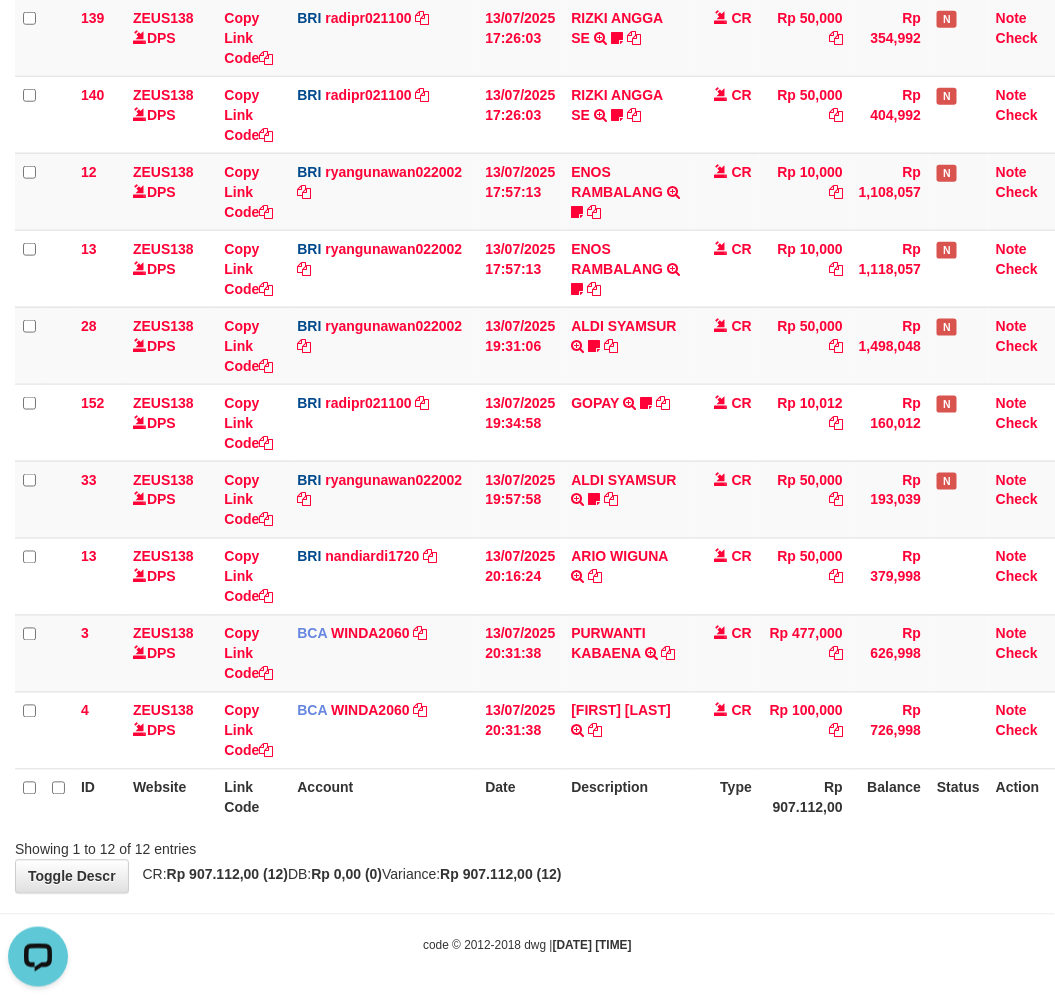 scroll, scrollTop: 0, scrollLeft: 0, axis: both 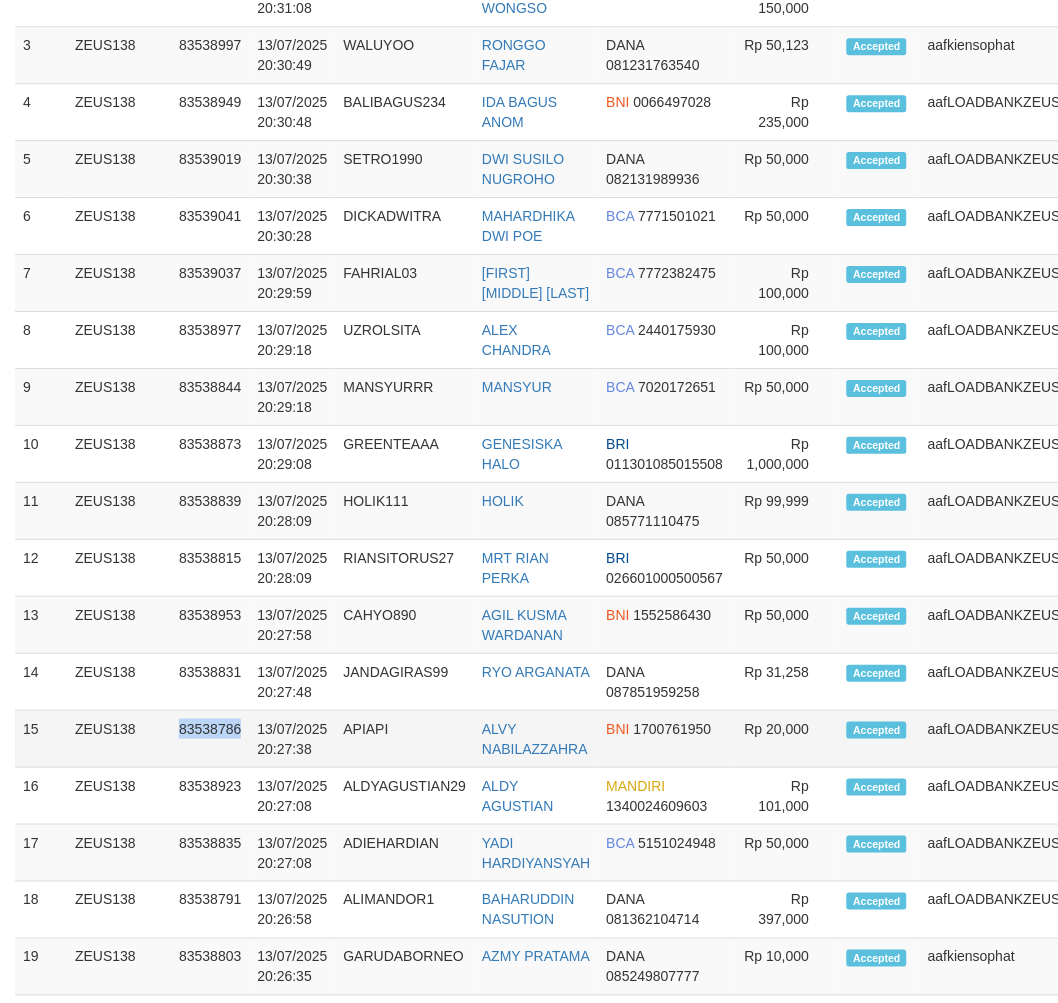 click on "83538786" at bounding box center (210, 739) 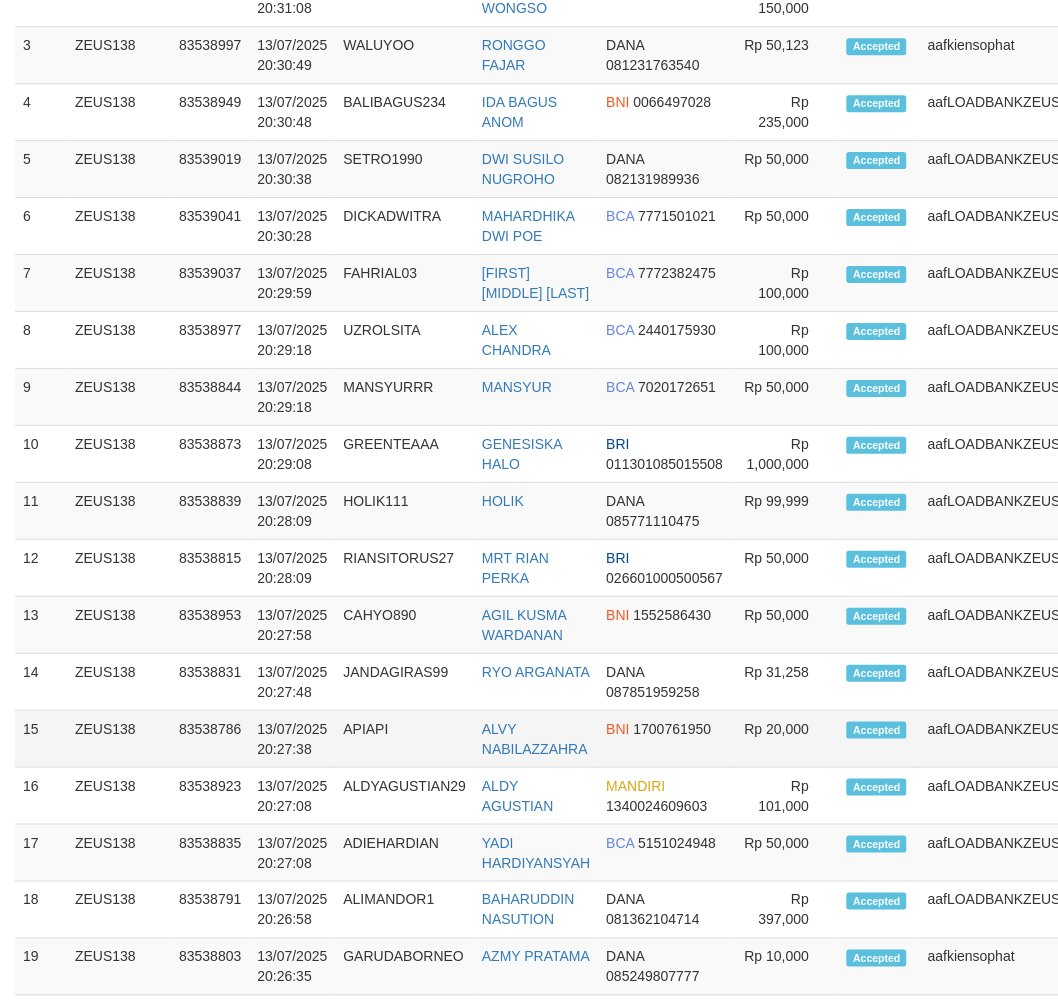 scroll, scrollTop: 370, scrollLeft: 0, axis: vertical 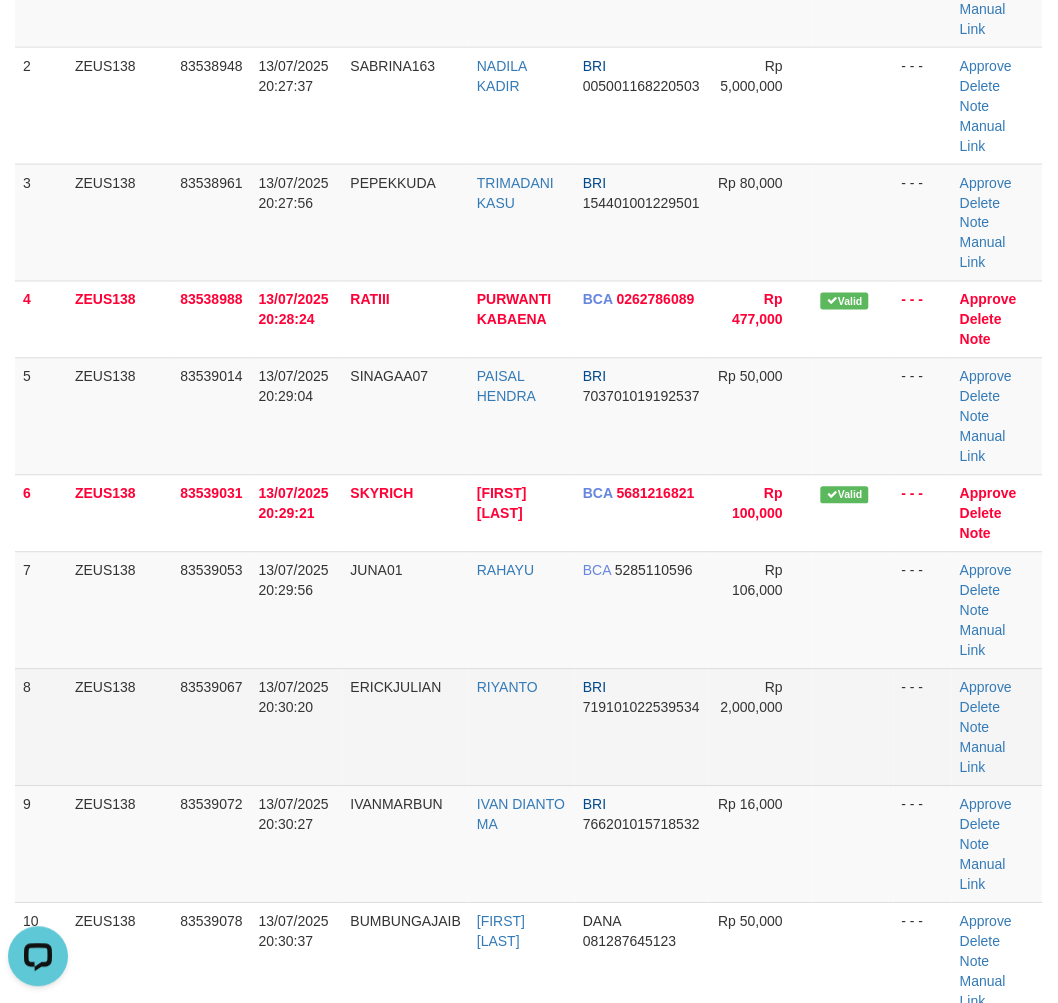 click on "13/07/2025 20:30:20" at bounding box center [297, 727] 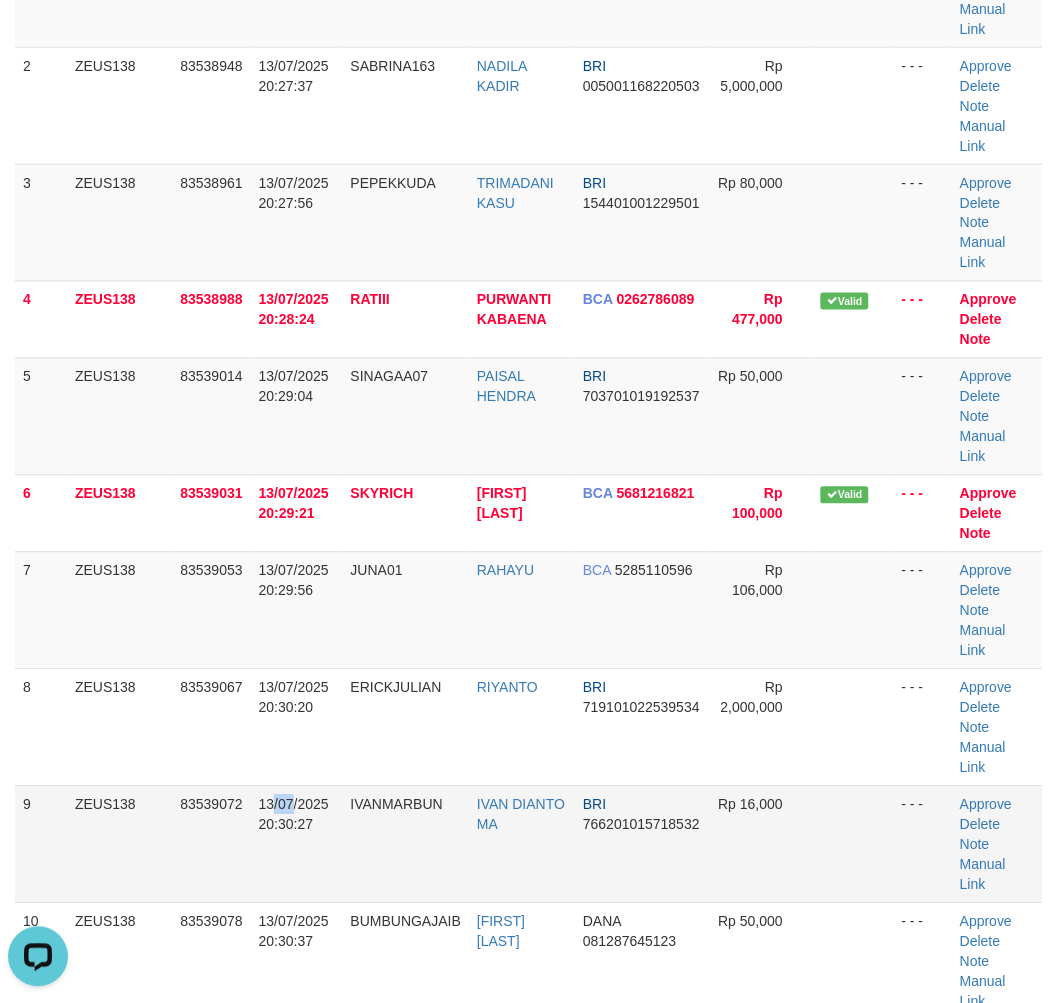 click on "13/07/2025 20:30:27" at bounding box center (297, 844) 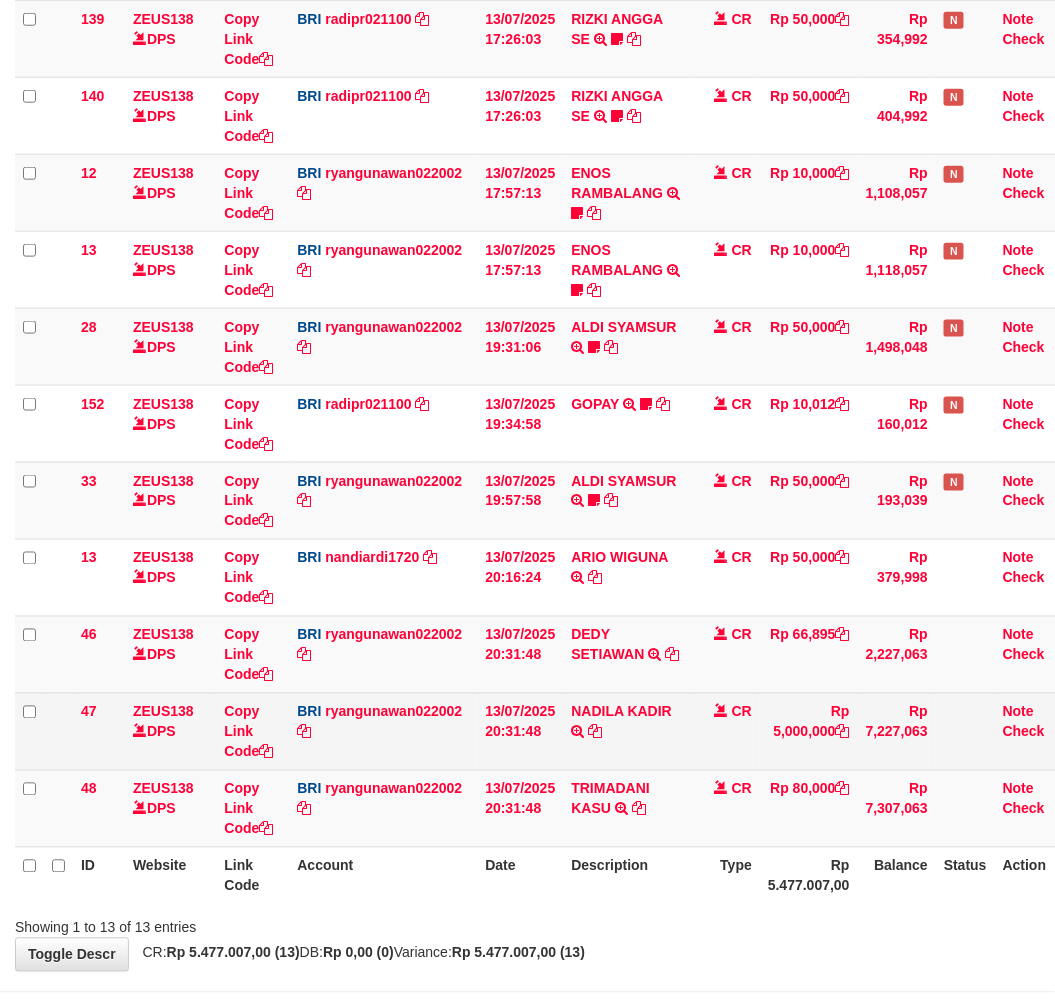 scroll, scrollTop: 455, scrollLeft: 0, axis: vertical 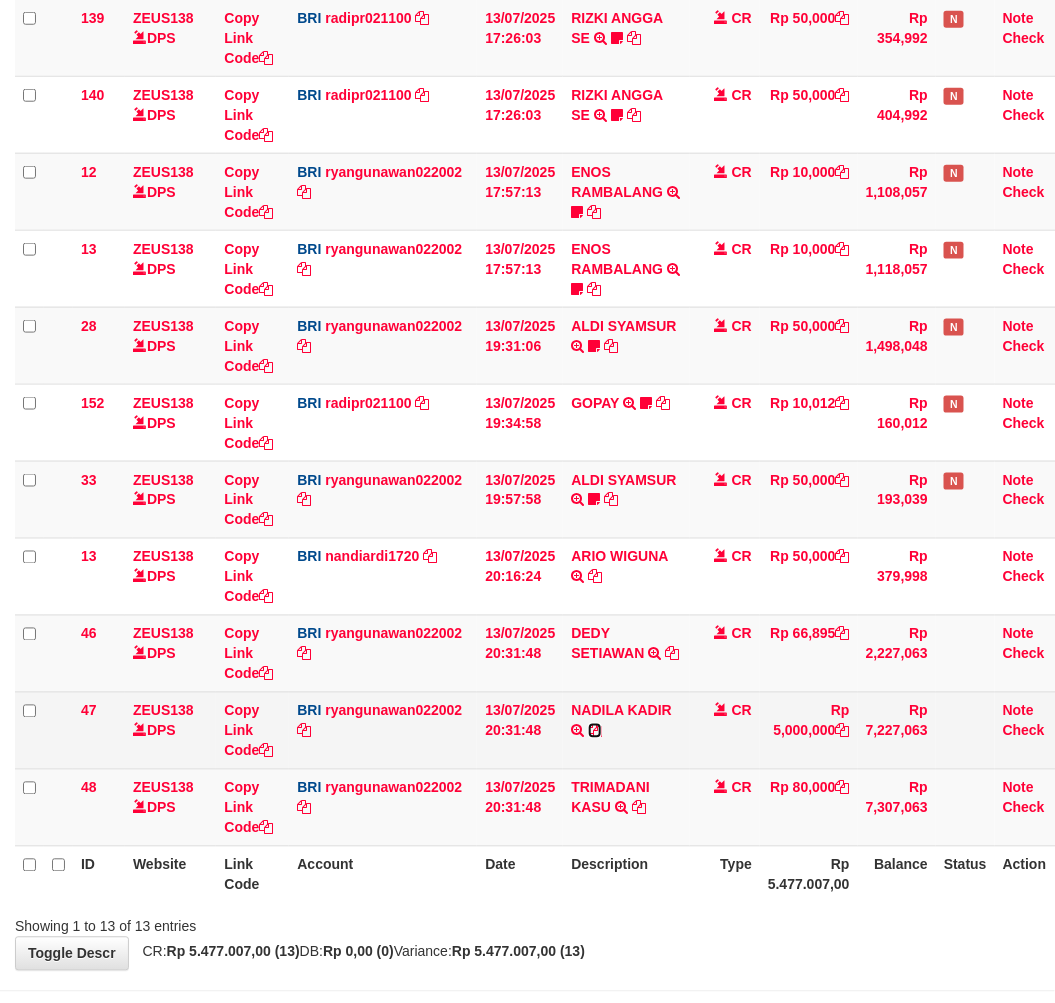 drag, startPoint x: 596, startPoint y: 735, endPoint x: 607, endPoint y: 730, distance: 12.083046 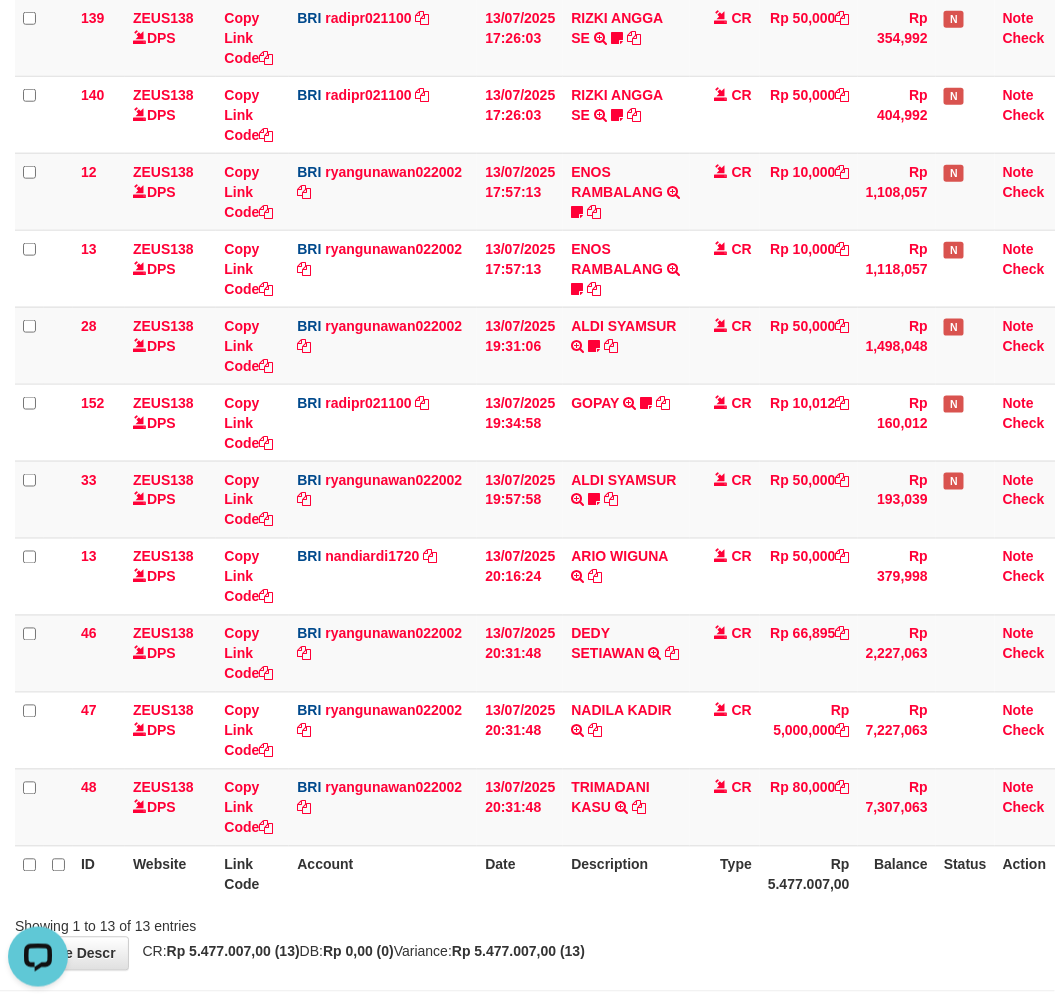 scroll, scrollTop: 0, scrollLeft: 0, axis: both 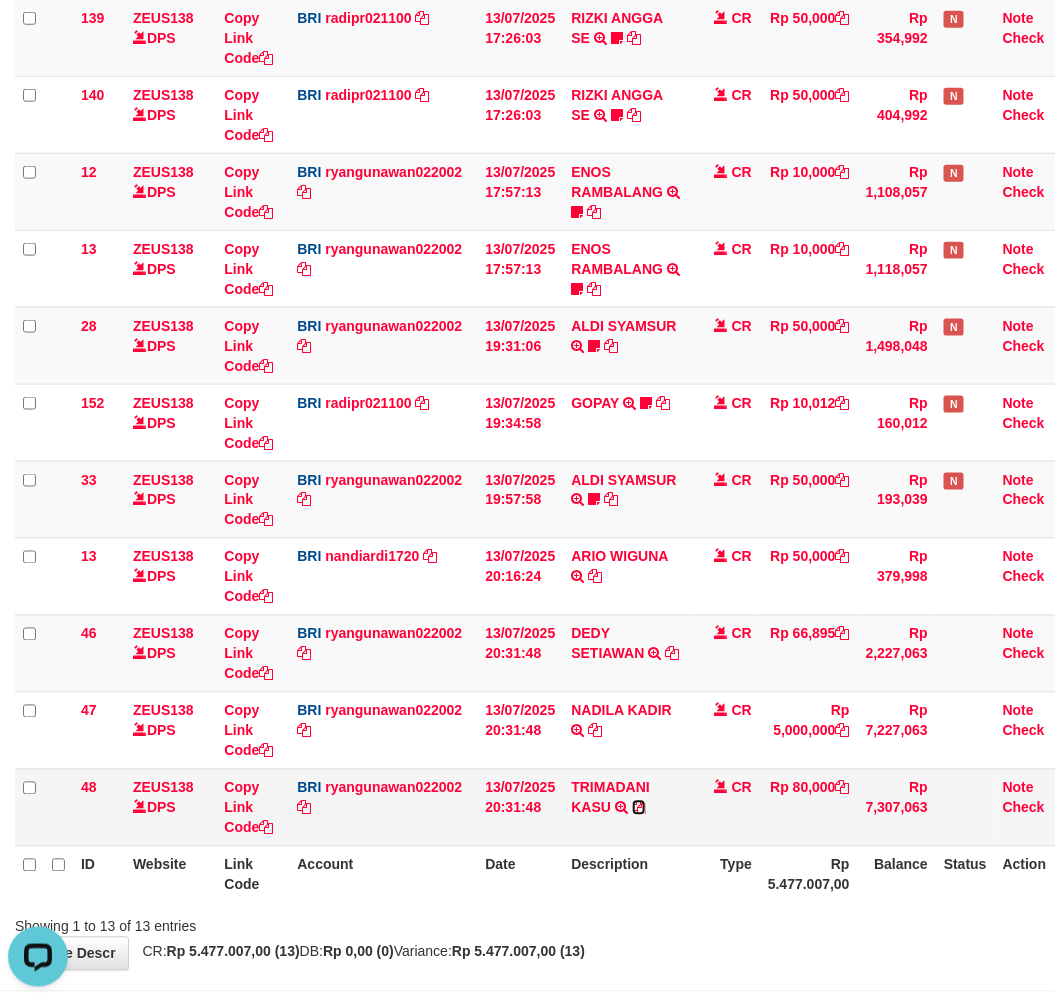 click at bounding box center (639, 808) 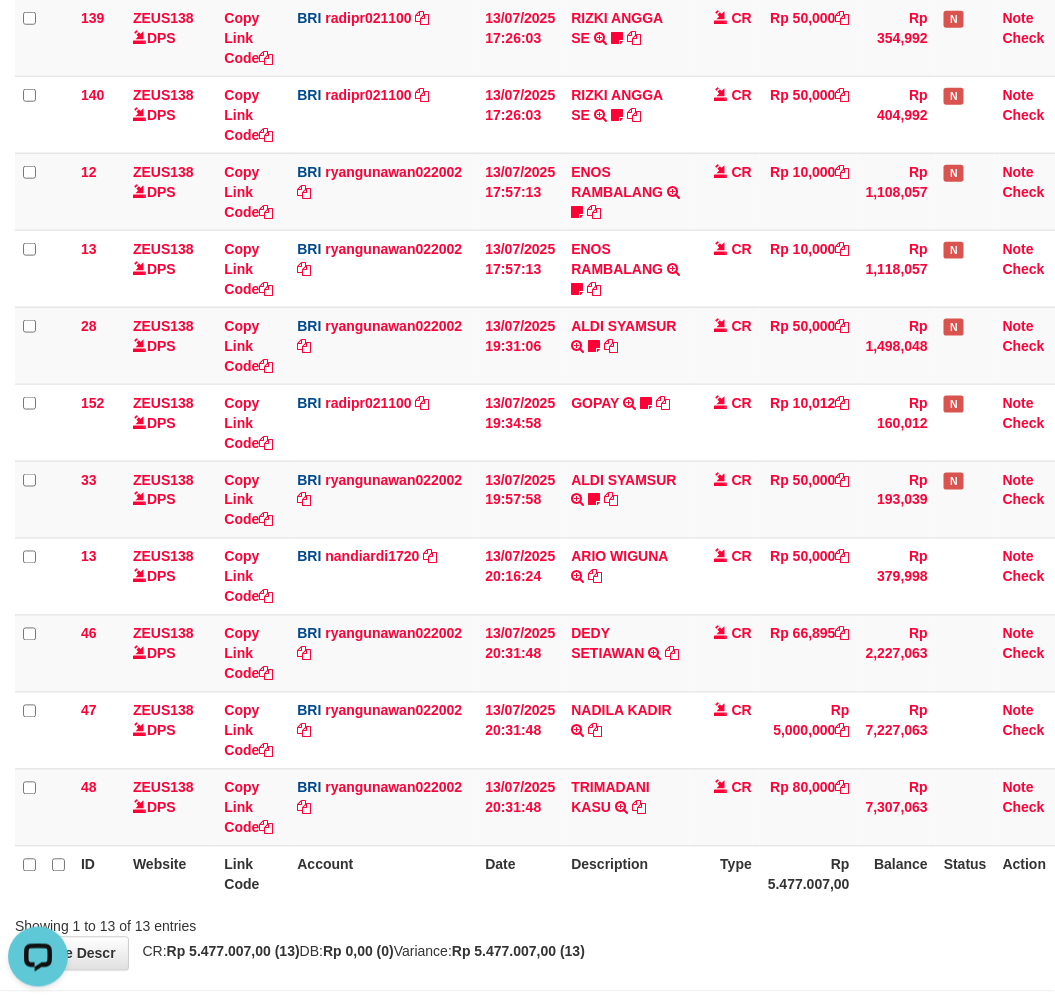 click on "Description" at bounding box center [626, 874] 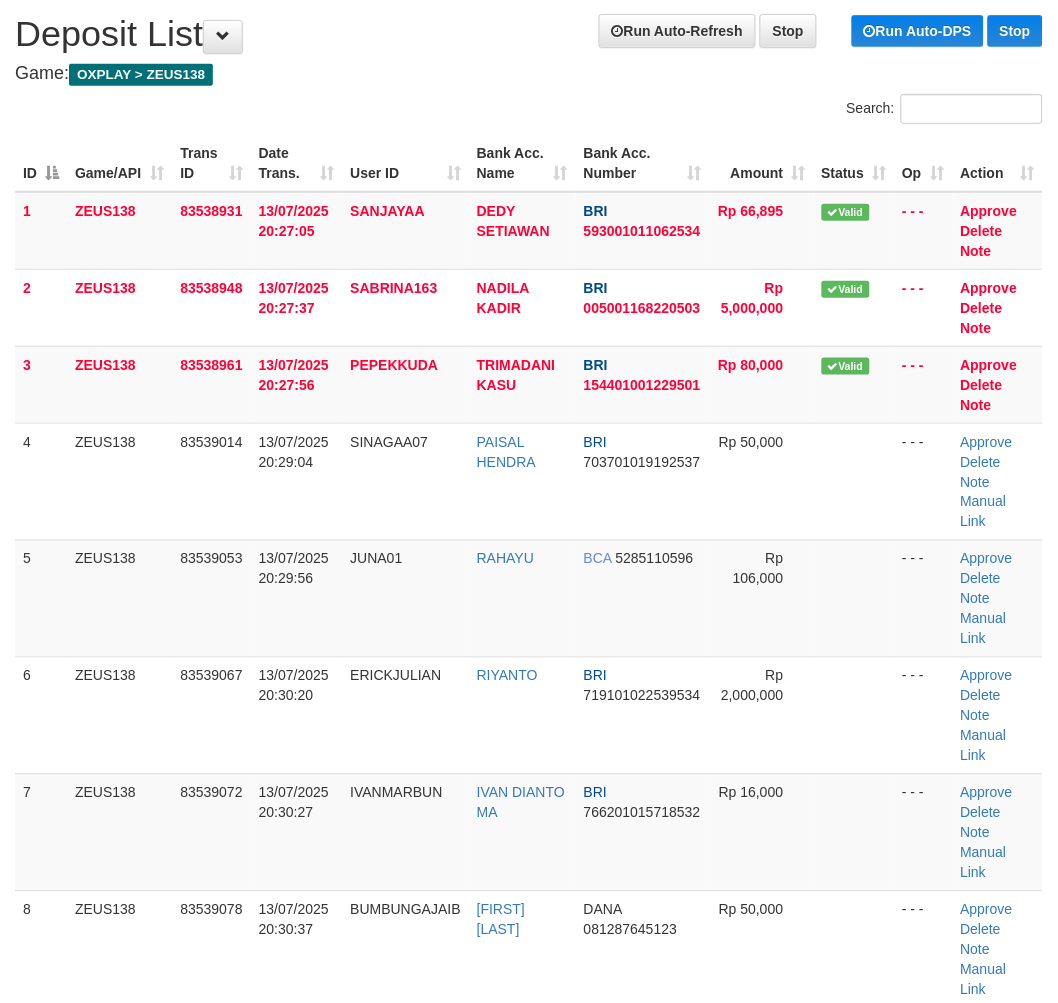scroll, scrollTop: 158, scrollLeft: 0, axis: vertical 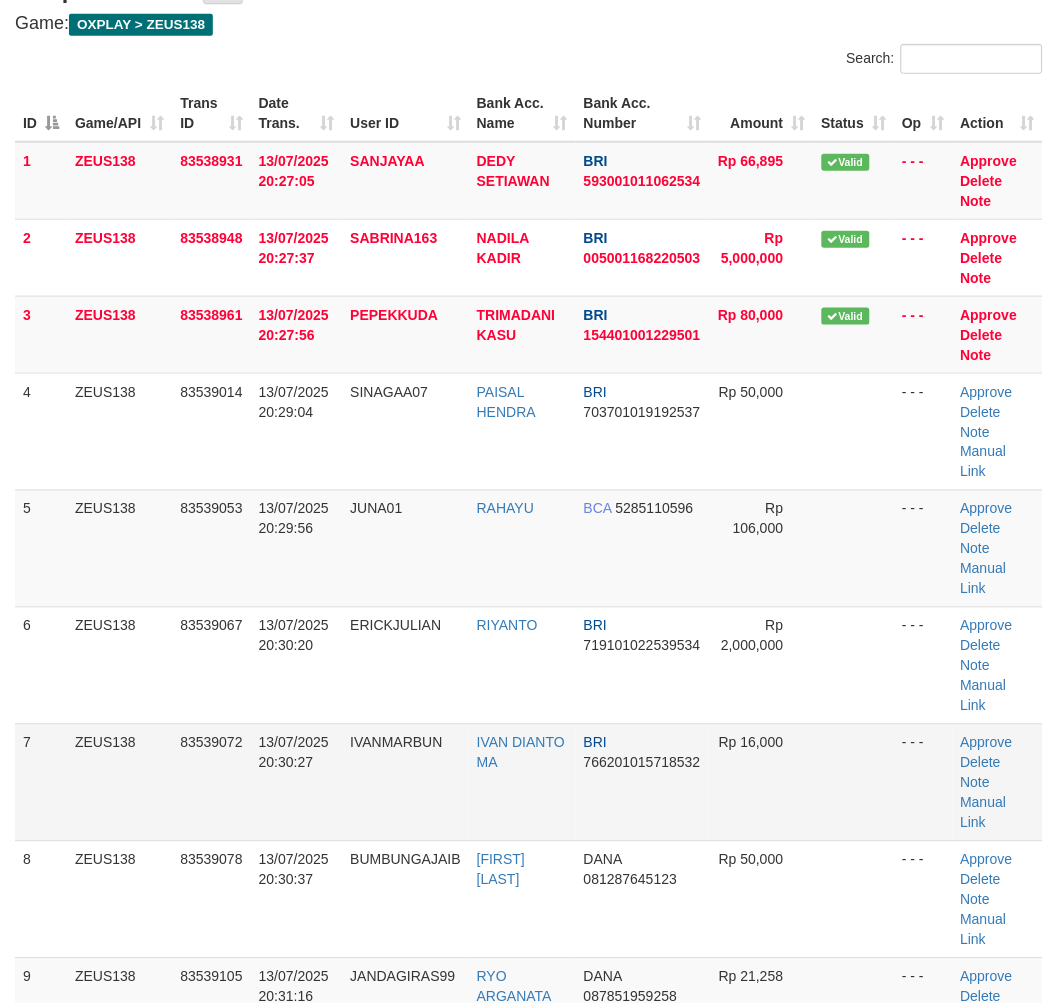 click on "7
ZEUS138
83539072
13/07/2025 20:30:27
IVANMARBUN
IVAN DIANTO MA
BRI
766201015718532
Rp 16,000
- - -
Approve
Delete
Note
Manual Link" at bounding box center (529, 782) 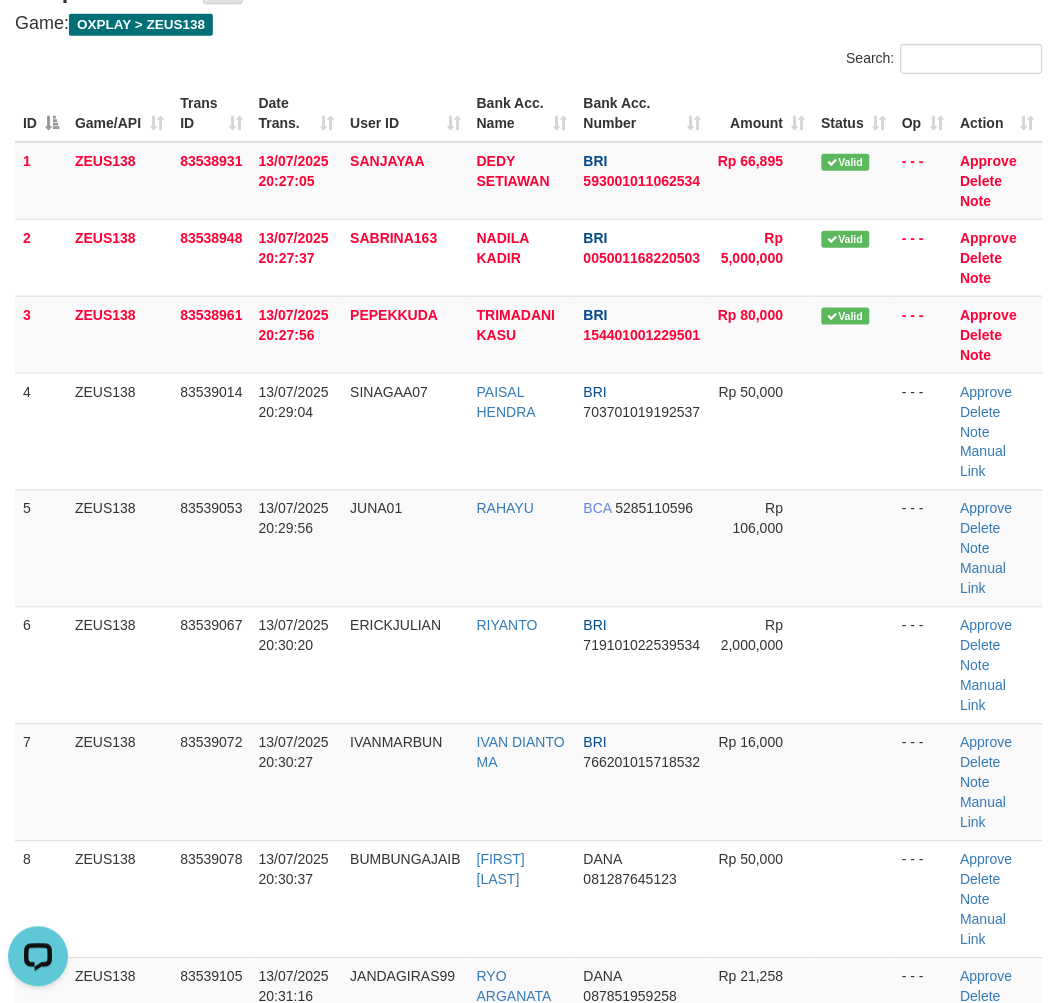 scroll, scrollTop: 0, scrollLeft: 0, axis: both 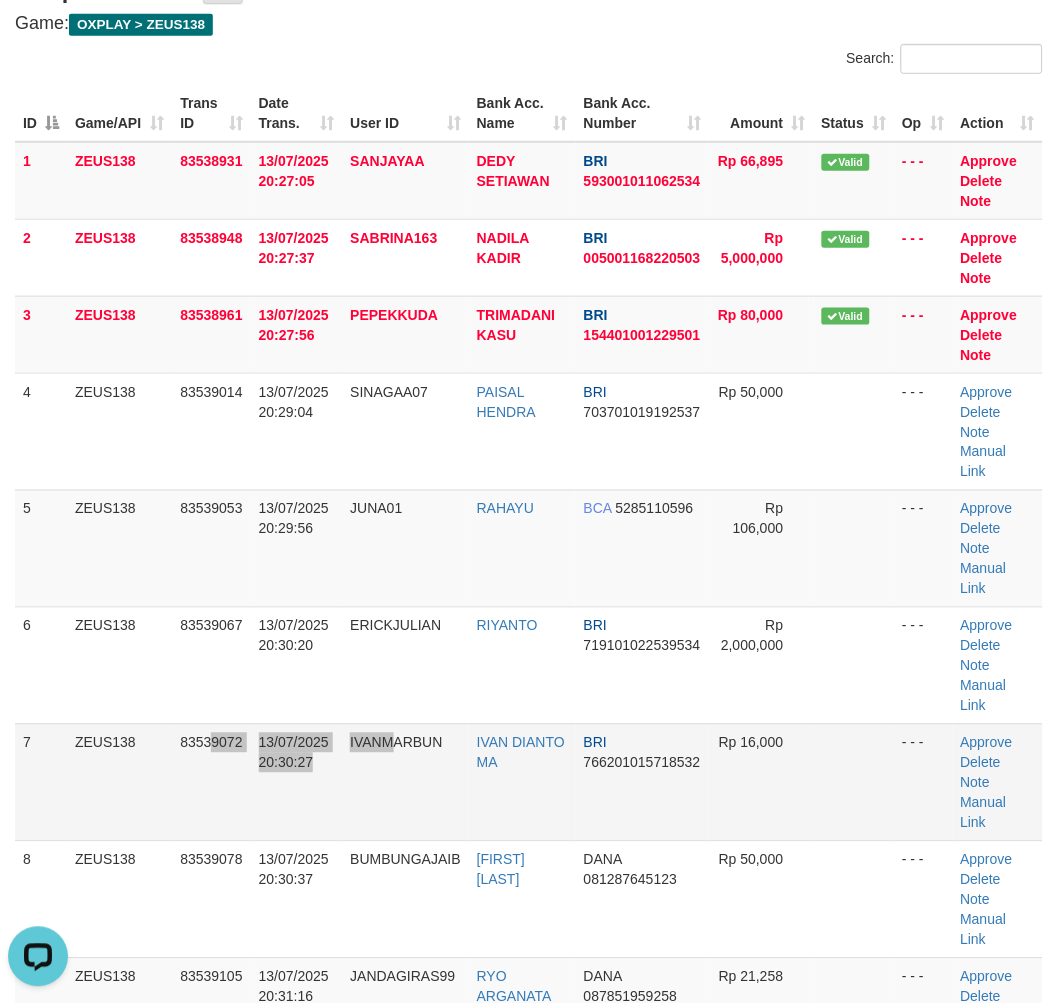 drag, startPoint x: 212, startPoint y: 790, endPoint x: 391, endPoint y: 803, distance: 179.47145 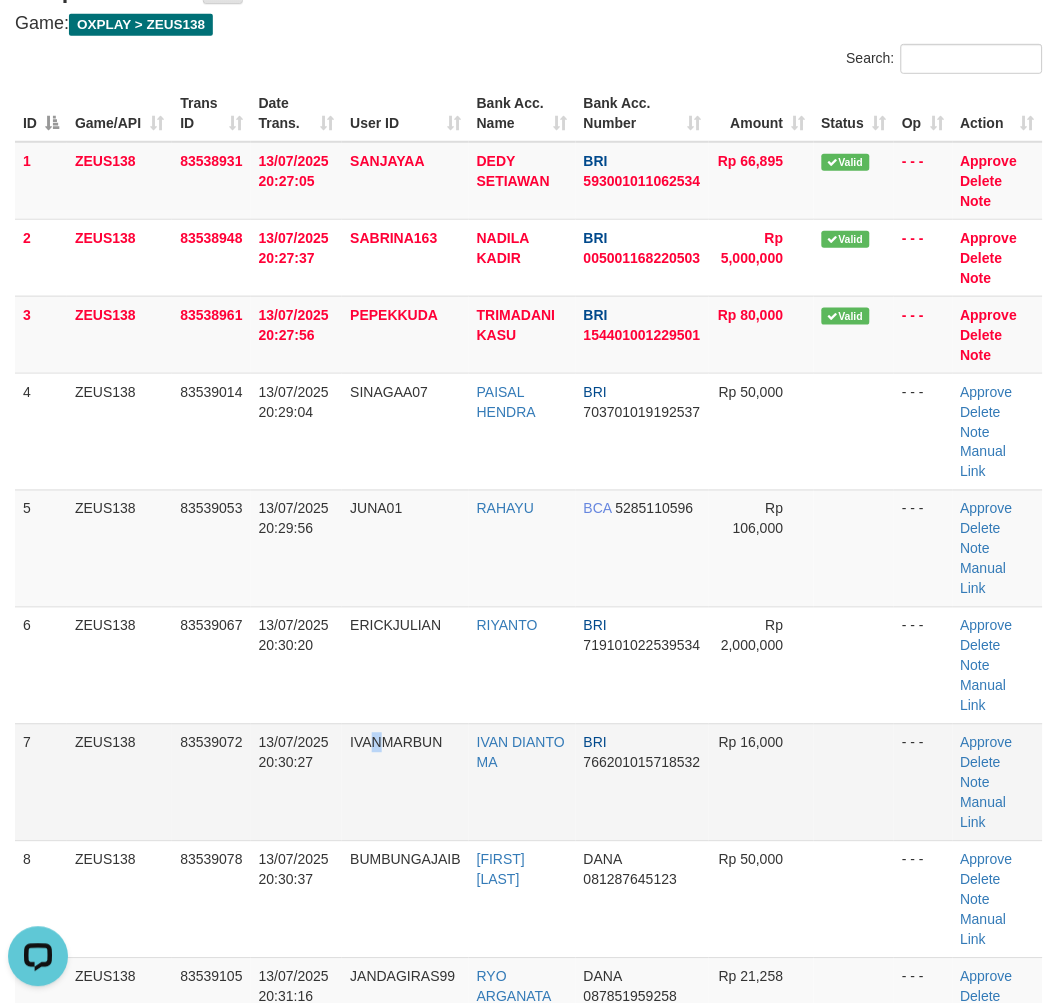 click on "IVANMARBUN" at bounding box center [405, 782] 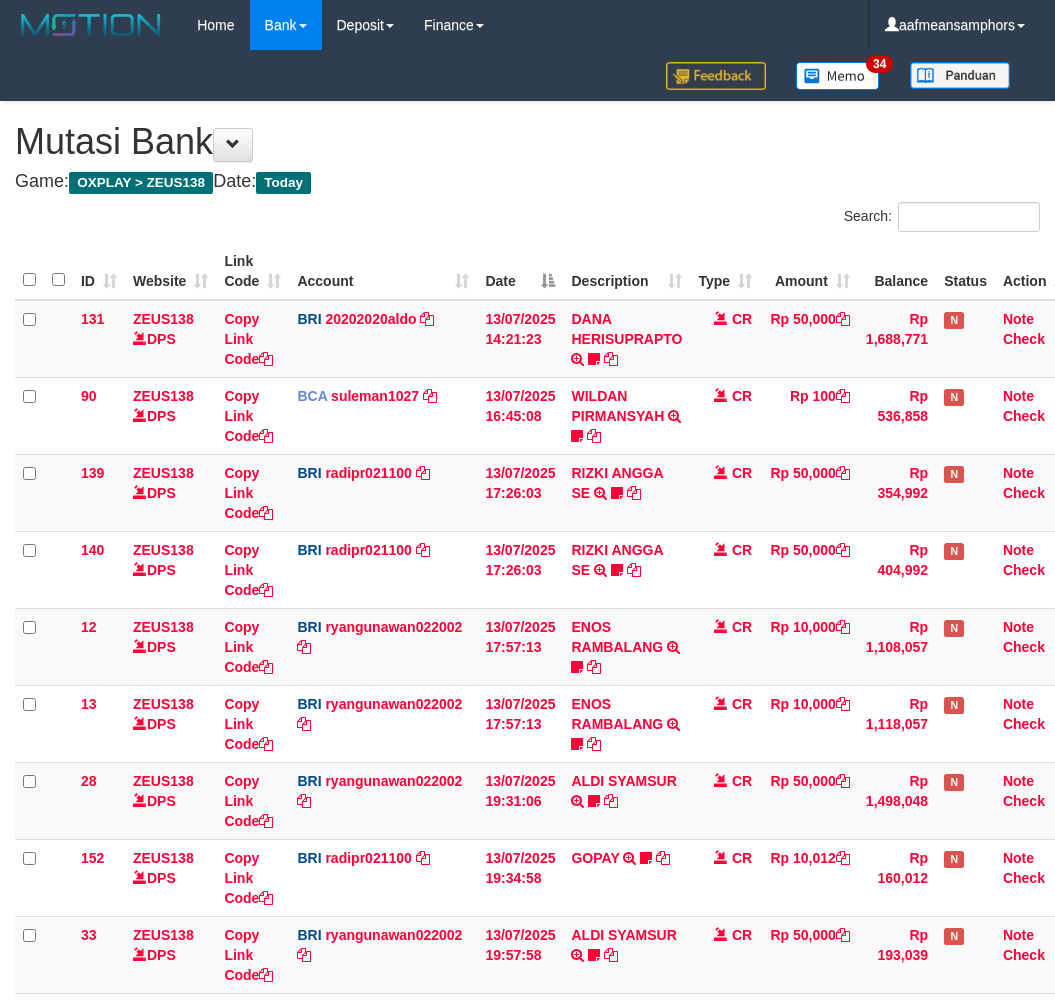 scroll, scrollTop: 454, scrollLeft: 0, axis: vertical 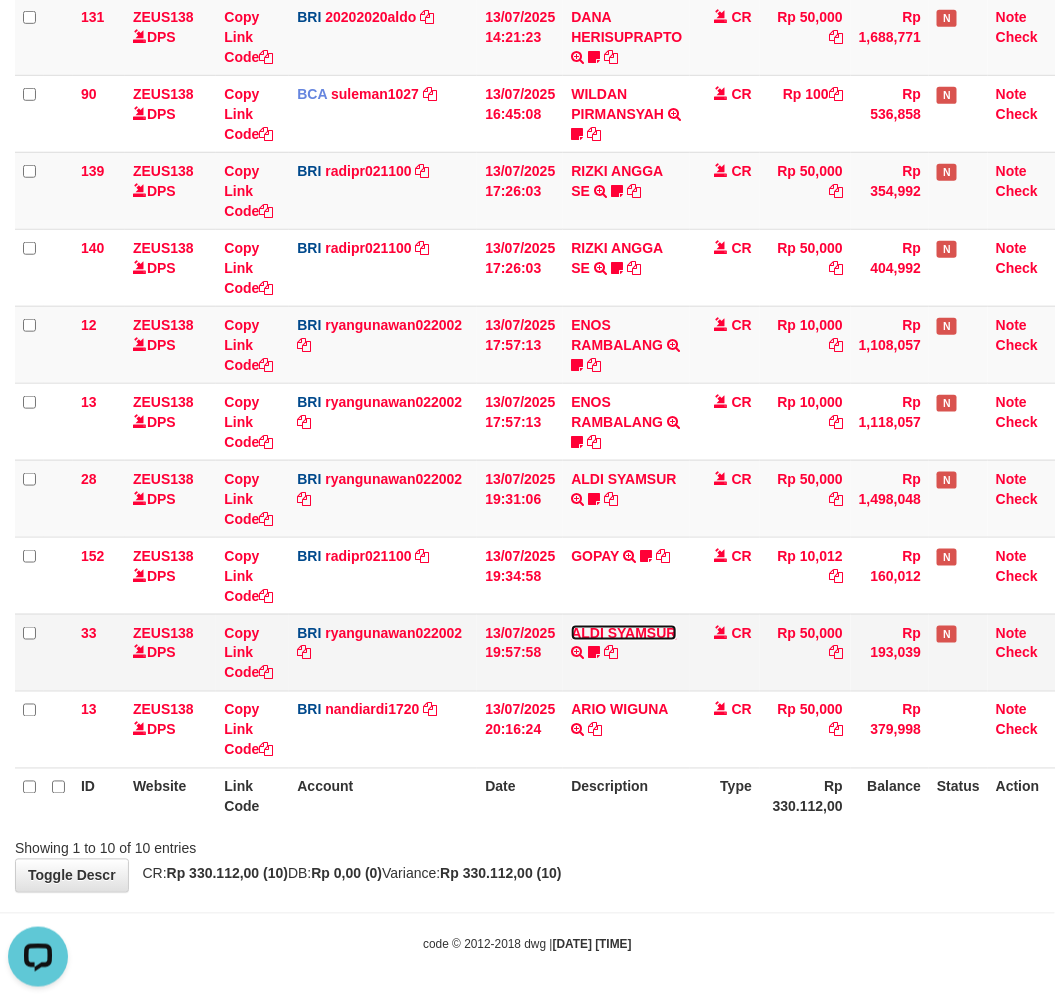 click on "ALDI SYAMSUR" at bounding box center [623, 633] 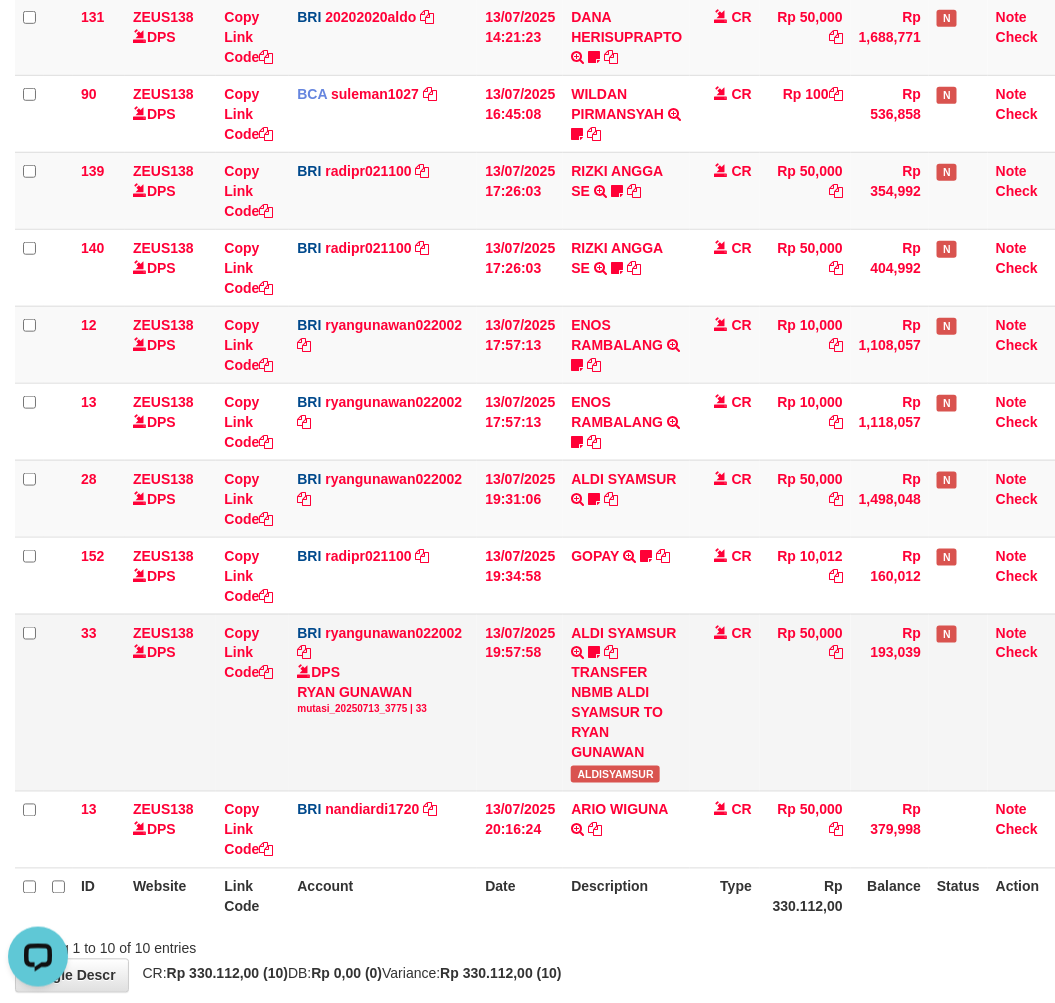 click on "ALDISYAMSUR" at bounding box center (615, 774) 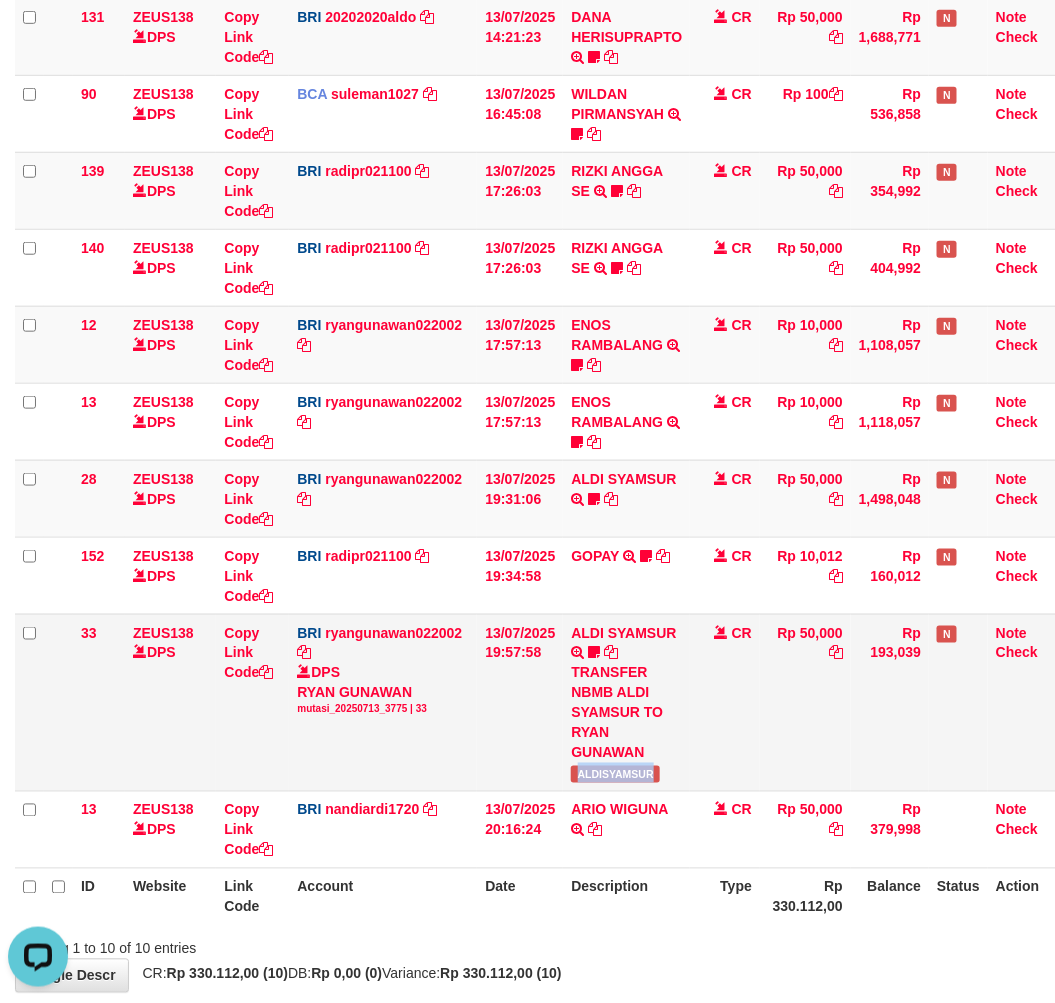 copy on "ALDISYAMSUR" 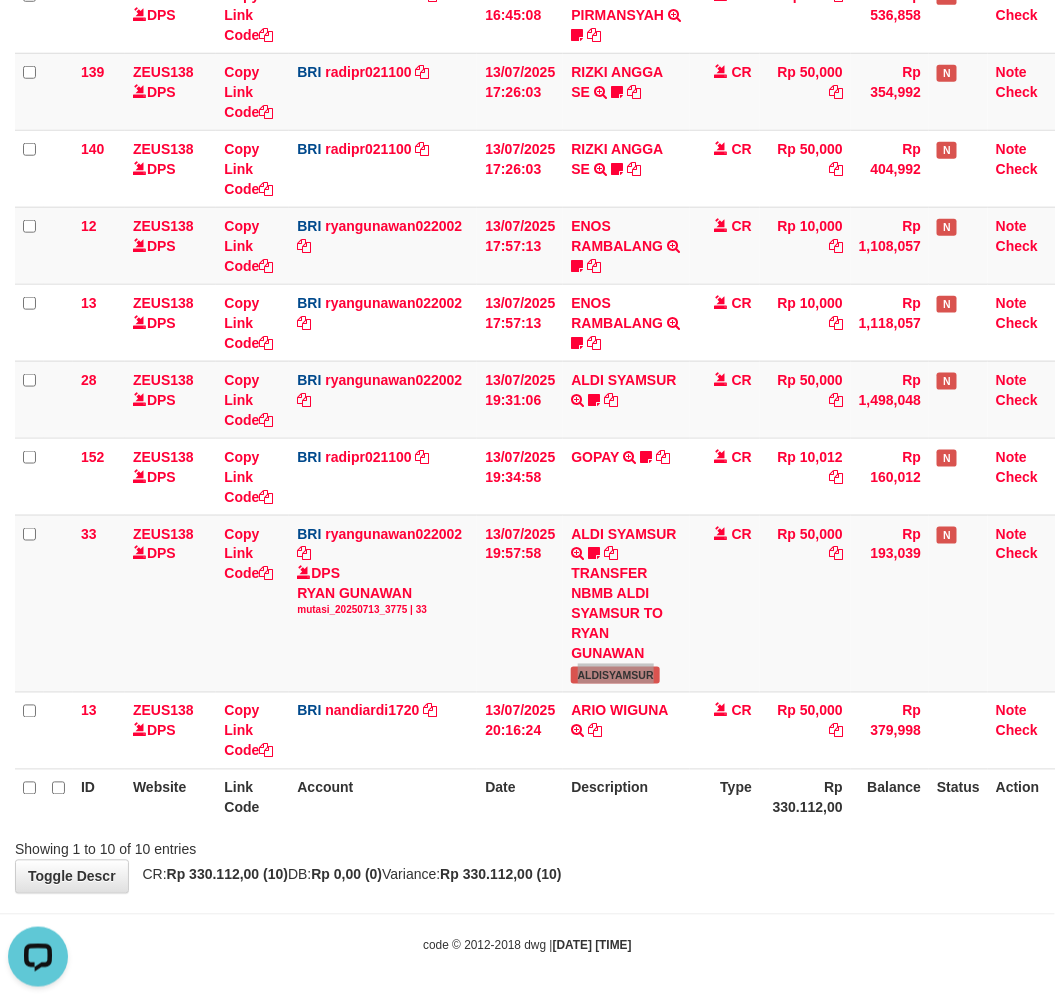 scroll, scrollTop: 402, scrollLeft: 0, axis: vertical 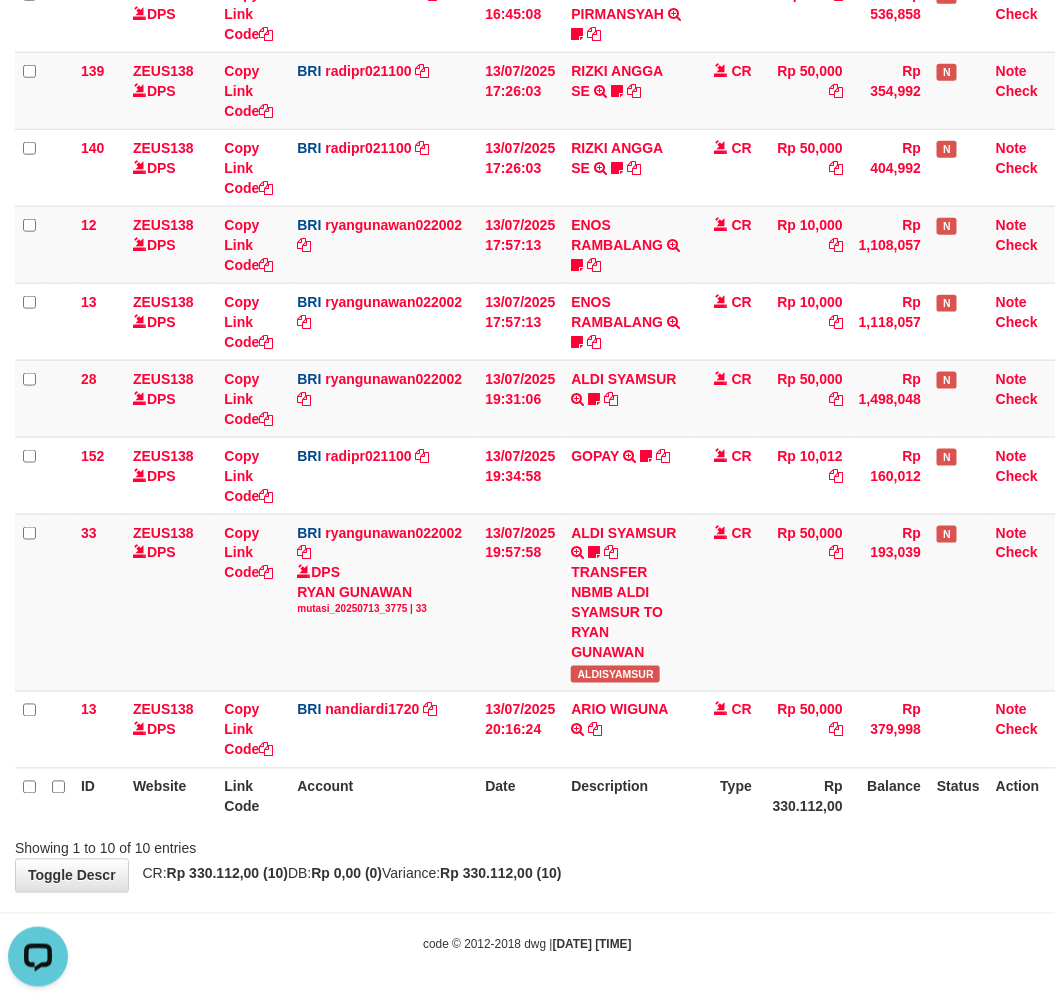 click on "Showing 1 to 10 of 10 entries" at bounding box center (527, 845) 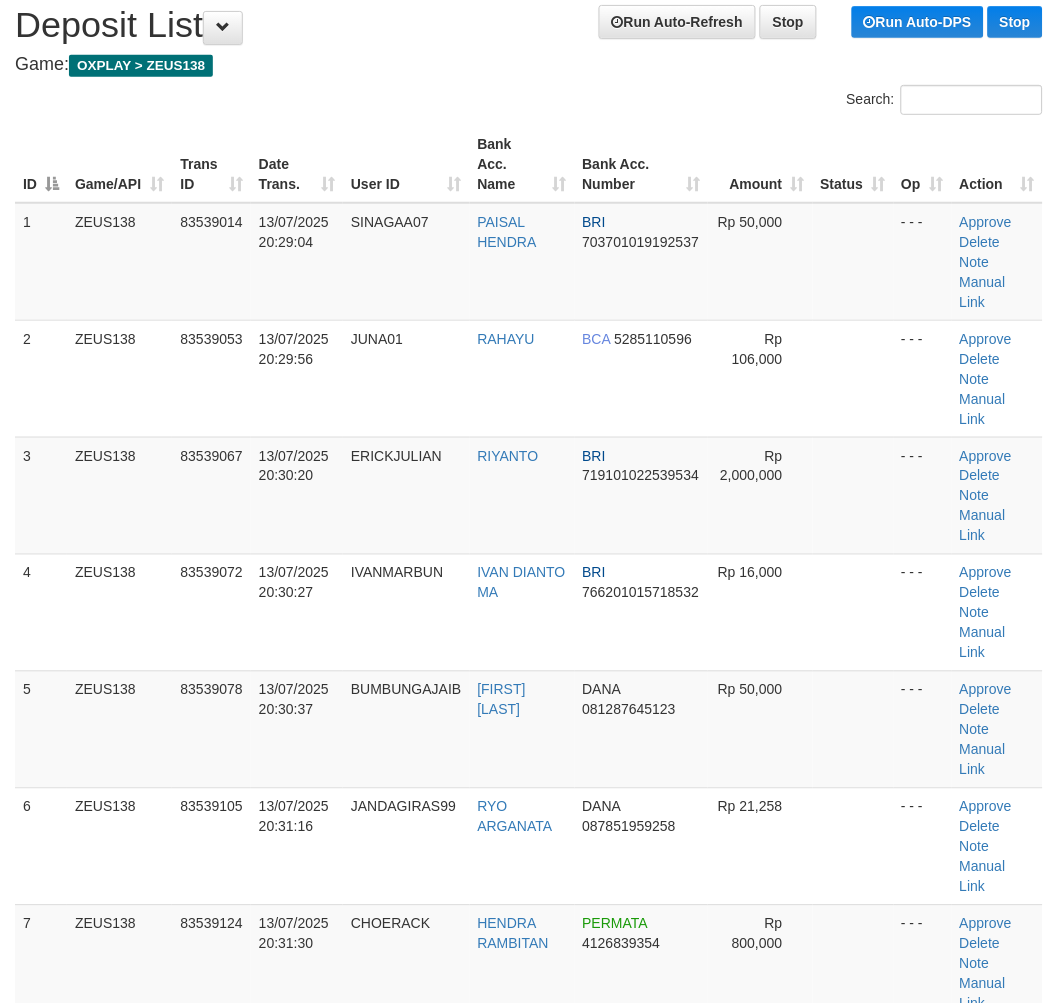 scroll, scrollTop: 167, scrollLeft: 0, axis: vertical 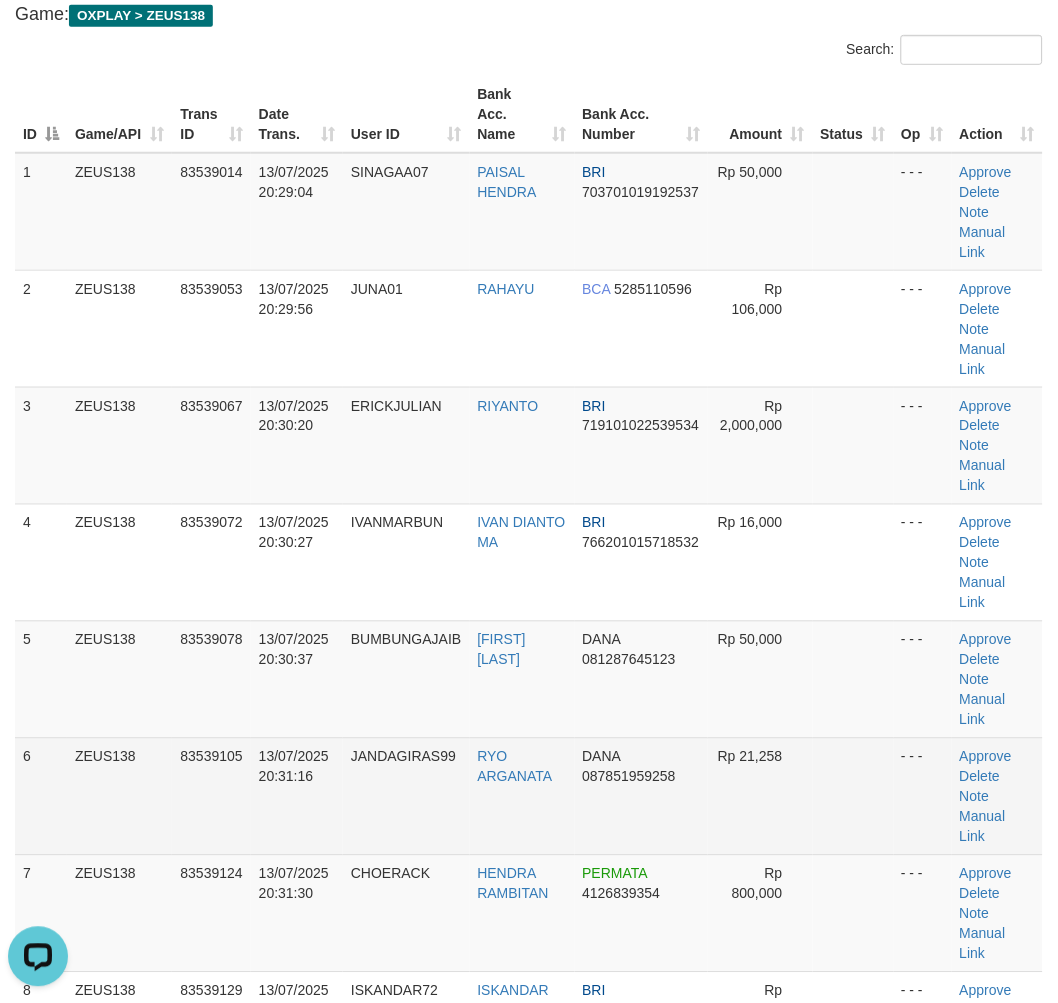 drag, startPoint x: 336, startPoint y: 752, endPoint x: 415, endPoint y: 755, distance: 79.05694 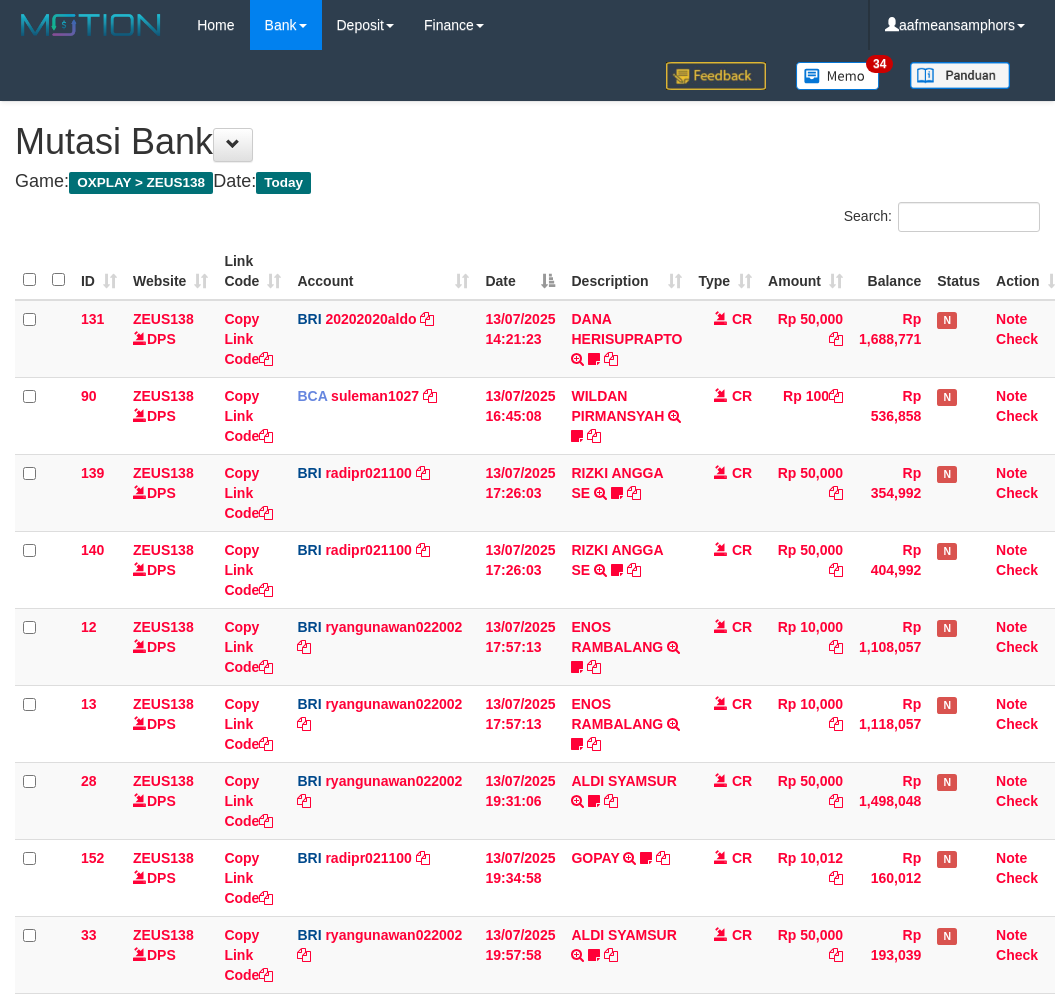 scroll, scrollTop: 378, scrollLeft: 0, axis: vertical 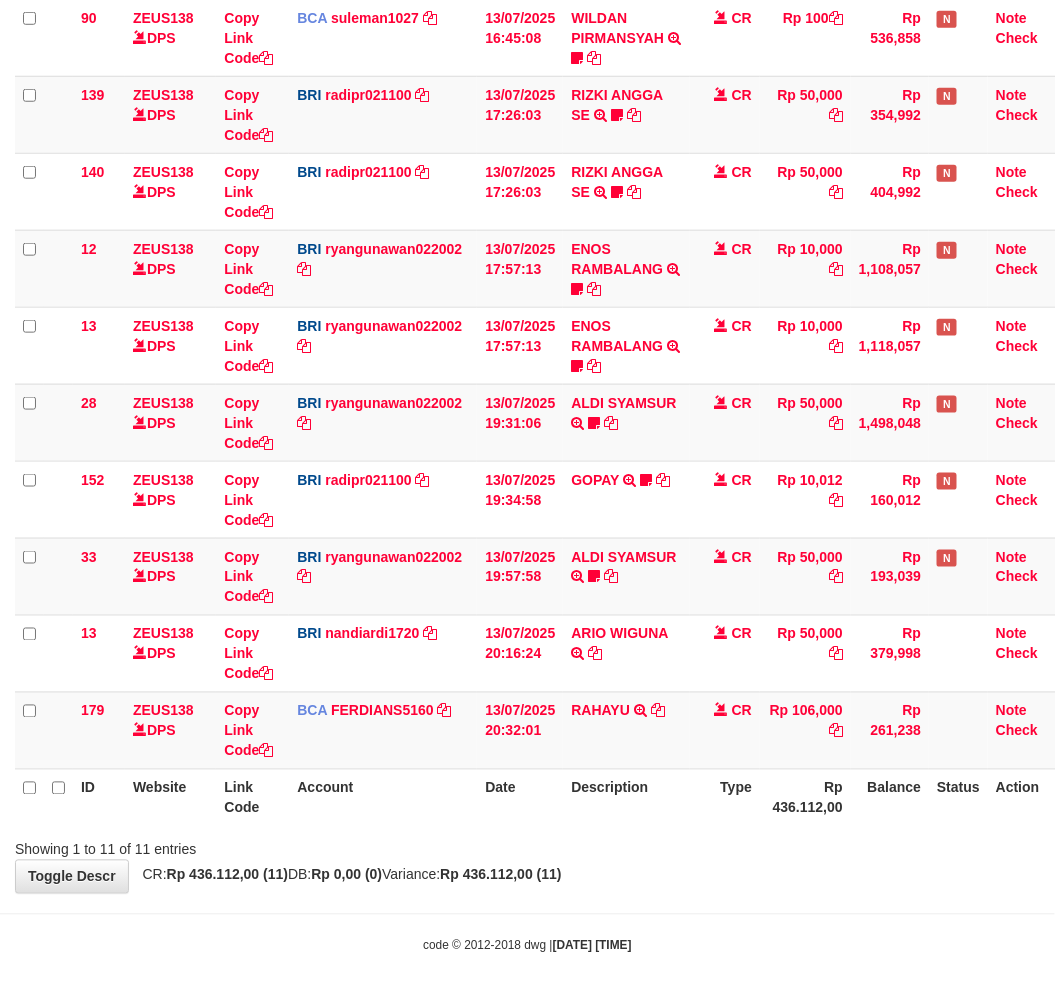 click on "**********" at bounding box center (527, 308) 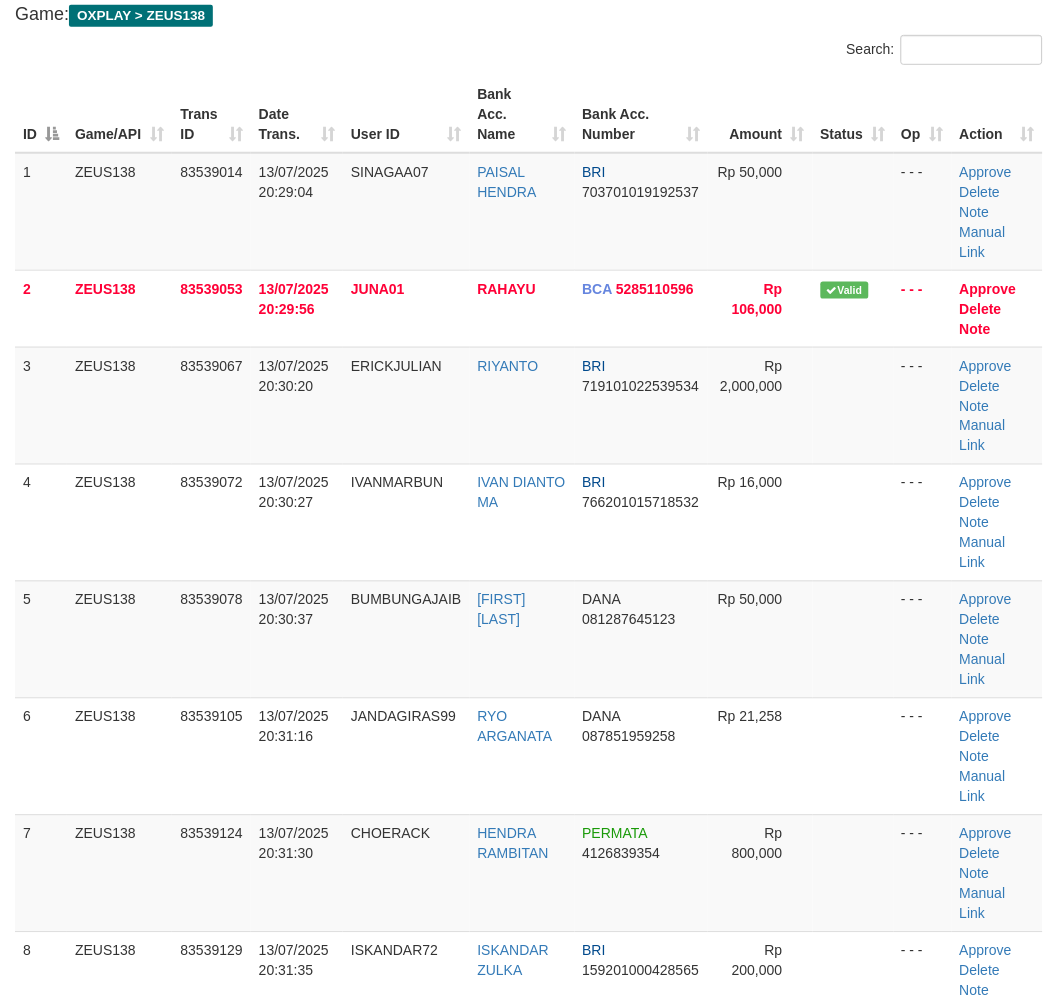 scroll, scrollTop: 217, scrollLeft: 0, axis: vertical 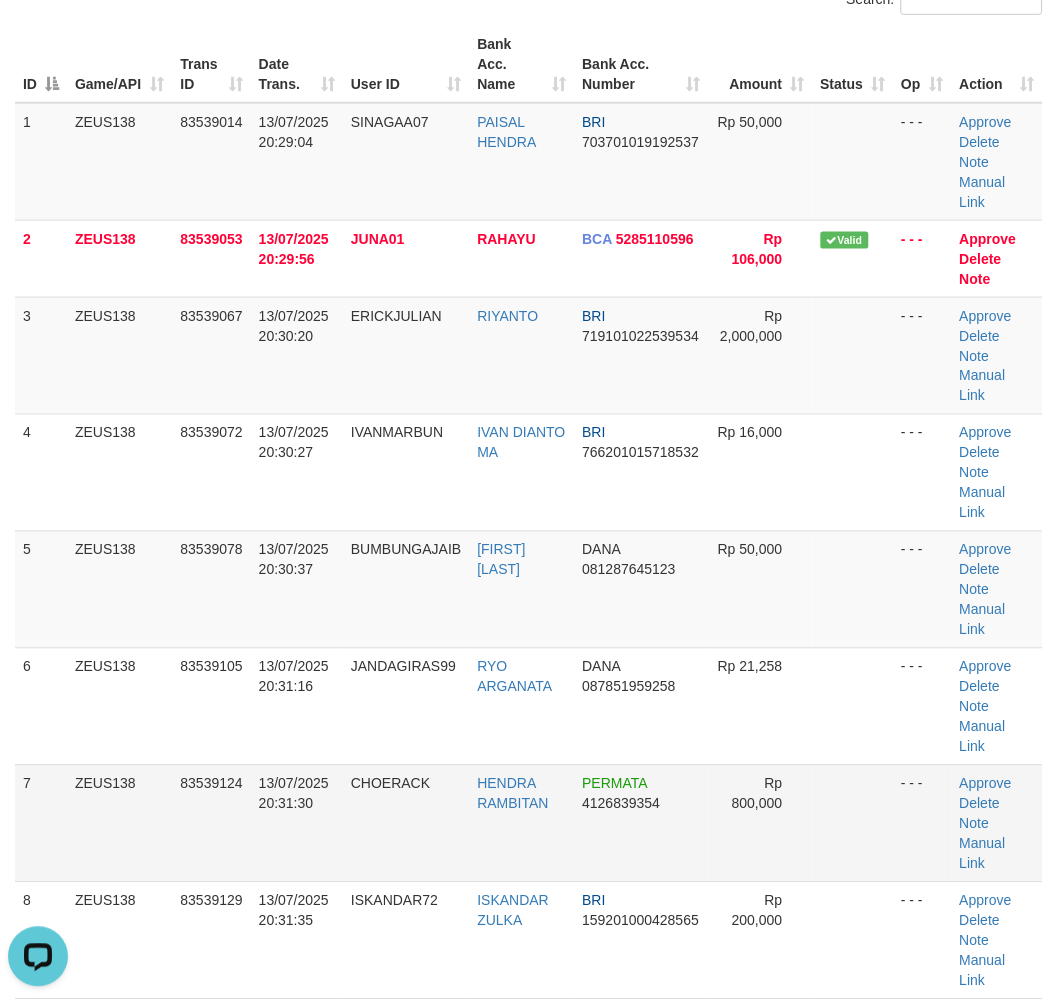 drag, startPoint x: 255, startPoint y: 806, endPoint x: 245, endPoint y: 803, distance: 10.440307 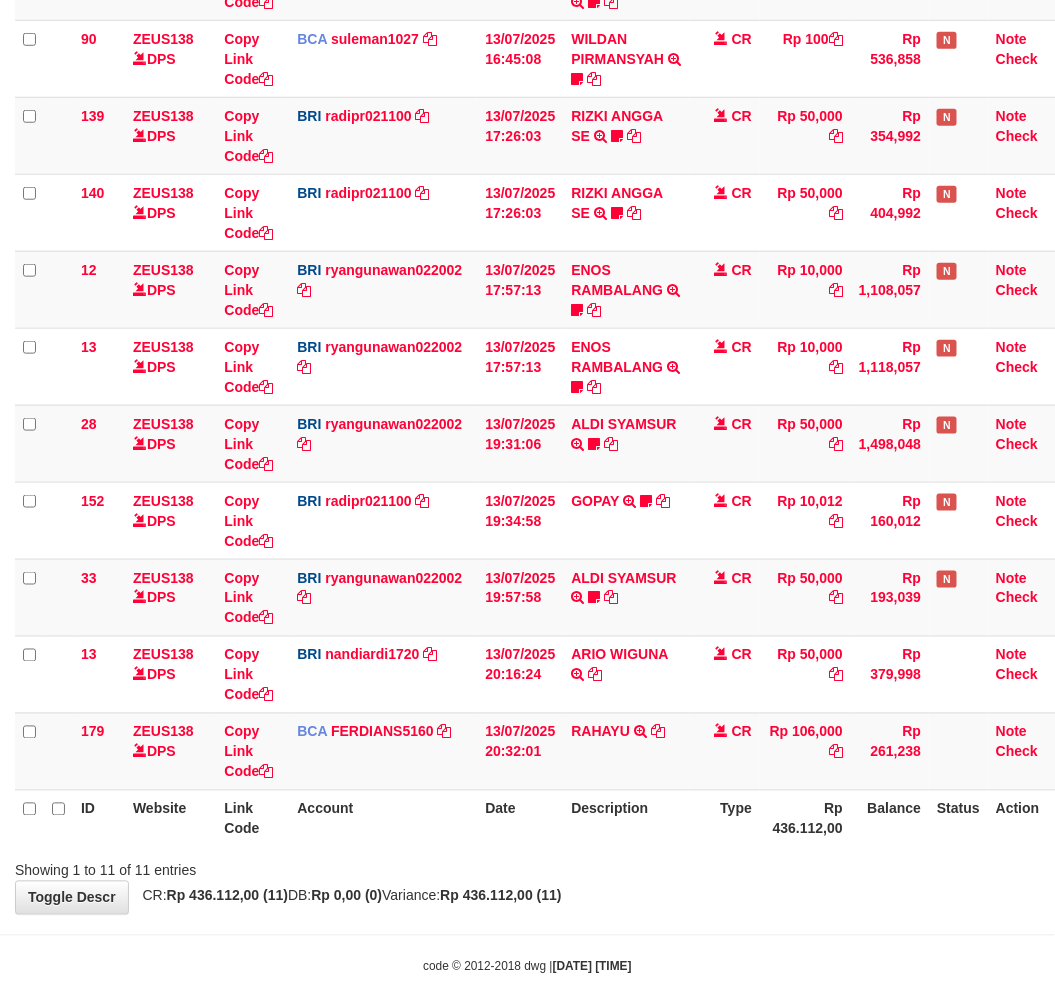 scroll, scrollTop: 378, scrollLeft: 0, axis: vertical 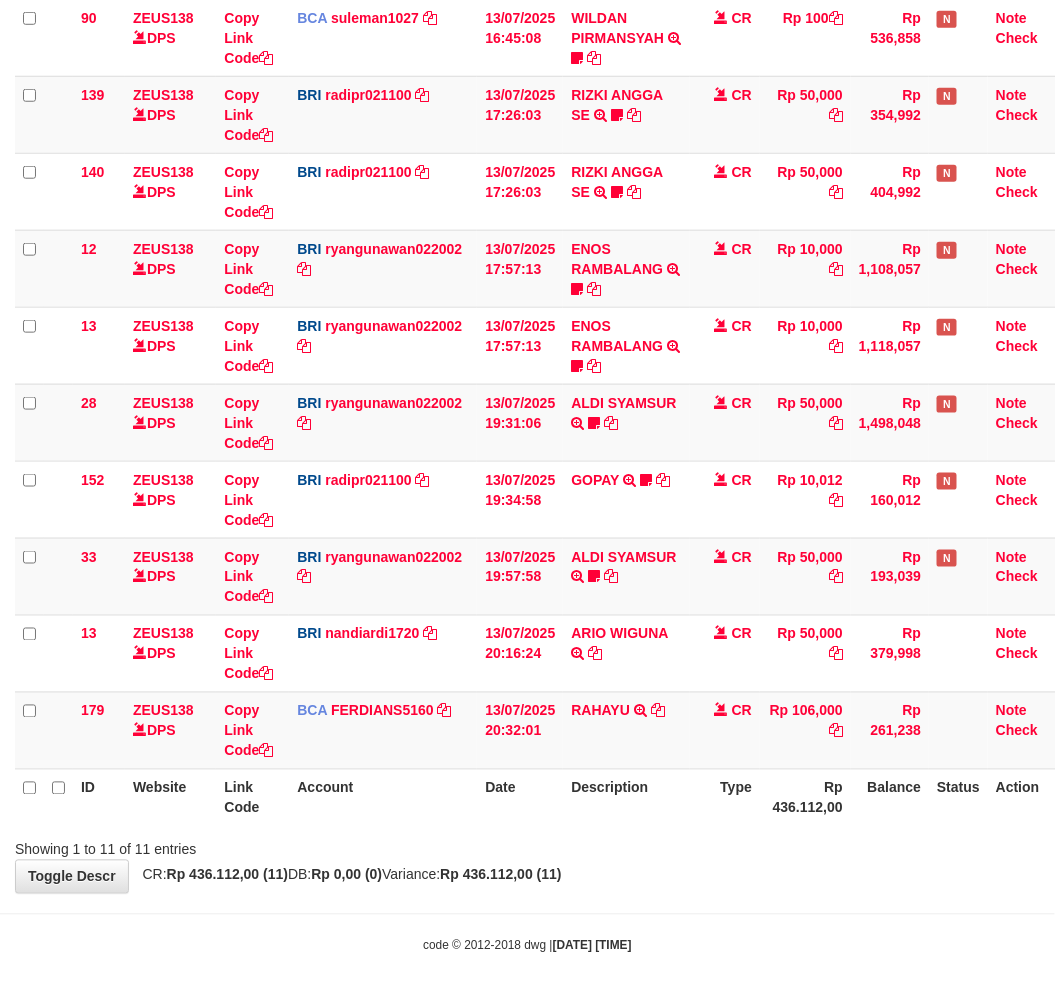 click on "Showing 1 to 11 of 11 entries" at bounding box center (527, 846) 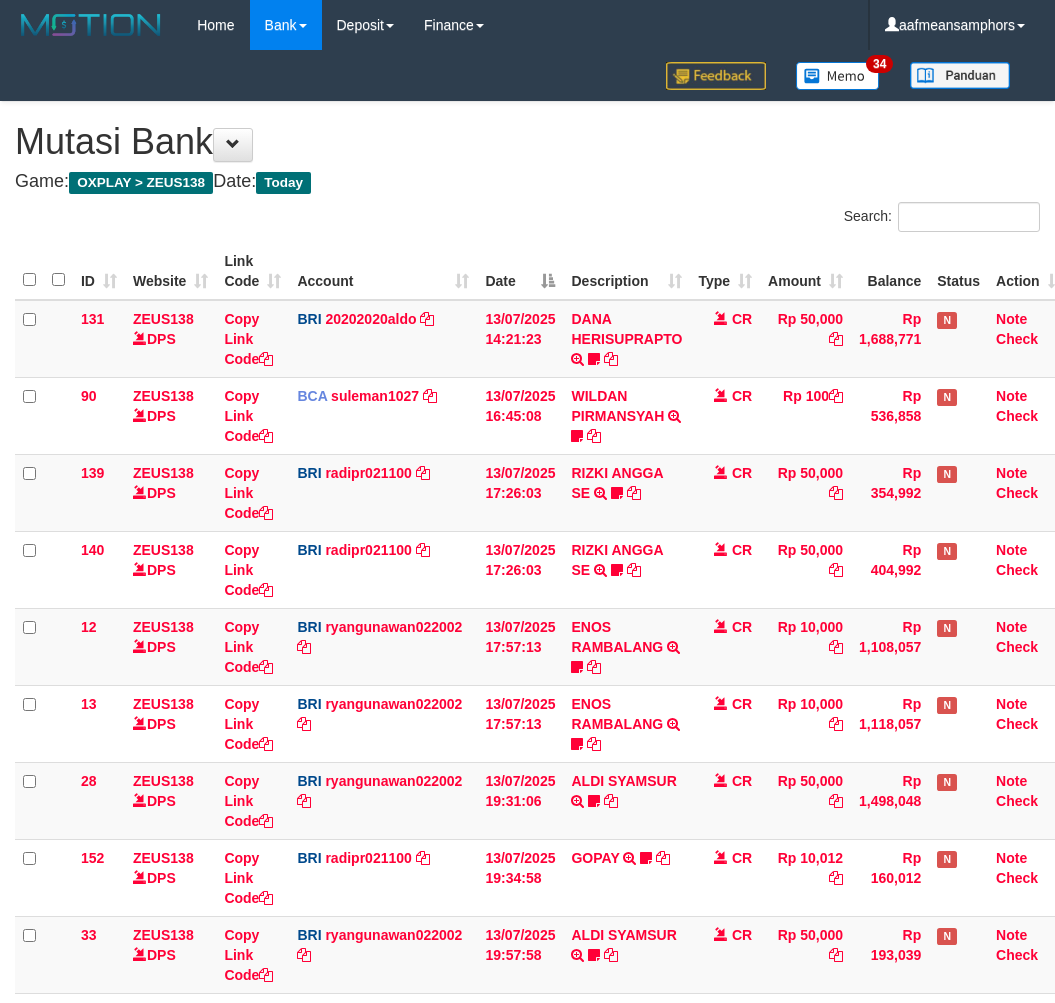 scroll, scrollTop: 357, scrollLeft: 0, axis: vertical 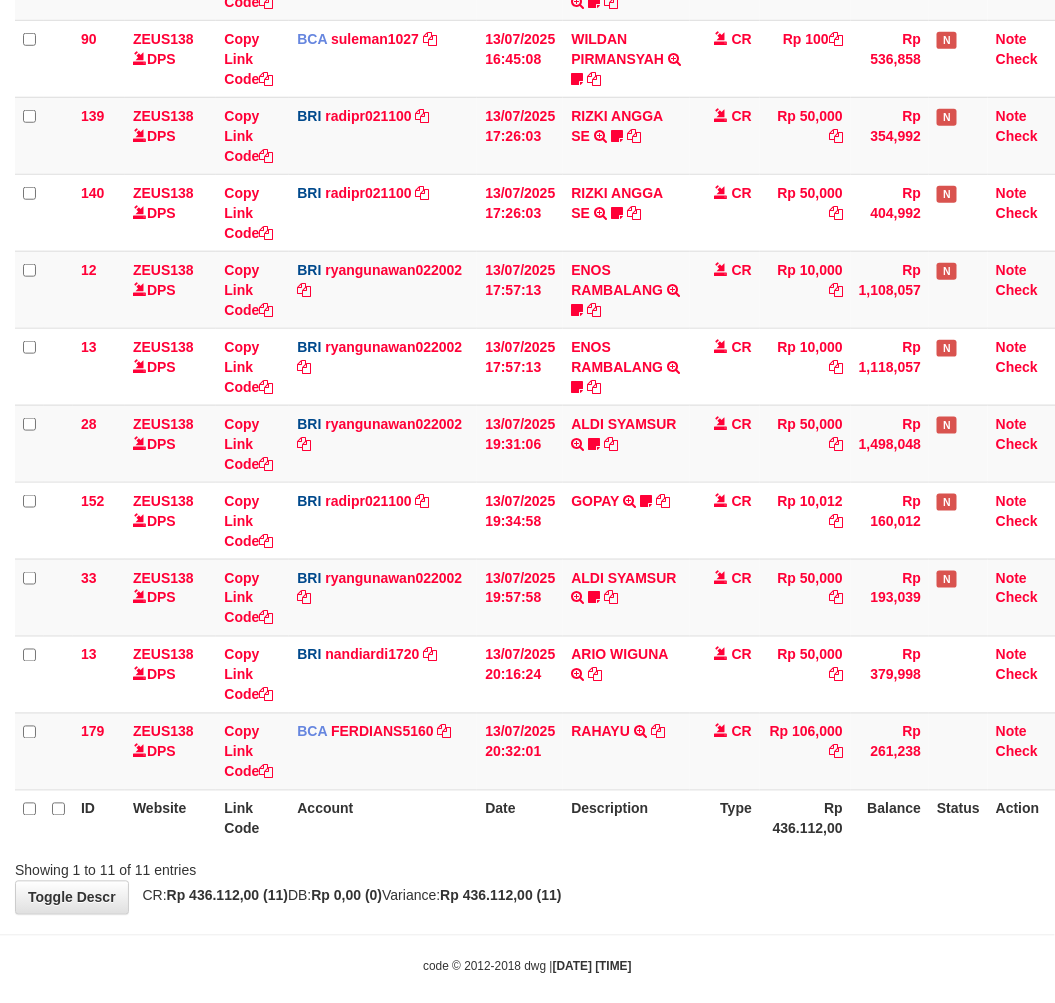 click on "Showing 1 to 11 of 11 entries" at bounding box center (527, 867) 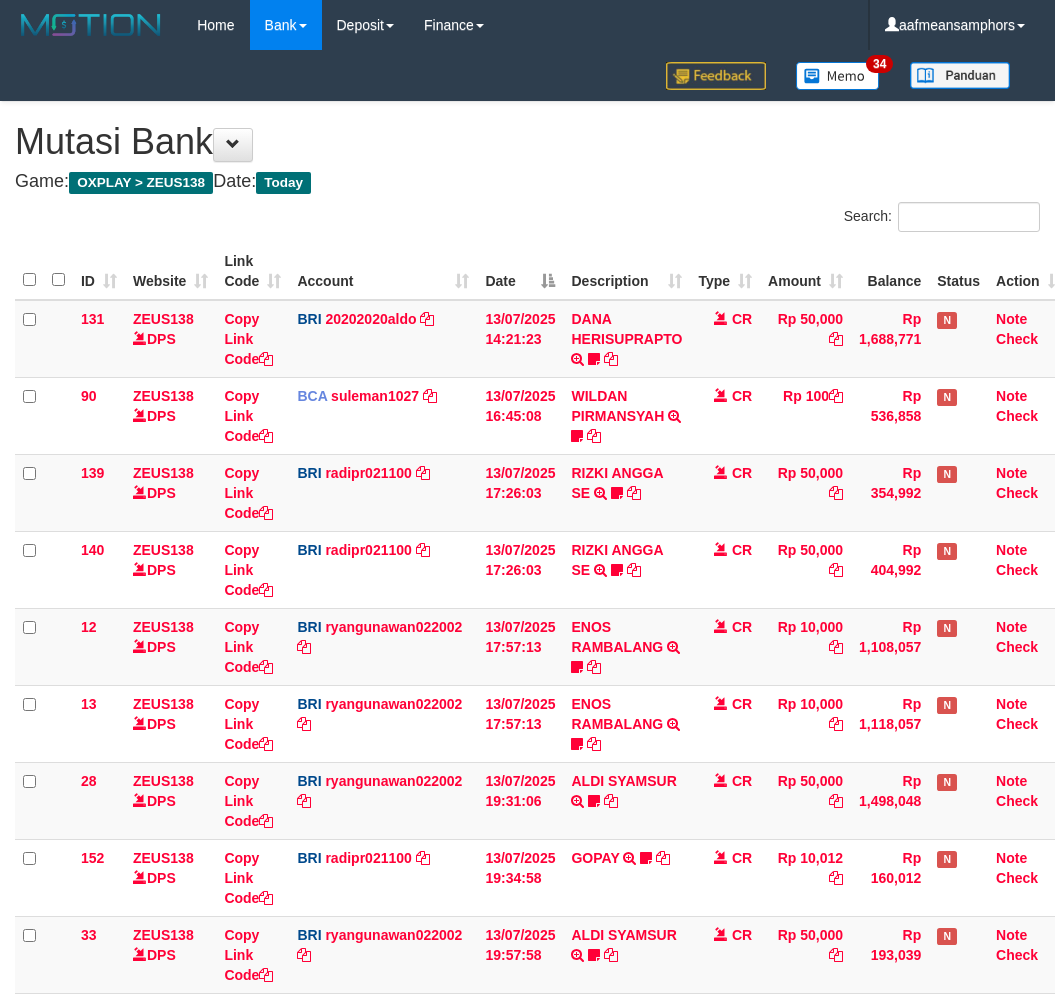 scroll, scrollTop: 357, scrollLeft: 0, axis: vertical 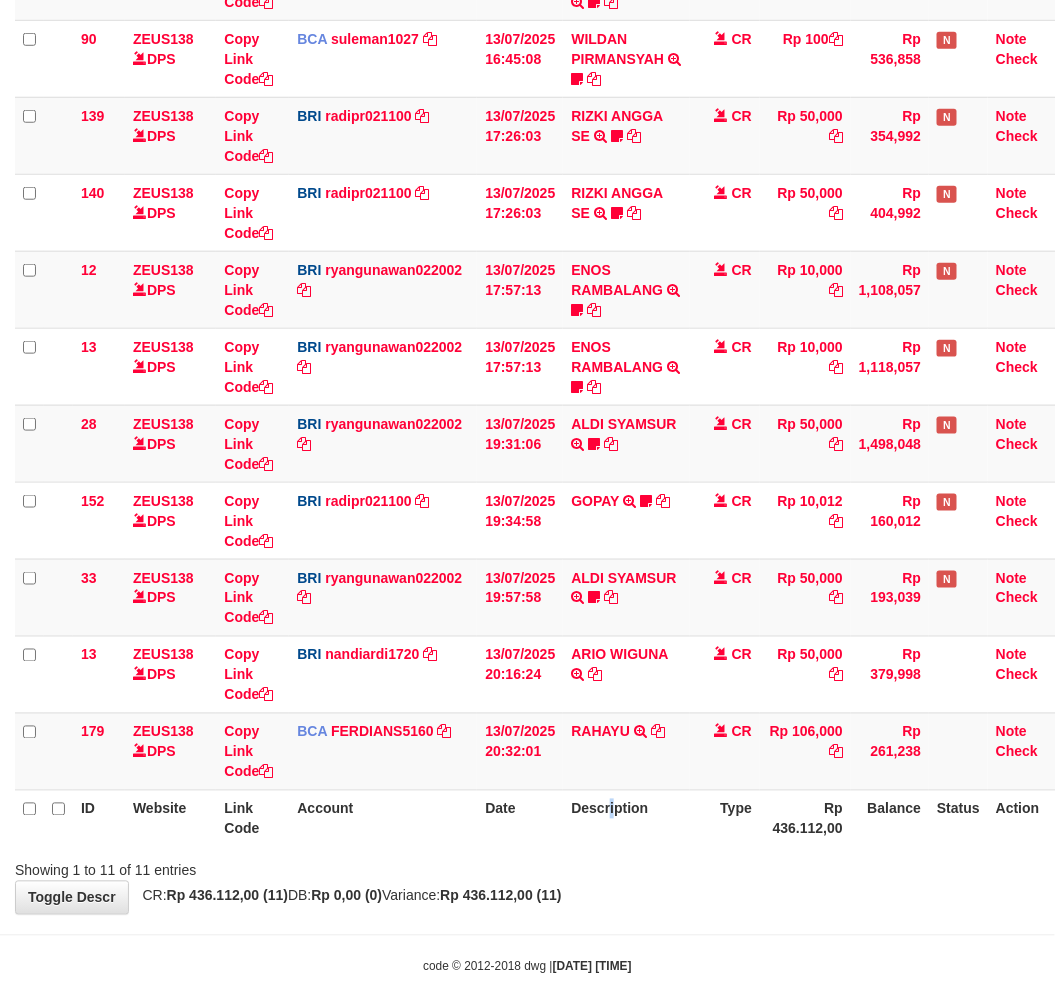 click on "Description" at bounding box center (626, 818) 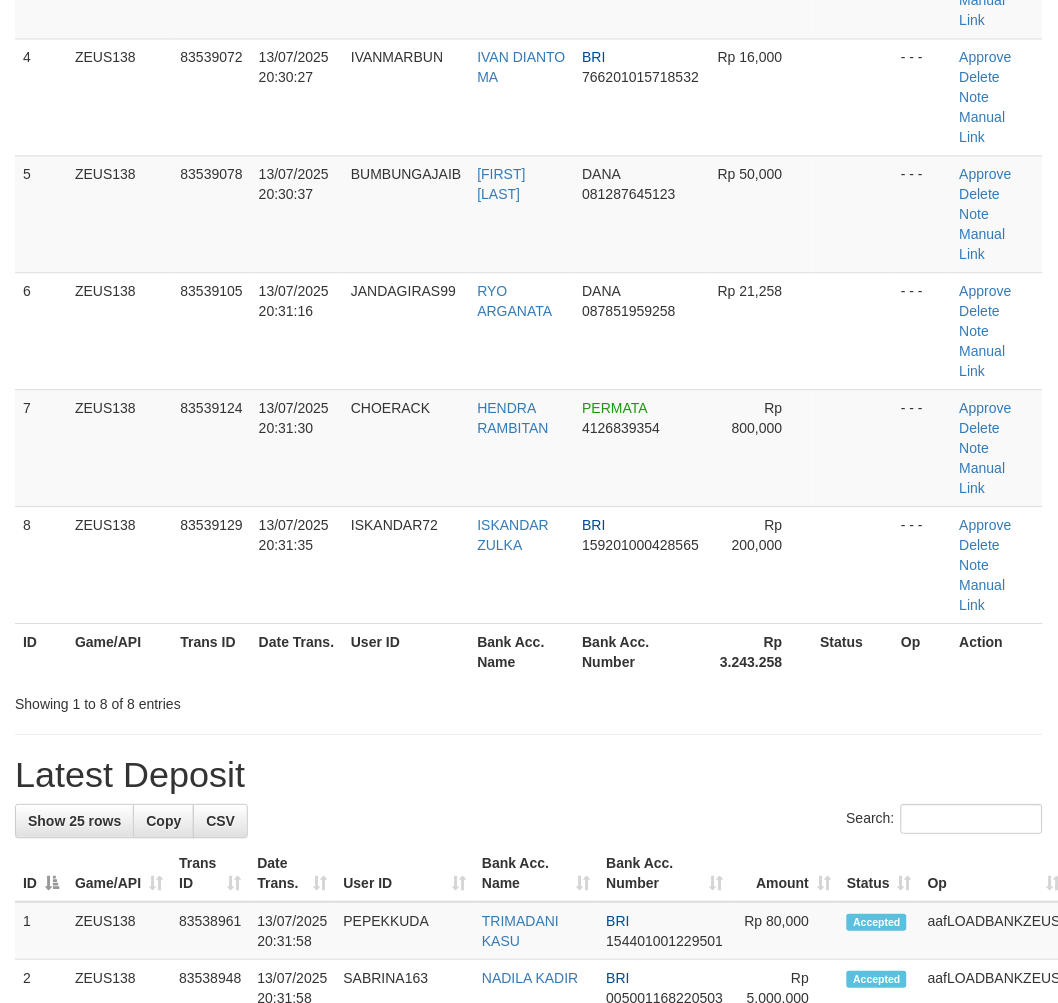 drag, startPoint x: 287, startPoint y: 692, endPoint x: 311, endPoint y: 687, distance: 24.5153 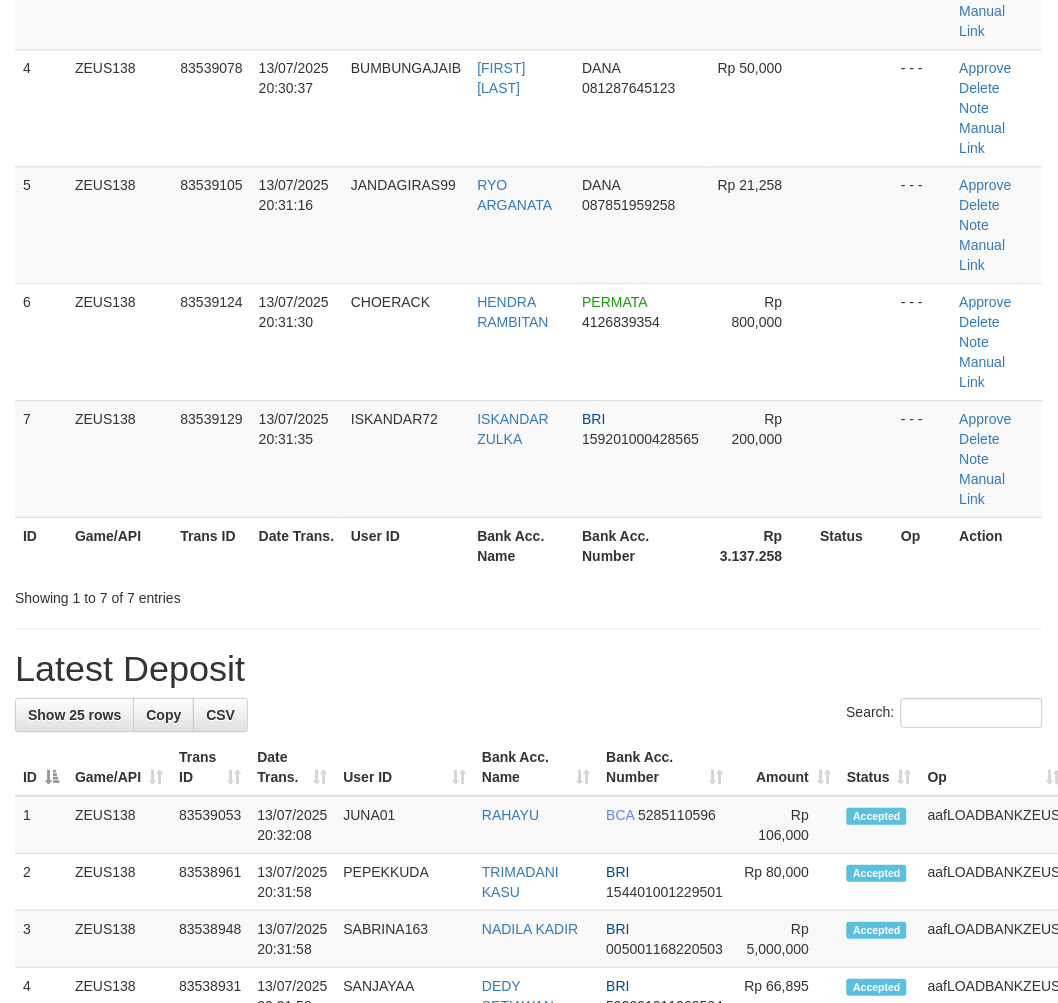 scroll, scrollTop: 317, scrollLeft: 0, axis: vertical 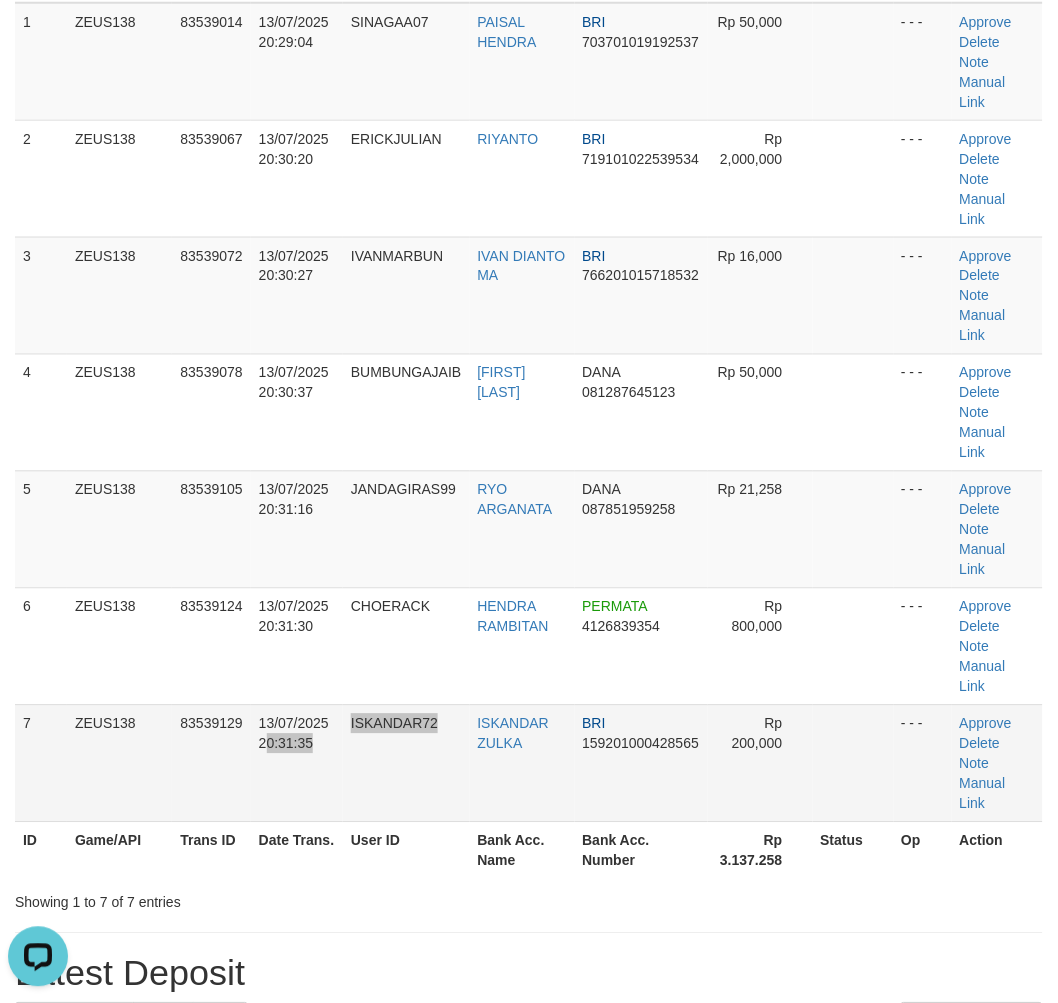 drag, startPoint x: 423, startPoint y: 744, endPoint x: 443, endPoint y: 744, distance: 20 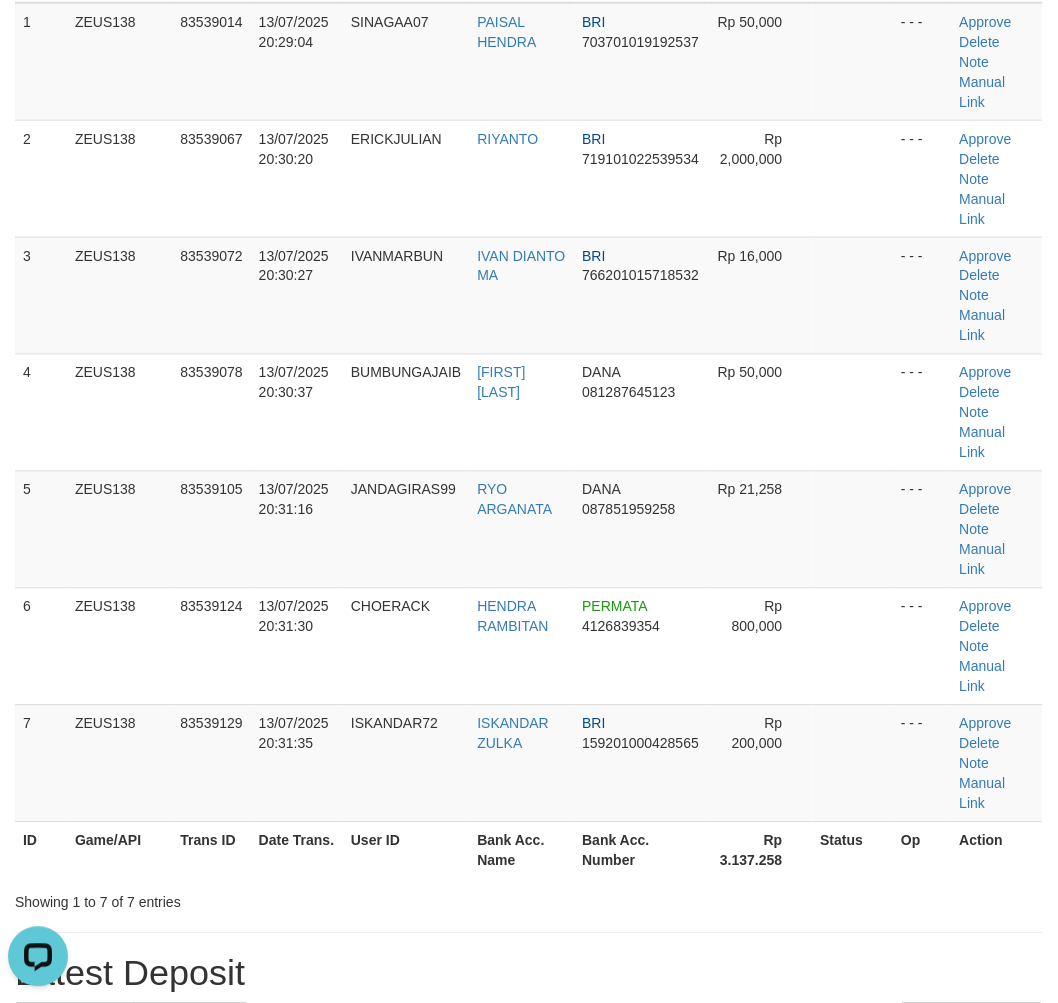 click on "Showing 1 to 7 of 7 entries" at bounding box center [220, 899] 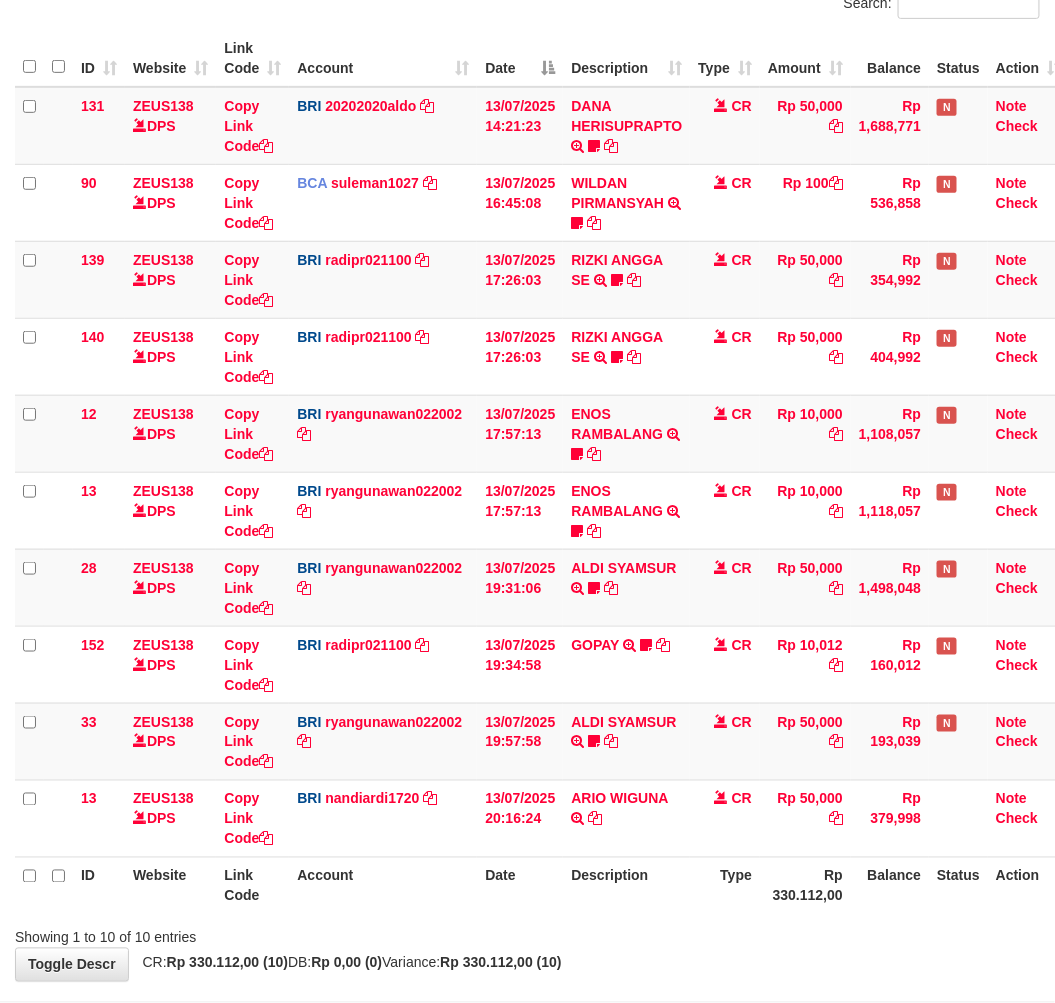 scroll, scrollTop: 302, scrollLeft: 0, axis: vertical 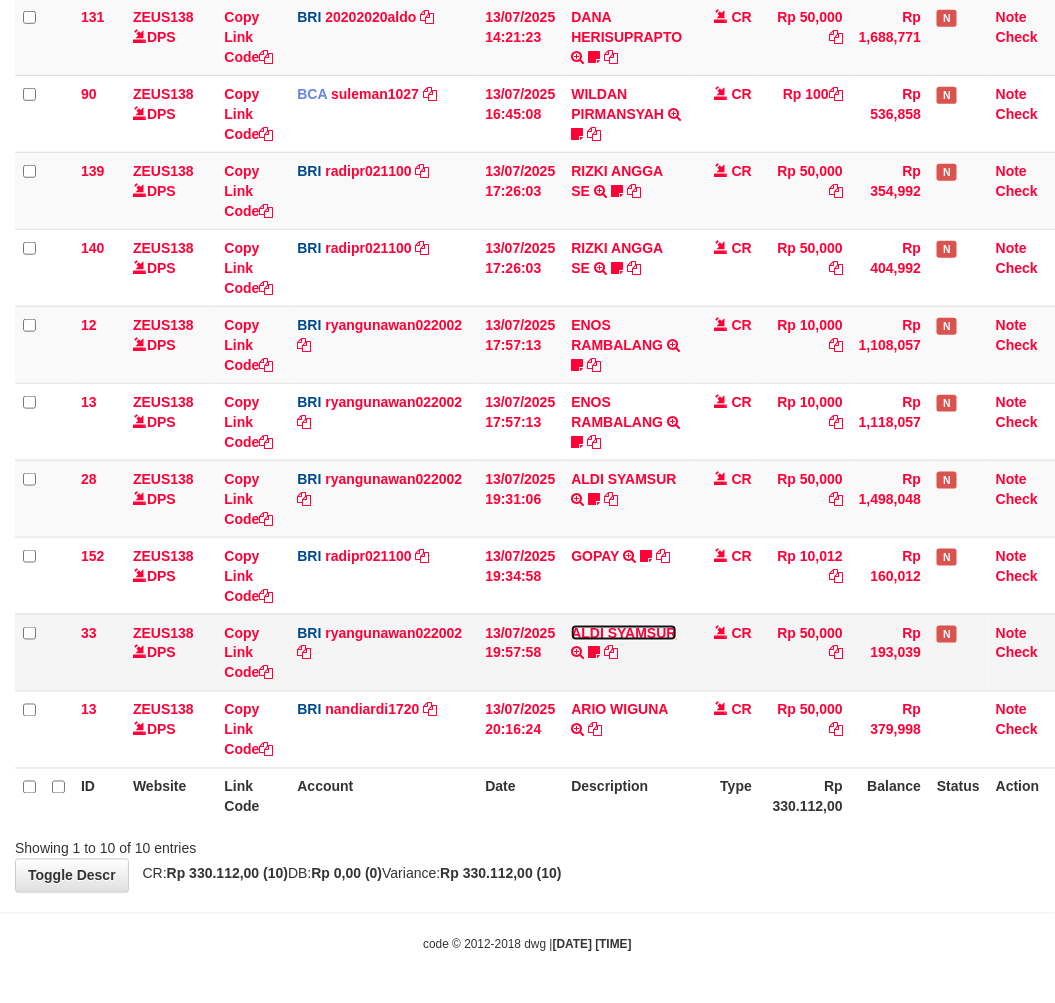 click on "ALDI SYAMSUR" at bounding box center [623, 633] 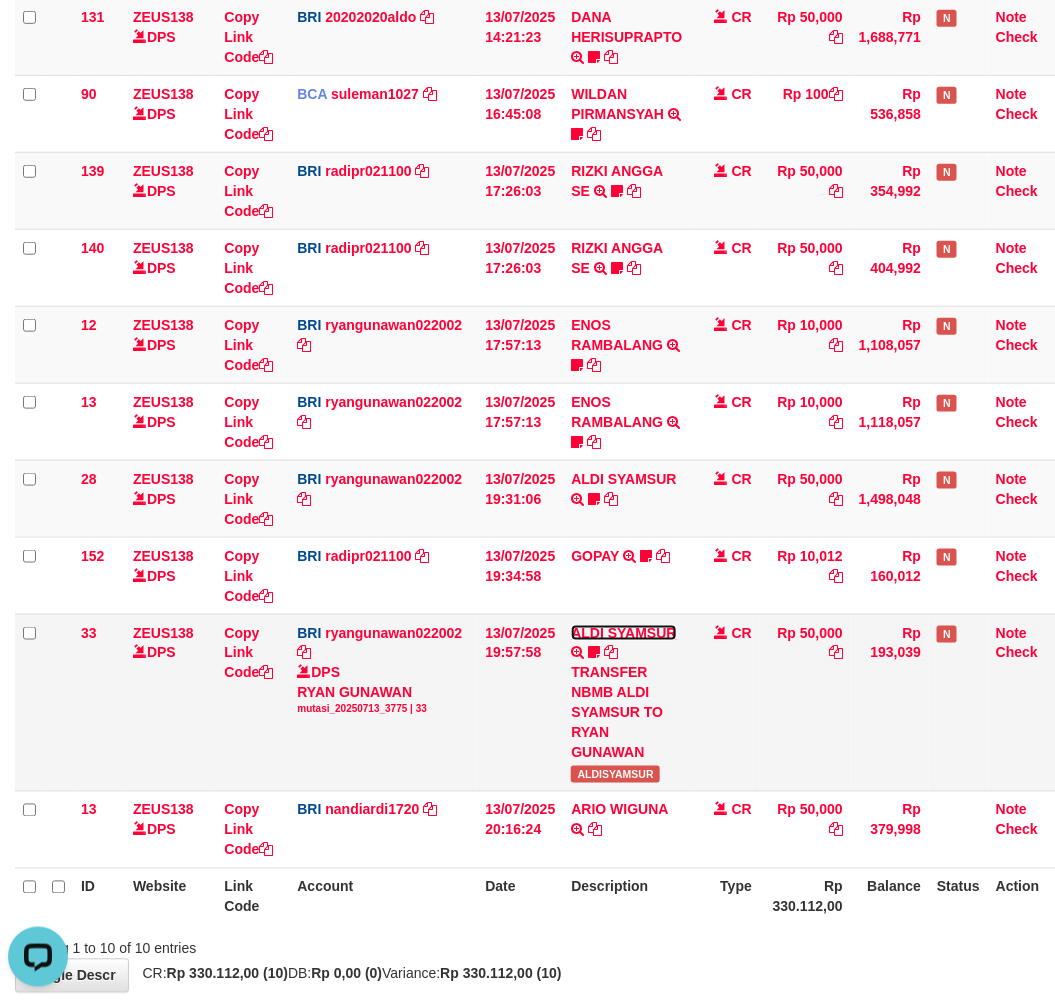 scroll, scrollTop: 0, scrollLeft: 0, axis: both 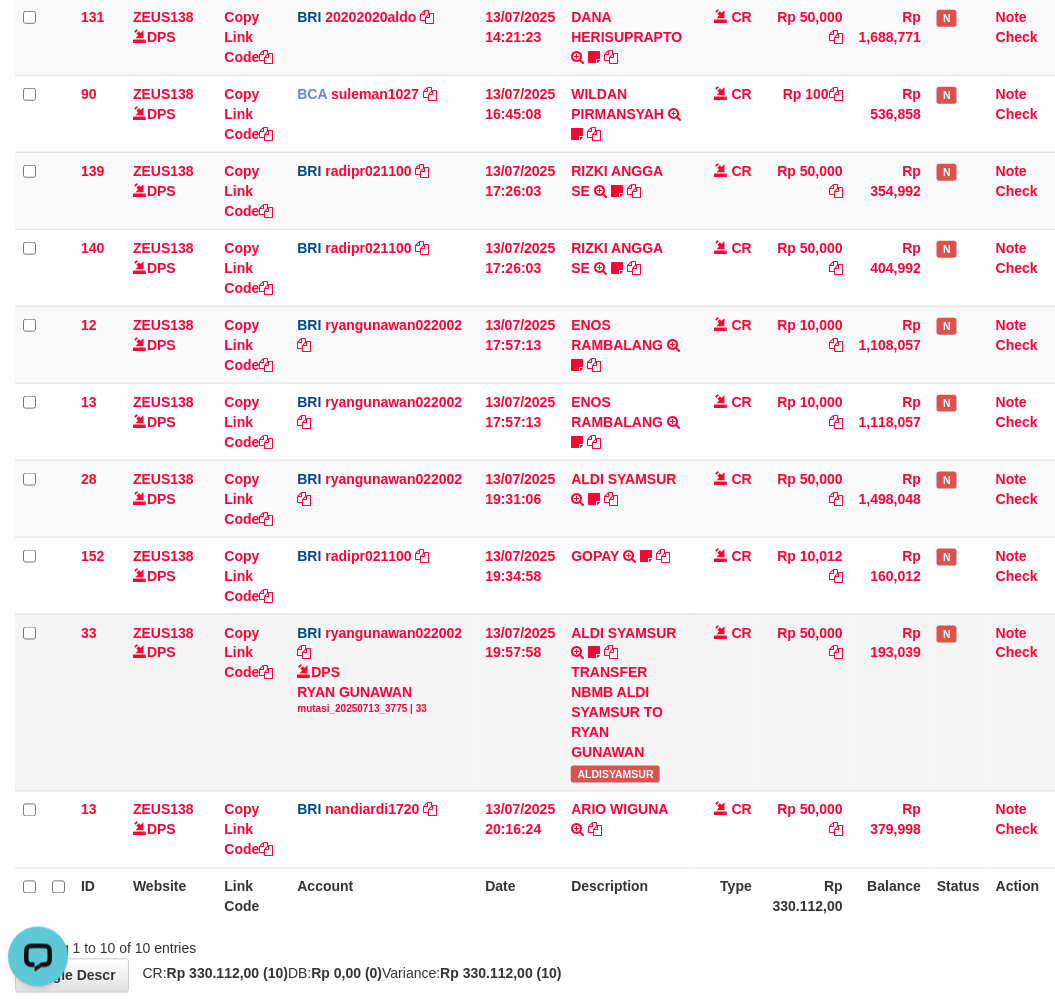 click on "ALDISYAMSUR" at bounding box center [615, 774] 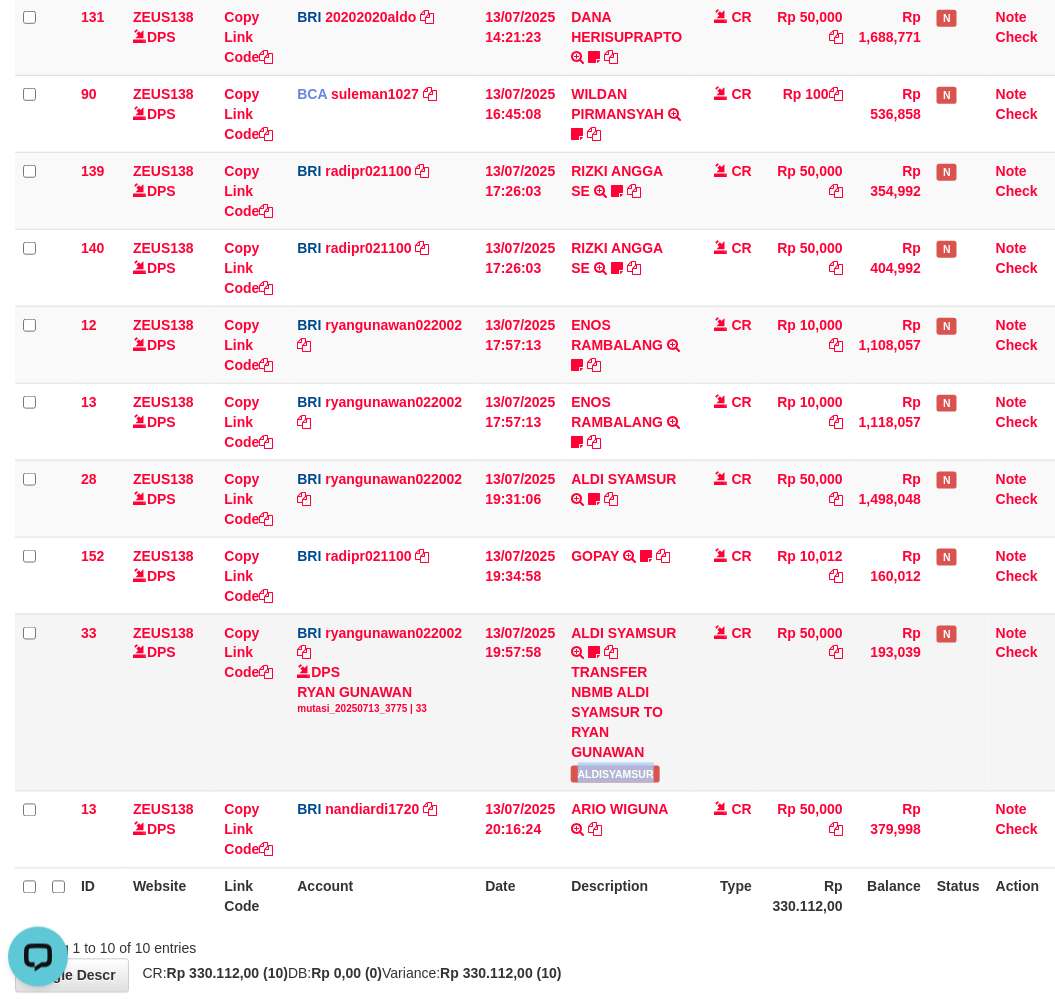 click on "ALDISYAMSUR" at bounding box center (615, 774) 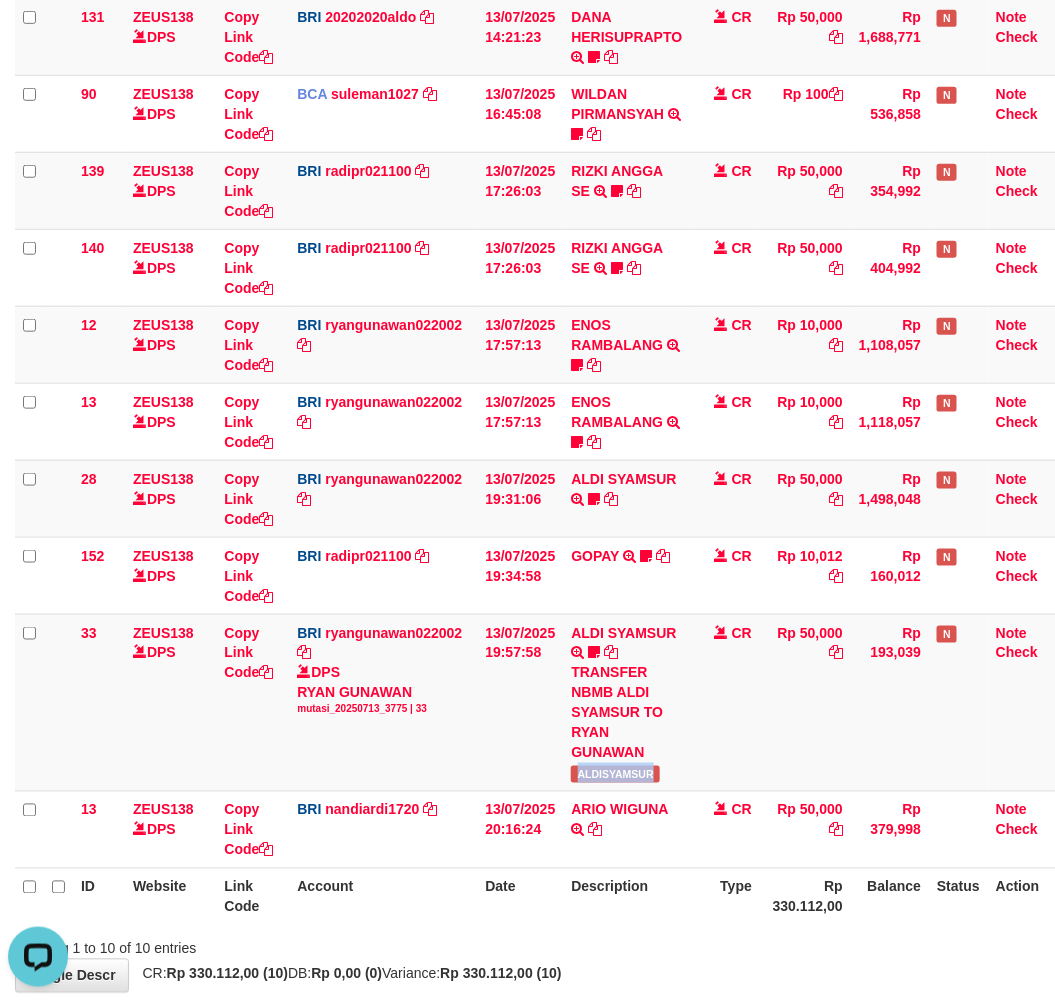 copy on "ALDISYAMSUR" 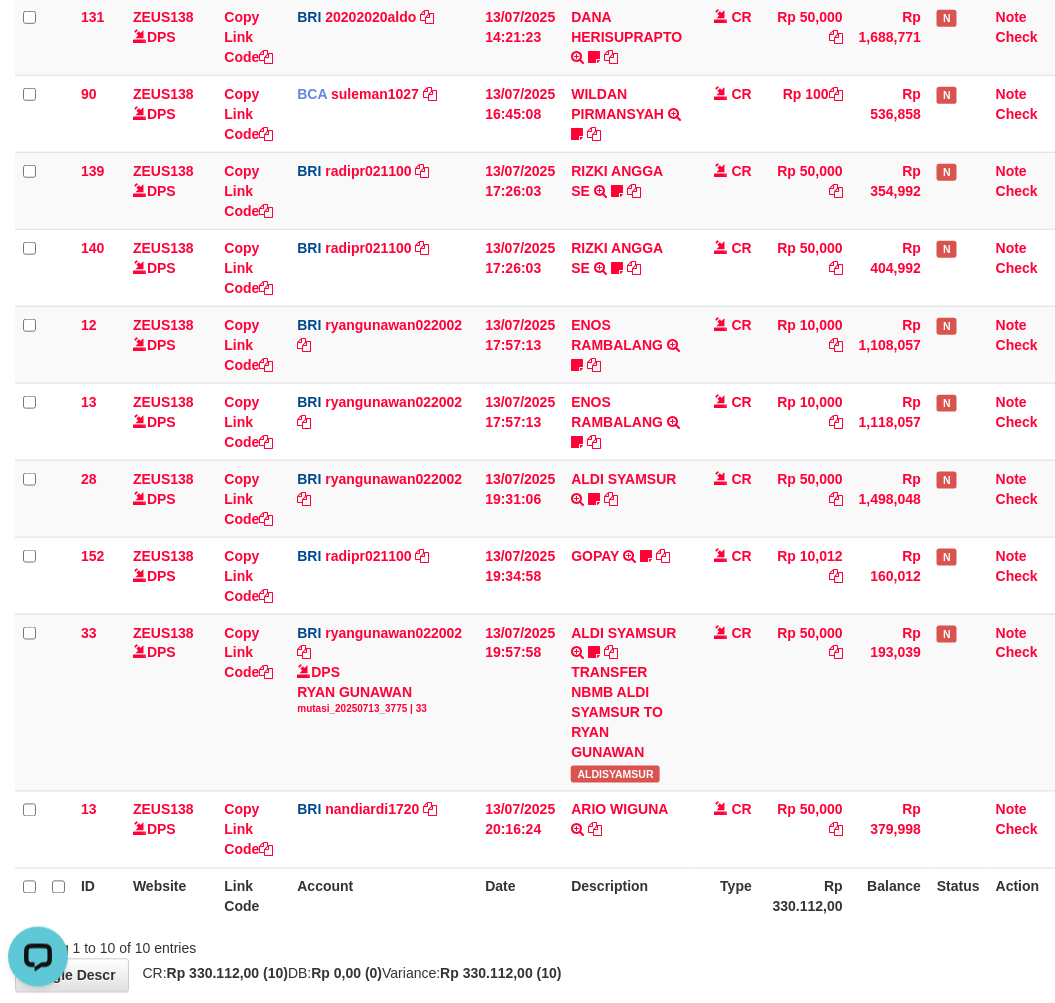 click on "Description" at bounding box center [626, 896] 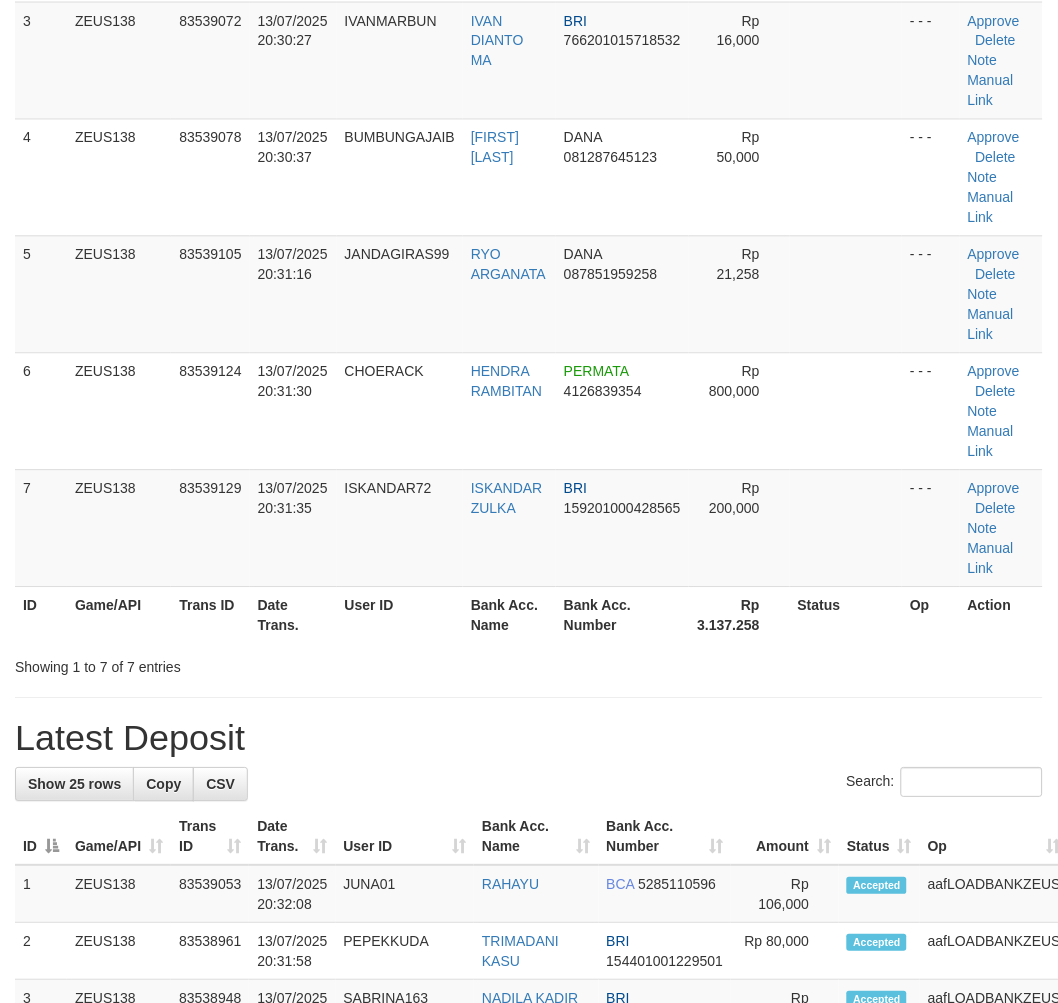 click on "Latest Deposit" at bounding box center (529, 739) 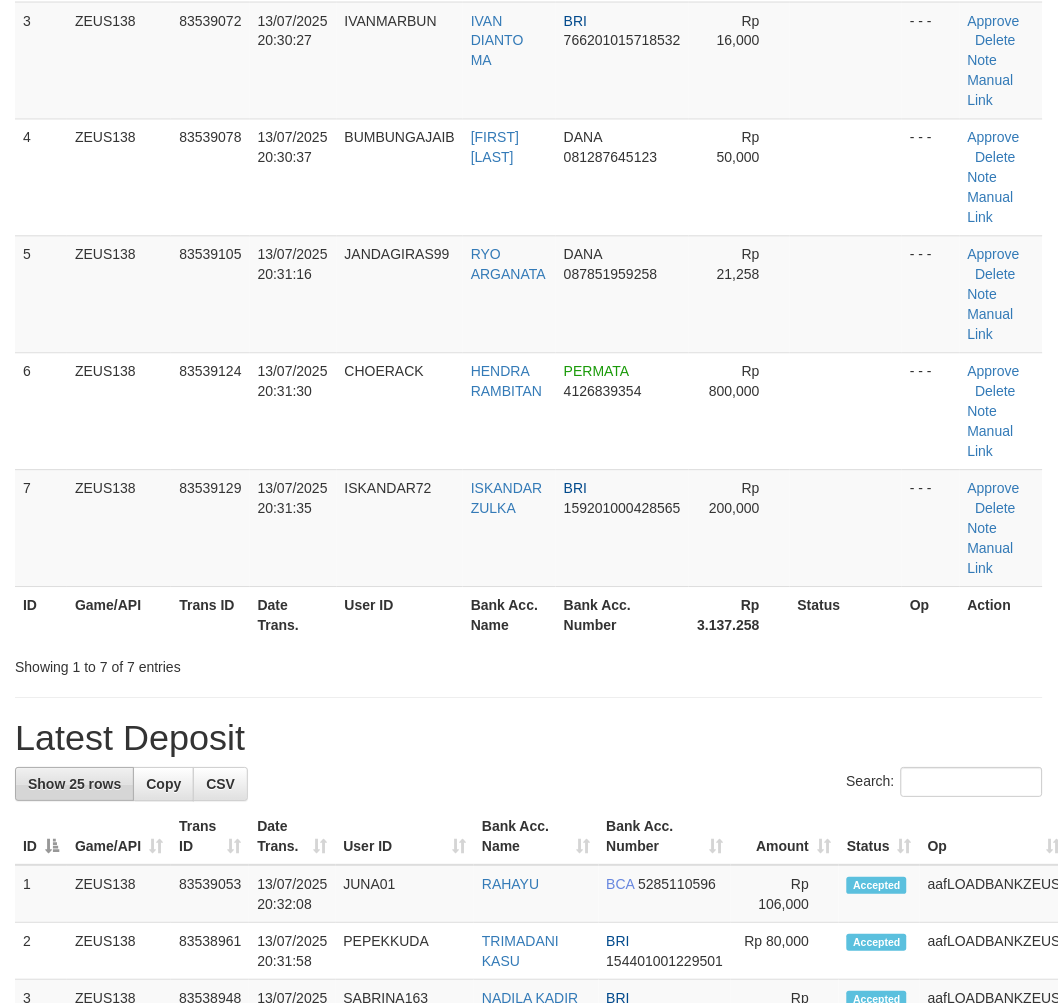 scroll, scrollTop: 367, scrollLeft: 0, axis: vertical 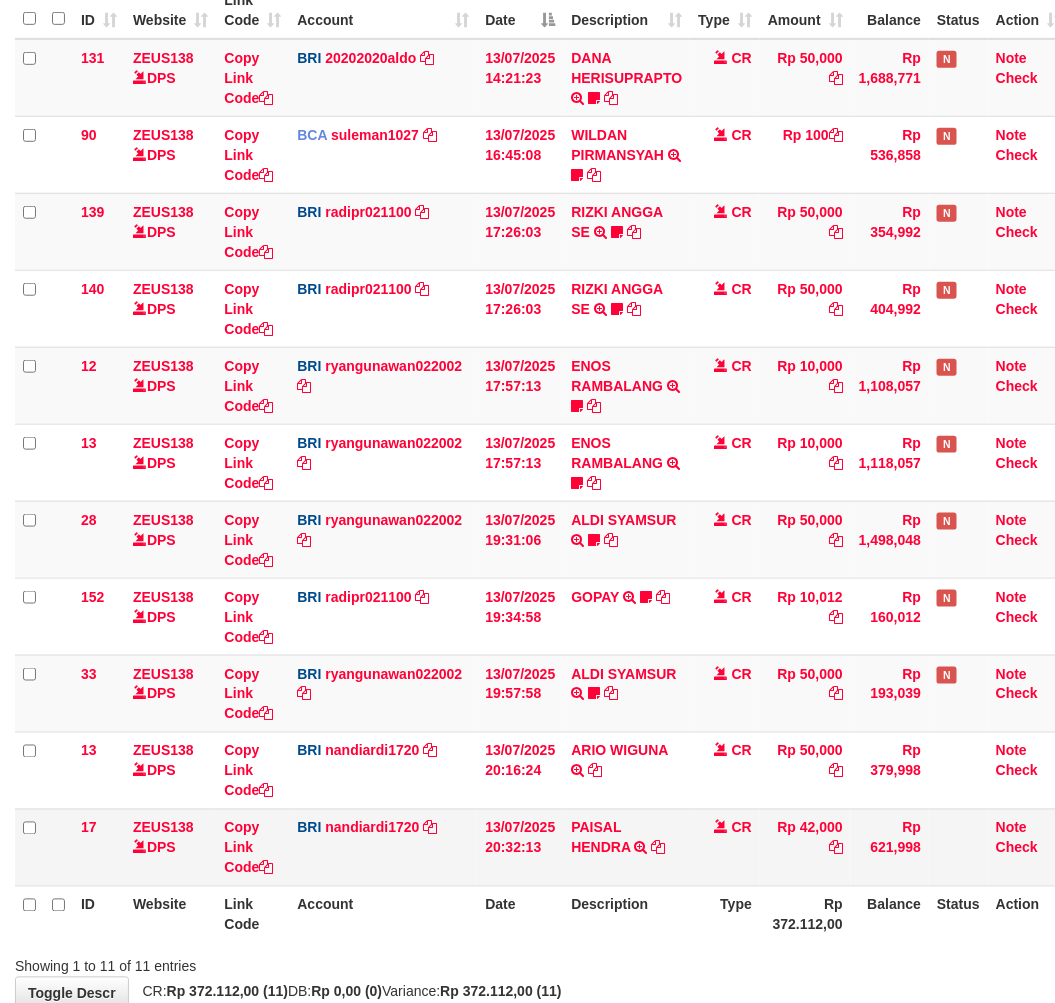 click on "PAISAL HENDRA         TRANSFER NBMB PAISAL HENDRA TO NANDI ARDIANSYAH" at bounding box center [626, 847] 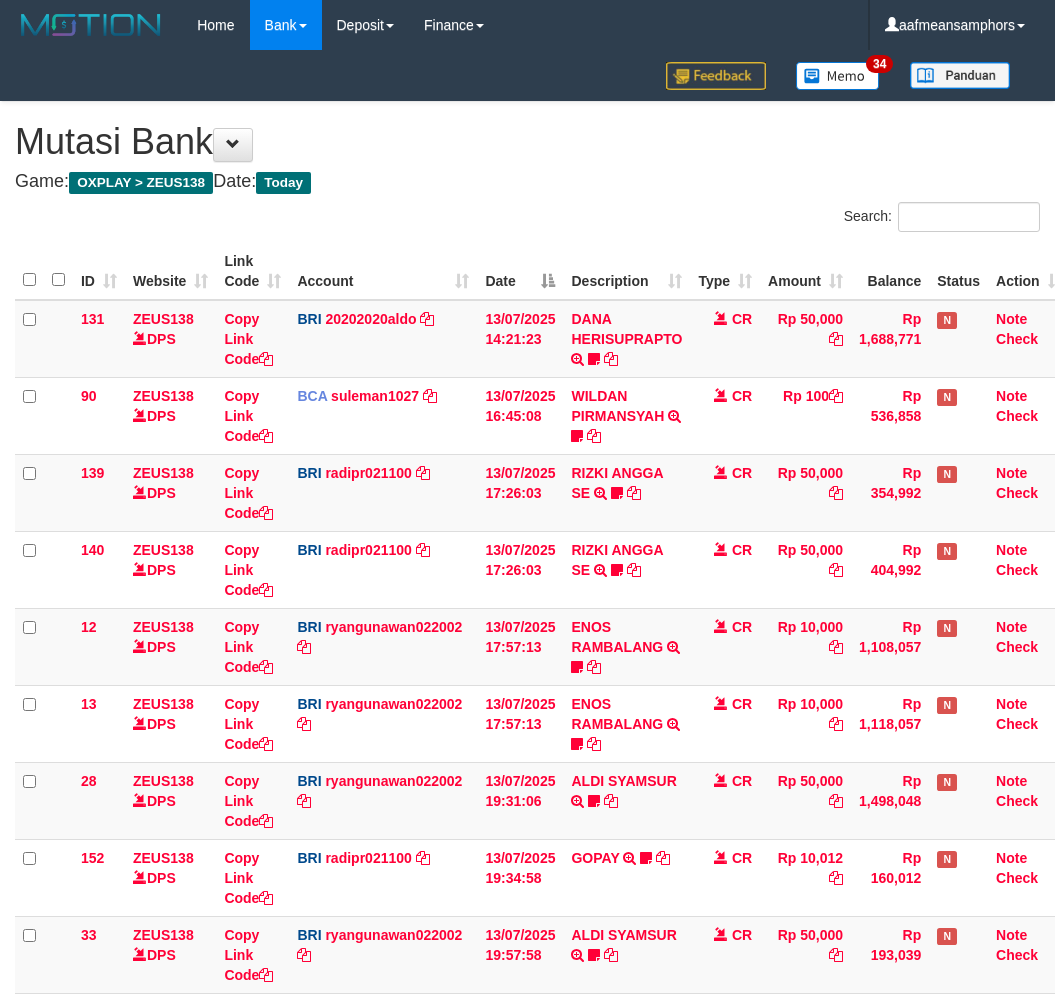 scroll, scrollTop: 261, scrollLeft: 0, axis: vertical 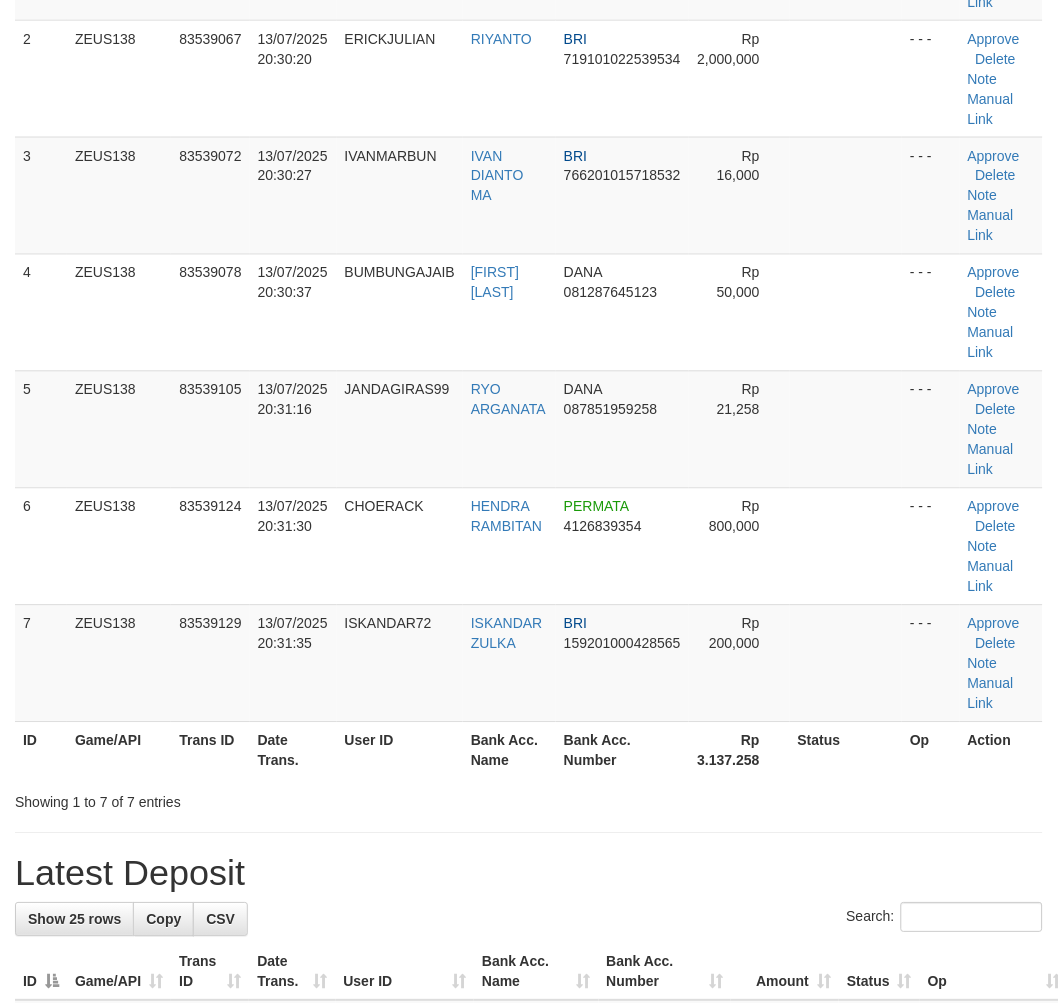 drag, startPoint x: 452, startPoint y: 794, endPoint x: 512, endPoint y: 795, distance: 60.00833 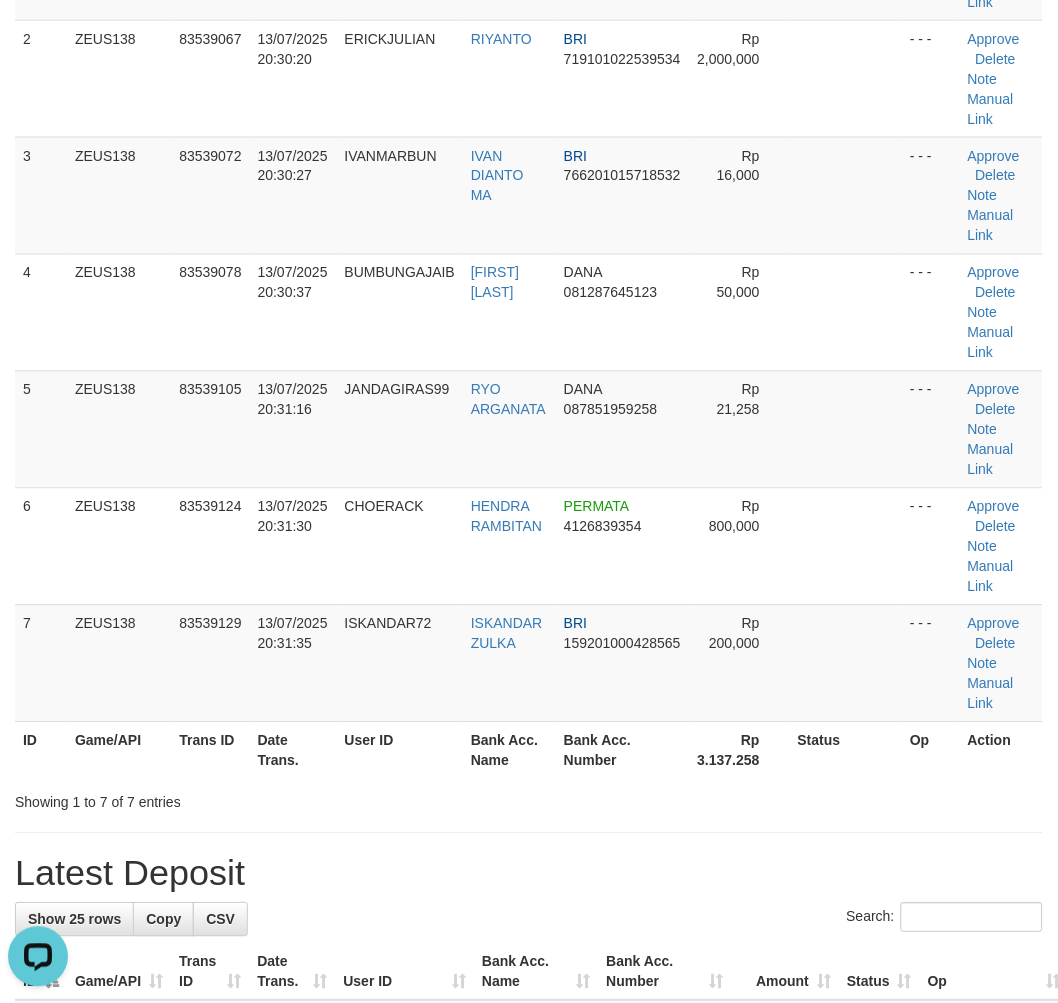 scroll, scrollTop: 0, scrollLeft: 0, axis: both 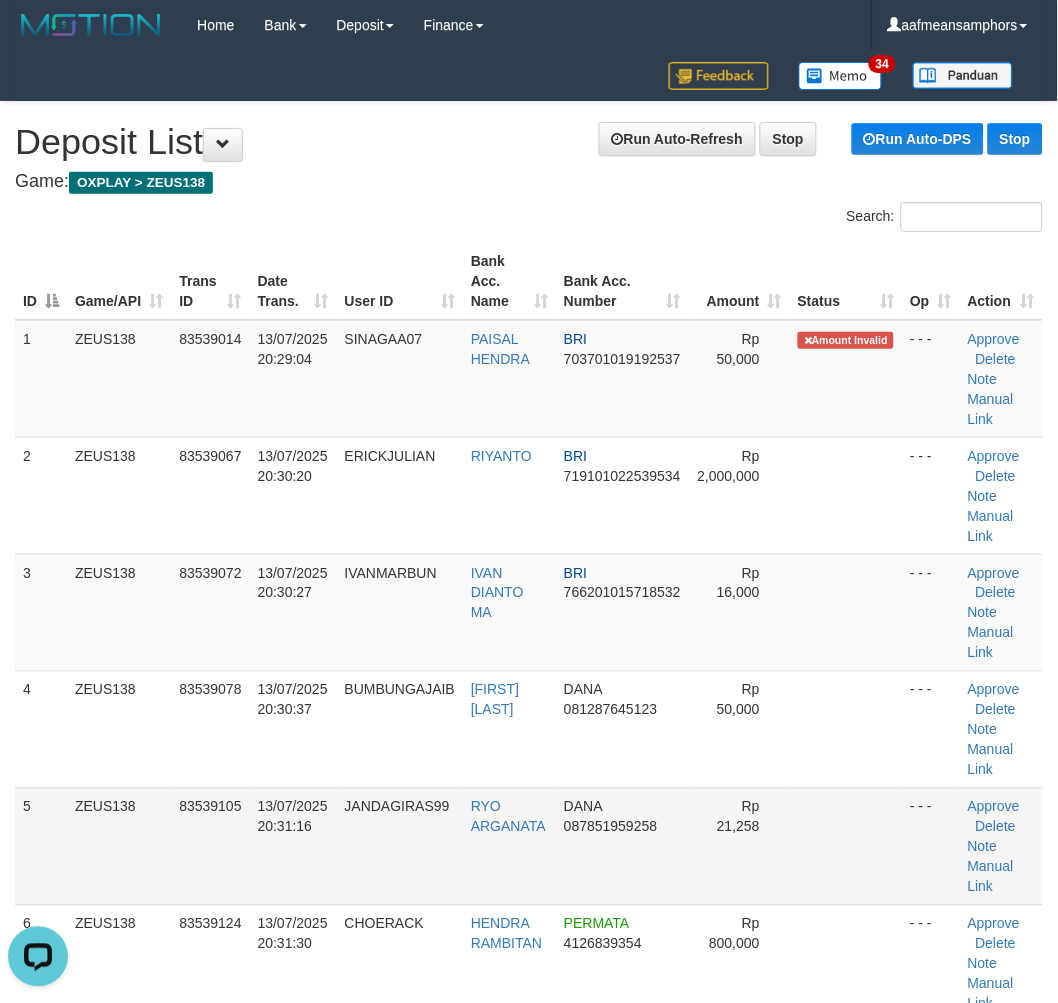 click on "13/07/2025 20:31:16" at bounding box center (293, 846) 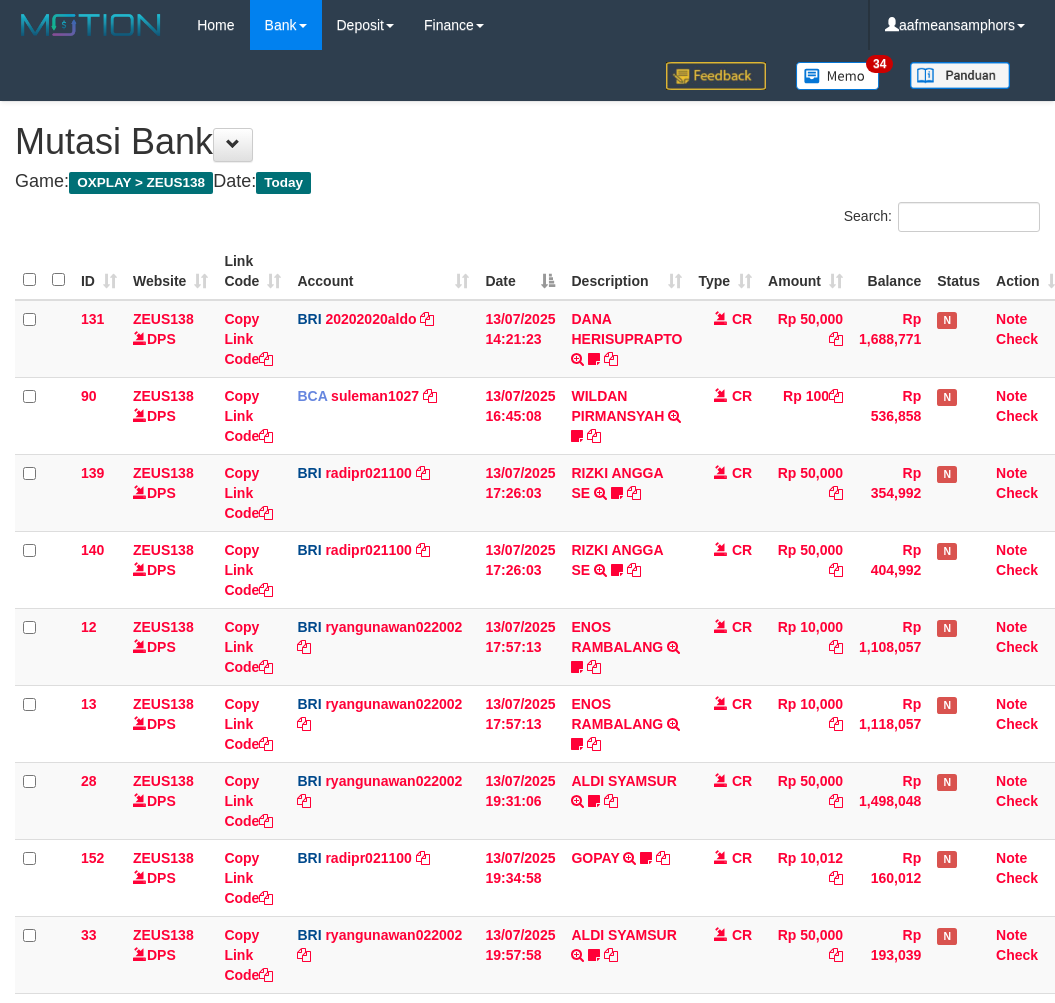 scroll, scrollTop: 261, scrollLeft: 0, axis: vertical 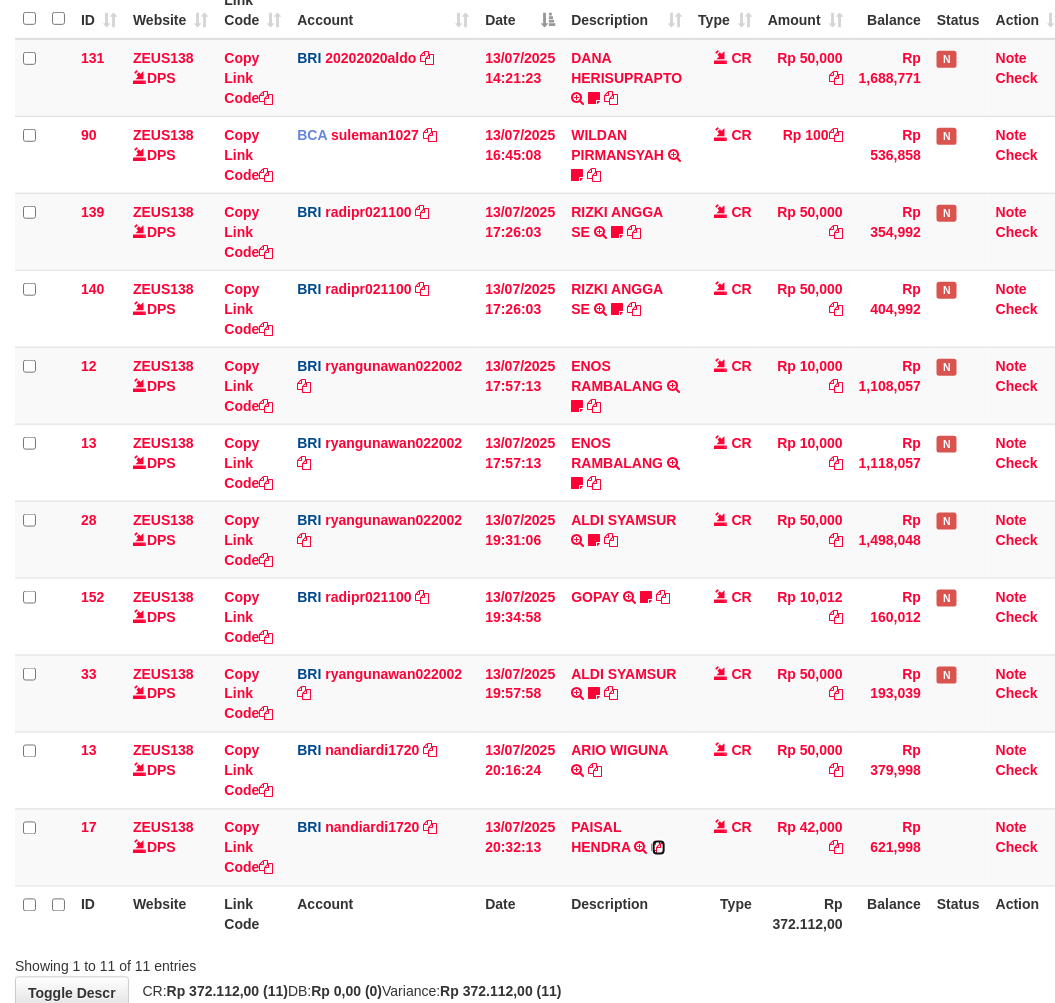 click at bounding box center (659, 848) 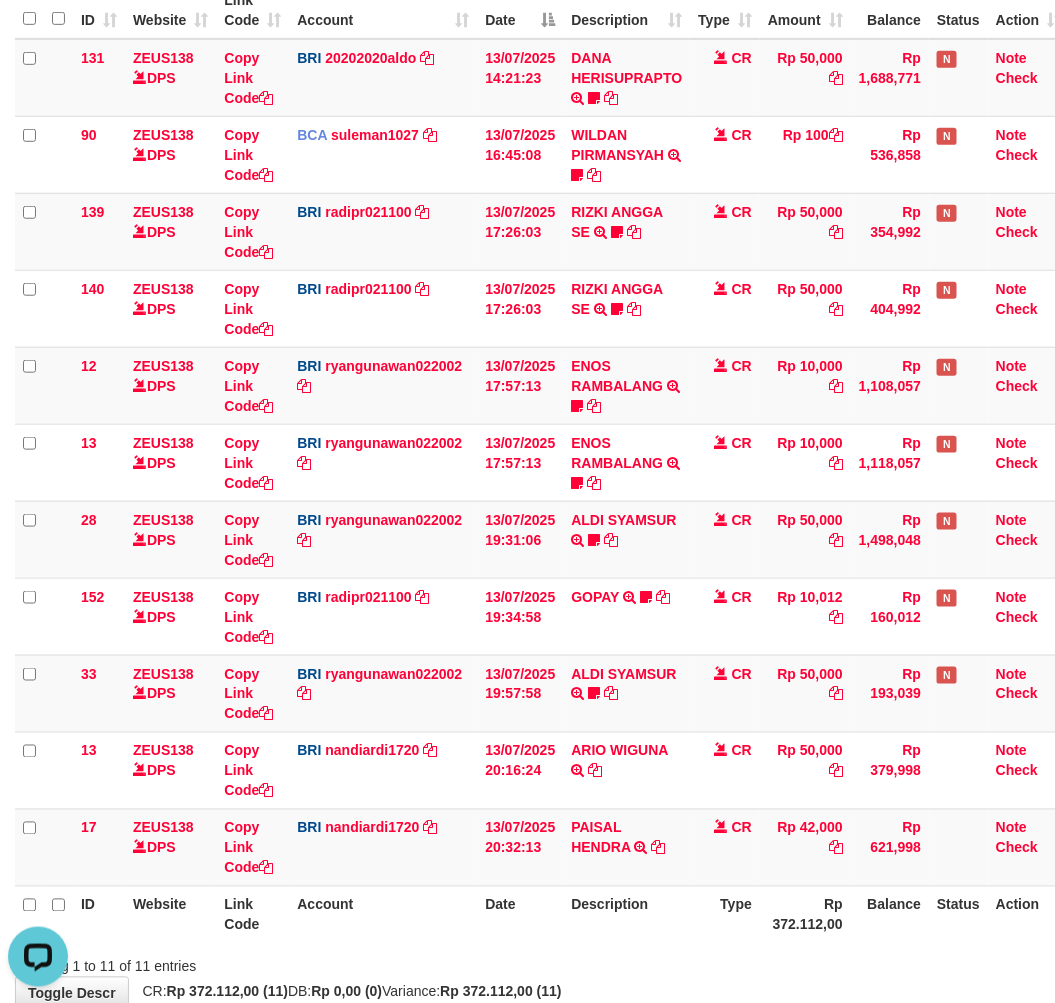 scroll, scrollTop: 0, scrollLeft: 0, axis: both 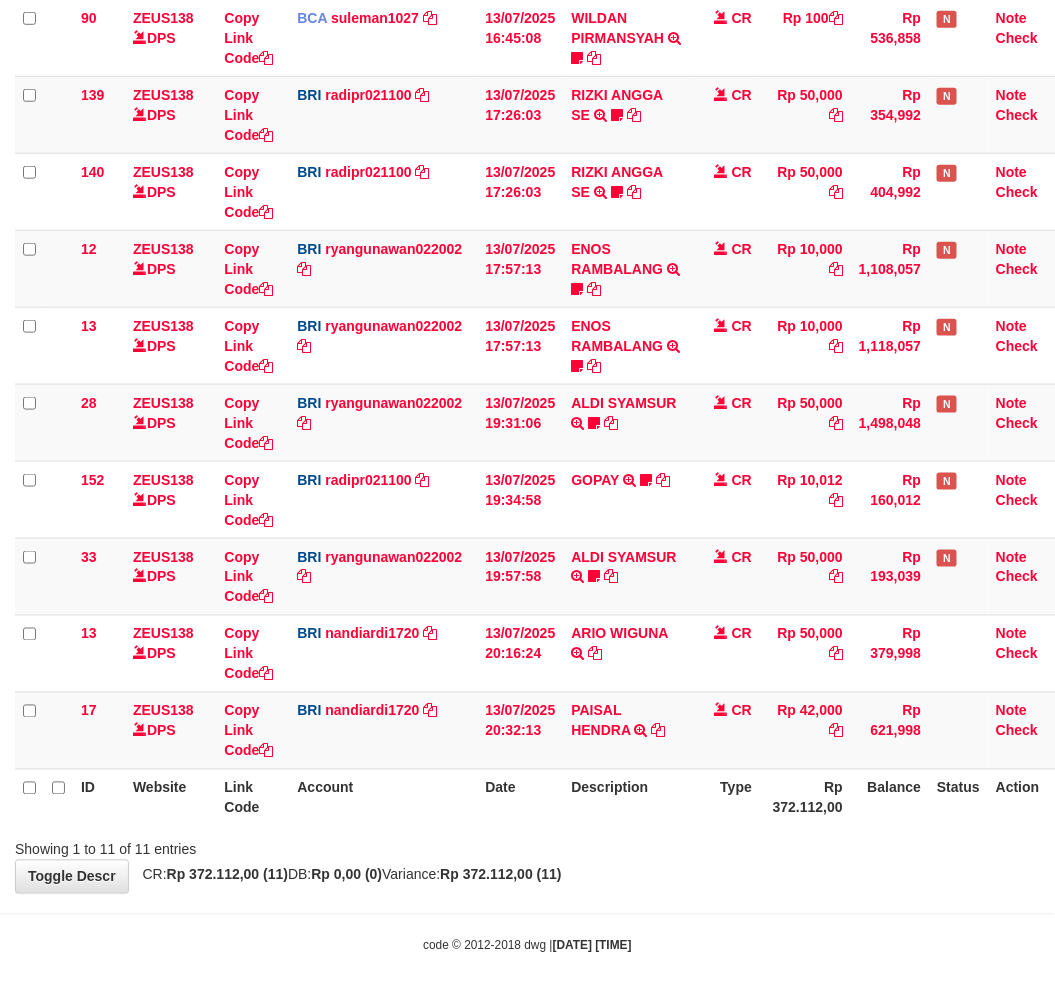 click on "Showing 1 to 11 of 11 entries" at bounding box center (527, 846) 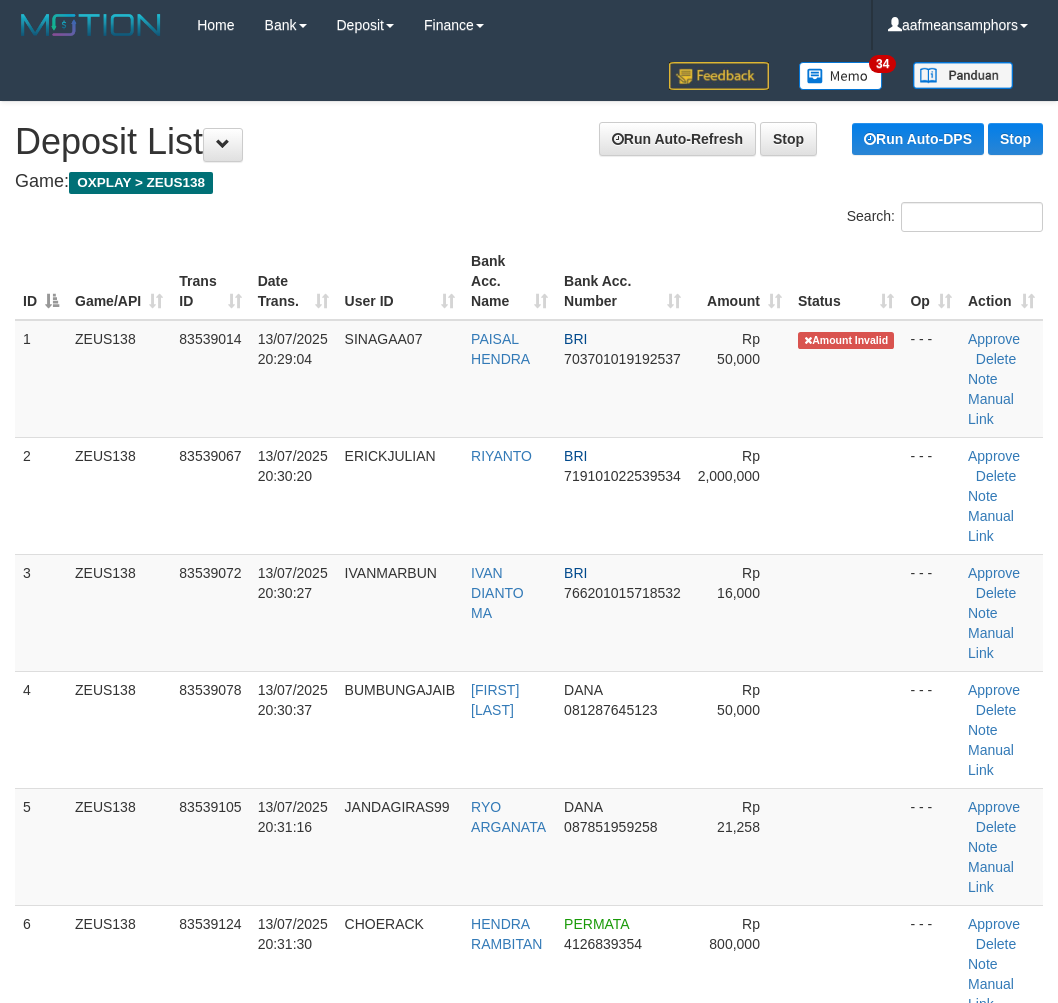scroll, scrollTop: 0, scrollLeft: 0, axis: both 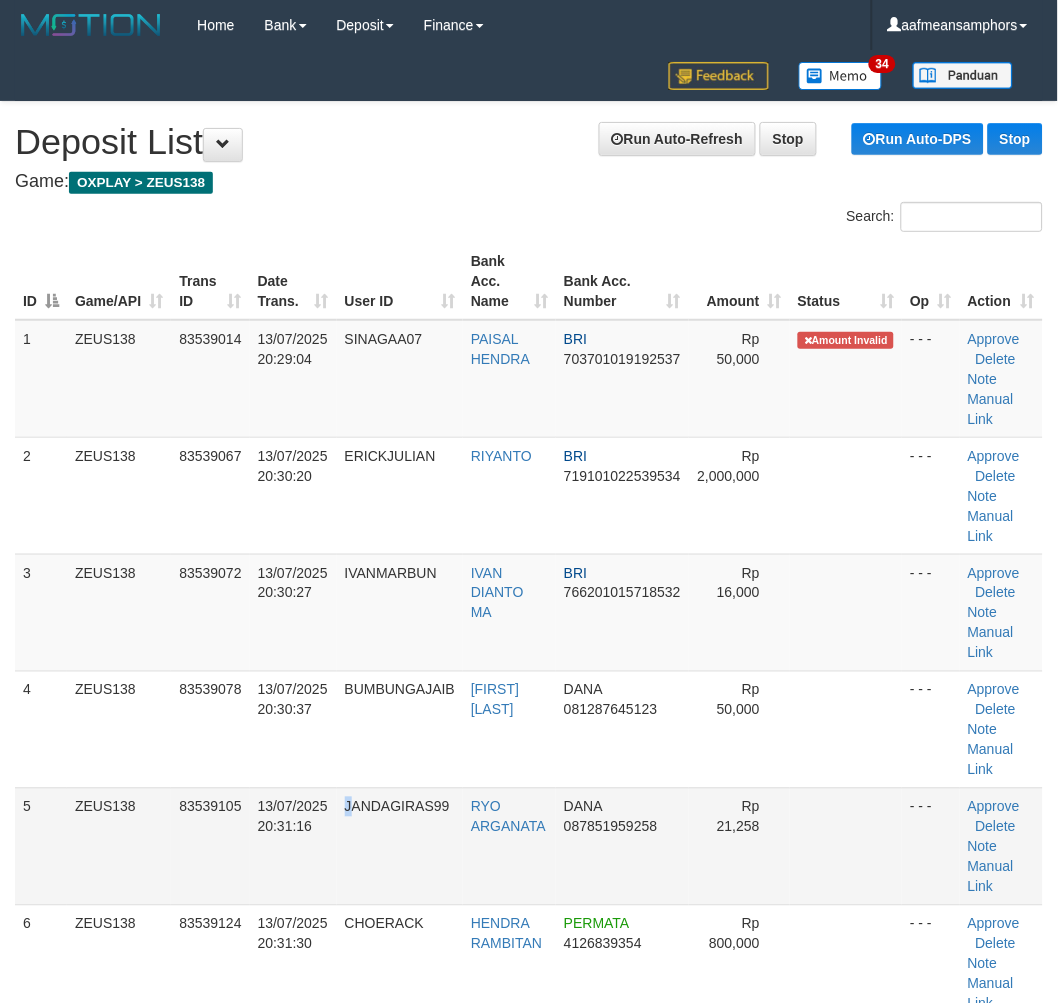 click on "JANDAGIRAS99" at bounding box center [400, 846] 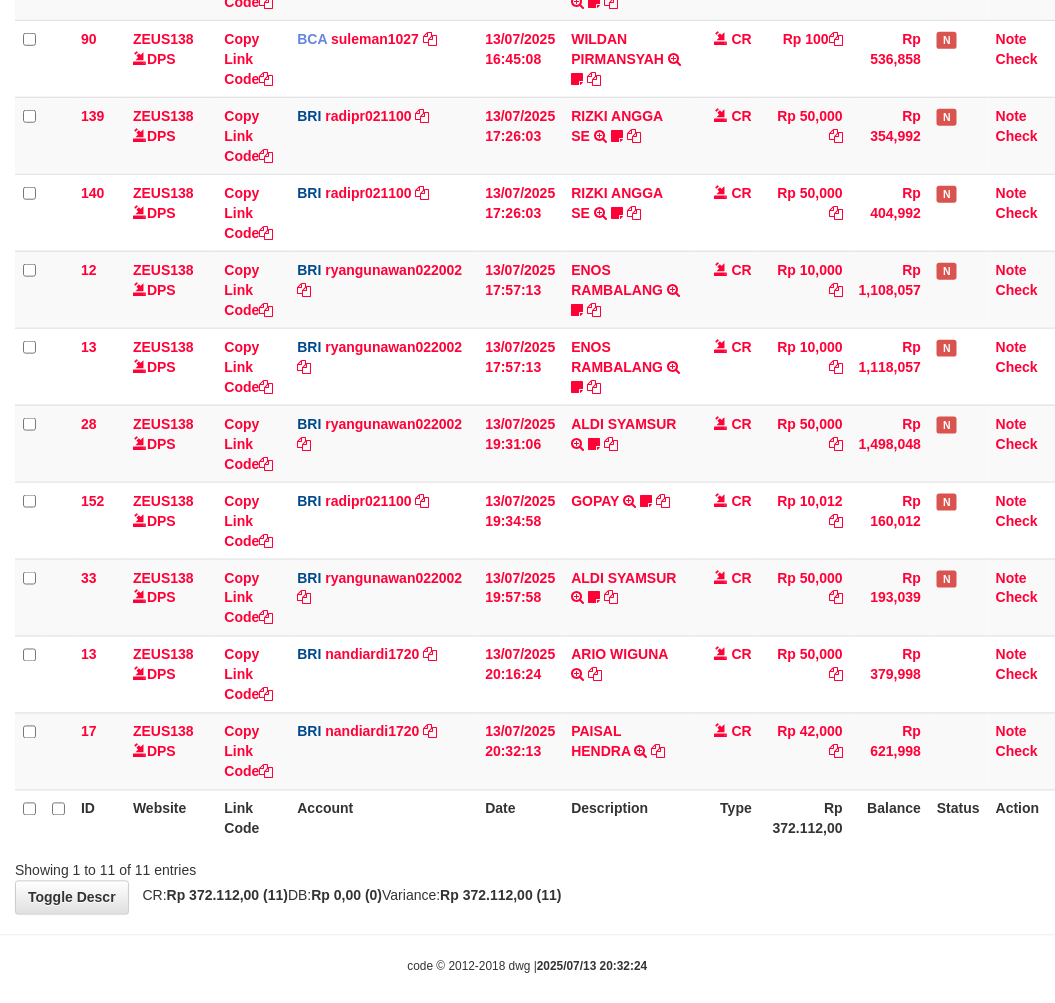 scroll, scrollTop: 378, scrollLeft: 0, axis: vertical 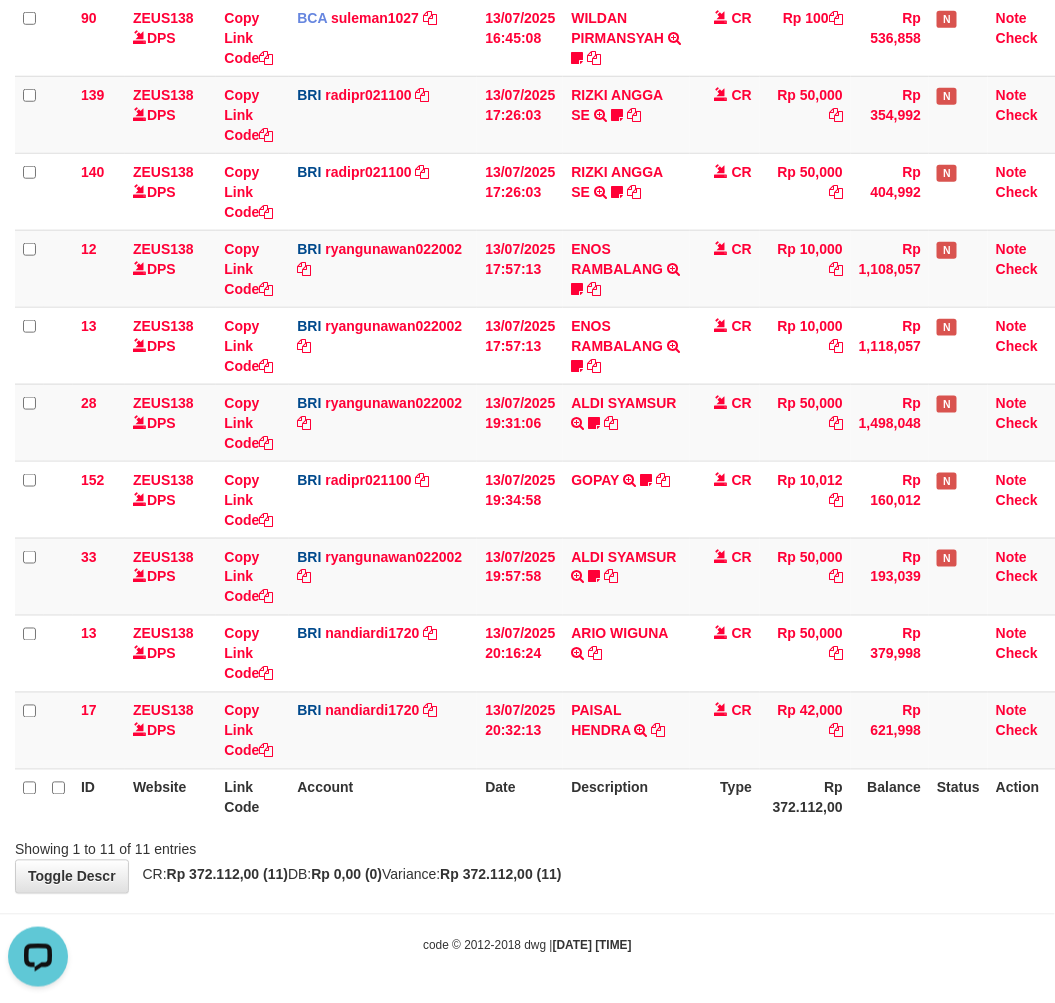 click on "**********" at bounding box center [527, 308] 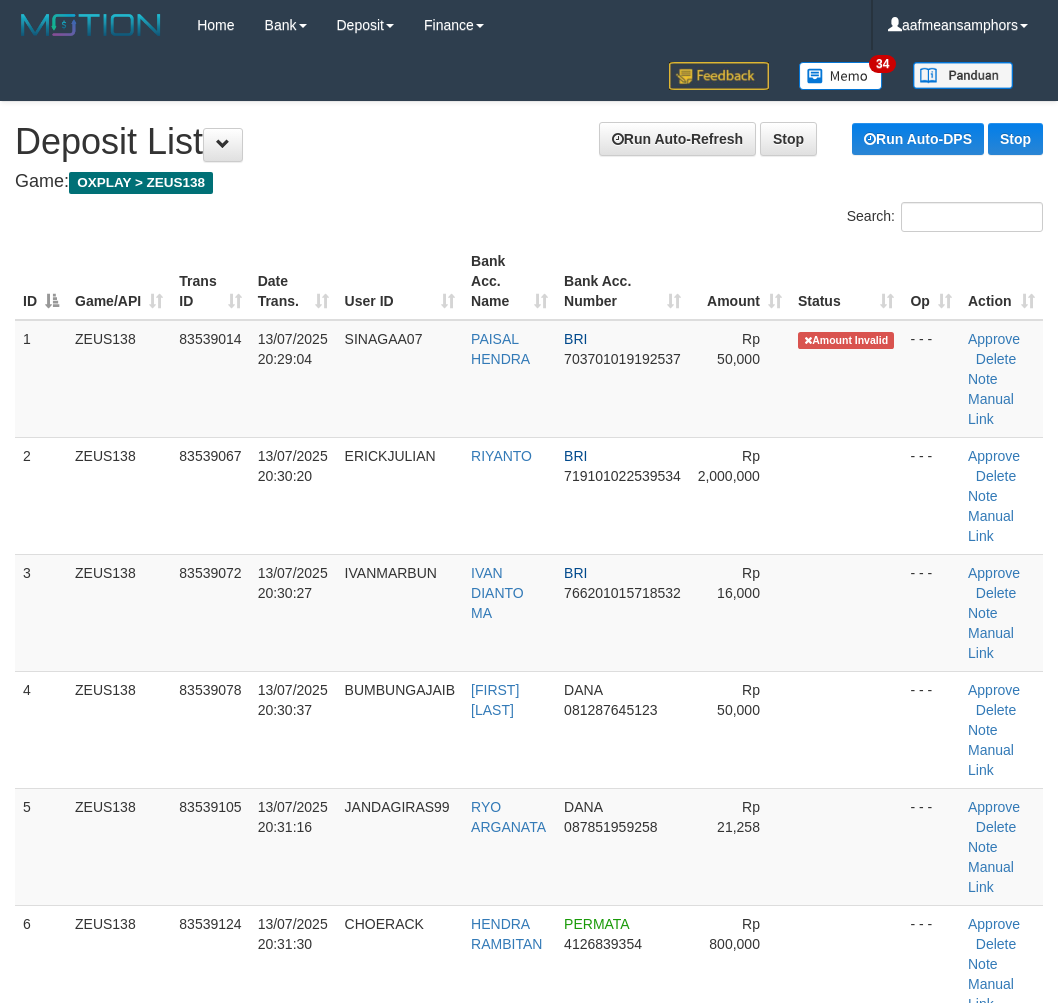 scroll, scrollTop: 0, scrollLeft: 0, axis: both 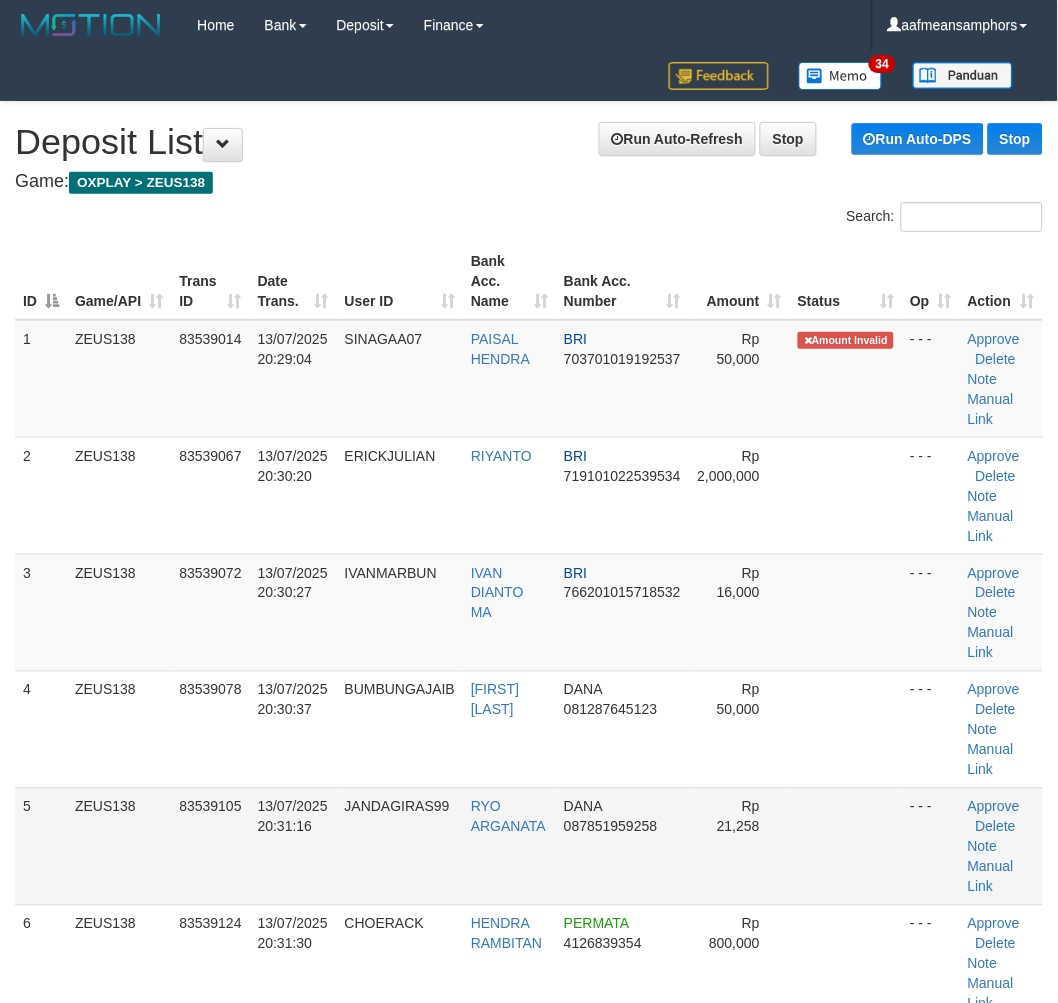 click on "JANDAGIRAS99" at bounding box center [400, 846] 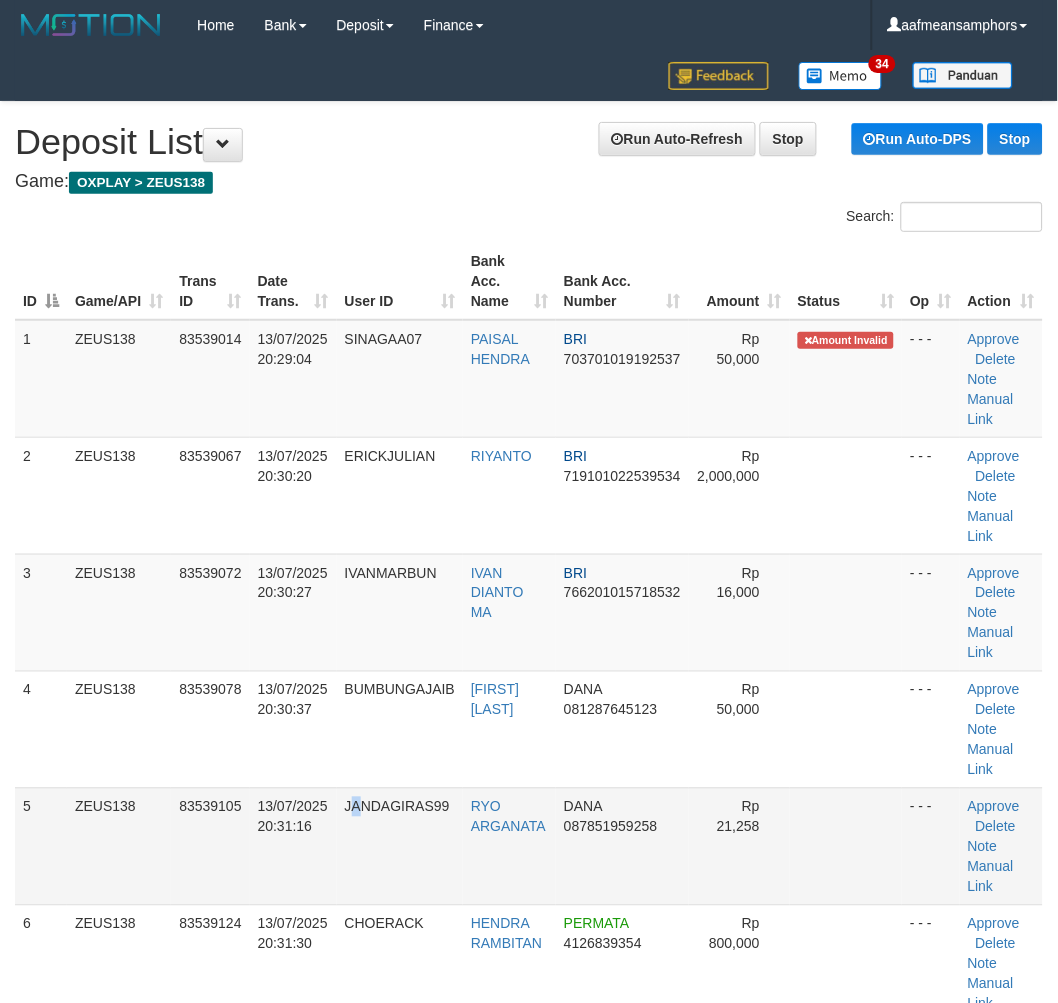 drag, startPoint x: 363, startPoint y: 821, endPoint x: 63, endPoint y: 846, distance: 301.03986 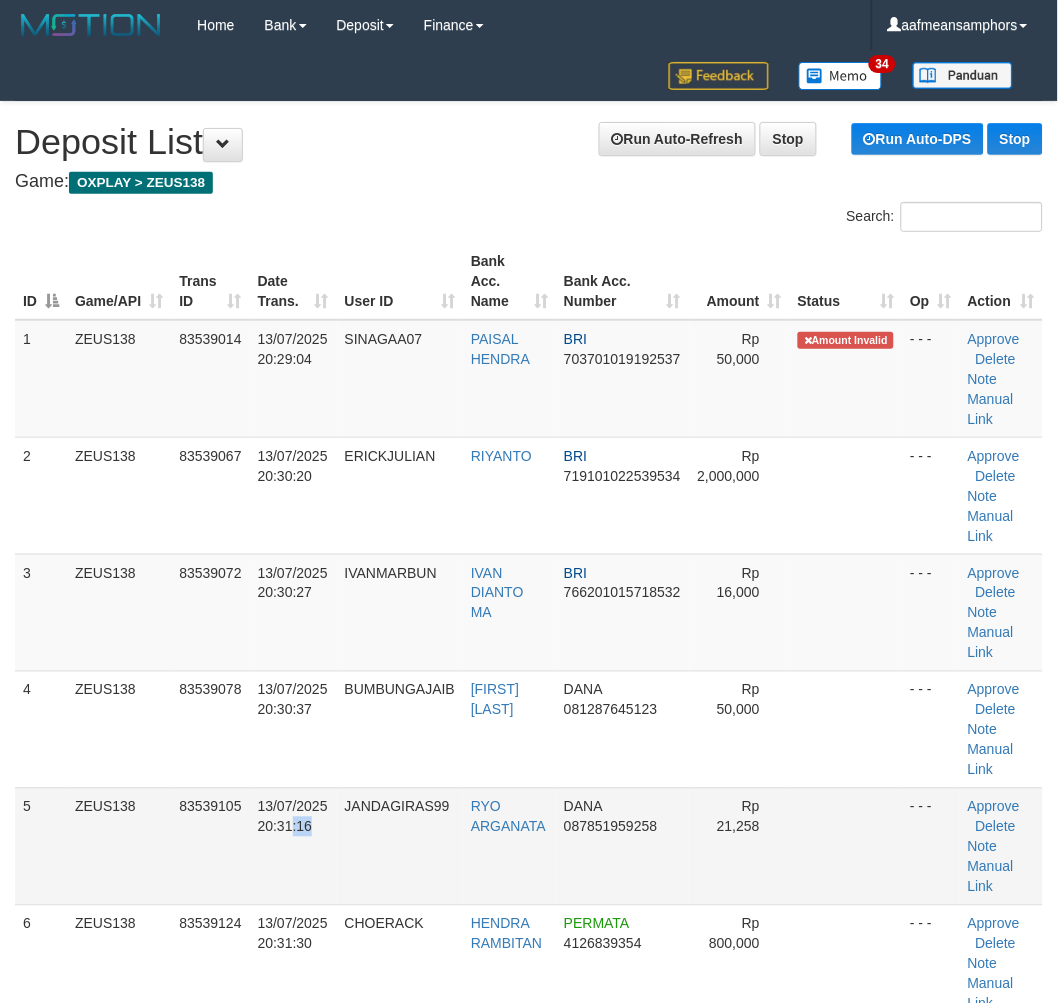 click on "5
ZEUS138
83539105
13/07/2025 20:31:16
JANDAGIRAS99
RYO ARGANATA
DANA
087851959258
Rp 21,258
- - -
Approve
Delete
Note
Manual Link" at bounding box center (529, 846) 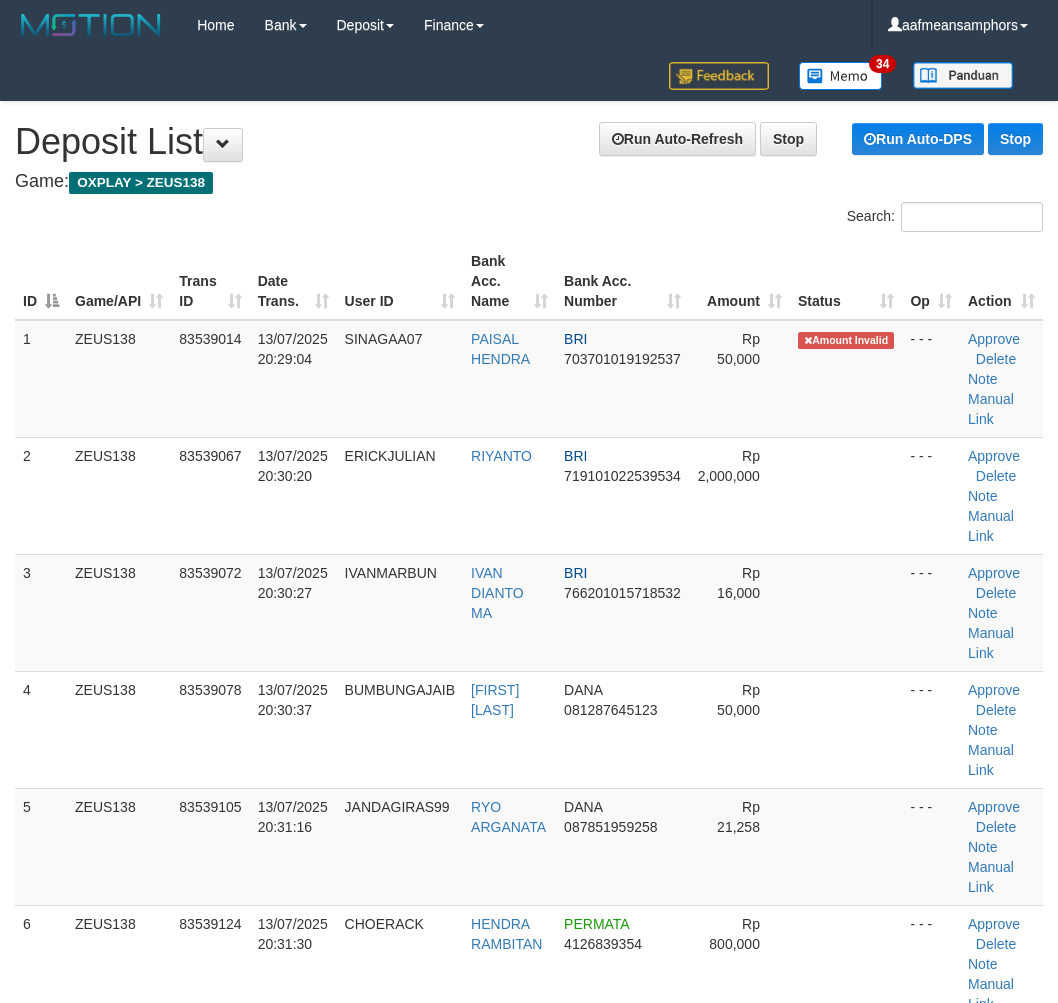 scroll, scrollTop: 0, scrollLeft: 0, axis: both 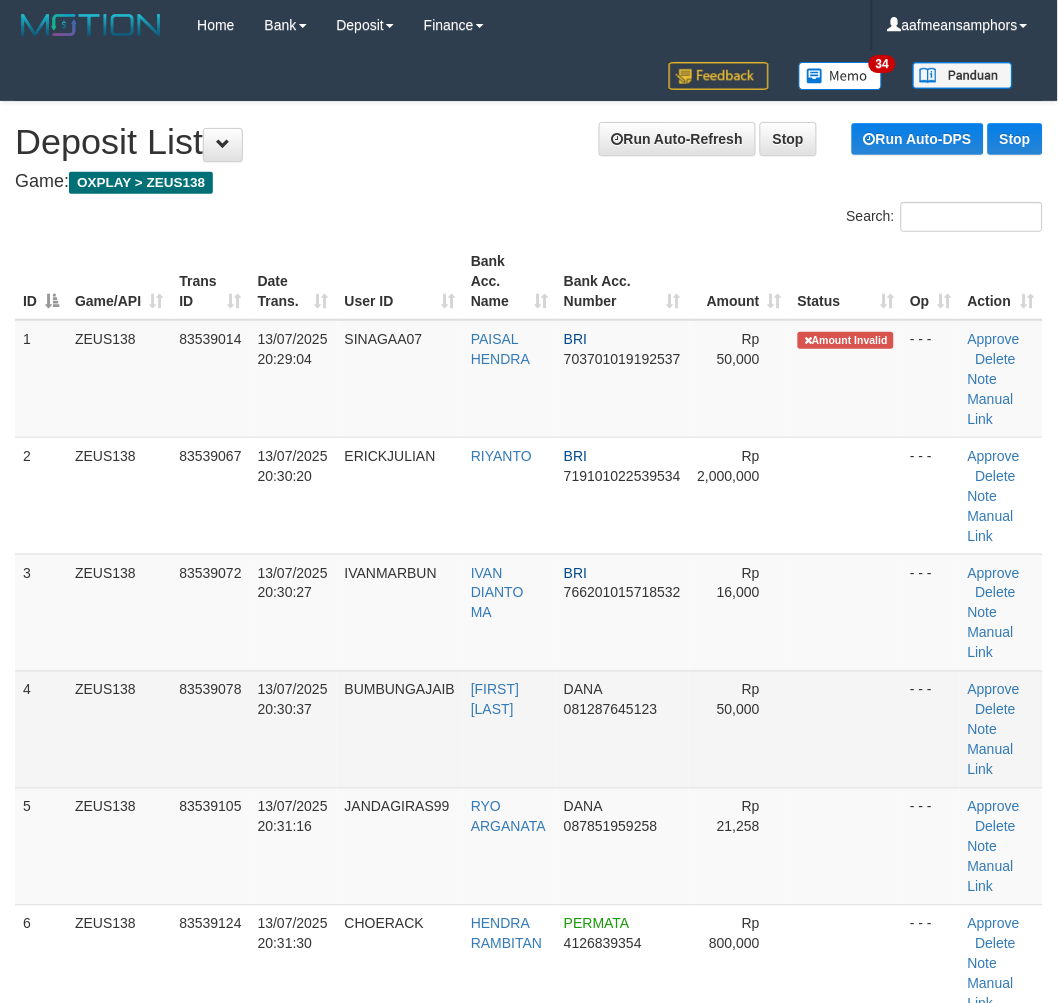 click on "BUMBUNGAJAIB" at bounding box center [400, 729] 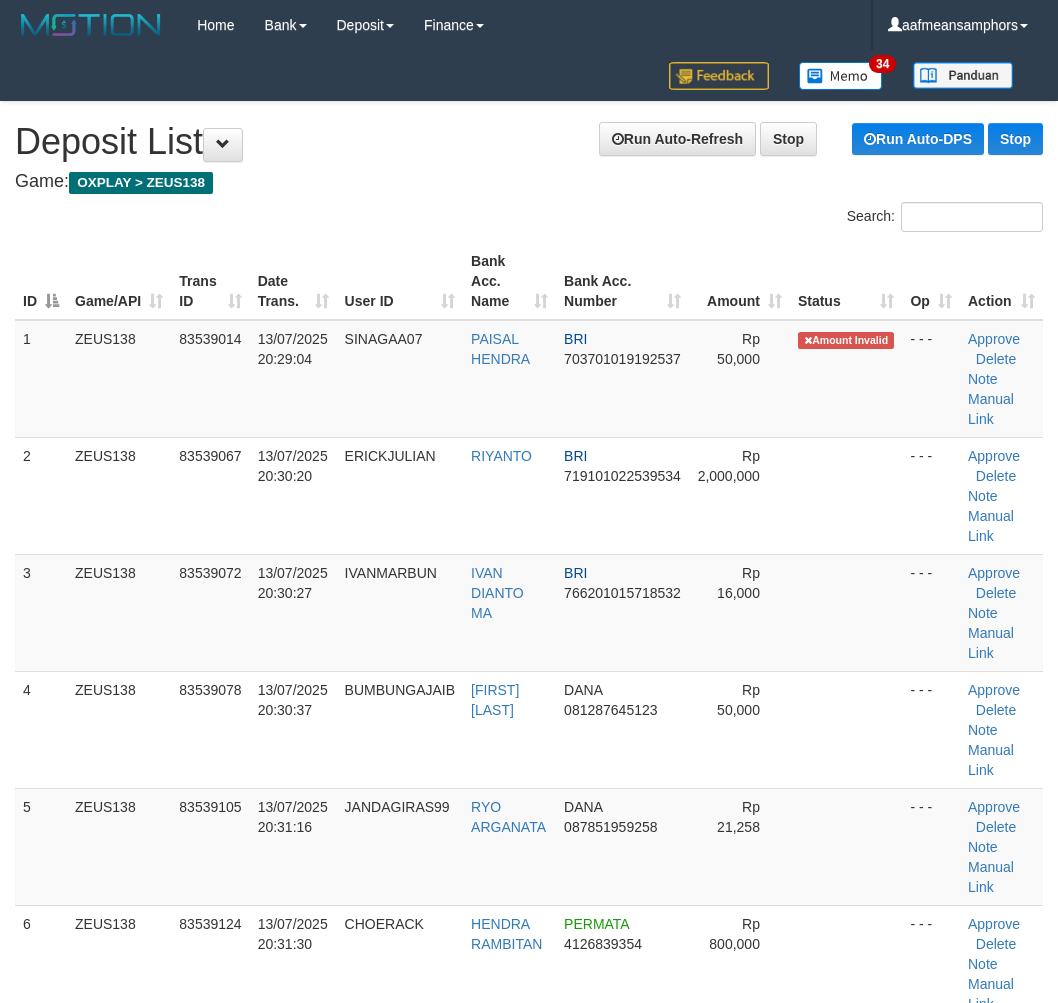 scroll, scrollTop: 0, scrollLeft: 0, axis: both 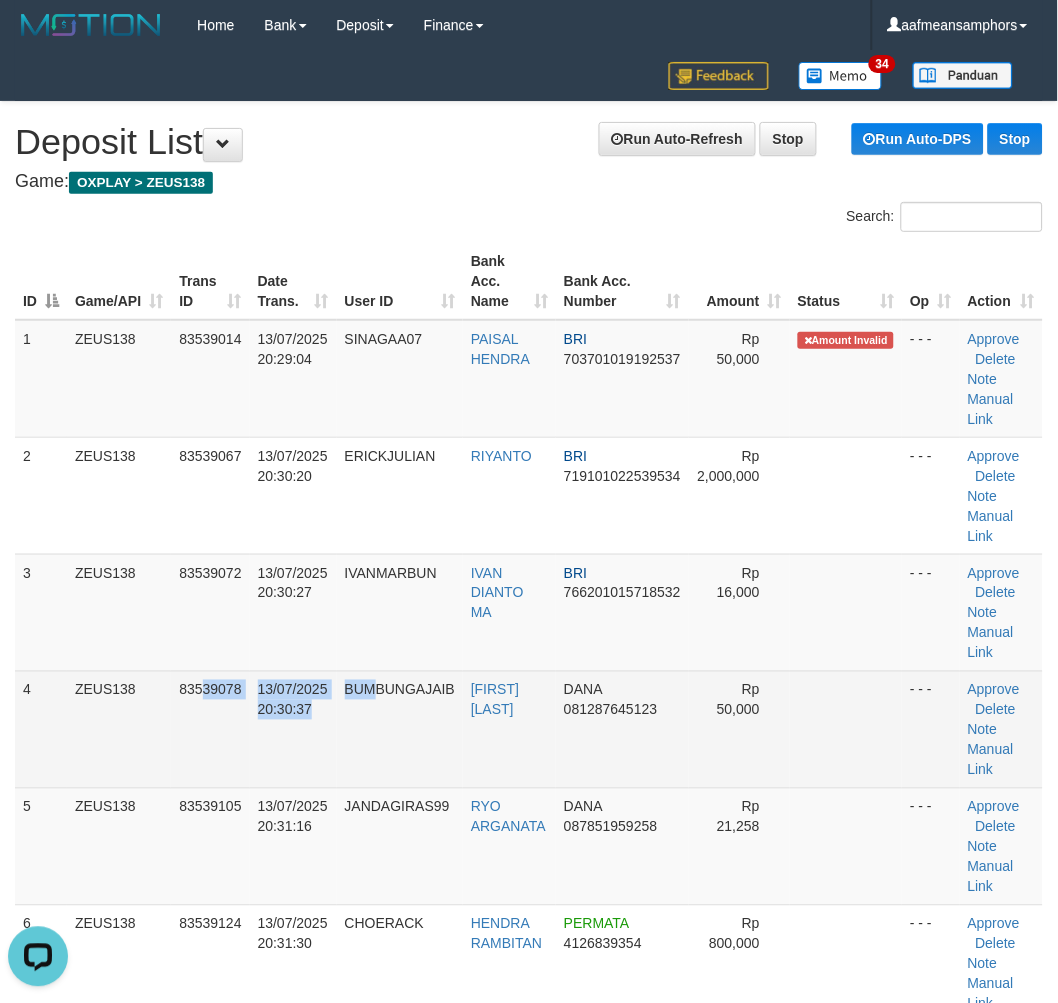 drag, startPoint x: 281, startPoint y: 758, endPoint x: 371, endPoint y: 761, distance: 90.04999 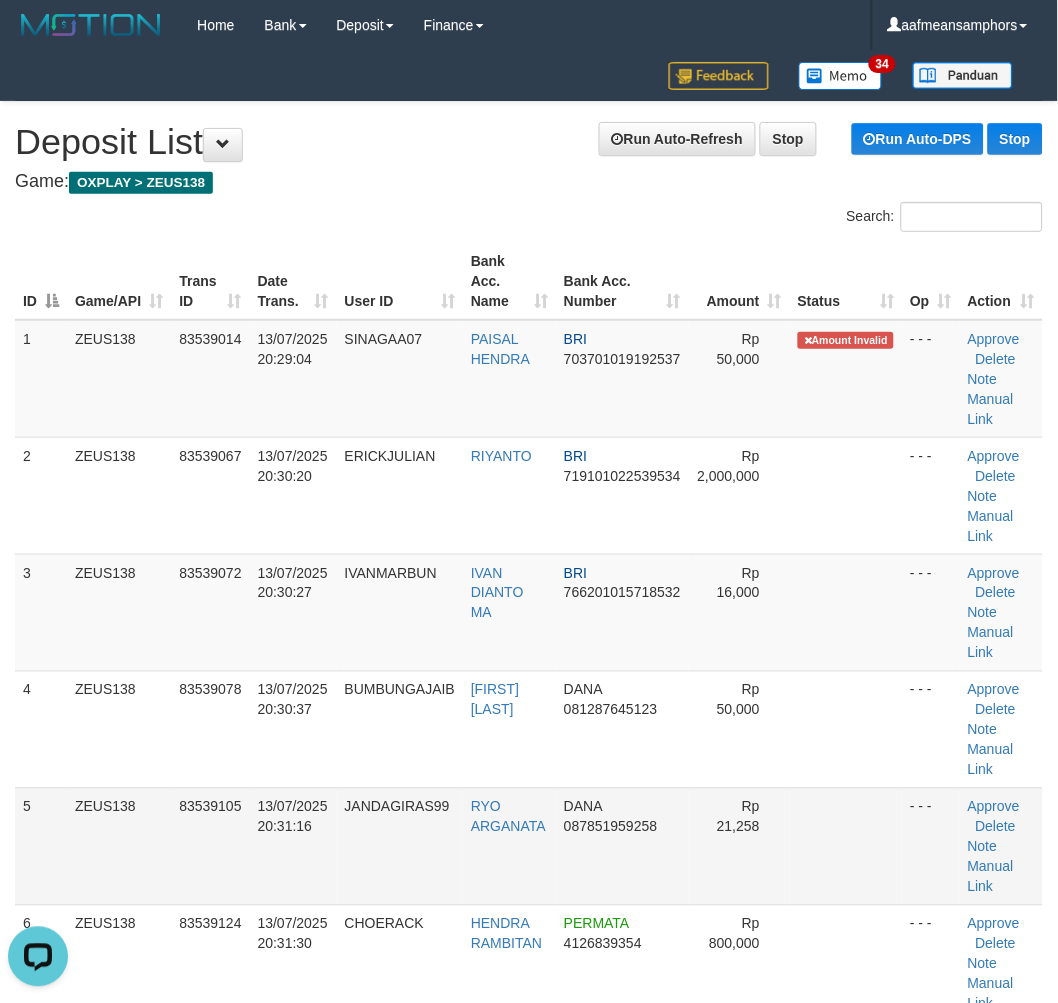 click on "5
ZEUS138
83539105
13/07/2025 20:31:16
JANDAGIRAS99
RYO ARGANATA
DANA
087851959258
Rp 21,258
- - -
Approve
Delete
Note
Manual Link" at bounding box center [529, 846] 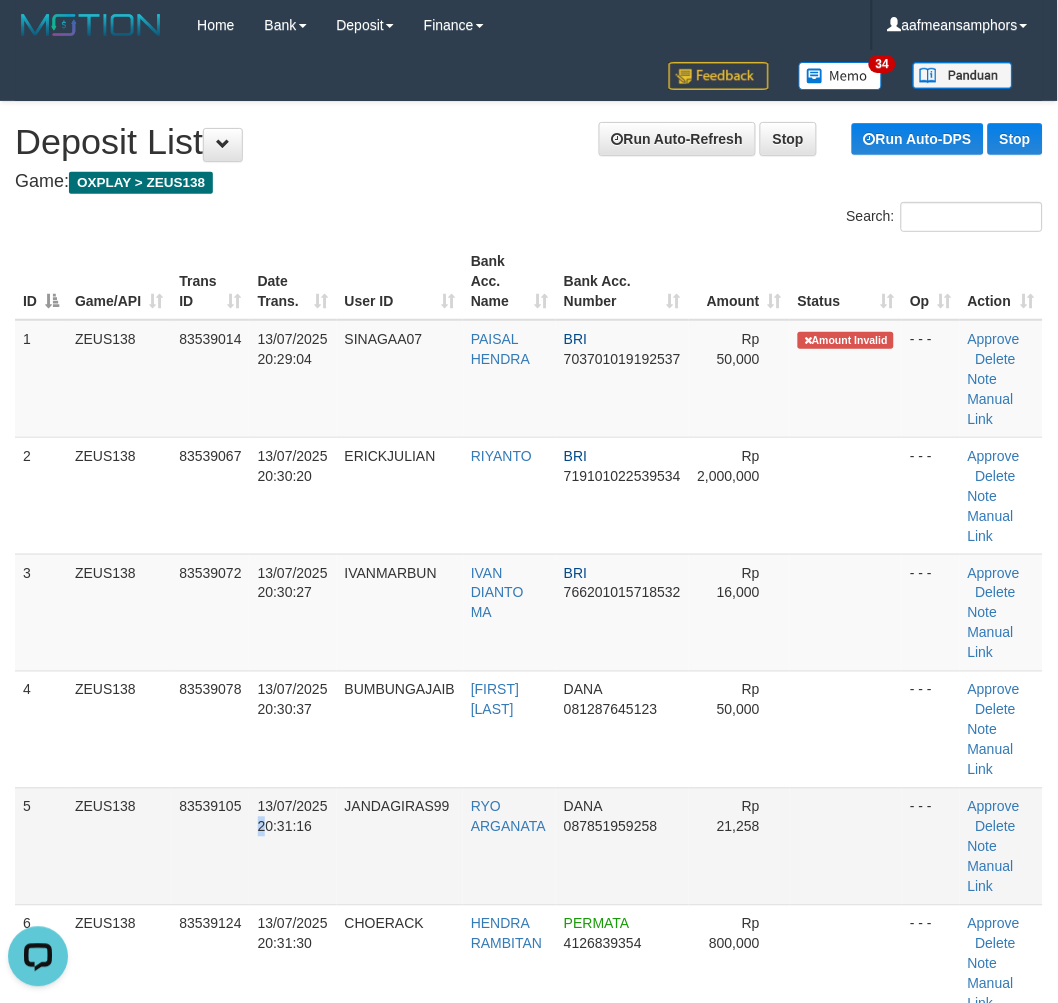 click on "5
ZEUS138
83539105
13/07/2025 20:31:16
JANDAGIRAS99
RYO ARGANATA
DANA
087851959258
Rp 21,258
- - -
Approve
Delete
Note
Manual Link" at bounding box center (529, 846) 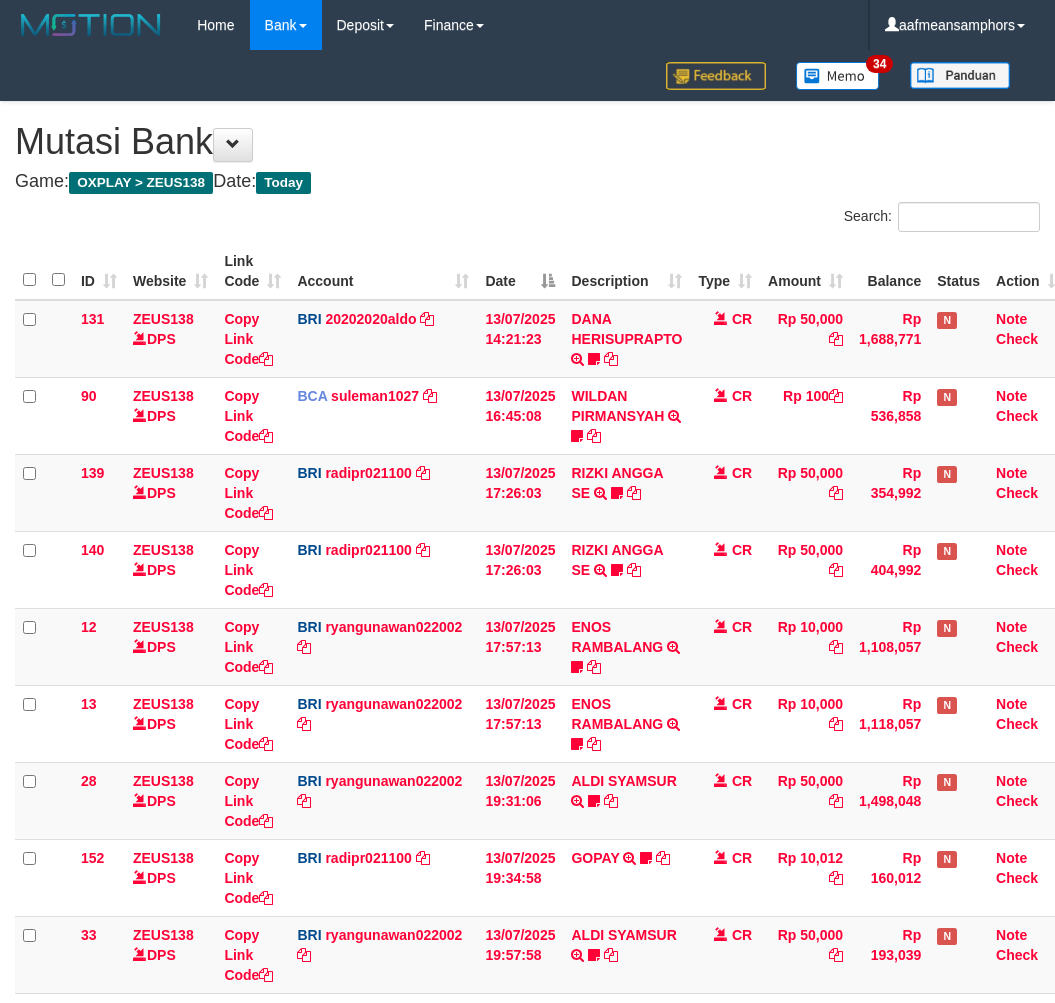 scroll, scrollTop: 455, scrollLeft: 0, axis: vertical 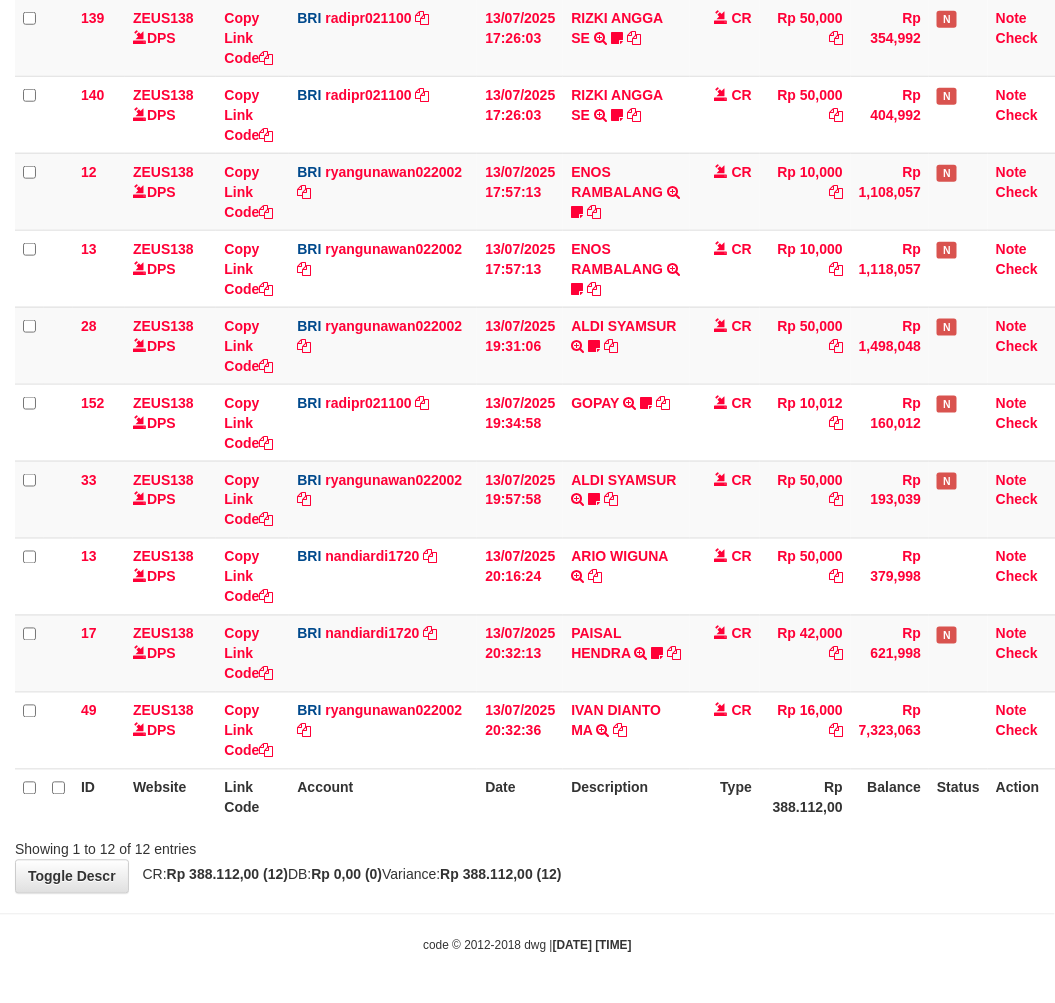 click on "Showing 1 to 12 of 12 entries" at bounding box center (527, 846) 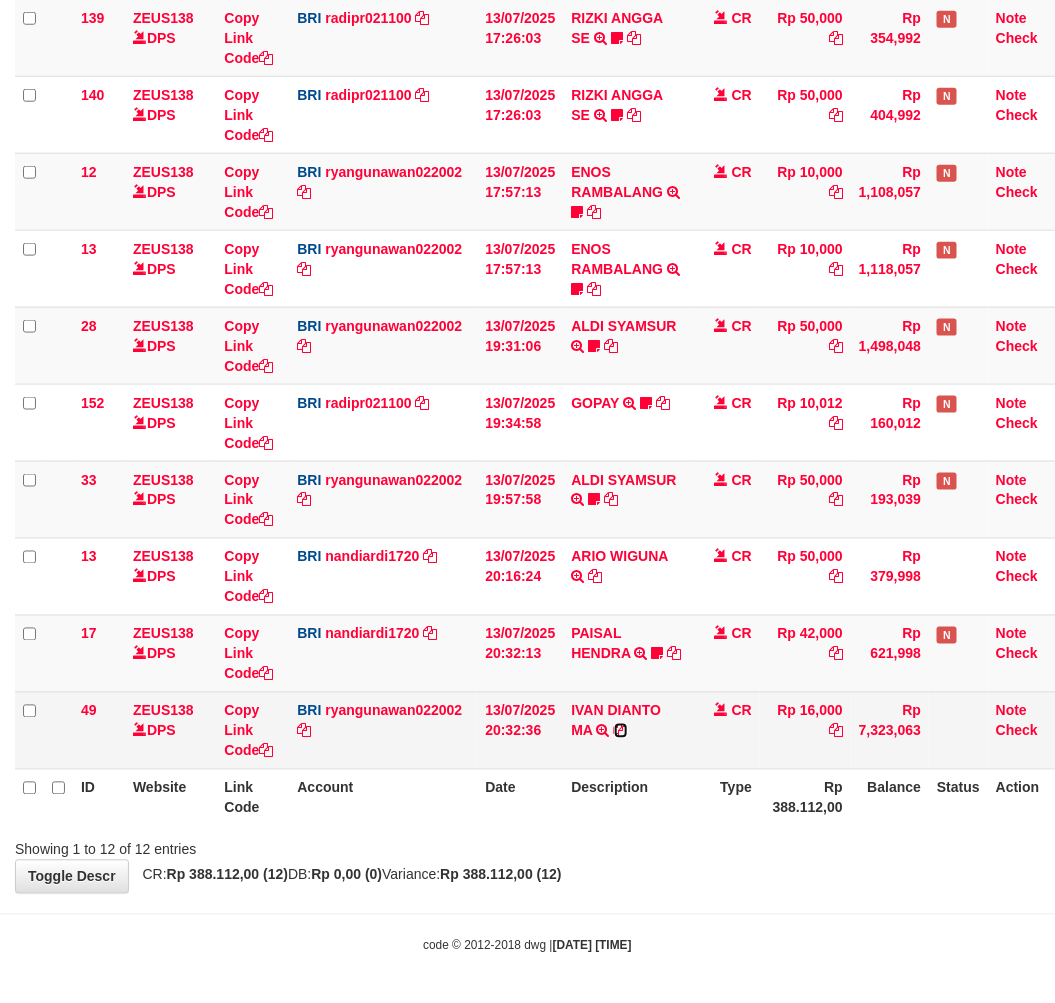 click at bounding box center [621, 731] 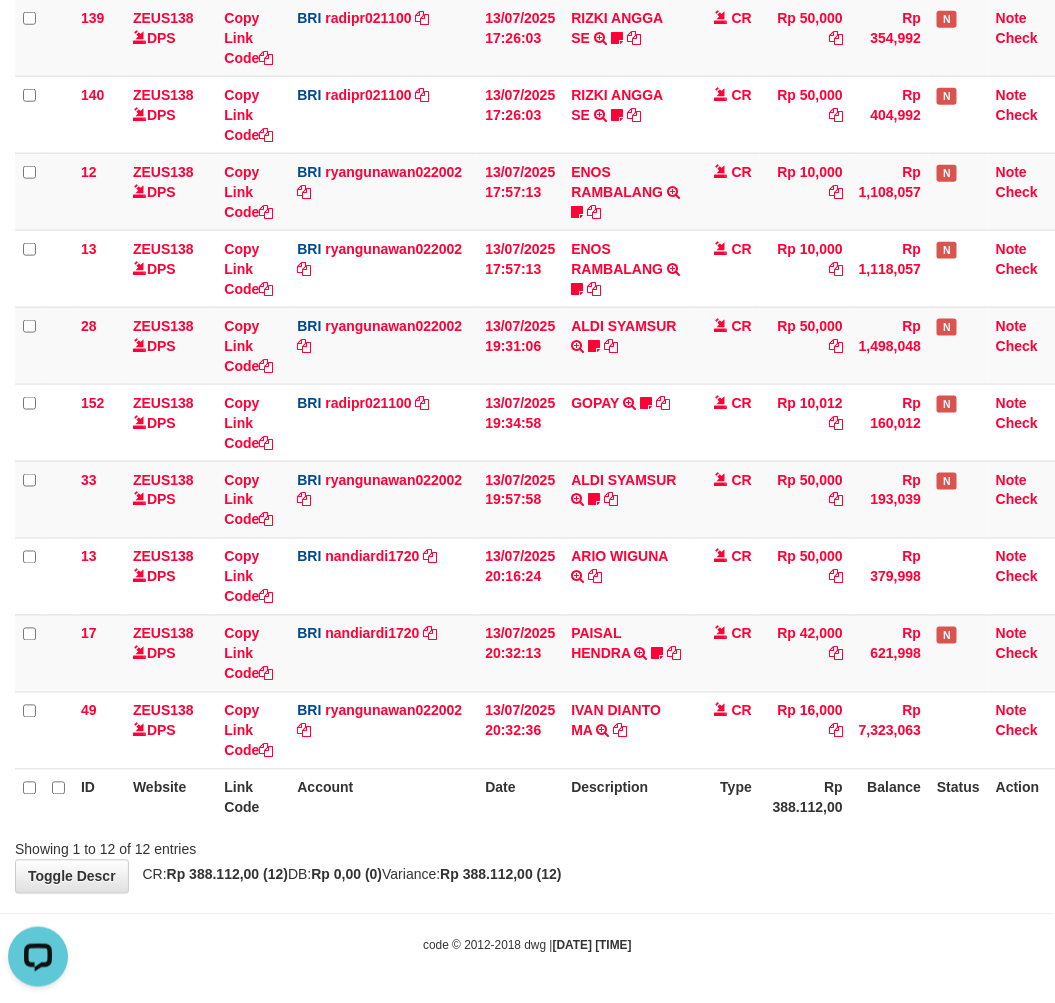 scroll, scrollTop: 0, scrollLeft: 0, axis: both 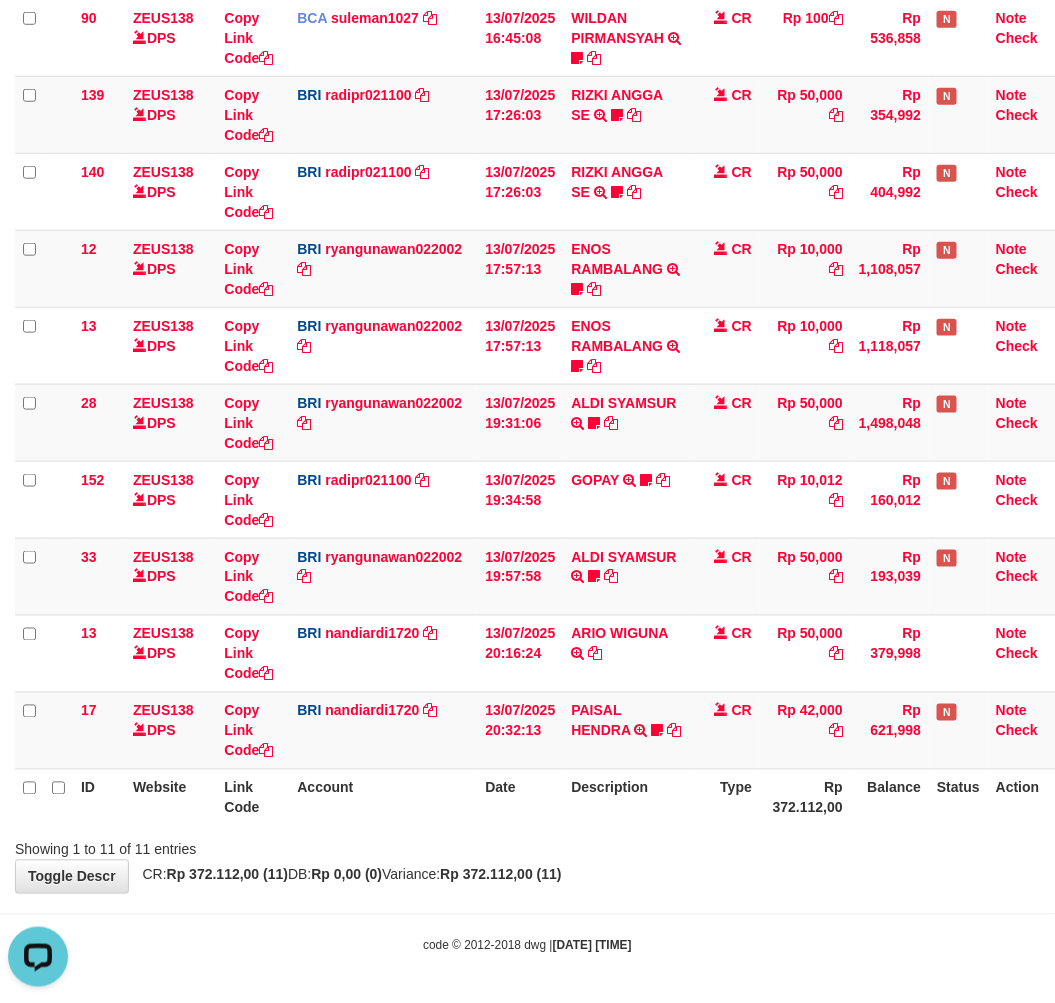 click on "Showing 1 to 11 of 11 entries" at bounding box center [527, 846] 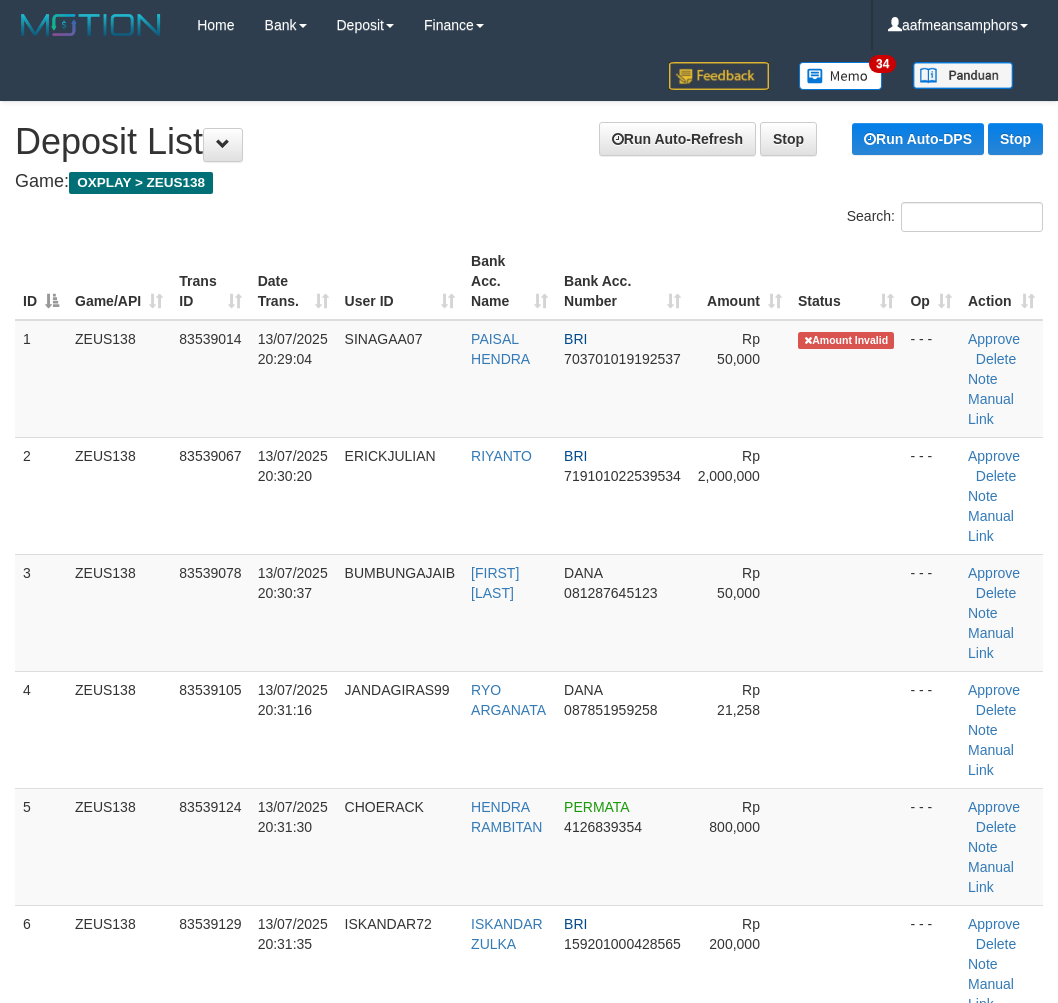 scroll, scrollTop: 0, scrollLeft: 0, axis: both 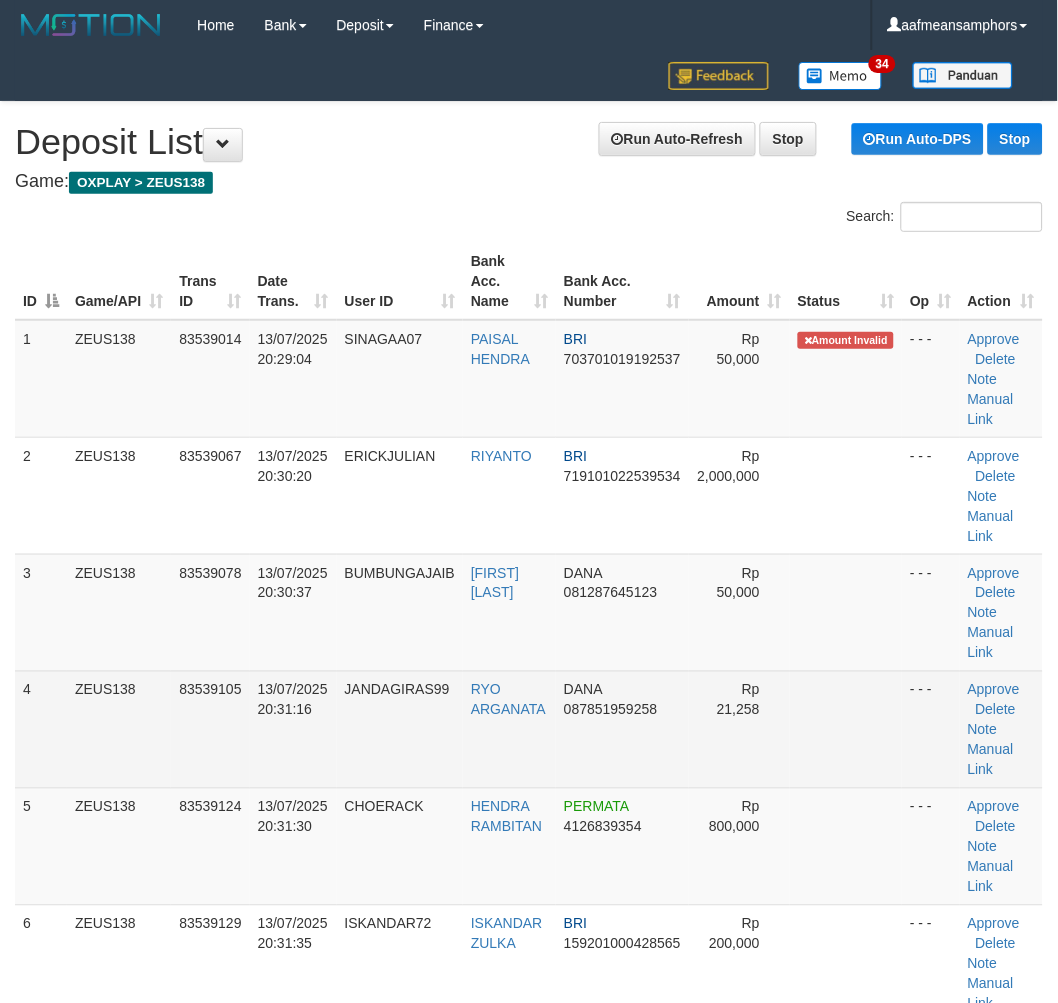 click on "DANA
087851959258" at bounding box center [622, 729] 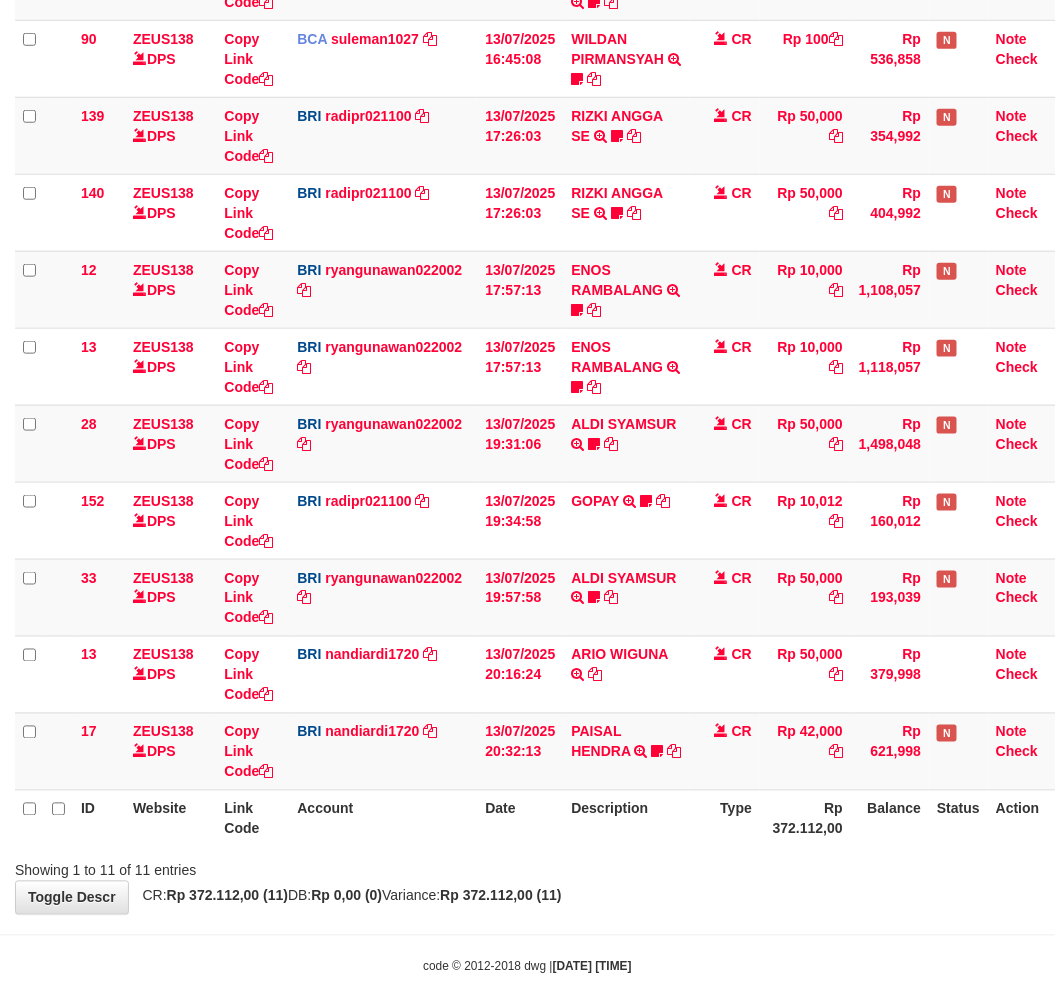 scroll, scrollTop: 378, scrollLeft: 0, axis: vertical 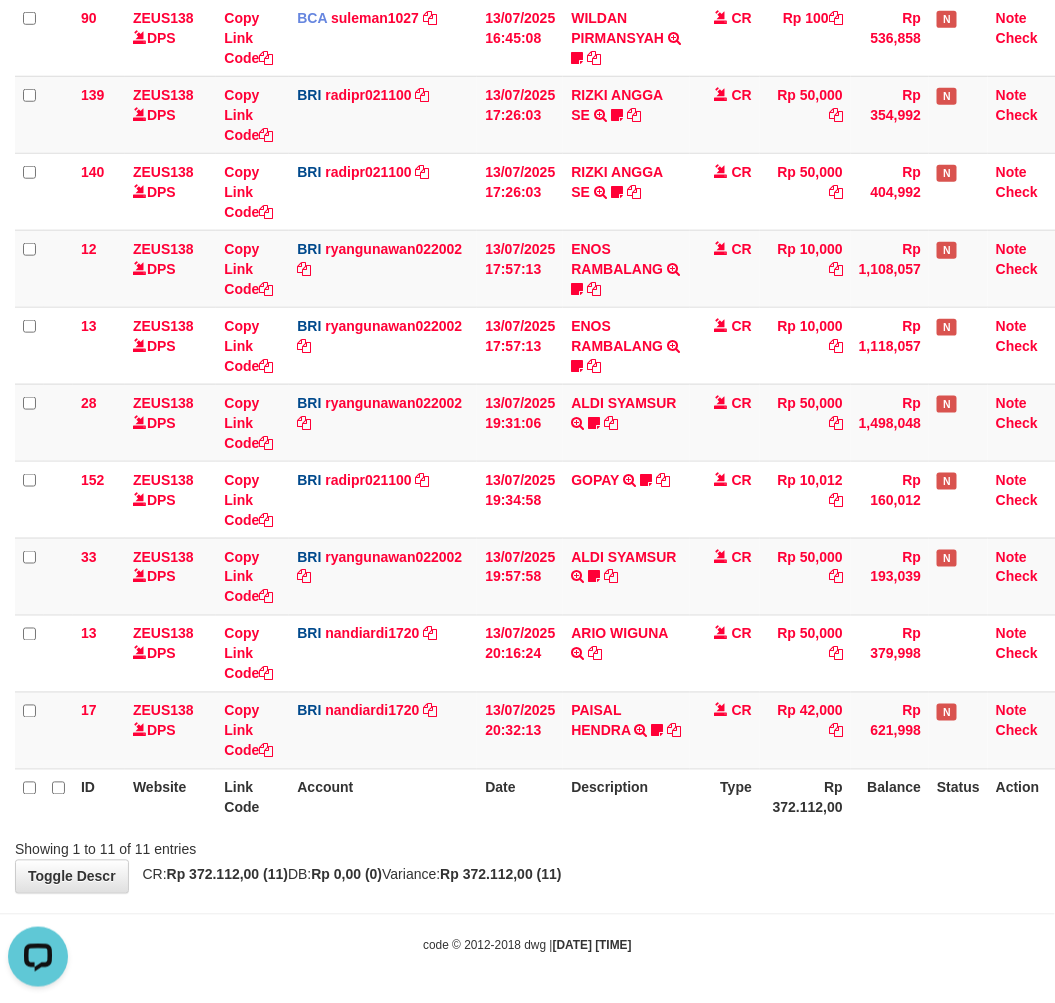 click on "Showing 1 to 11 of 11 entries" at bounding box center (527, 846) 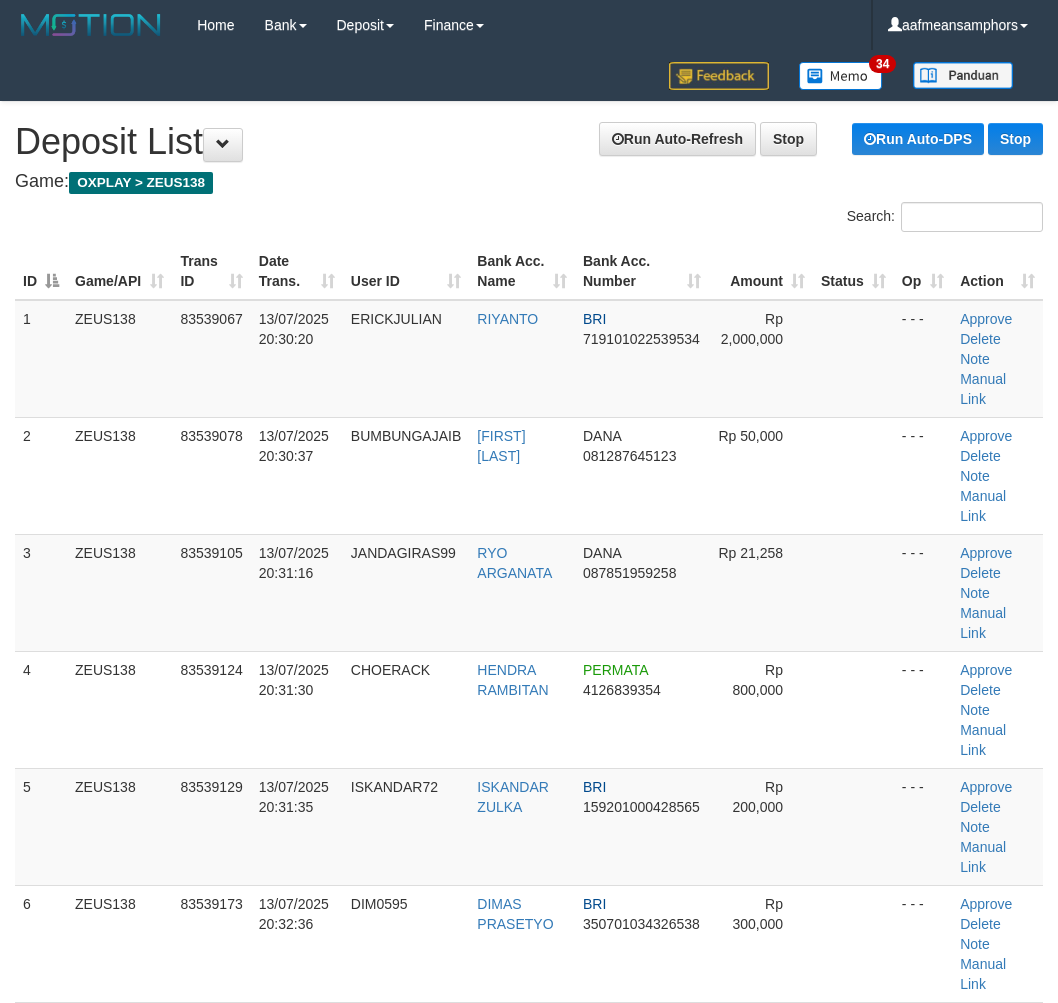 scroll, scrollTop: 0, scrollLeft: 0, axis: both 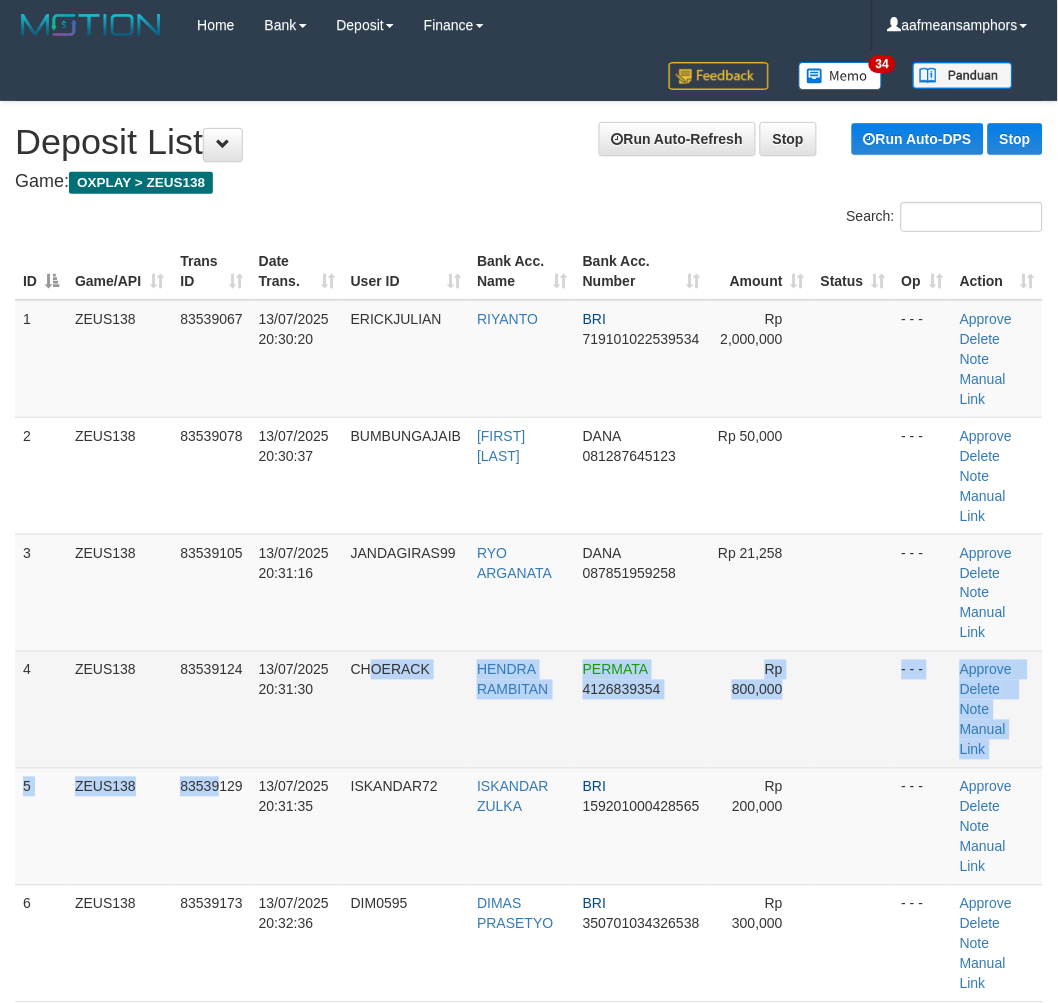 click on "1
ZEUS138
83539067
13/07/2025 20:30:20
ERICKJULIAN
RIYANTO
BRI
719101022539534
Rp 2,000,000
- - -
Approve
Delete
Note
Manual Link
2
ZEUS138
83539078
13/07/2025 20:30:37
BUMBUNGAJAIB
FERI HERNANDO
DANA
081287645123
Rp 50,000
- - -
Approve
Note" at bounding box center [529, 651] 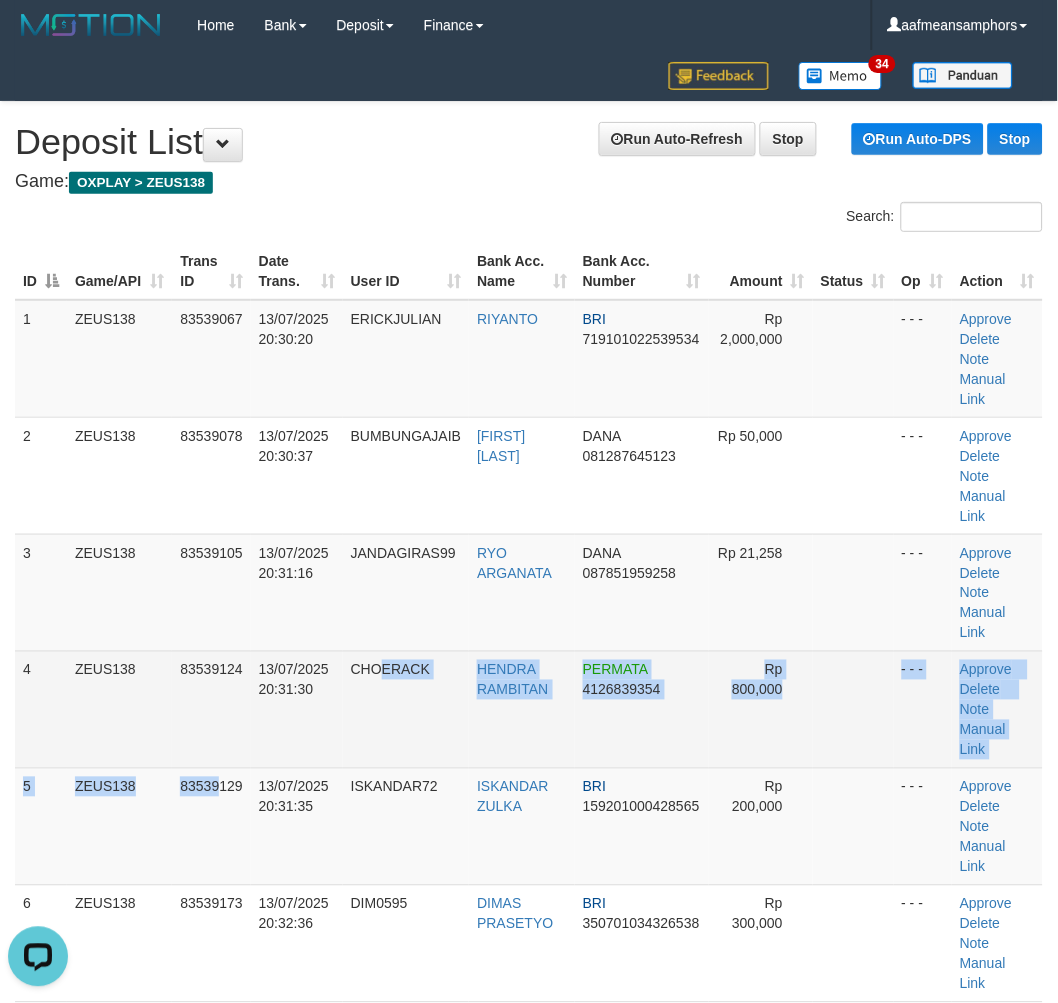 scroll, scrollTop: 0, scrollLeft: 0, axis: both 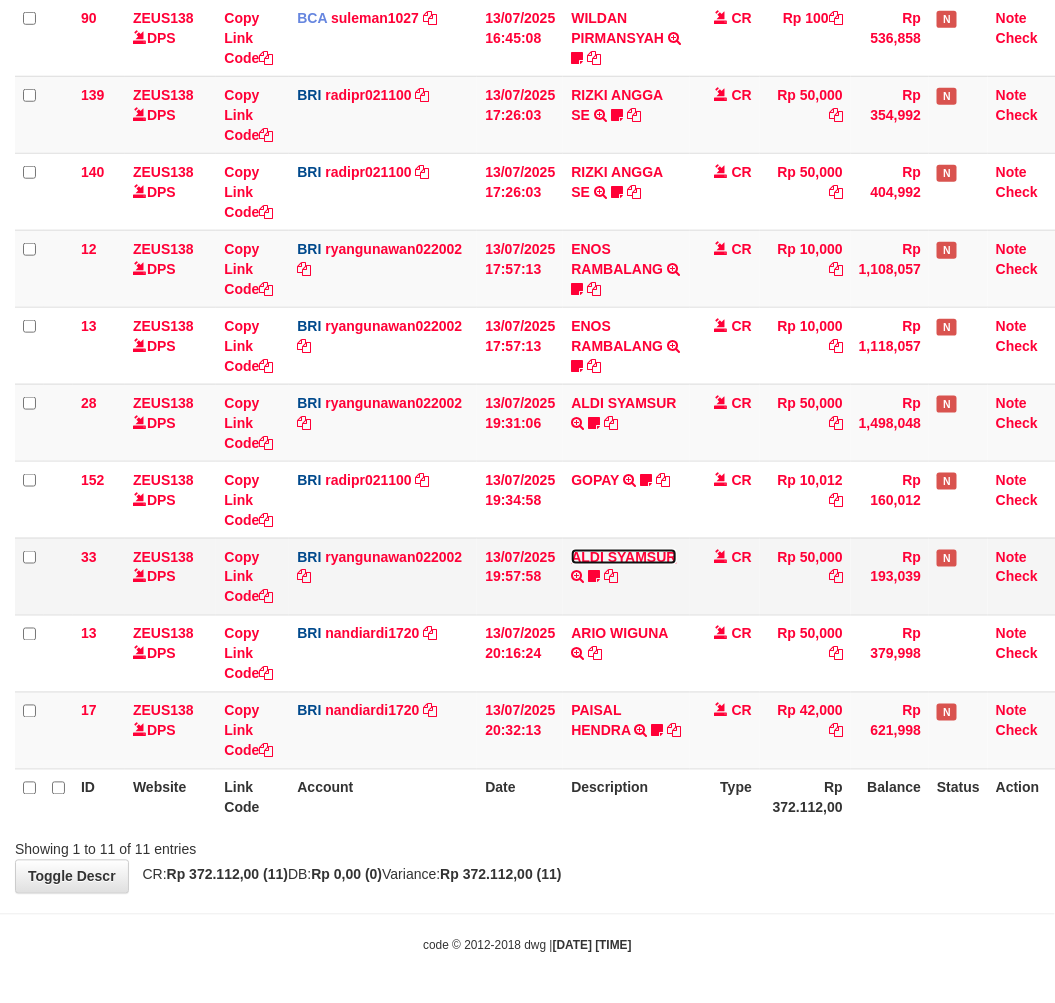 click on "ALDI SYAMSUR" at bounding box center (623, 557) 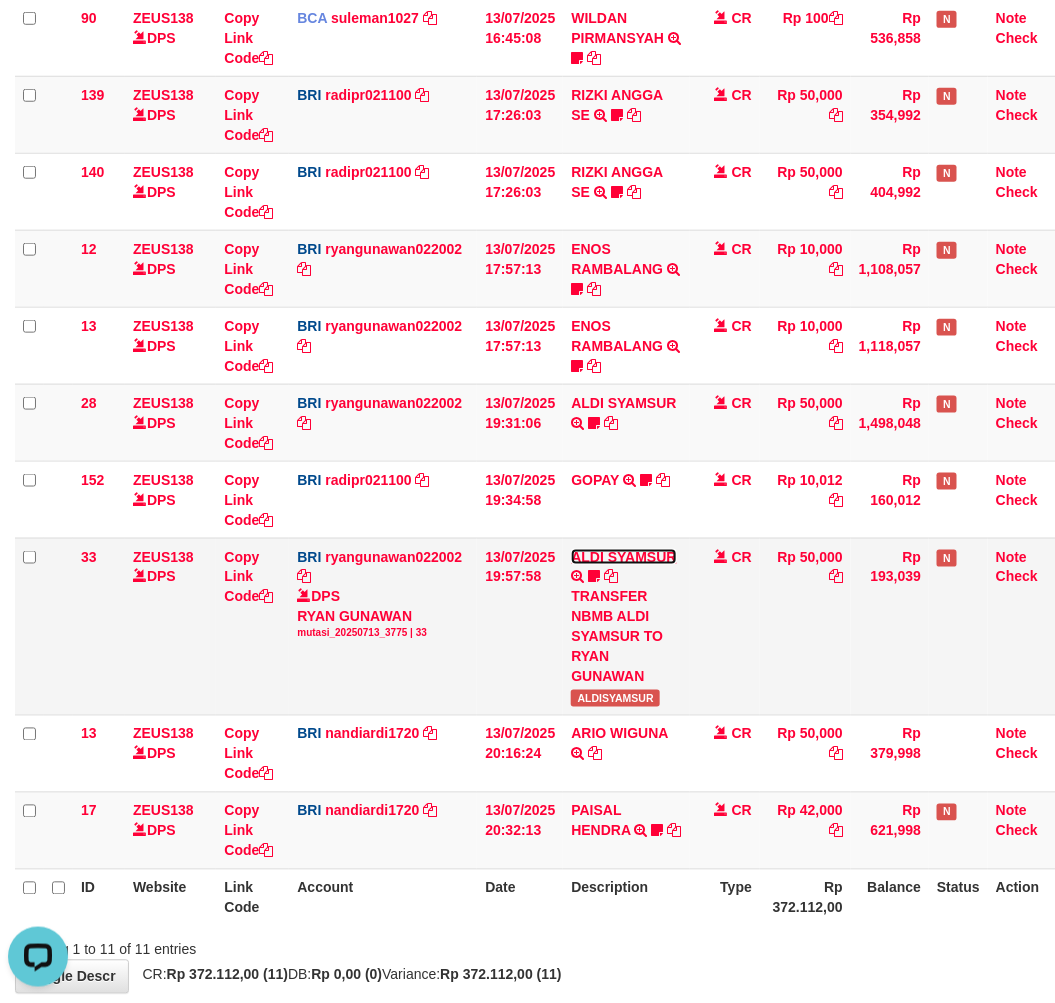 scroll, scrollTop: 0, scrollLeft: 0, axis: both 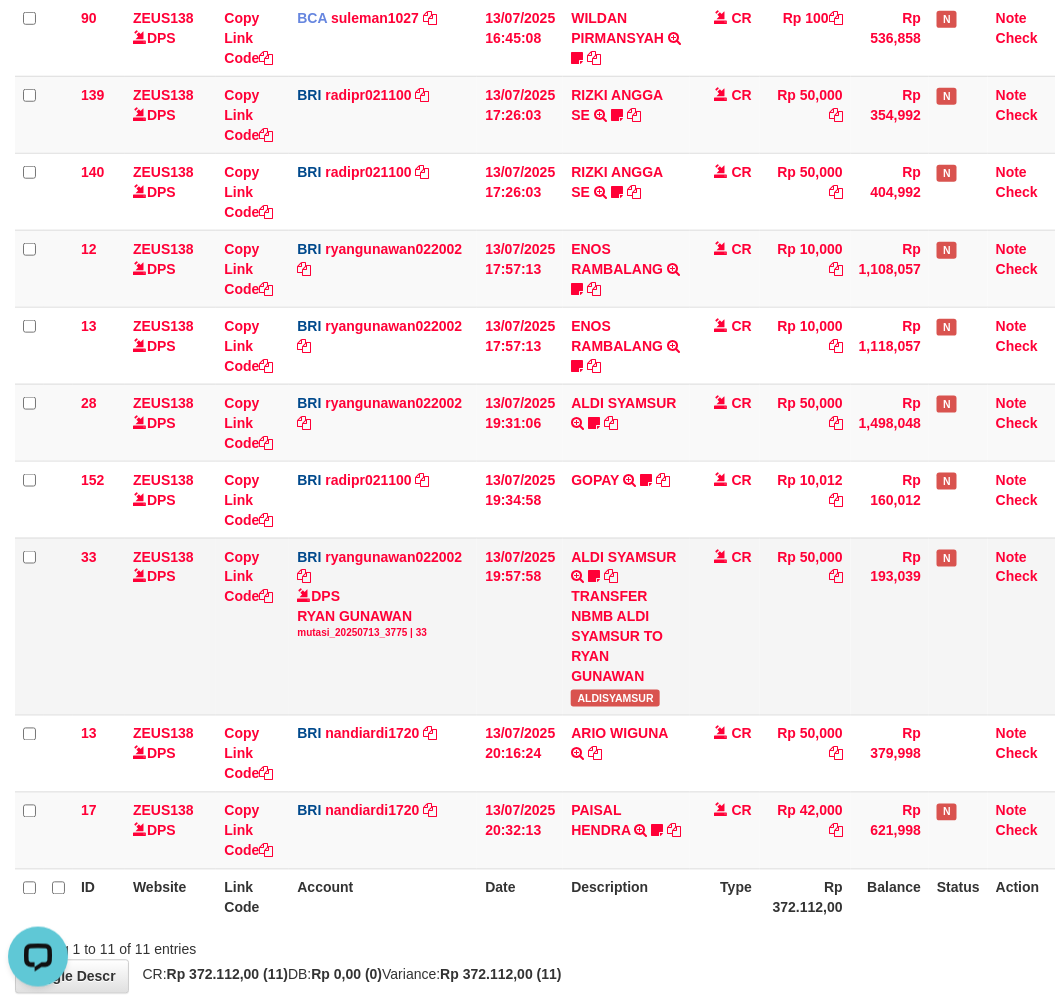 click on "ALDISYAMSUR" at bounding box center [615, 698] 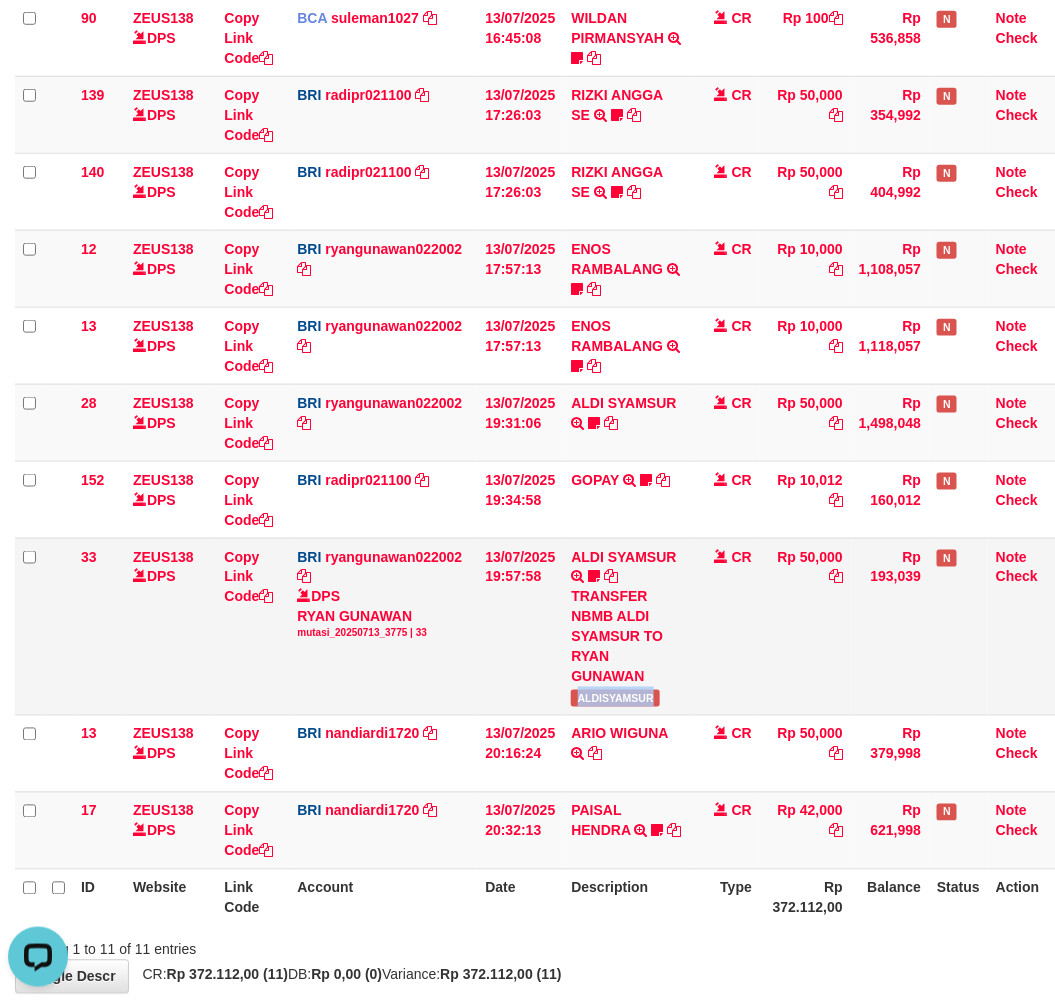 click on "ALDISYAMSUR" at bounding box center (615, 698) 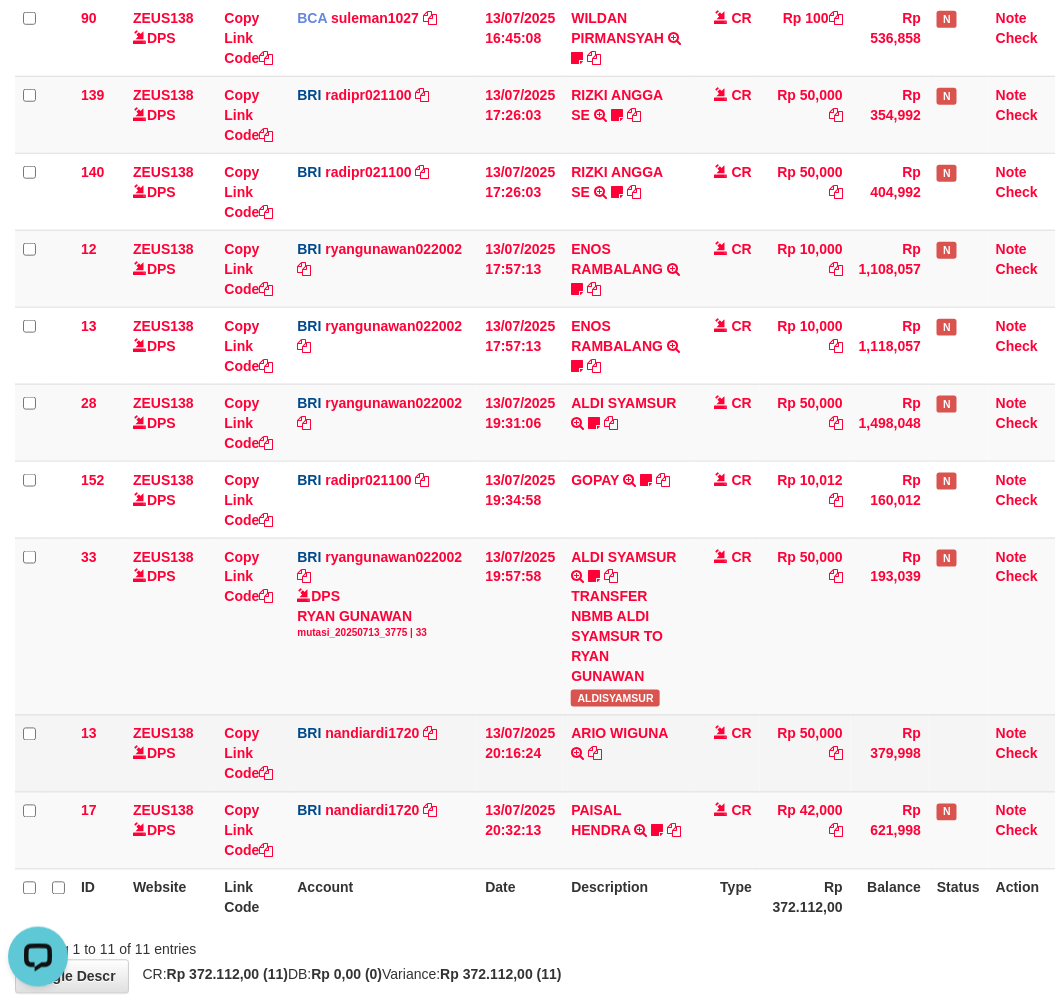 click on "ARIO WIGUNA         TRANSFER NBMB ARIO WIGUNA TO NANDI ARDIANSYAH" at bounding box center (626, 753) 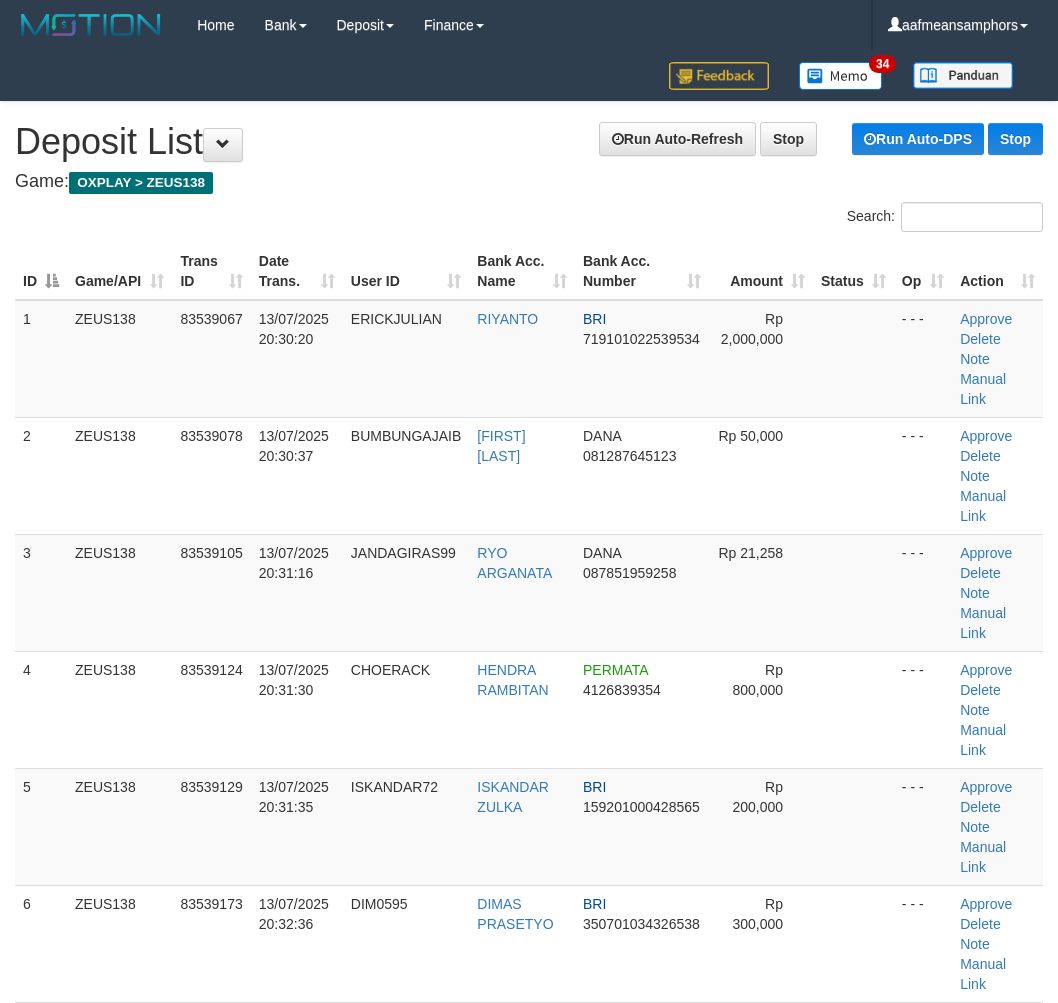 scroll, scrollTop: 0, scrollLeft: 0, axis: both 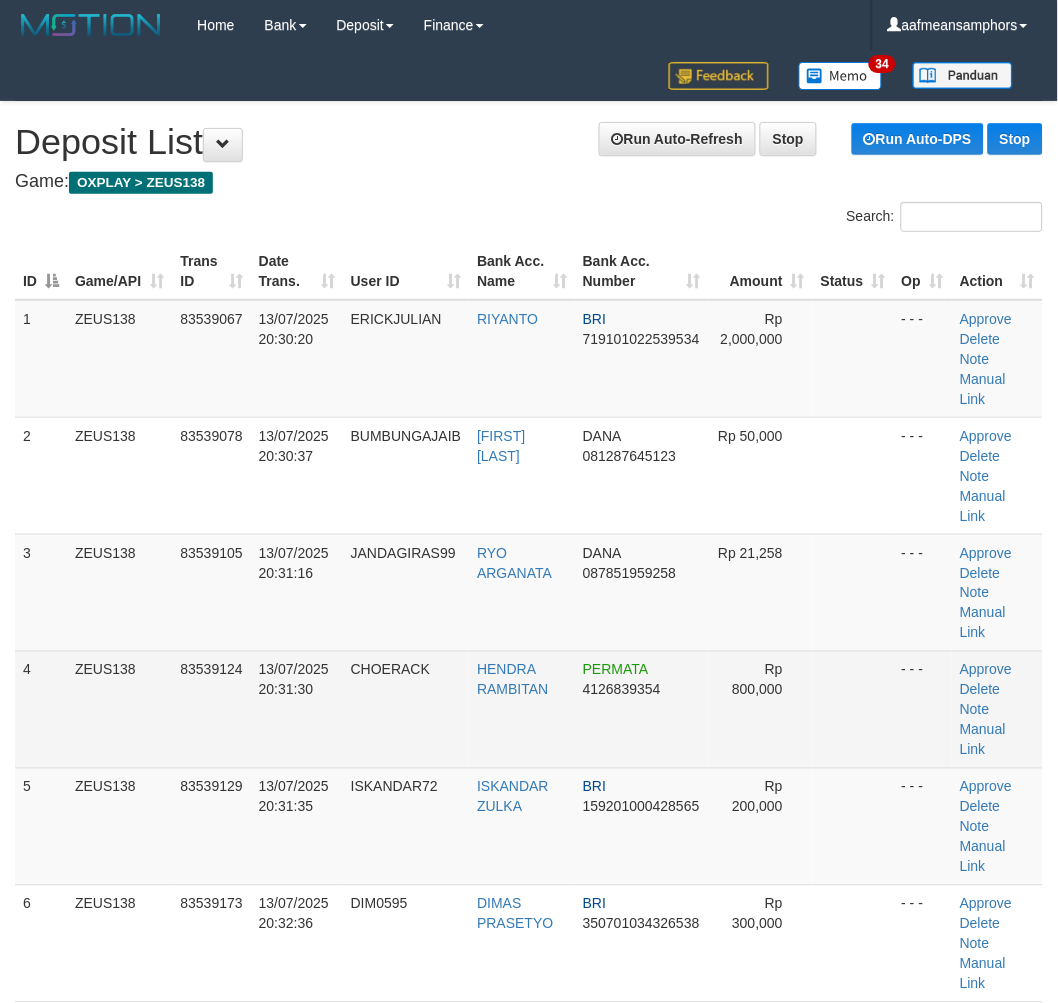 click on "4
ZEUS138
83539124
13/07/2025 20:31:30
CHOERACK
HENDRA RAMBITAN
PERMATA
4126839354
Rp 800,000
- - -
Approve
Delete
Note
Manual Link" at bounding box center [529, 709] 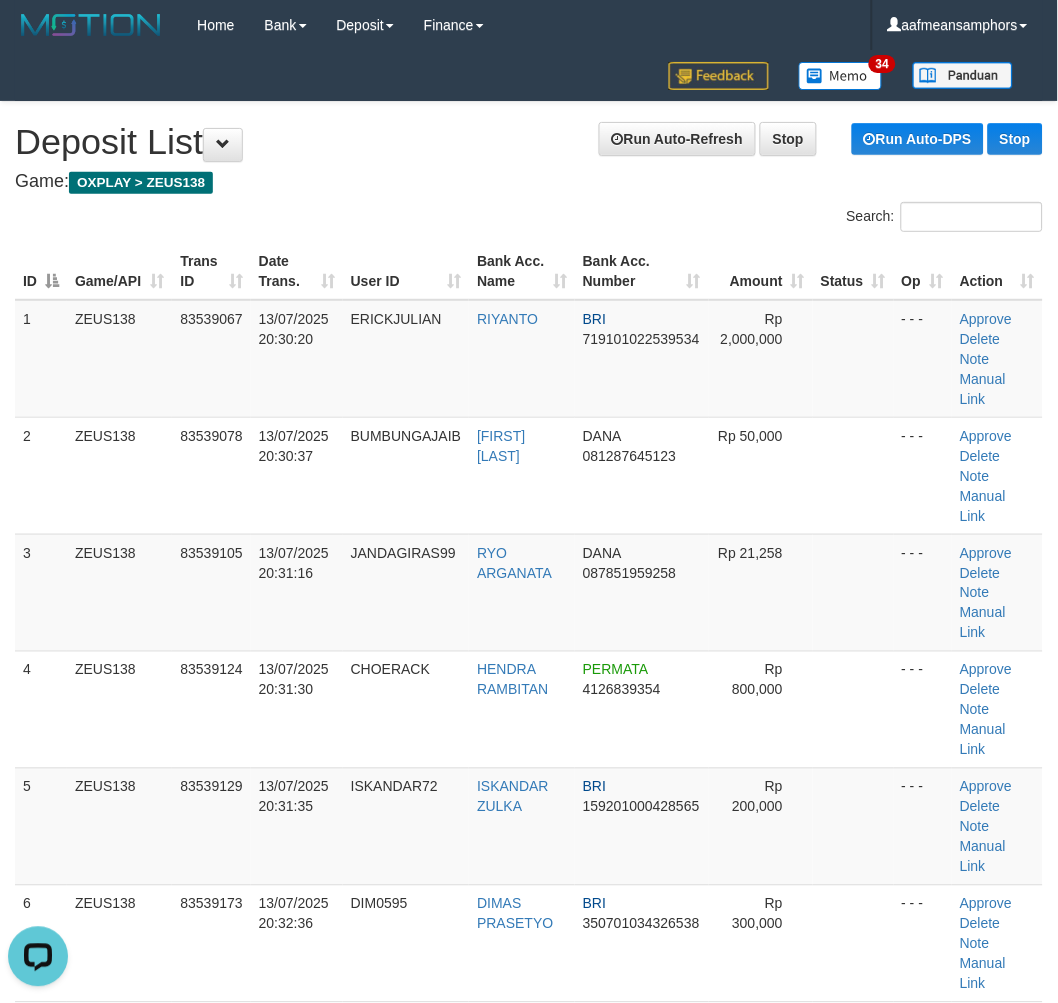 scroll, scrollTop: 0, scrollLeft: 0, axis: both 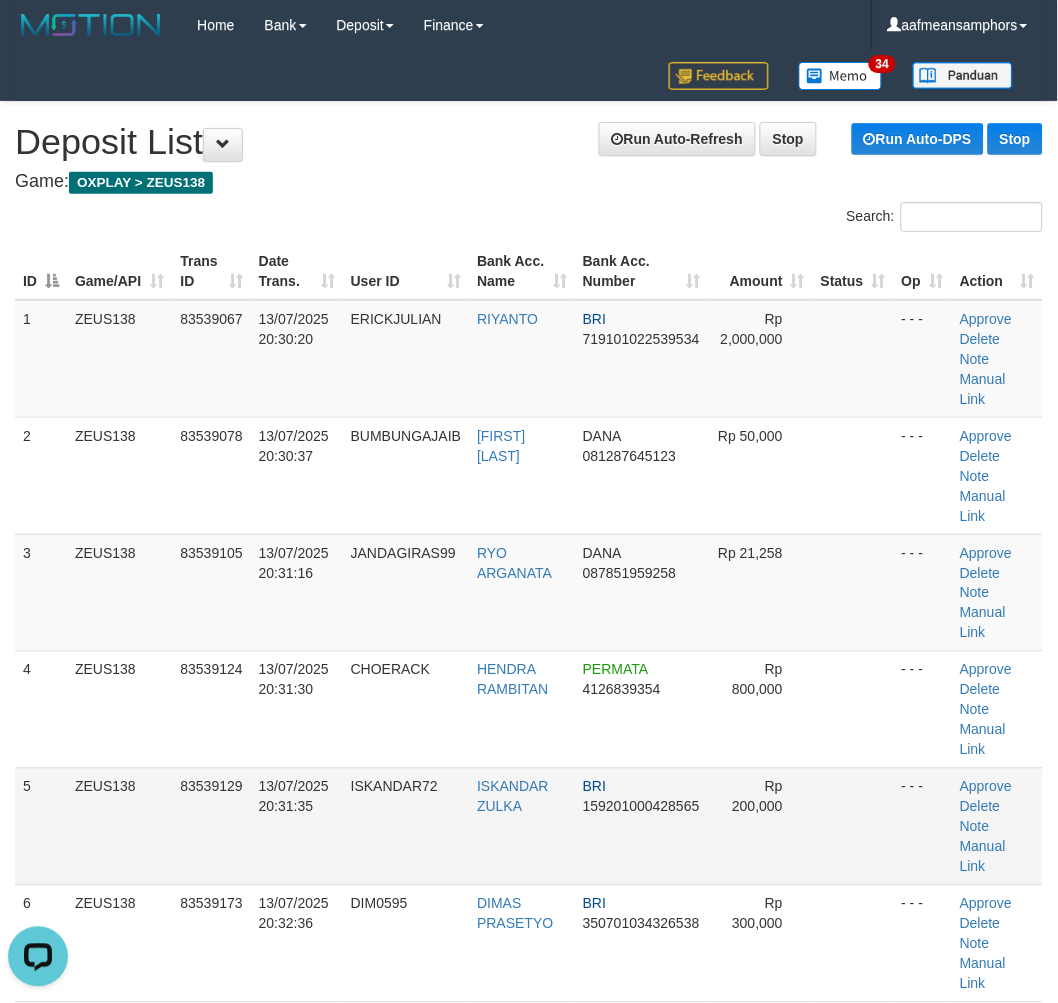 click on "1
ZEUS138
83539067
13/07/2025 20:30:20
ERICKJULIAN
RIYANTO
BRI
719101022539534
Rp 2,000,000
- - -
Approve
Delete
Note
Manual Link
2
ZEUS138
83539078
13/07/2025 20:30:37
BUMBUNGAJAIB
FERI HERNANDO
DANA
081287645123
Rp 50,000
- - -
Approve
Note" at bounding box center (529, 651) 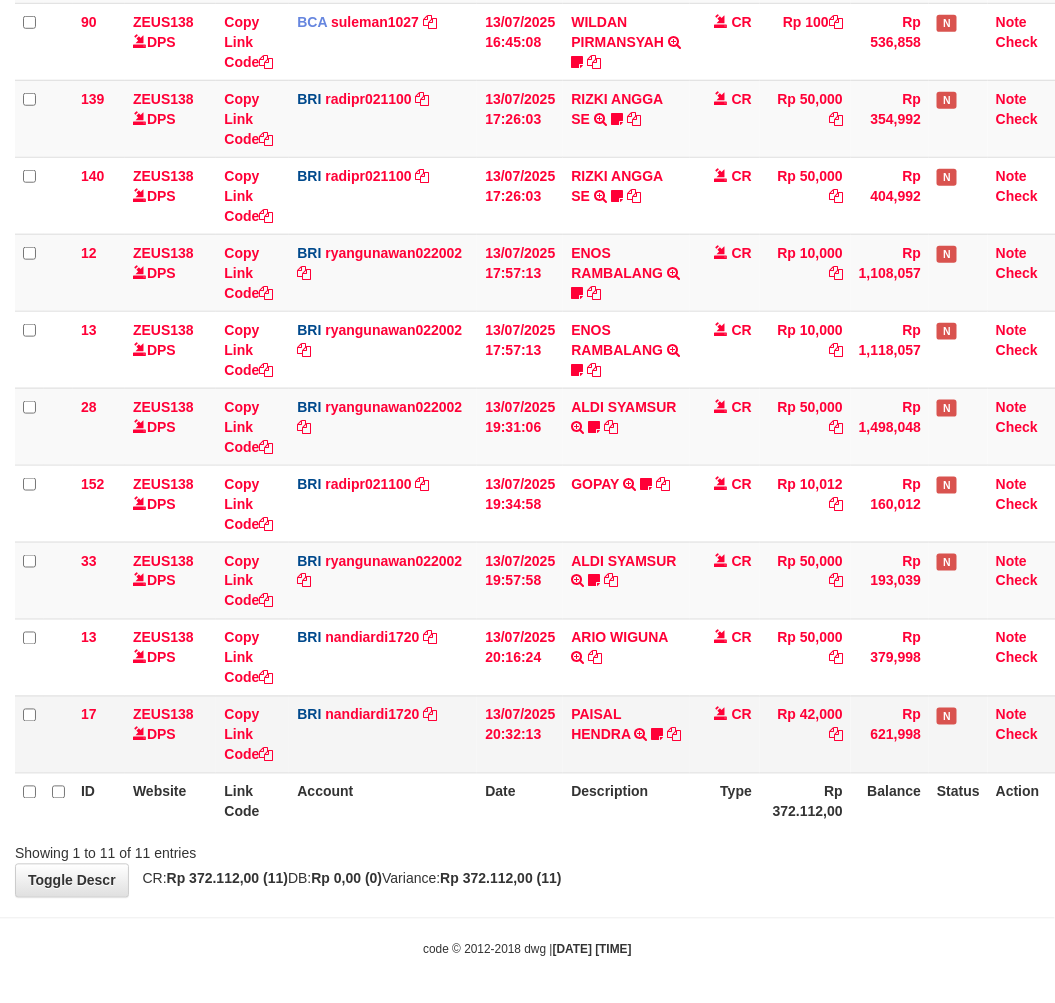 scroll, scrollTop: 378, scrollLeft: 0, axis: vertical 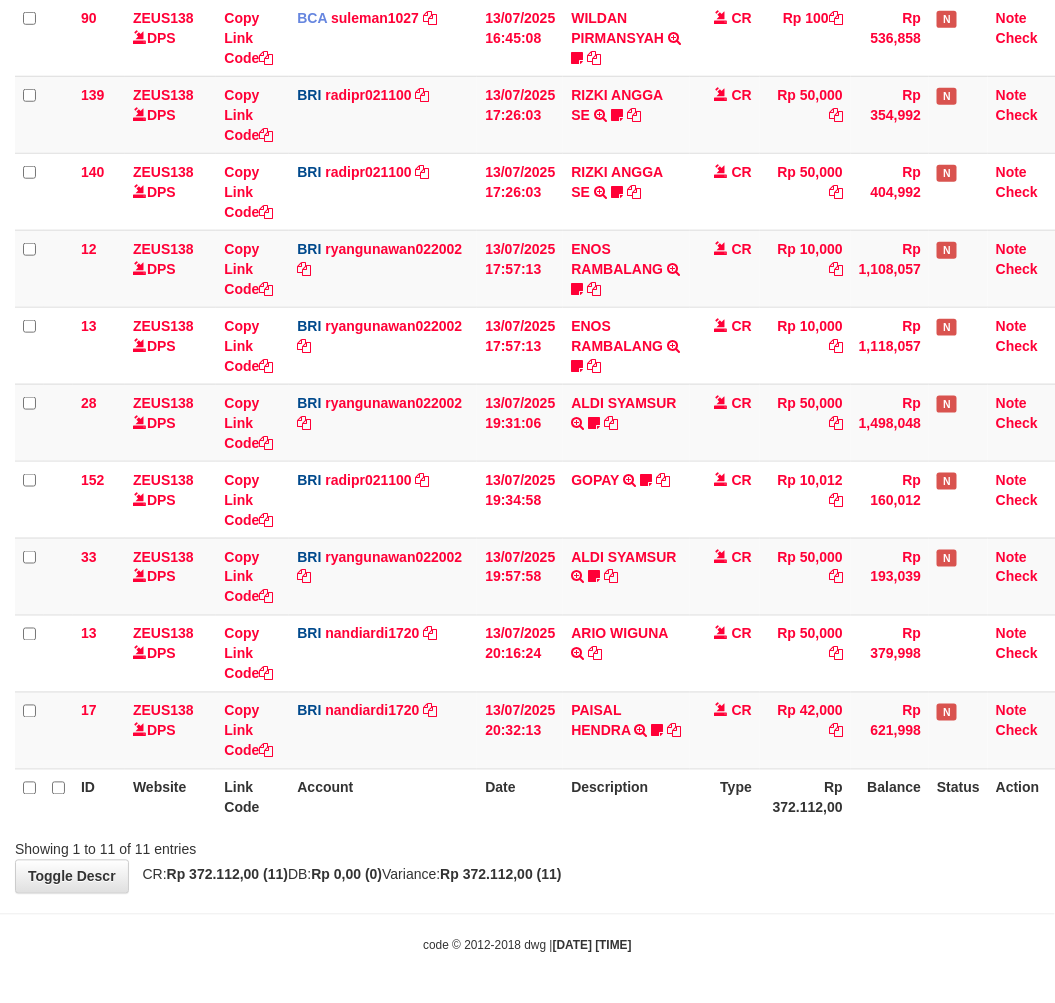 click on "Description" at bounding box center [626, 797] 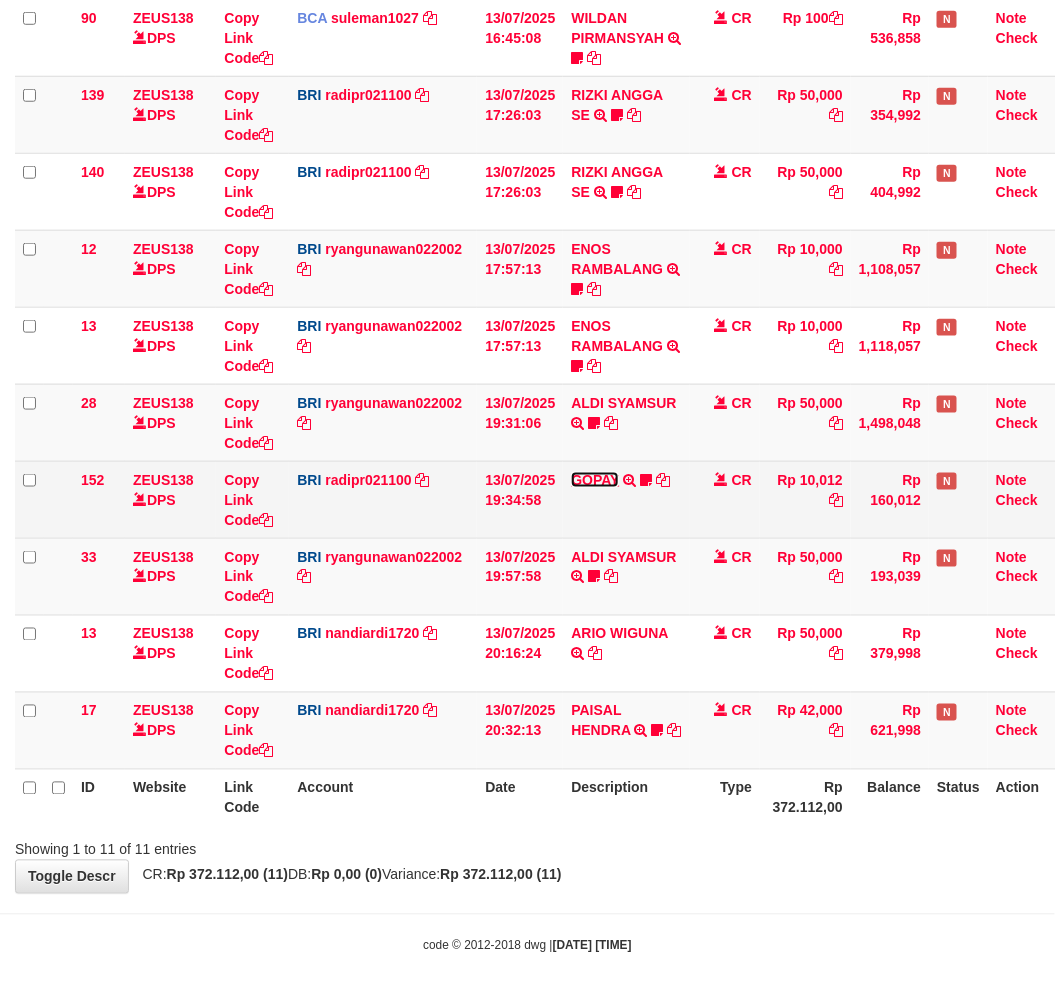 click on "GOPAY" at bounding box center (595, 480) 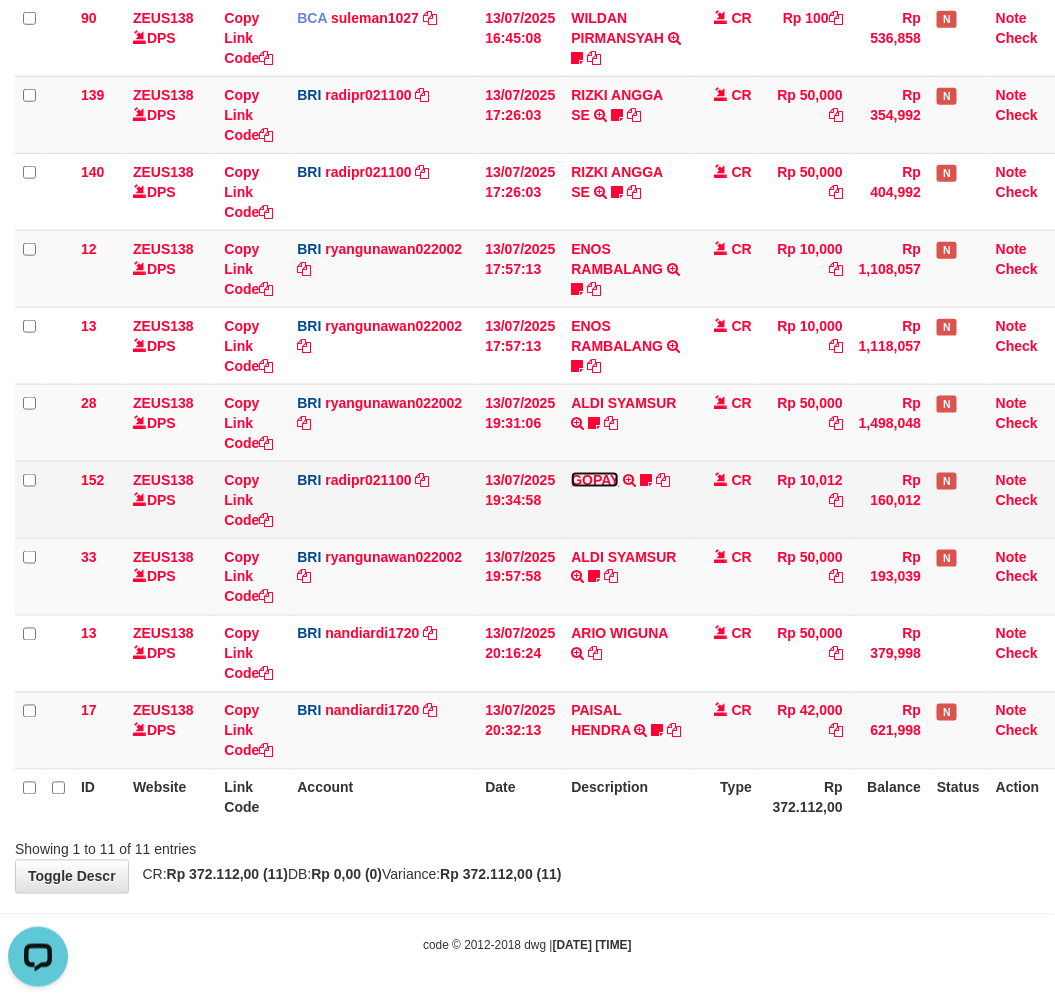 scroll, scrollTop: 0, scrollLeft: 0, axis: both 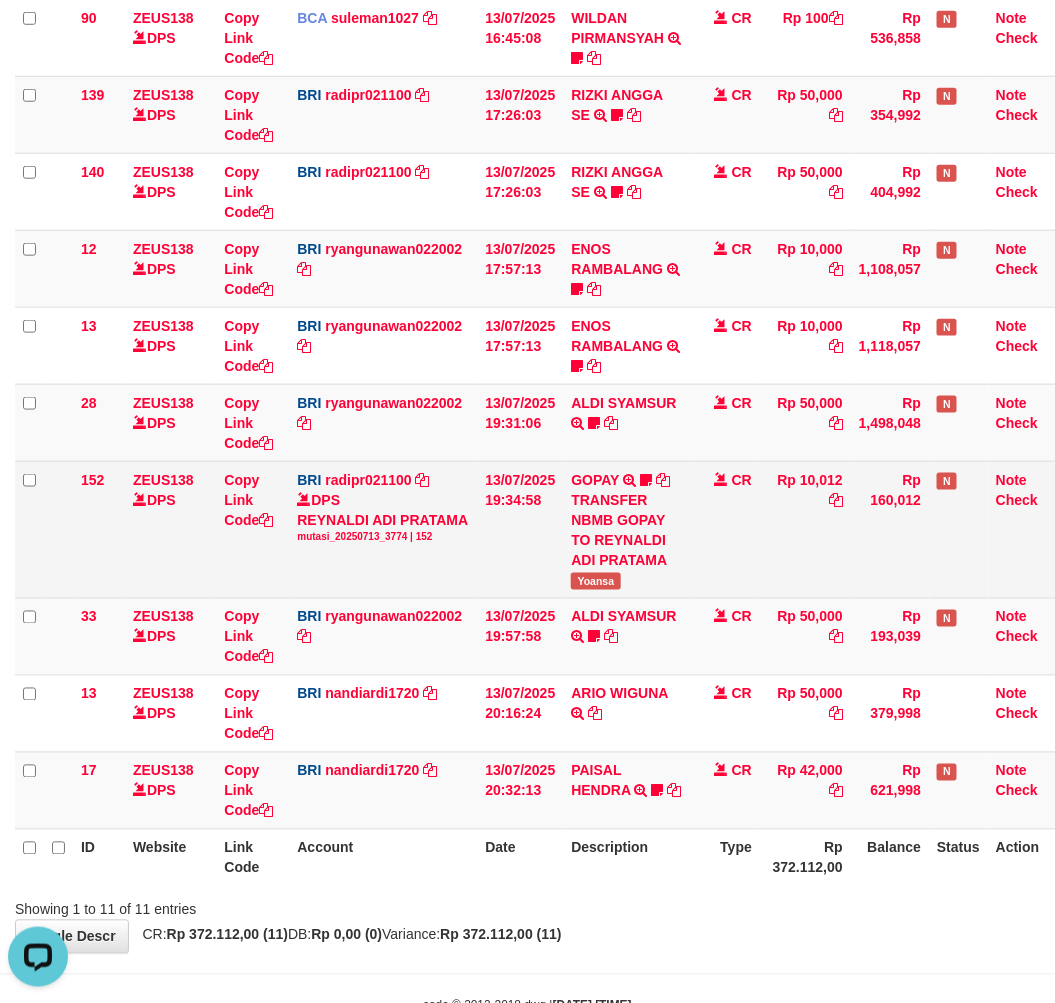 click on "Yoansa" at bounding box center (595, 581) 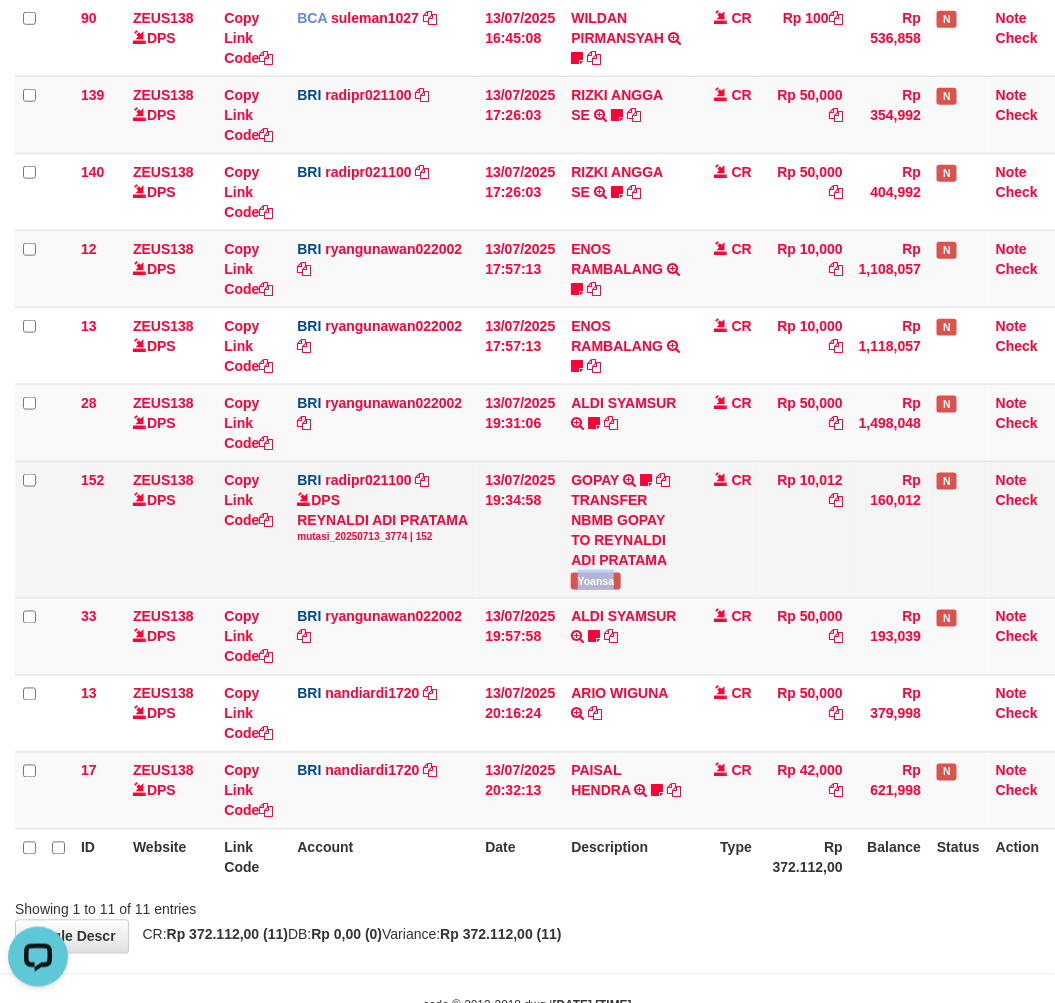 click on "Yoansa" at bounding box center [595, 581] 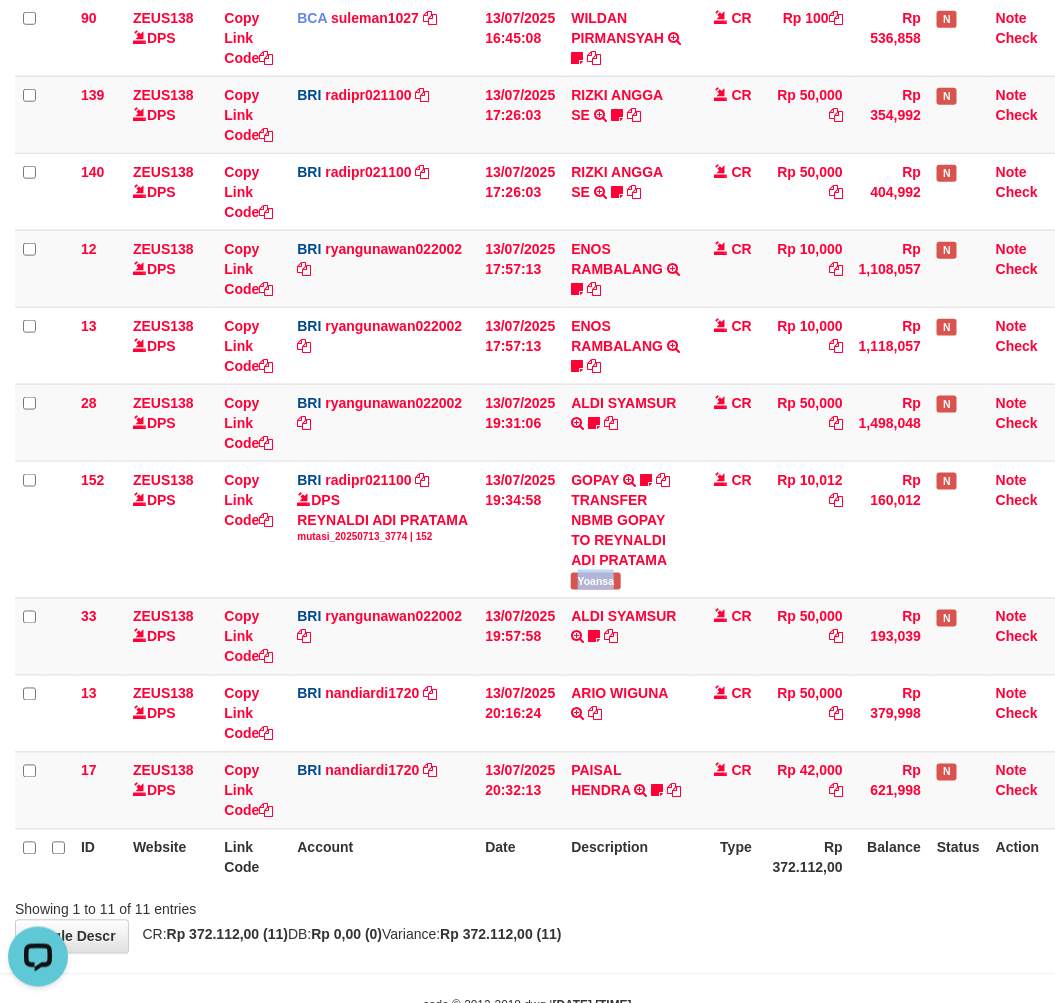 copy on "Yoansa" 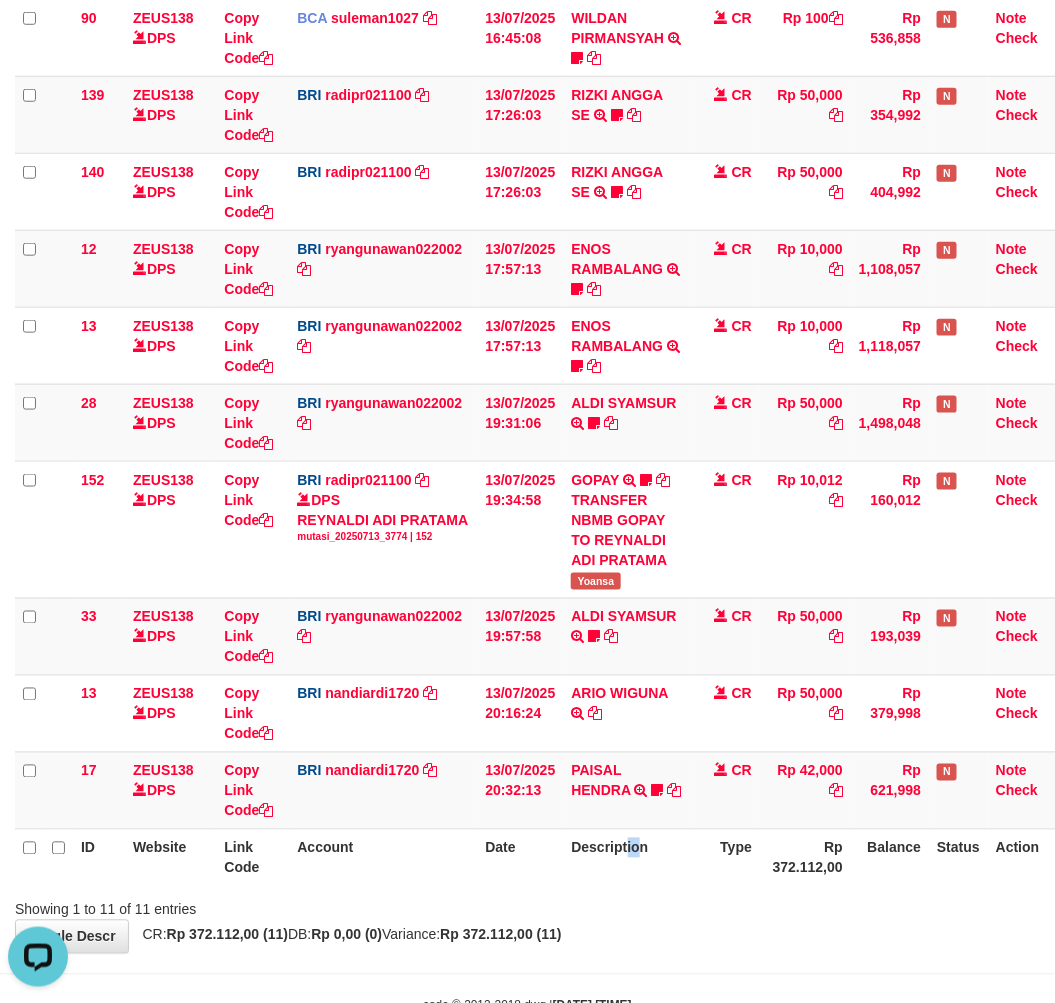 click on "Description" at bounding box center [626, 857] 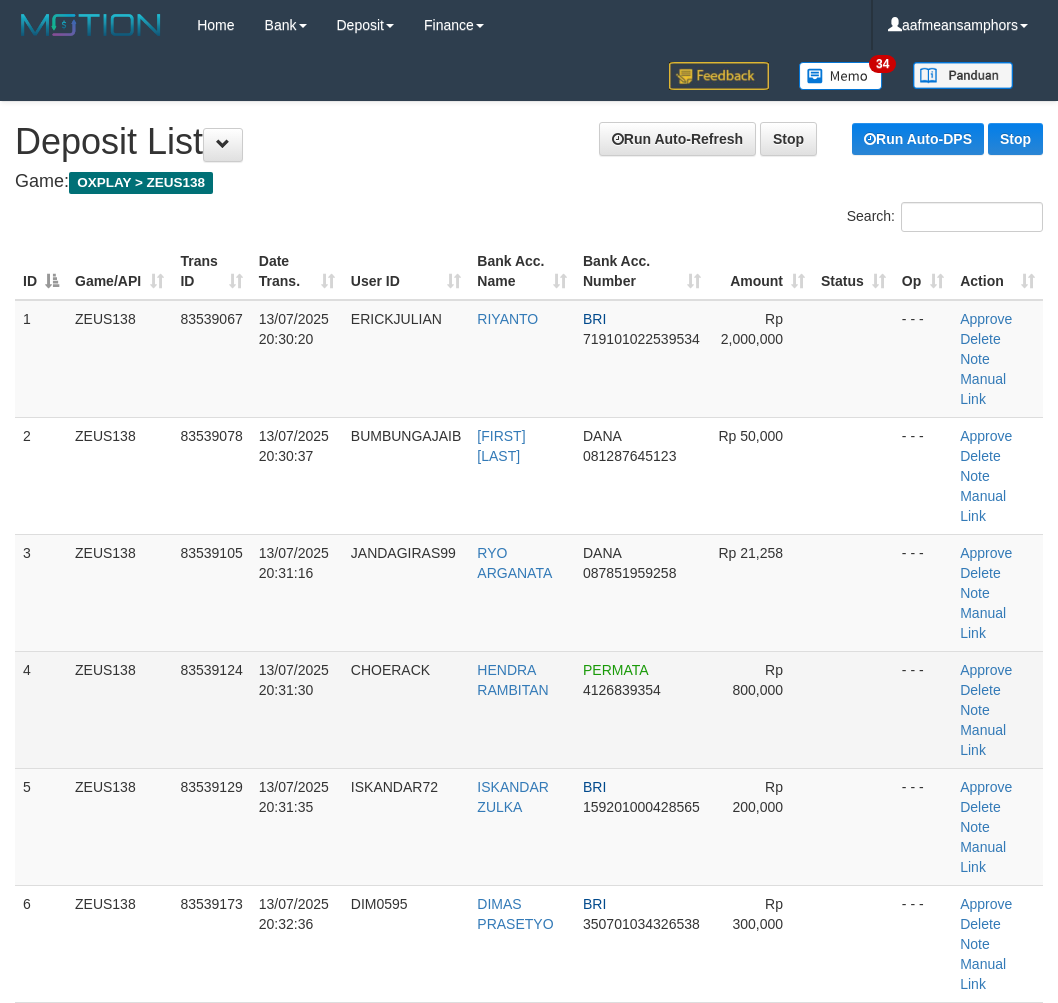 scroll, scrollTop: 0, scrollLeft: 0, axis: both 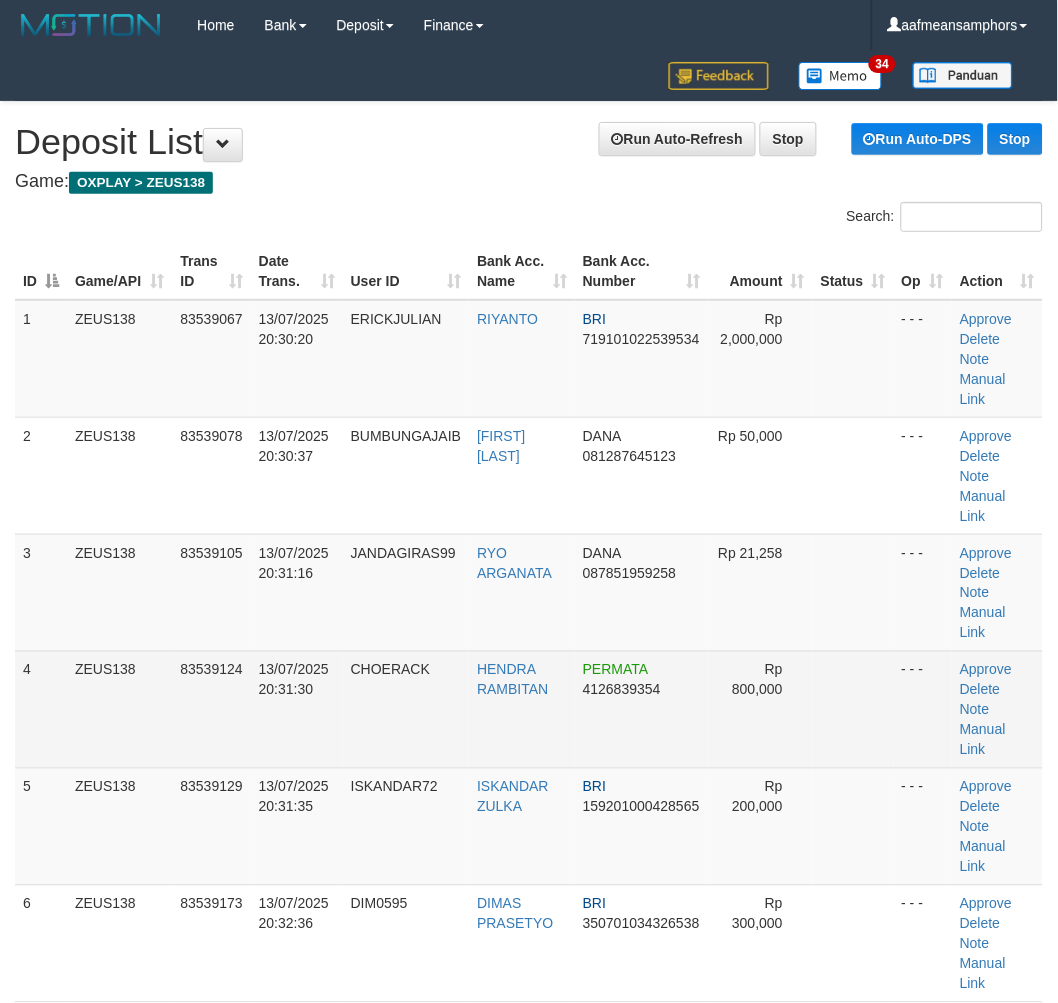 click on "CHOERACK" at bounding box center (406, 709) 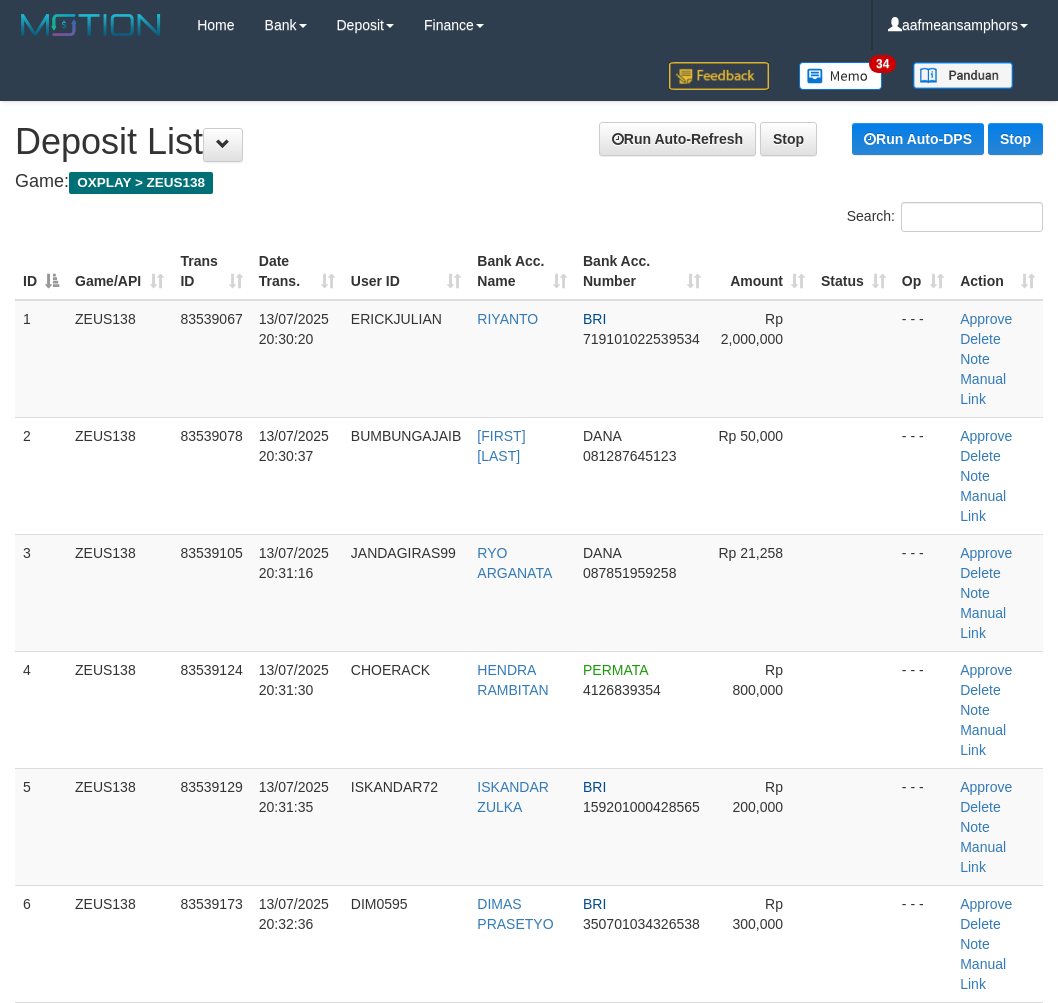 scroll, scrollTop: 0, scrollLeft: 0, axis: both 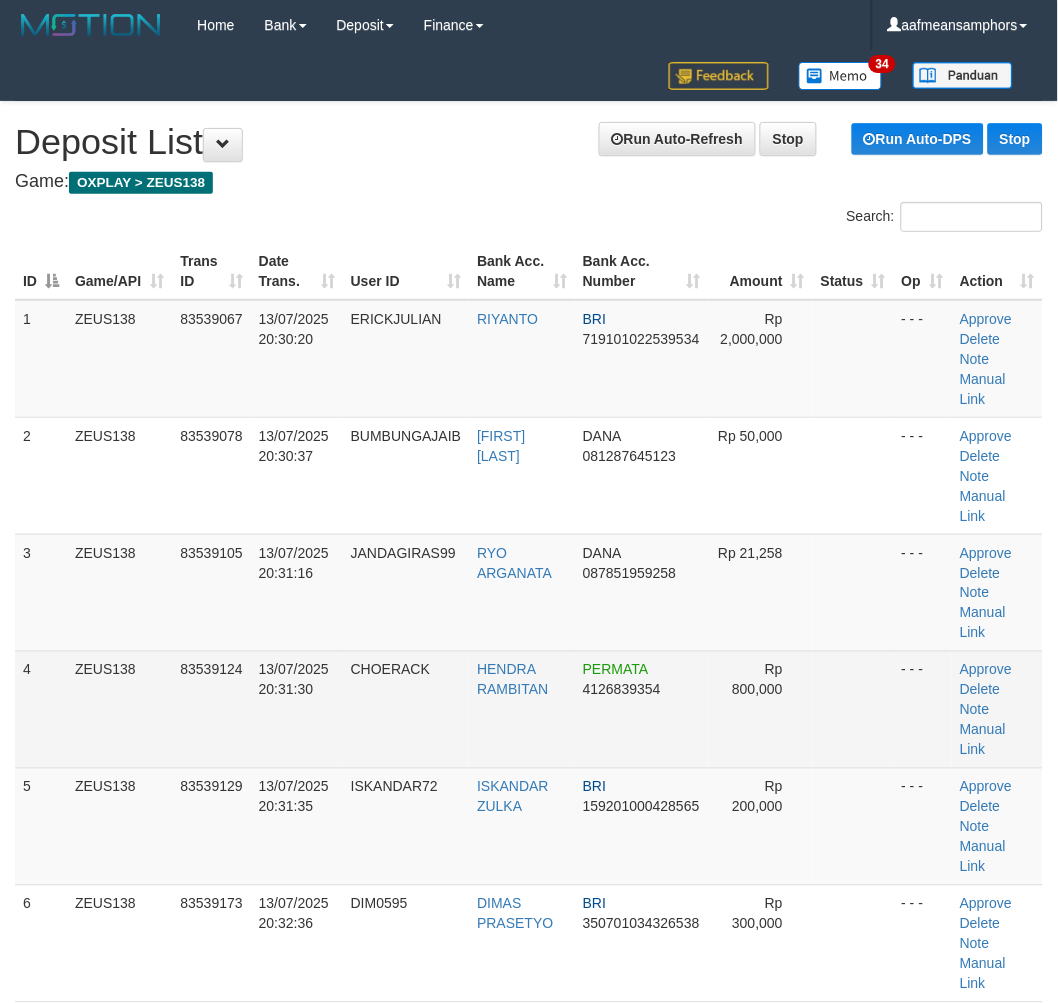 click on "1
ZEUS138
83539067
13/07/2025 20:30:20
ERICKJULIAN
RIYANTO
BRI
719101022539534
Rp 2,000,000
- - -
Approve
Delete
Note
Manual Link
2
ZEUS138
83539078
13/07/2025 20:30:37
BUMBUNGAJAIB
FERI HERNANDO
DANA
081287645123
Rp 50,000
- - -
Approve
Note" at bounding box center [529, 651] 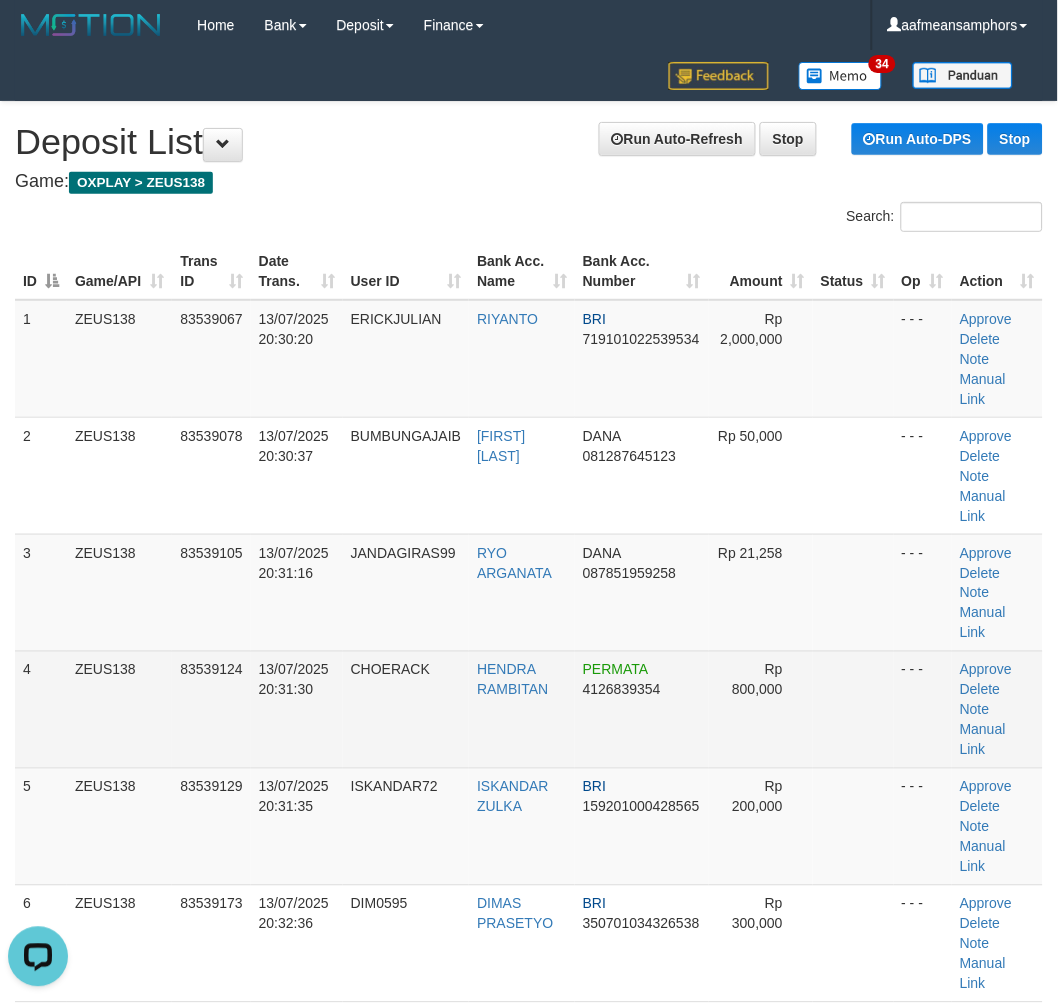 scroll, scrollTop: 0, scrollLeft: 0, axis: both 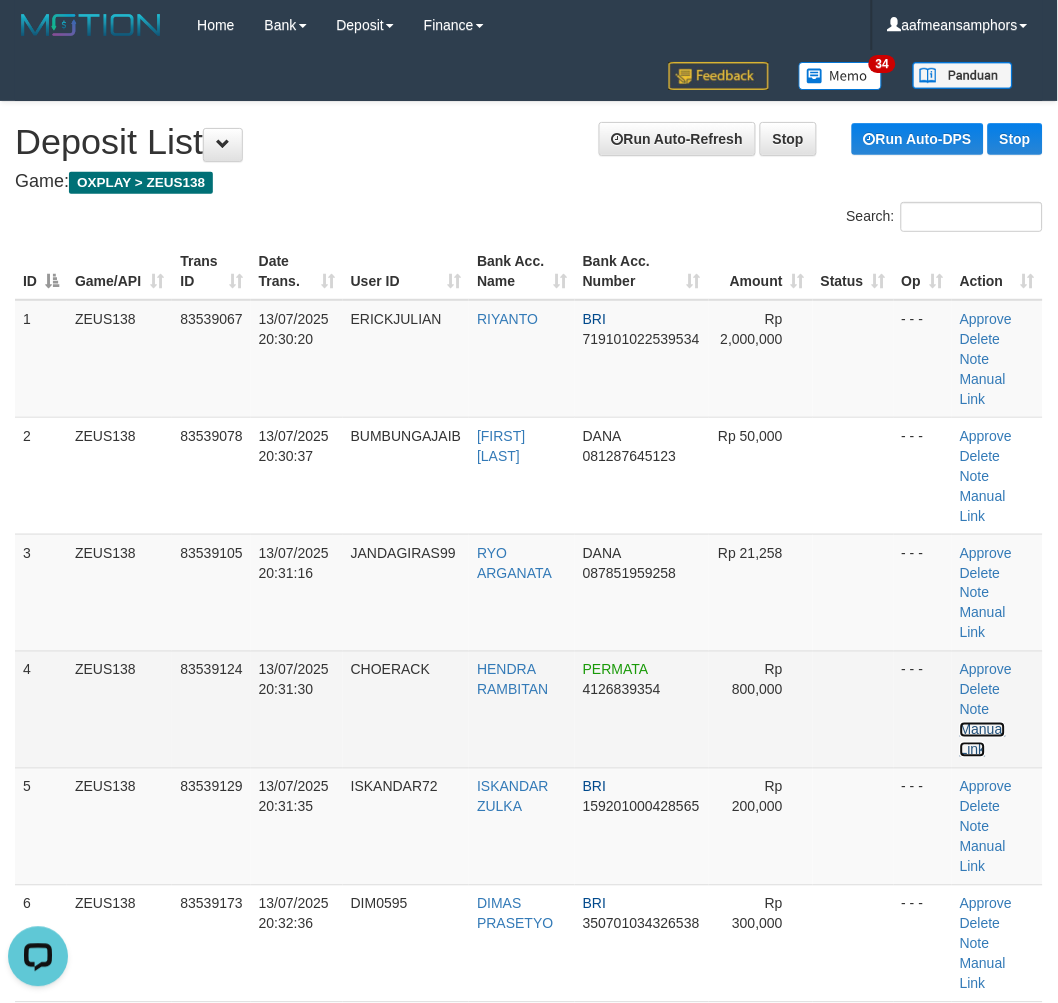 click on "Manual Link" at bounding box center (983, 740) 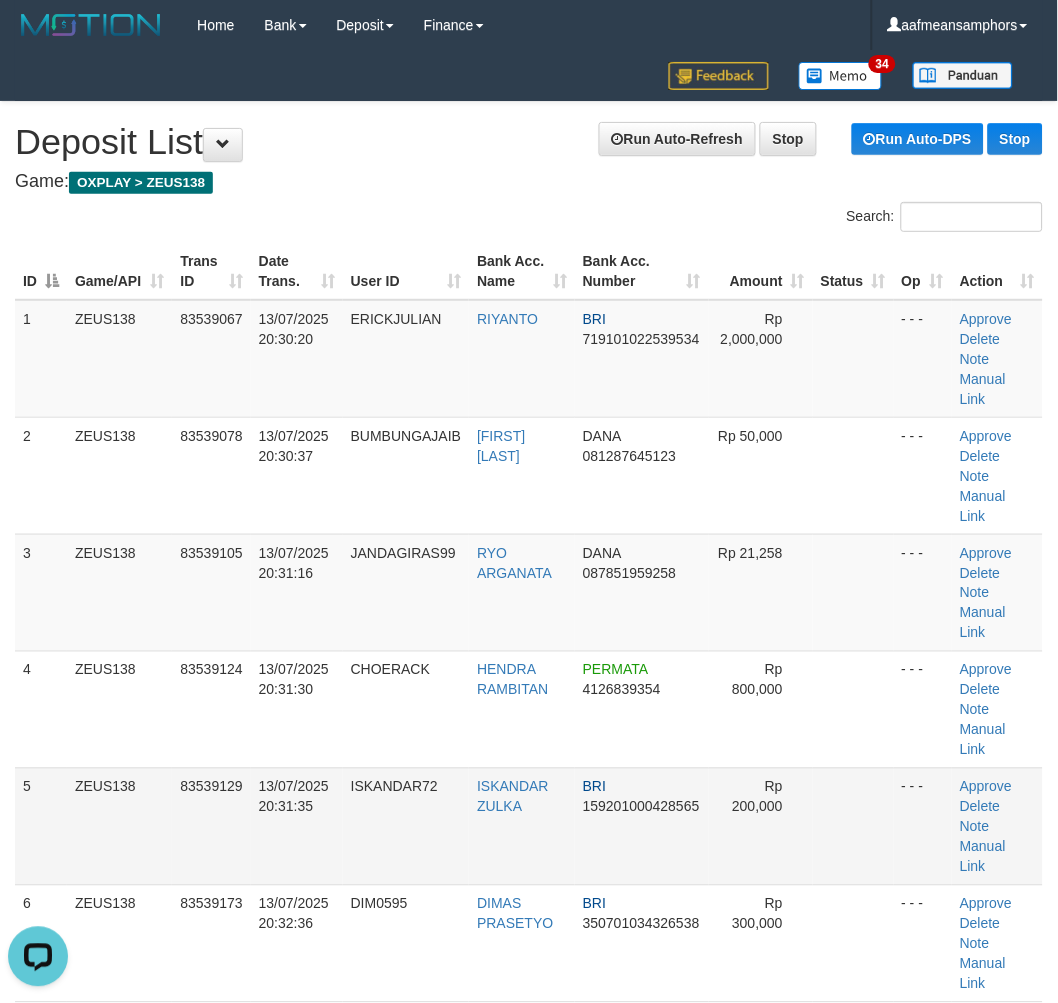 drag, startPoint x: 240, startPoint y: 836, endPoint x: 246, endPoint y: 815, distance: 21.84033 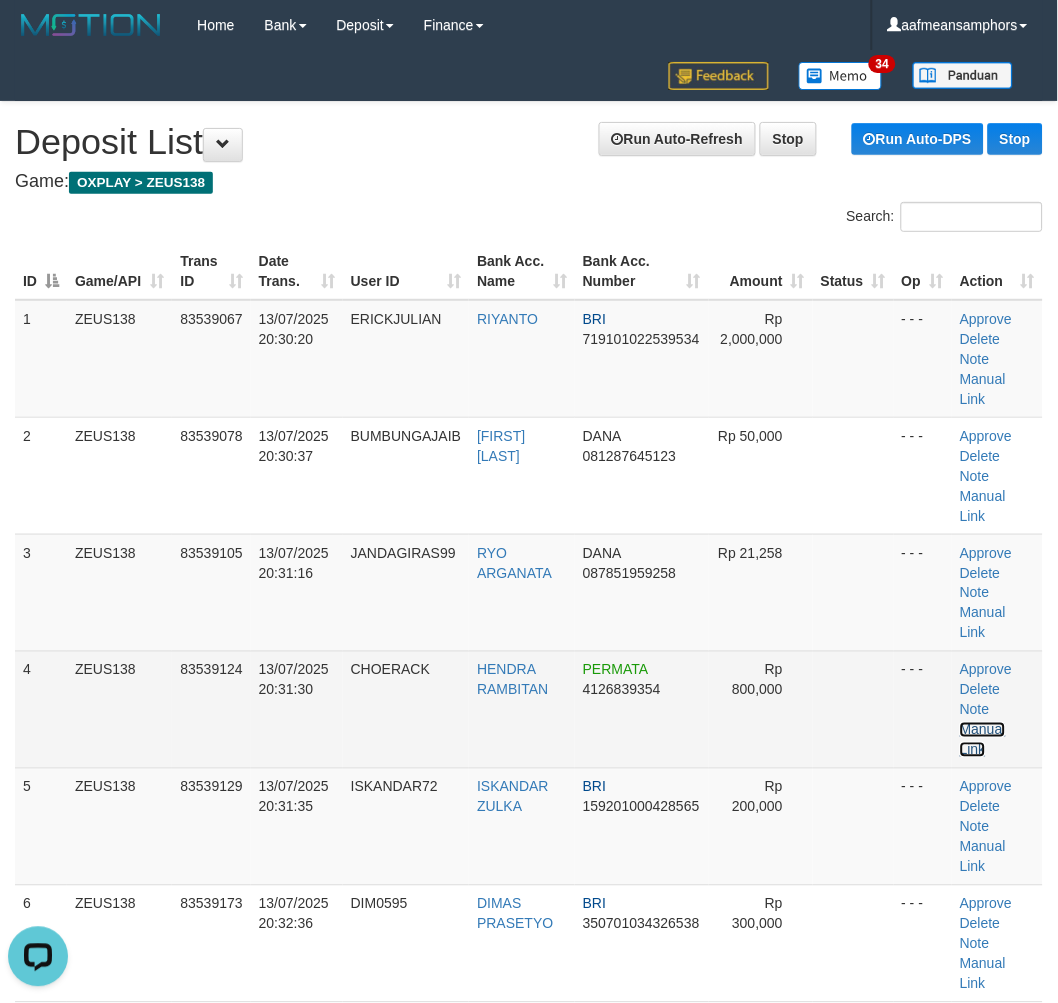 click on "Manual Link" at bounding box center (983, 740) 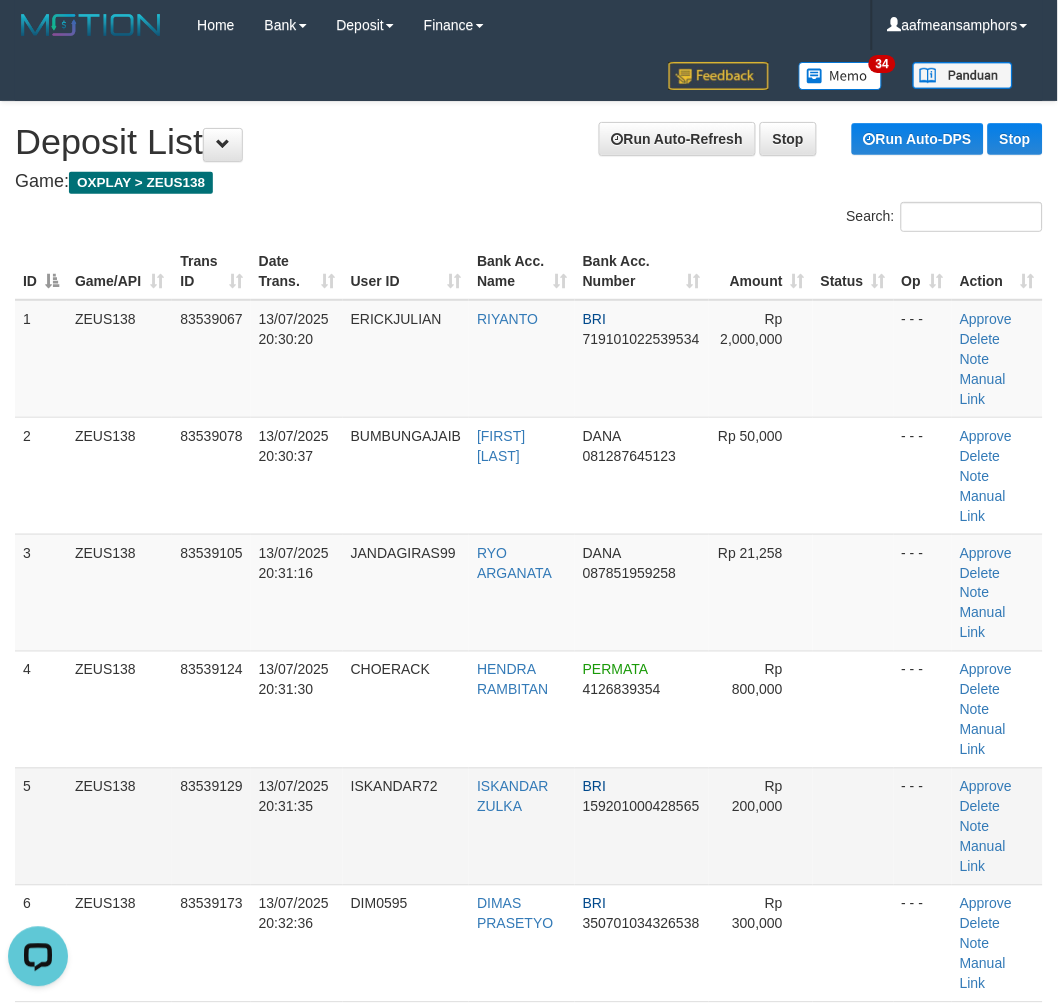 drag, startPoint x: 191, startPoint y: 862, endPoint x: 2, endPoint y: 743, distance: 223.34279 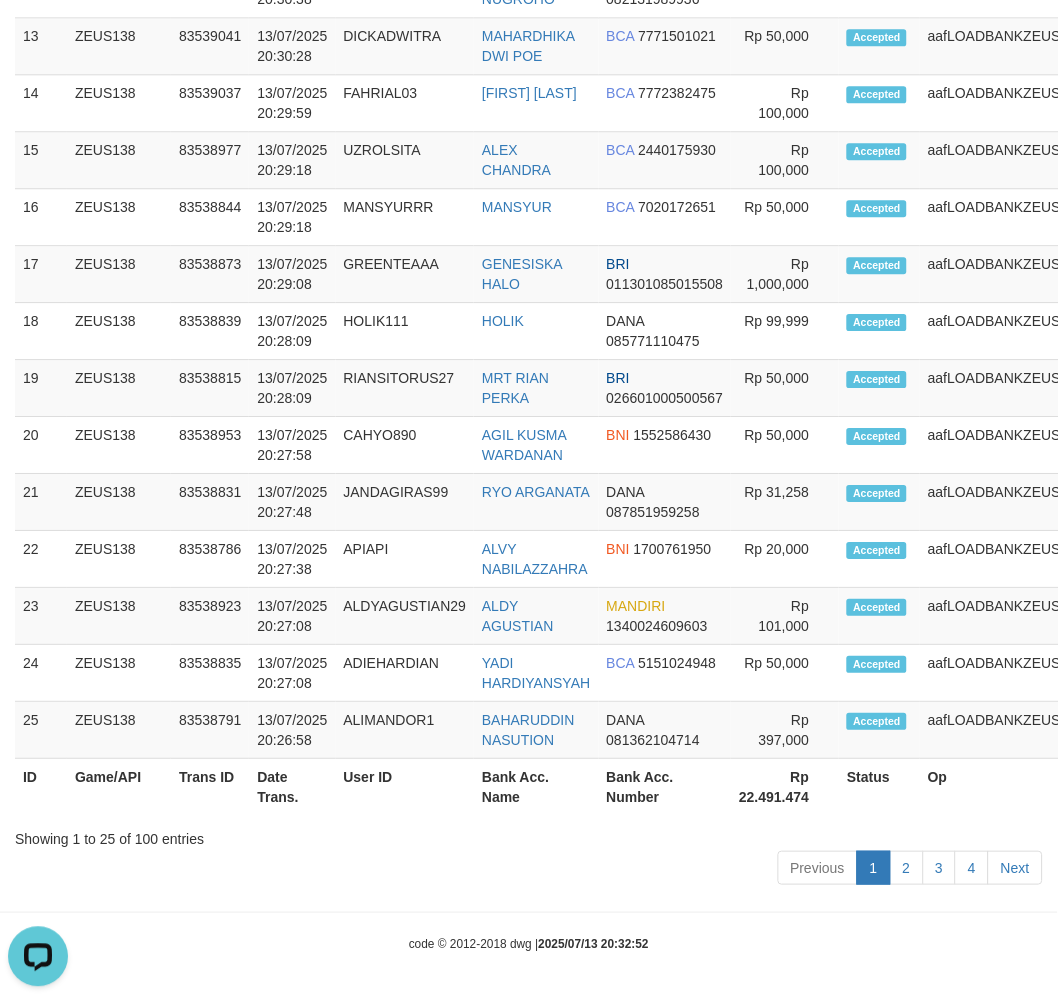 scroll, scrollTop: 58, scrollLeft: 0, axis: vertical 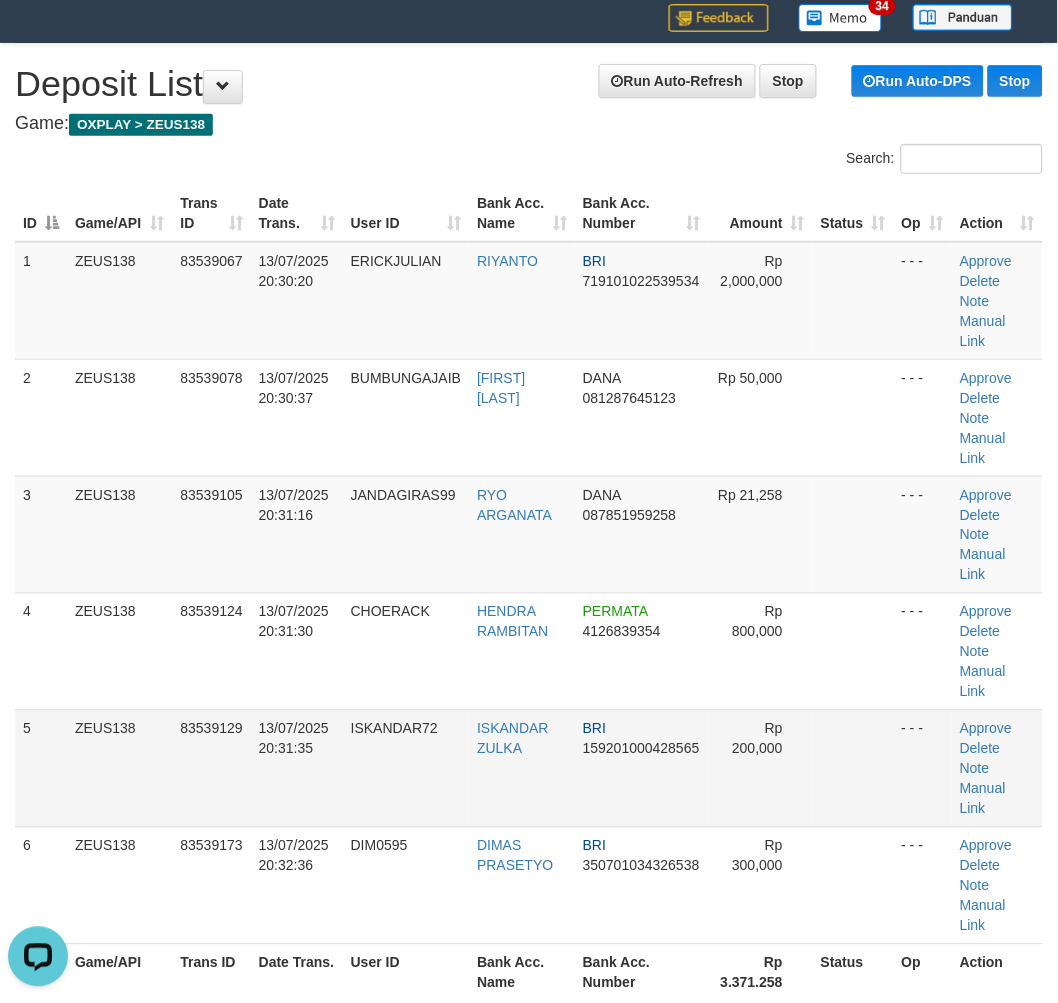 click on "13/07/2025 20:31:35" at bounding box center [297, 768] 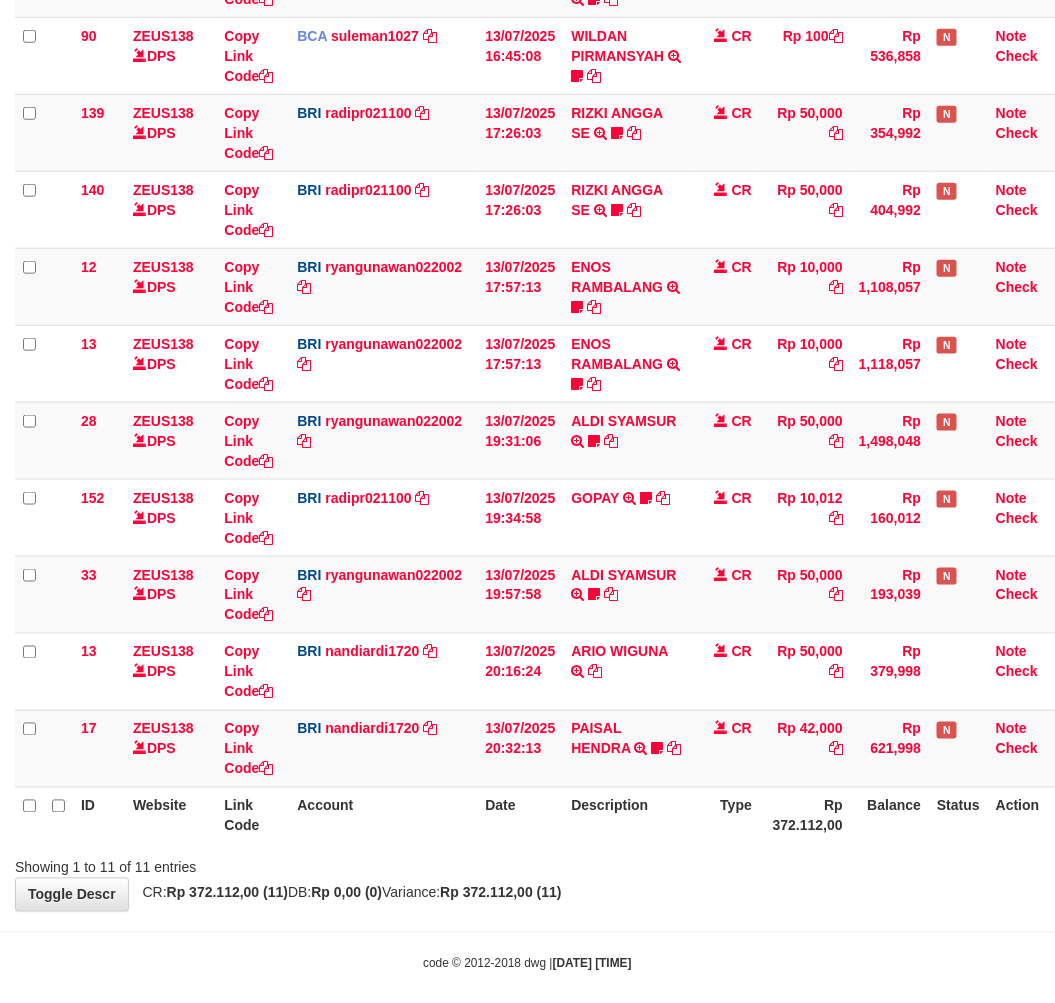 scroll, scrollTop: 378, scrollLeft: 0, axis: vertical 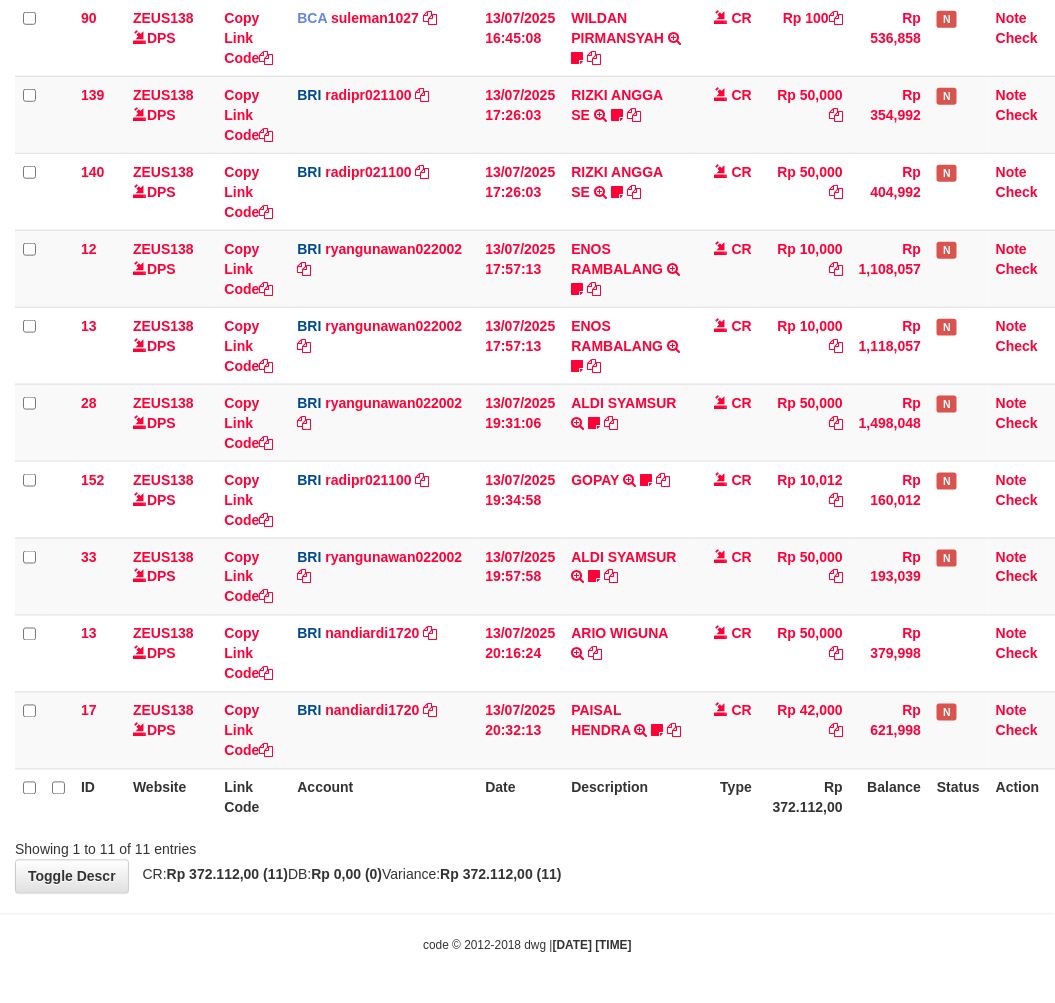 click on "Toggle navigation
Home
Bank
Account List
Load
By Website
Group
[OXPLAY]													ZEUS138
By Load Group (DPS)" at bounding box center (527, 313) 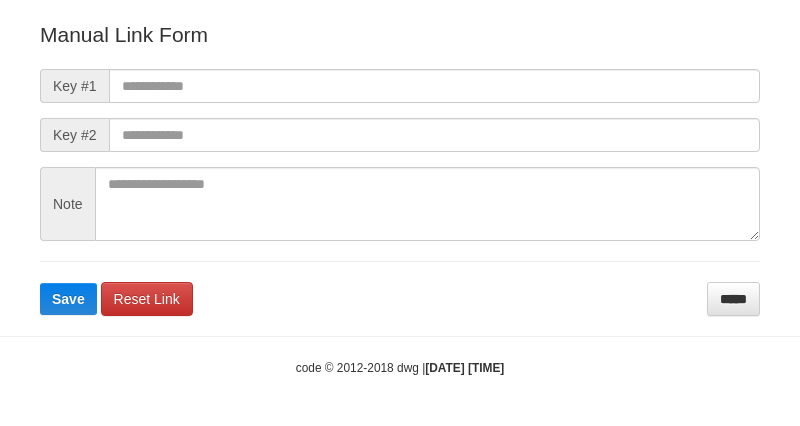 scroll, scrollTop: 222, scrollLeft: 0, axis: vertical 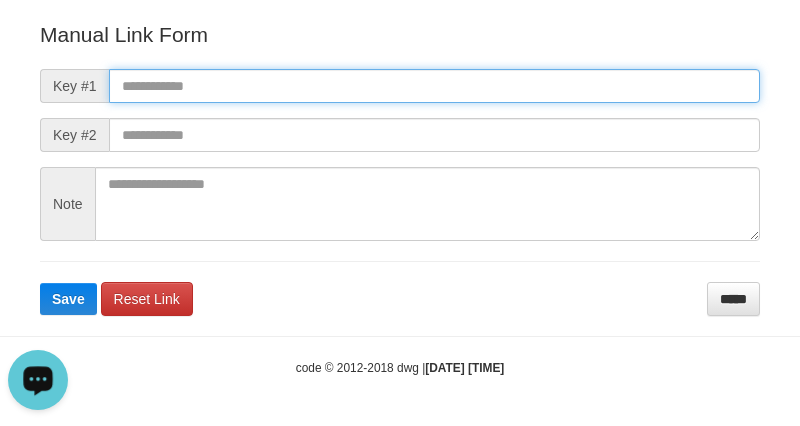 click at bounding box center (434, 86) 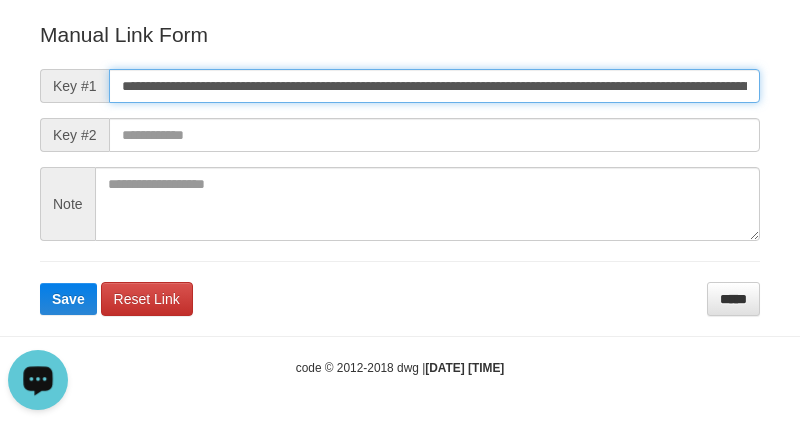 scroll, scrollTop: 0, scrollLeft: 1181, axis: horizontal 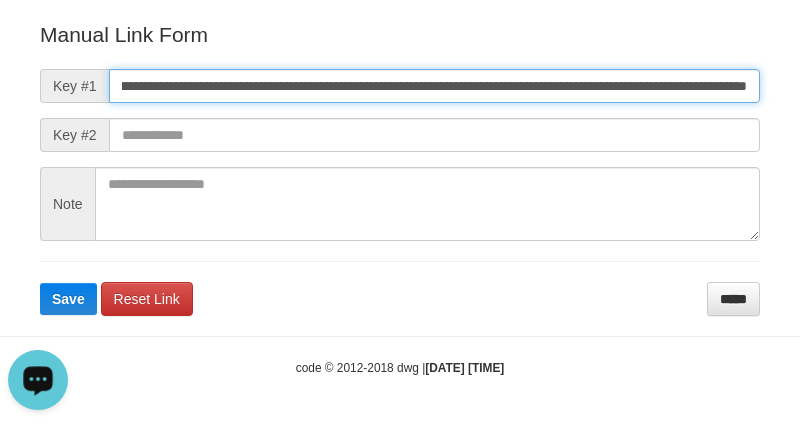 type on "**********" 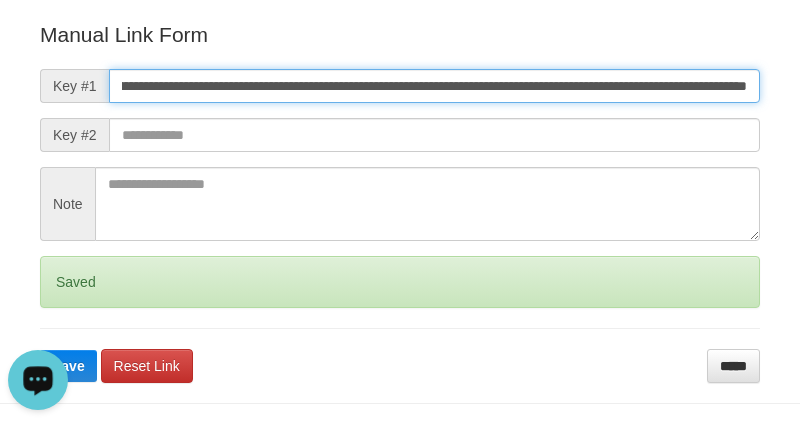 click on "Save" at bounding box center (68, 366) 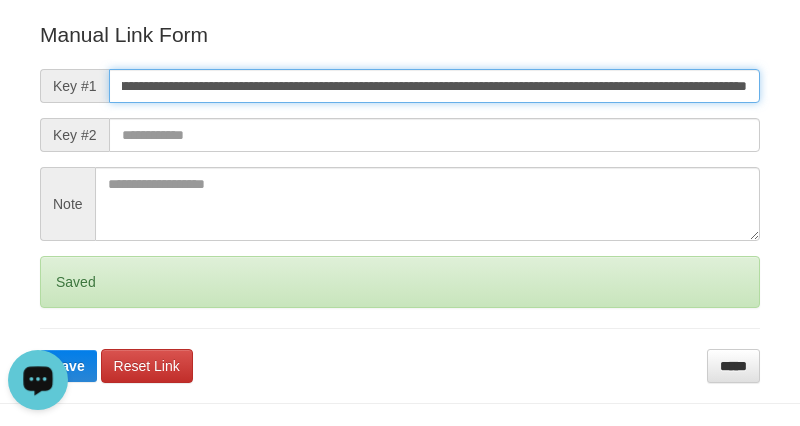 click on "Save" at bounding box center (68, 366) 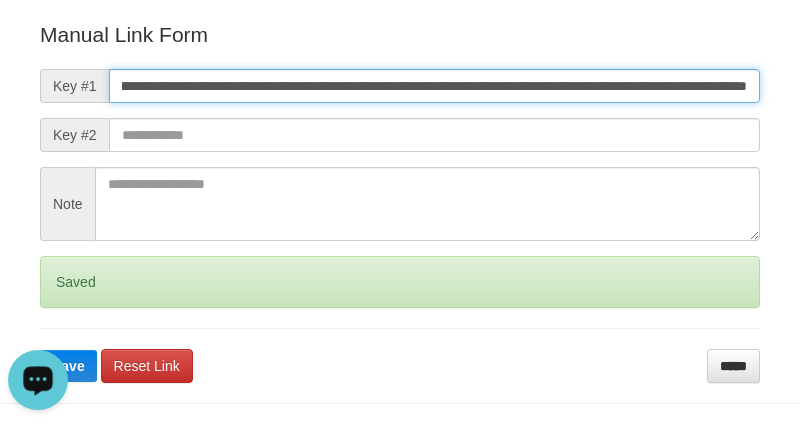 click on "Save" at bounding box center (68, 366) 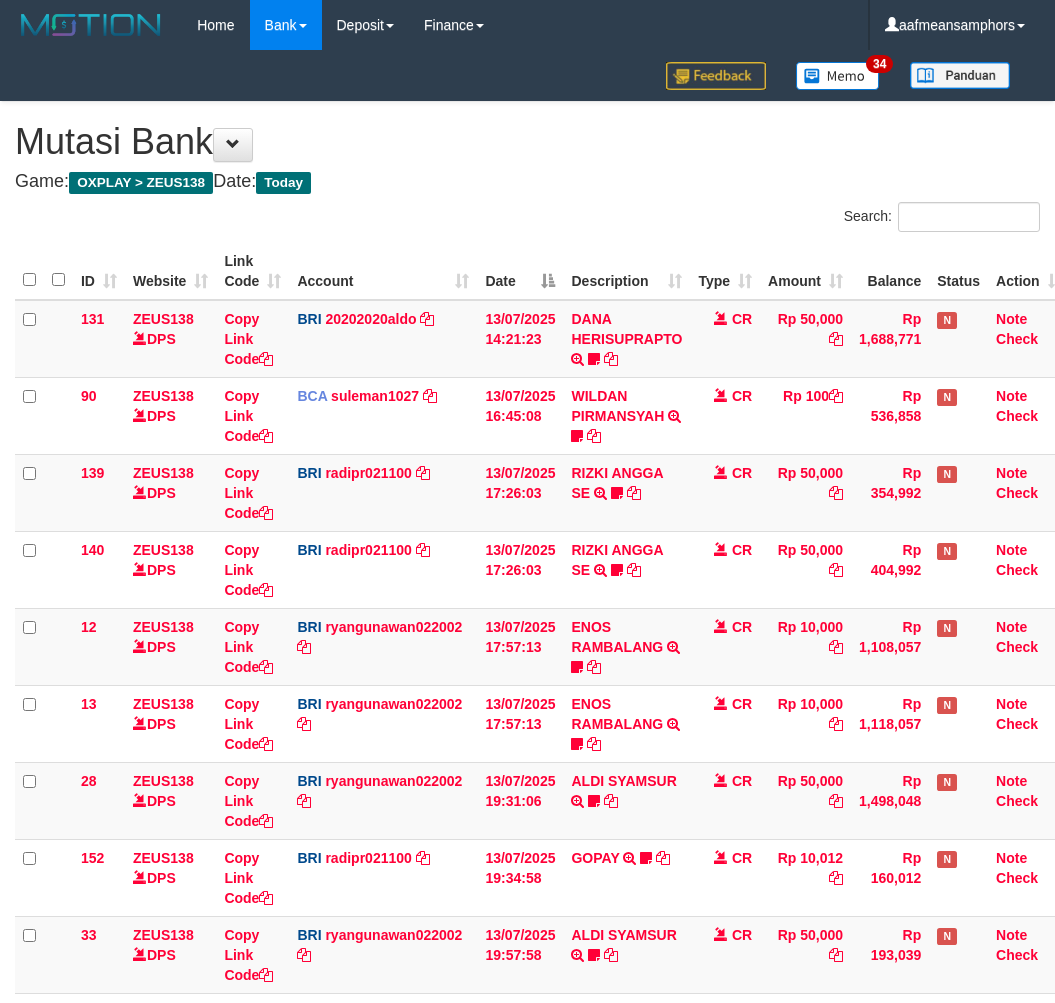 scroll, scrollTop: 357, scrollLeft: 0, axis: vertical 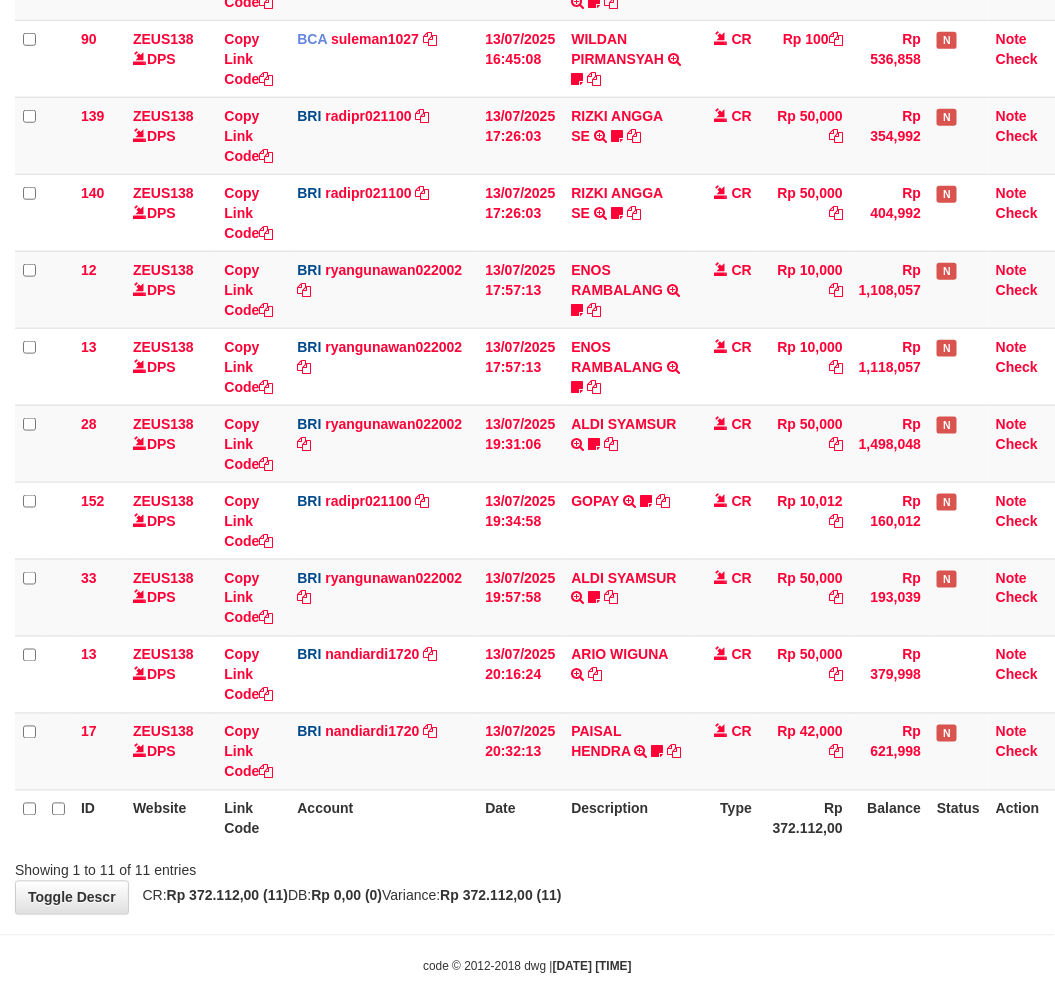 click on "Type" at bounding box center [725, 818] 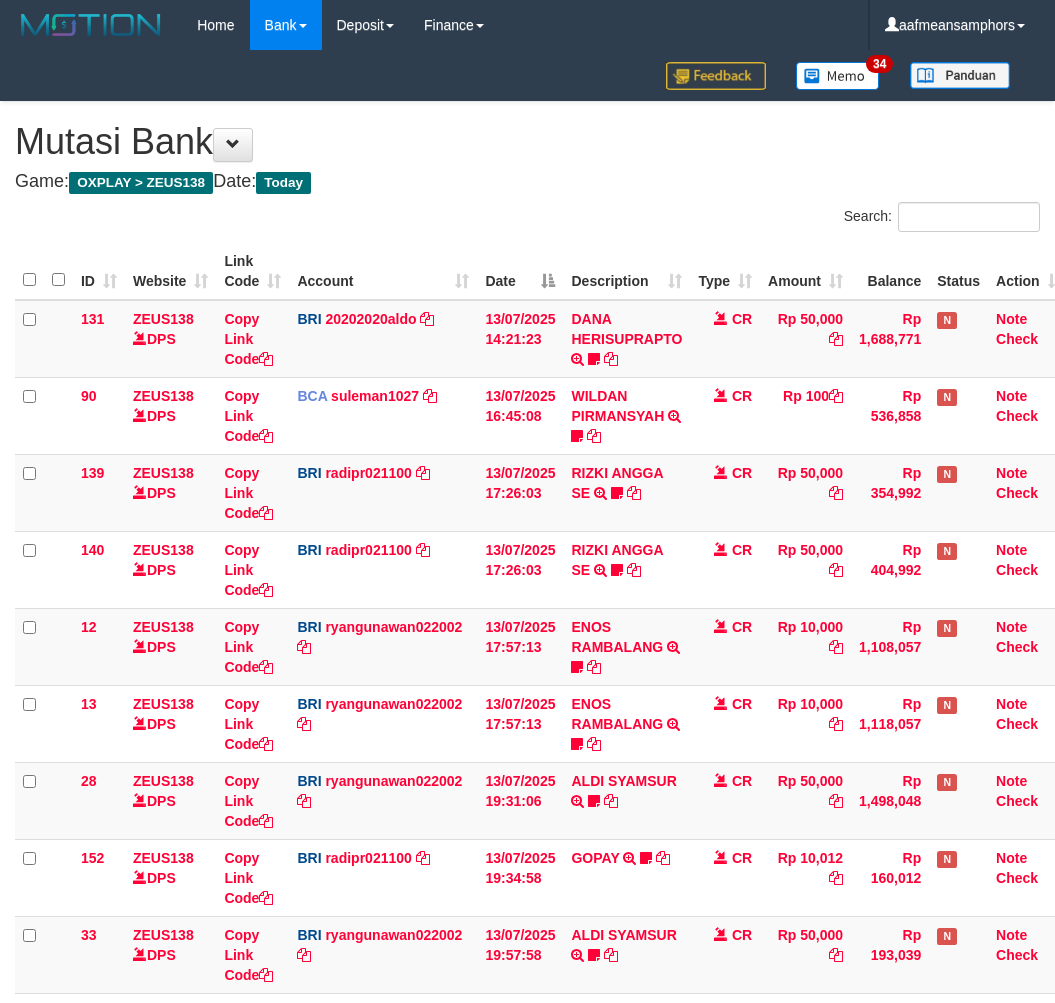scroll, scrollTop: 357, scrollLeft: 0, axis: vertical 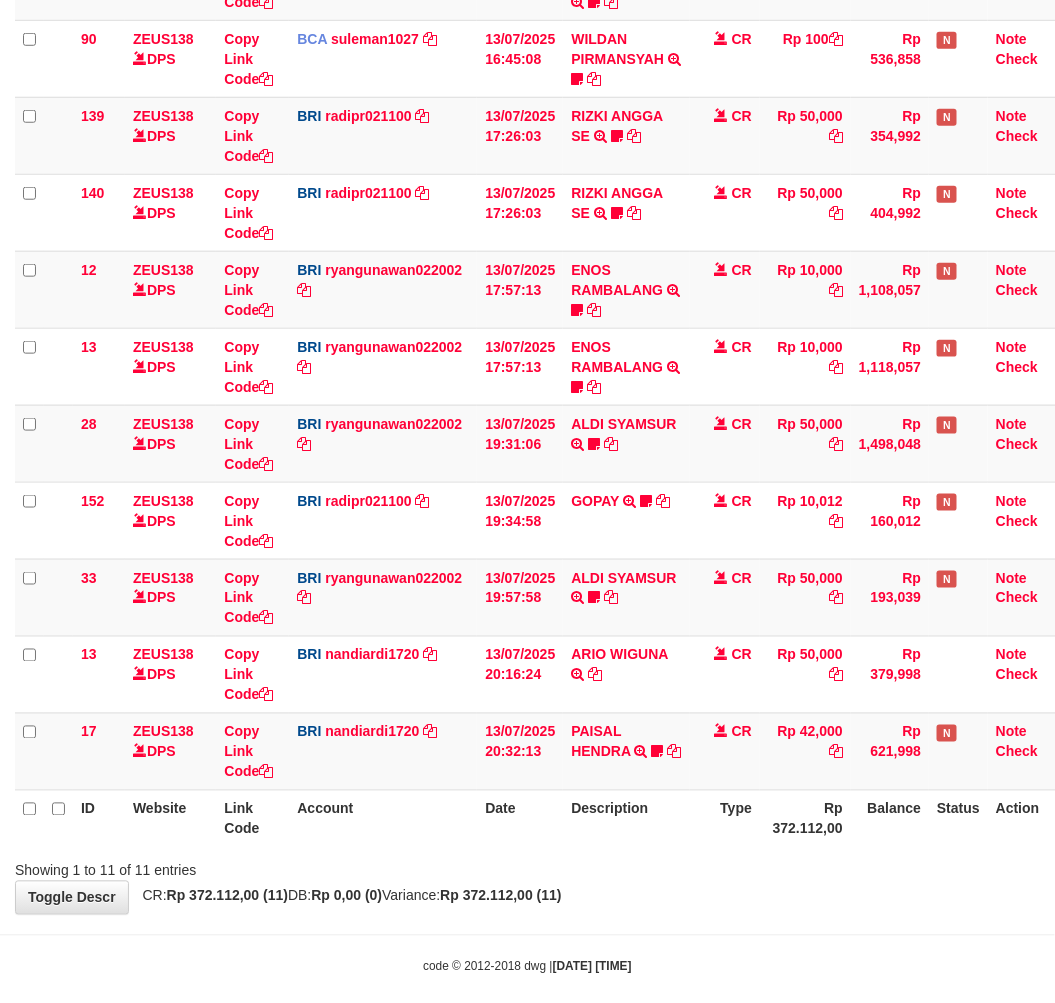 drag, startPoint x: 0, startPoint y: 0, endPoint x: 692, endPoint y: 836, distance: 1085.2465 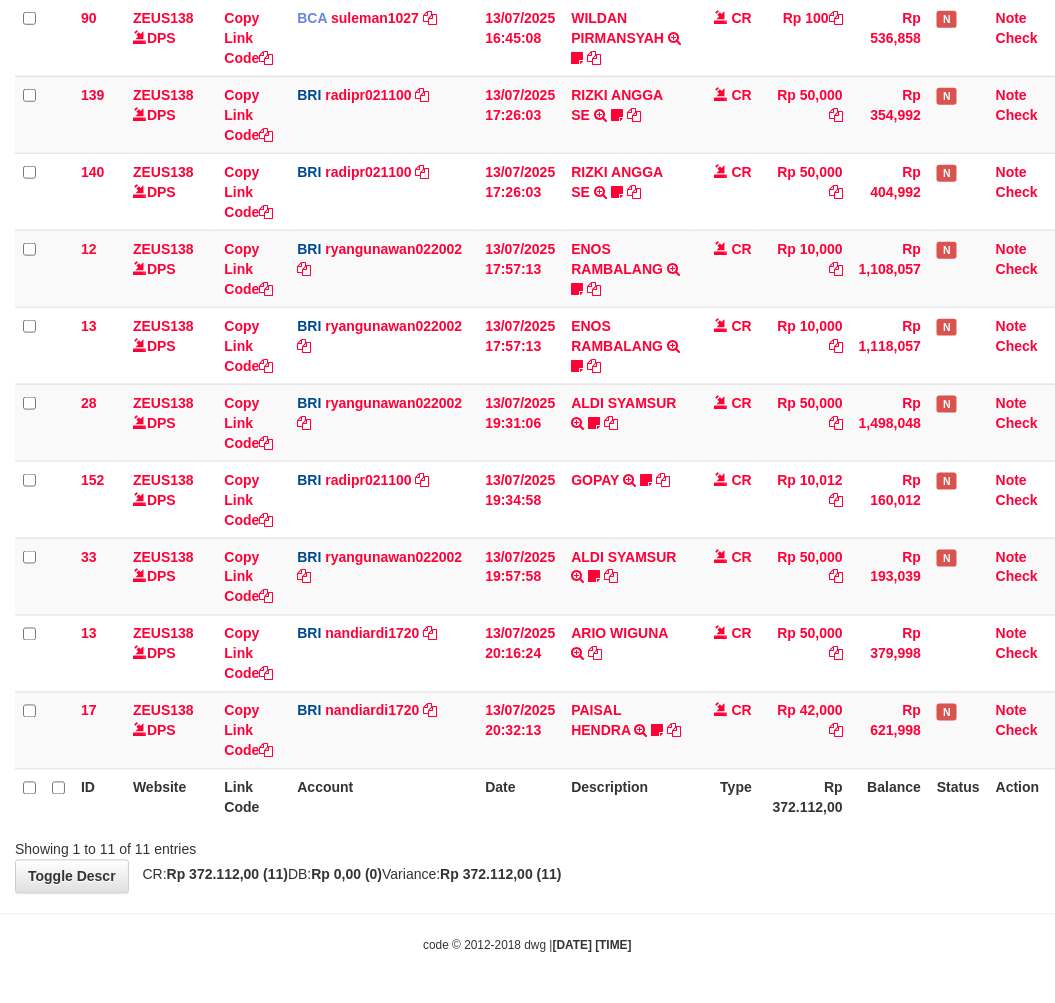click on "Description" at bounding box center [626, 797] 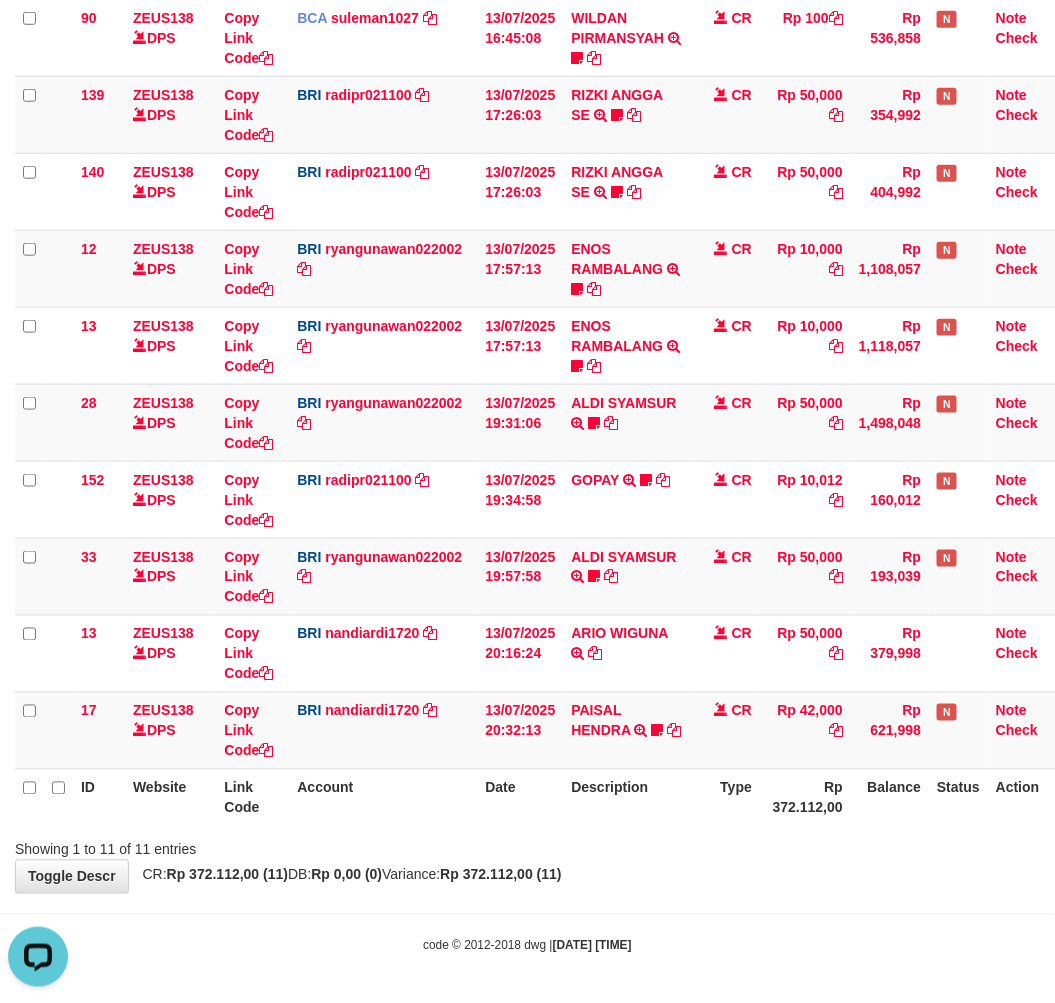 scroll, scrollTop: 0, scrollLeft: 0, axis: both 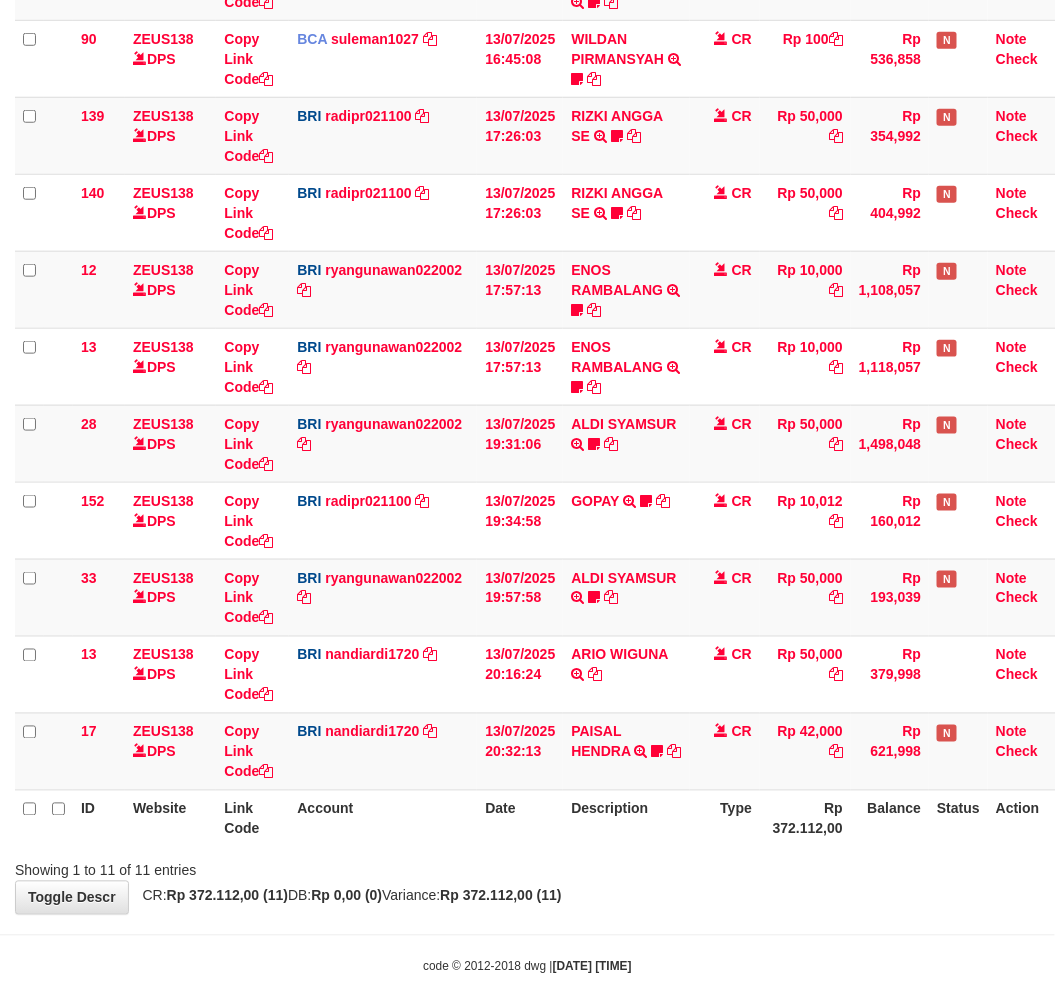 click on "Description" at bounding box center (626, 818) 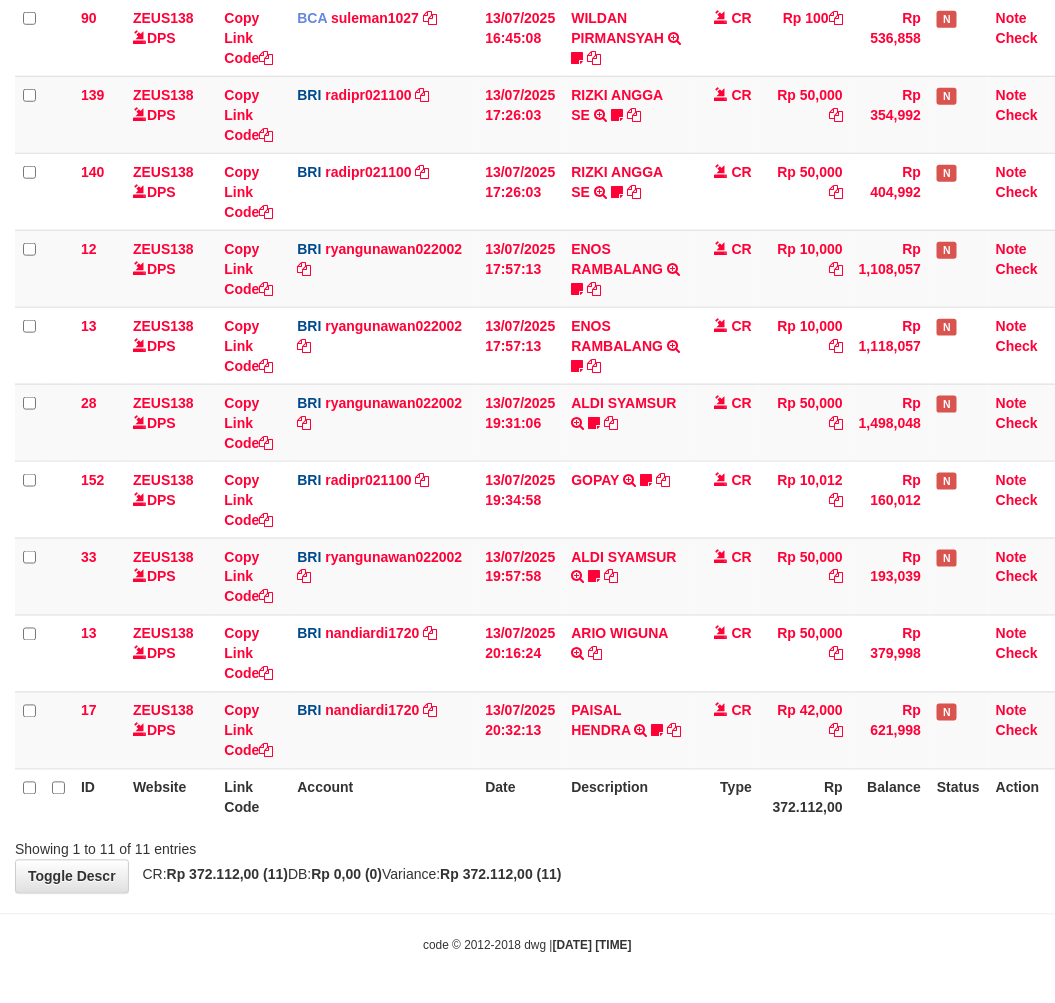 click on "Showing 1 to 11 of 11 entries" at bounding box center [527, 846] 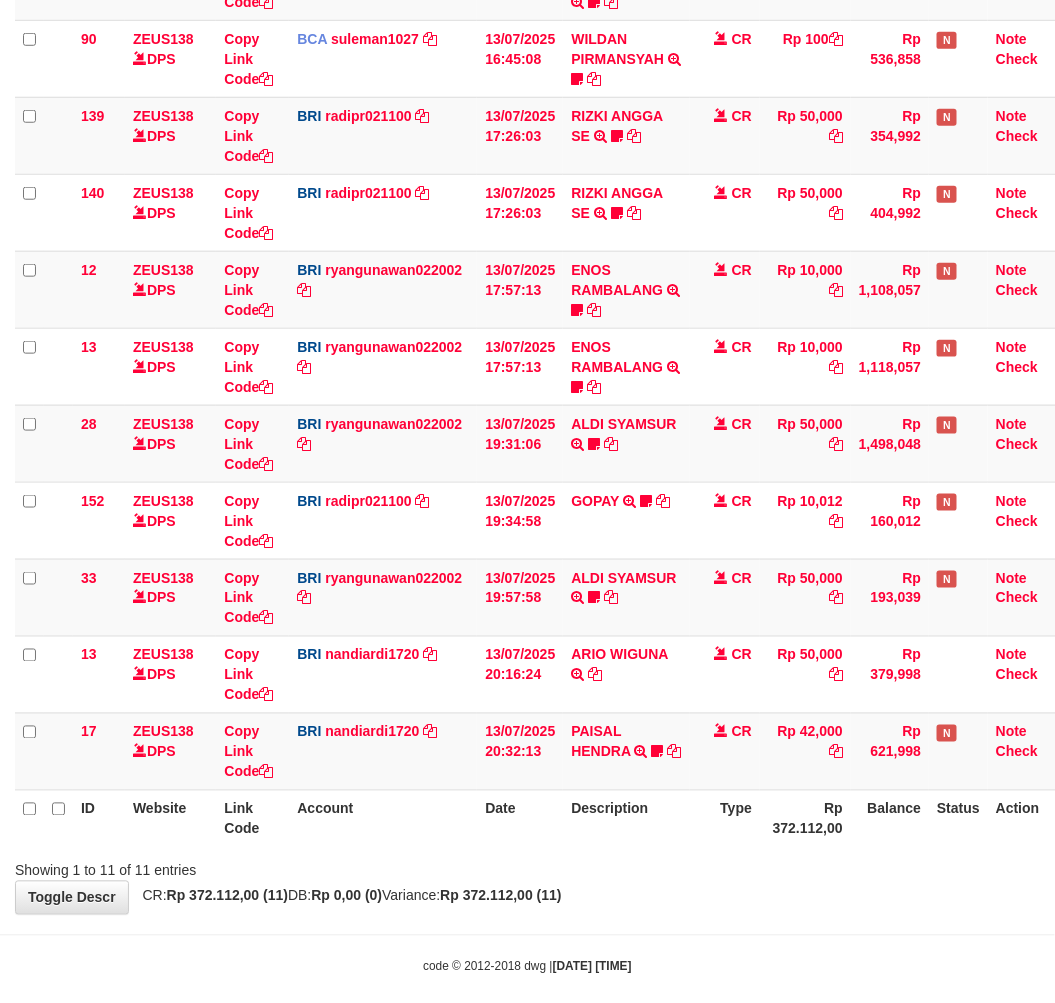 scroll, scrollTop: 378, scrollLeft: 0, axis: vertical 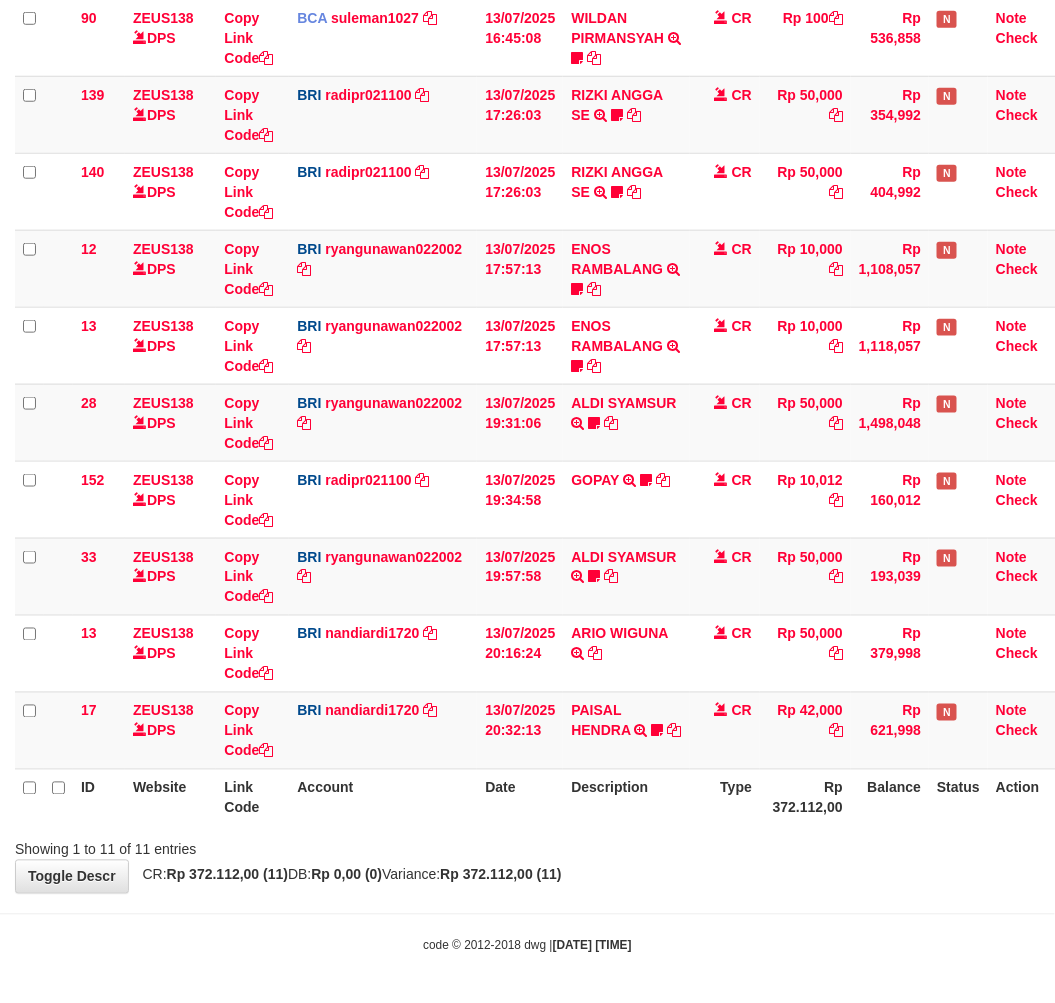 click on "Showing 1 to 11 of 11 entries" at bounding box center (527, 846) 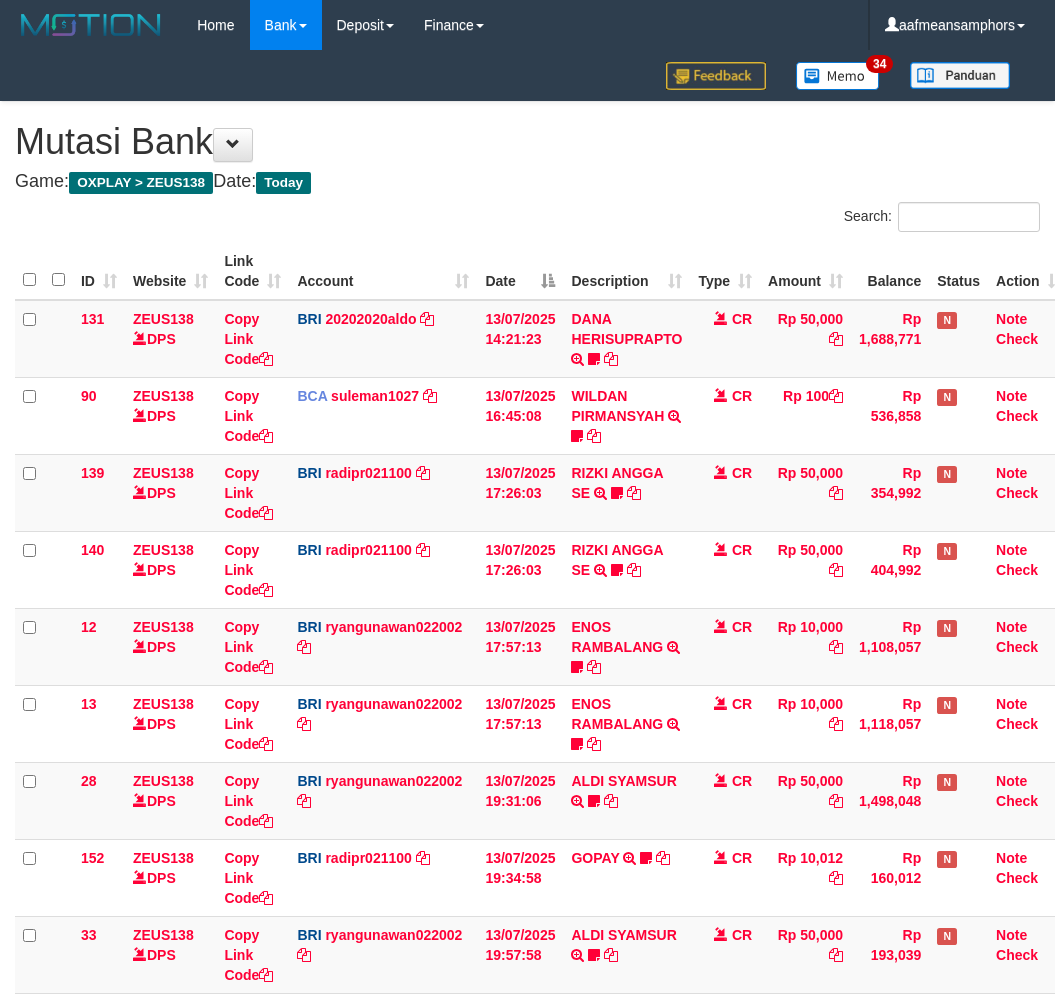 scroll, scrollTop: 357, scrollLeft: 0, axis: vertical 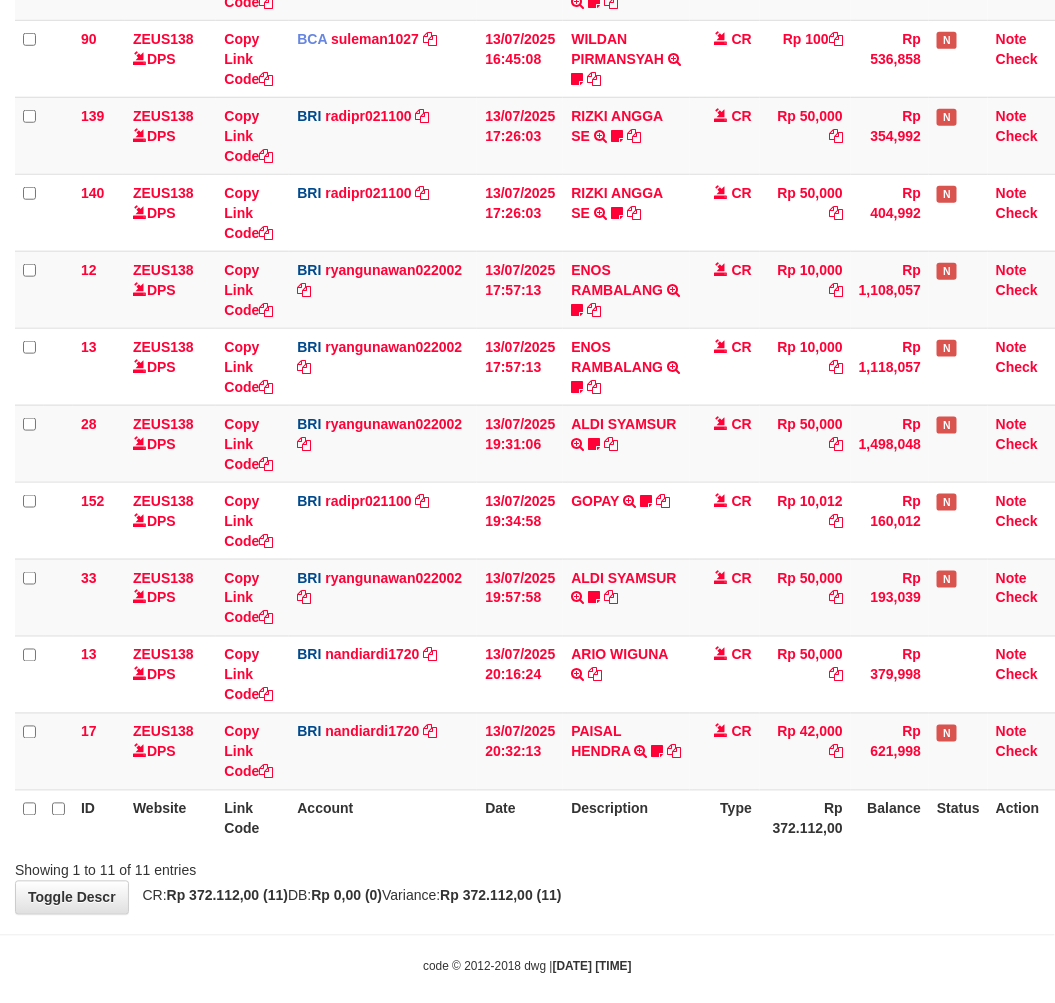 click on "Search:
ID Website Link Code Account Date Description Type Amount Balance Status Action
131
ZEUS138    DPS
Copy Link Code
BRI
20202020aldo
DPS
REVALDO SAGITA
mutasi_20250713_3778 | 131
mutasi_20250713_3778 | 131
13/07/2025 14:21:23
DANA HERISUPRAPTO            TRANSFER NBMB DANA HERISUPRAPTO TO REVALDO SAGITA    Herisuprapto
CR
Rp 50,000
Rp 1,688,771
N
Note
Check
90
ZEUS138    DPS
Copy Link Code
BCA" at bounding box center [527, 363] 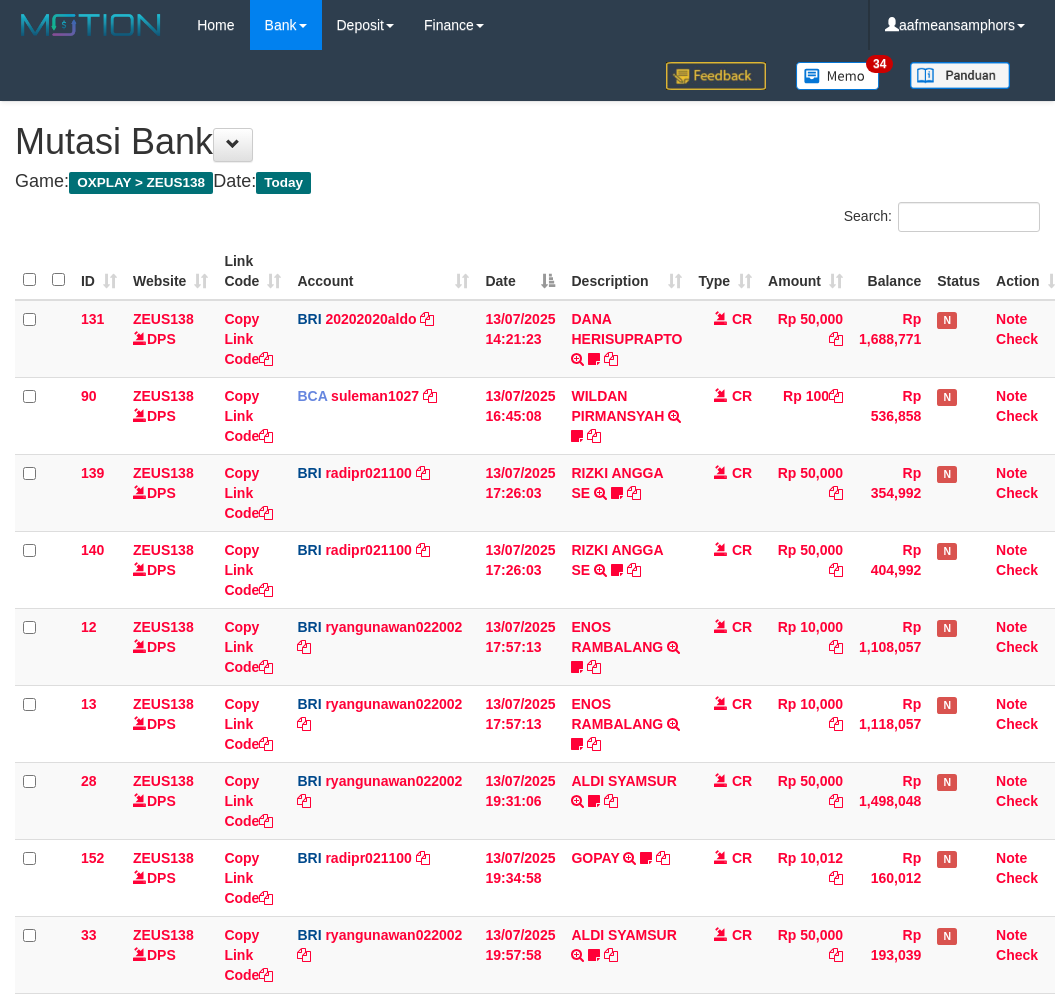 scroll, scrollTop: 357, scrollLeft: 0, axis: vertical 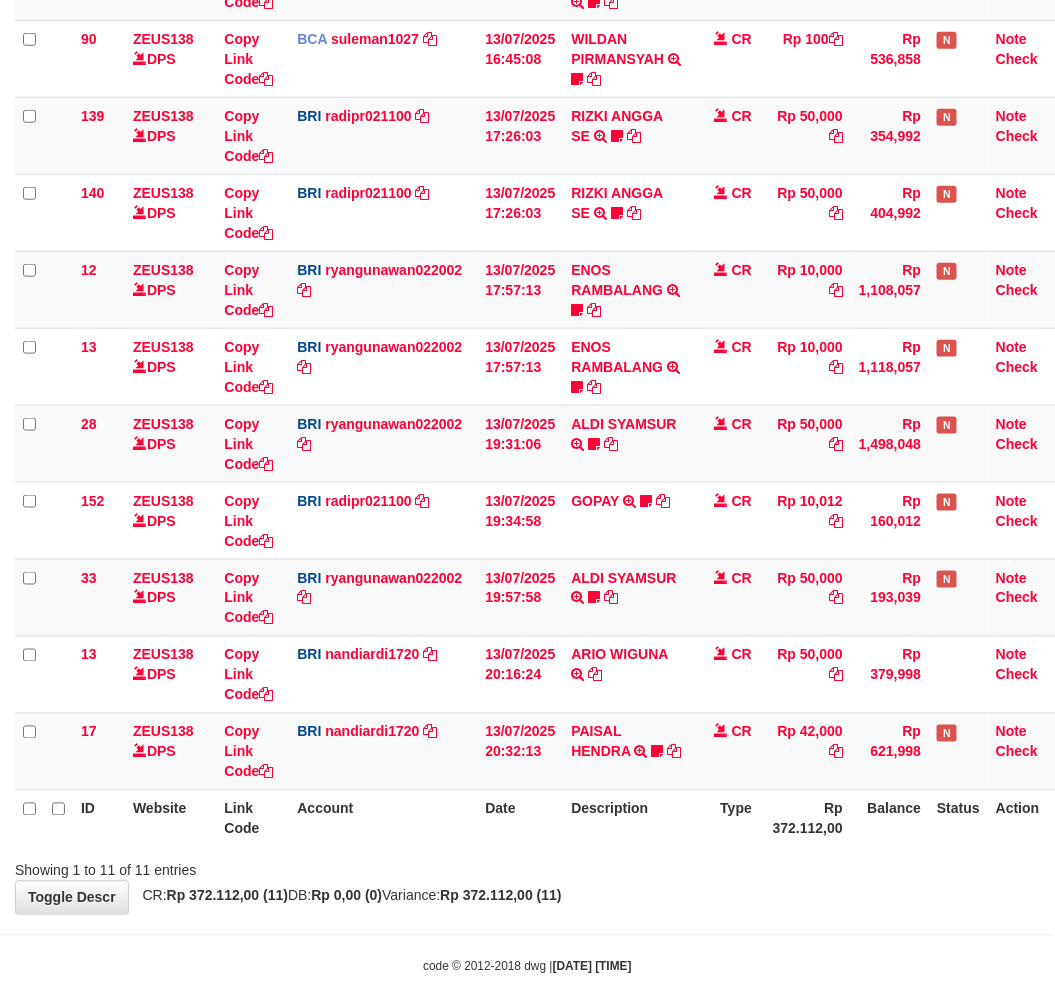 click on "Description" at bounding box center [626, 818] 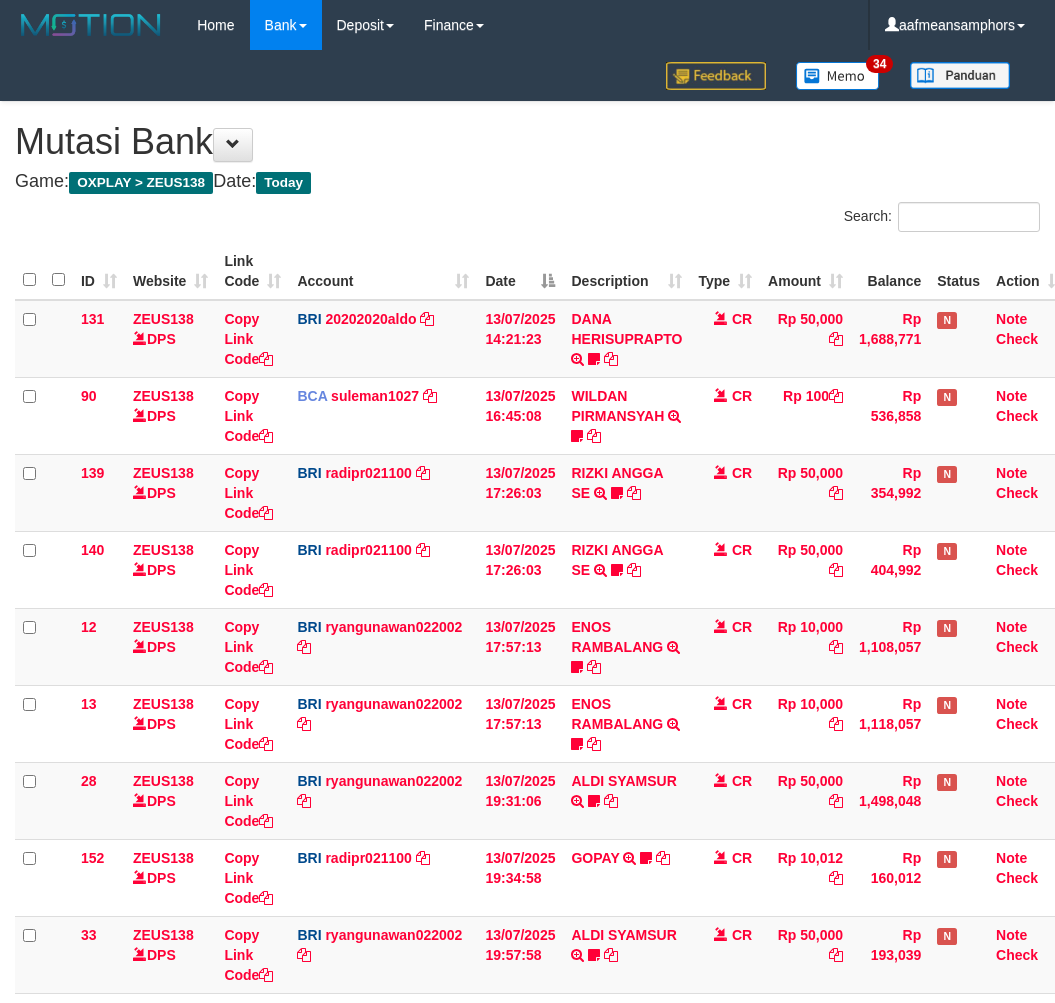 scroll, scrollTop: 357, scrollLeft: 0, axis: vertical 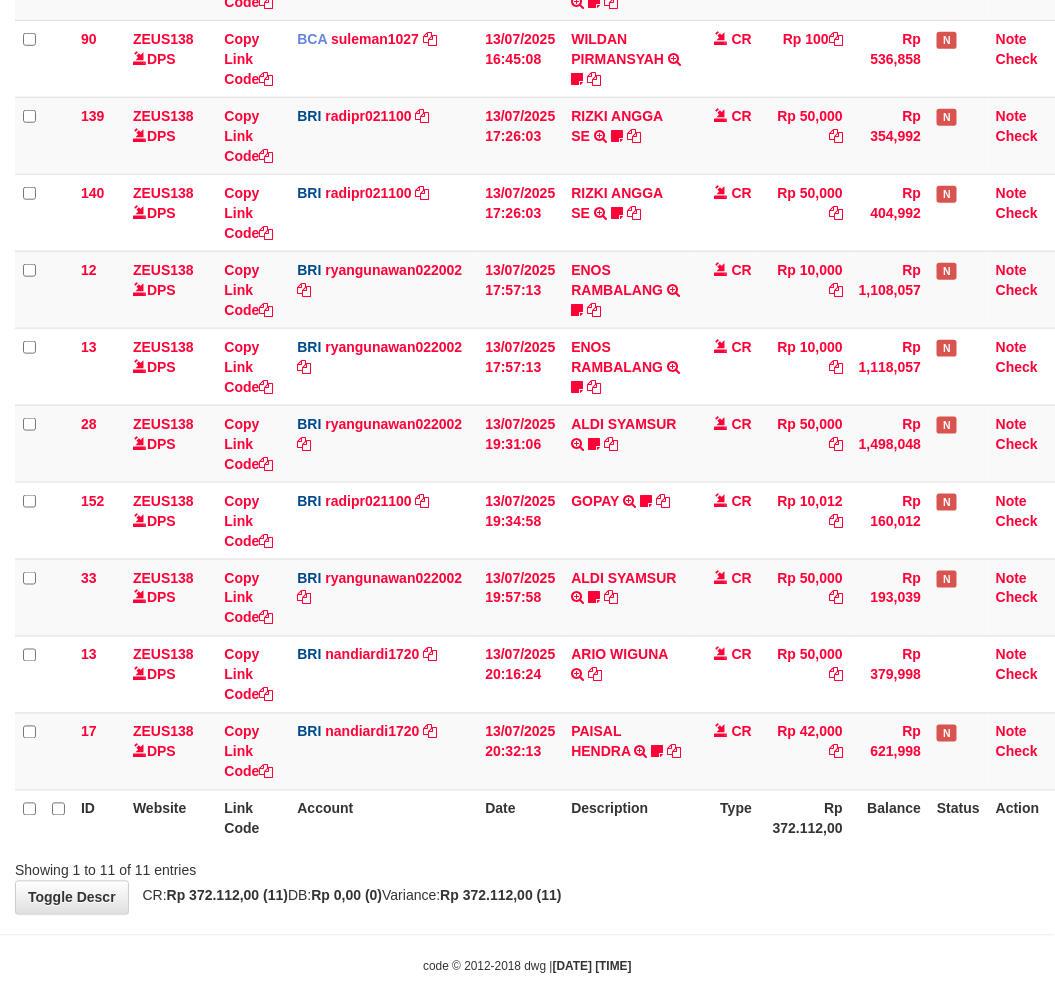 drag, startPoint x: 0, startPoint y: 0, endPoint x: 612, endPoint y: 837, distance: 1036.8766 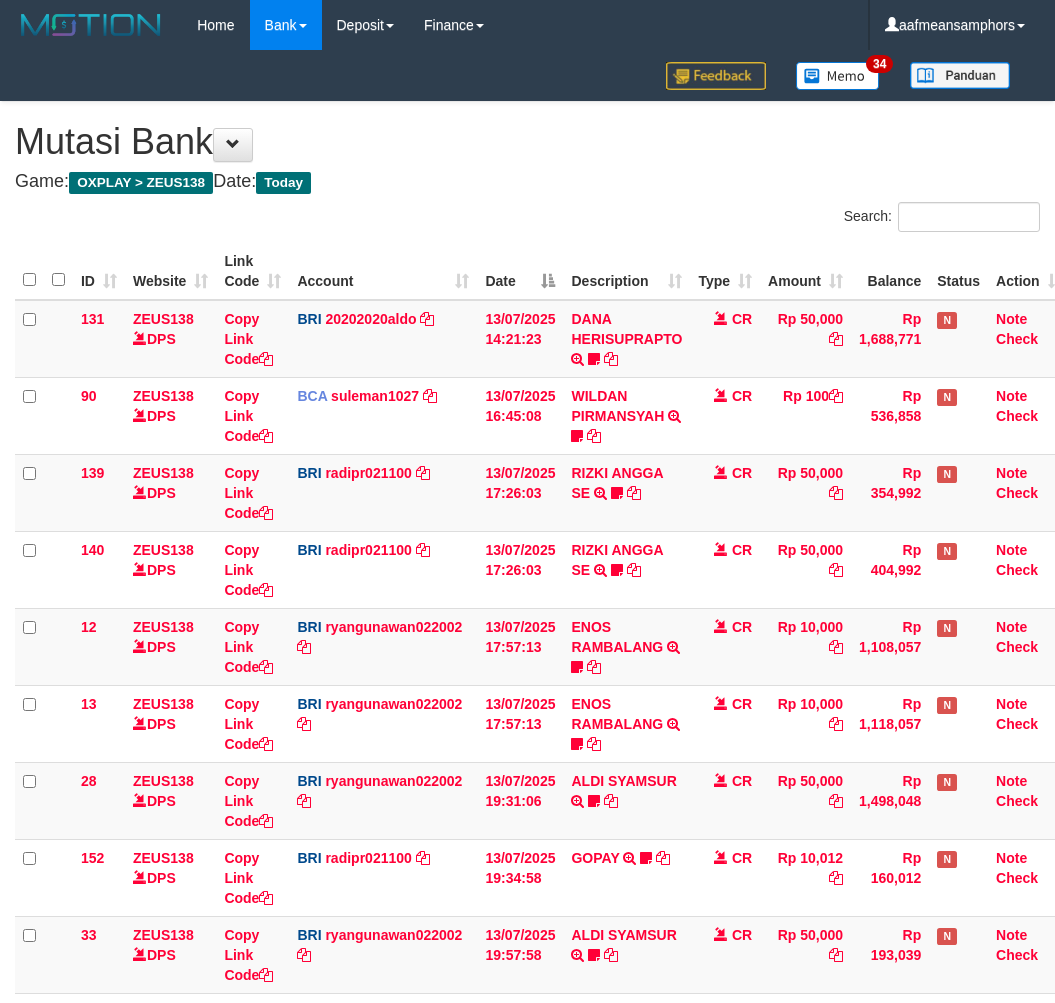 scroll, scrollTop: 357, scrollLeft: 0, axis: vertical 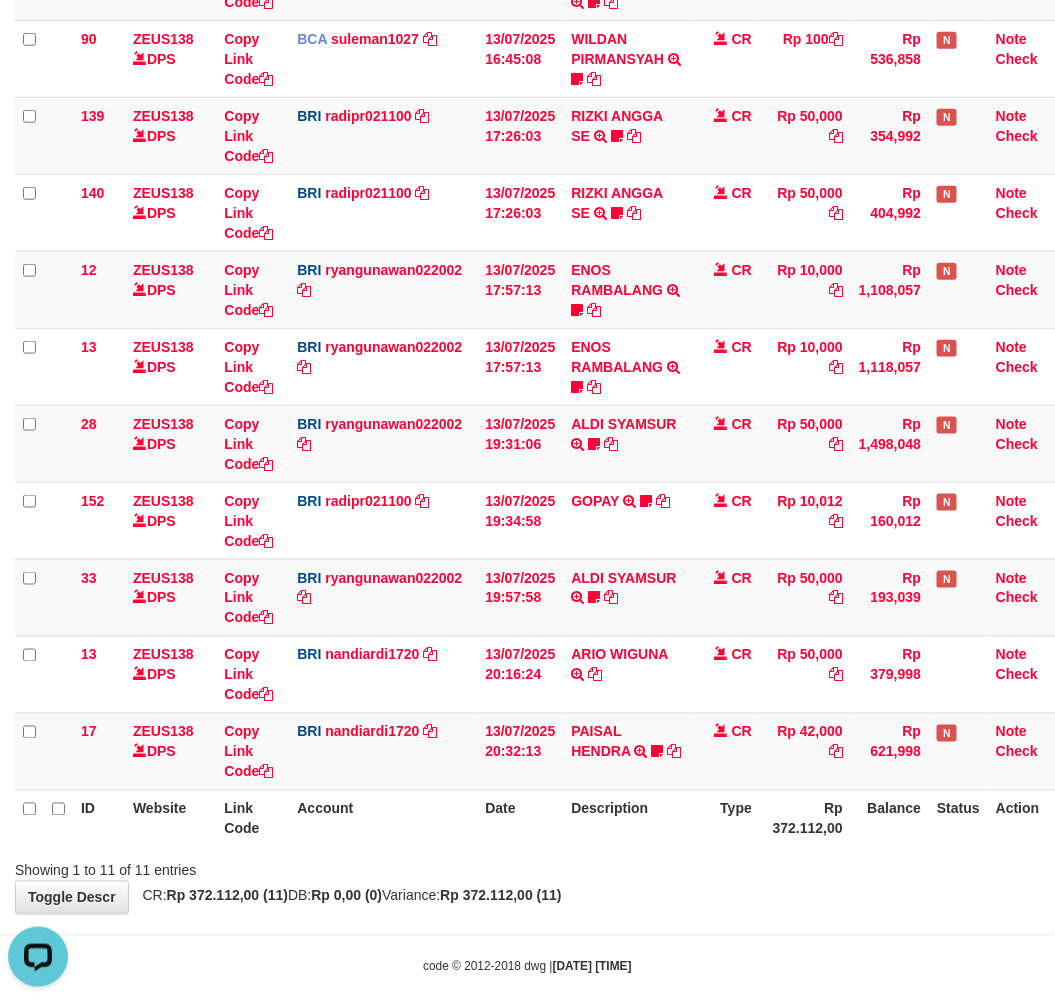 drag, startPoint x: 627, startPoint y: 897, endPoint x: 658, endPoint y: 885, distance: 33.24154 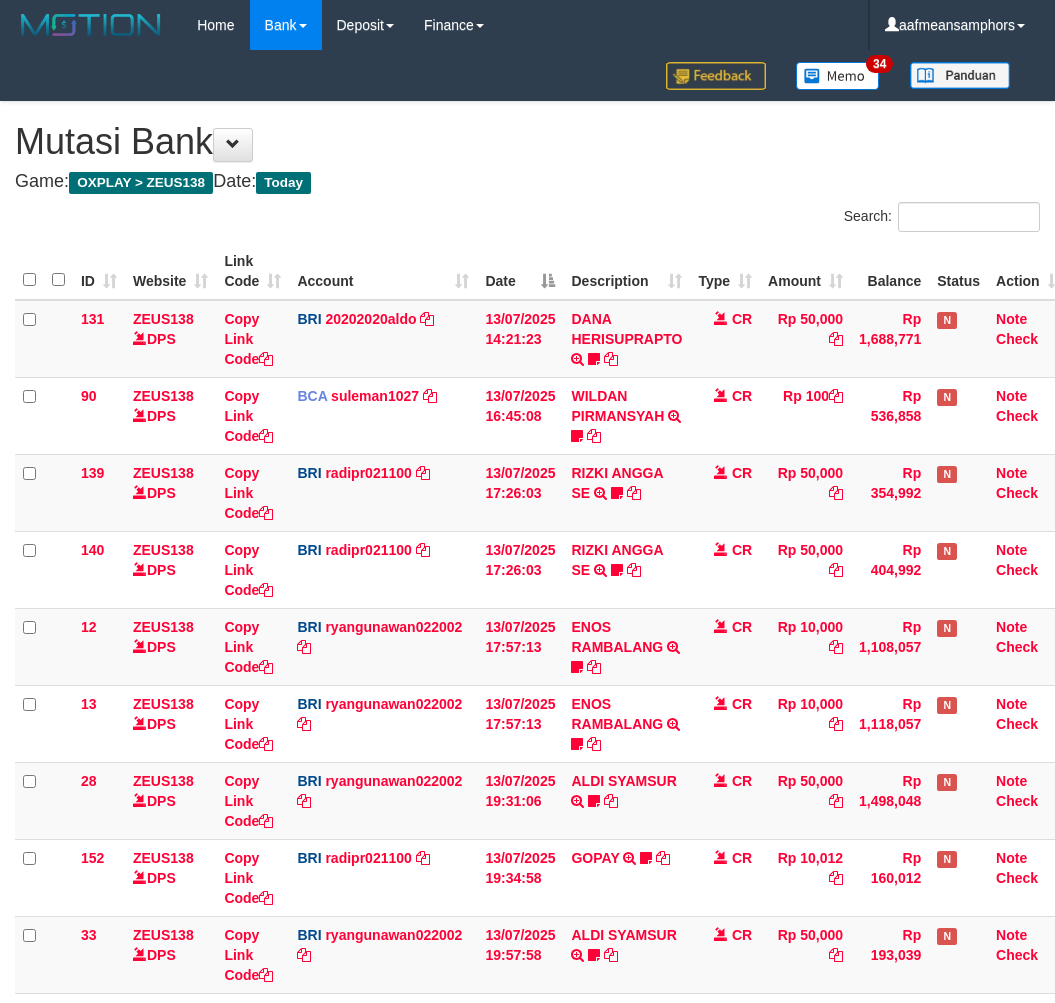 scroll, scrollTop: 357, scrollLeft: 0, axis: vertical 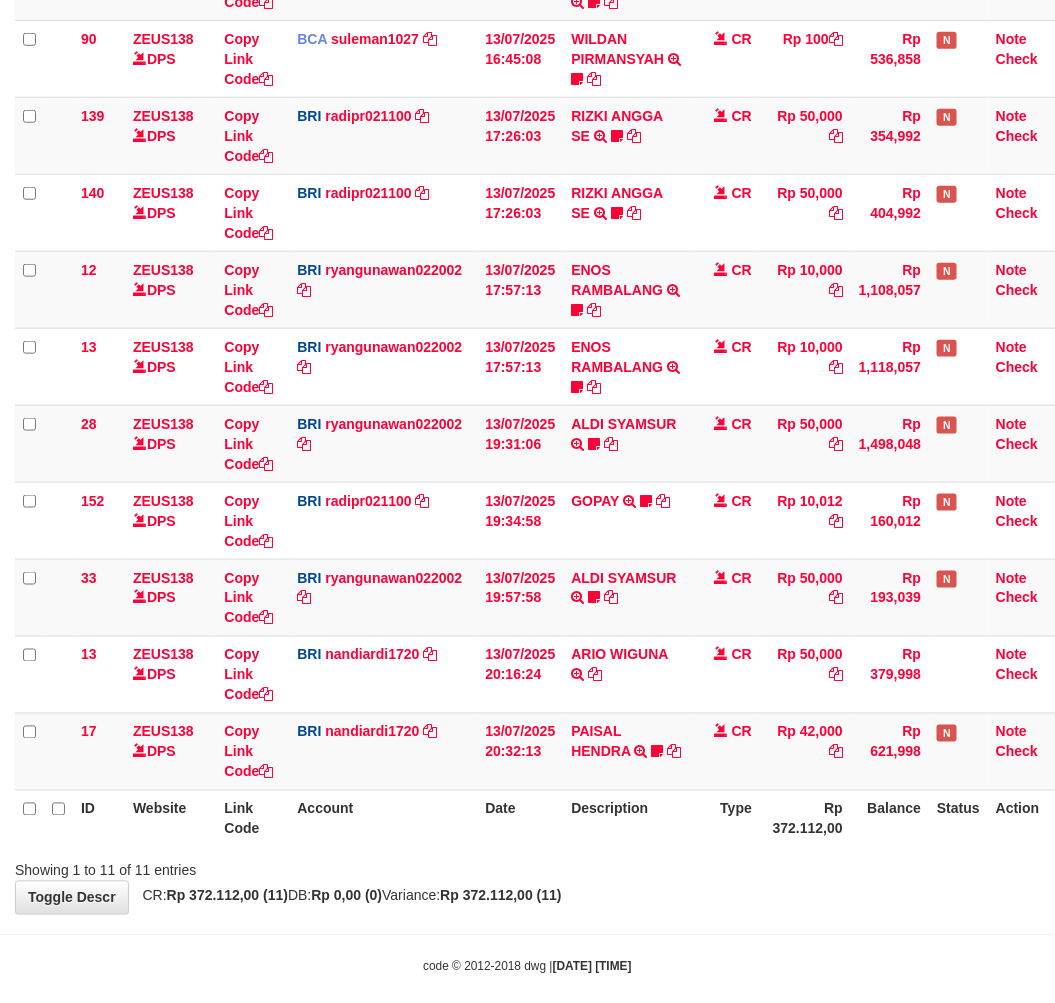 click on "ID Website Link Code Account Date Description Type Amount Balance Status Action
131
ZEUS138    DPS
Copy Link Code
BRI
[DATE]aldo
DPS
[FIRST] [LAST]
mutasi_[DATE] | 131
mutasi_[DATE] | 131
[DATE] [TIME]
[FIRST] [LAST]            TRANSFER NBMB [FIRST] [LAST] TO [FIRST] [LAST]    [LAST]
CR
Rp 50,000
Rp 1,688,771
N
Note
Check
90
ZEUS138    DPS
Copy Link Code
BCA
[EMAIL]" at bounding box center (527, 366) 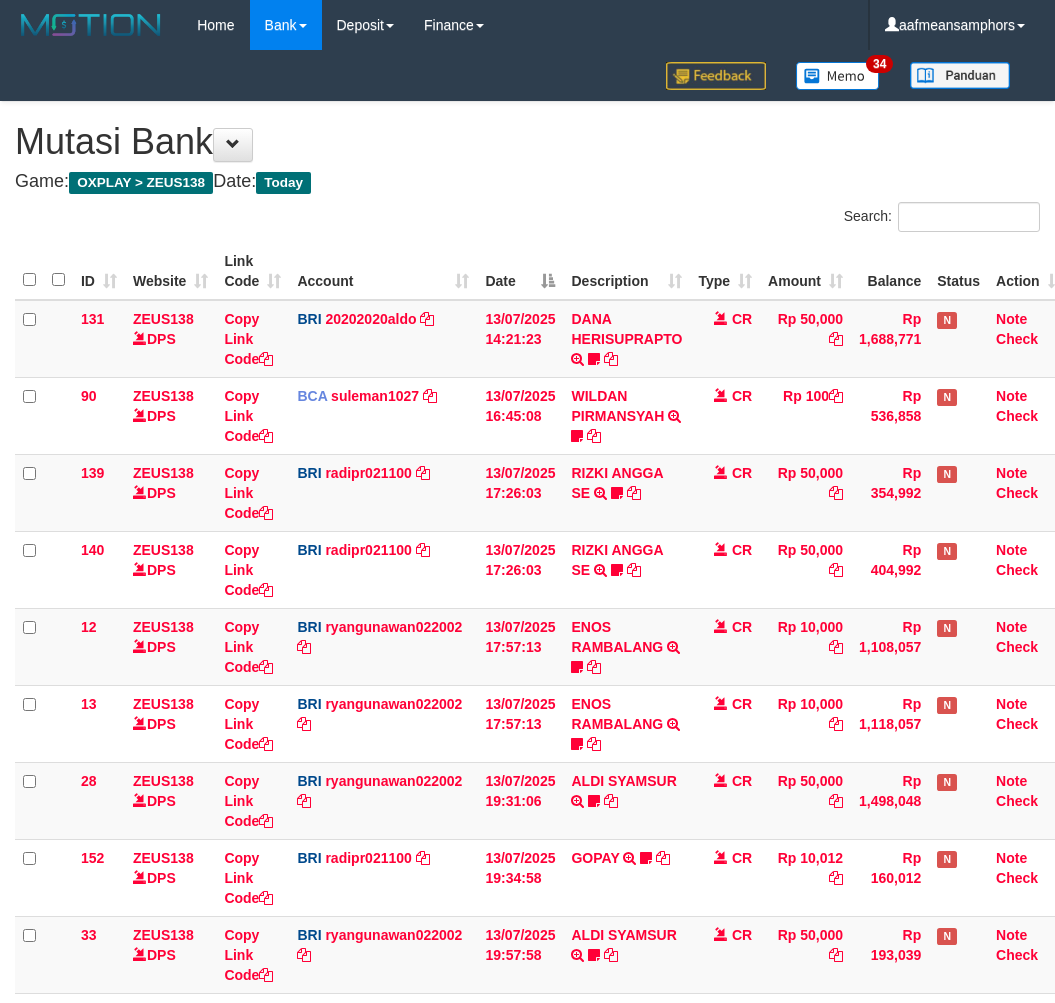 scroll, scrollTop: 357, scrollLeft: 0, axis: vertical 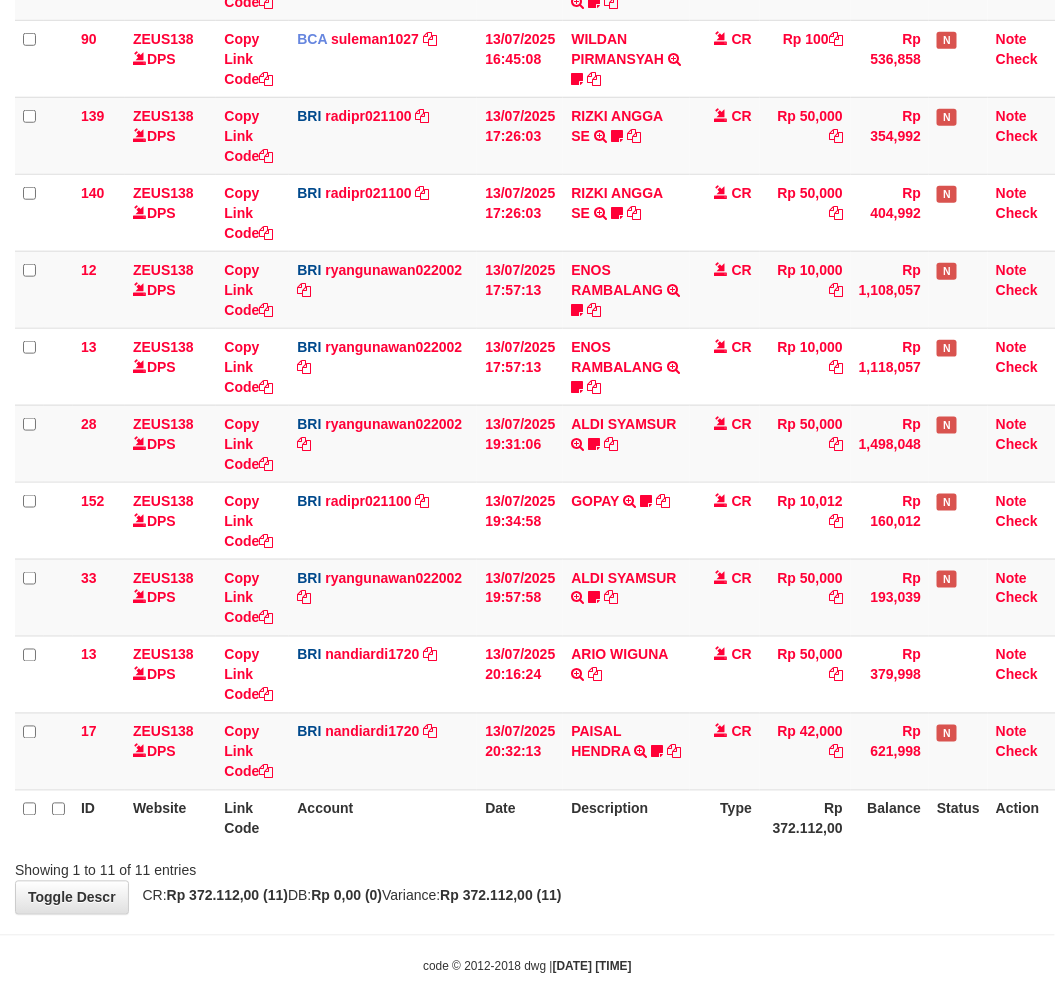 click on "Description" at bounding box center (626, 818) 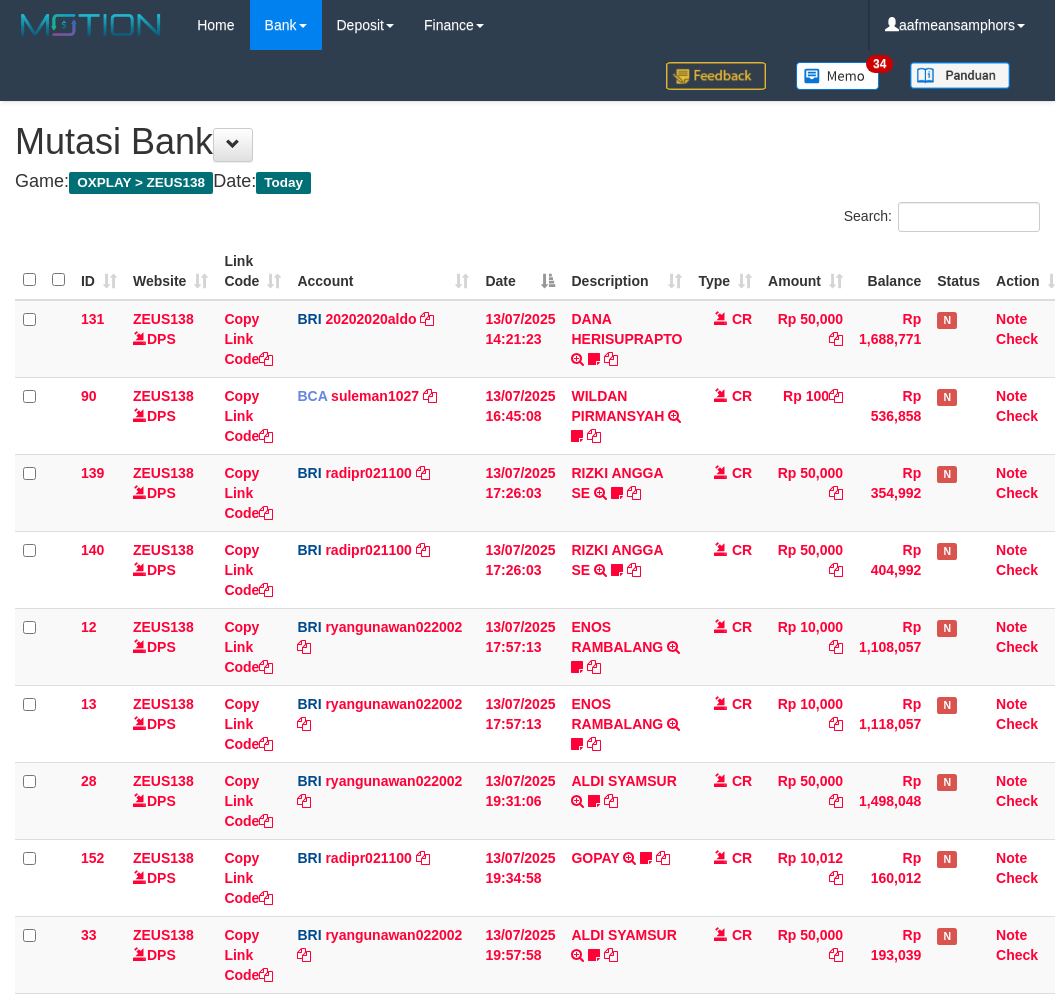 scroll, scrollTop: 357, scrollLeft: 0, axis: vertical 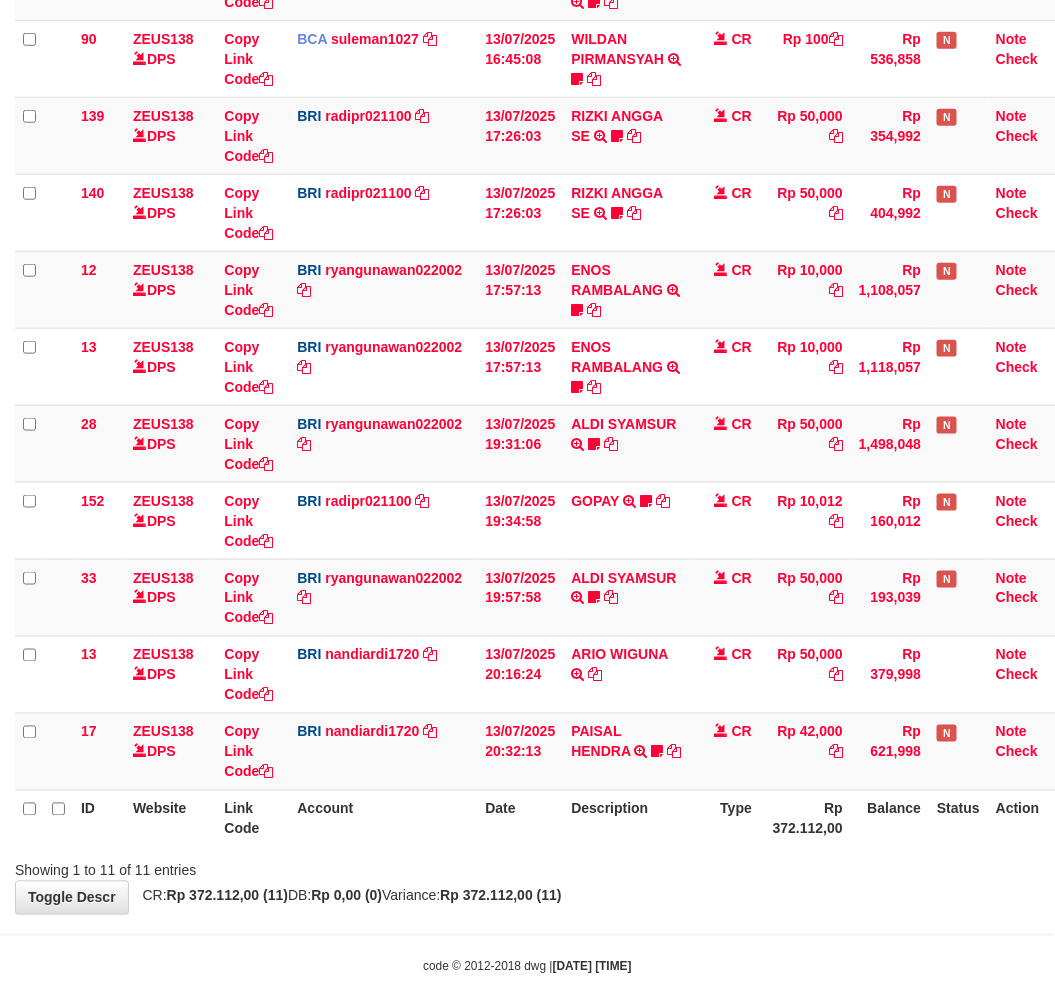 click on "Description" at bounding box center (626, 818) 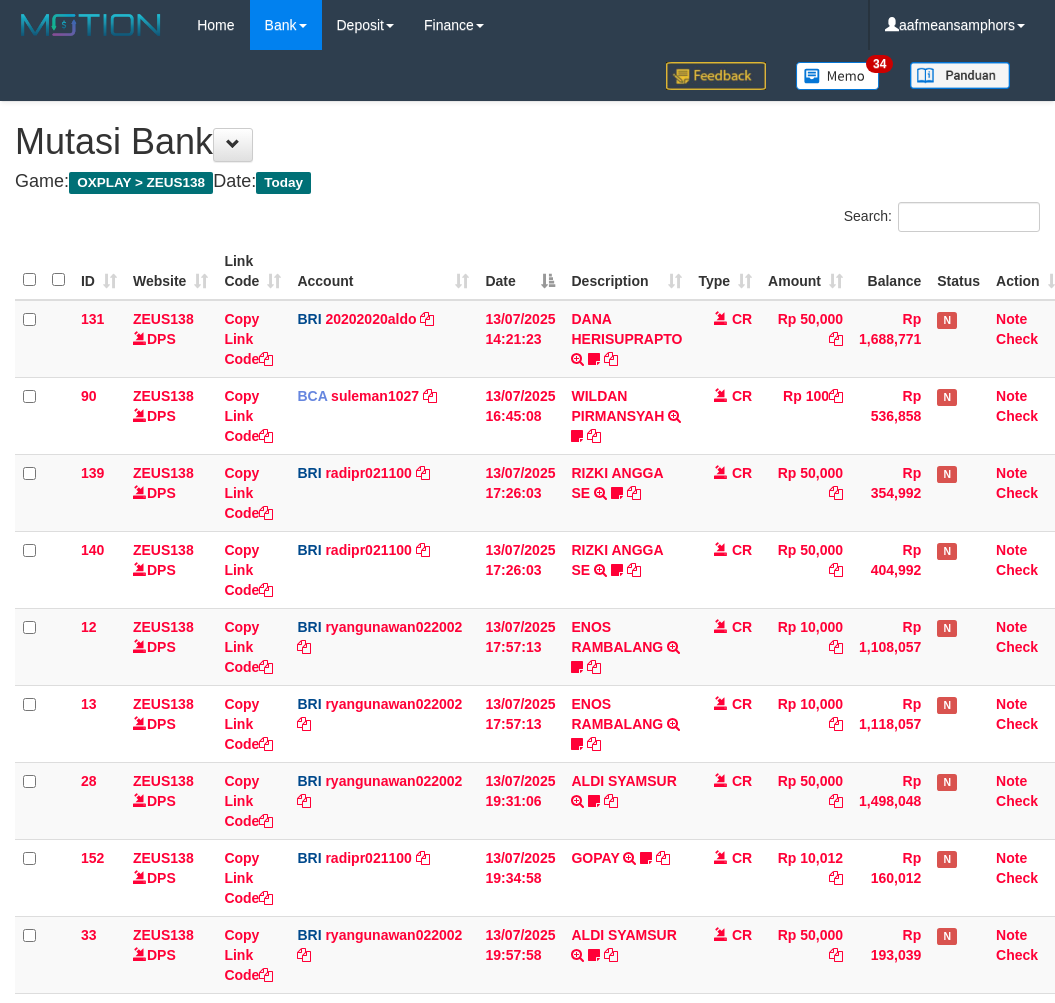 scroll, scrollTop: 357, scrollLeft: 0, axis: vertical 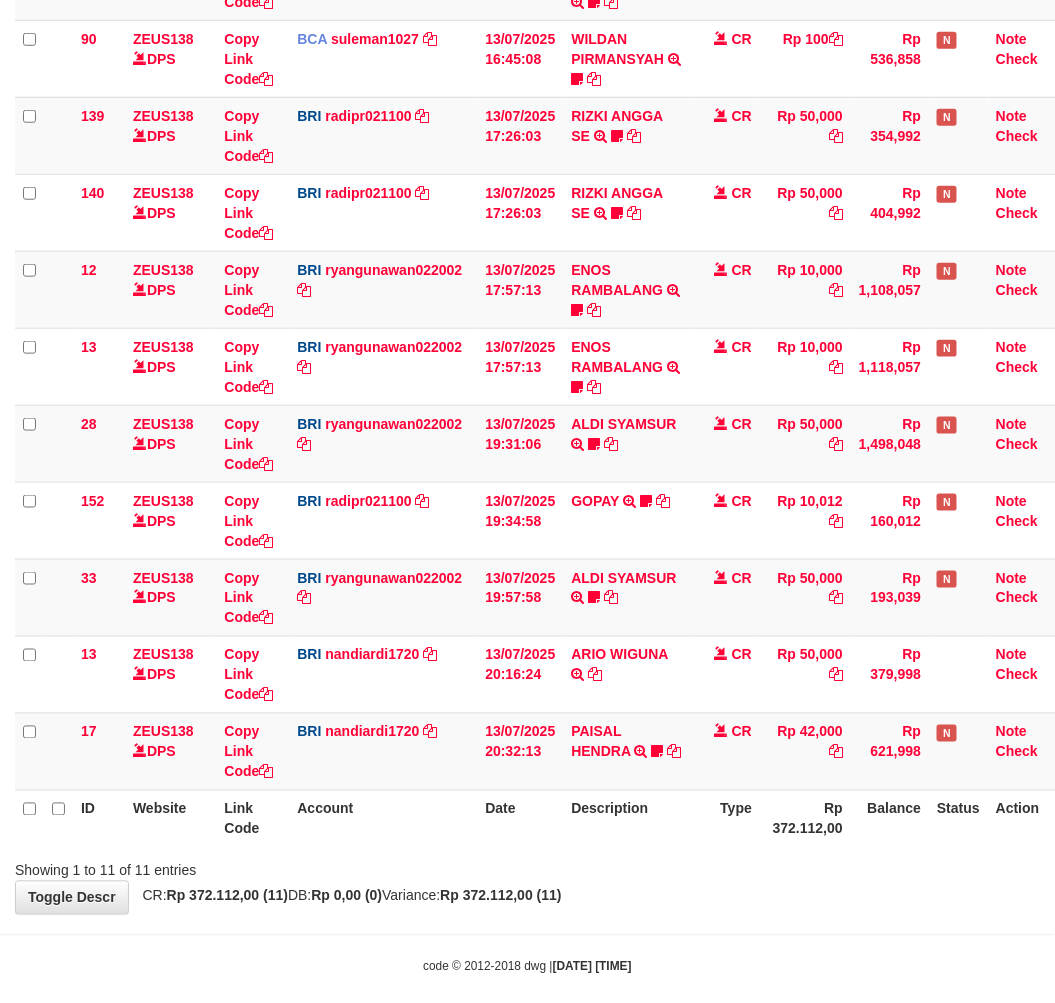 click on "Description" at bounding box center (626, 818) 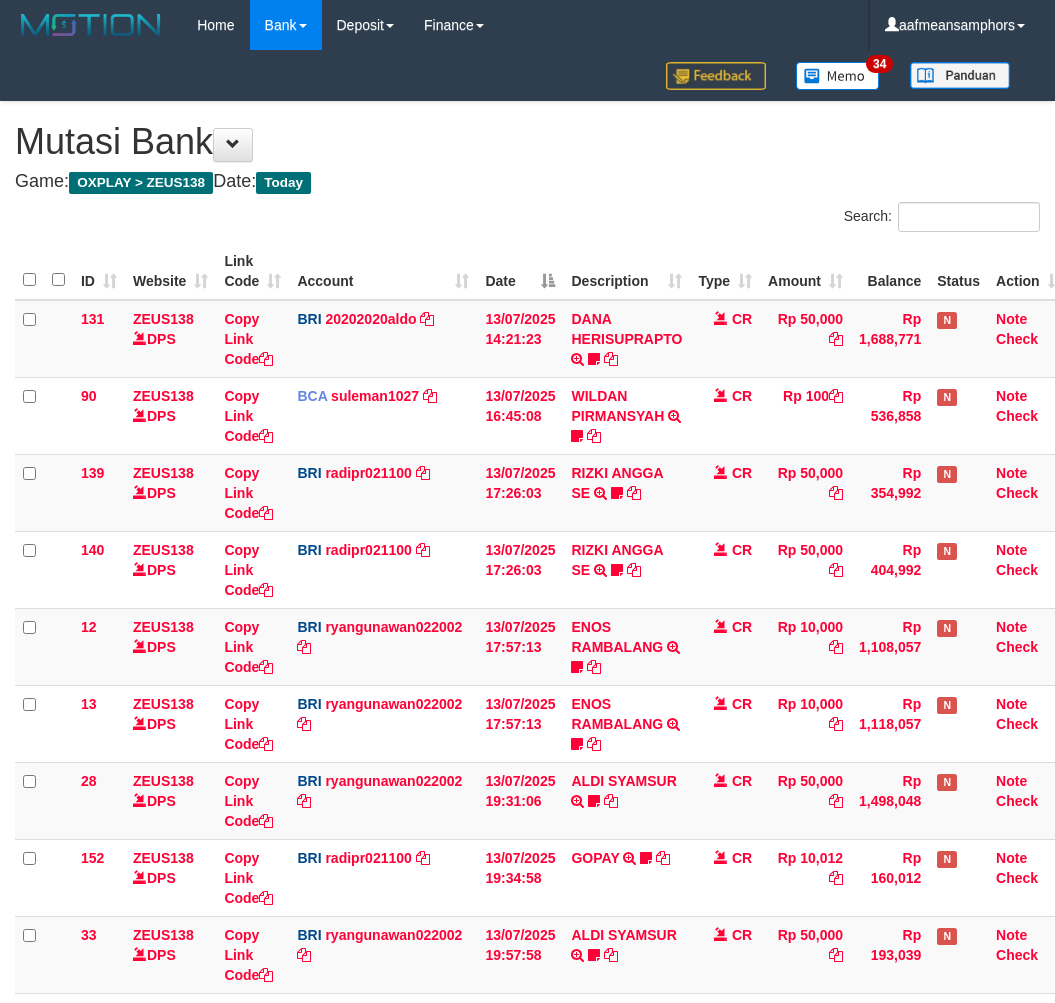 scroll, scrollTop: 357, scrollLeft: 0, axis: vertical 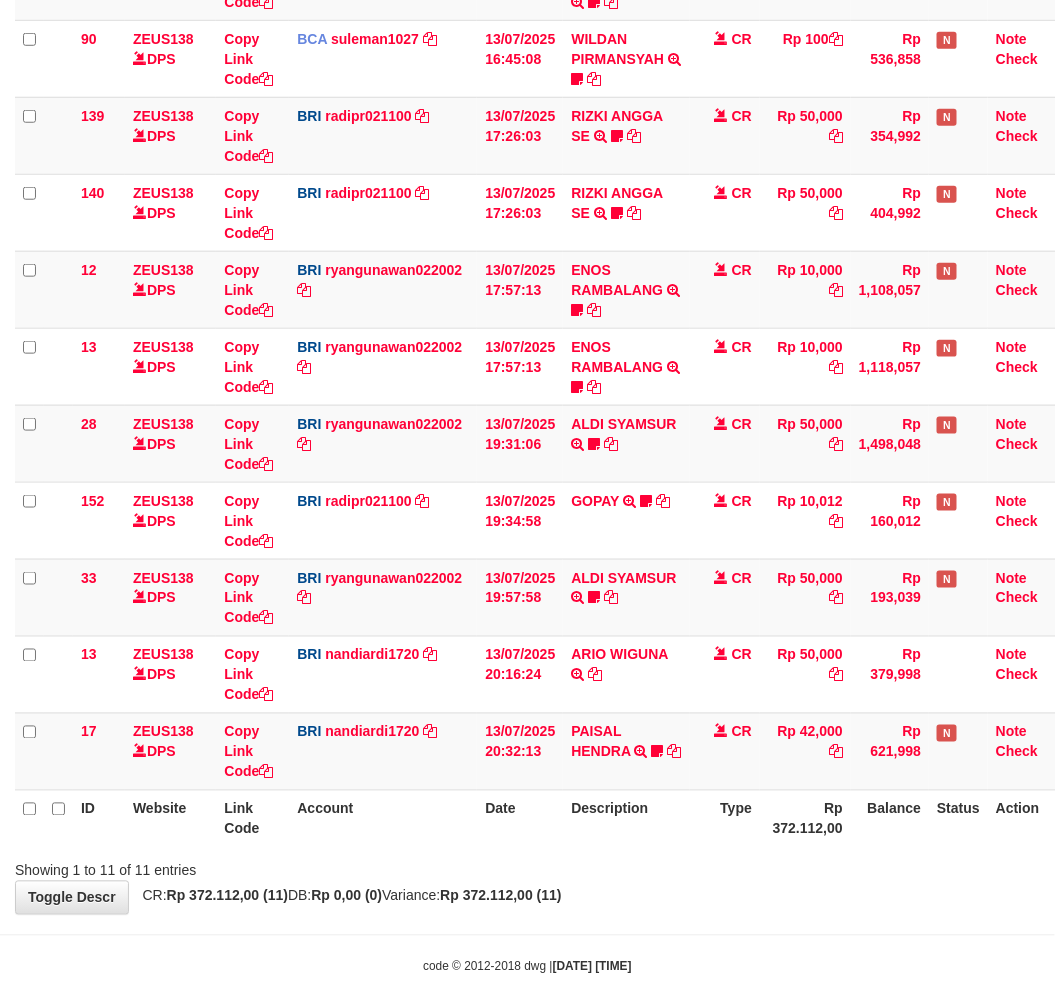 click on "Description" at bounding box center (626, 818) 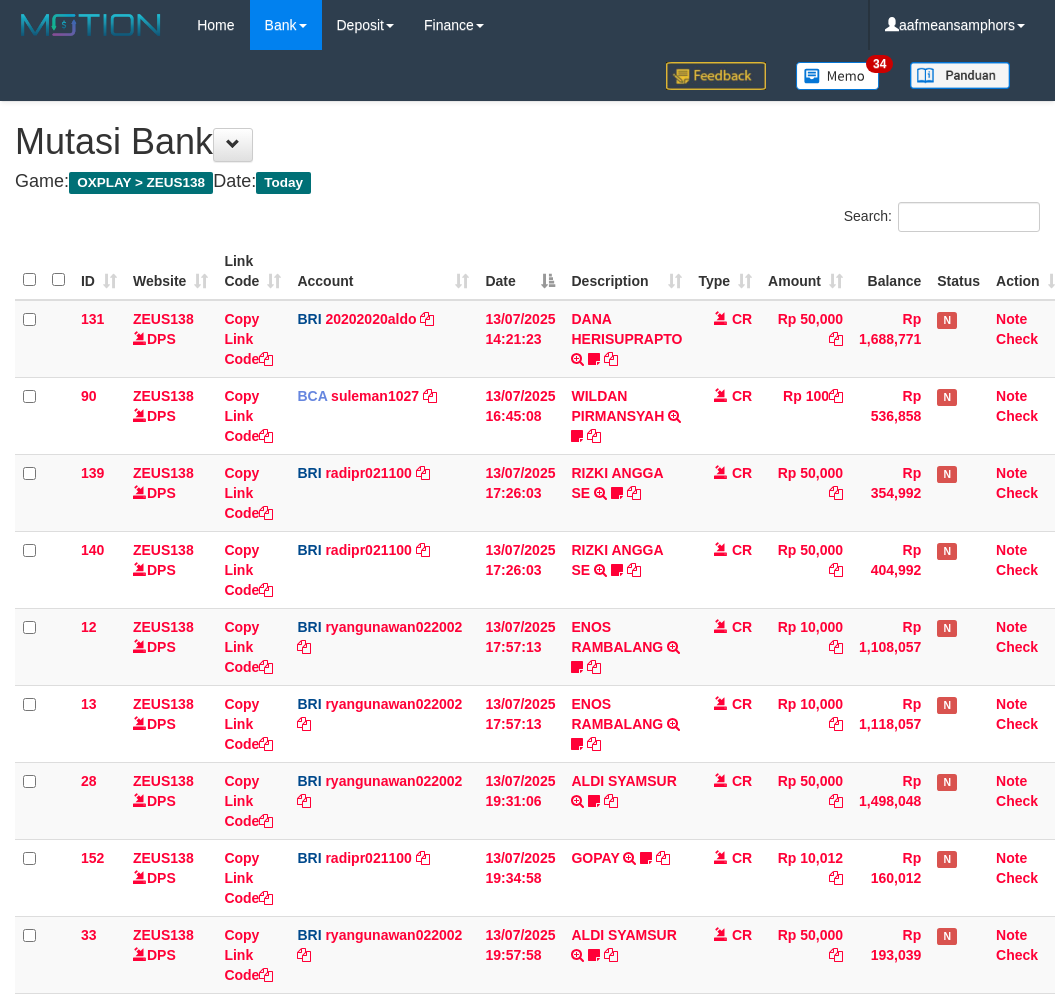 scroll, scrollTop: 357, scrollLeft: 0, axis: vertical 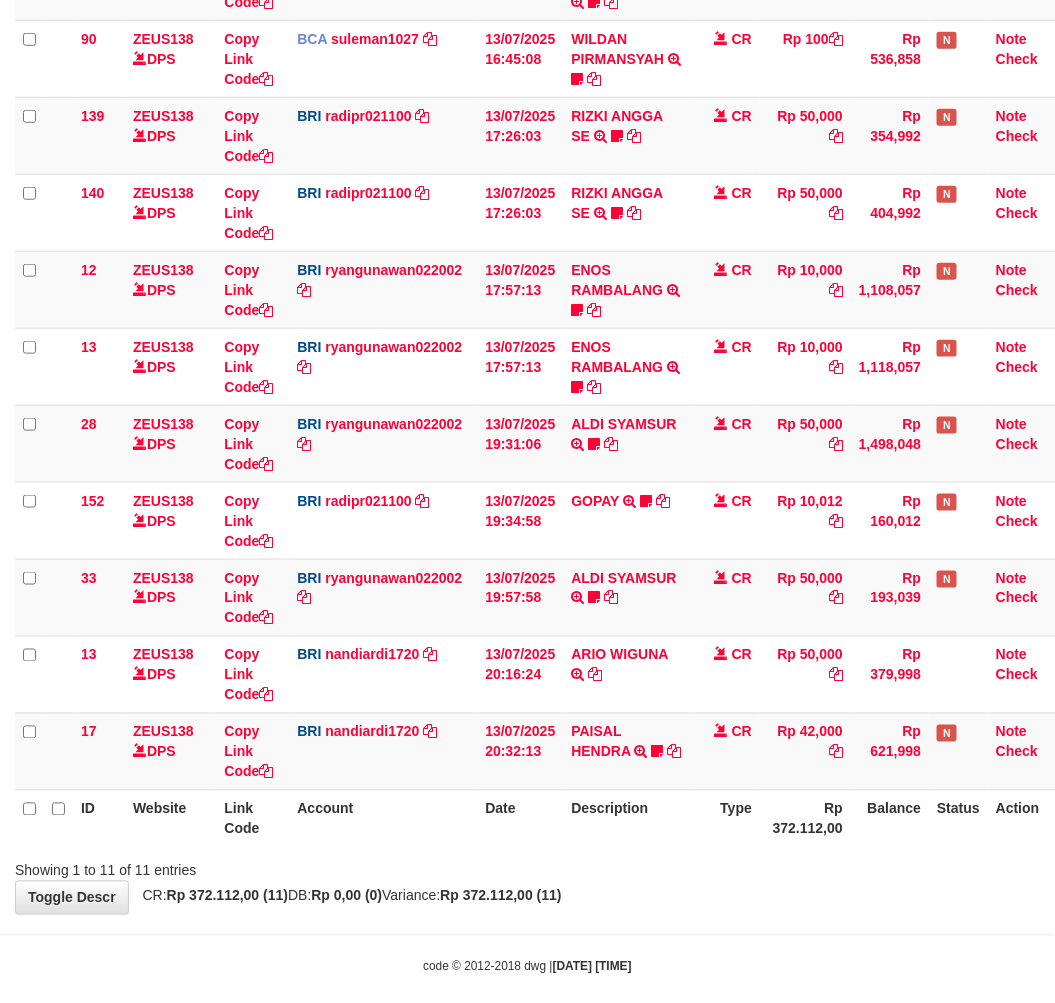 click on "ID Website Link Code Account Date Description Type Amount Balance Status Action
131
ZEUS138    DPS
Copy Link Code
BRI
[NAME]
DPS
[LAST_NAME] [FIRST_NAME]
mutasi_[DATE]_3778 | 131
mutasi_[DATE]_3778 | 131
[DATE] [TIME]
[FULL_NAME]            TRANSFER NBMB [FULL_NAME] TO [FULL_NAME]    [LAST_NAME]
CR
Rp 50,000
Rp 1,688,771
N
Note
Check
90
ZEUS138    DPS
Copy Link Code
BCA
[USERNAME]" 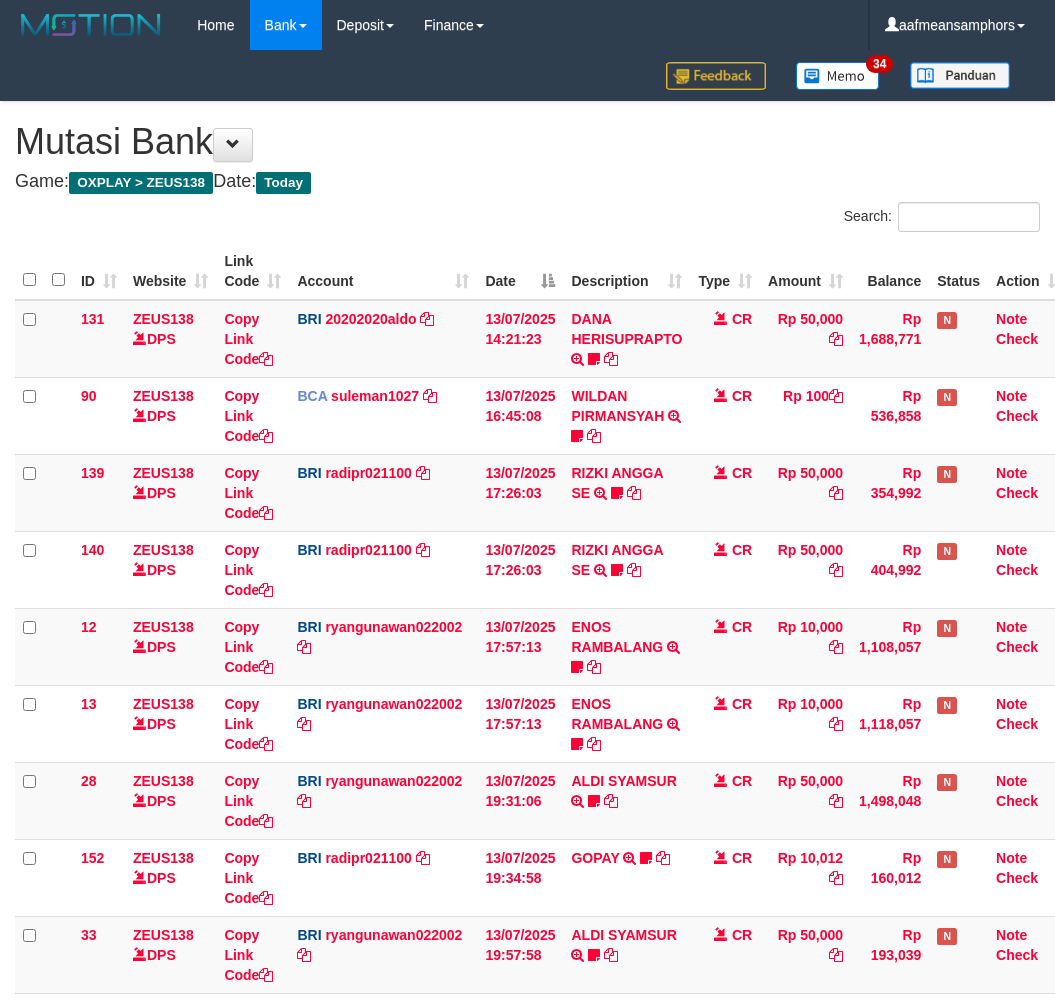 scroll, scrollTop: 357, scrollLeft: 0, axis: vertical 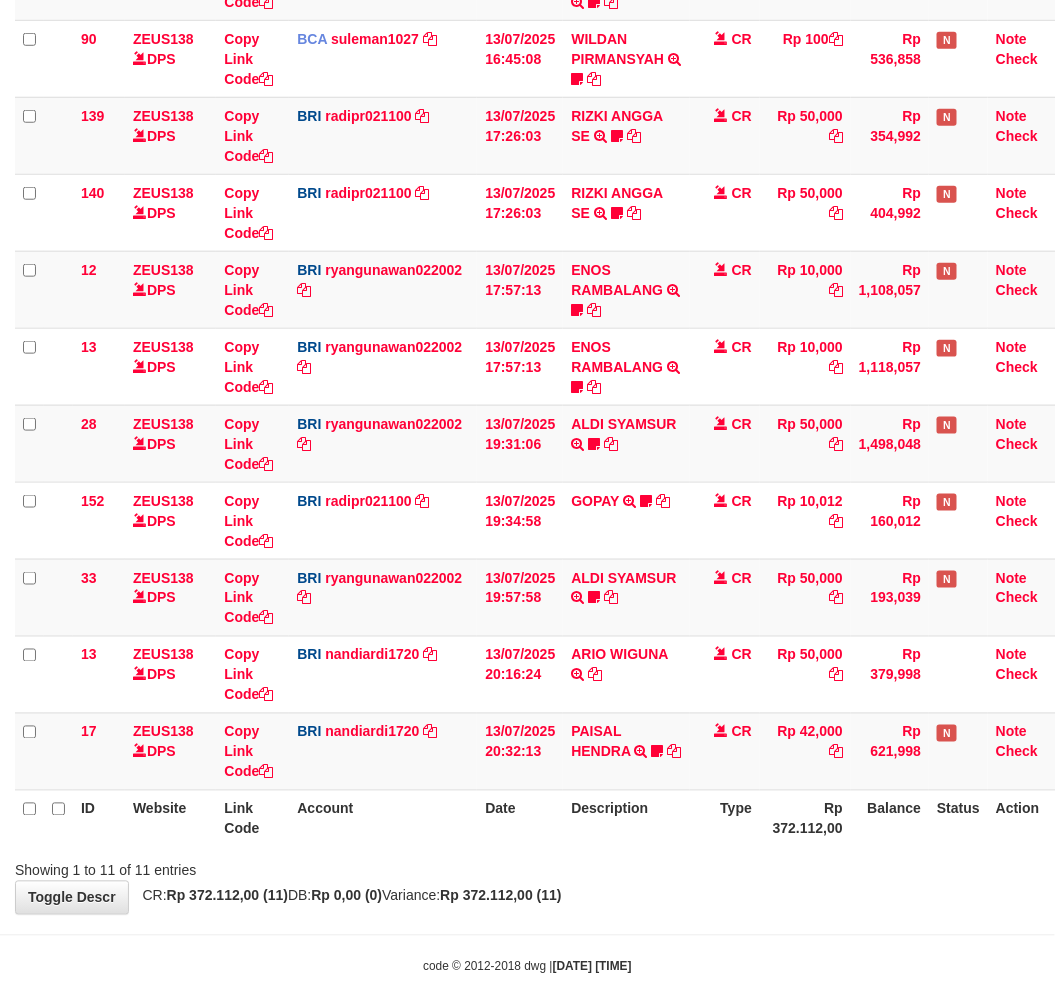 click on "ID Website Link Code Account Date Description Type Amount Balance Status Action
131
ZEUS138    DPS
Copy Link Code
BRI
[DATE]aldo
DPS
[FIRST] [LAST]
mutasi_[DATE]_3778 | 131
mutasi_[DATE]_3778 | 131
13/07/2025 14:21:23
[FIRST] [LAST]            TRANSFER NBMB [FIRST] [LAST] TO [FIRST] [LAST]    [LAST]
CR
Rp 50,000
Rp 1,688,771
N
Note
Check
90
ZEUS138    DPS
Copy Link Code
BCA
suleman1027" at bounding box center [527, 366] 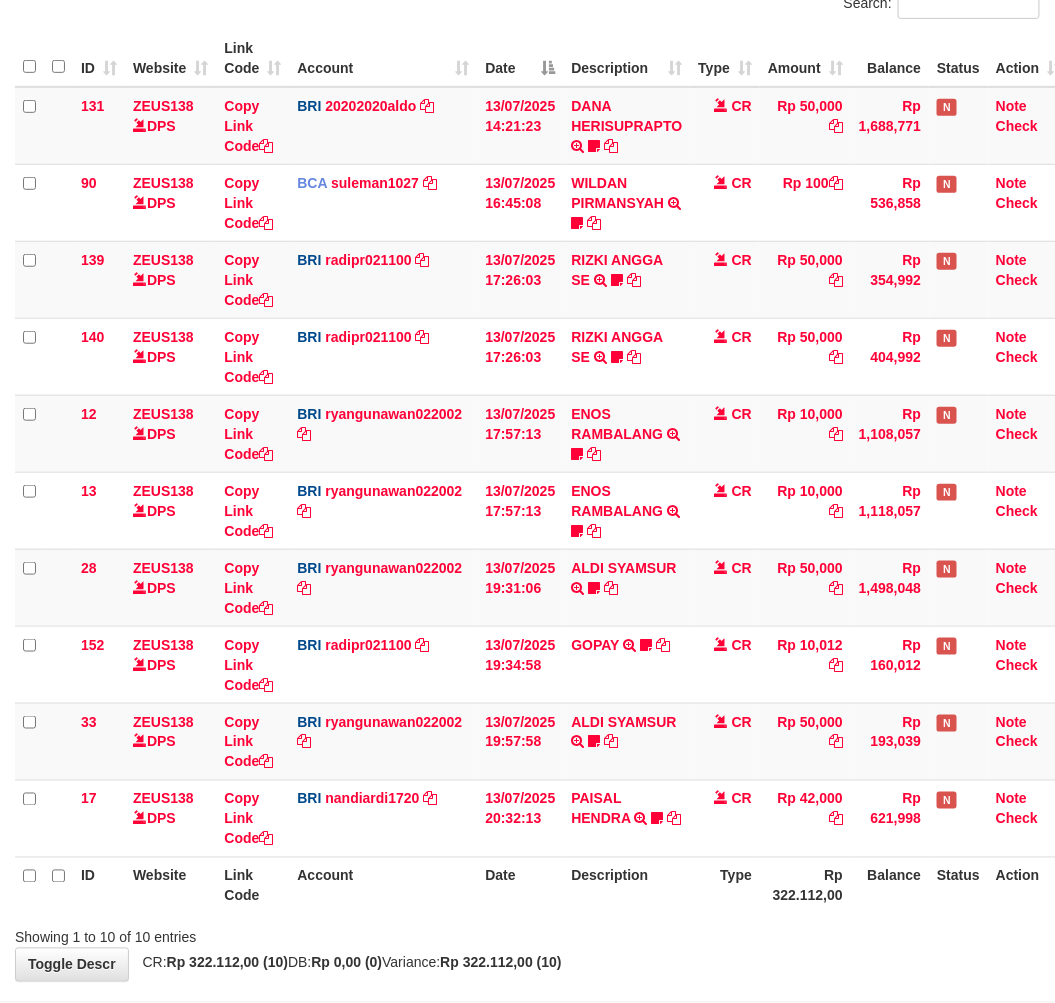 scroll, scrollTop: 302, scrollLeft: 0, axis: vertical 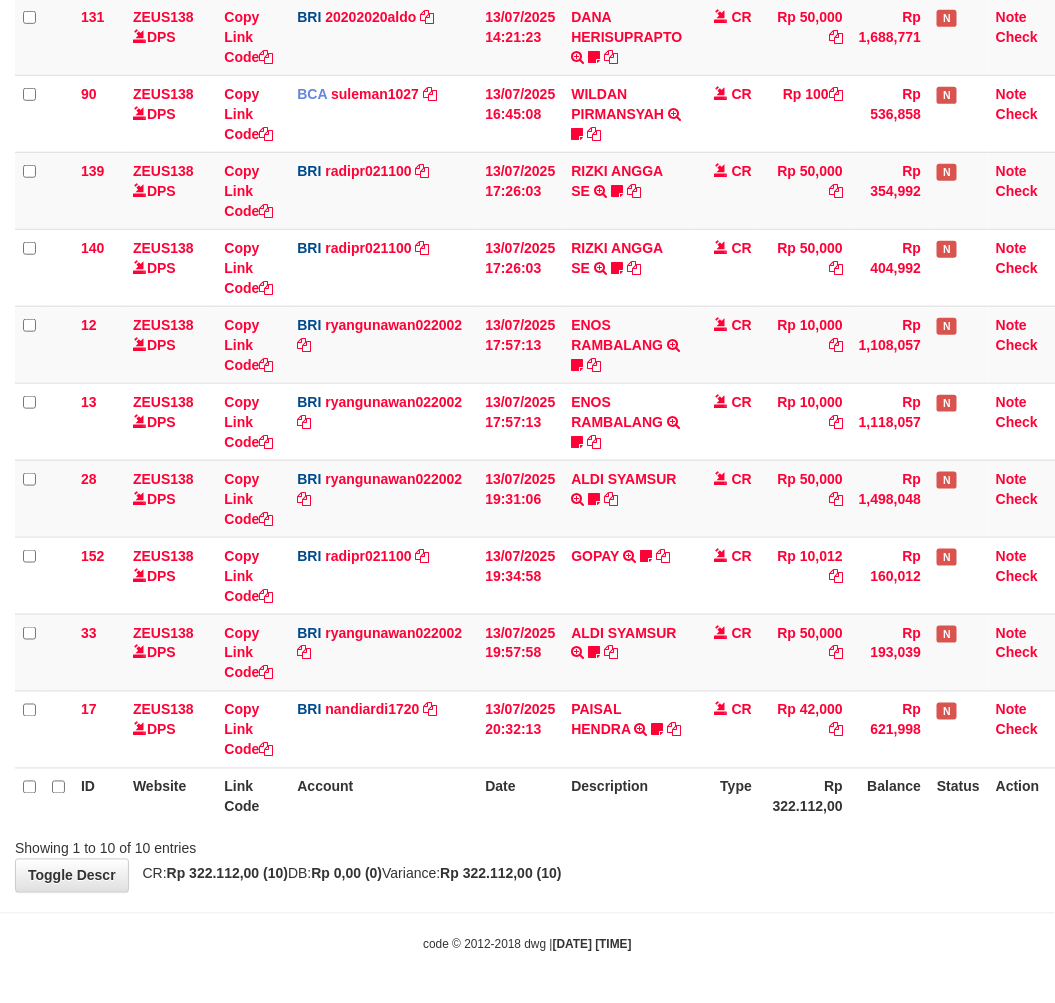 click on "**********" at bounding box center (527, 346) 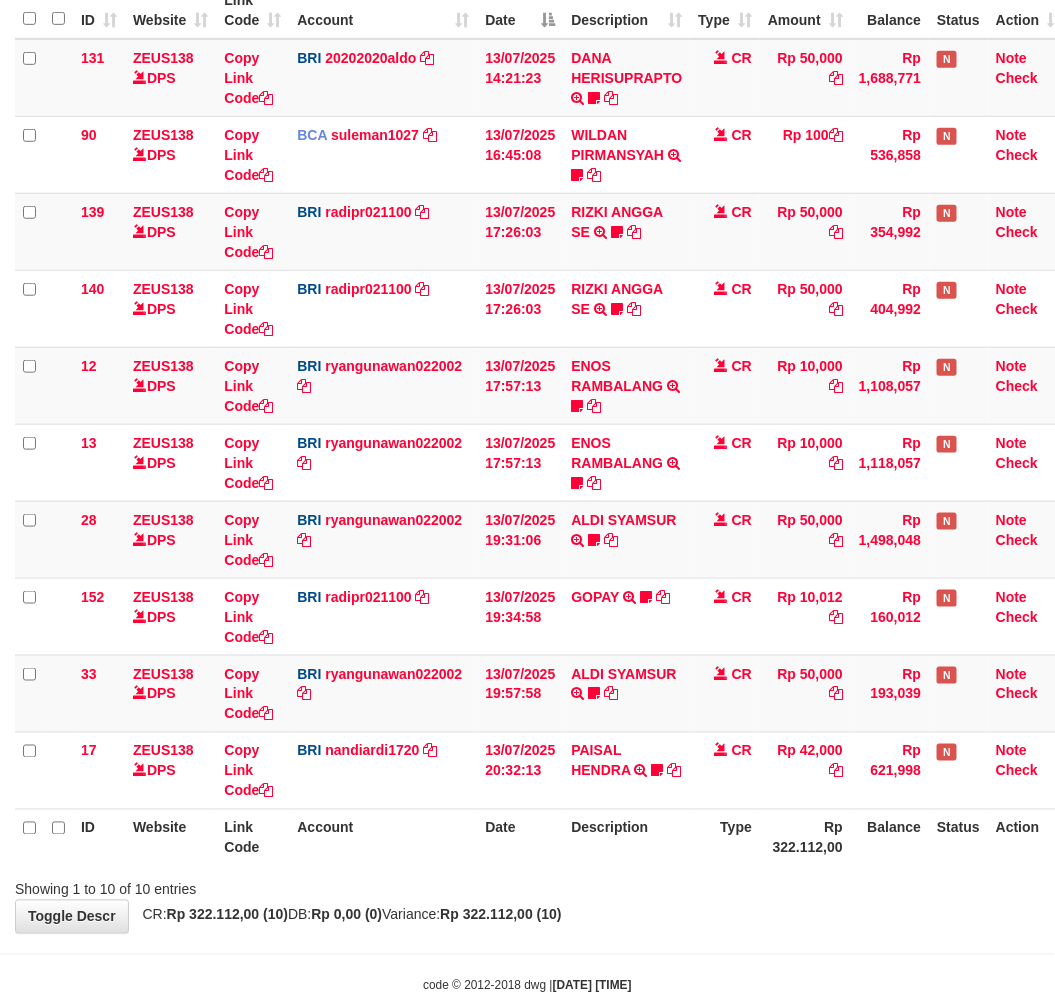 click on "Description" at bounding box center (626, 837) 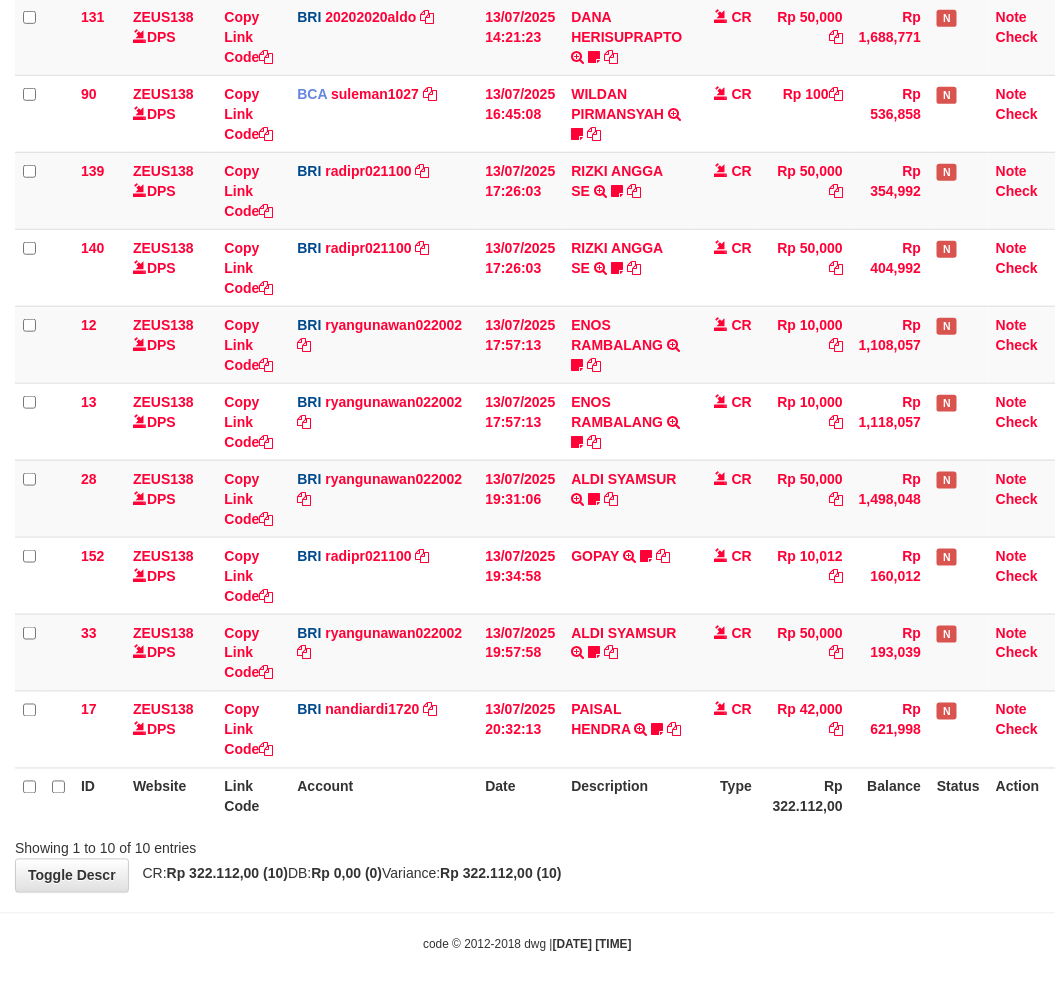click on "**********" at bounding box center (527, 346) 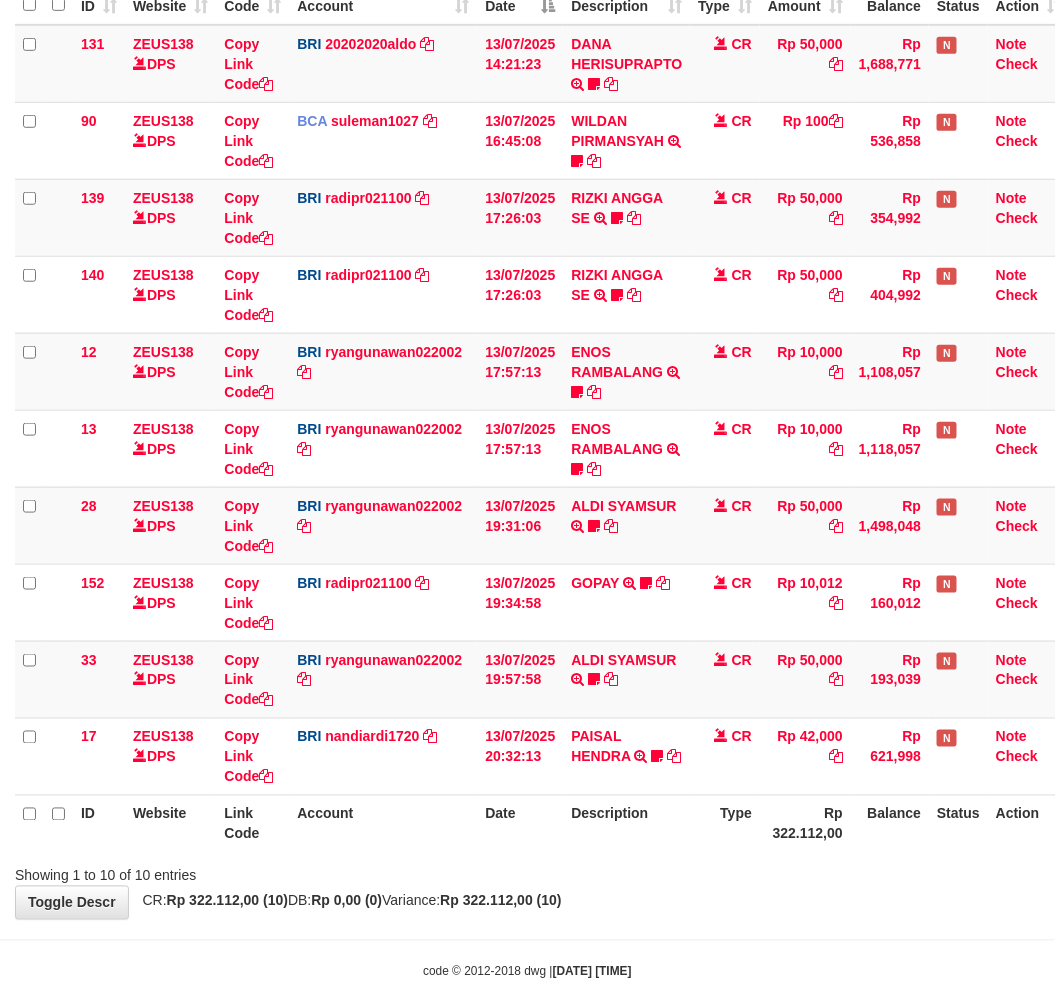 scroll, scrollTop: 291, scrollLeft: 0, axis: vertical 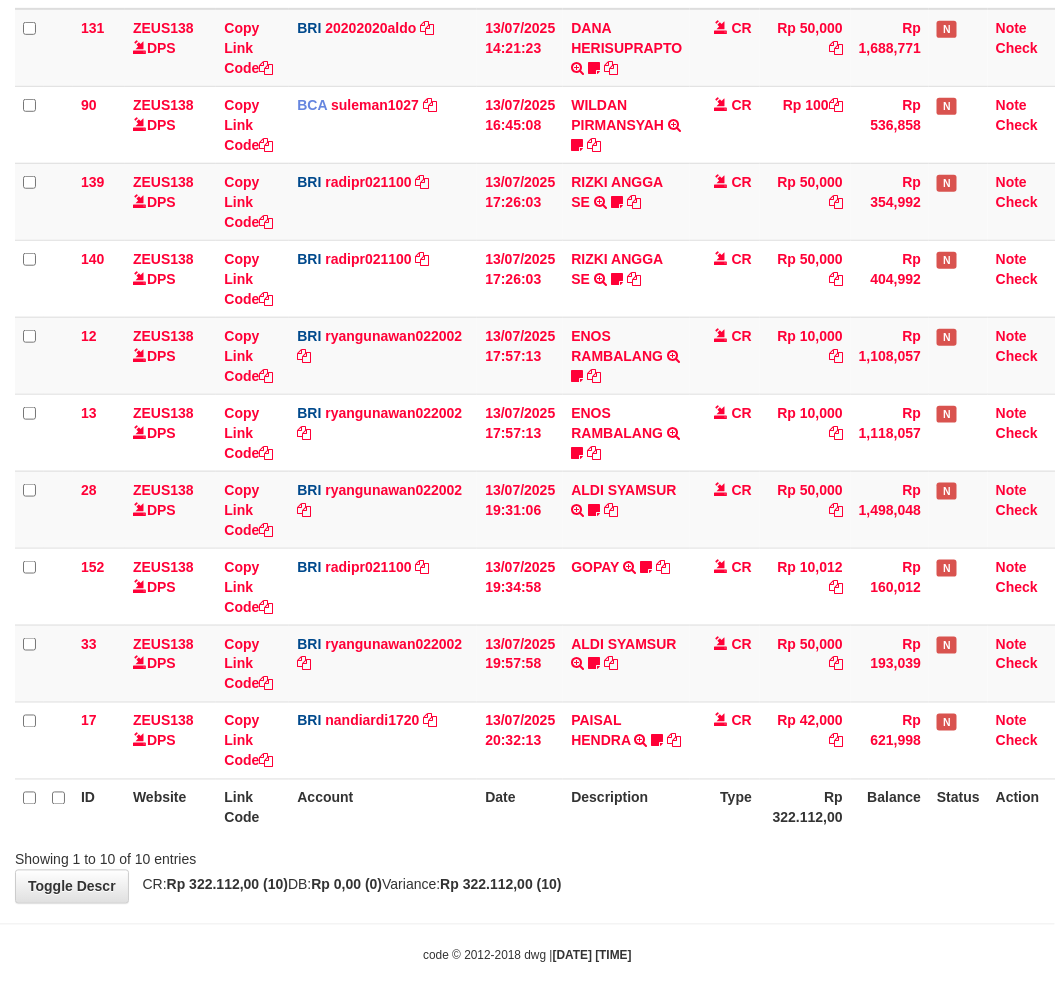 click on "Showing 1 to 10 of 10 entries" at bounding box center (527, 856) 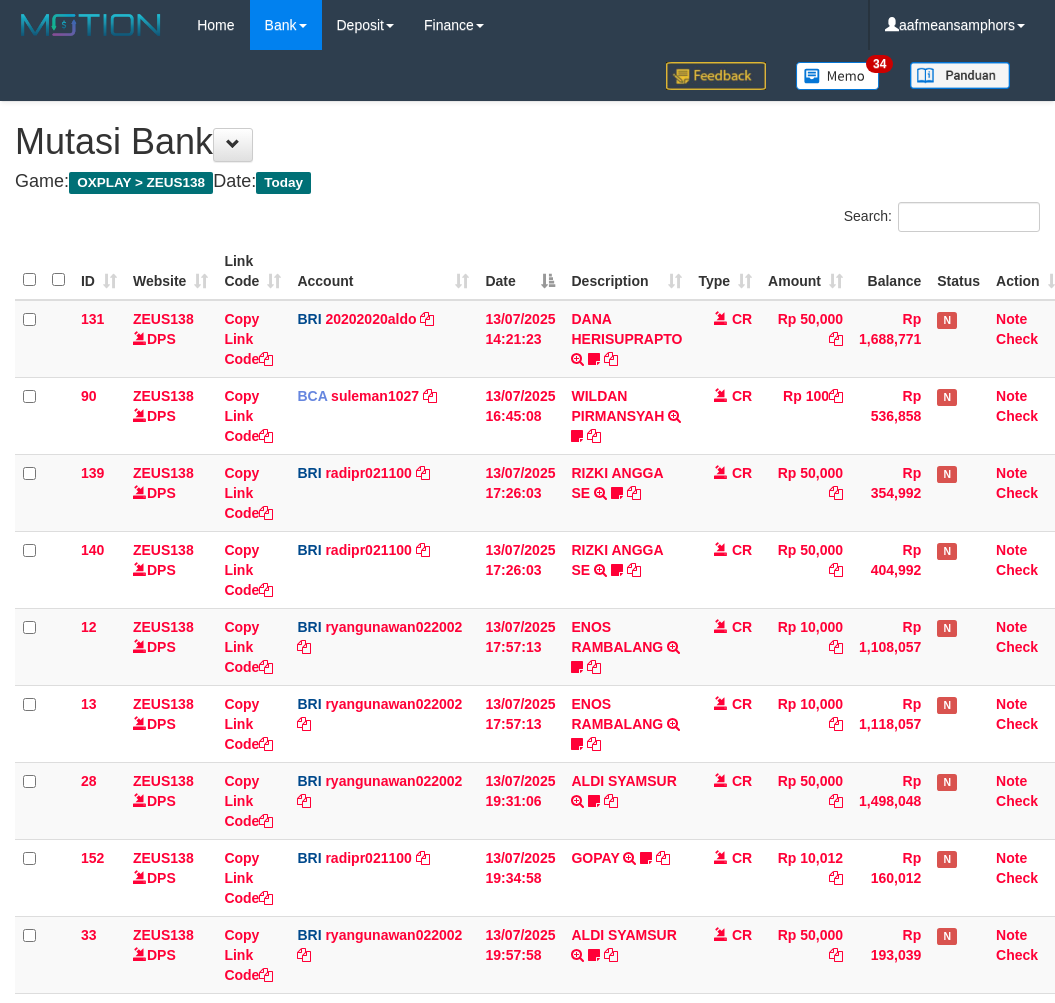scroll, scrollTop: 250, scrollLeft: 0, axis: vertical 